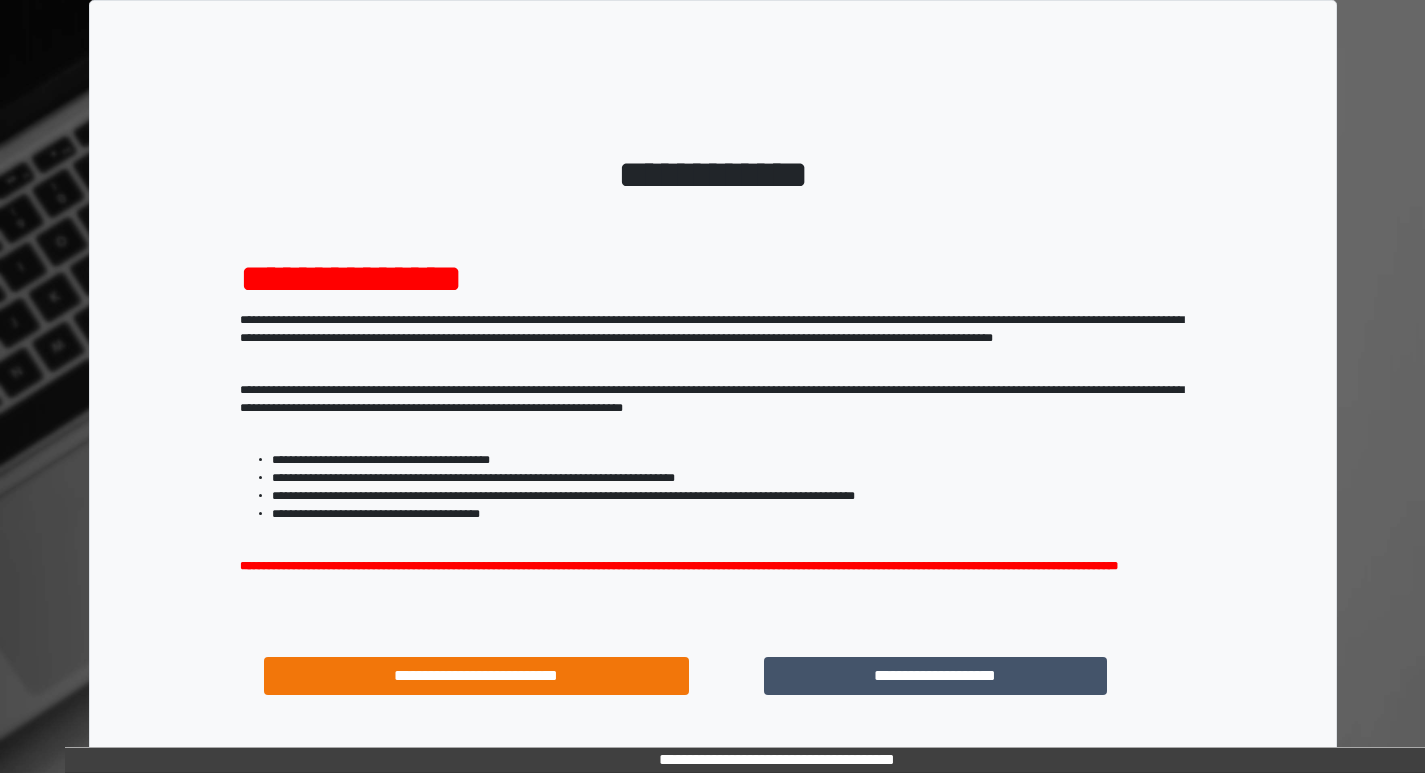 scroll, scrollTop: 0, scrollLeft: 0, axis: both 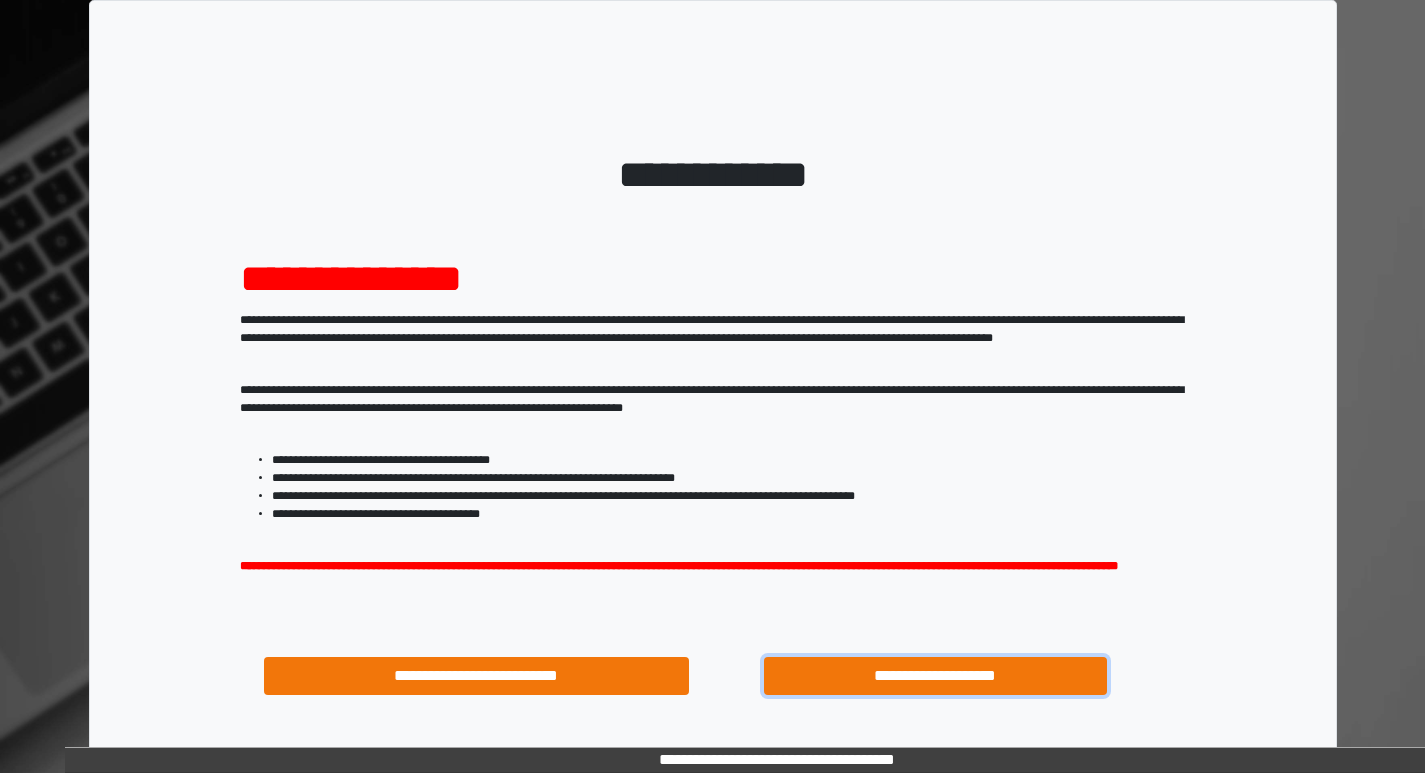 click on "**********" at bounding box center (936, 676) 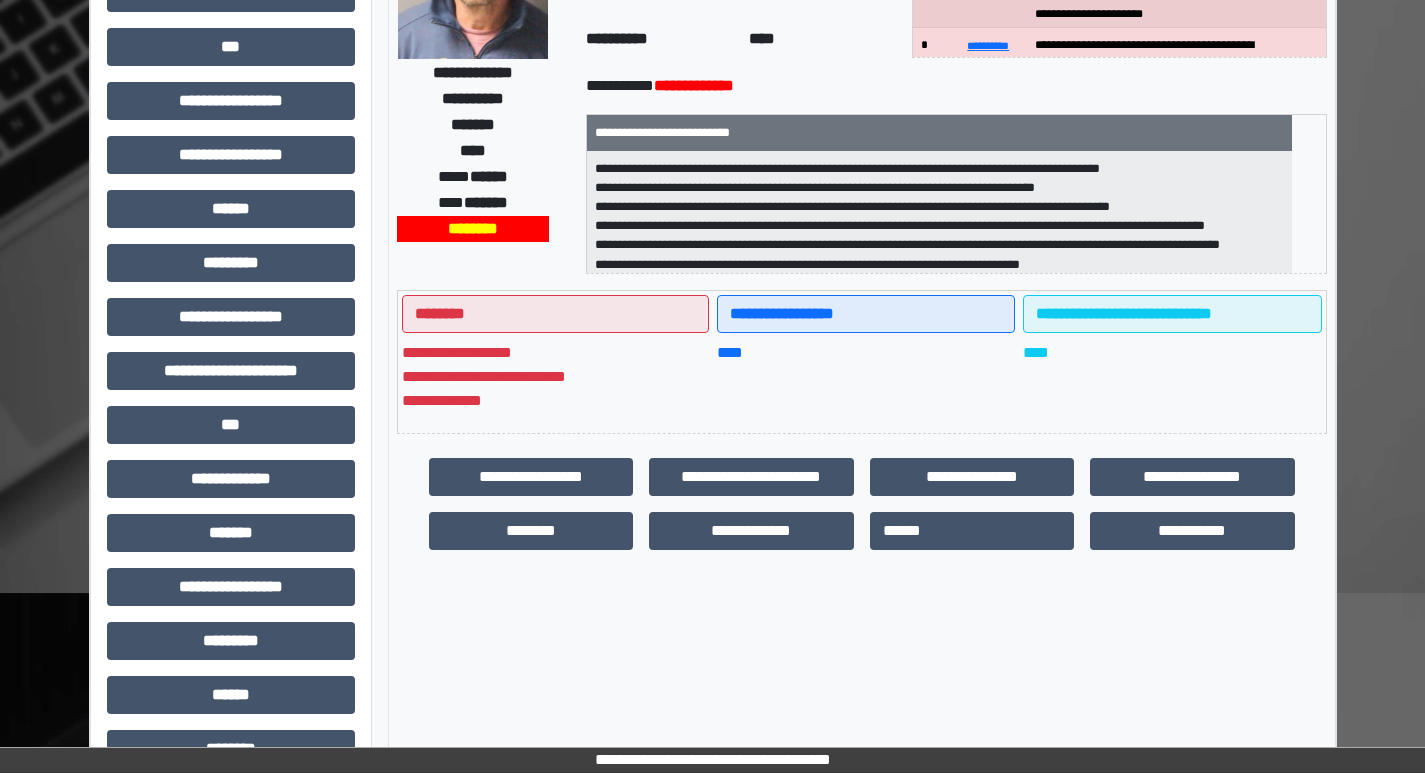 scroll, scrollTop: 0, scrollLeft: 0, axis: both 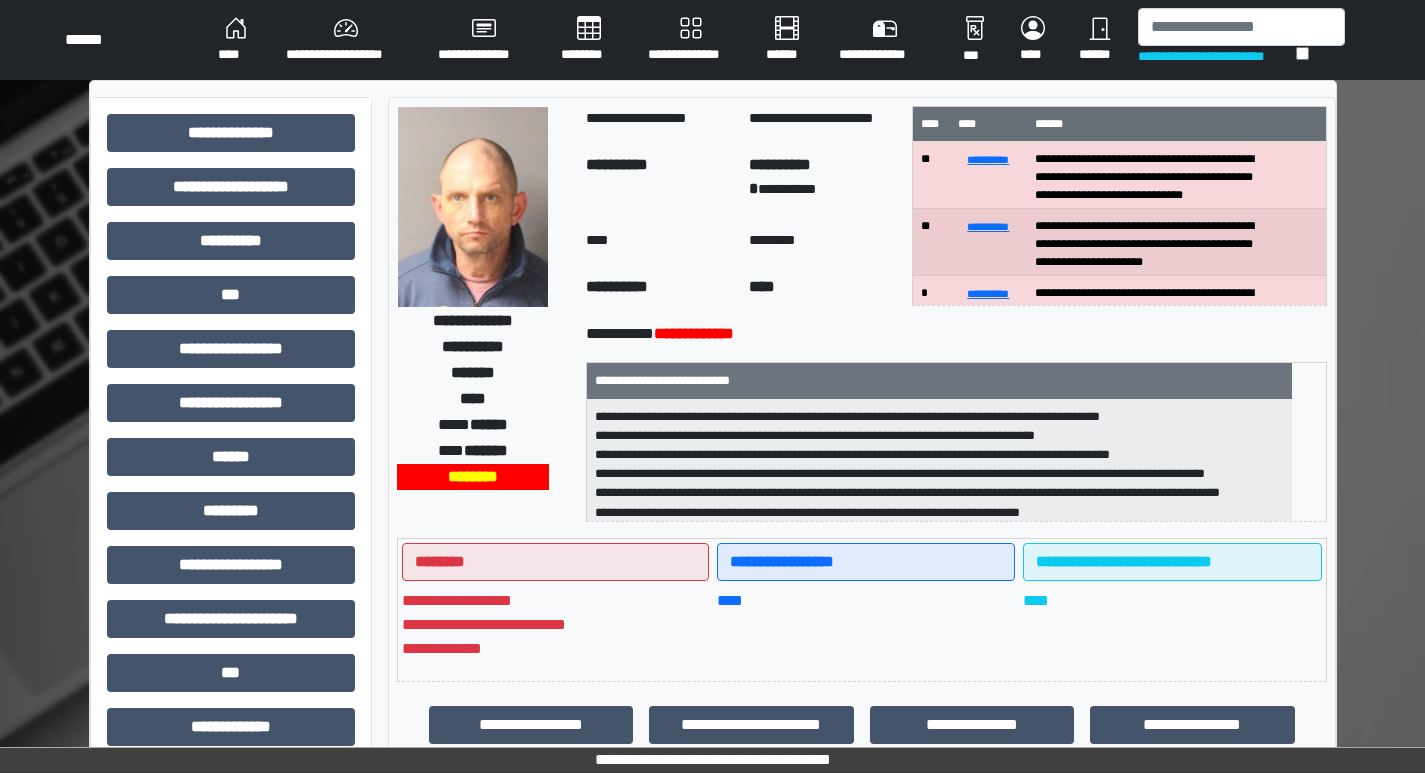 click on "****" at bounding box center (236, 40) 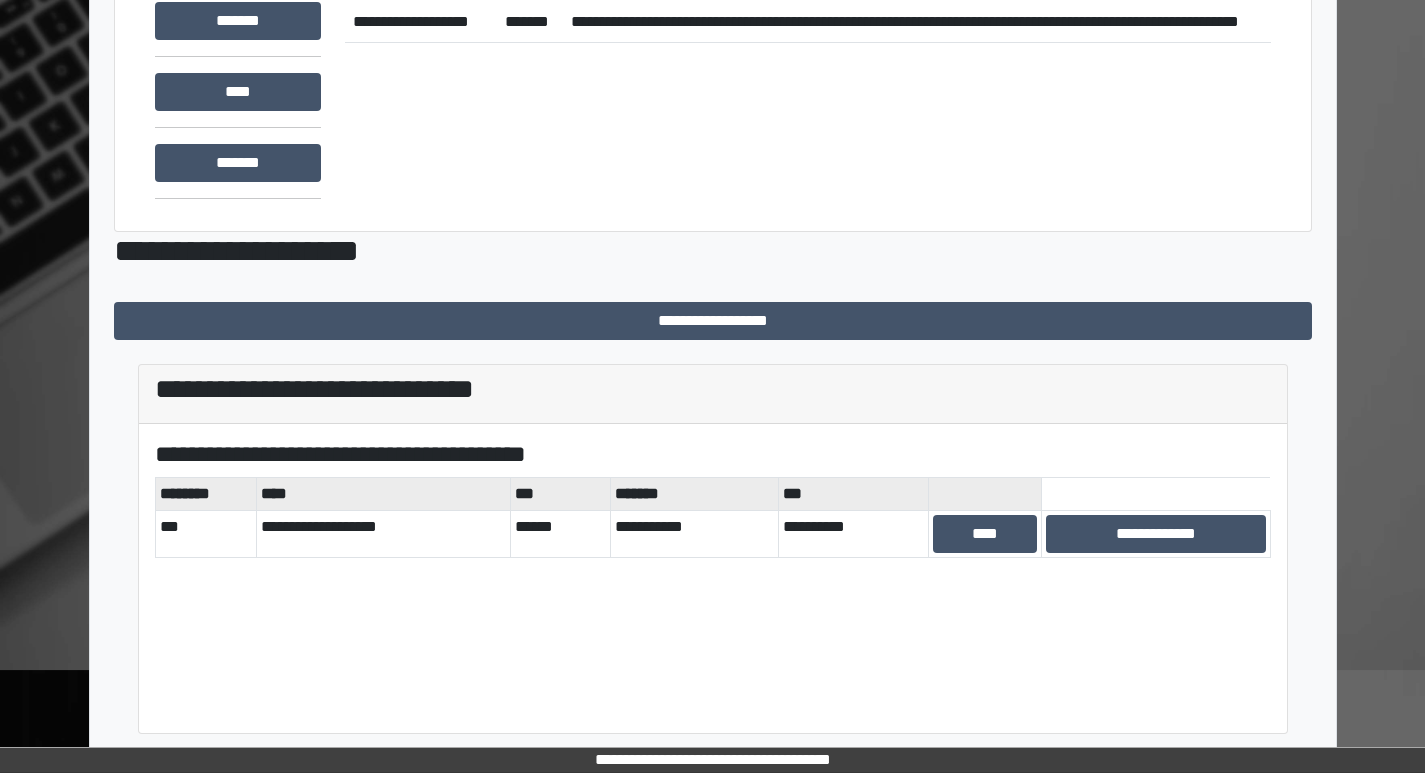 scroll, scrollTop: 173, scrollLeft: 0, axis: vertical 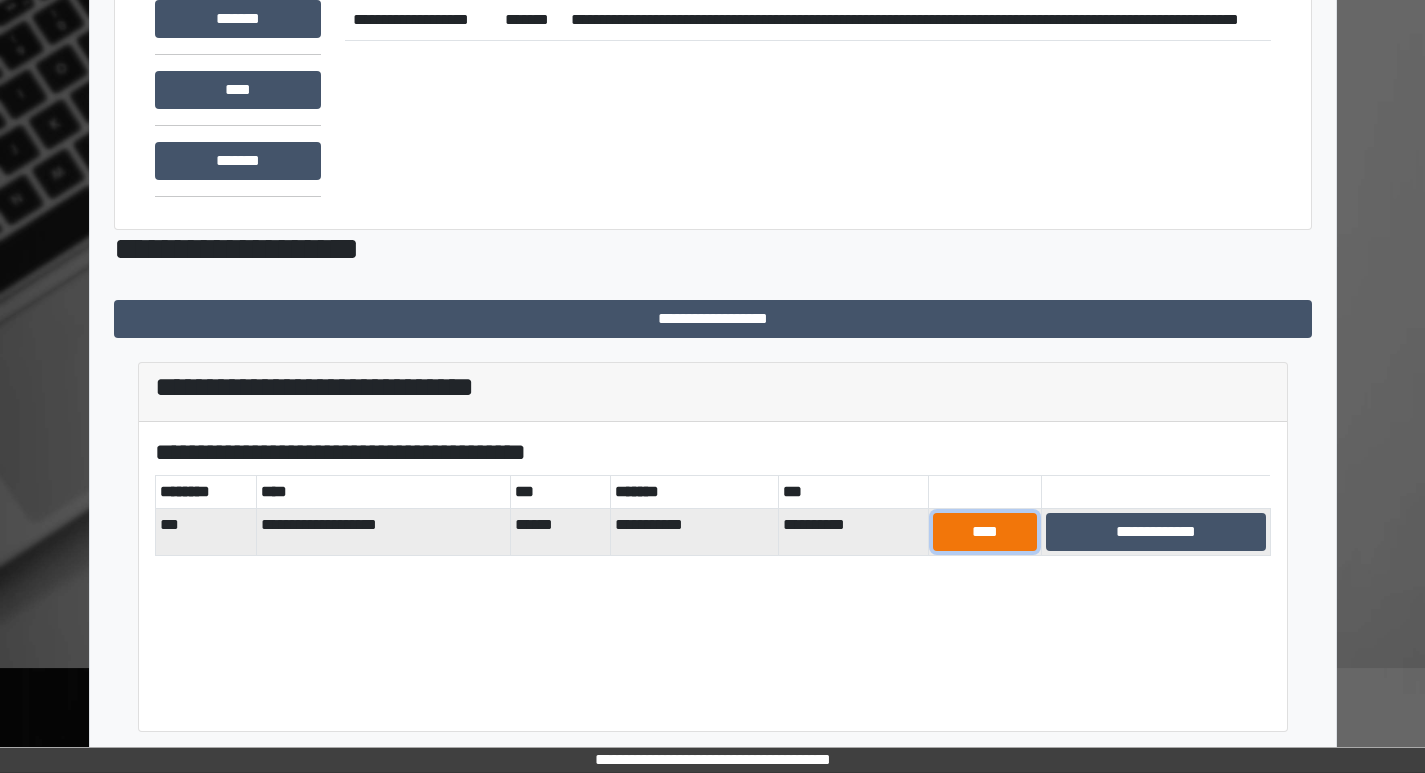 click on "****" at bounding box center (985, 532) 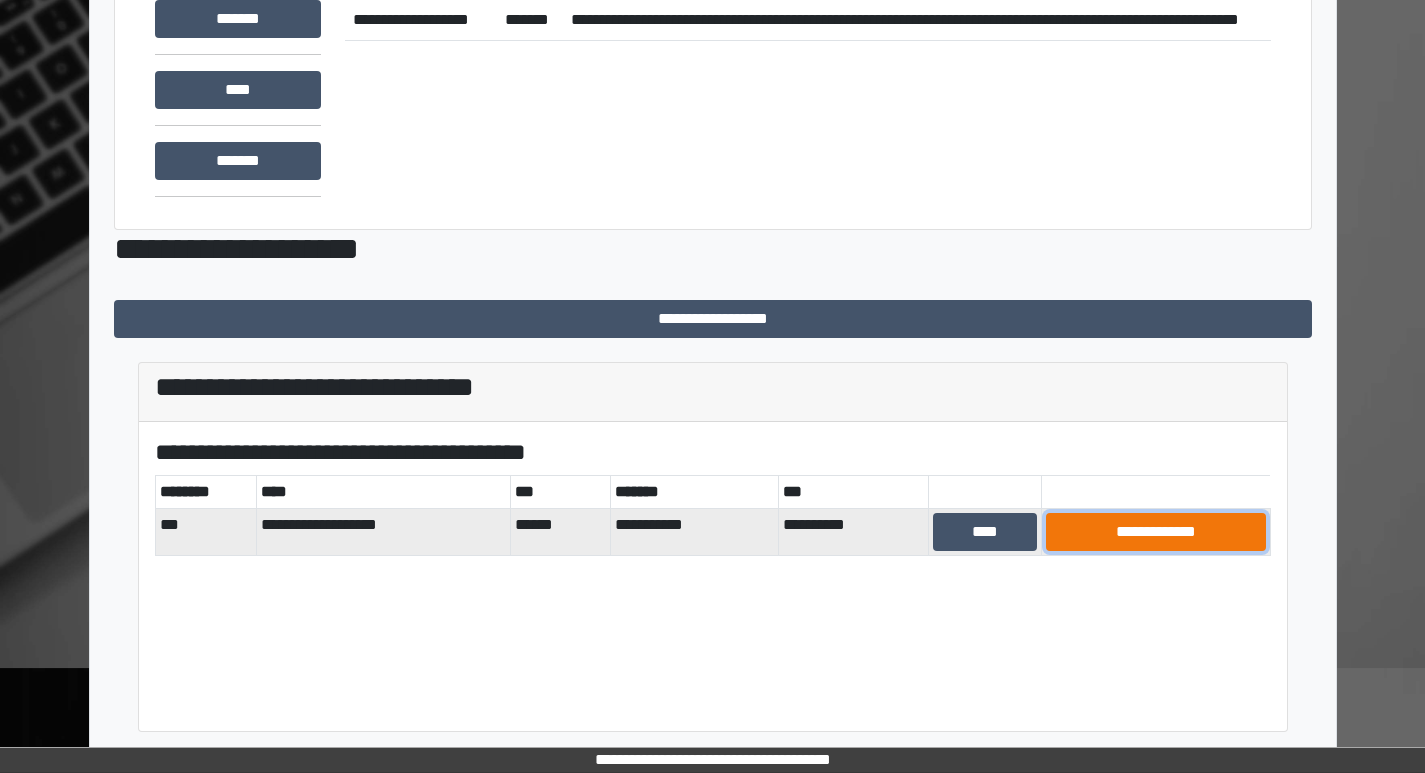 click on "**********" at bounding box center [1156, 532] 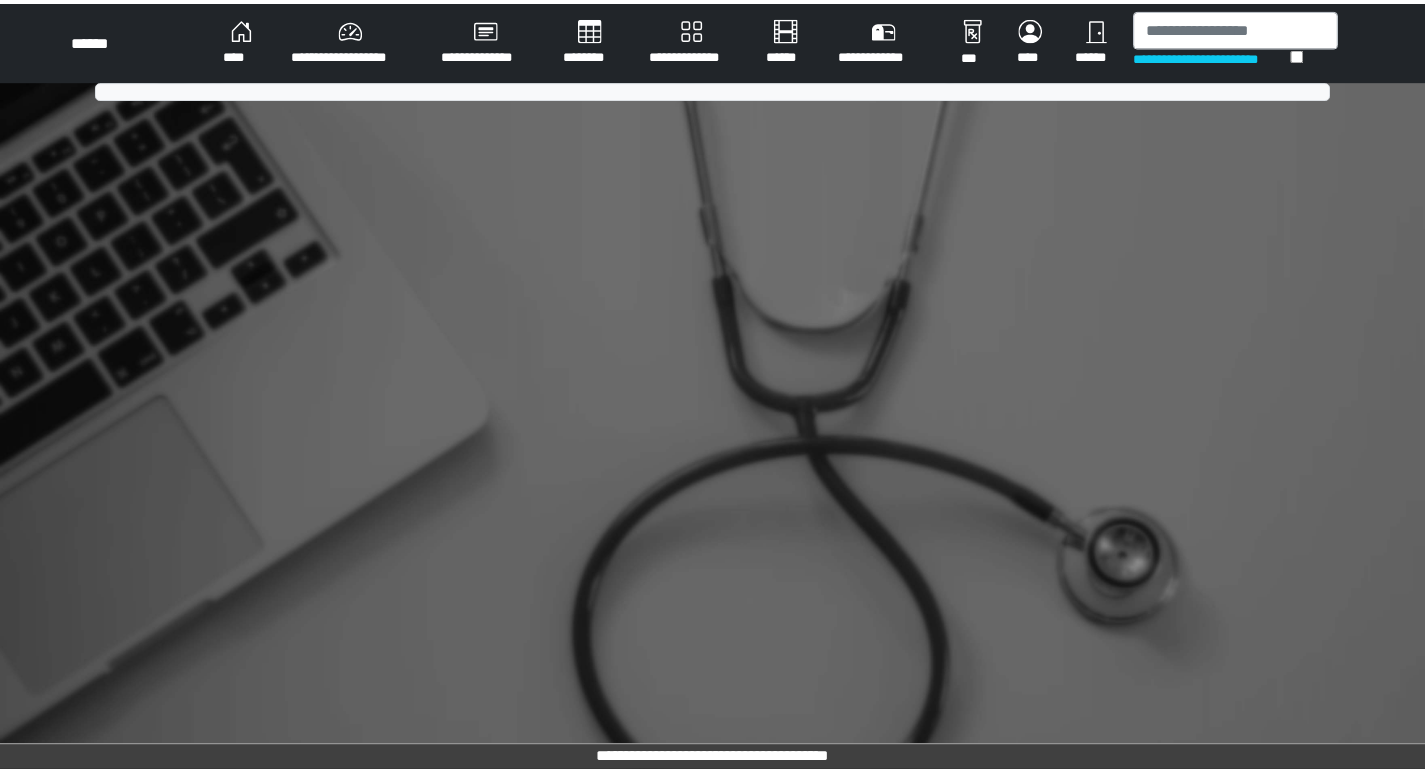 scroll, scrollTop: 0, scrollLeft: 0, axis: both 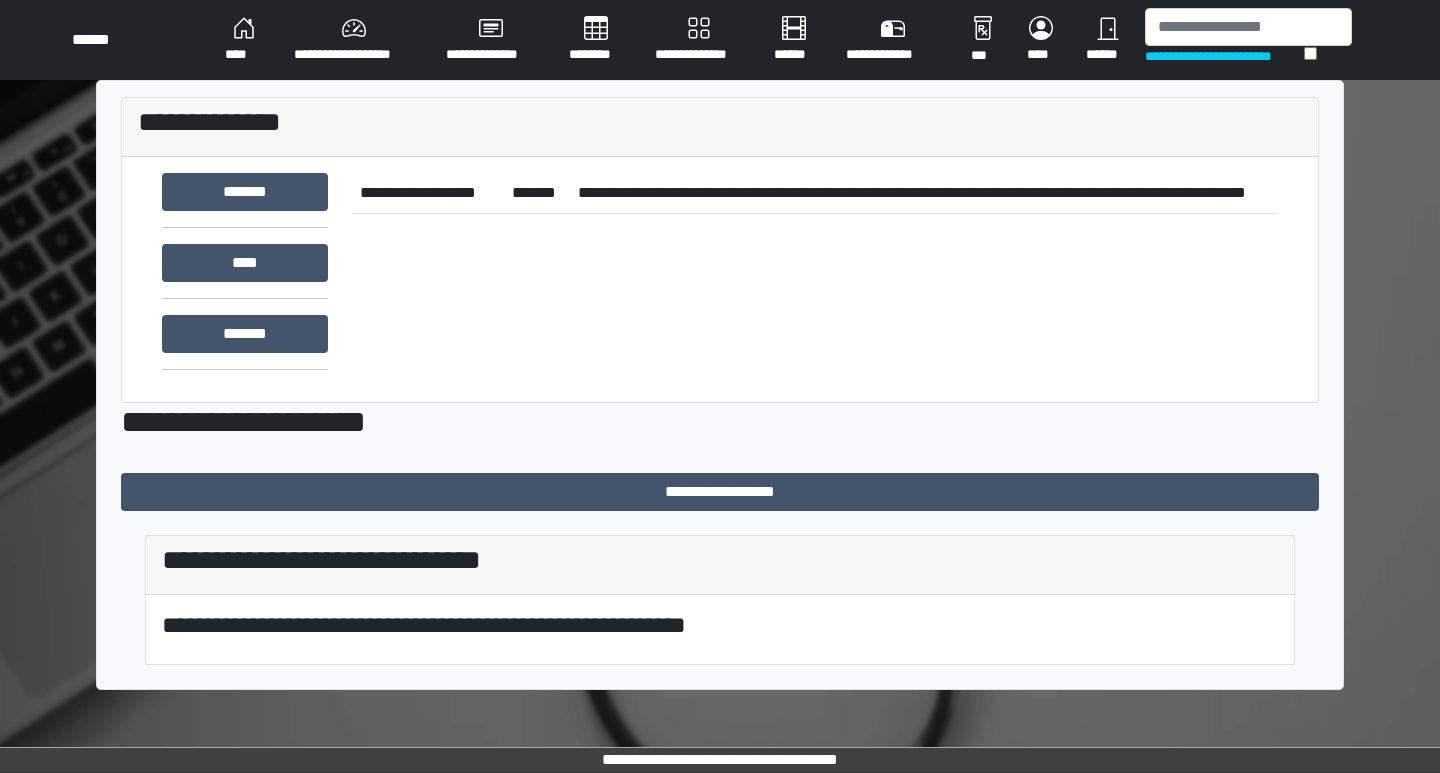 click on "********" at bounding box center [596, 40] 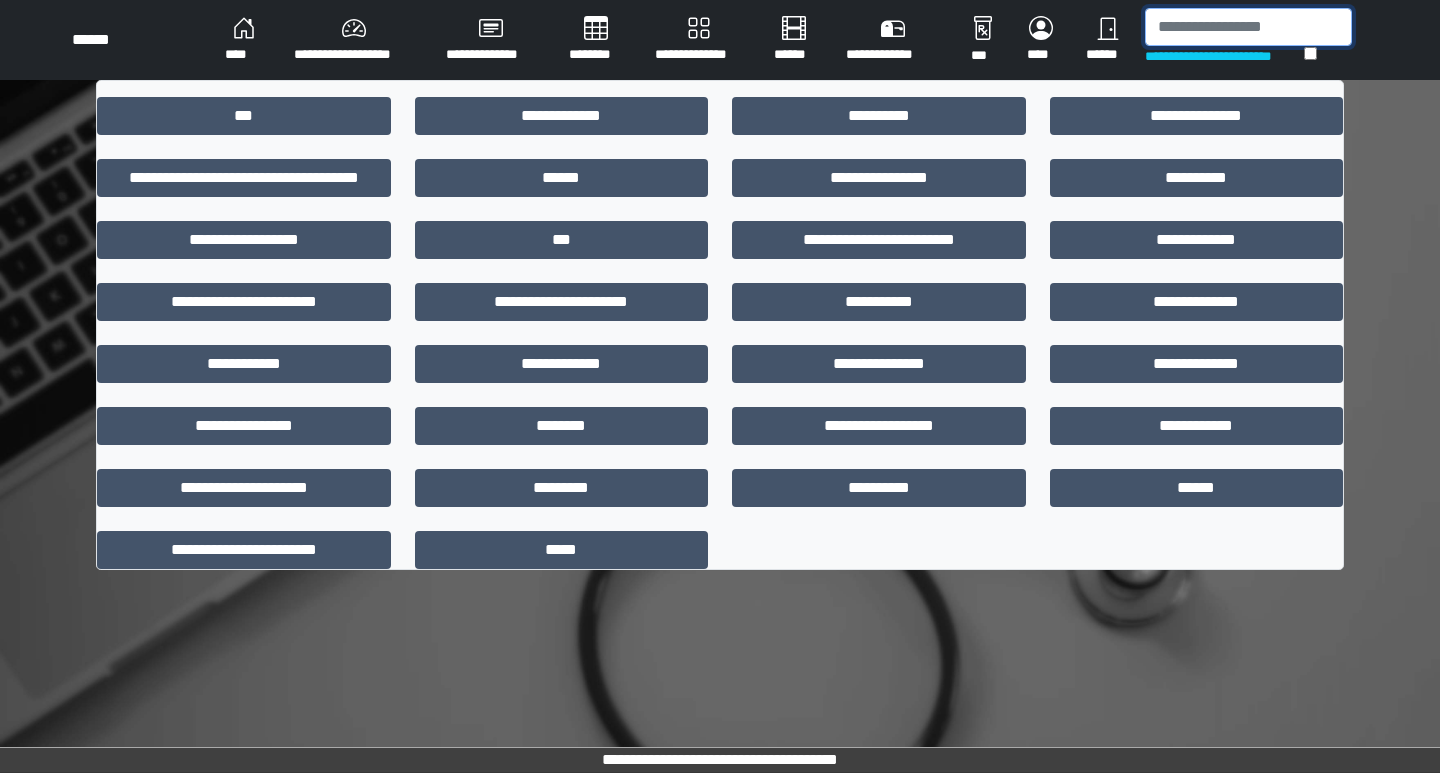 click at bounding box center (1248, 27) 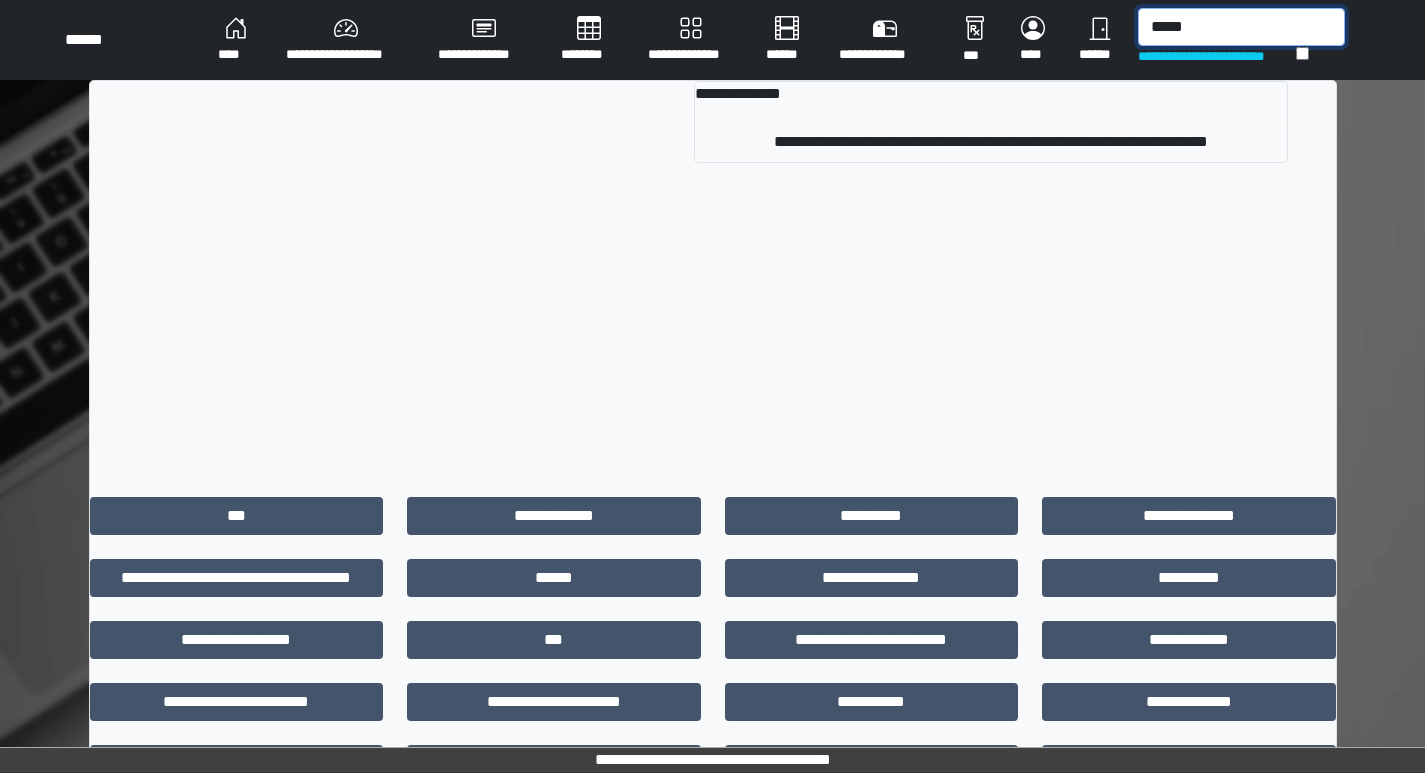 type on "*****" 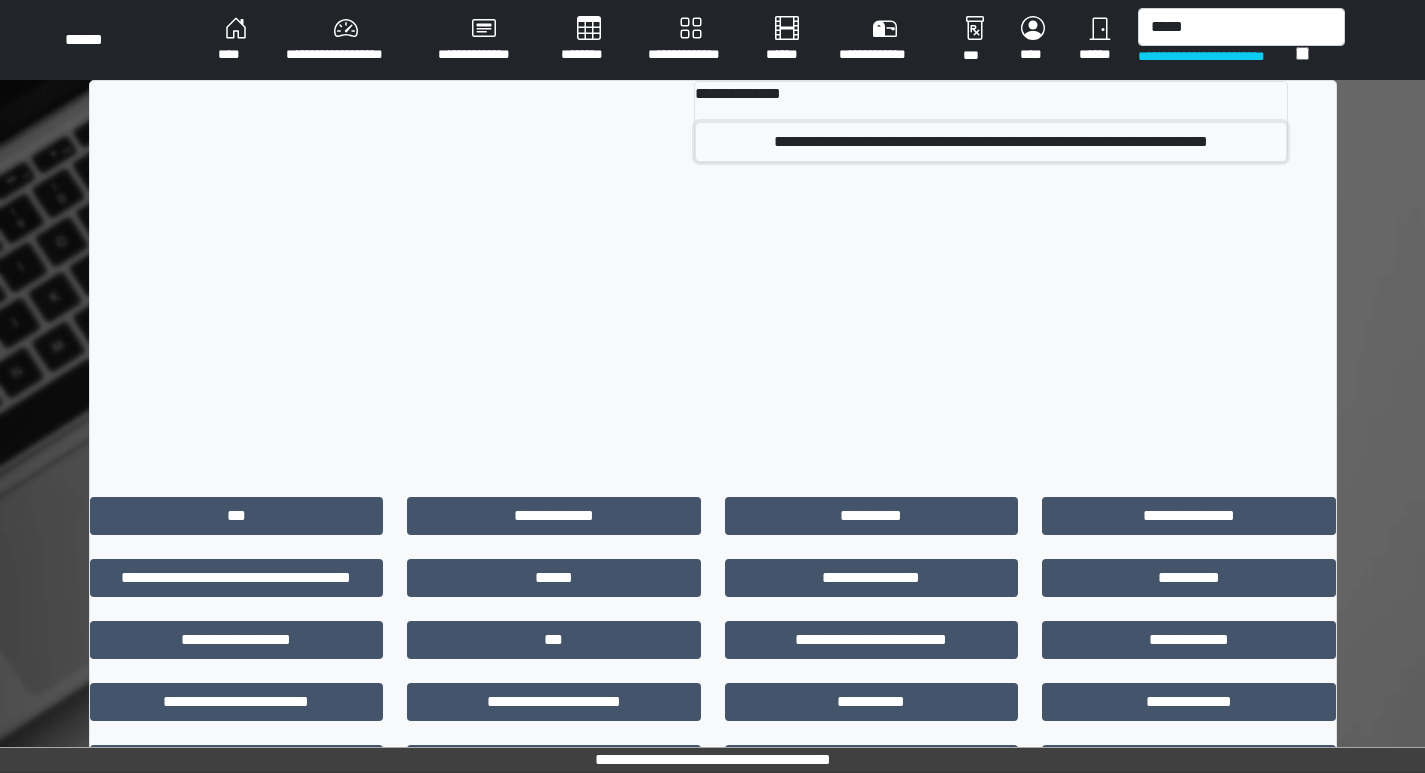 click on "**********" at bounding box center (991, 142) 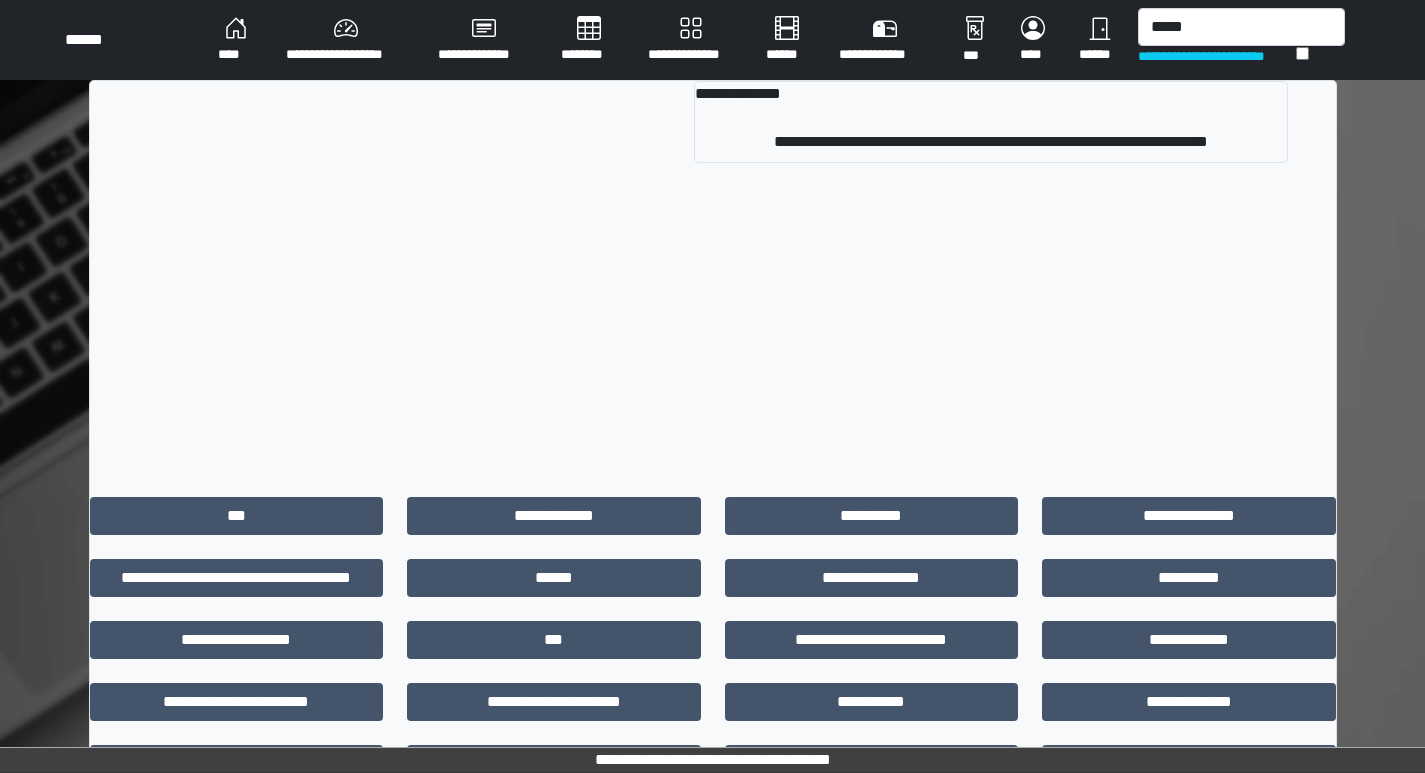 type 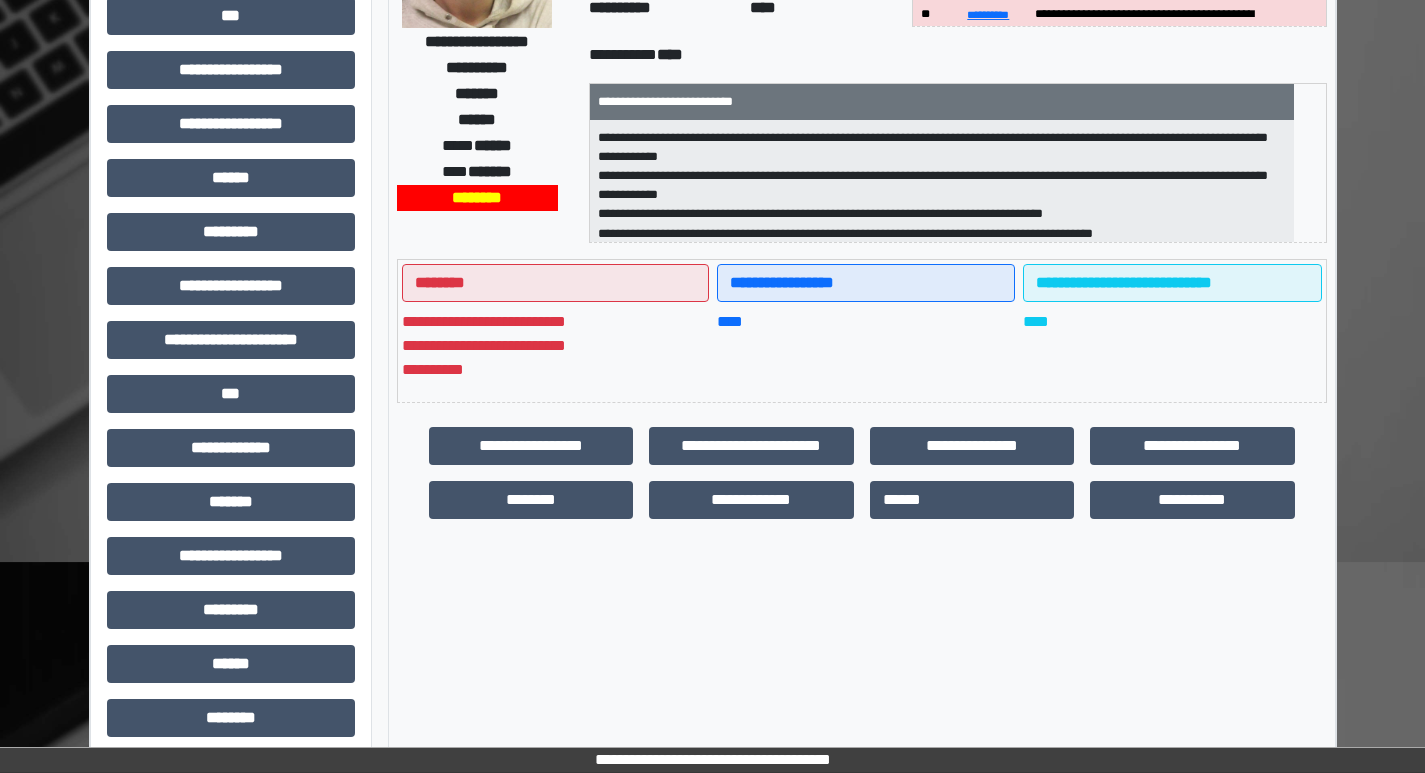 scroll, scrollTop: 300, scrollLeft: 0, axis: vertical 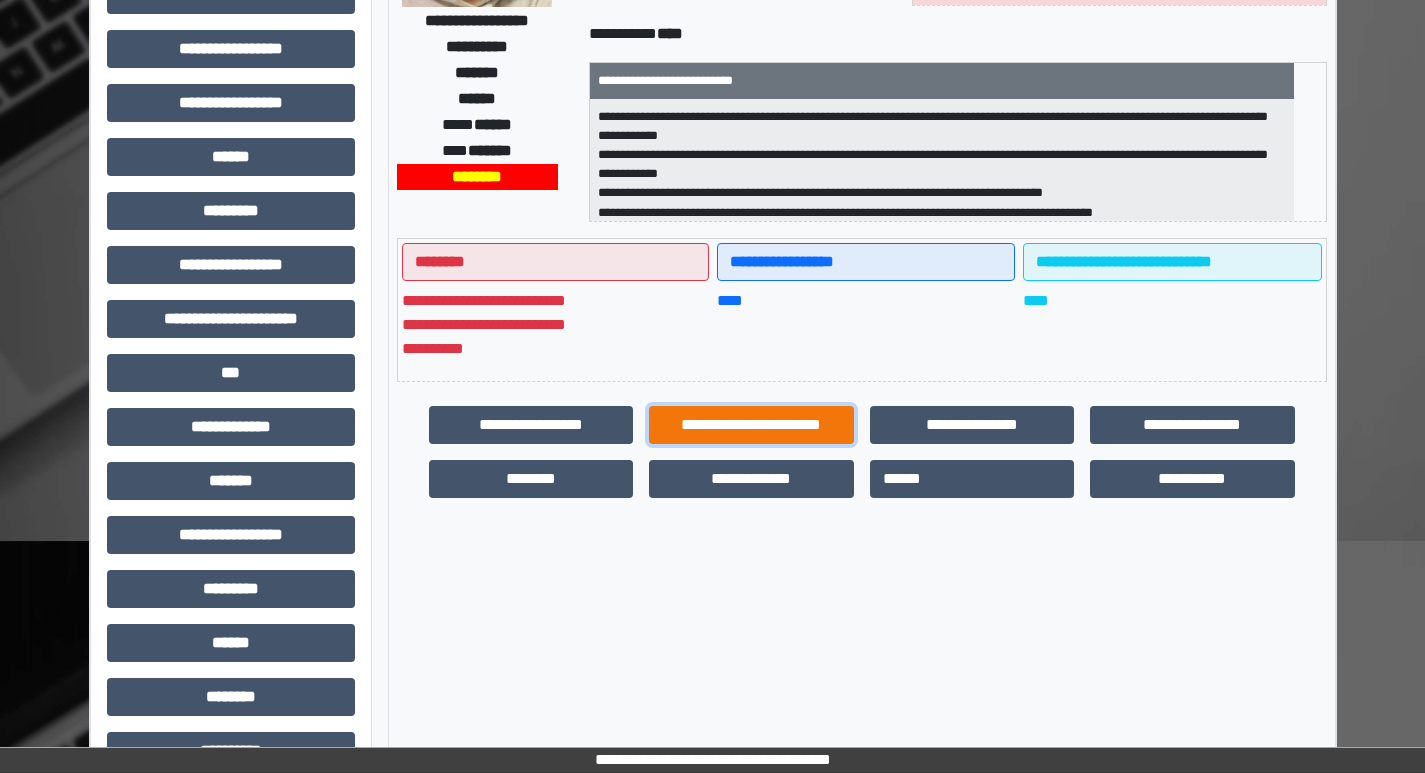 click on "**********" at bounding box center [751, 425] 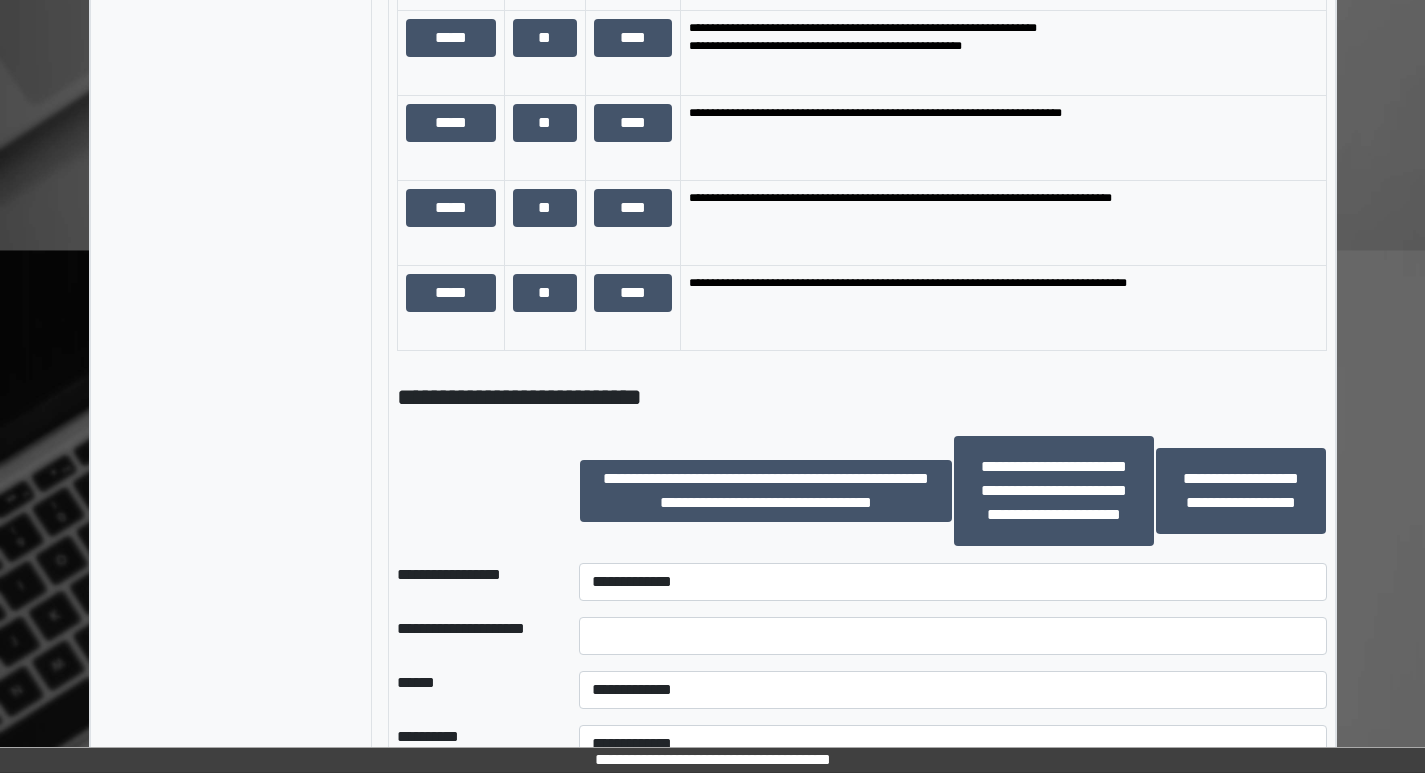 scroll, scrollTop: 1900, scrollLeft: 0, axis: vertical 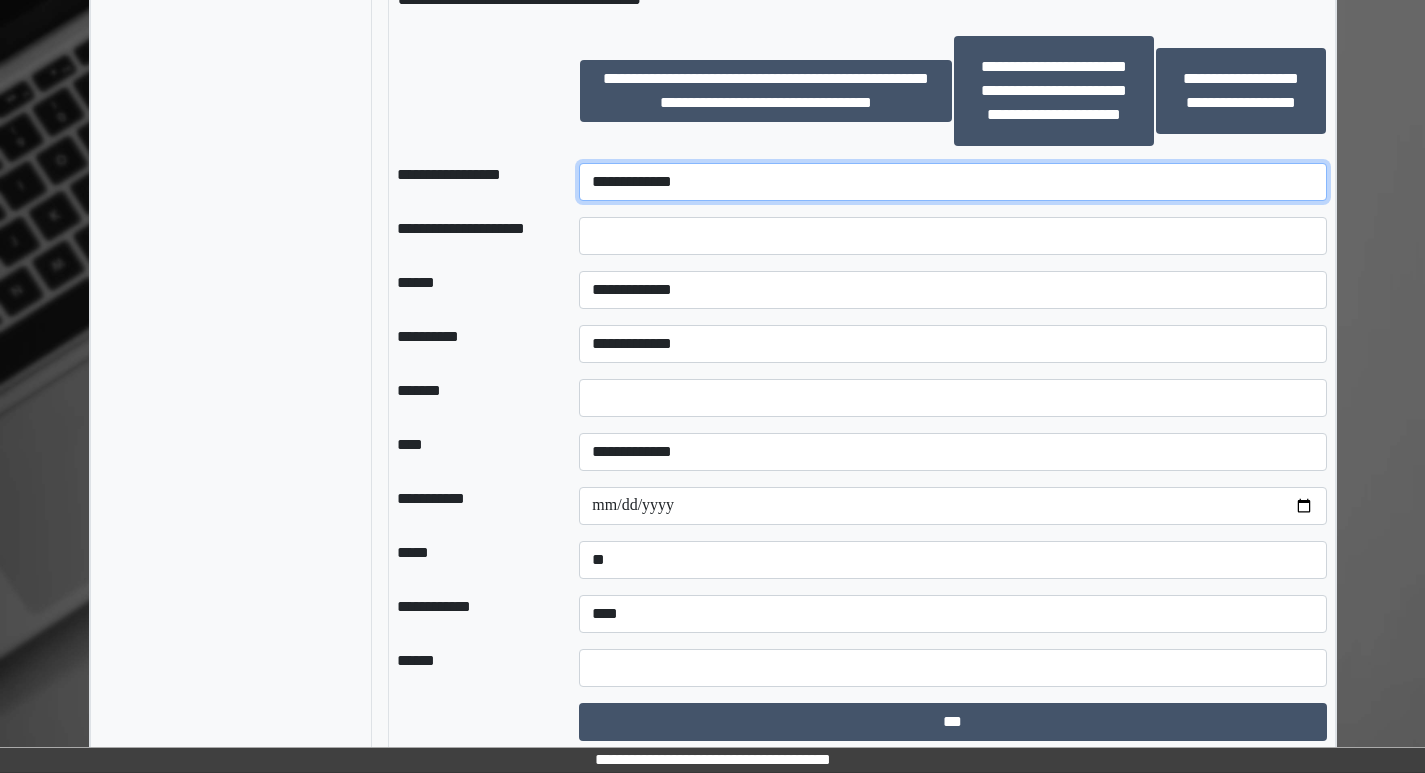 click on "**********" at bounding box center (952, 182) 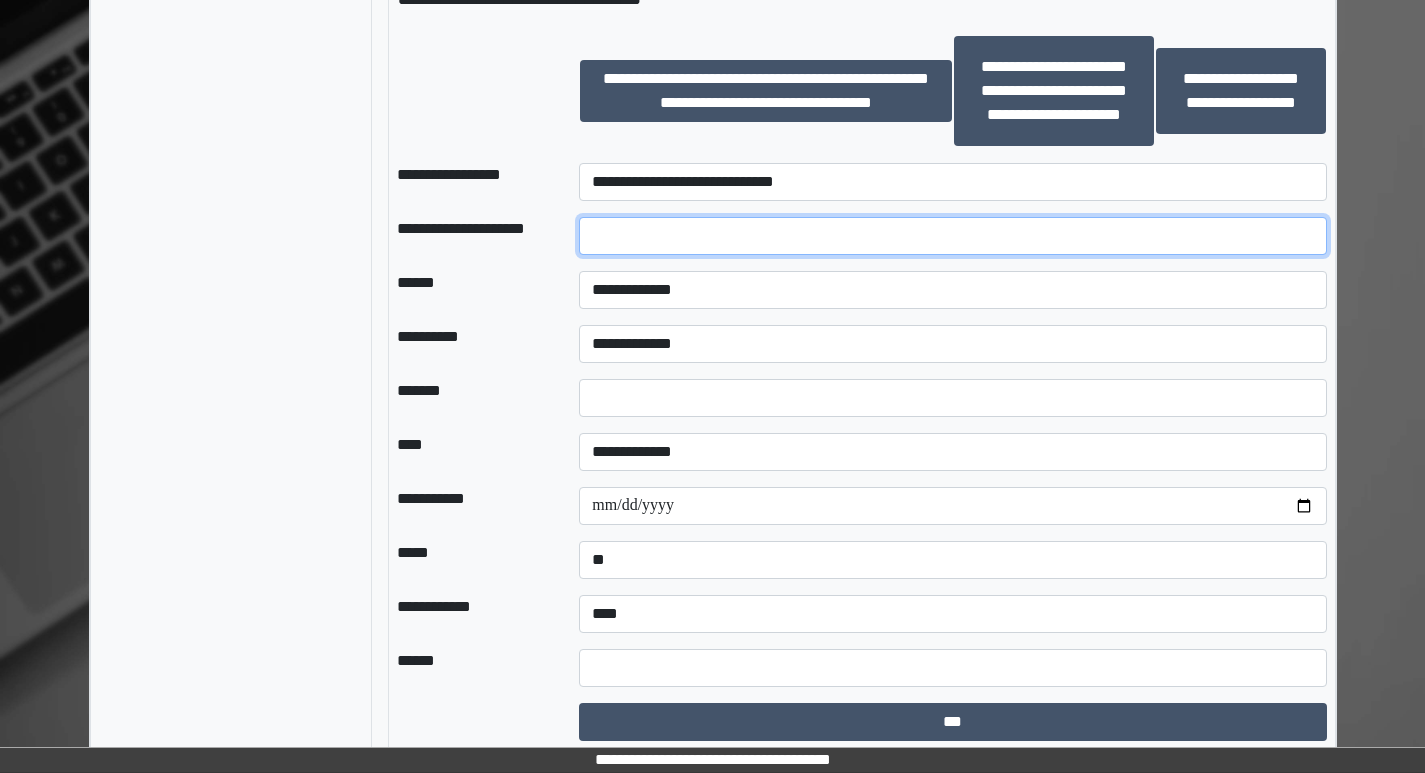click at bounding box center (952, 236) 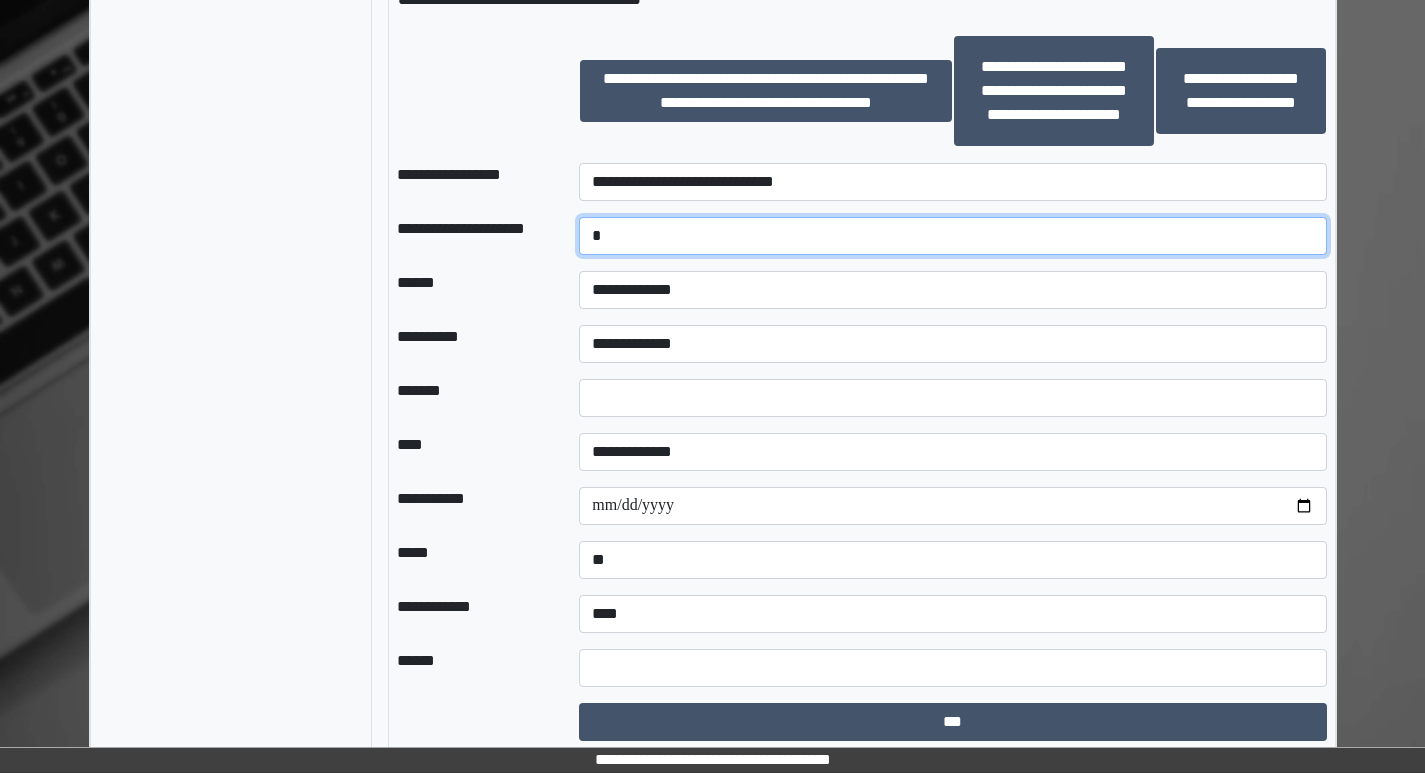 drag, startPoint x: 618, startPoint y: 236, endPoint x: 531, endPoint y: 227, distance: 87.46428 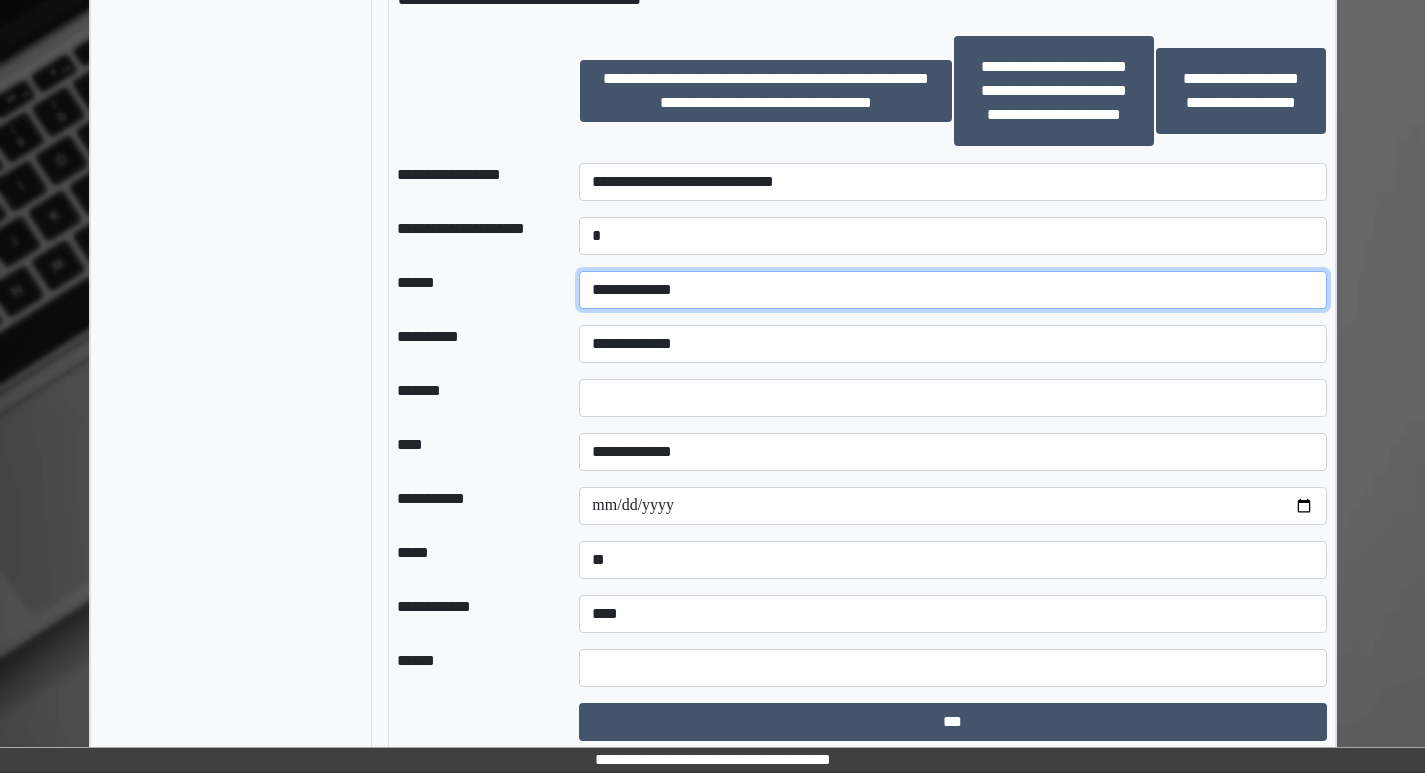click on "**********" at bounding box center [952, 290] 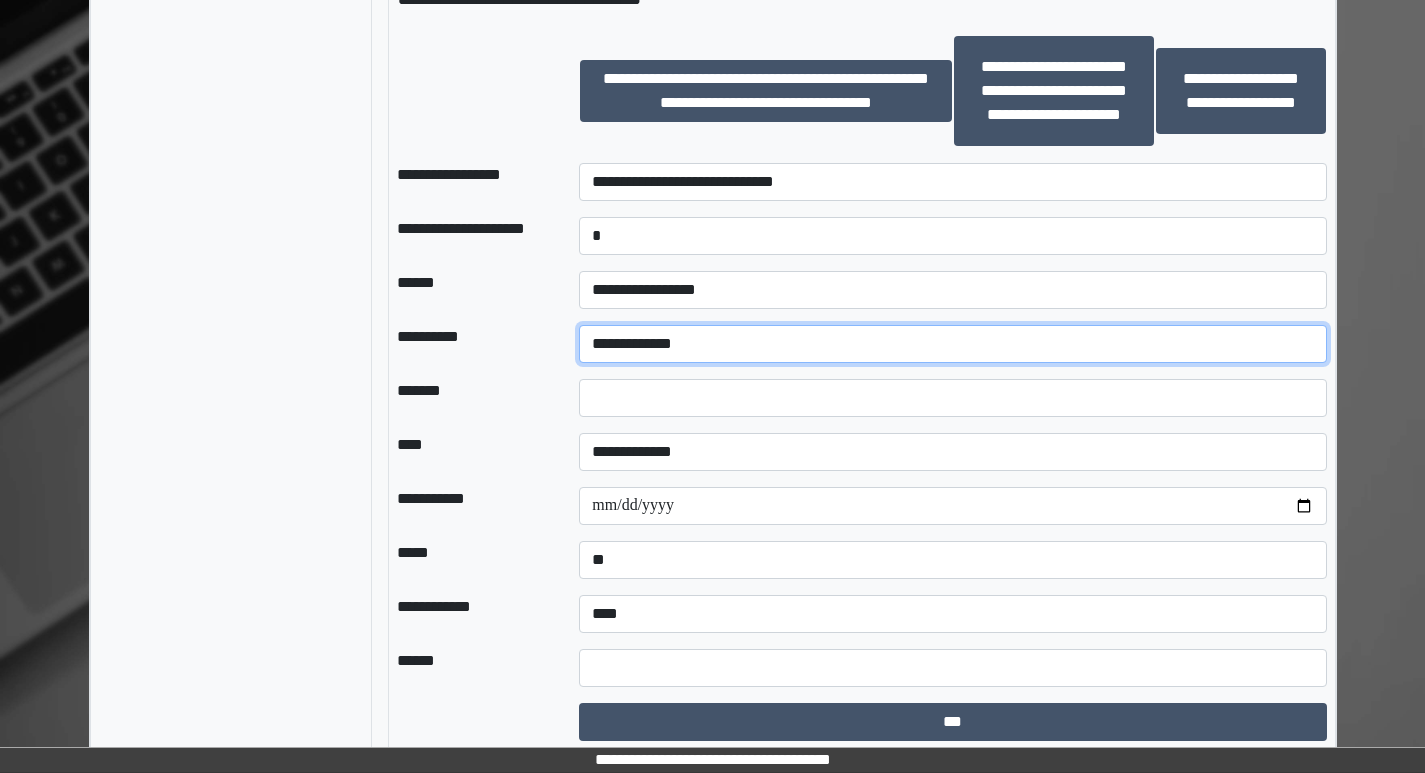 click on "**********" at bounding box center [952, 344] 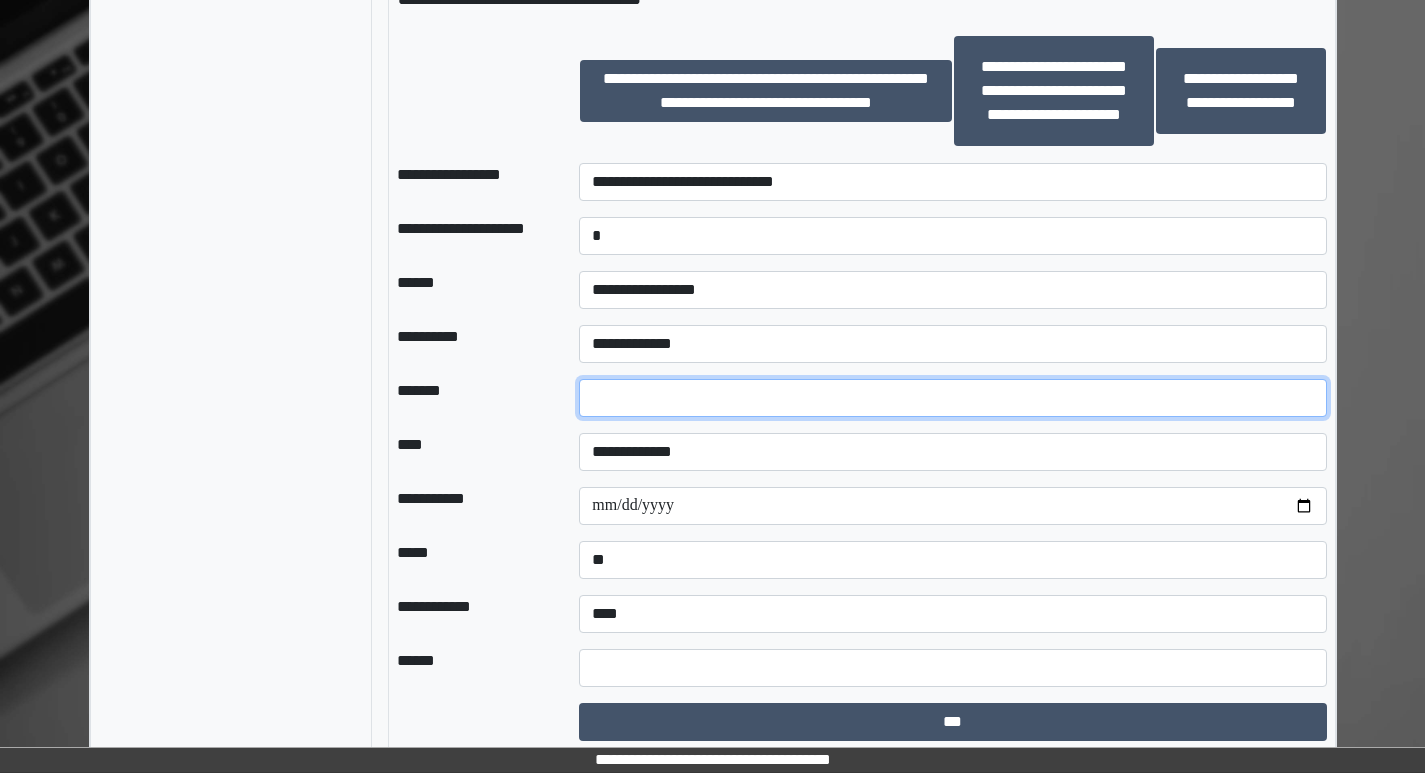 click at bounding box center (952, 398) 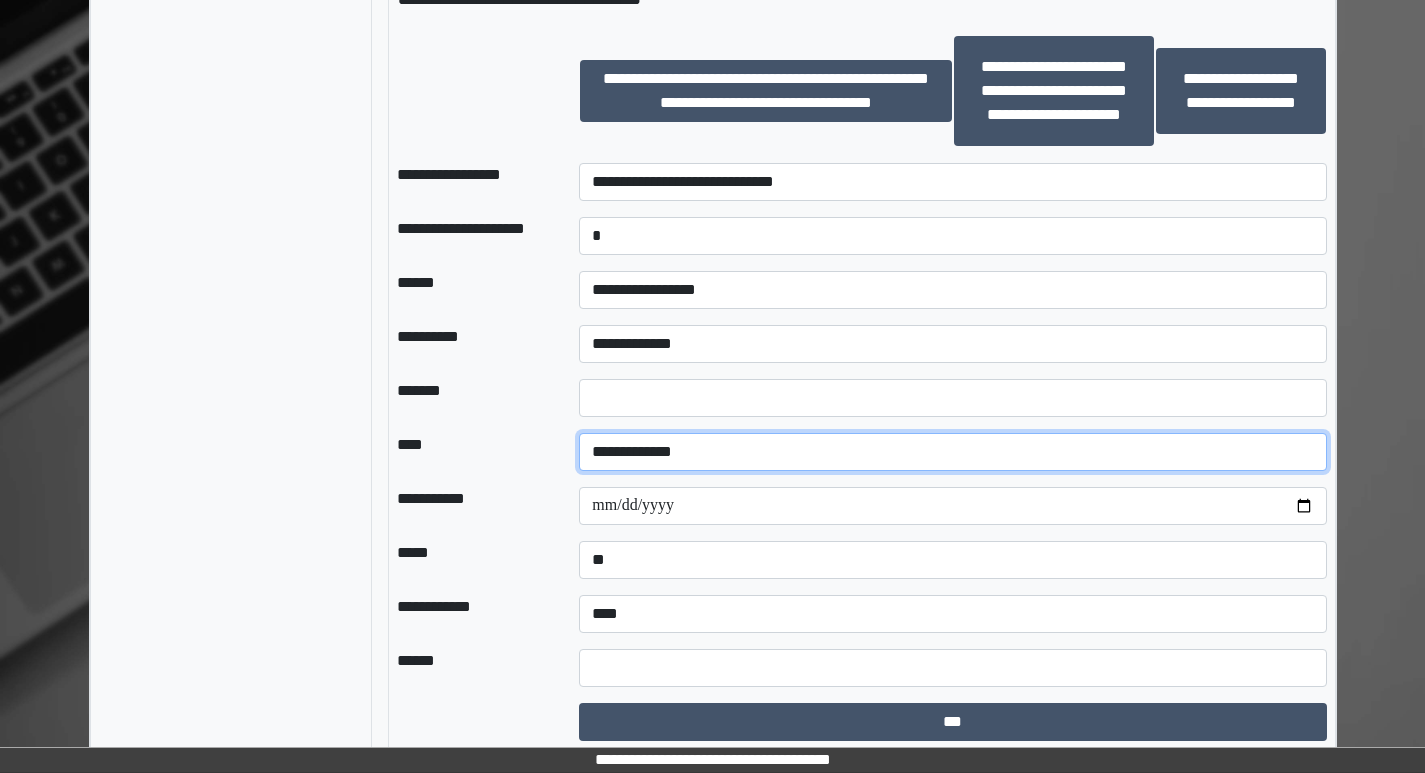 click on "**********" at bounding box center [952, 452] 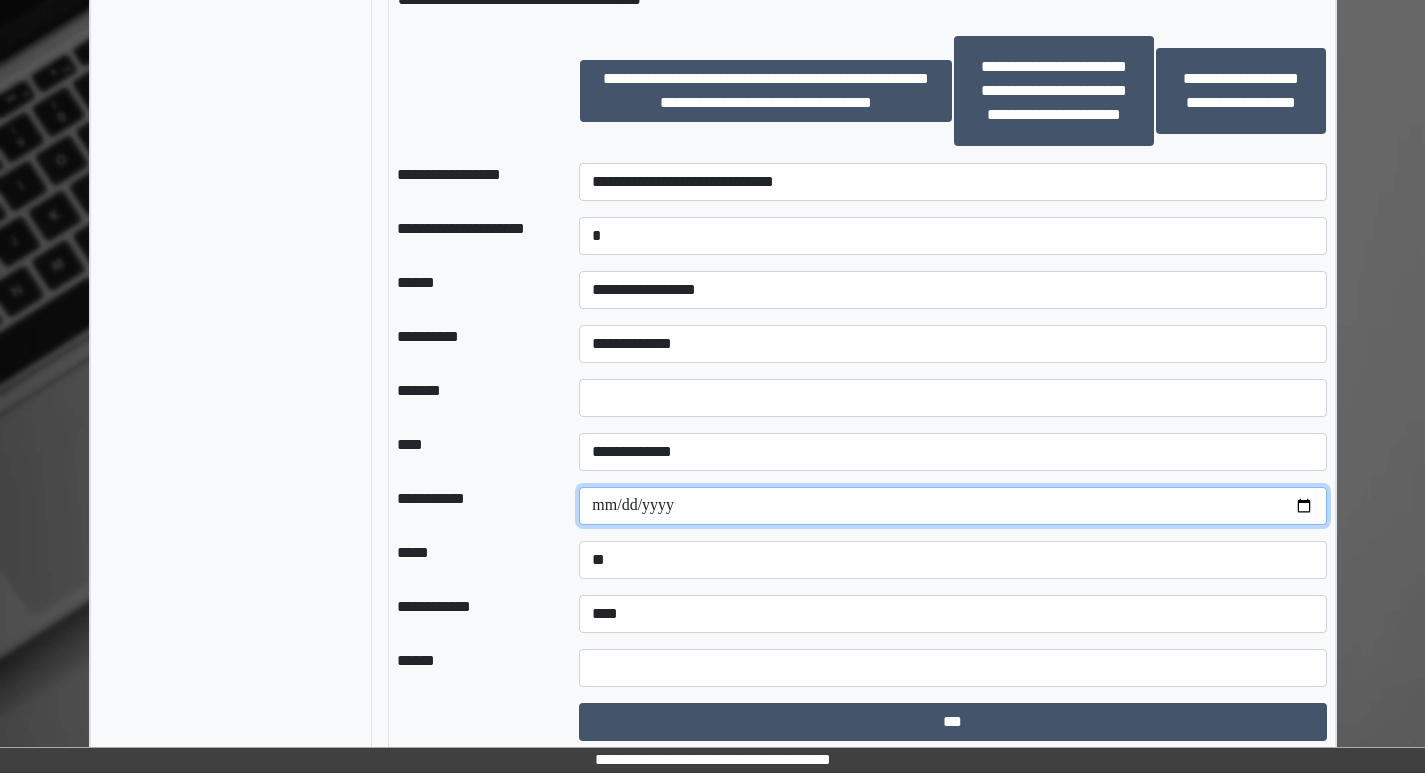 click at bounding box center (952, 506) 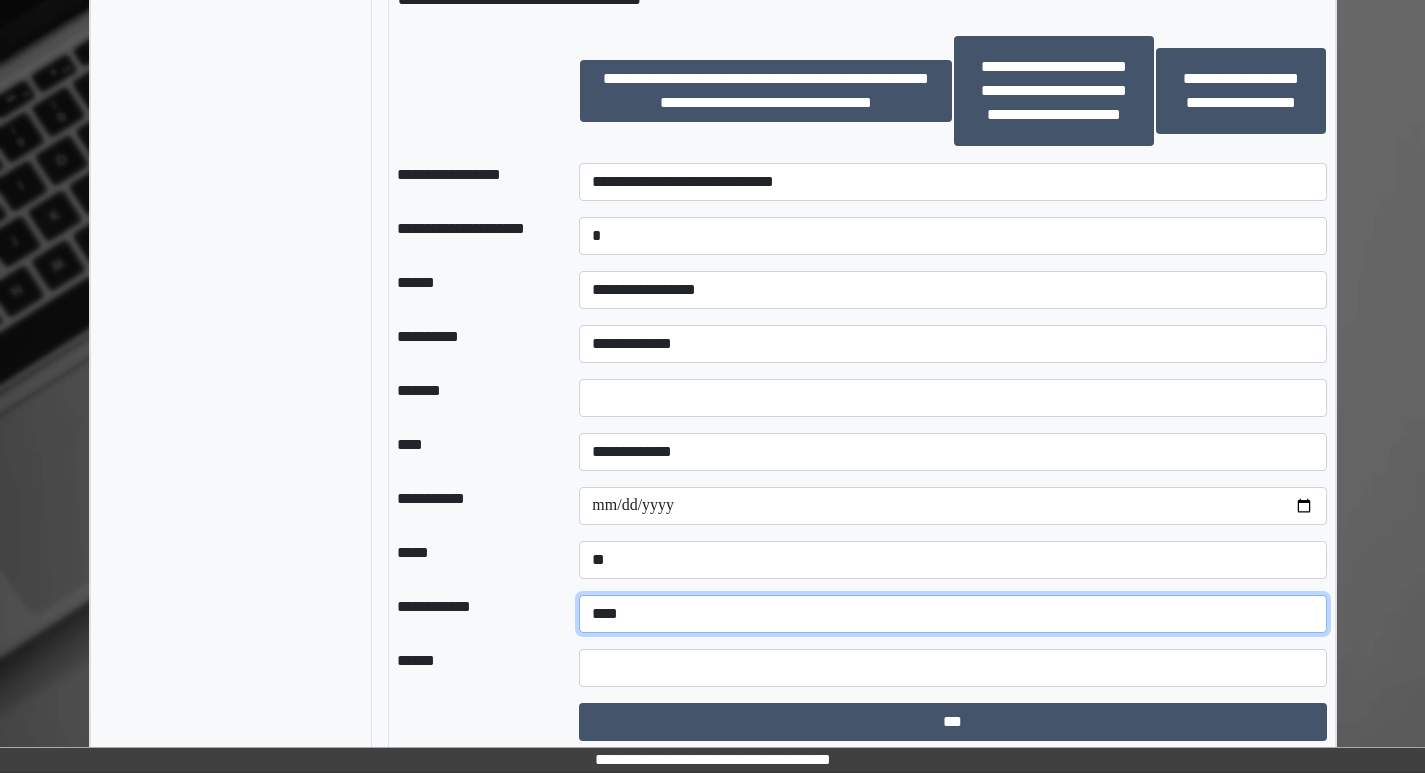 click on "**********" at bounding box center (952, 614) 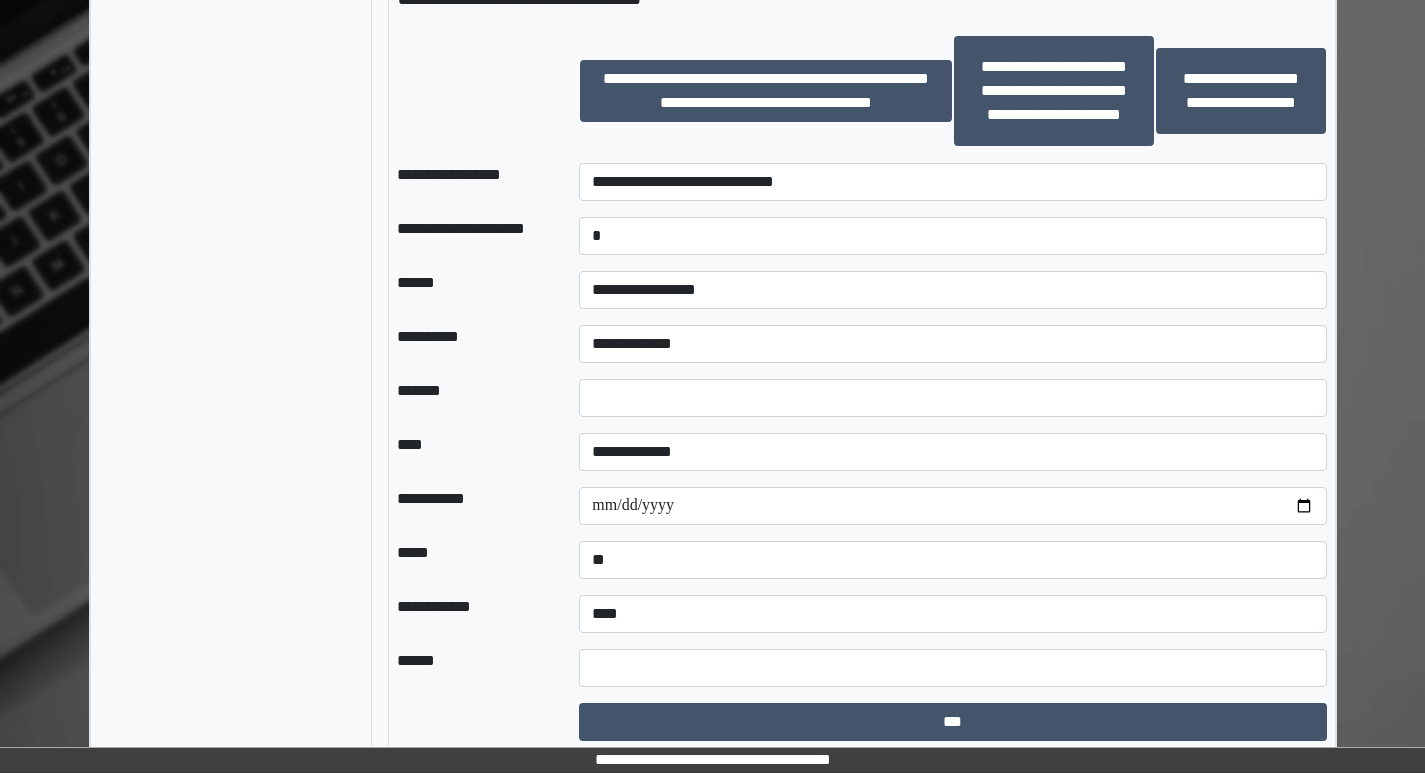 click on "******" at bounding box center (472, 668) 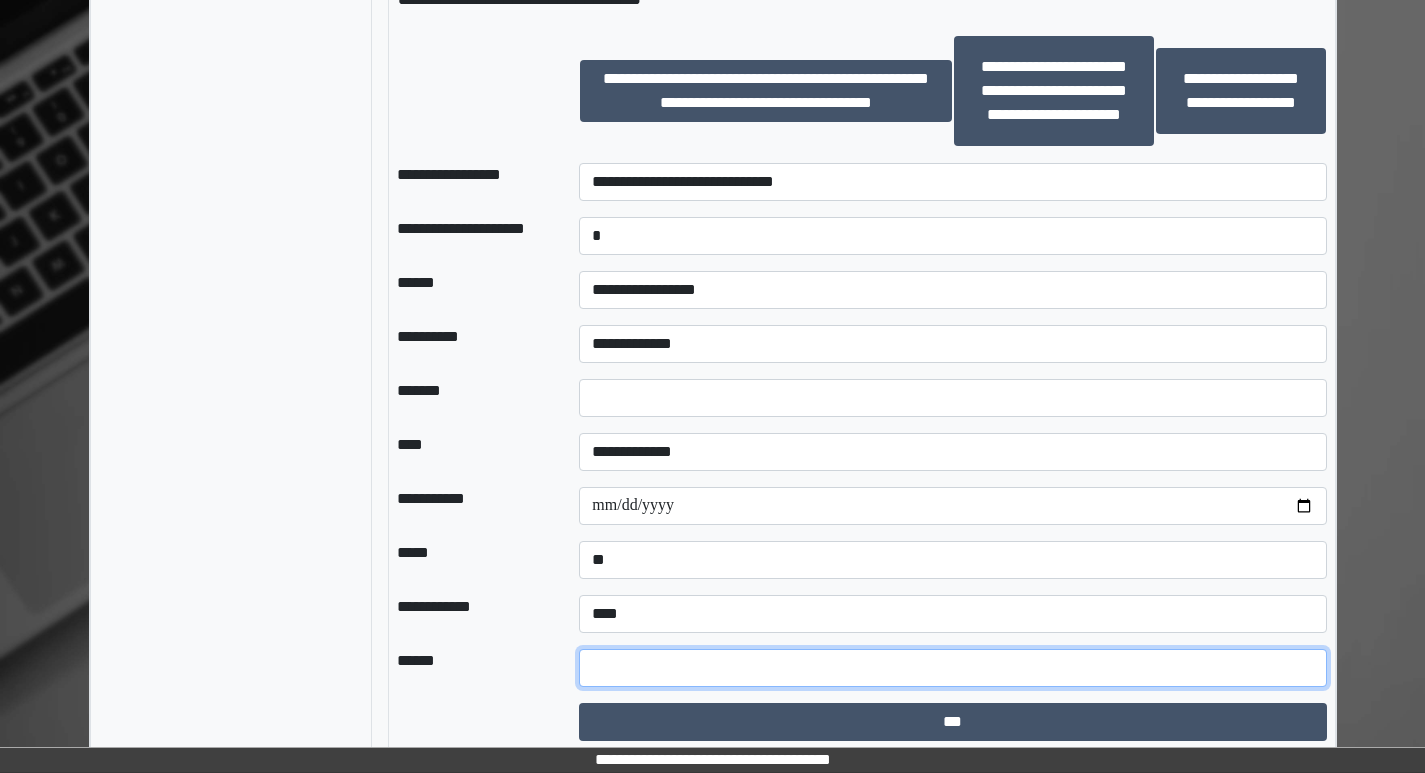 click at bounding box center [952, 668] 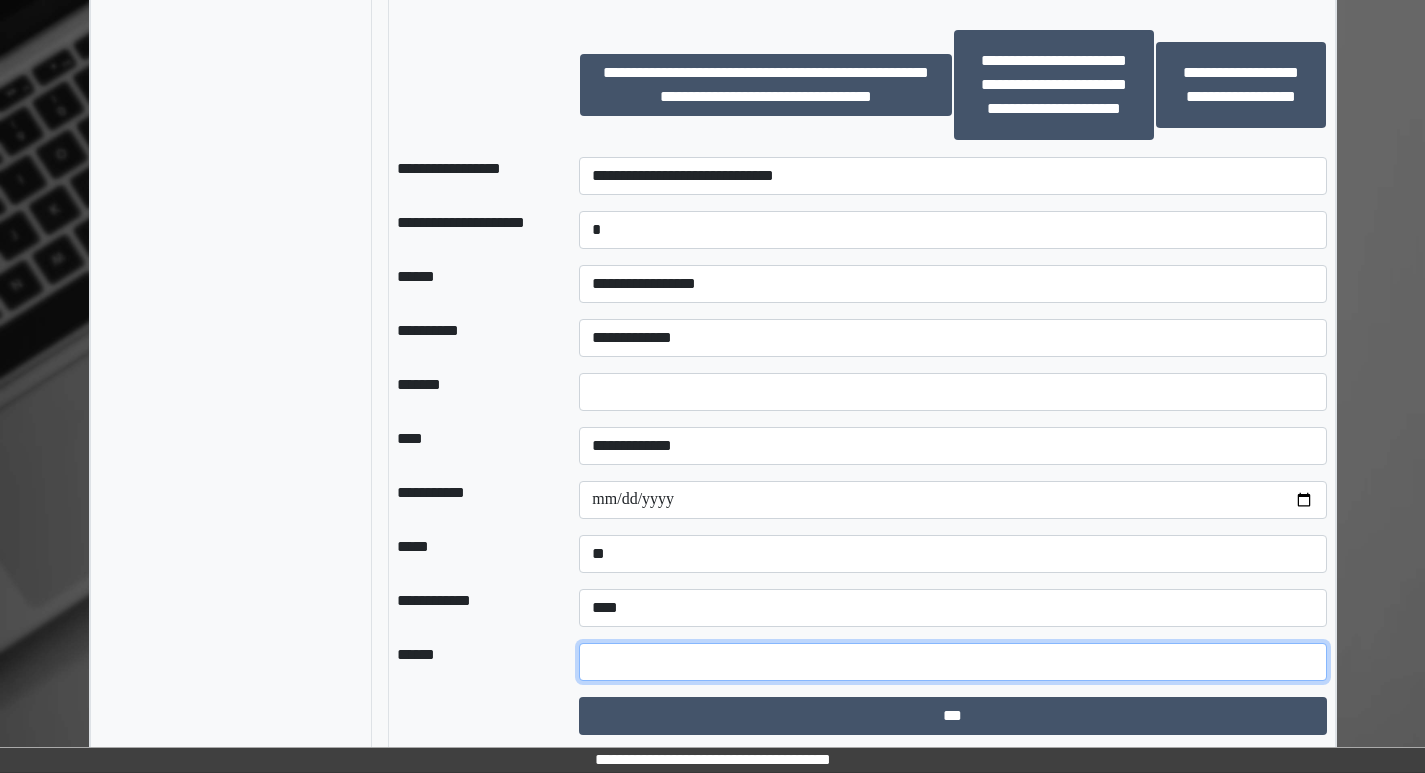 scroll, scrollTop: 1910, scrollLeft: 0, axis: vertical 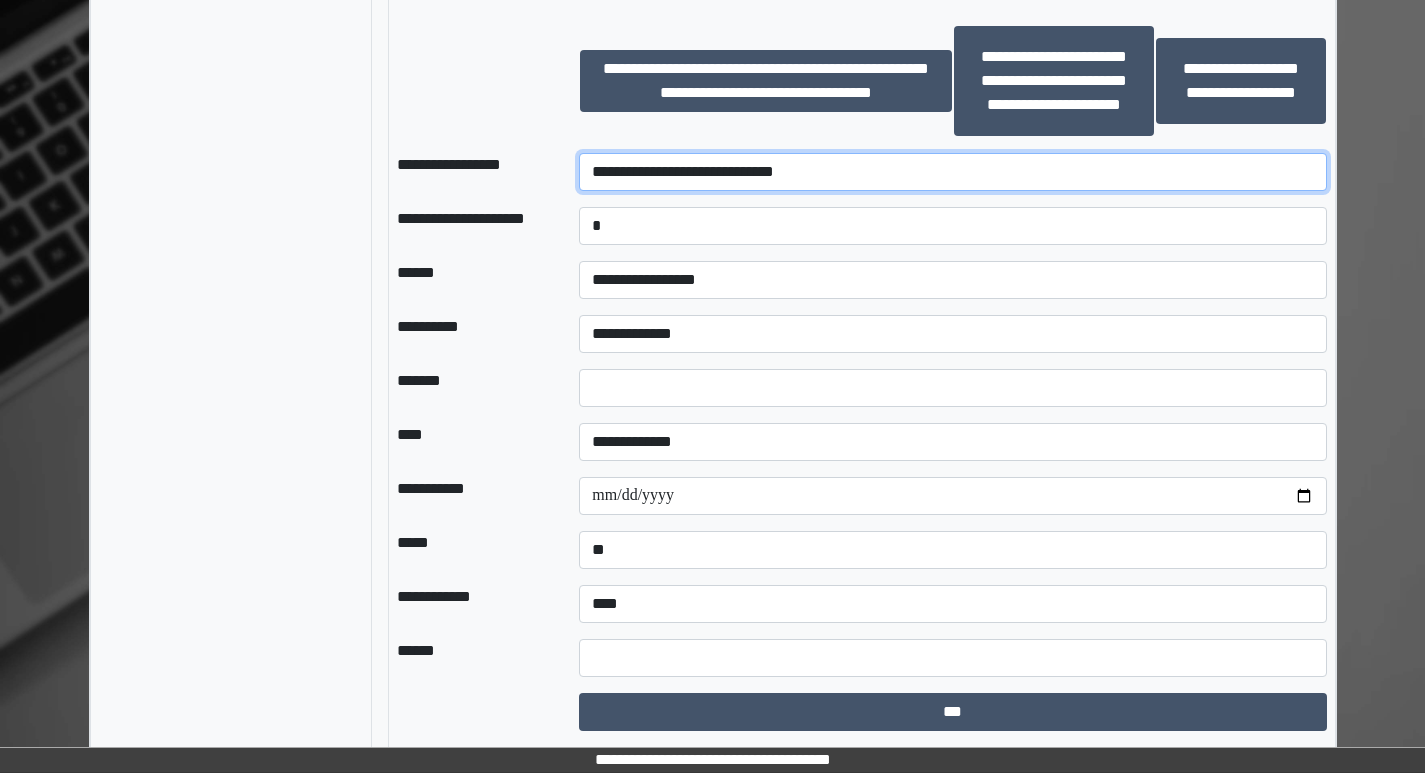 drag, startPoint x: 916, startPoint y: 166, endPoint x: 765, endPoint y: 166, distance: 151 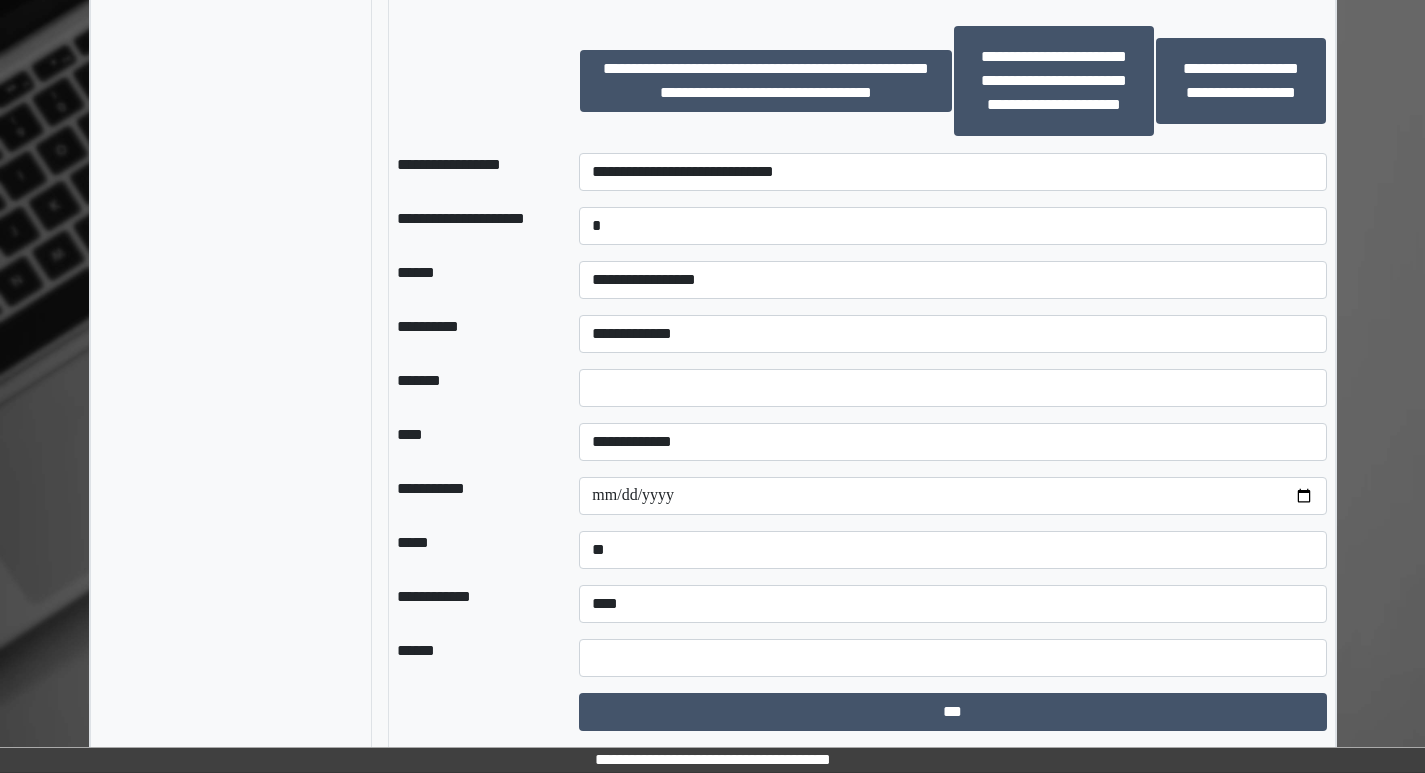 click on "**********" at bounding box center [472, 172] 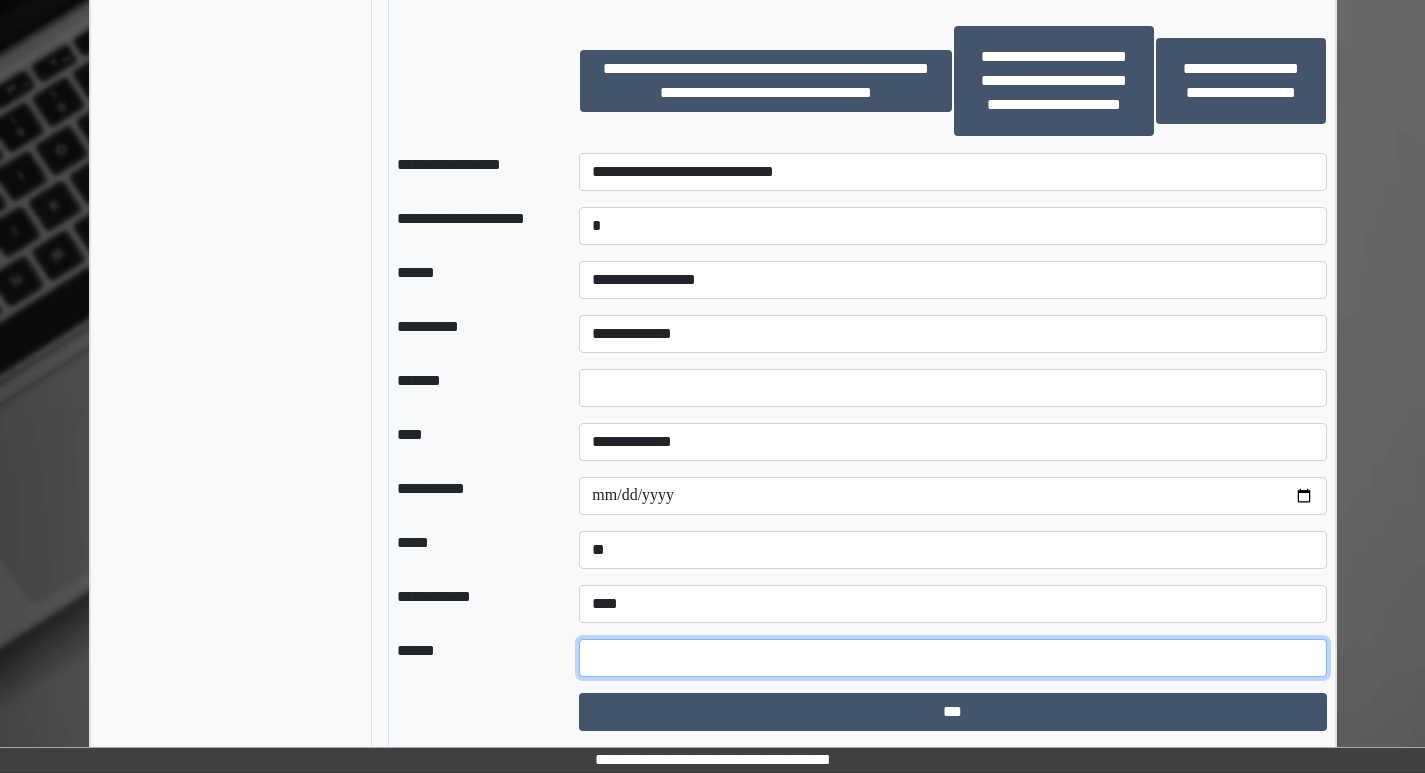 click at bounding box center (952, 658) 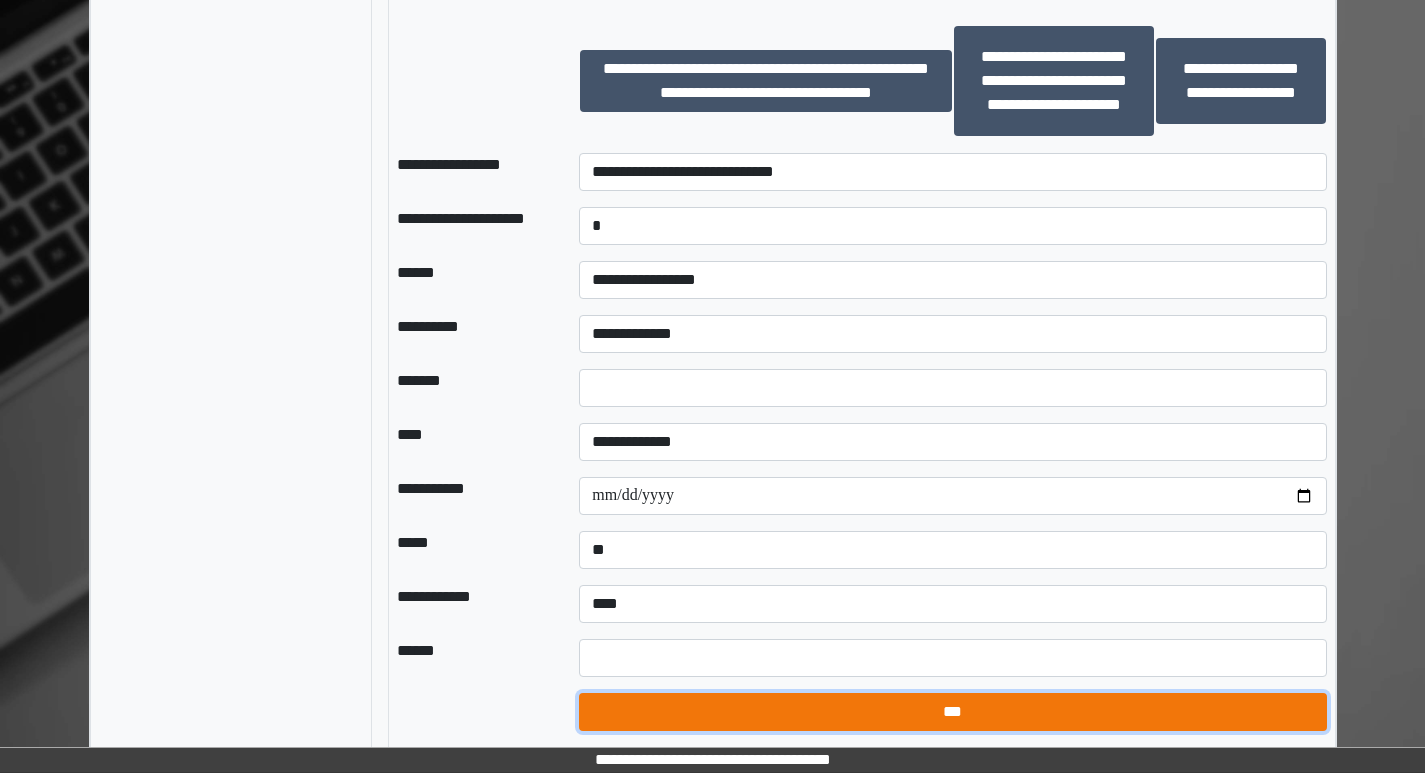 click on "***" at bounding box center [952, 712] 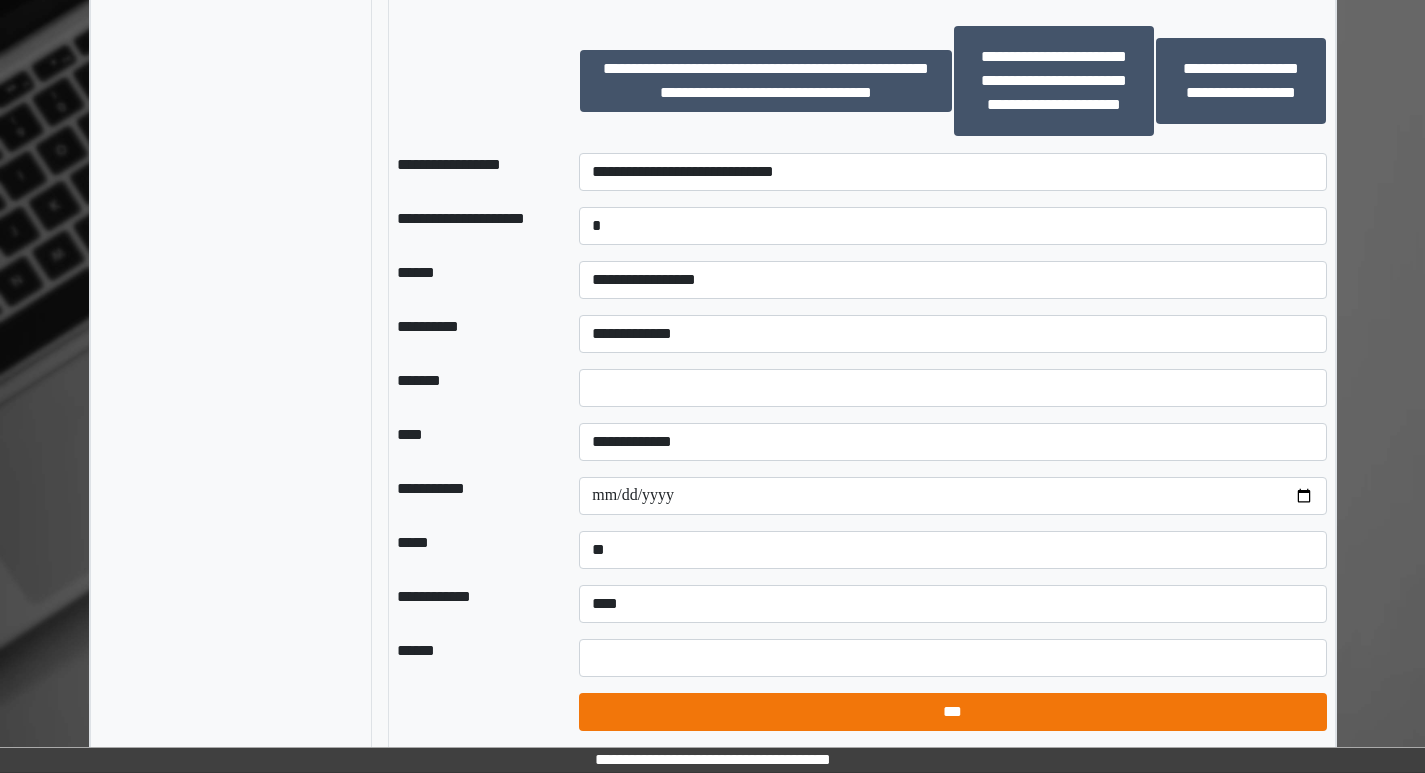 select on "*" 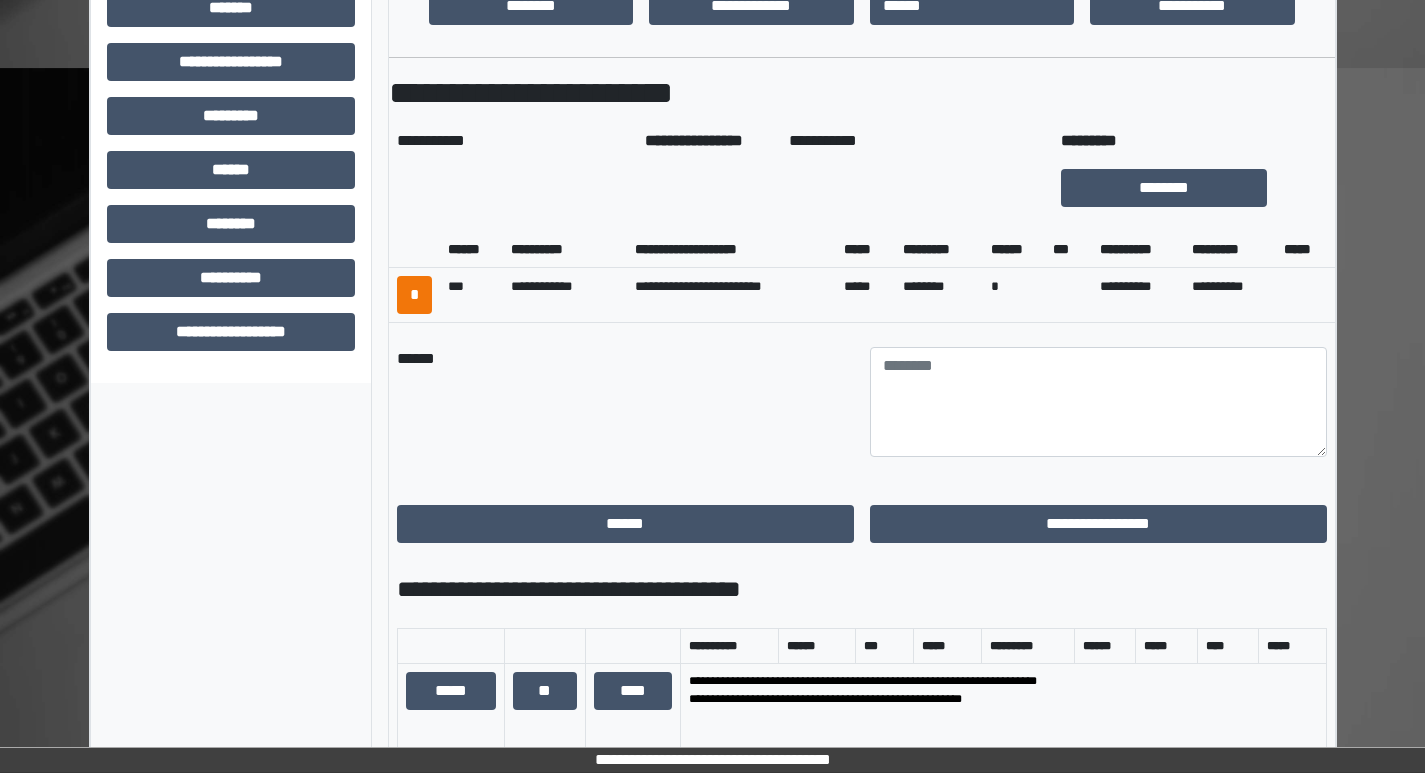 scroll, scrollTop: 710, scrollLeft: 0, axis: vertical 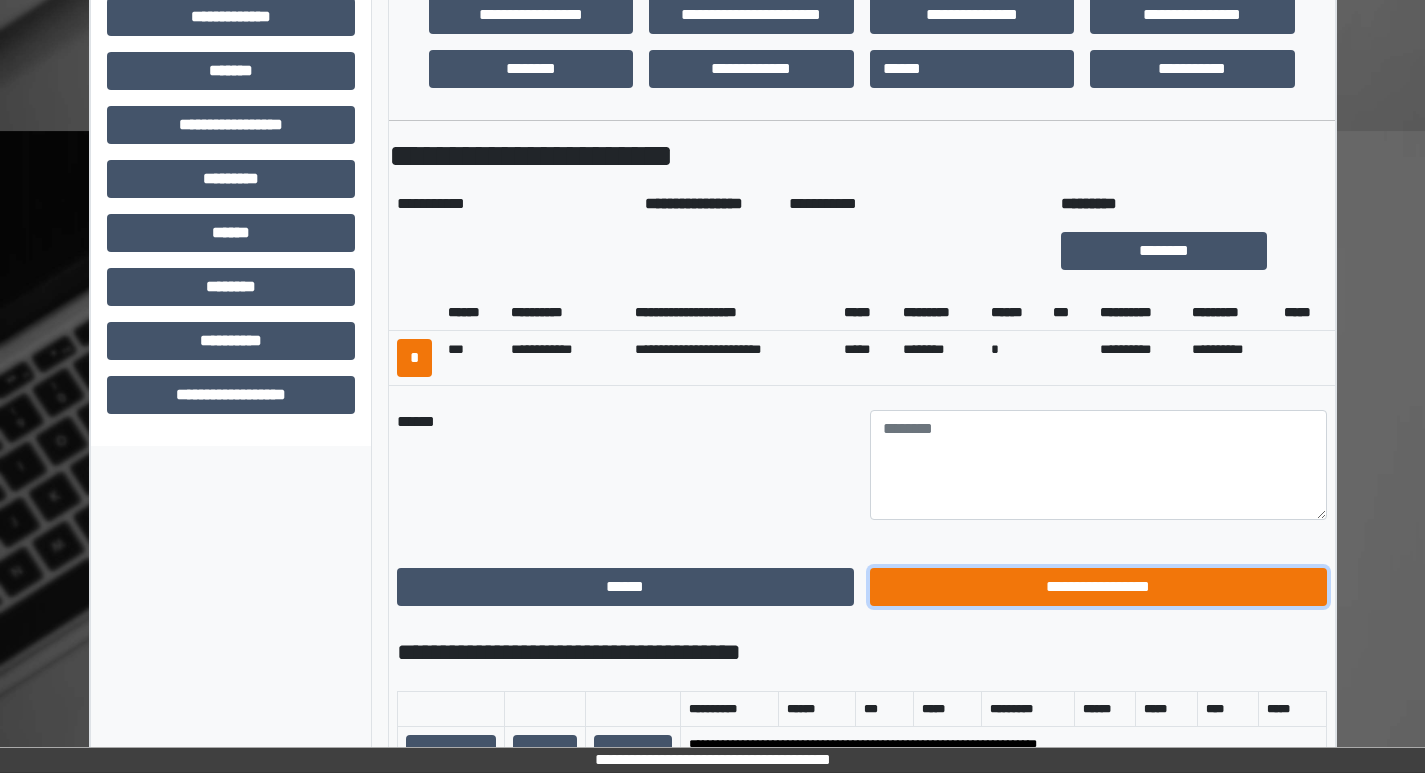 click on "**********" at bounding box center [1098, 587] 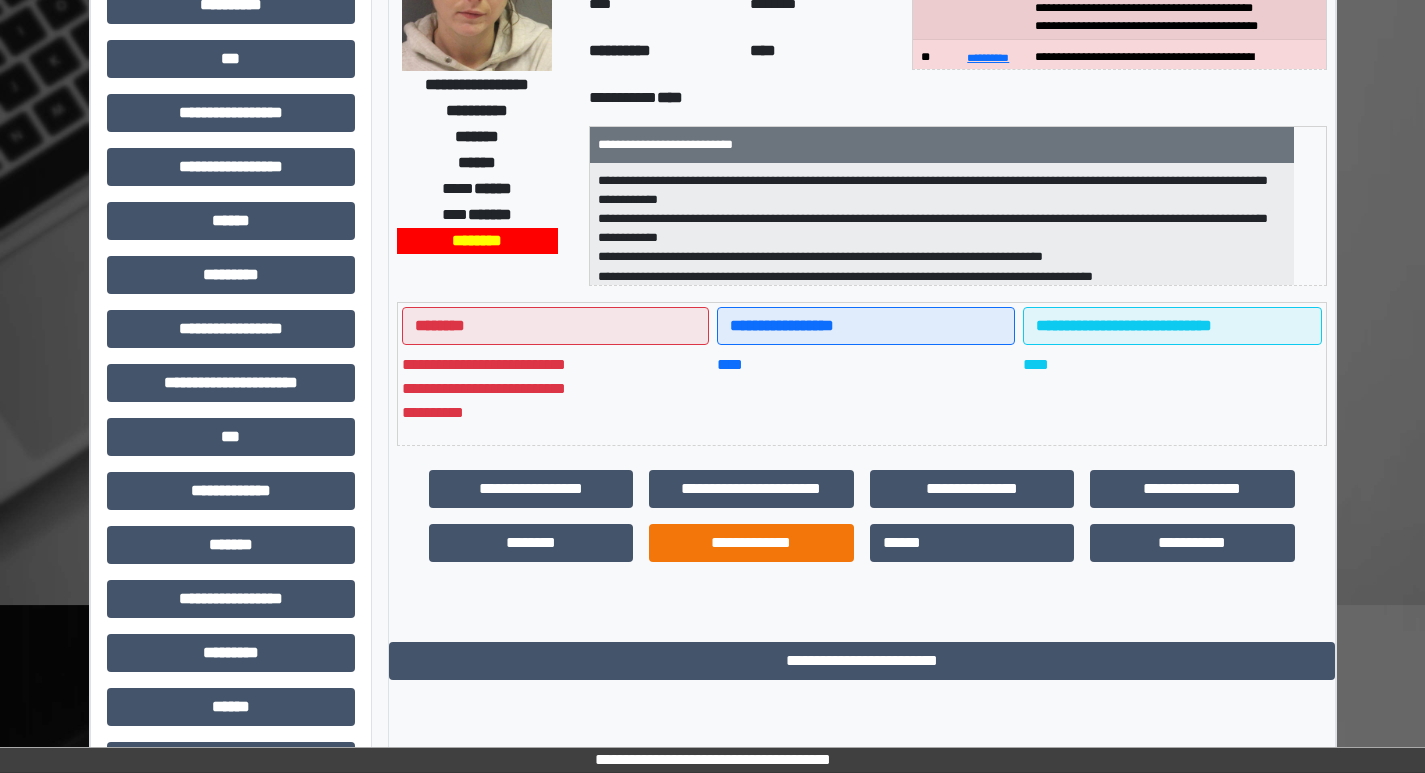 scroll, scrollTop: 201, scrollLeft: 0, axis: vertical 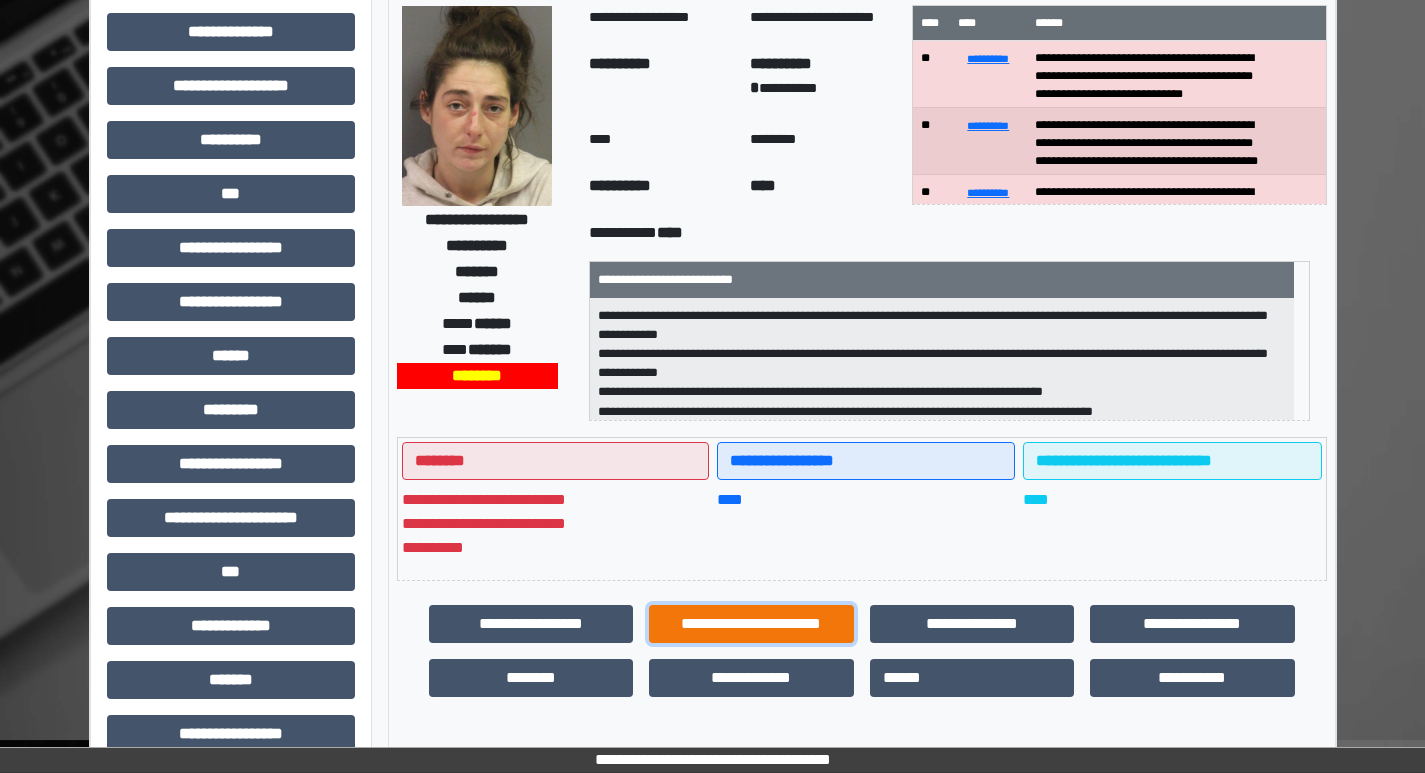 click on "**********" at bounding box center (751, 624) 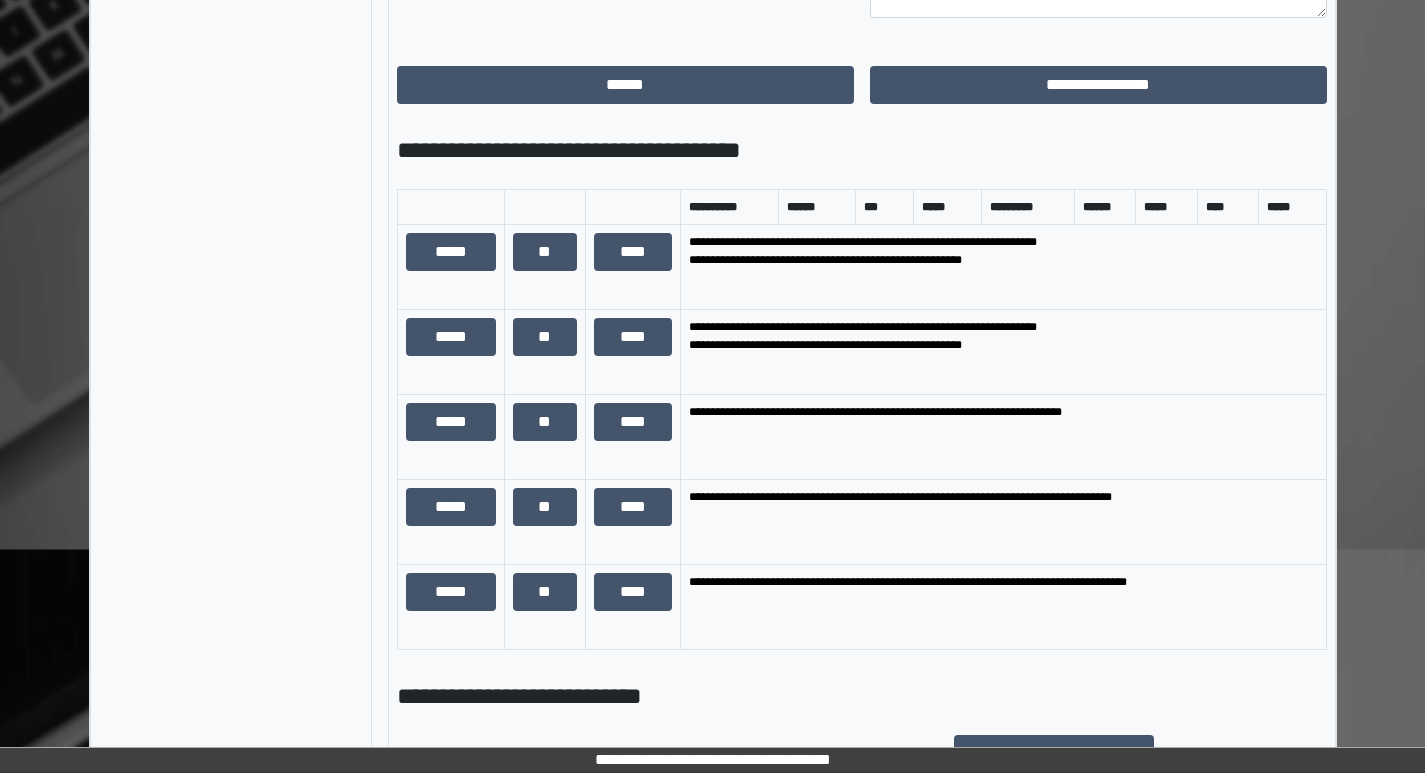 scroll, scrollTop: 1801, scrollLeft: 0, axis: vertical 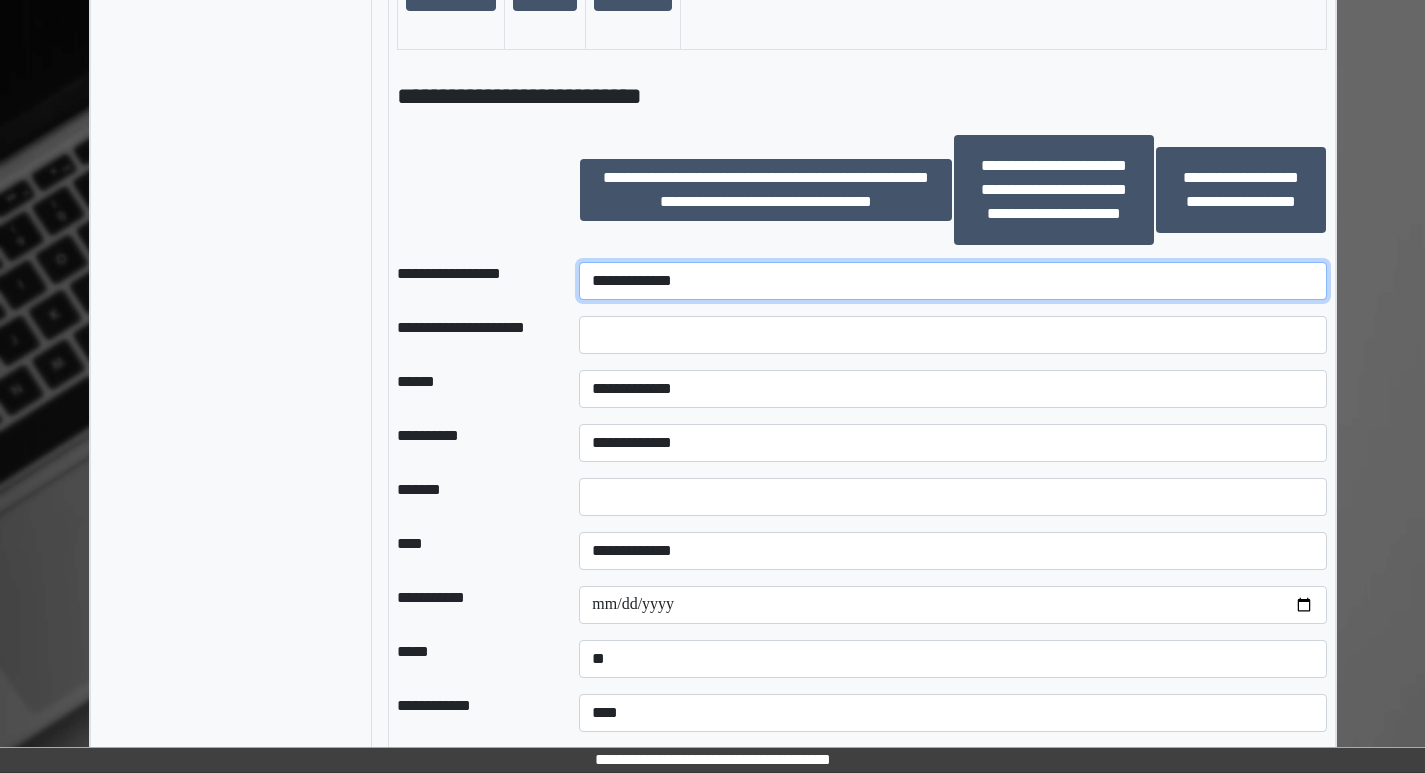 click on "**********" at bounding box center (952, 281) 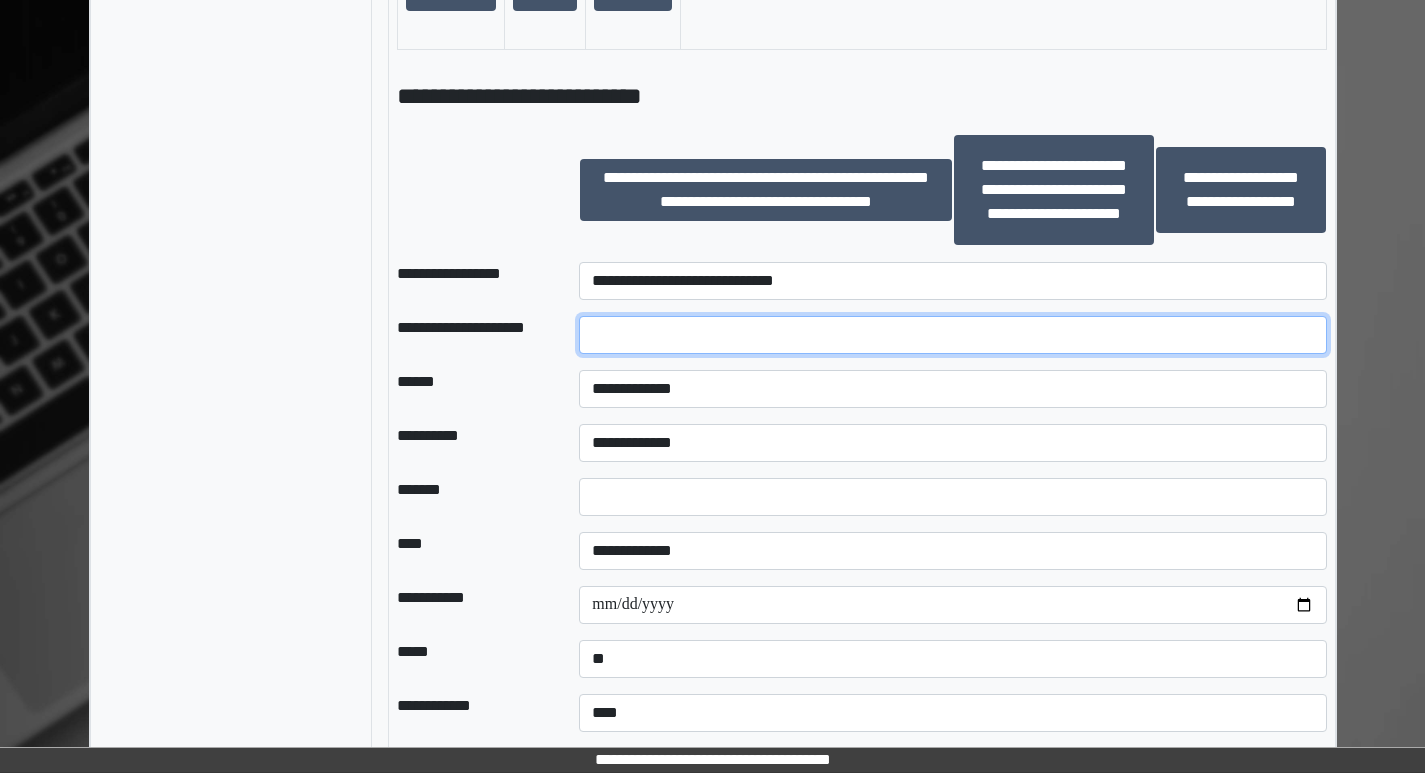 click at bounding box center [952, 335] 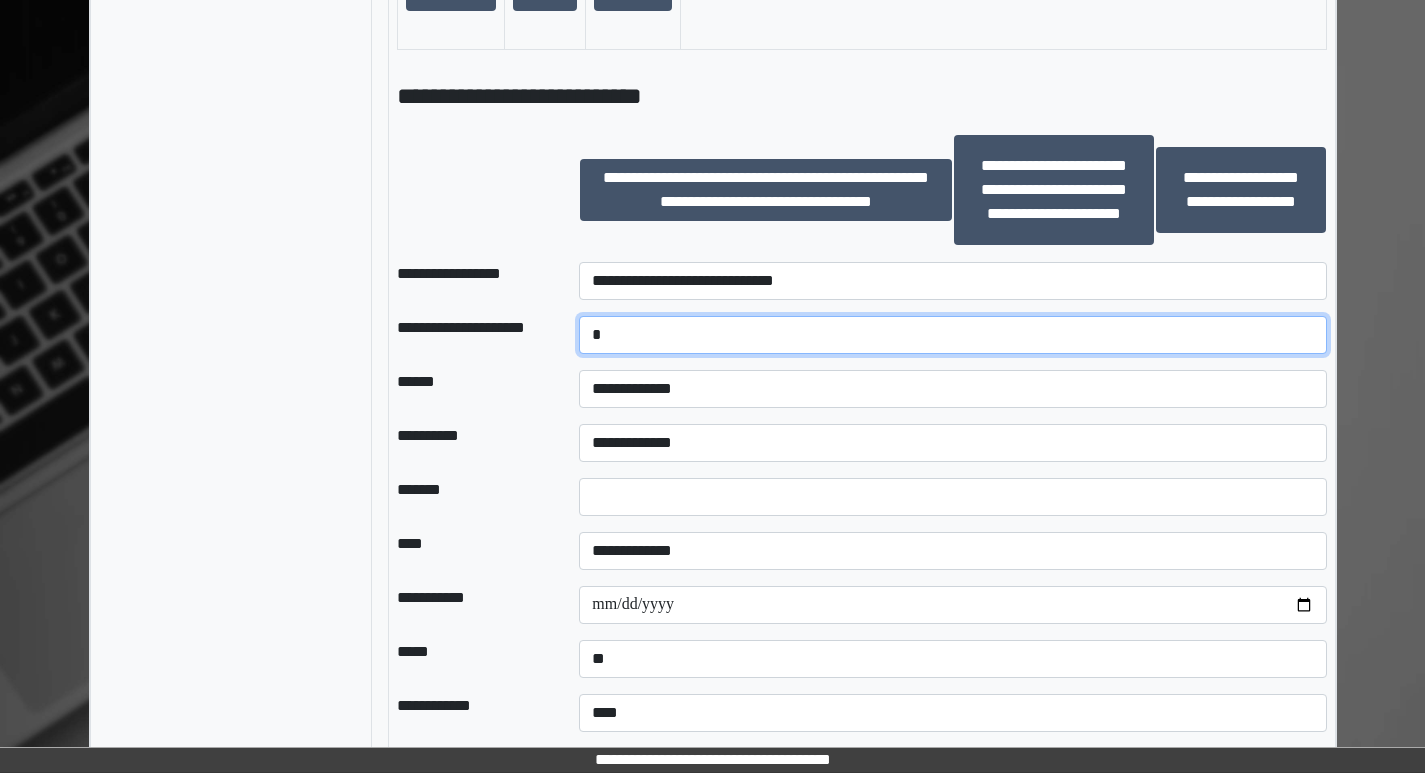 type on "*" 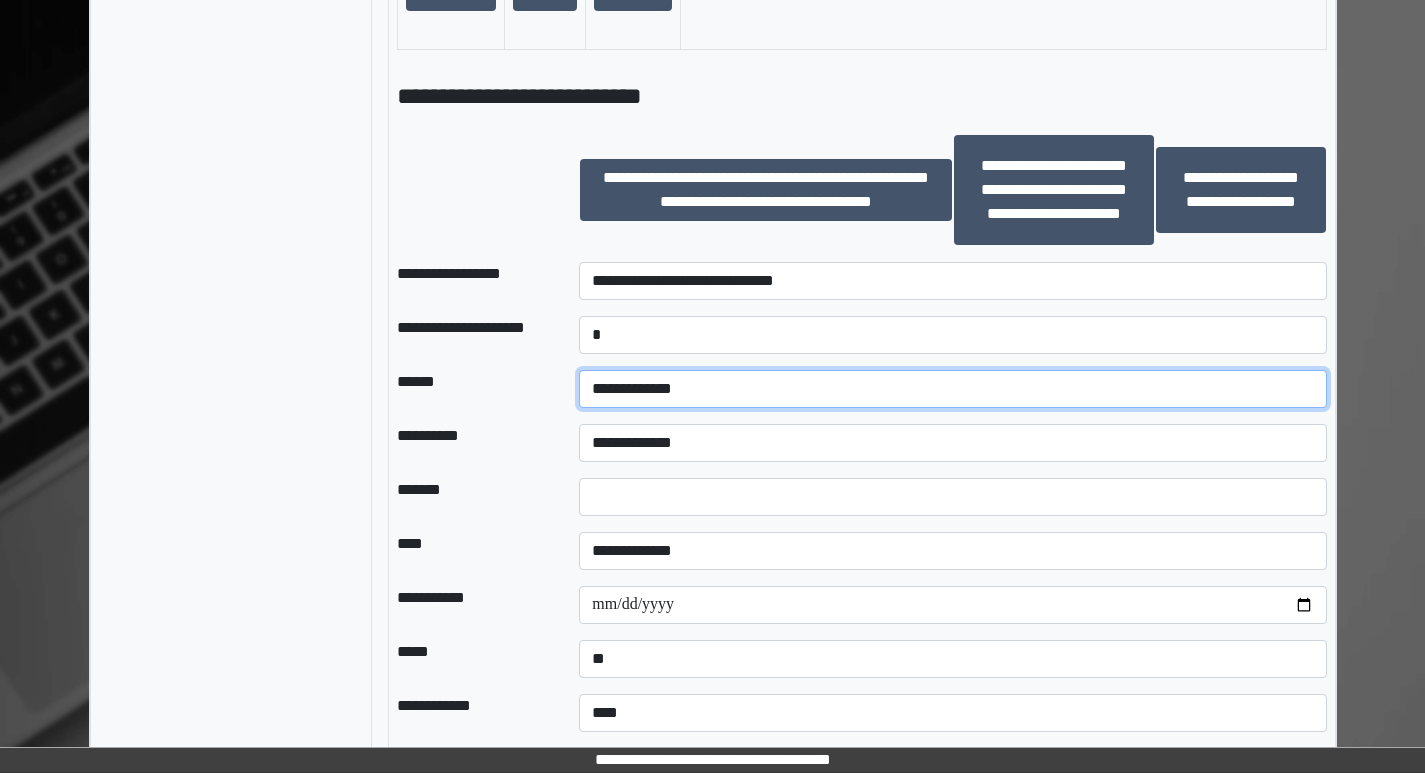 click on "**********" at bounding box center (952, 389) 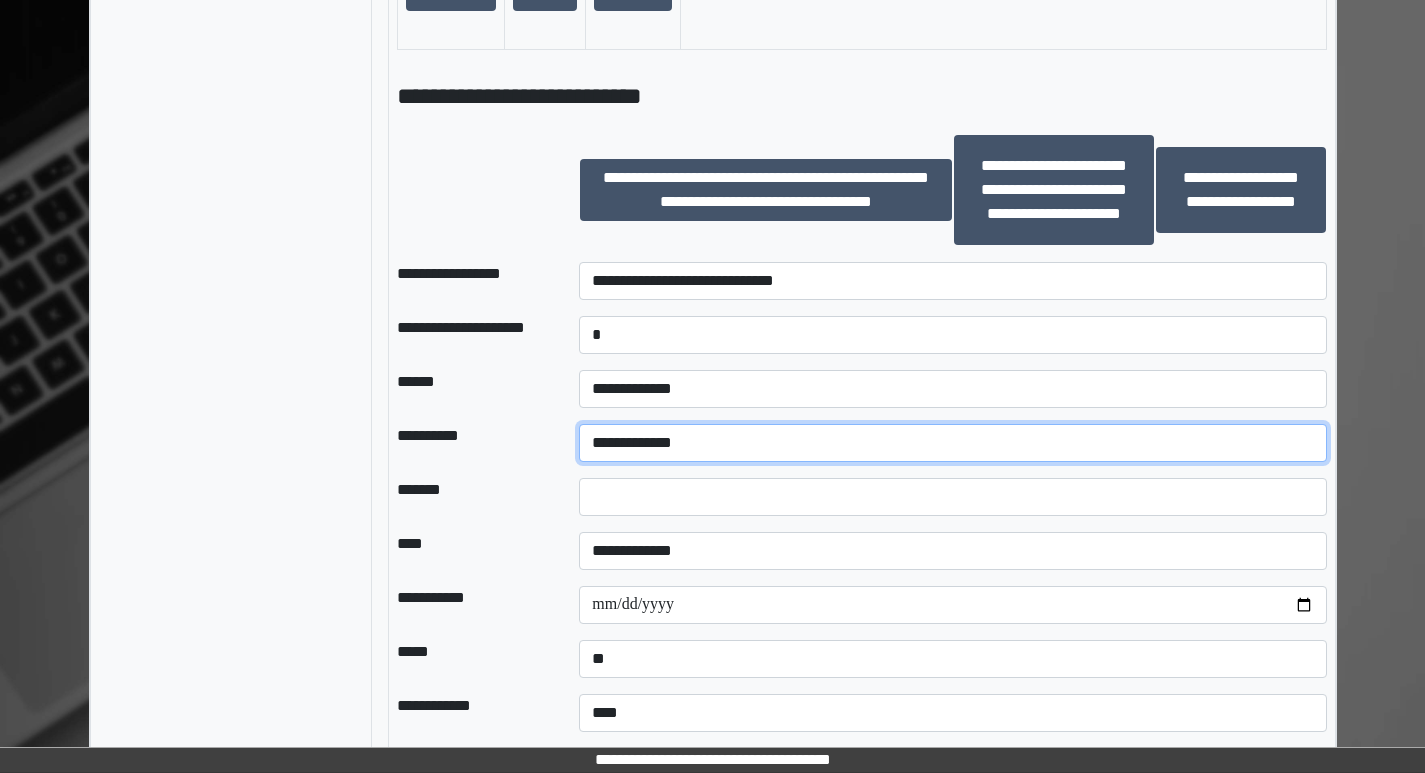 click on "**********" at bounding box center (952, 443) 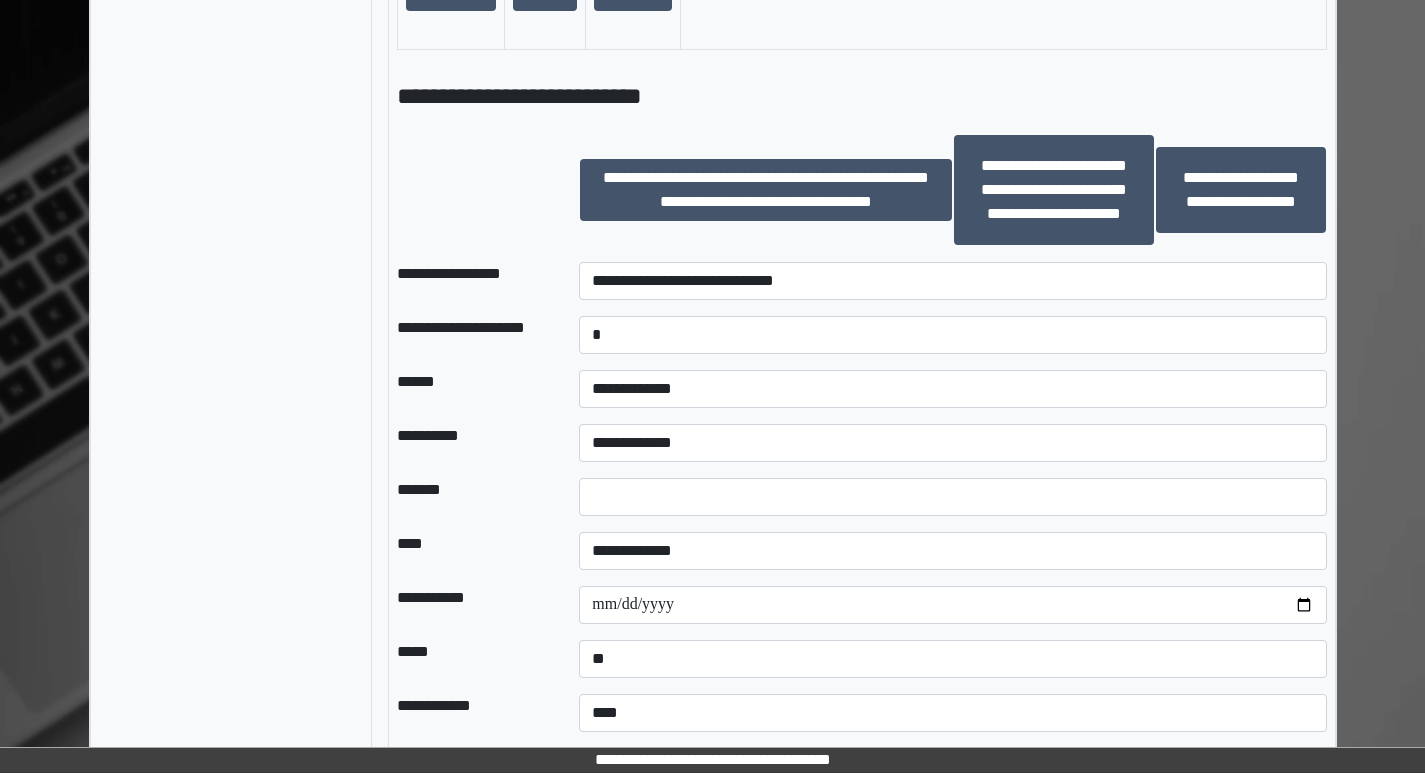 click on "**********" at bounding box center [472, 443] 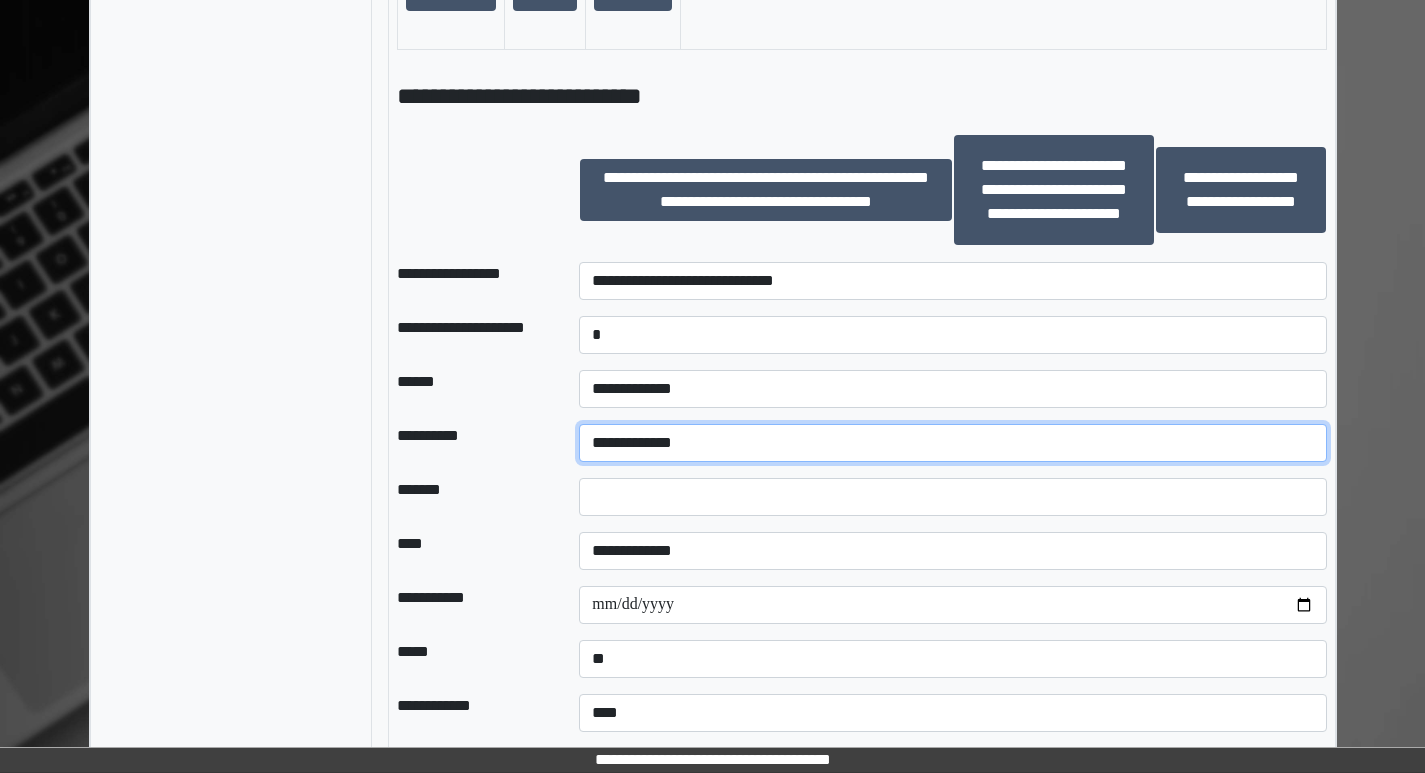 click on "**********" at bounding box center (952, 443) 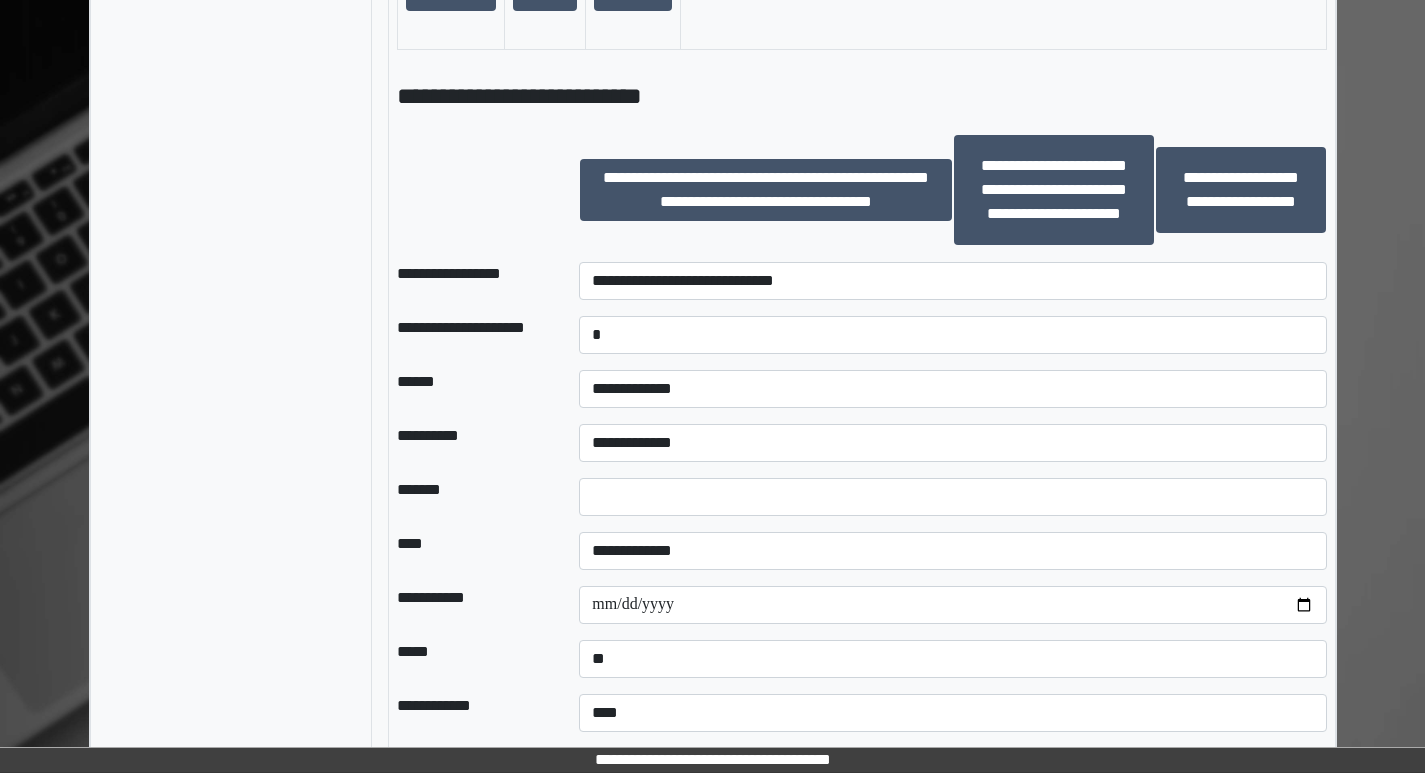click on "**********" at bounding box center (472, 443) 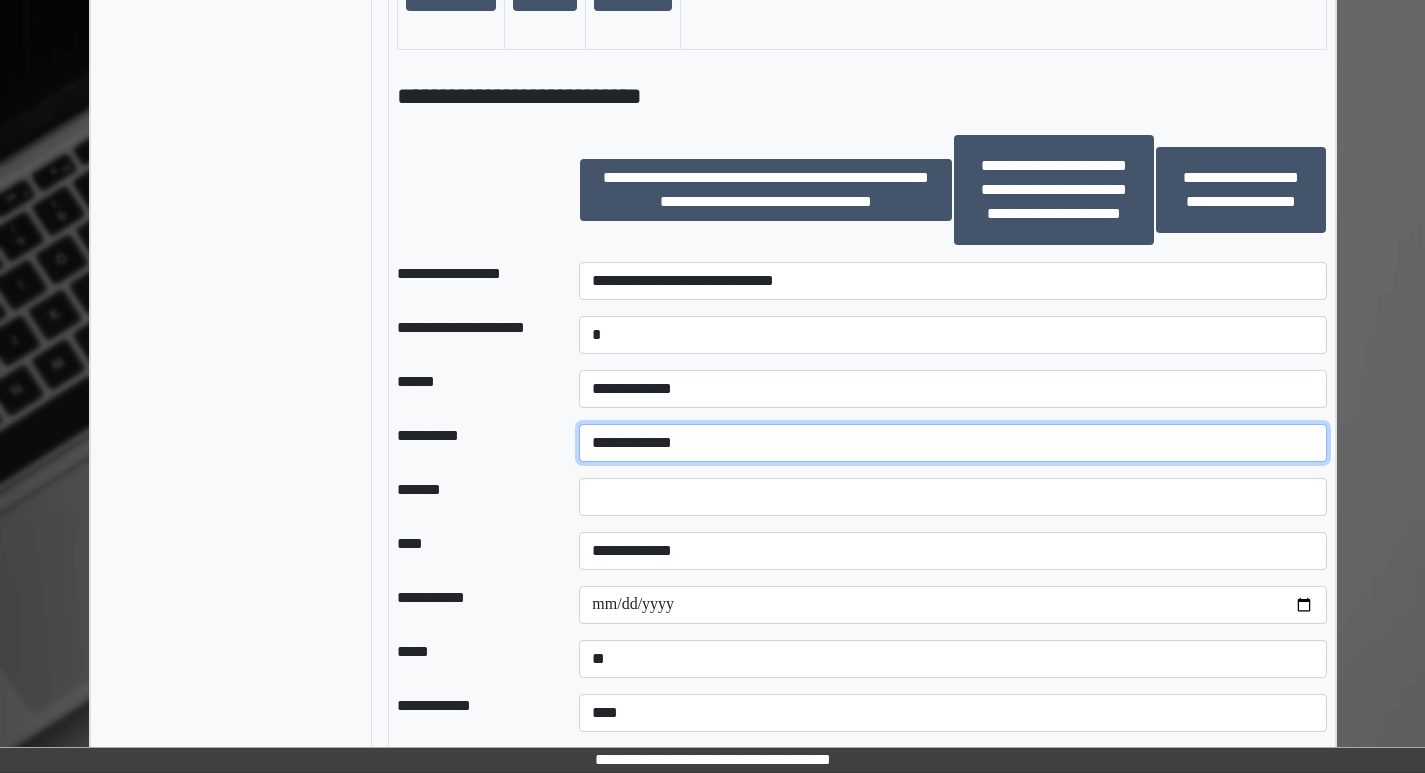 click on "**********" at bounding box center [952, 443] 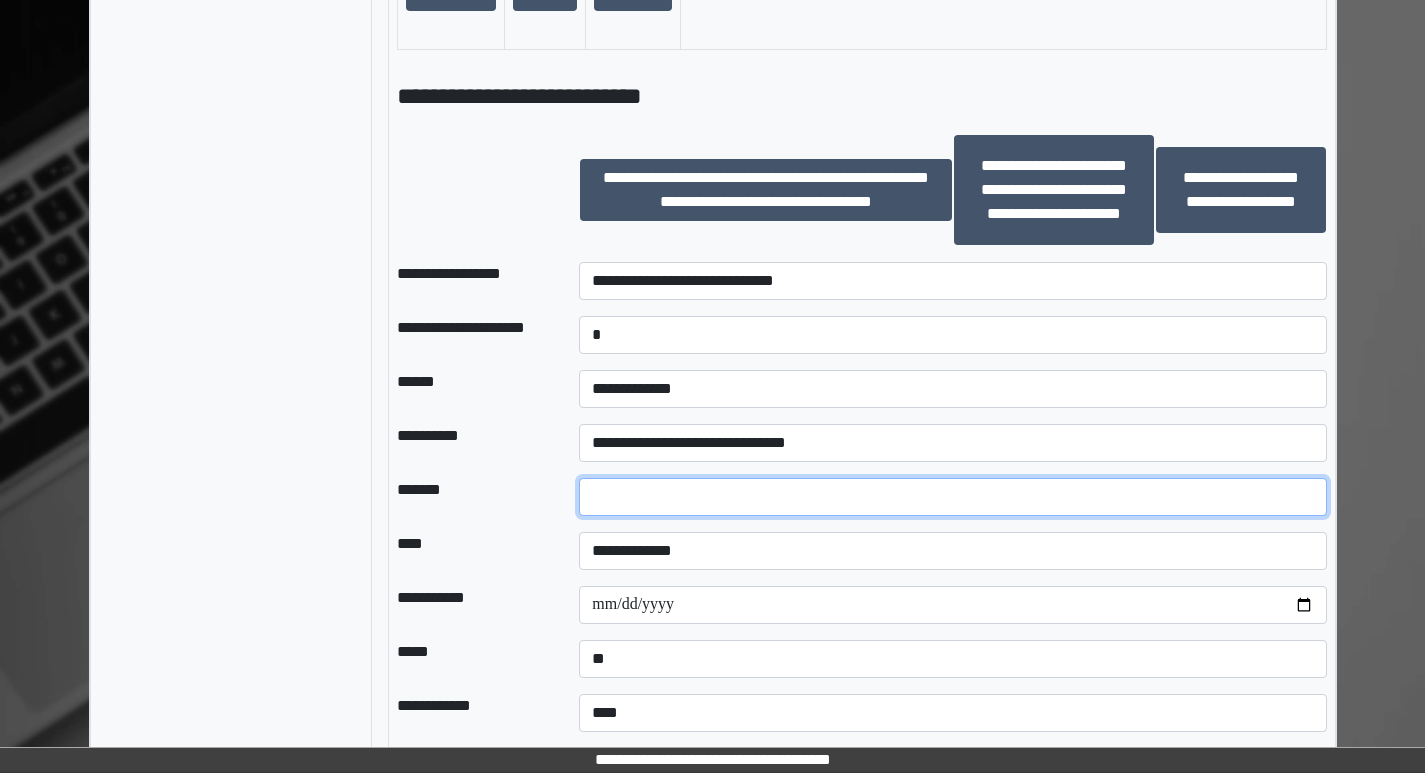 click at bounding box center (952, 497) 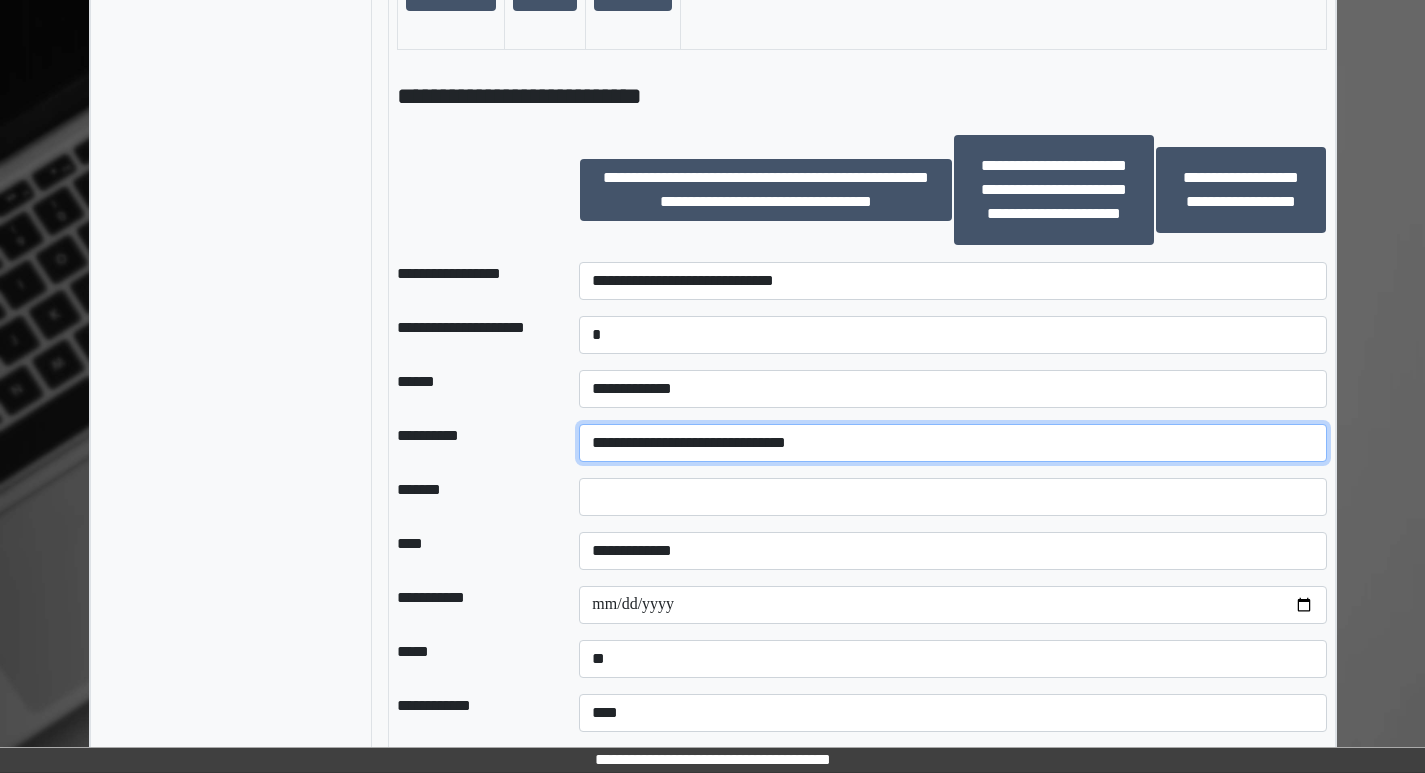 click on "**********" at bounding box center (952, 443) 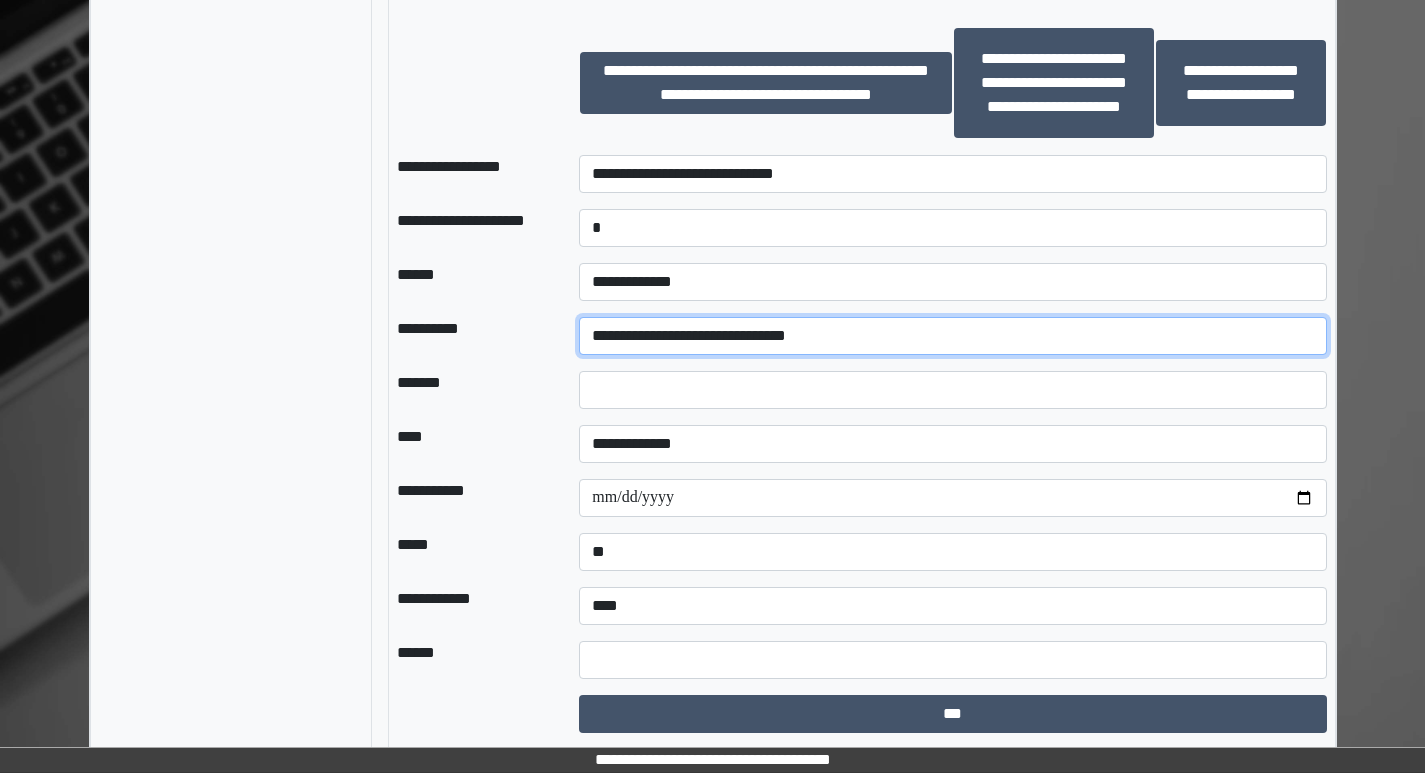 scroll, scrollTop: 1910, scrollLeft: 0, axis: vertical 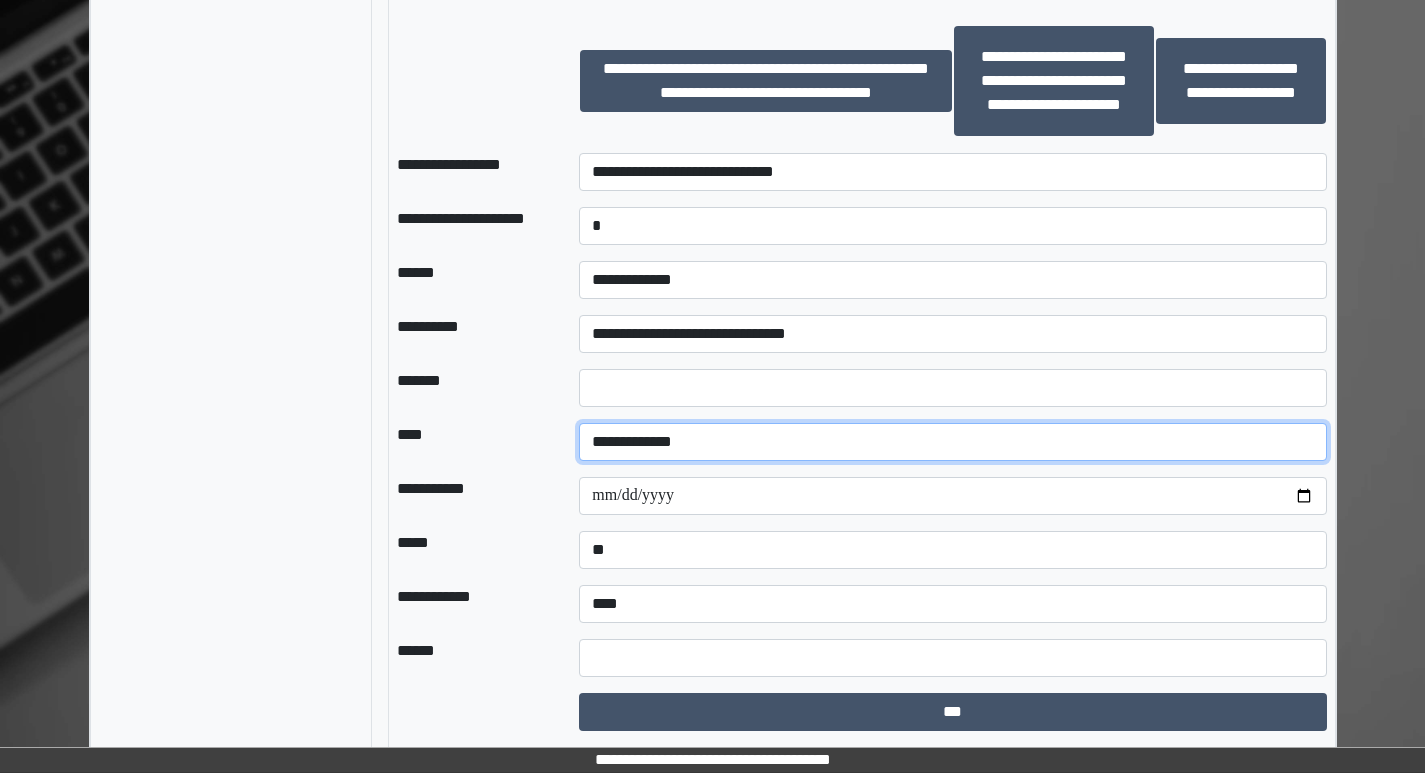 click on "**********" at bounding box center (952, 442) 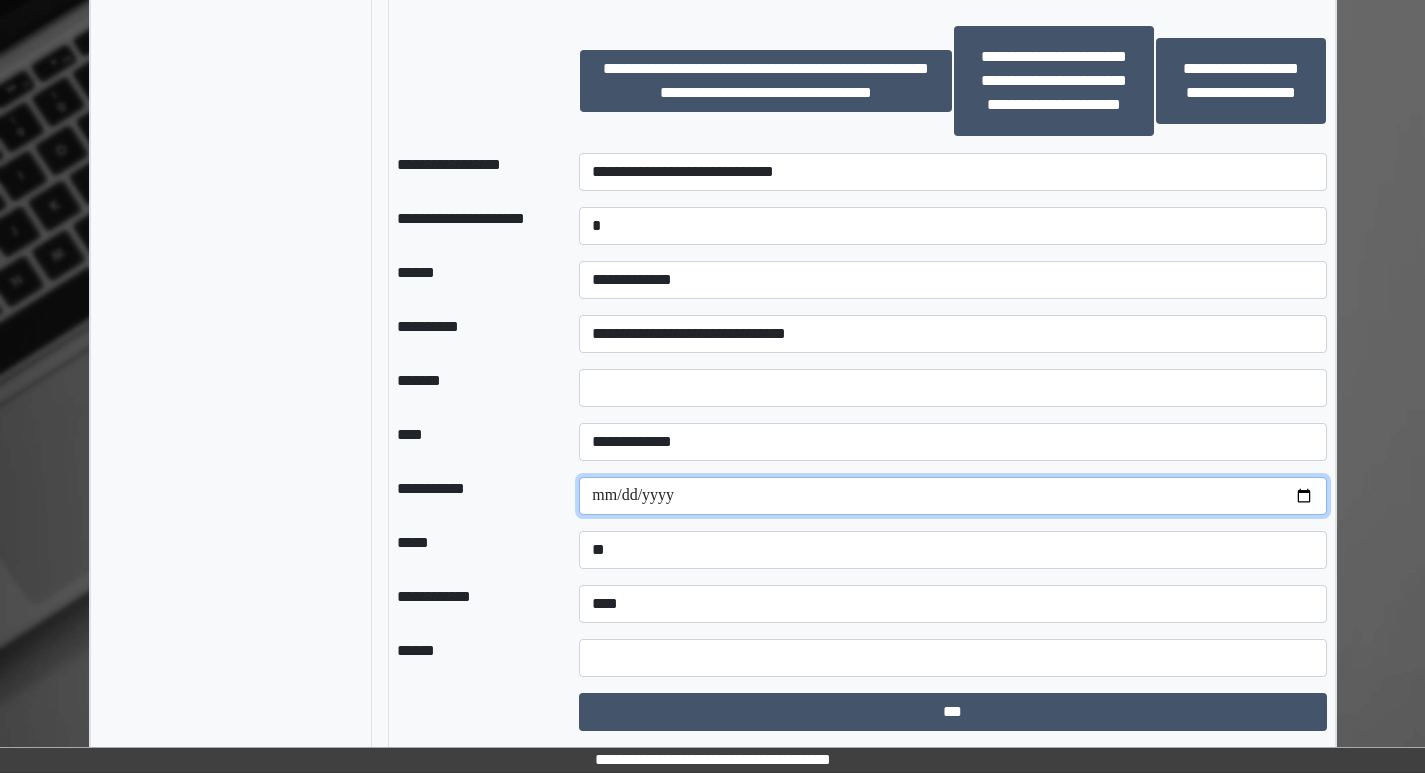 drag, startPoint x: 1304, startPoint y: 496, endPoint x: 1281, endPoint y: 500, distance: 23.345236 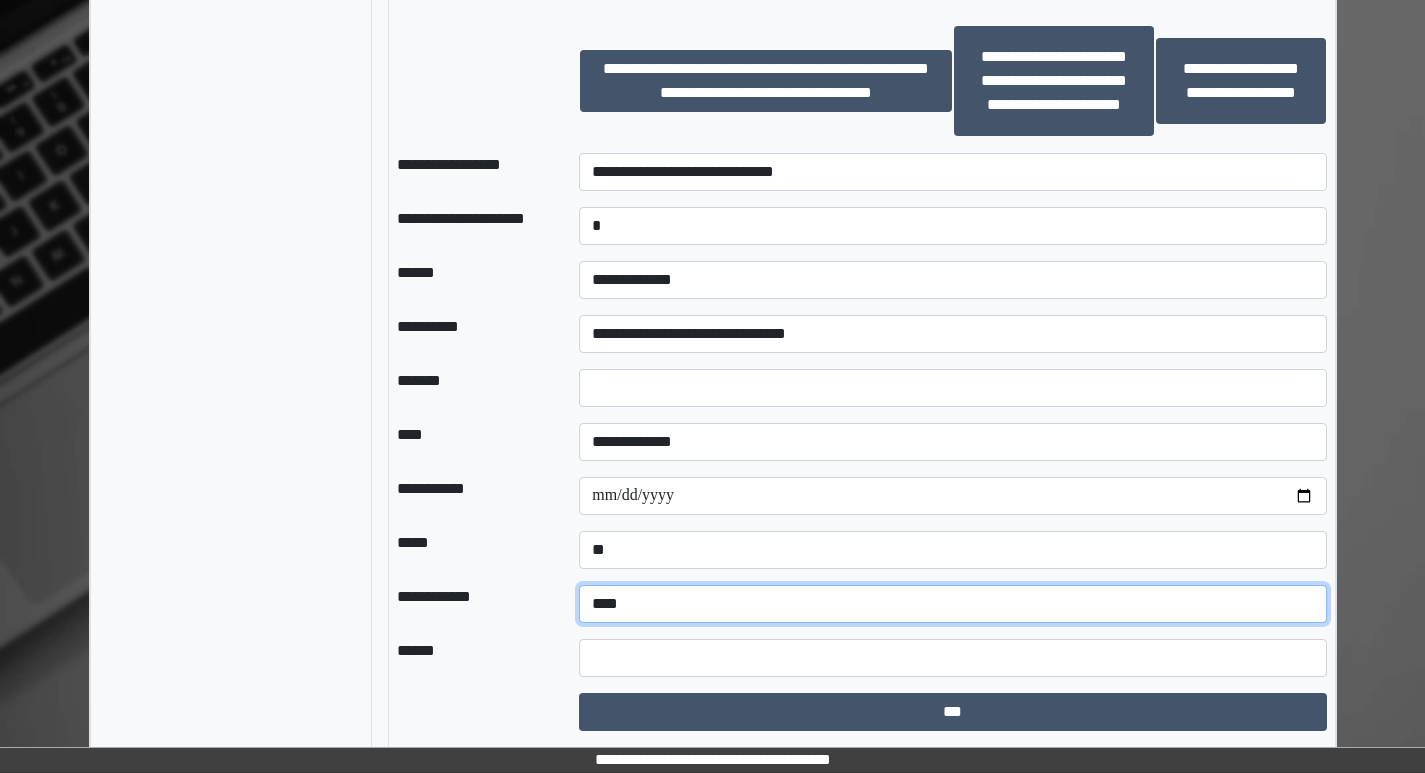 click on "**********" at bounding box center [952, 604] 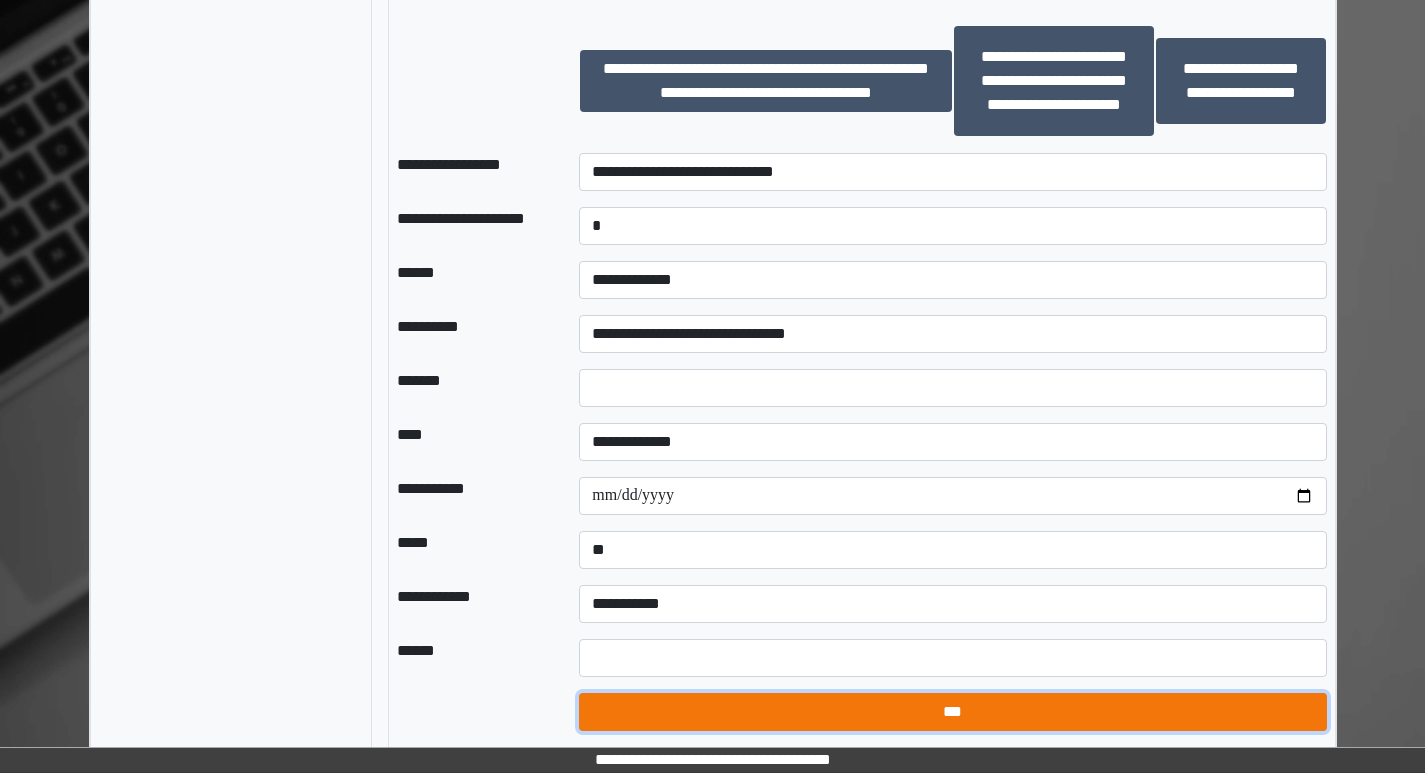 click on "***" at bounding box center (952, 712) 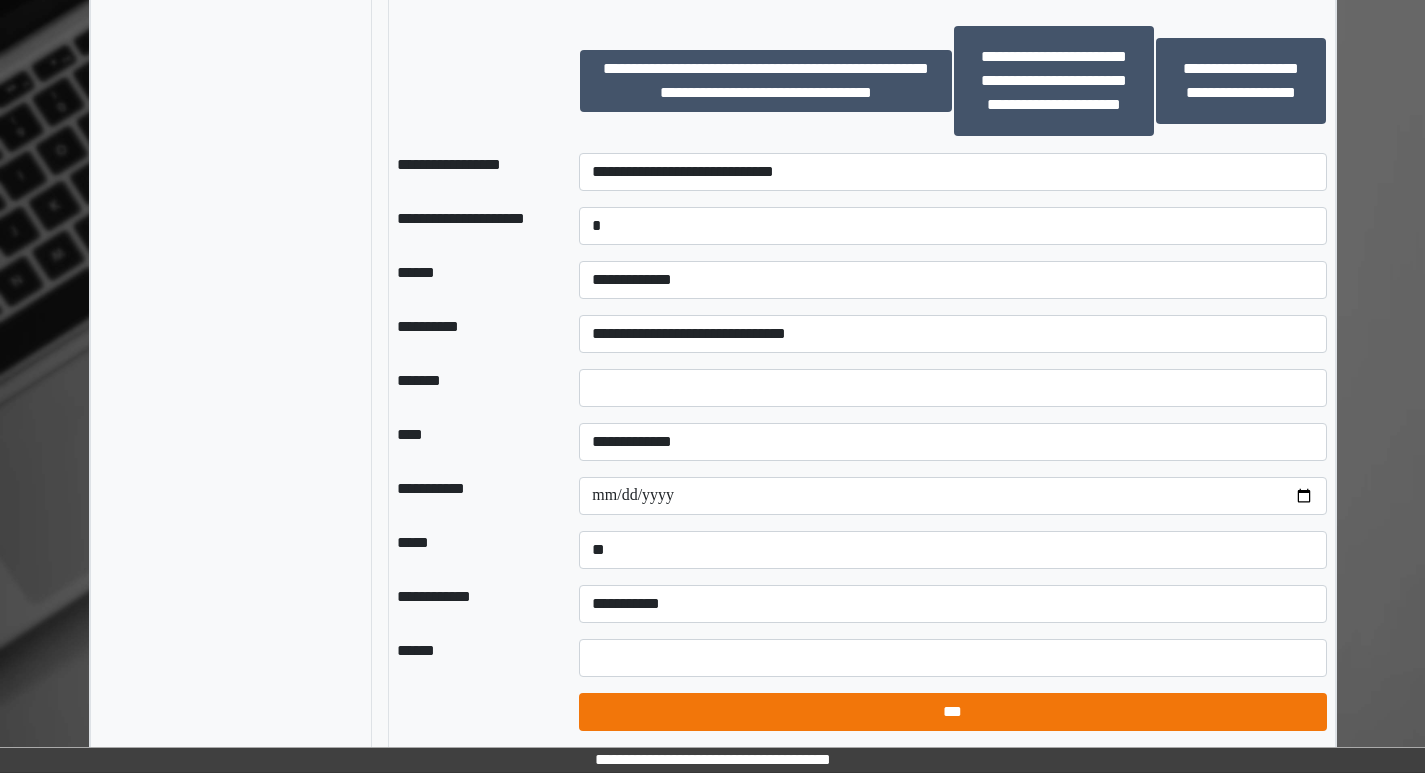 select on "*" 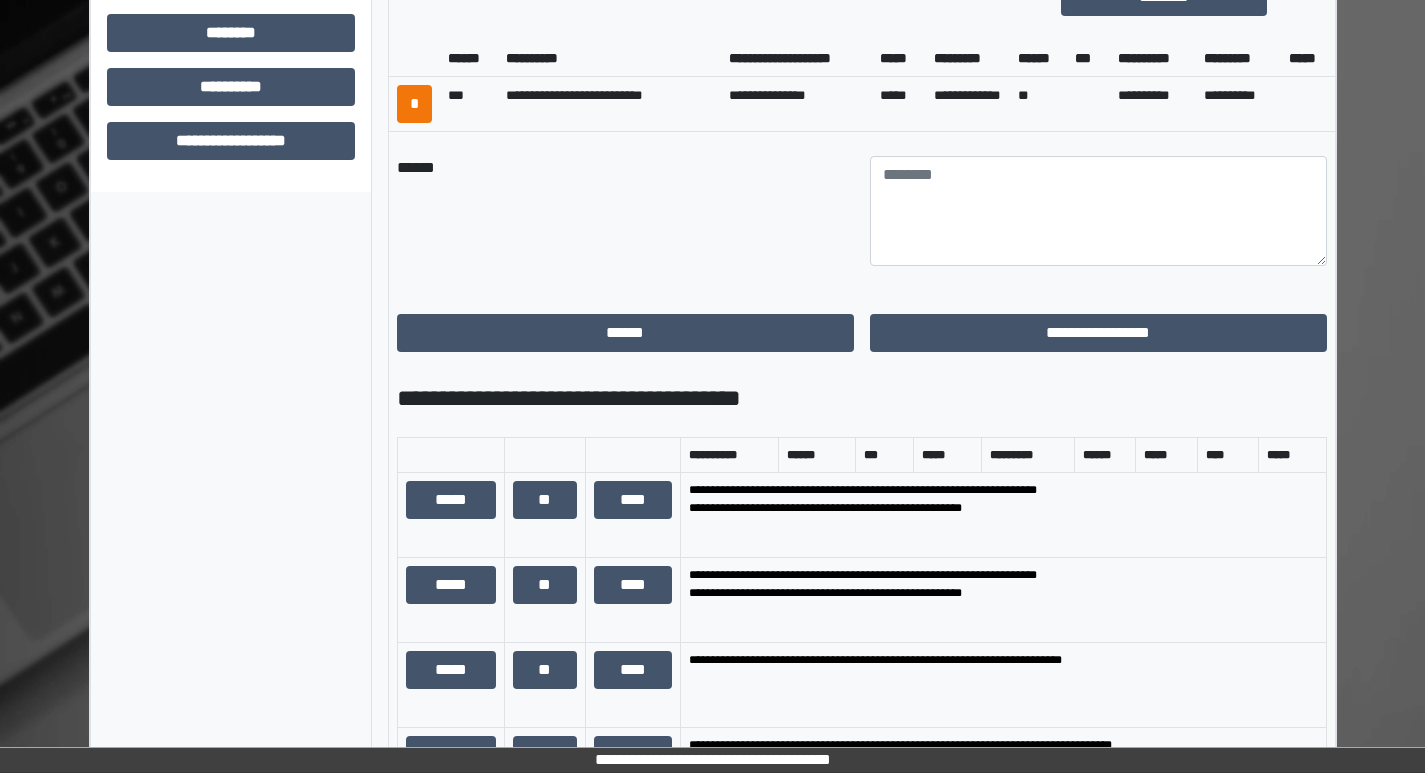 scroll, scrollTop: 910, scrollLeft: 0, axis: vertical 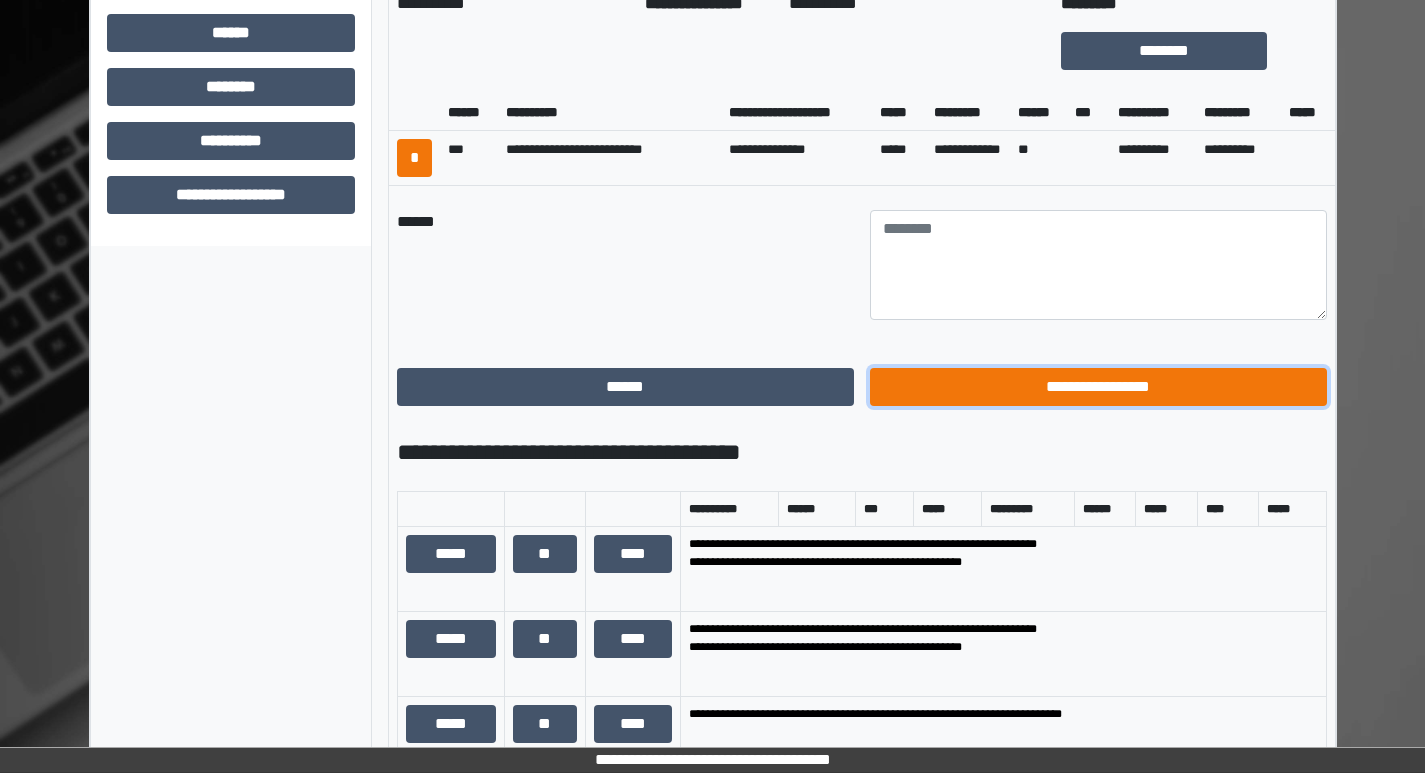 click on "**********" at bounding box center (1098, 387) 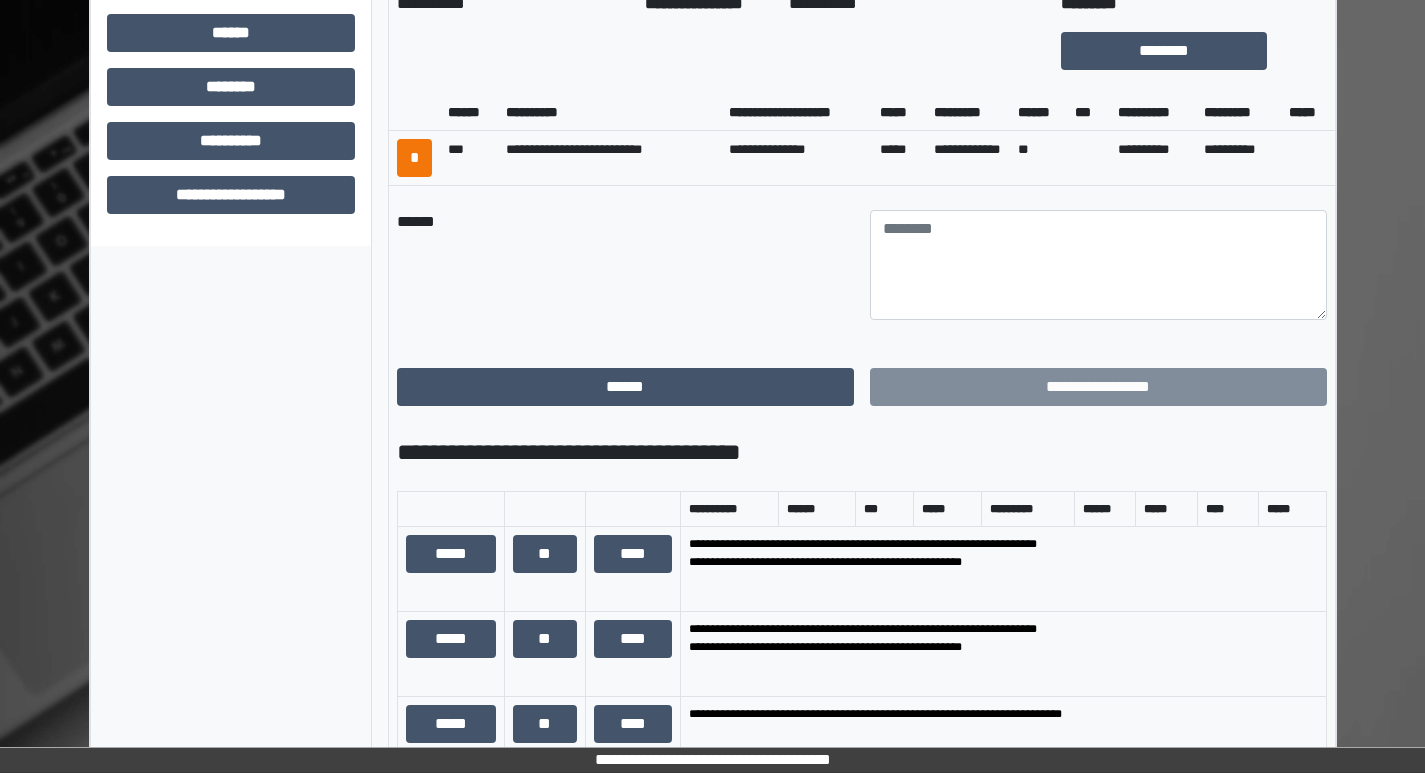 scroll, scrollTop: 401, scrollLeft: 0, axis: vertical 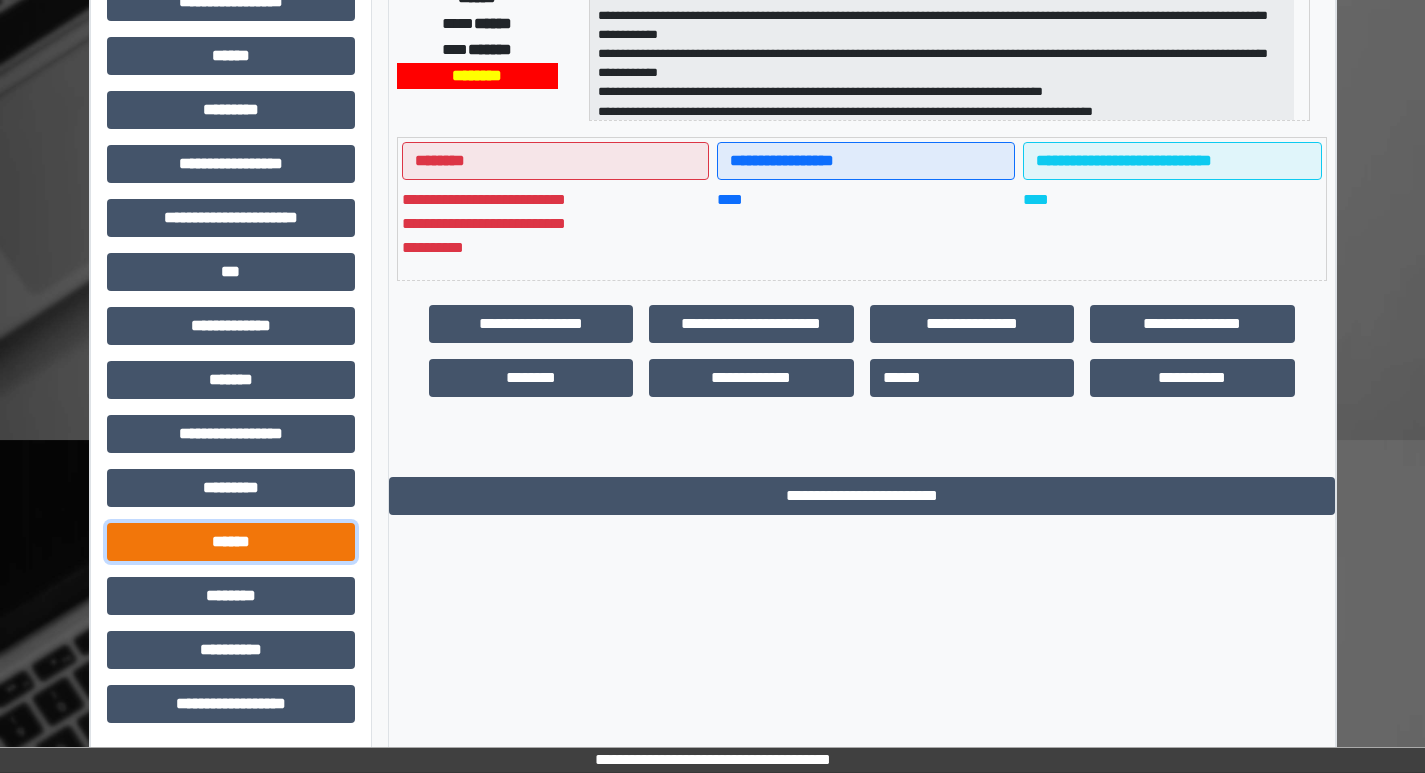 click on "******" at bounding box center (231, 542) 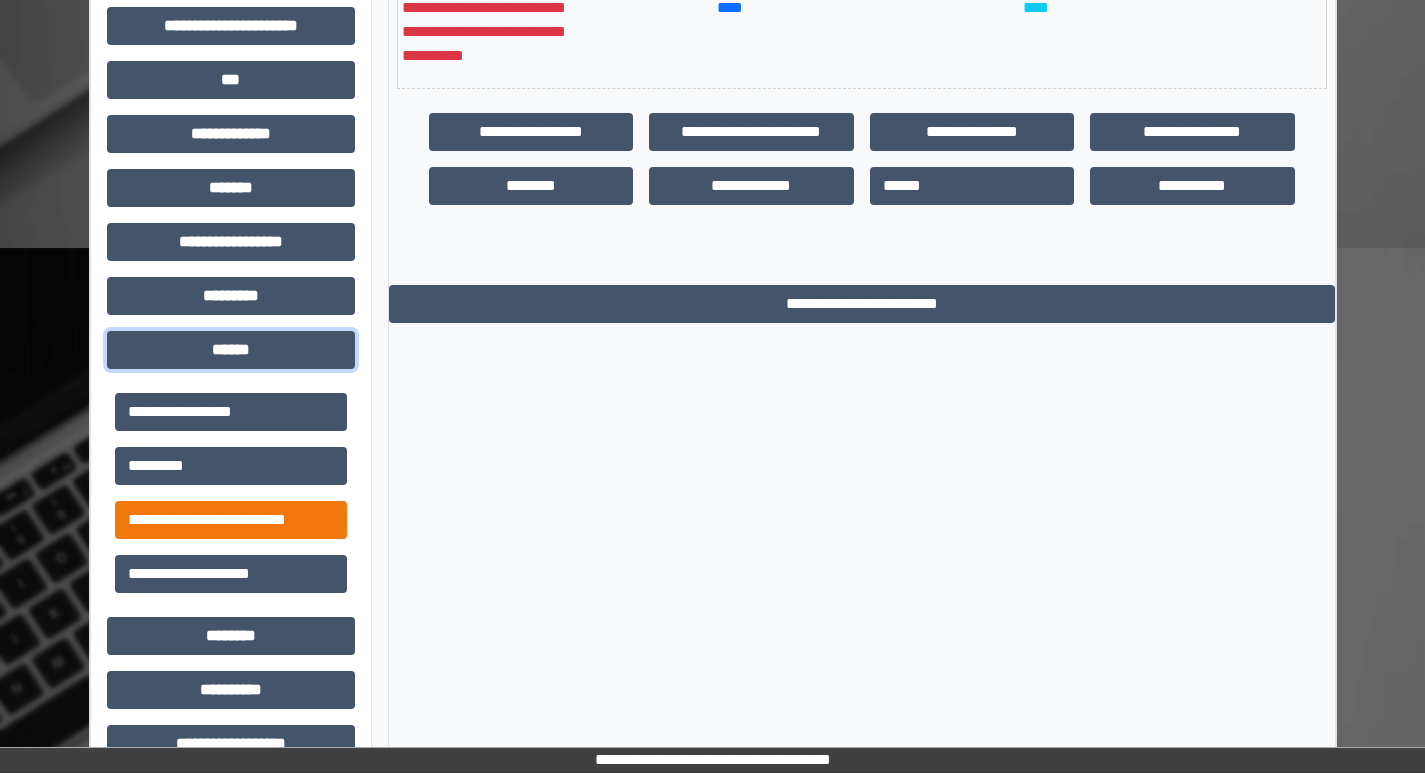 scroll, scrollTop: 601, scrollLeft: 0, axis: vertical 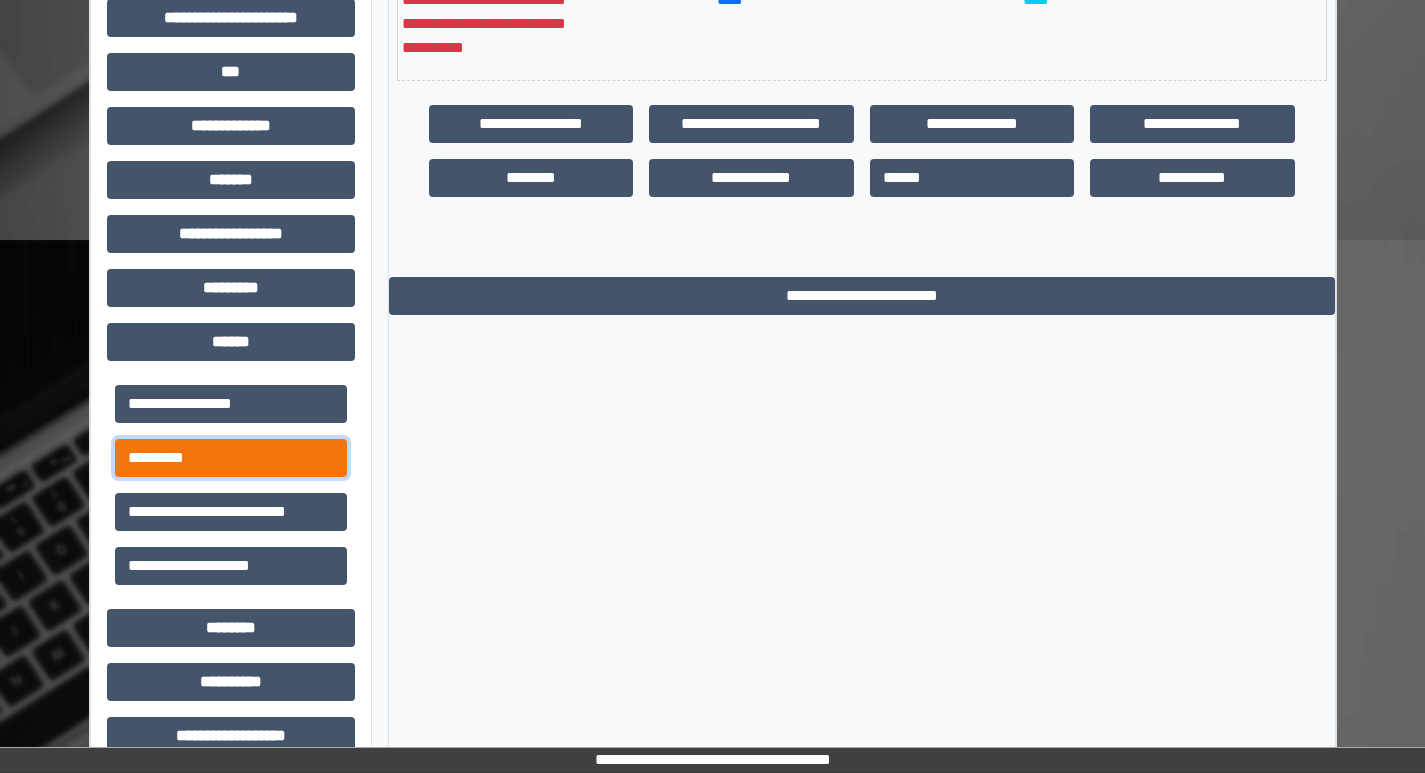 click on "*********" at bounding box center [231, 458] 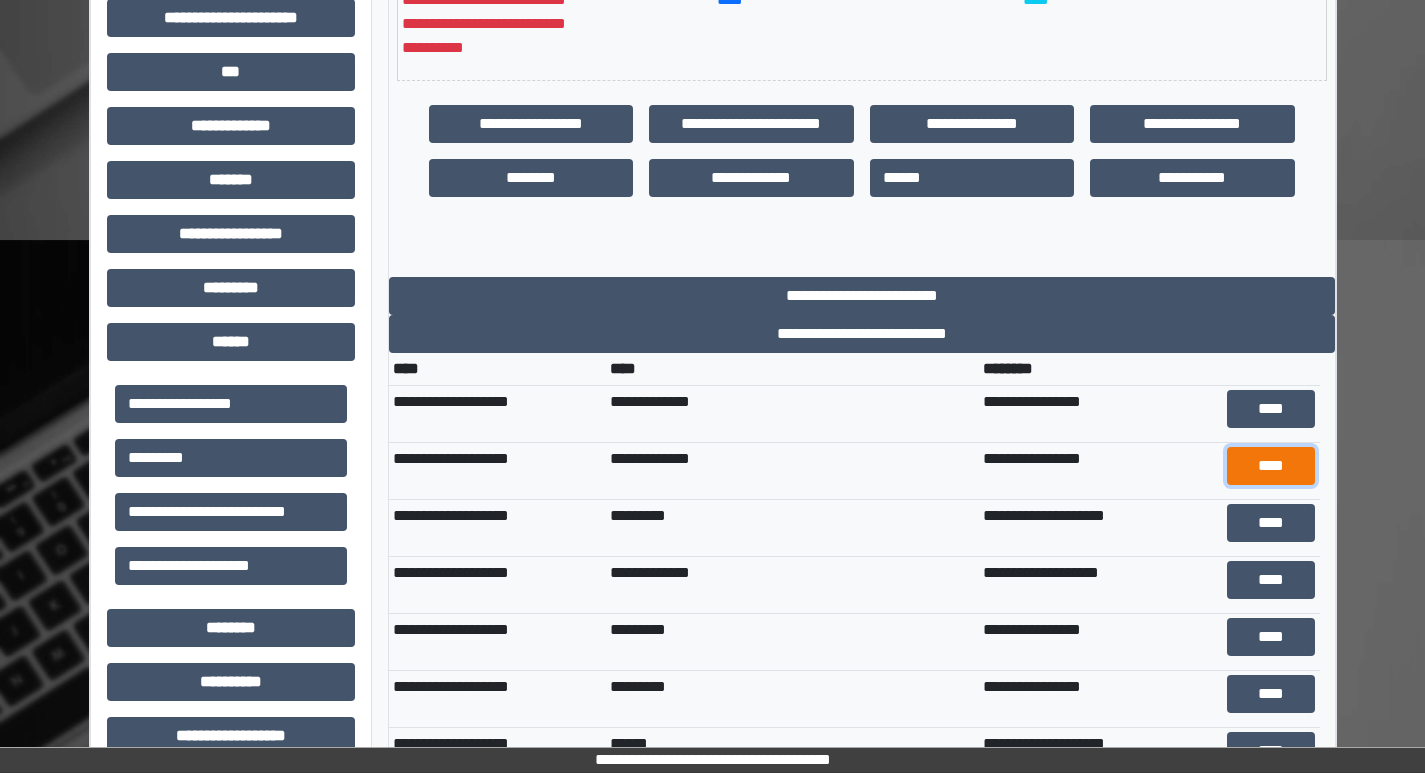 click on "****" at bounding box center (1271, 466) 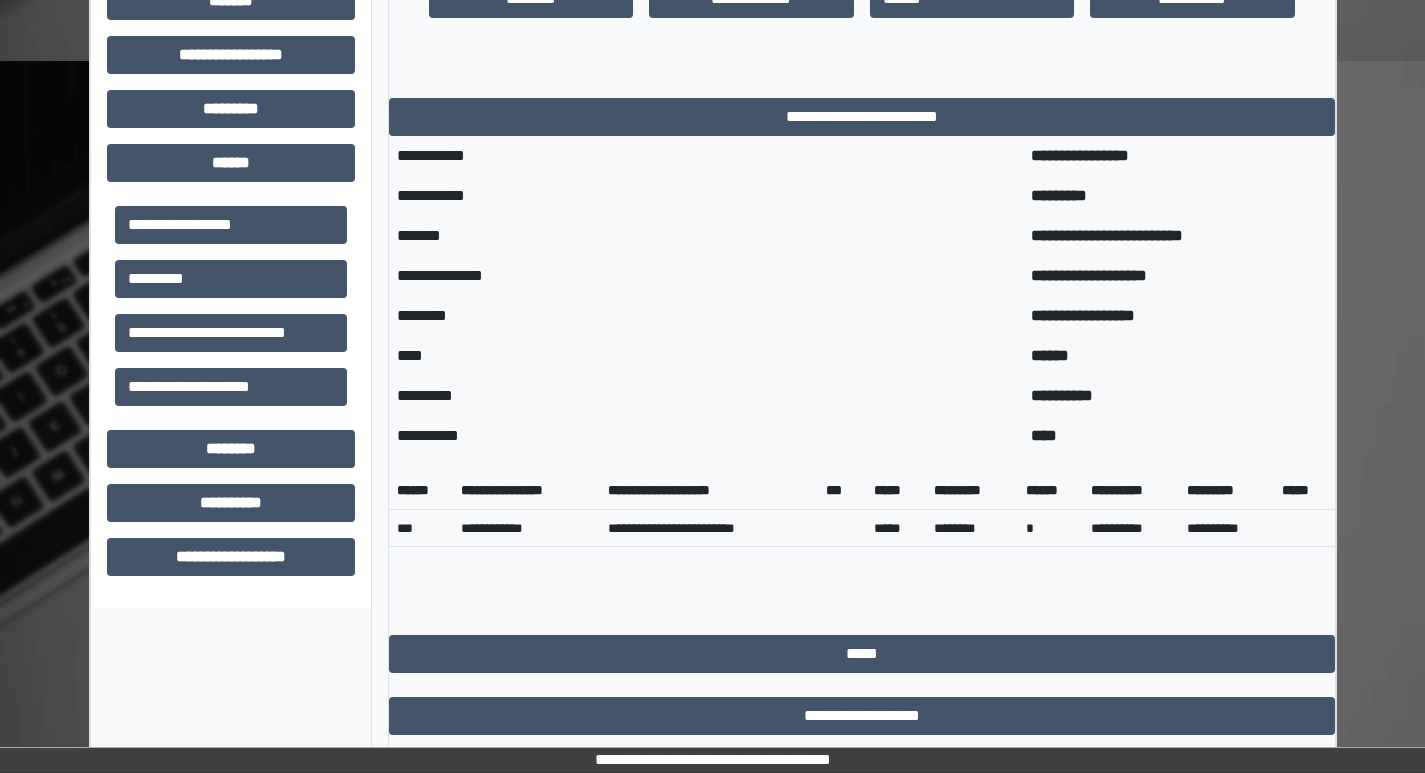 scroll, scrollTop: 808, scrollLeft: 0, axis: vertical 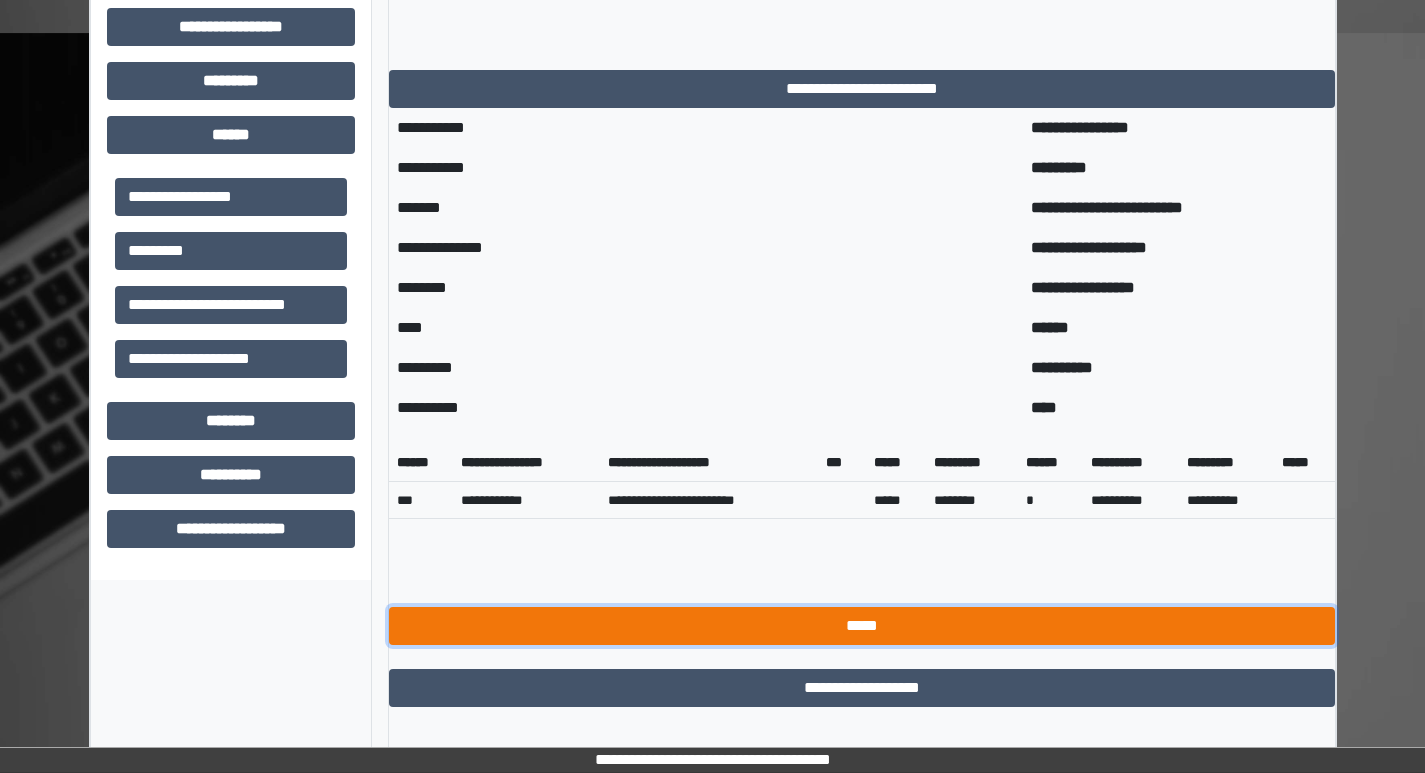 click on "*****" at bounding box center (862, 626) 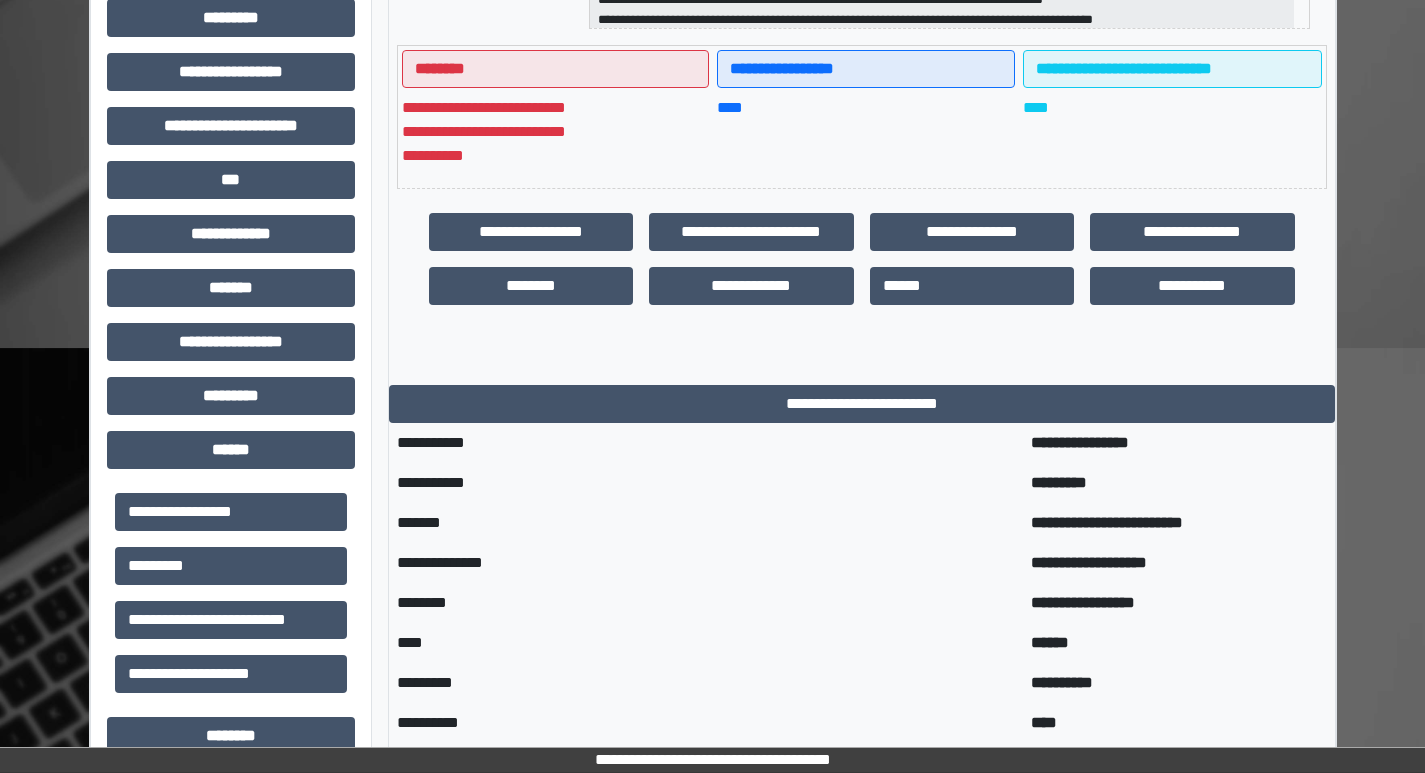 scroll, scrollTop: 108, scrollLeft: 0, axis: vertical 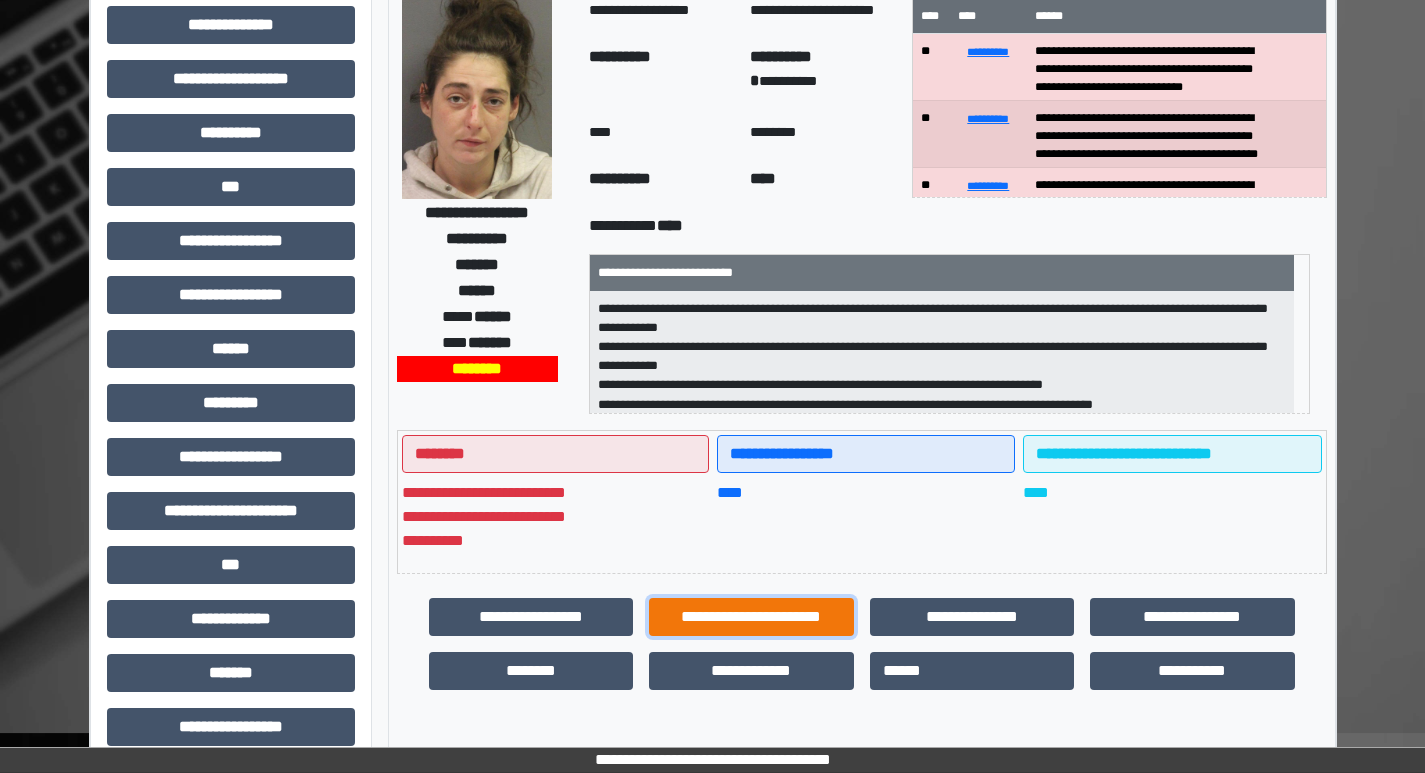 click on "**********" at bounding box center [751, 617] 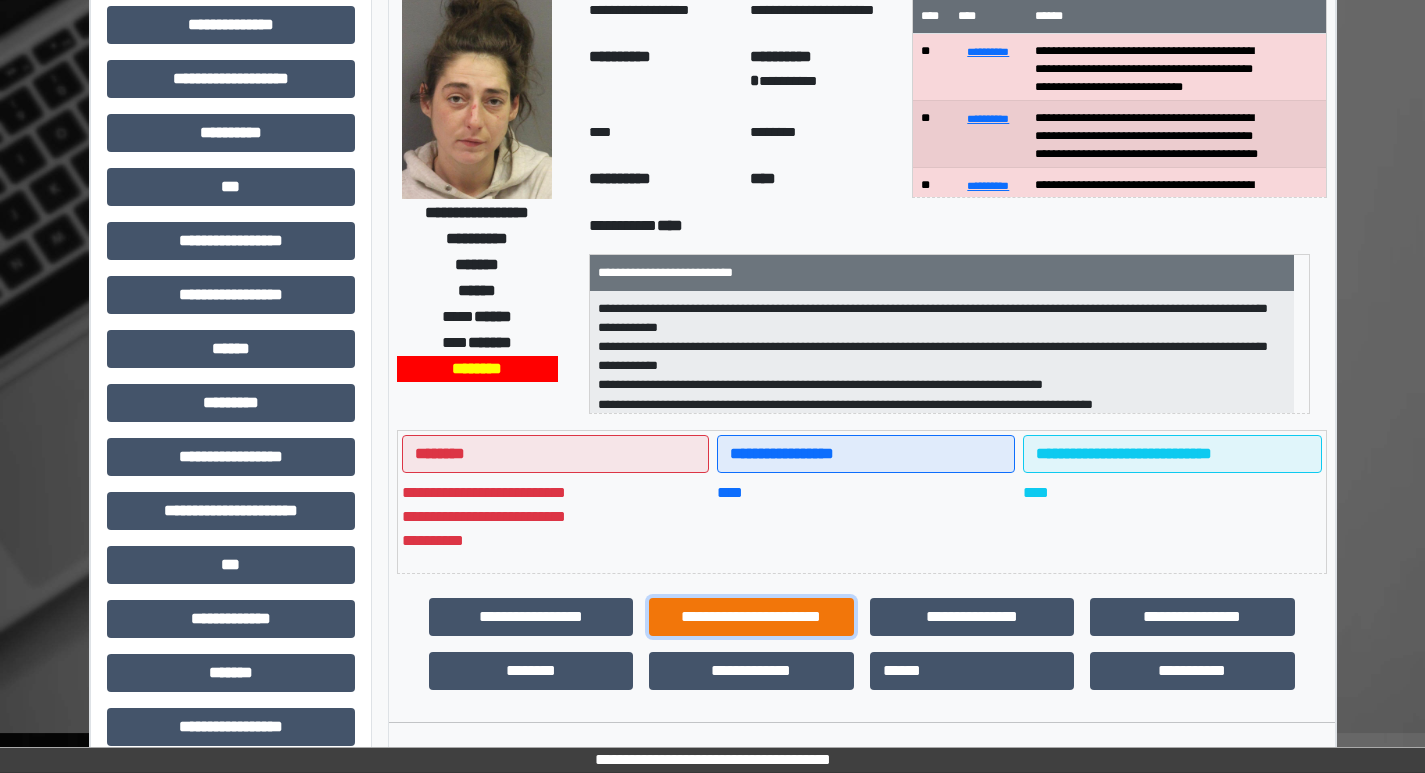 click on "**********" at bounding box center [751, 617] 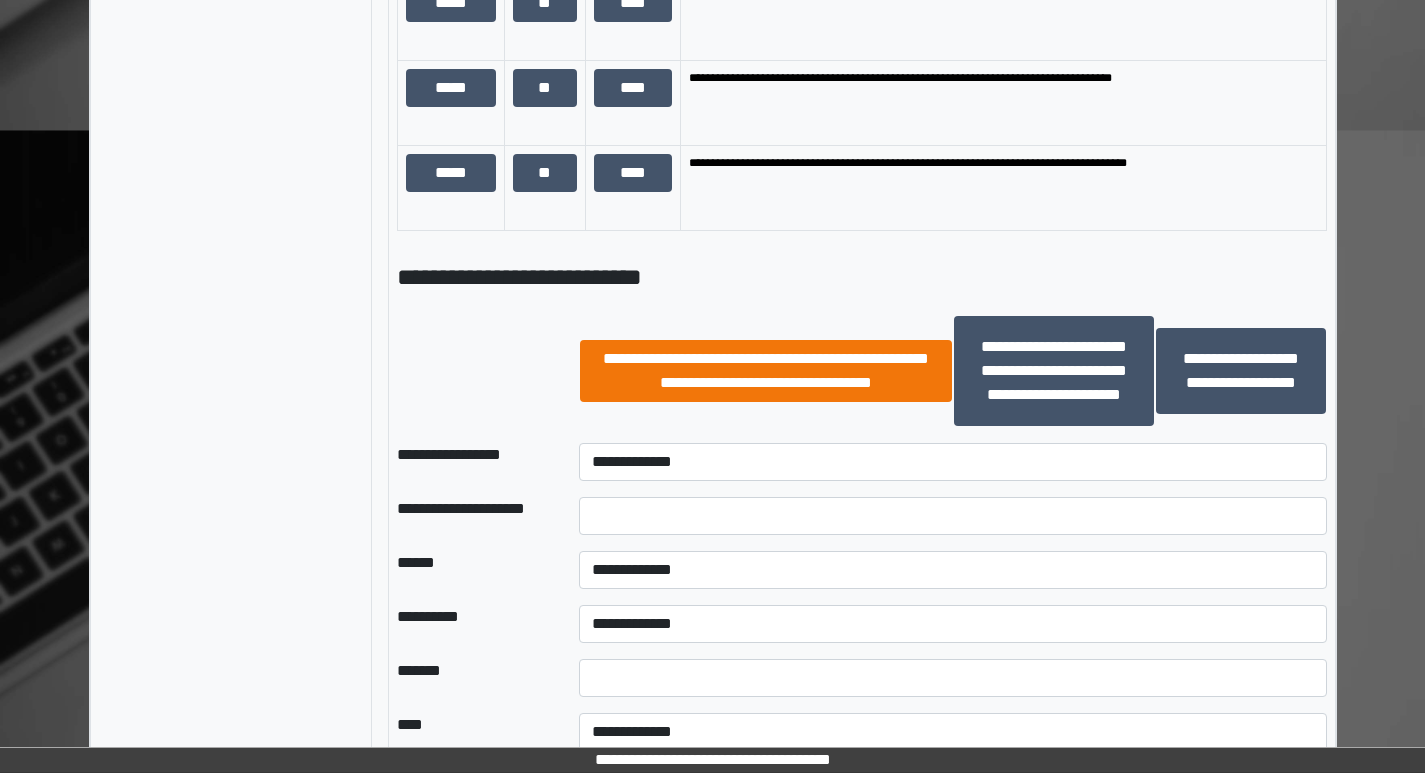 scroll, scrollTop: 1708, scrollLeft: 0, axis: vertical 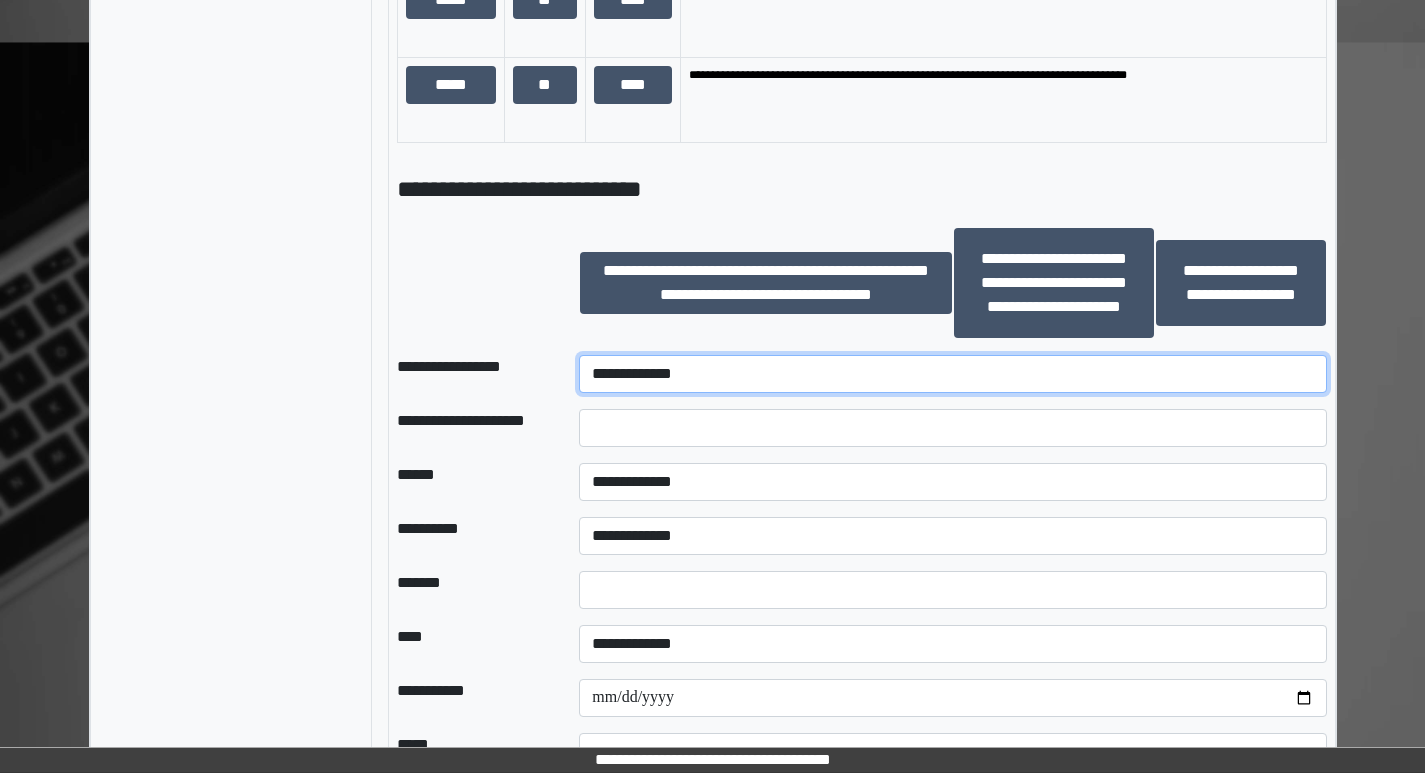 click on "**********" at bounding box center [952, 374] 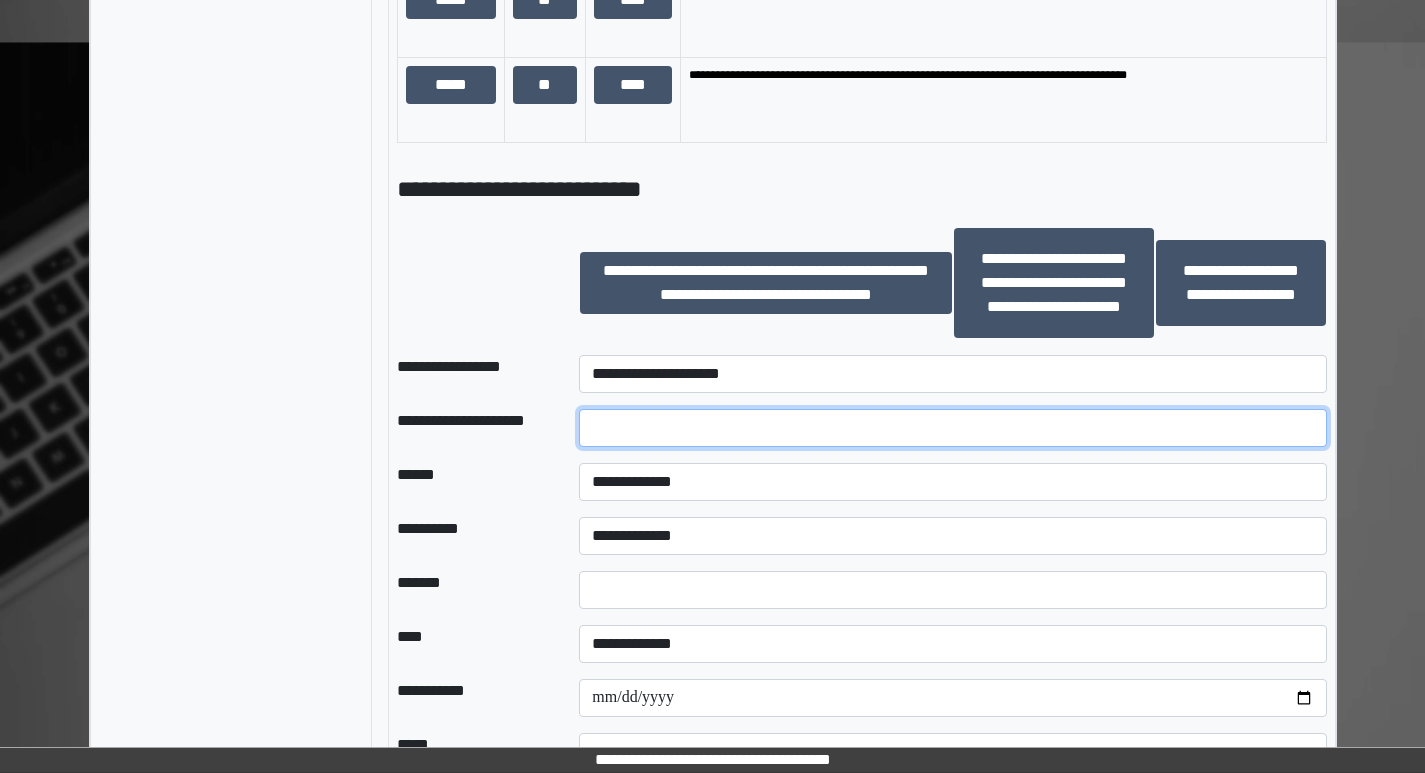 click at bounding box center (952, 428) 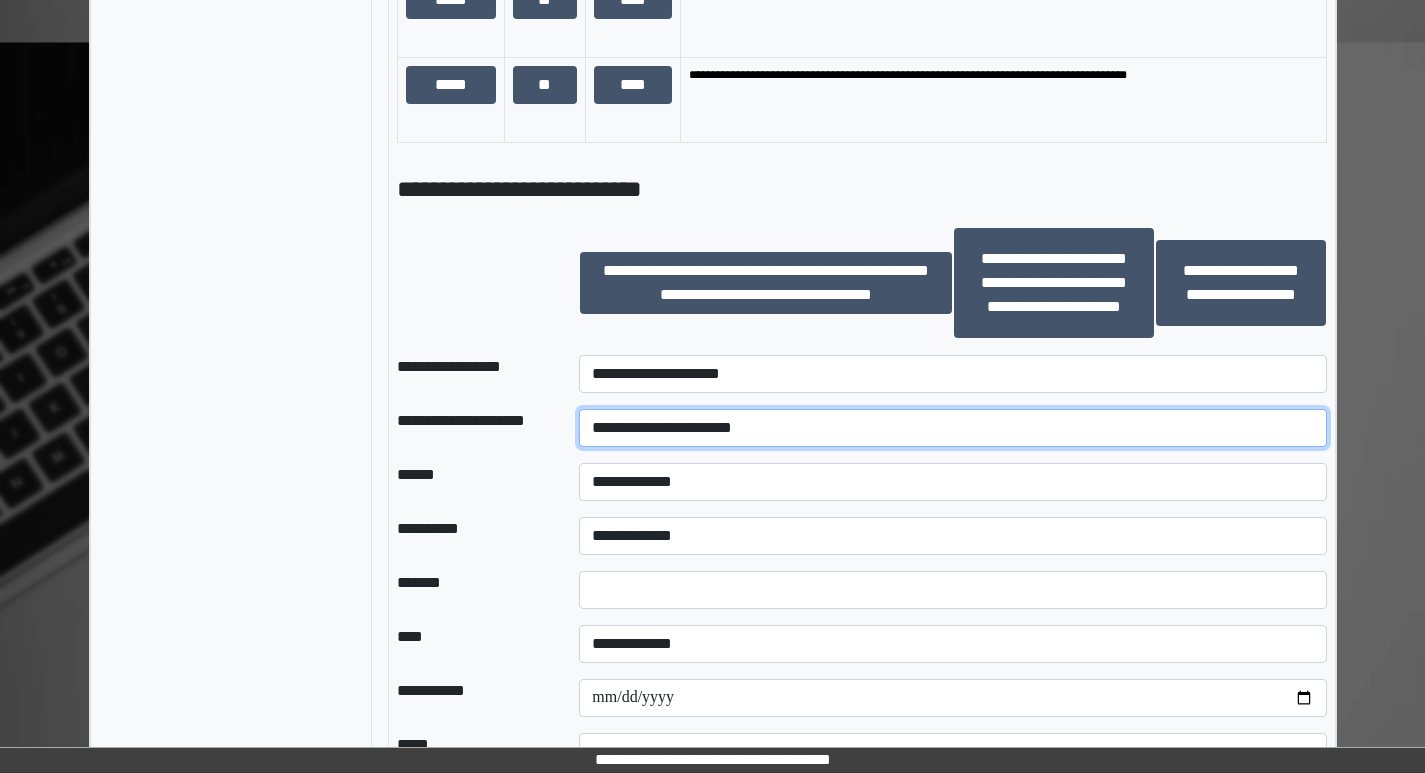 type on "**********" 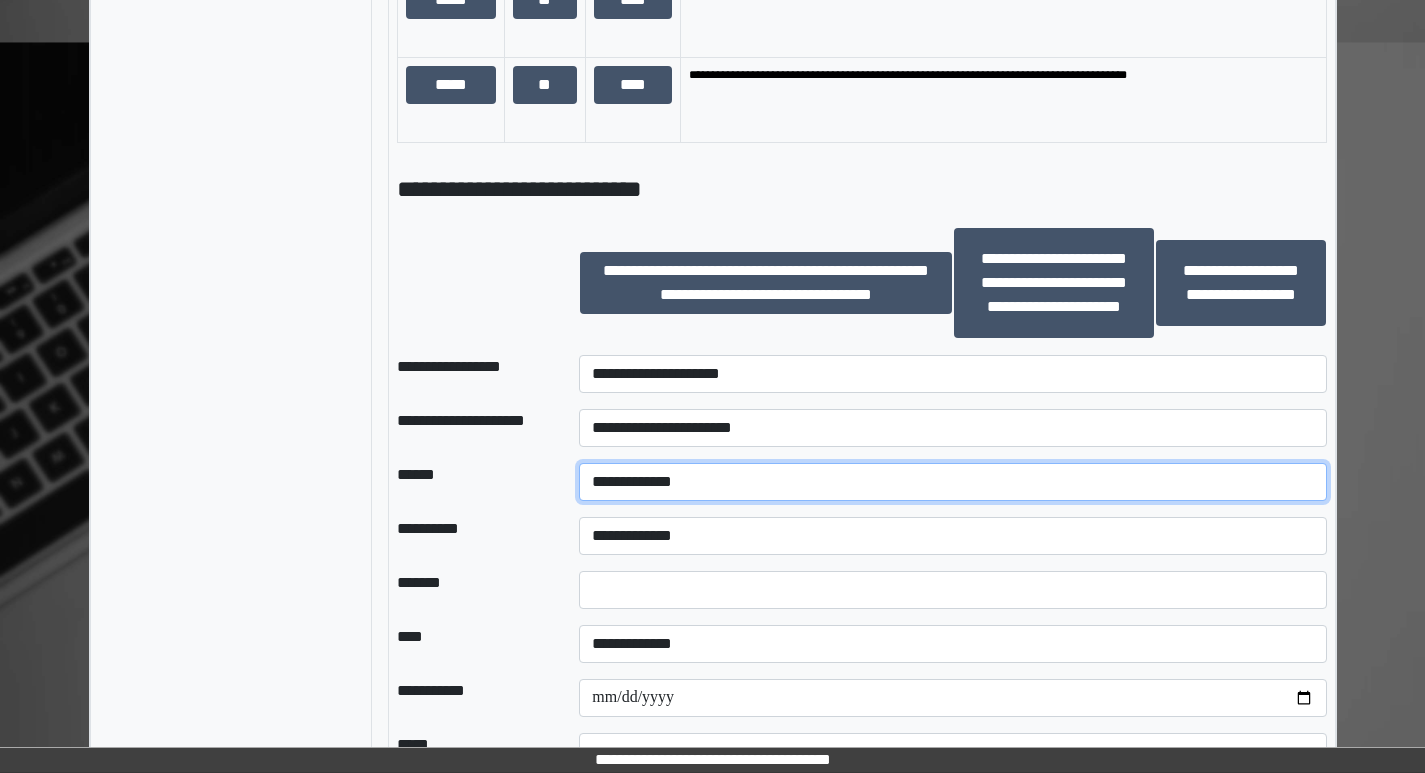 click on "**********" at bounding box center [952, 482] 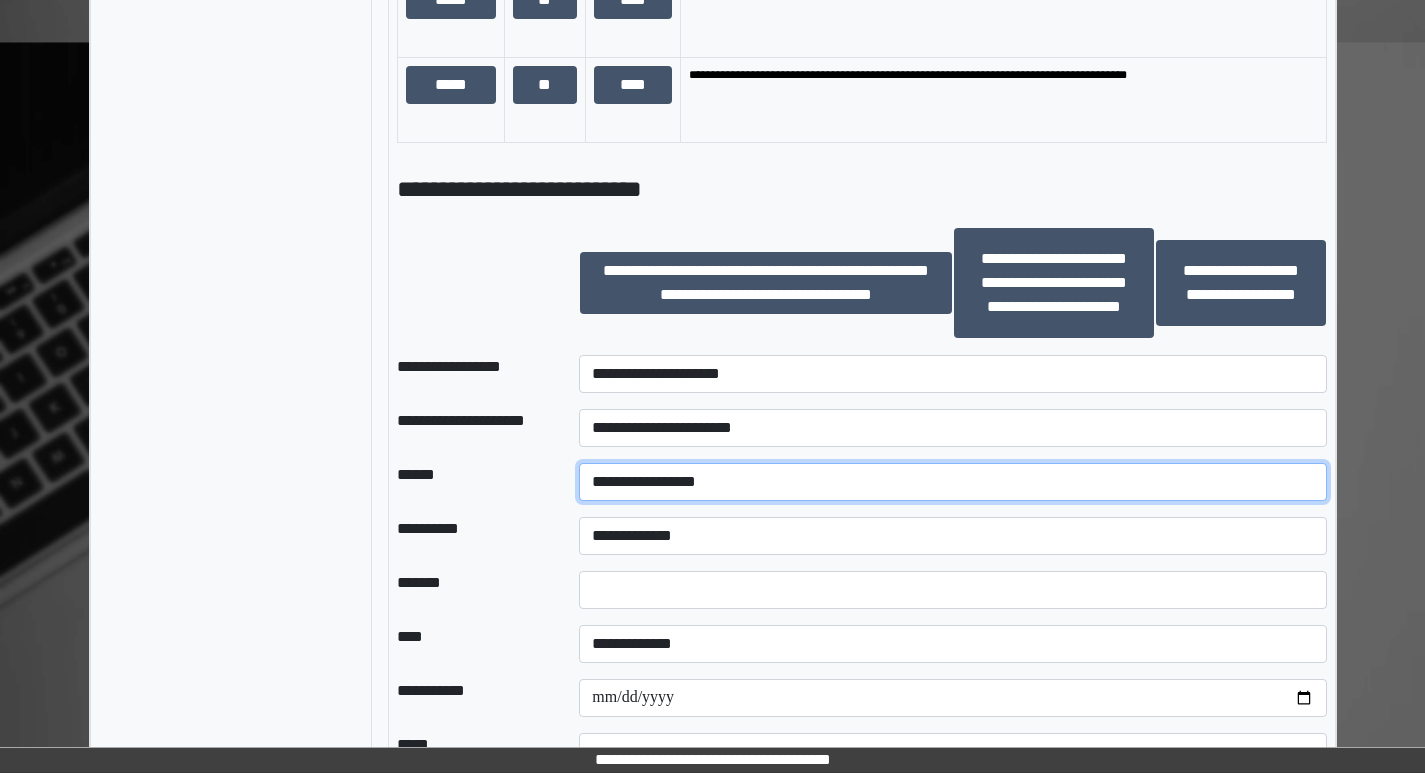 click on "**********" at bounding box center (952, 482) 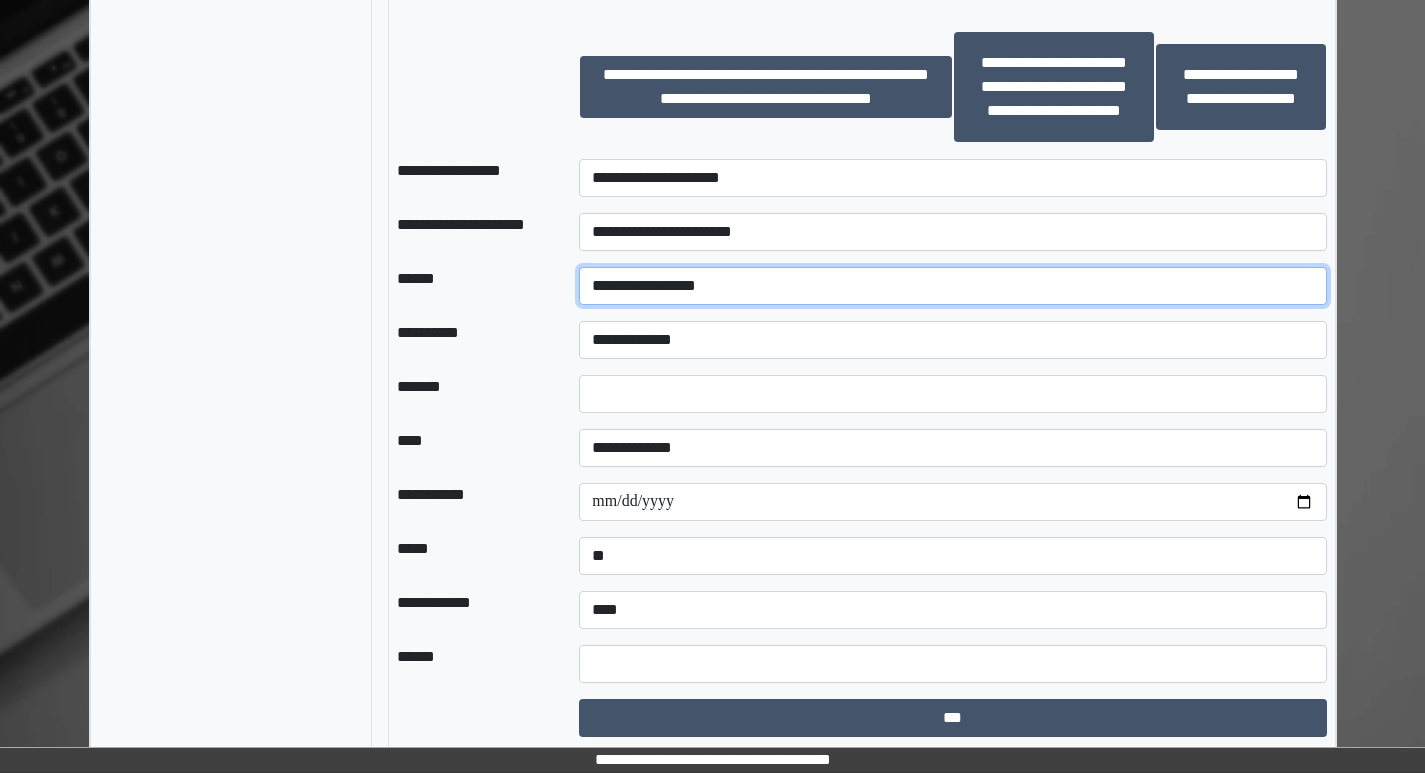 scroll, scrollTop: 1908, scrollLeft: 0, axis: vertical 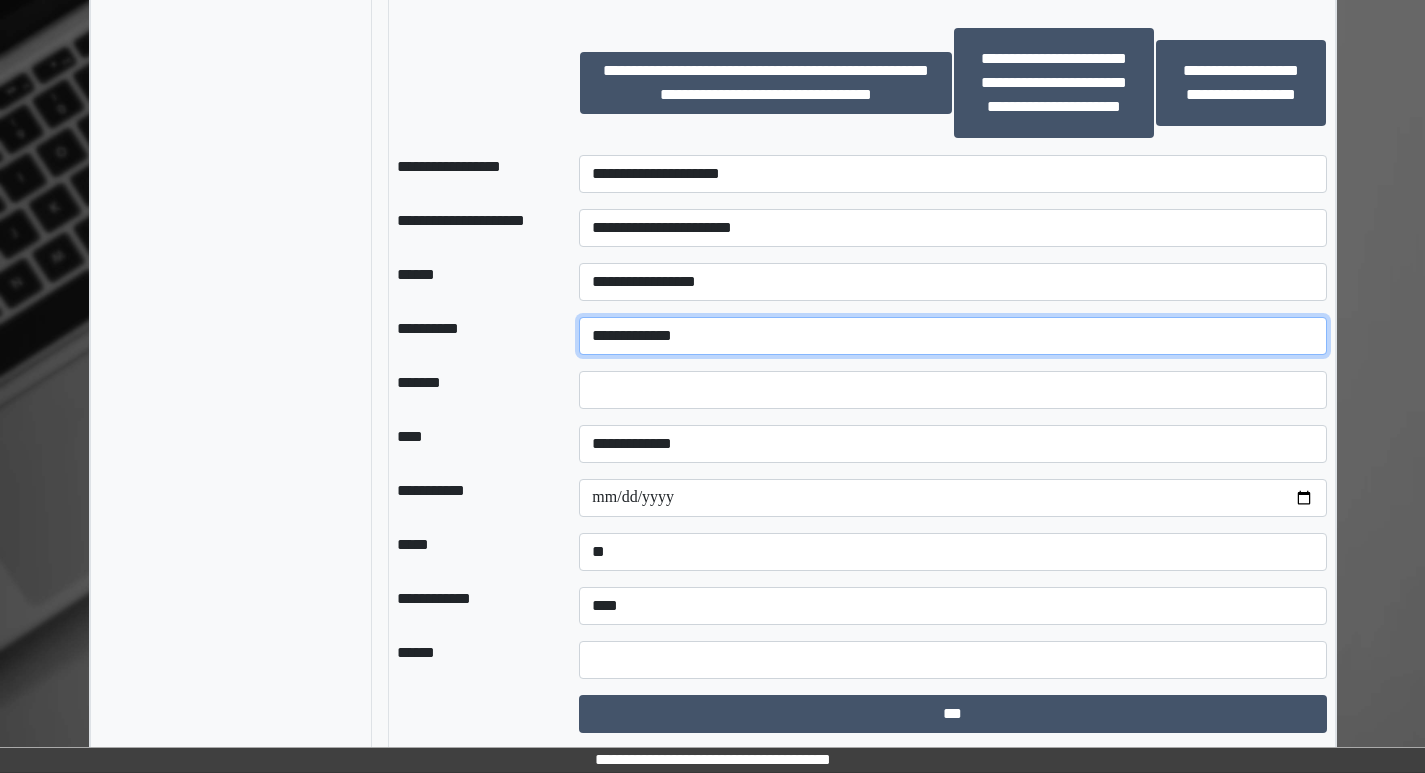 click on "**********" at bounding box center (952, 336) 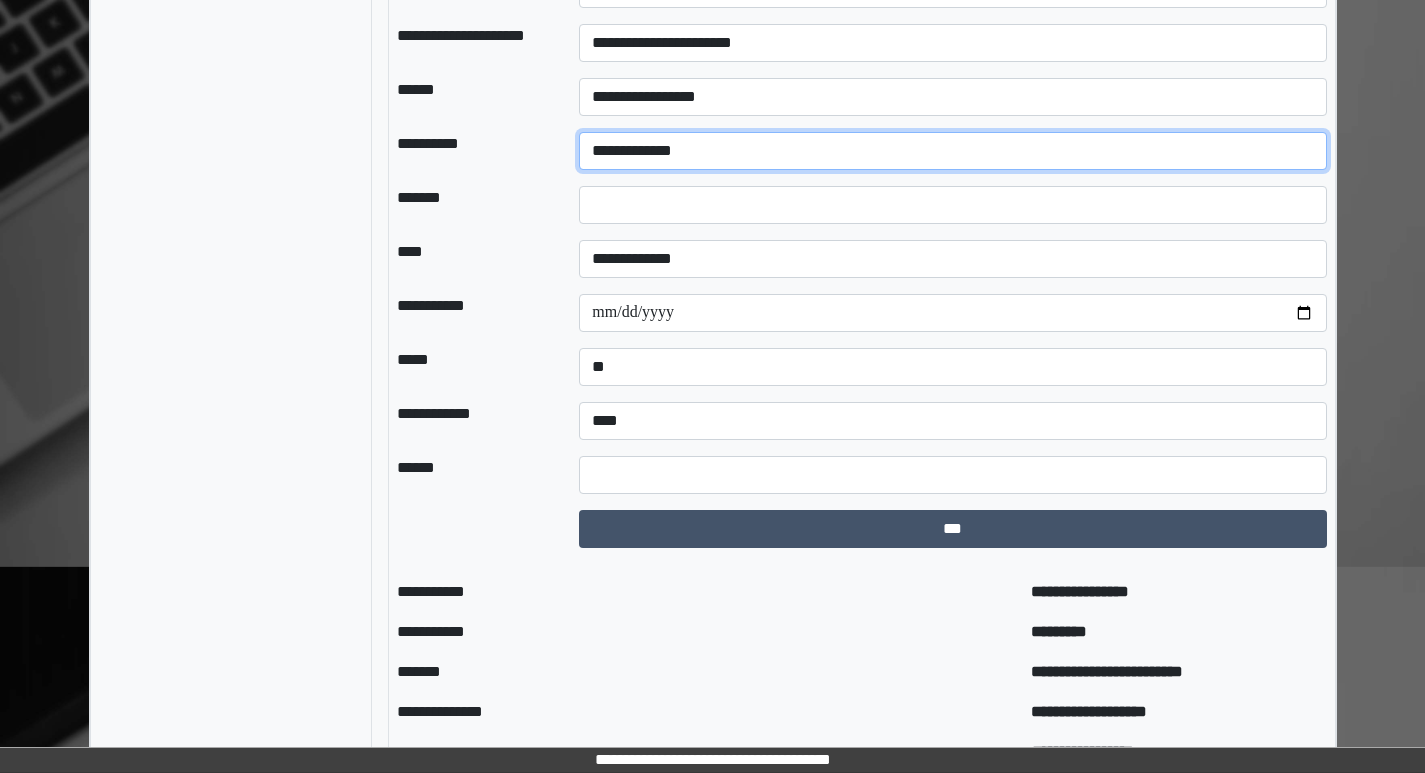 scroll, scrollTop: 2108, scrollLeft: 0, axis: vertical 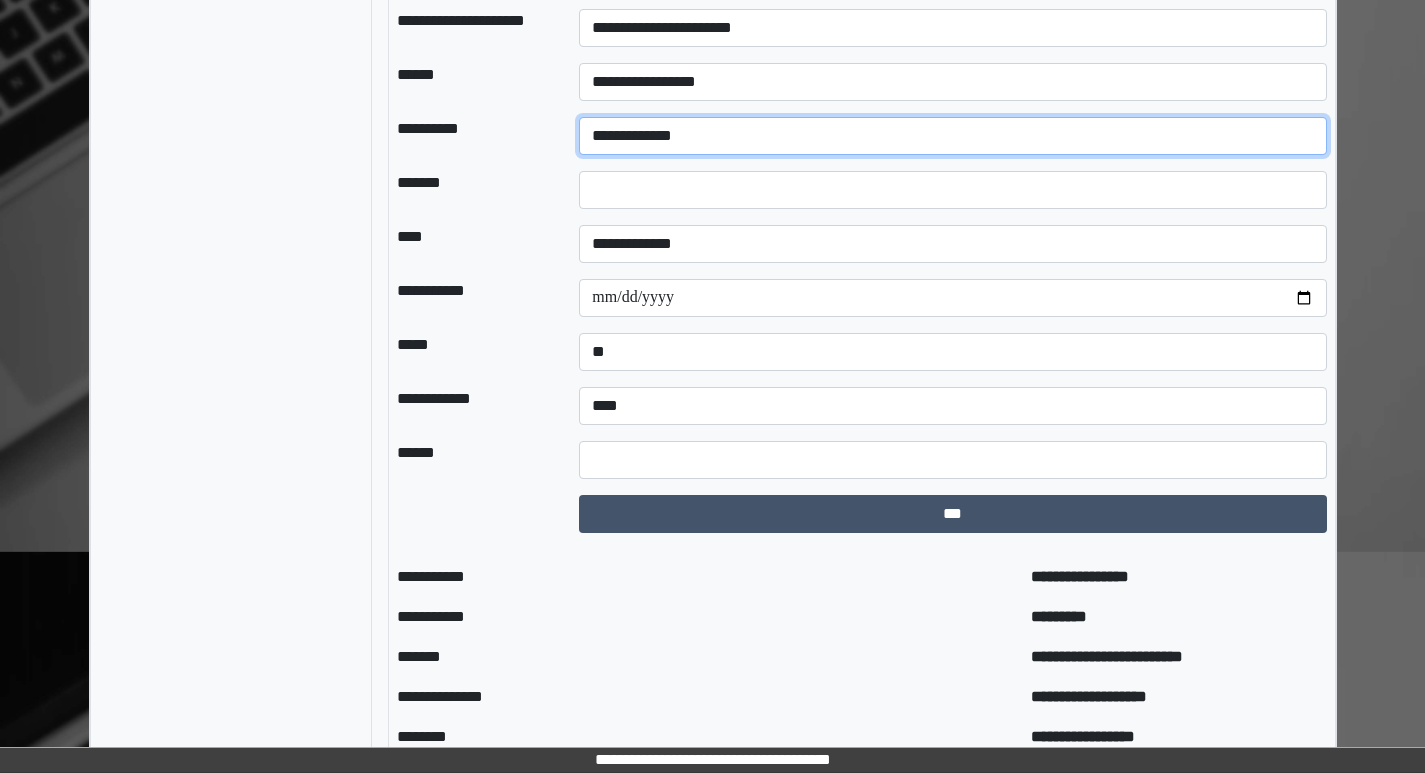 click on "**********" at bounding box center [952, 136] 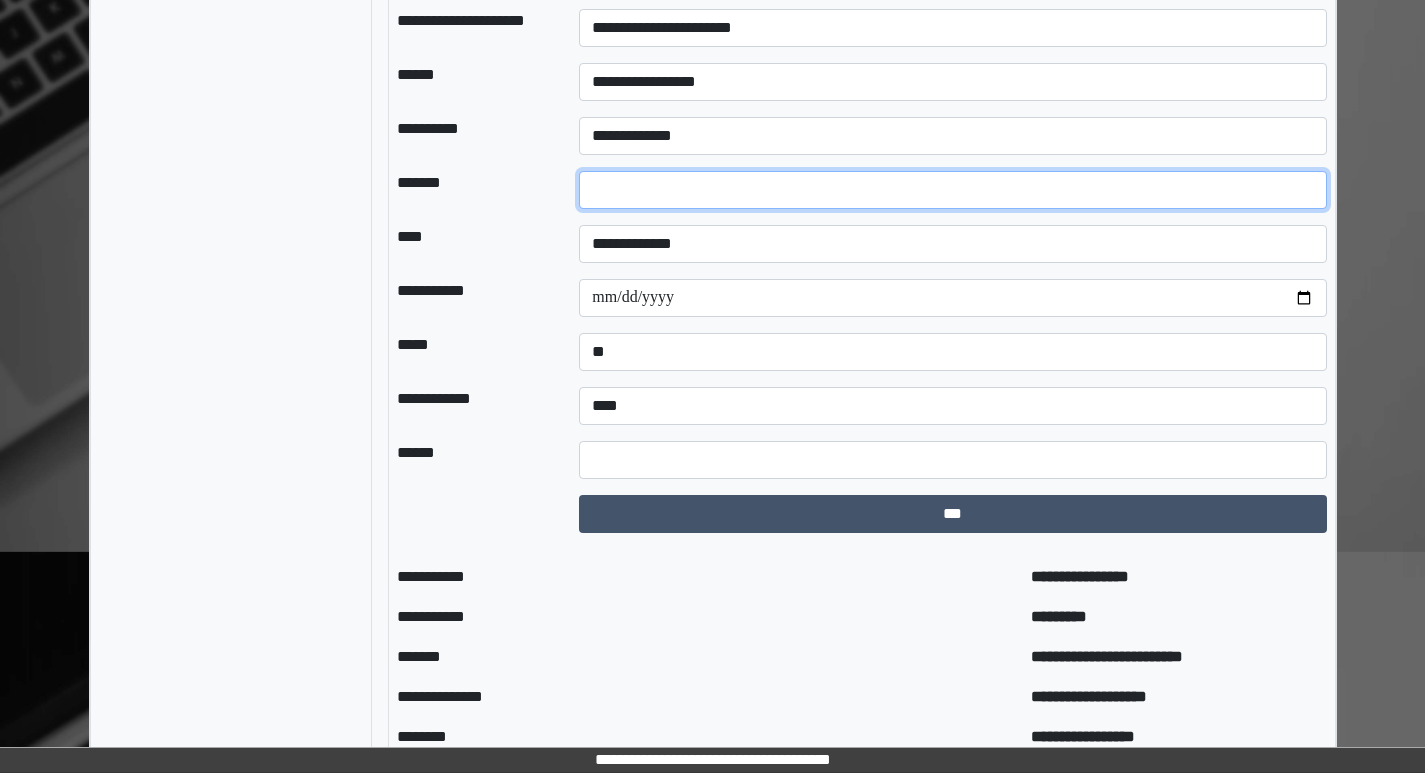 click at bounding box center [952, 190] 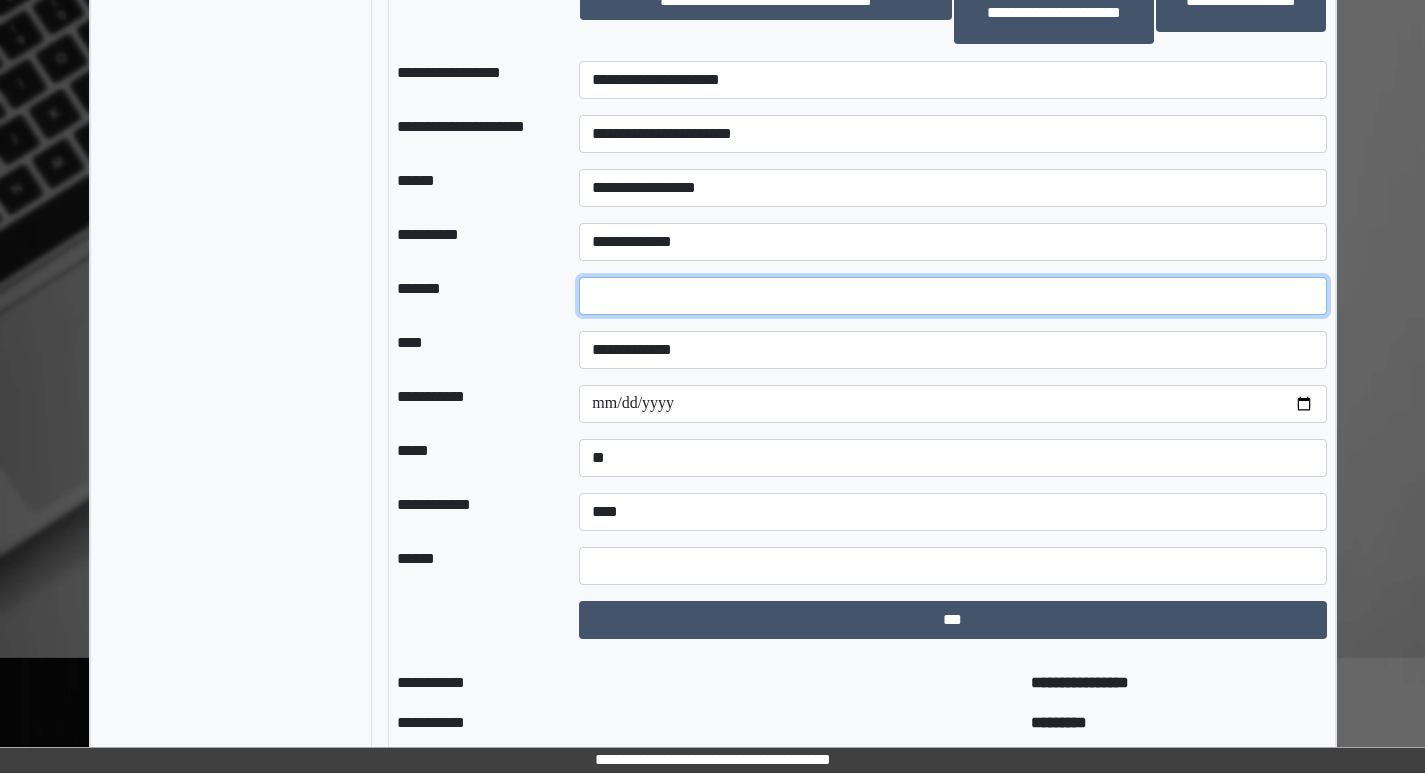scroll, scrollTop: 2008, scrollLeft: 0, axis: vertical 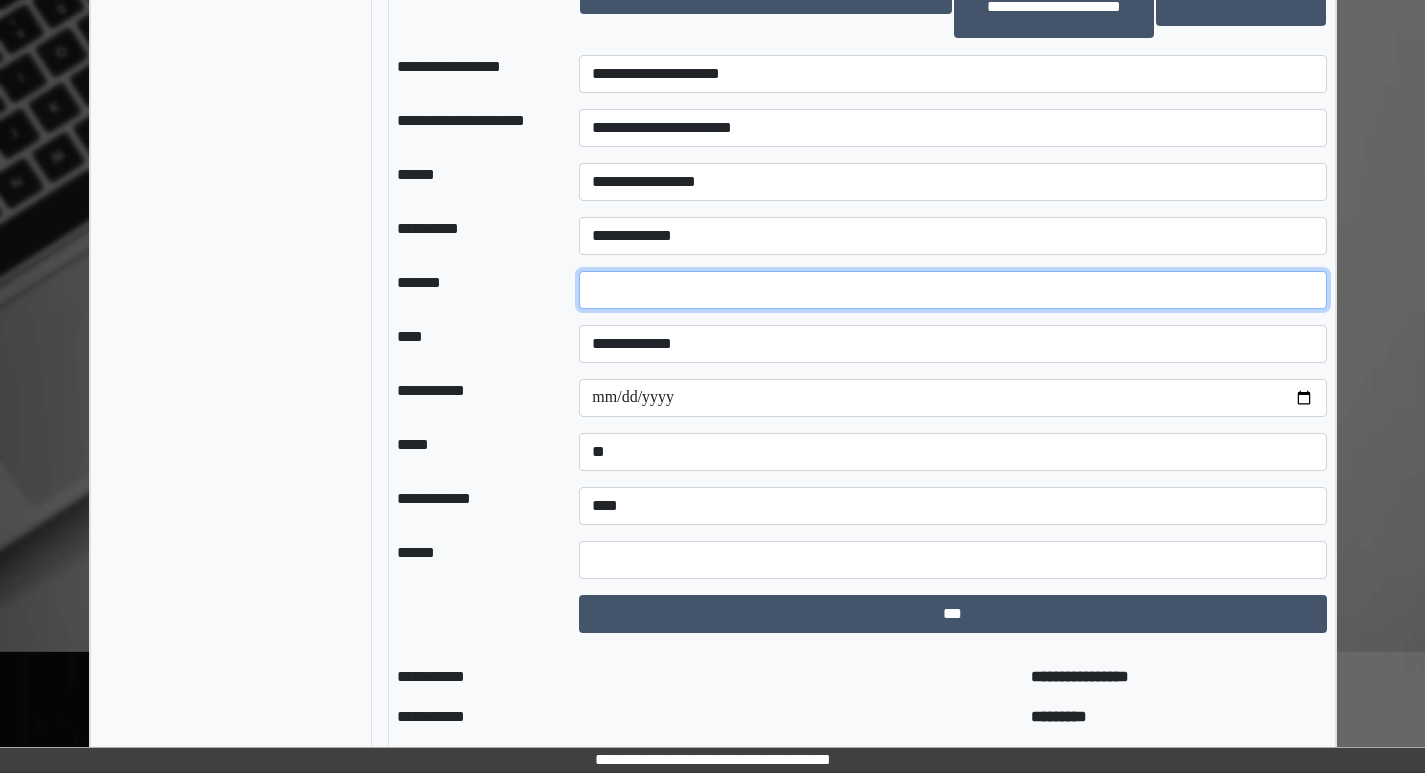 type on "*" 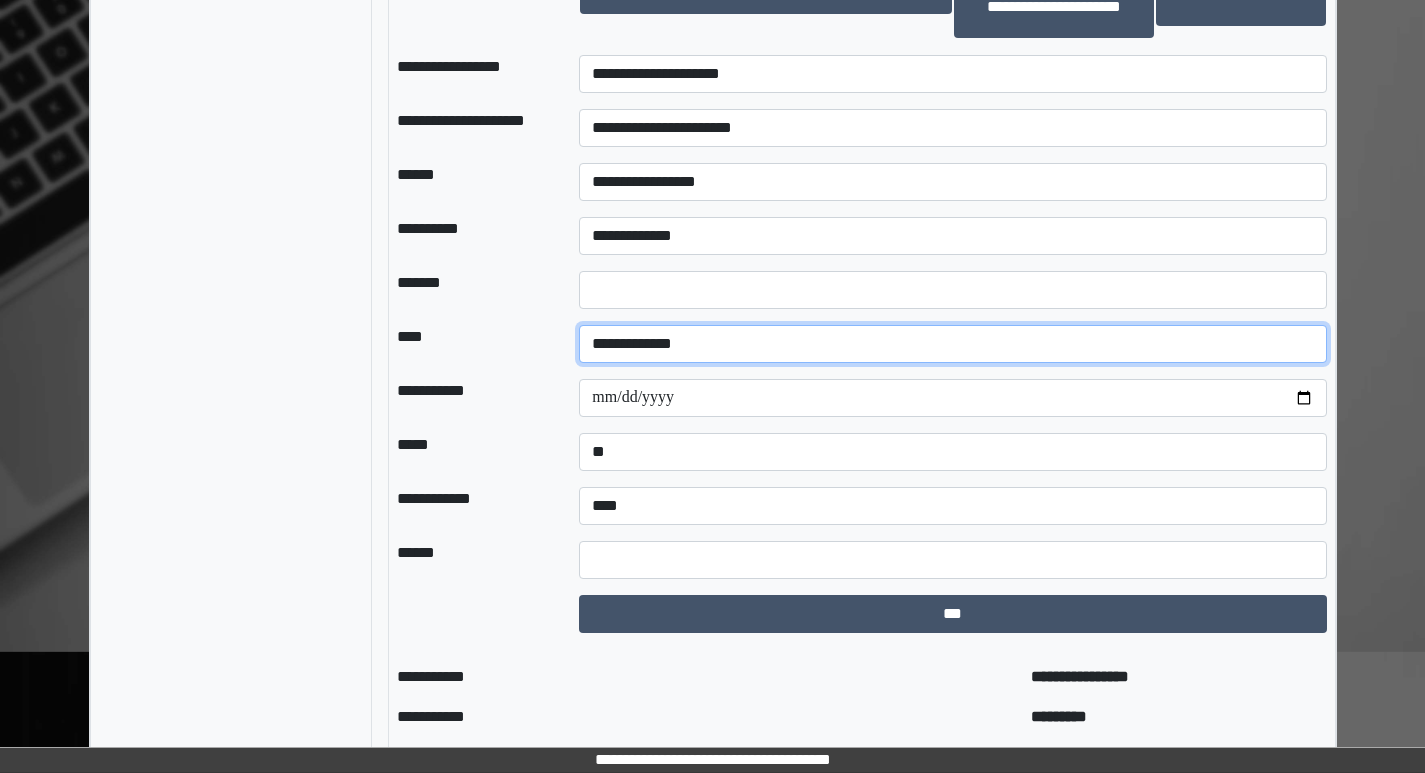 click on "**********" at bounding box center [952, 344] 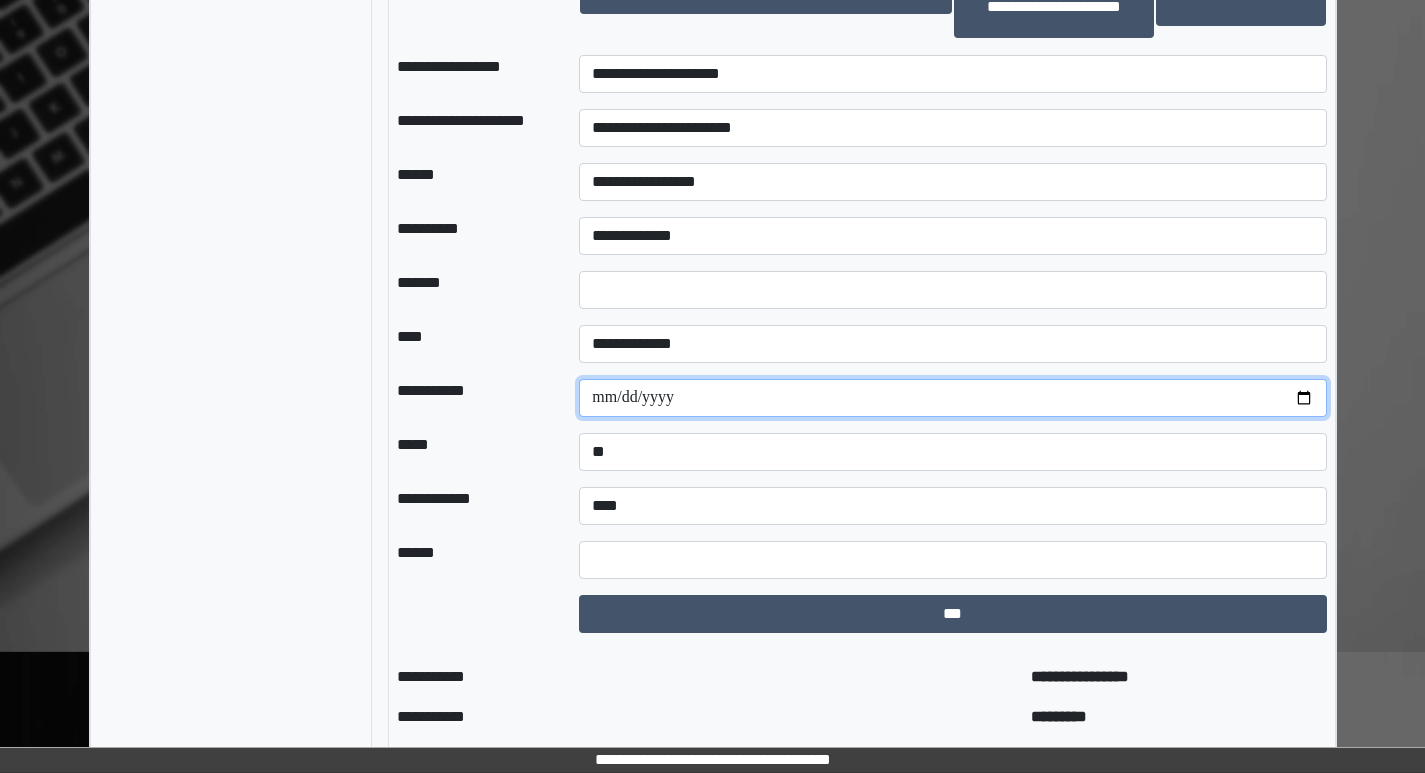 click at bounding box center (952, 398) 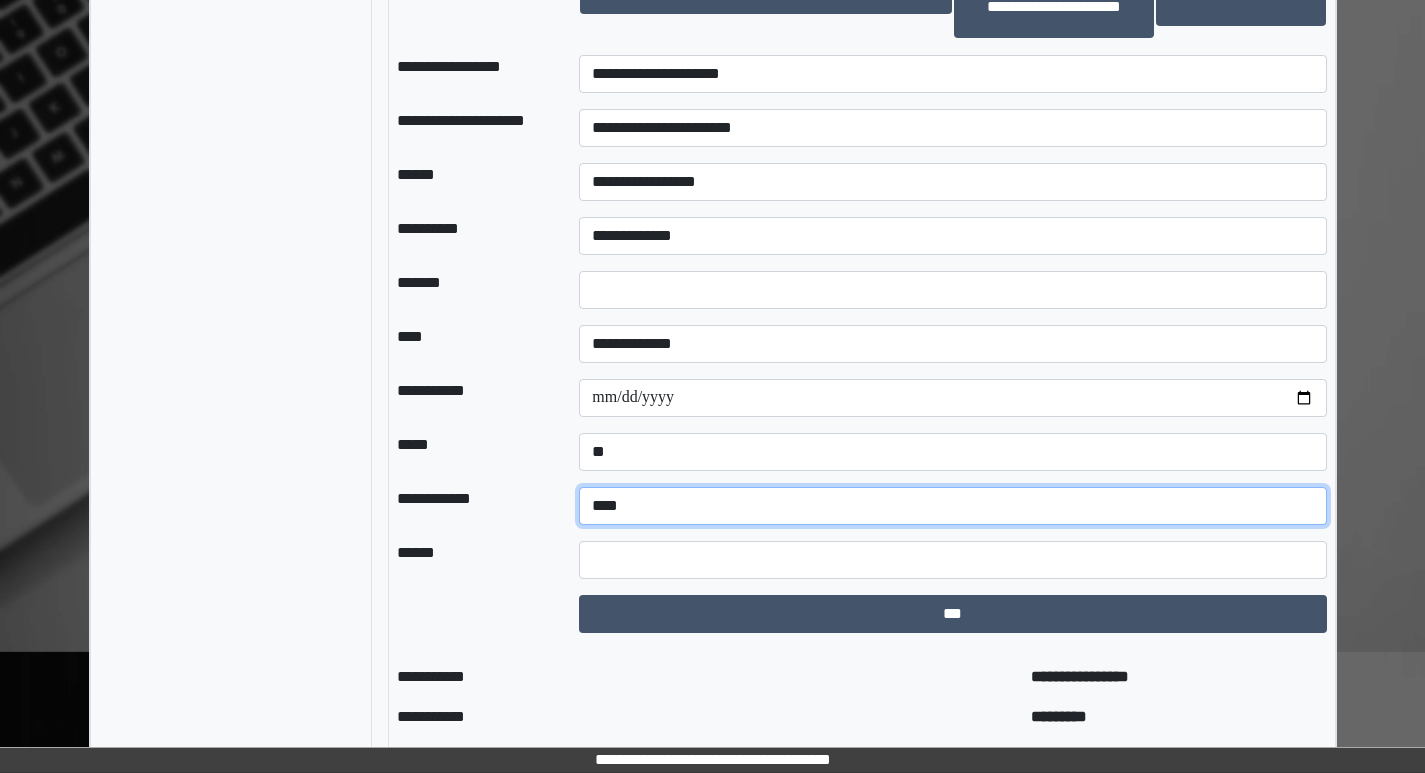 click on "**********" at bounding box center (952, 506) 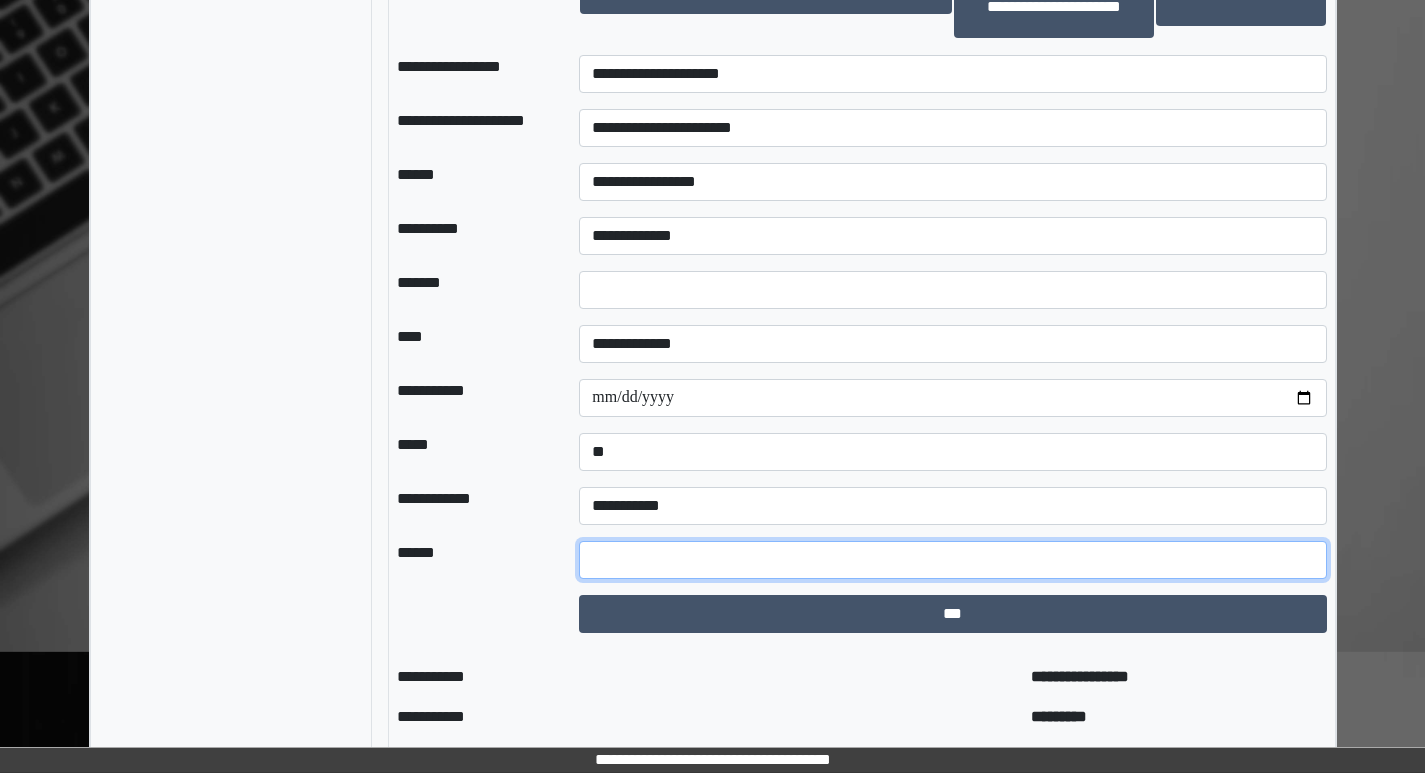 click at bounding box center (952, 560) 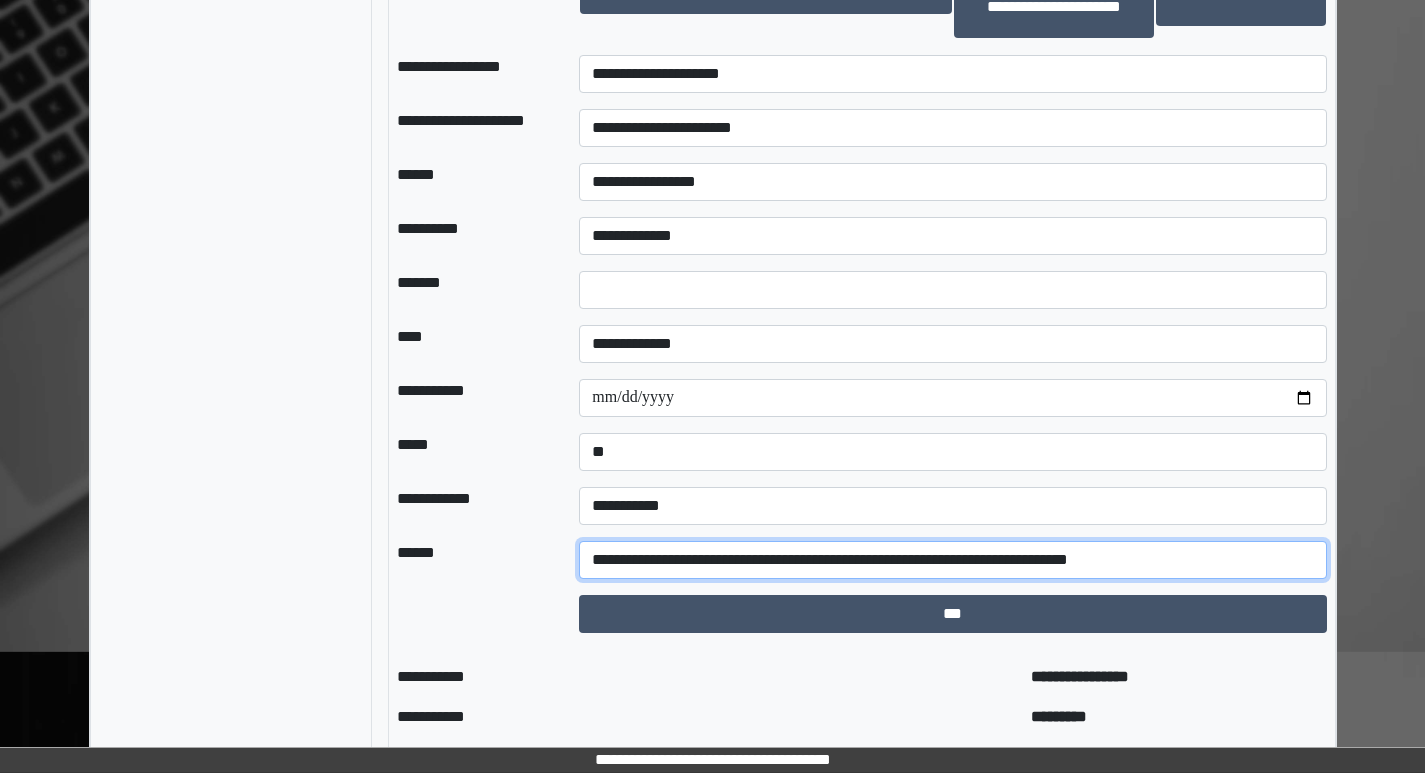 click on "**********" at bounding box center [952, 560] 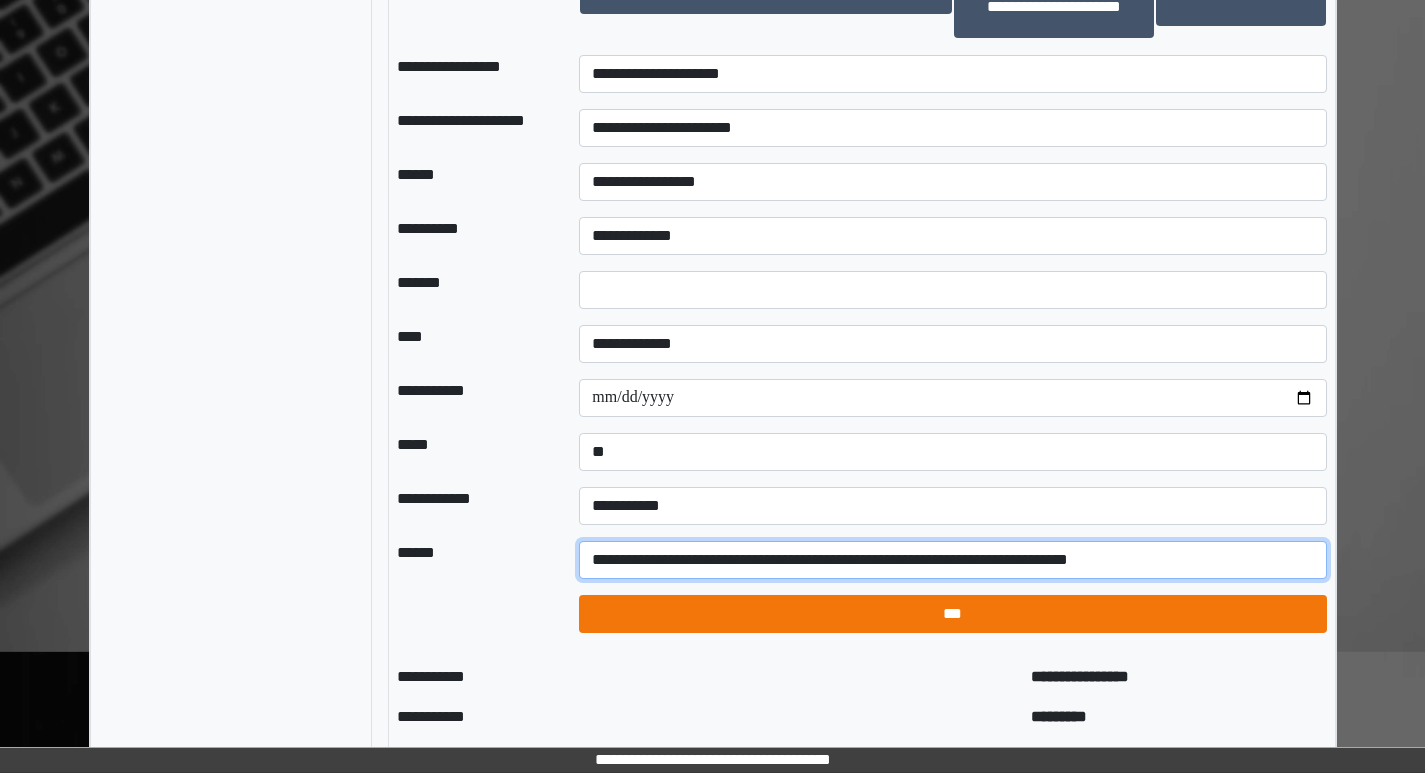 type on "**********" 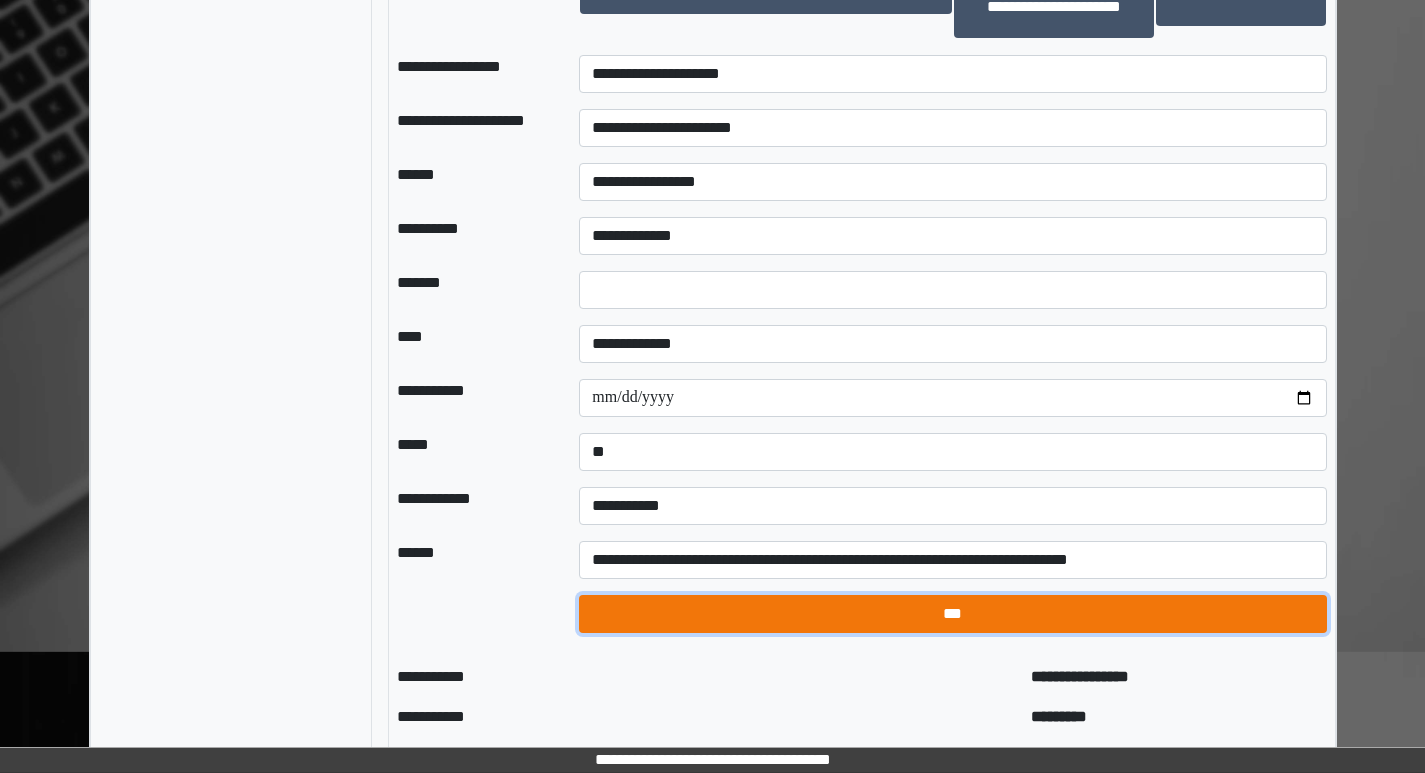 click on "***" at bounding box center (952, 614) 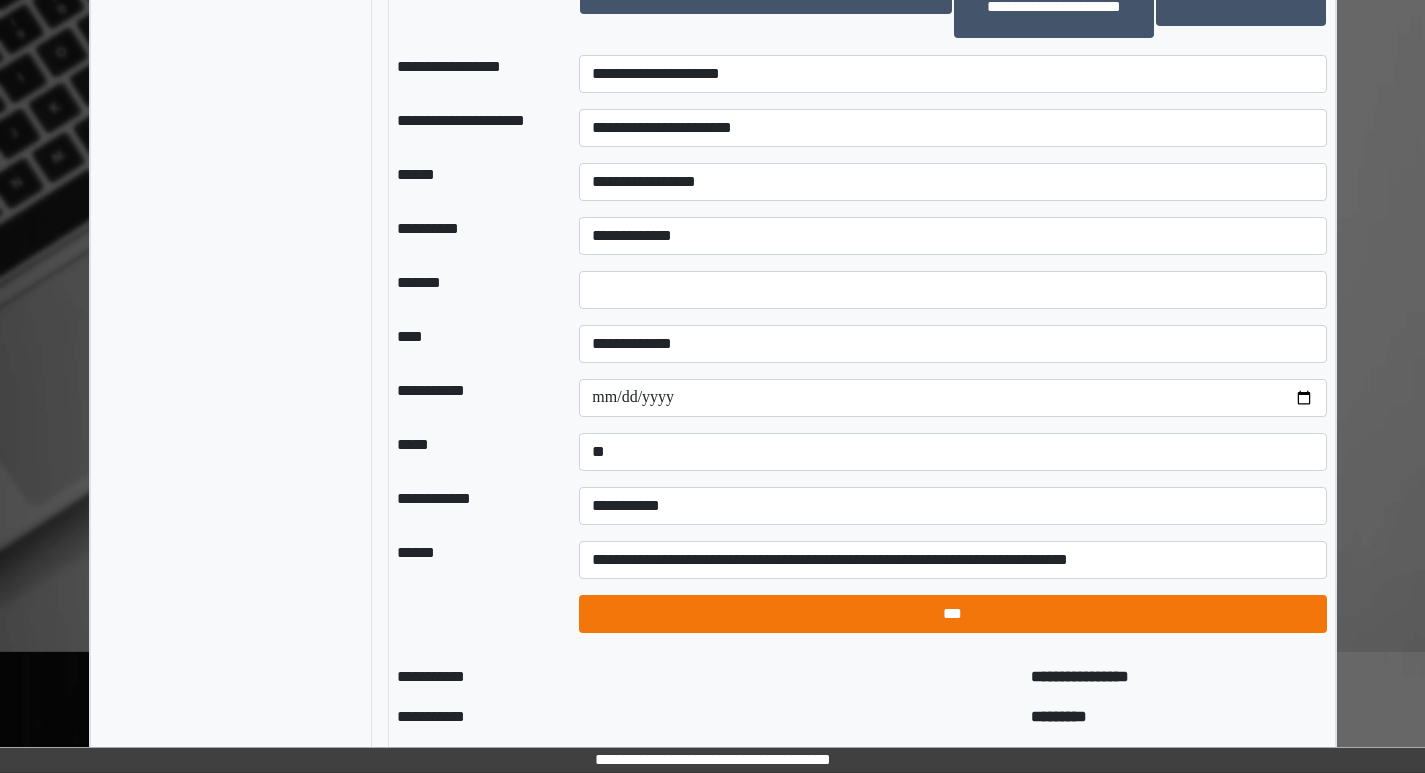 select on "*" 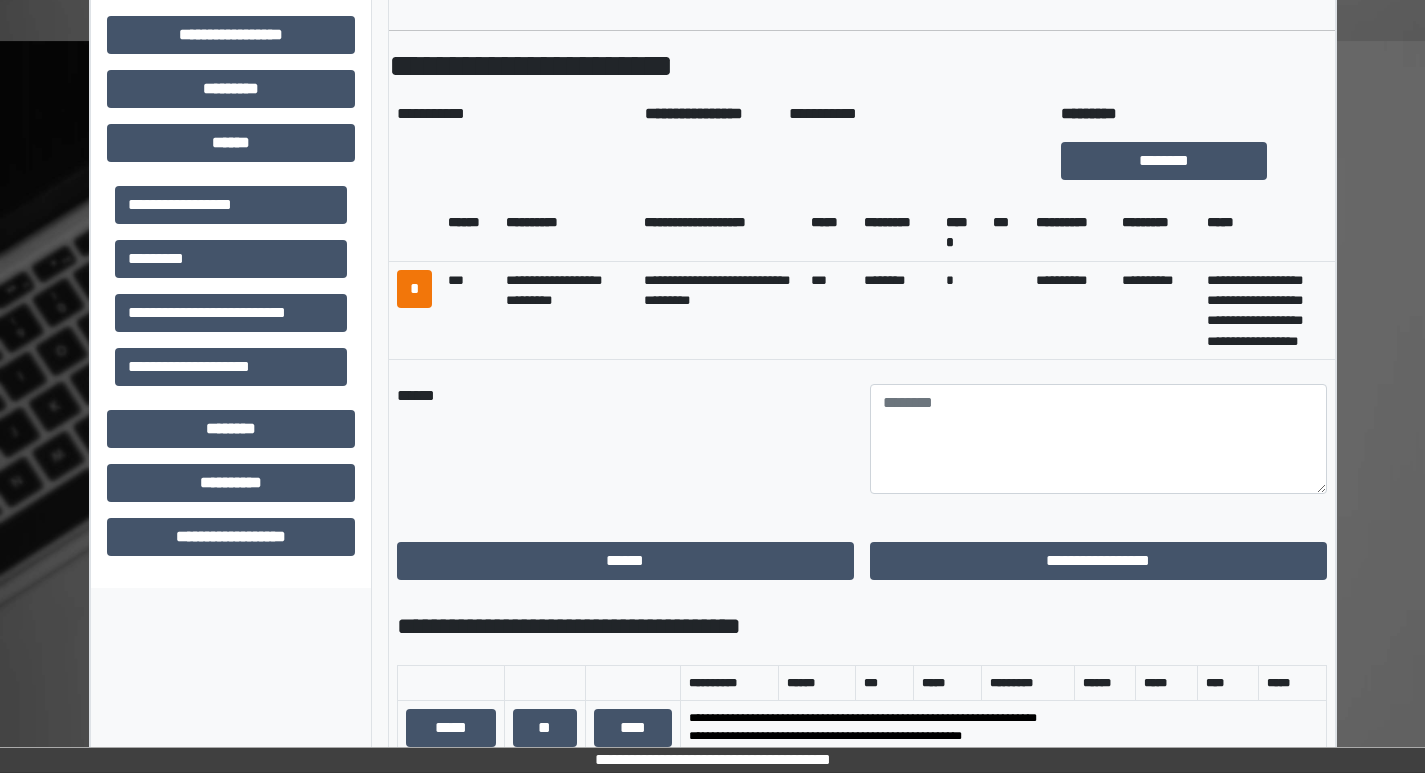 scroll, scrollTop: 808, scrollLeft: 0, axis: vertical 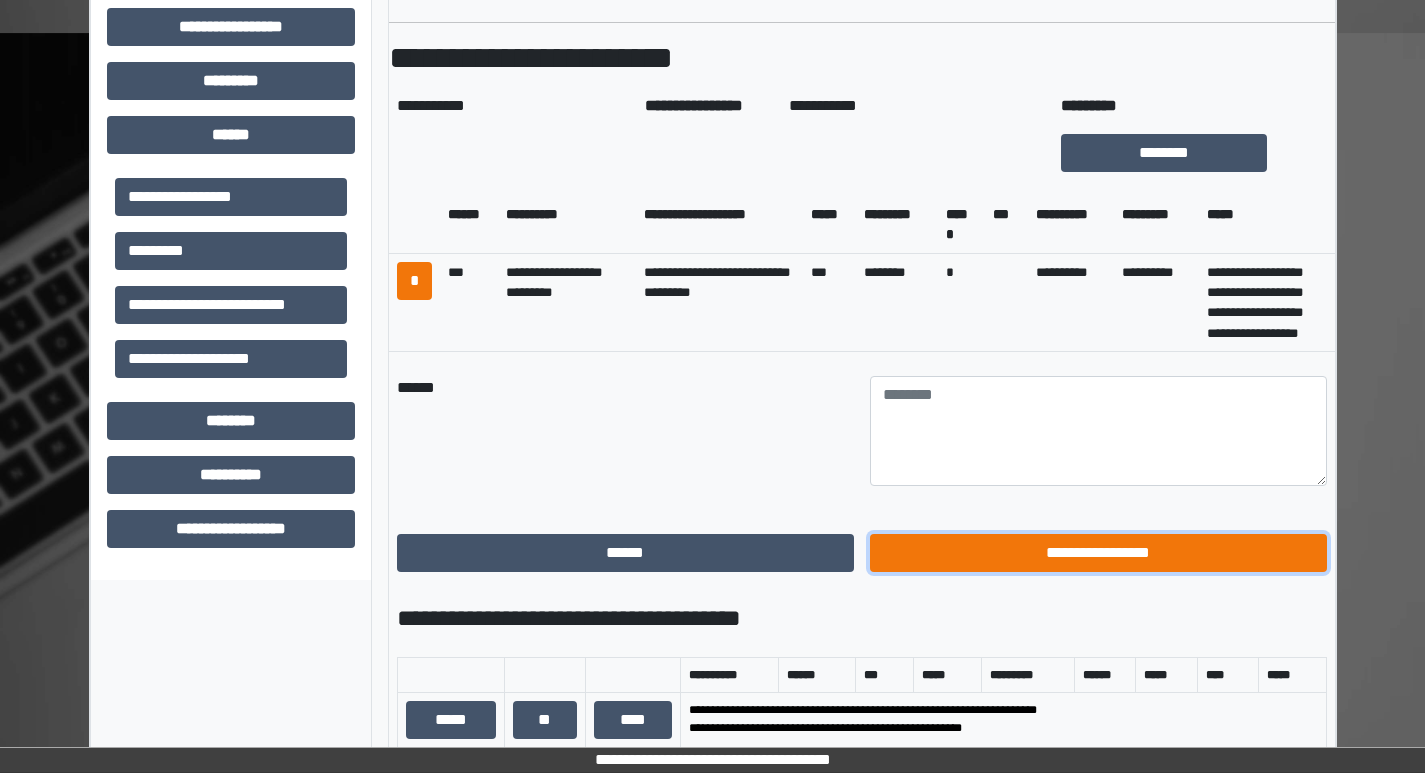 click on "**********" at bounding box center (1098, 553) 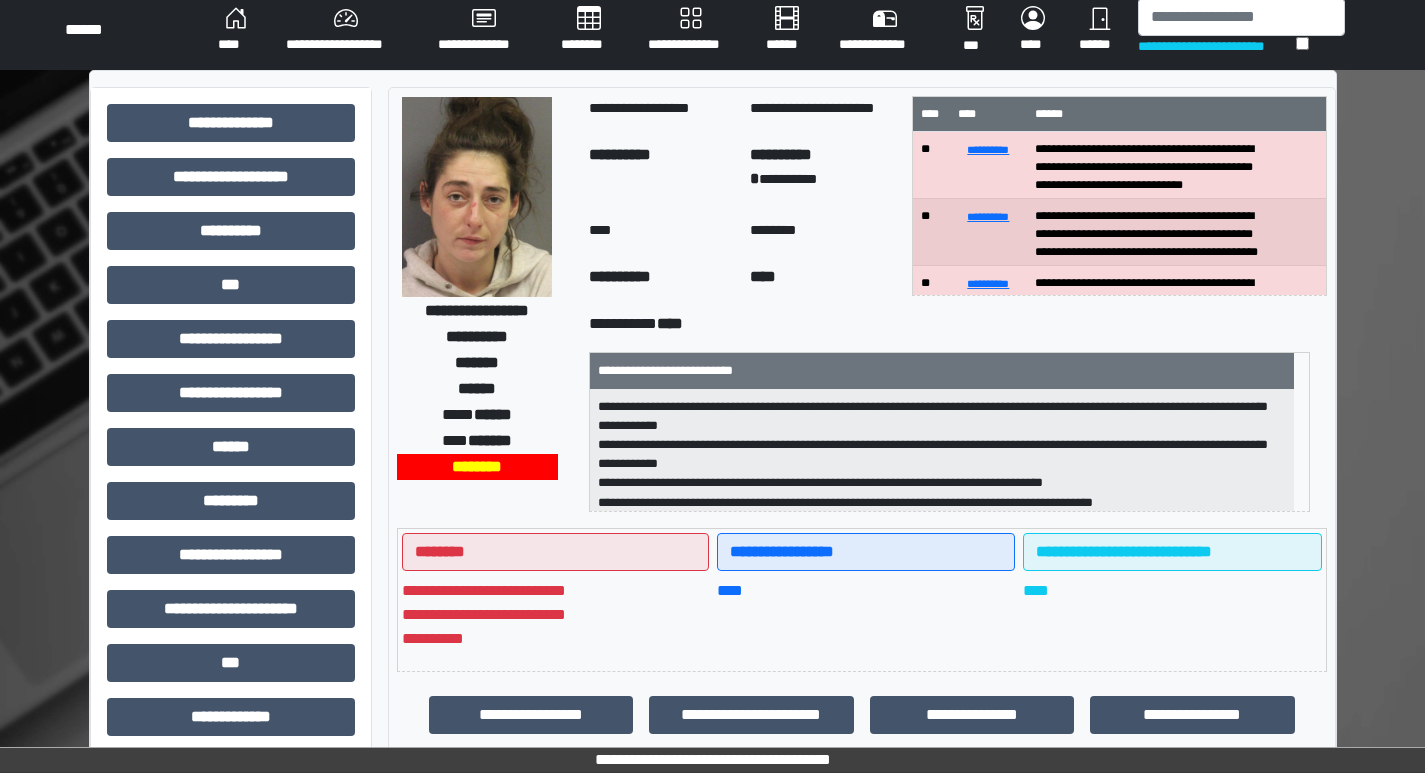 scroll, scrollTop: 8, scrollLeft: 0, axis: vertical 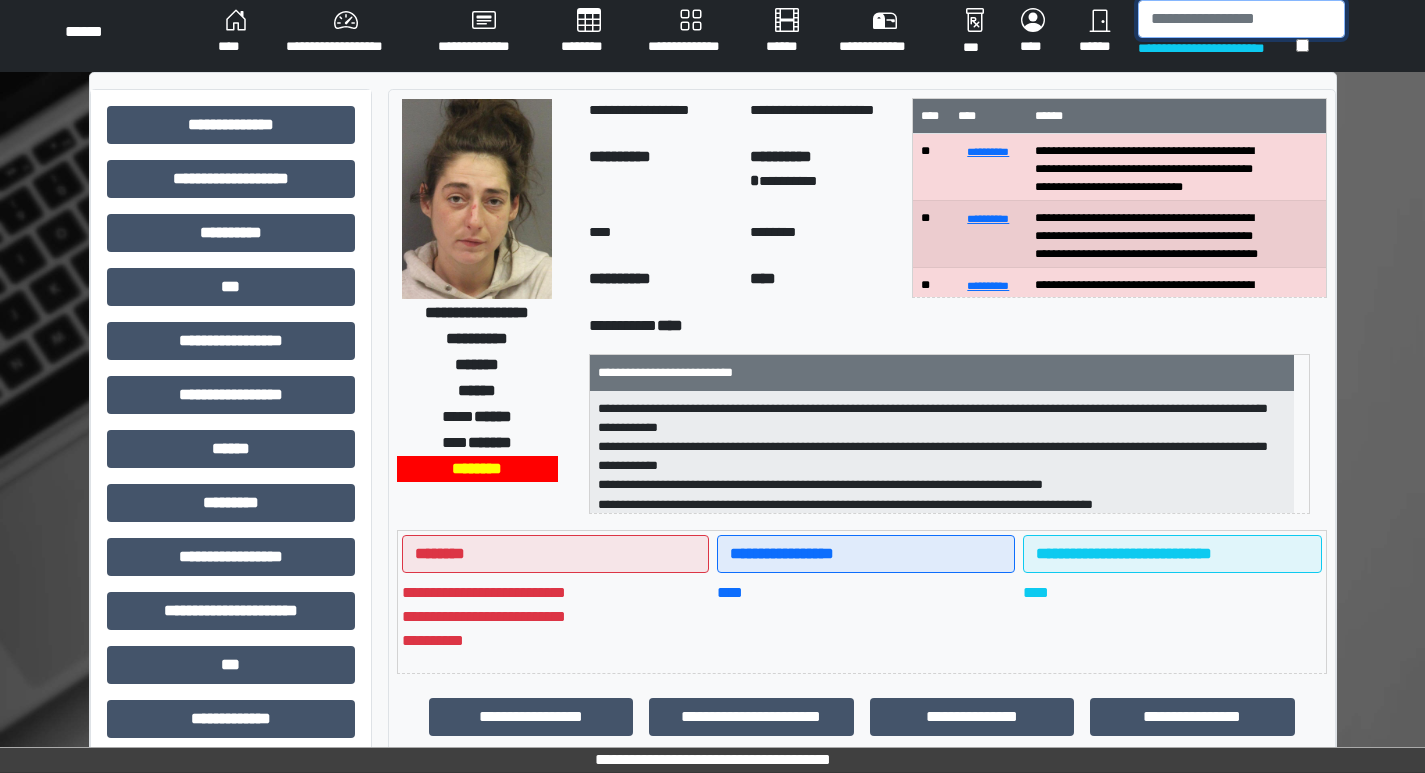 click at bounding box center [1241, 19] 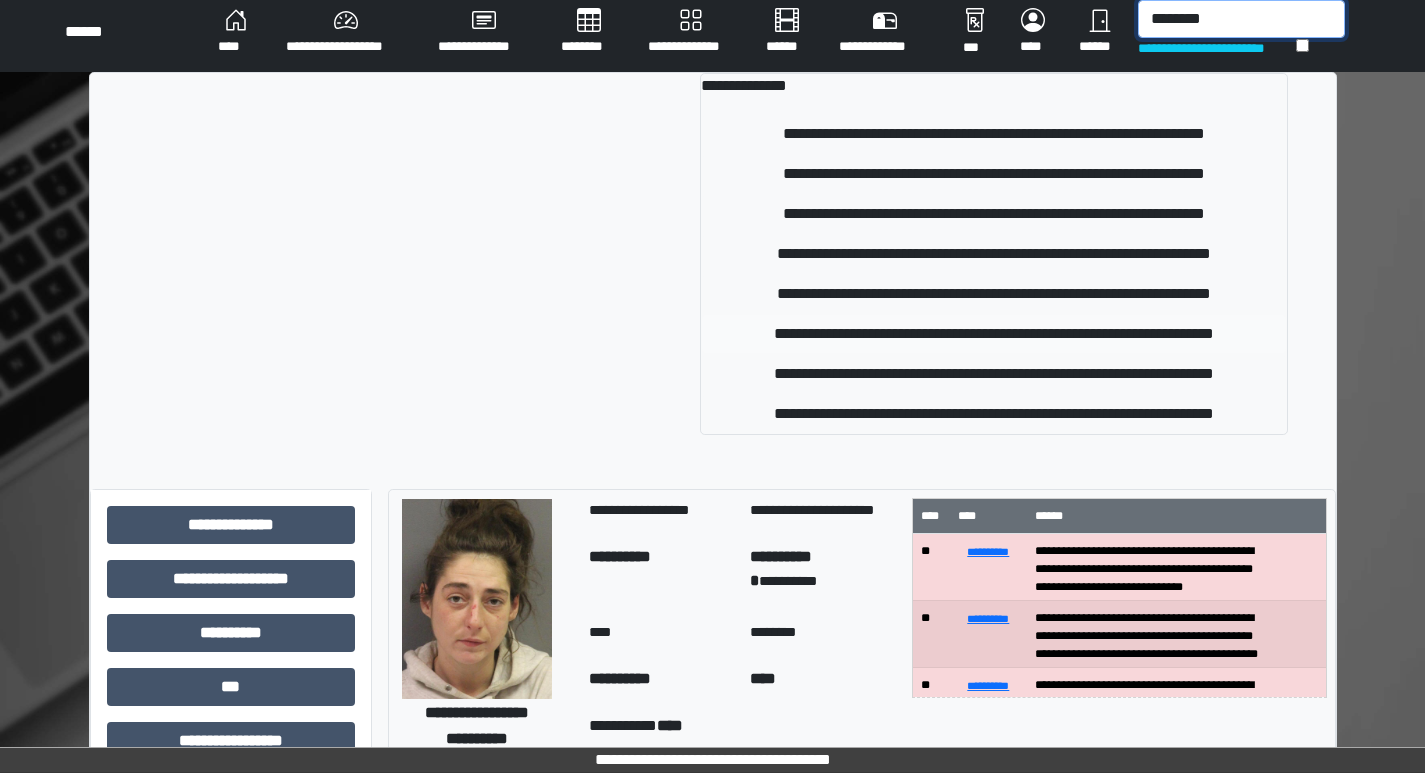 type on "********" 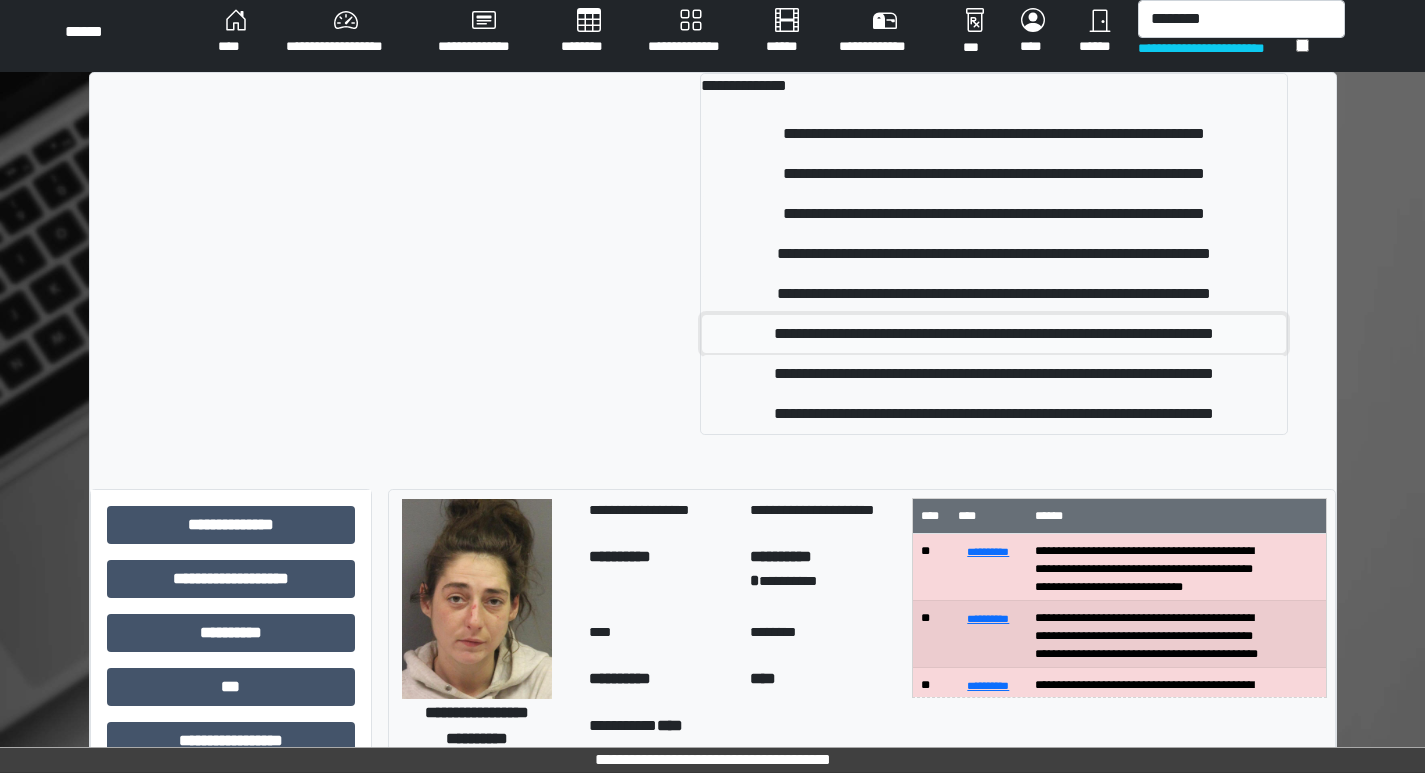click on "**********" at bounding box center (994, 334) 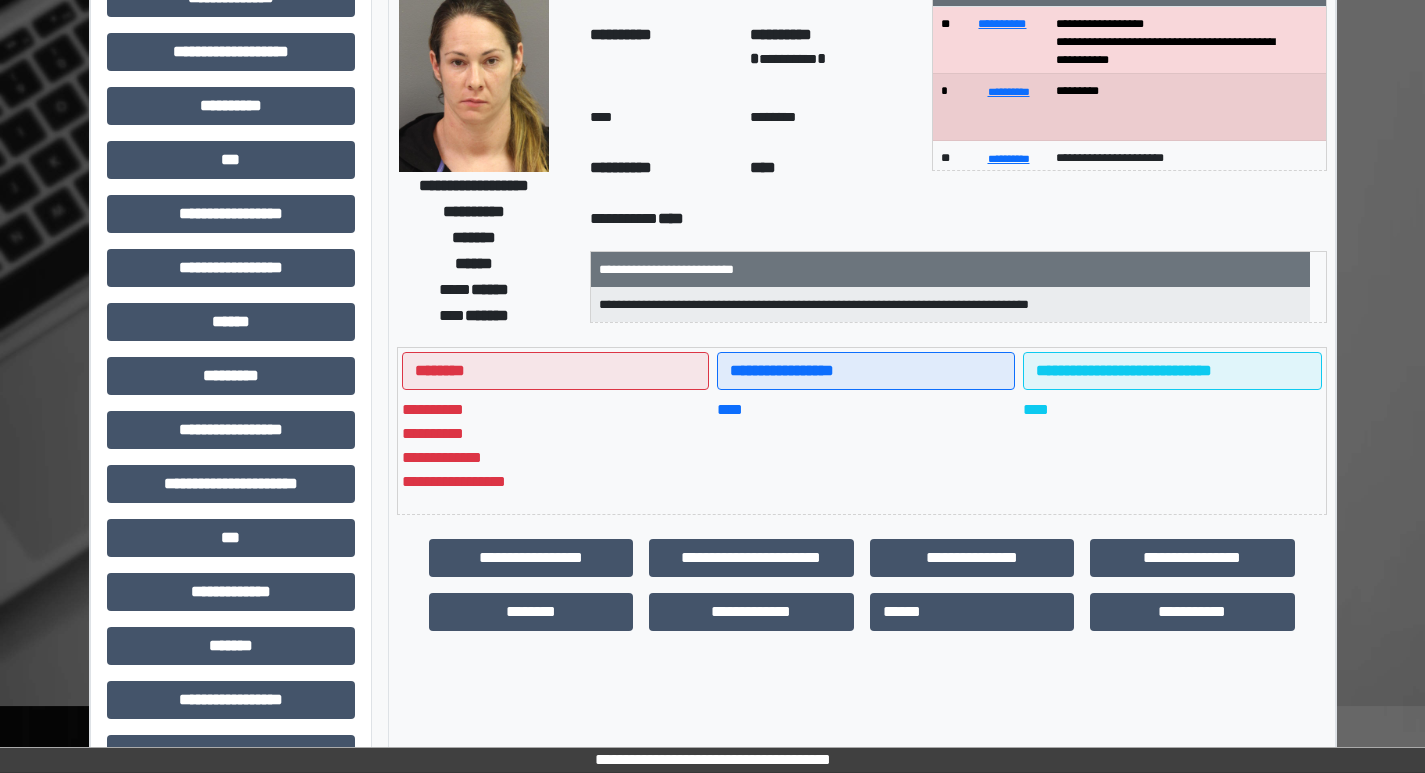 scroll, scrollTop: 401, scrollLeft: 0, axis: vertical 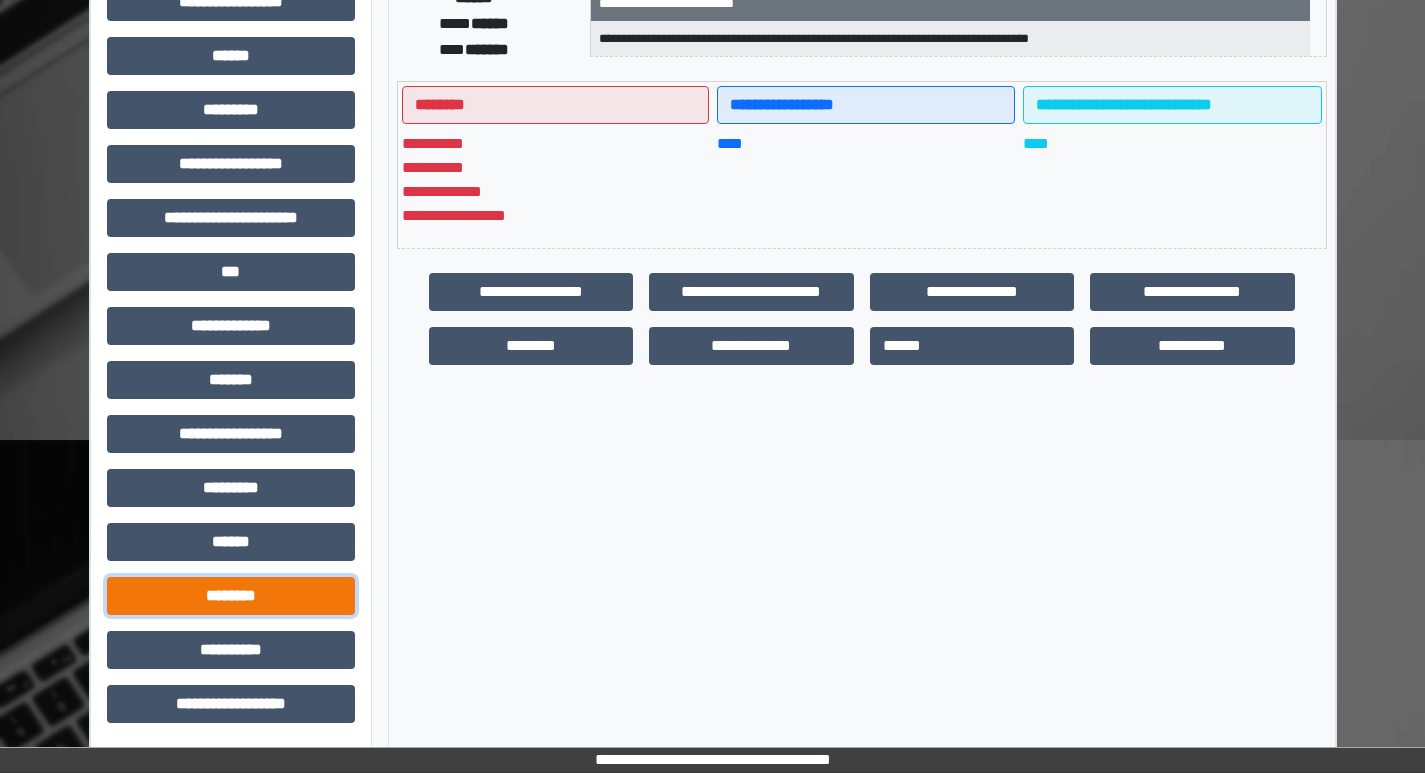 click on "********" at bounding box center (231, 596) 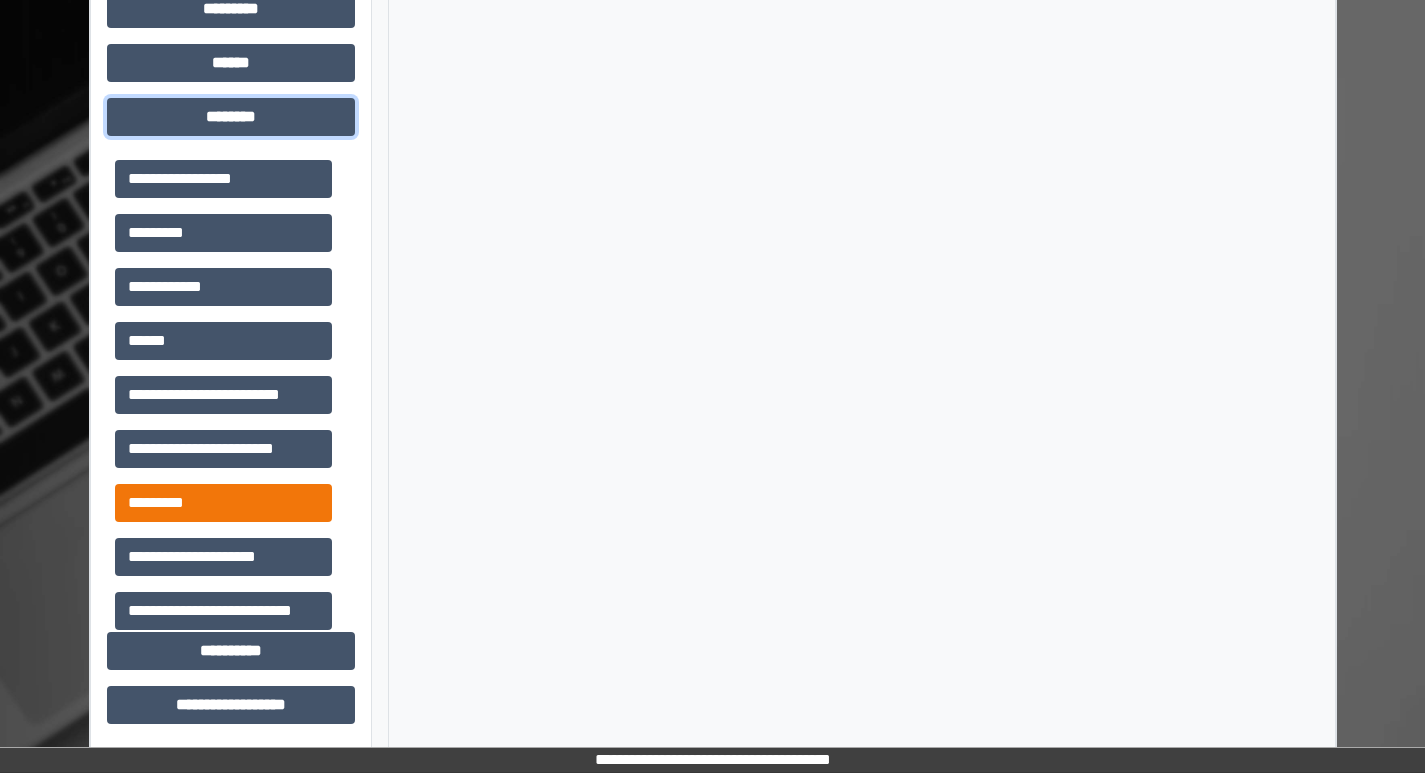 scroll, scrollTop: 881, scrollLeft: 0, axis: vertical 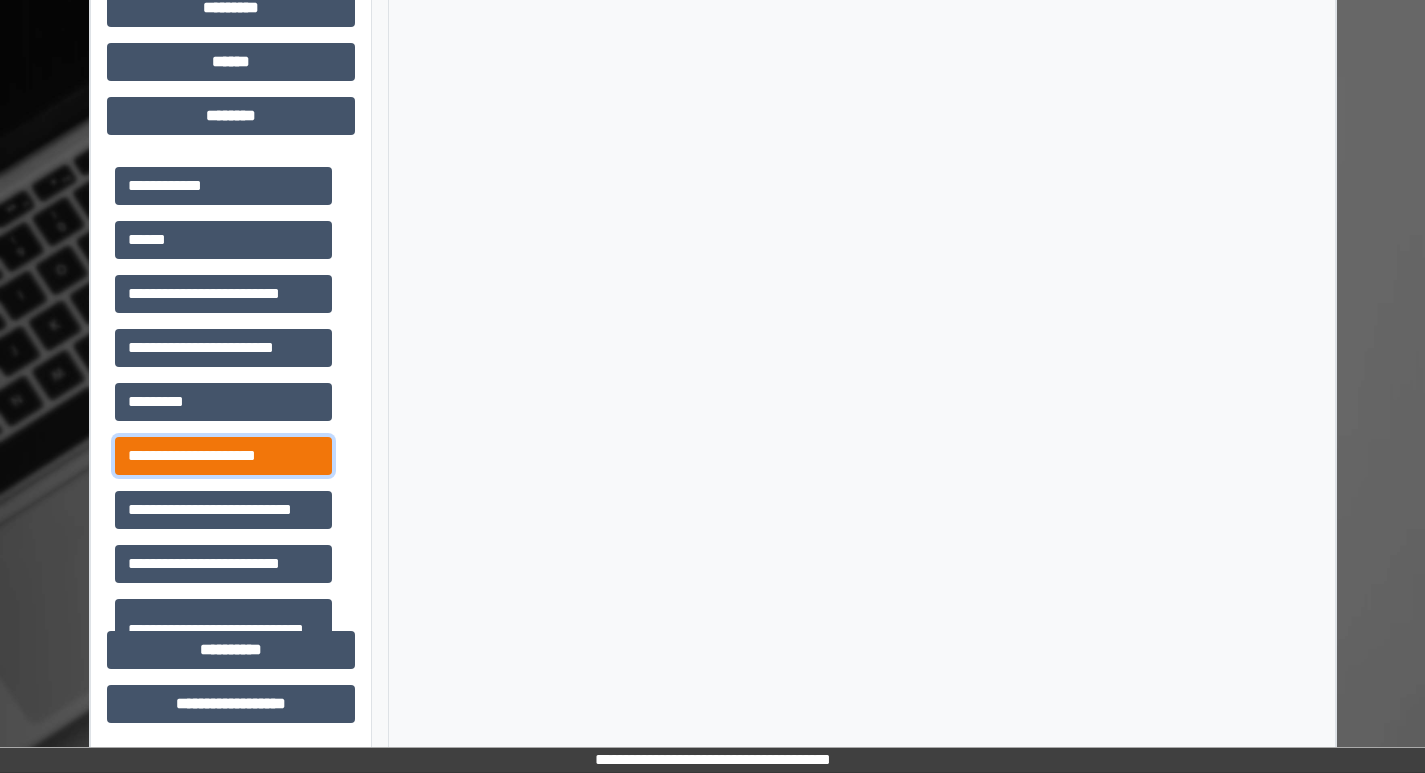 click on "**********" at bounding box center (223, 456) 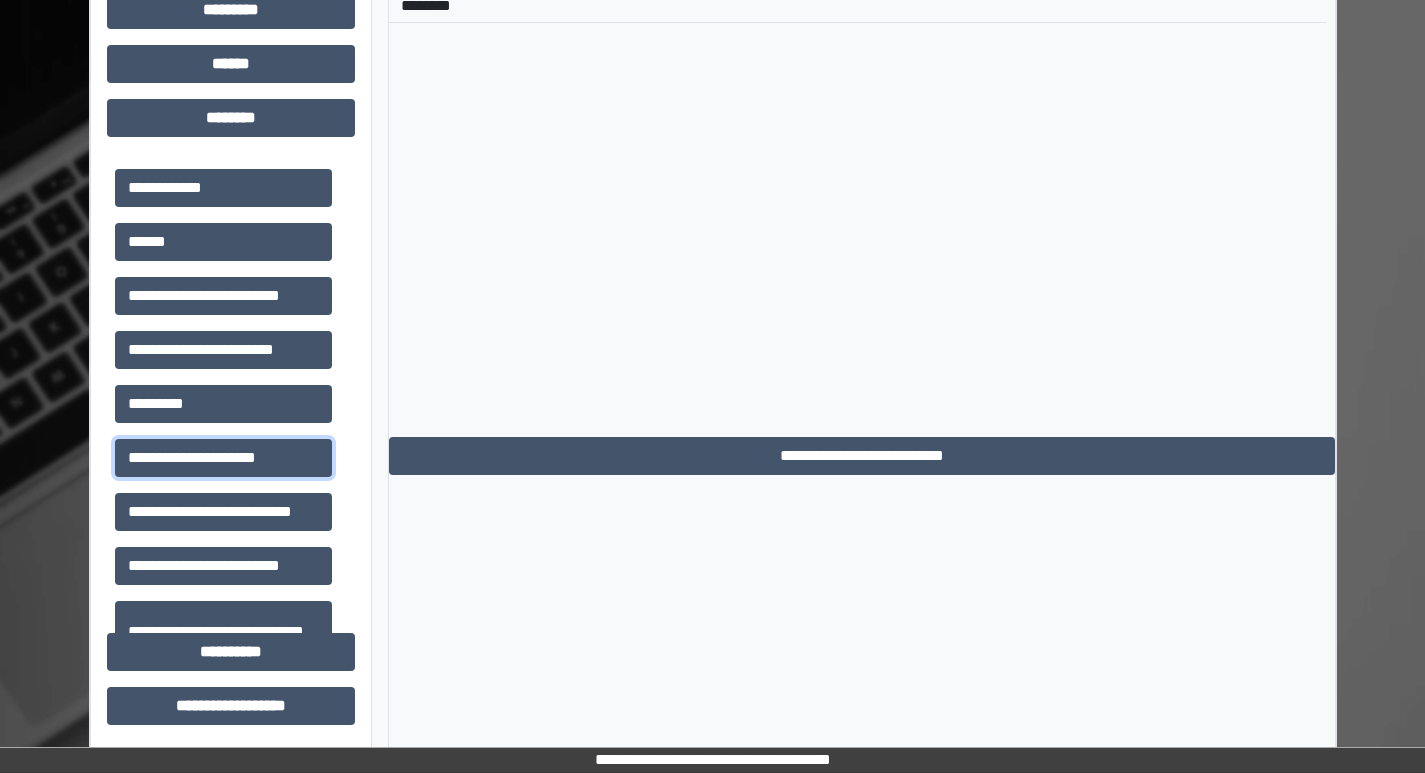 scroll, scrollTop: 881, scrollLeft: 0, axis: vertical 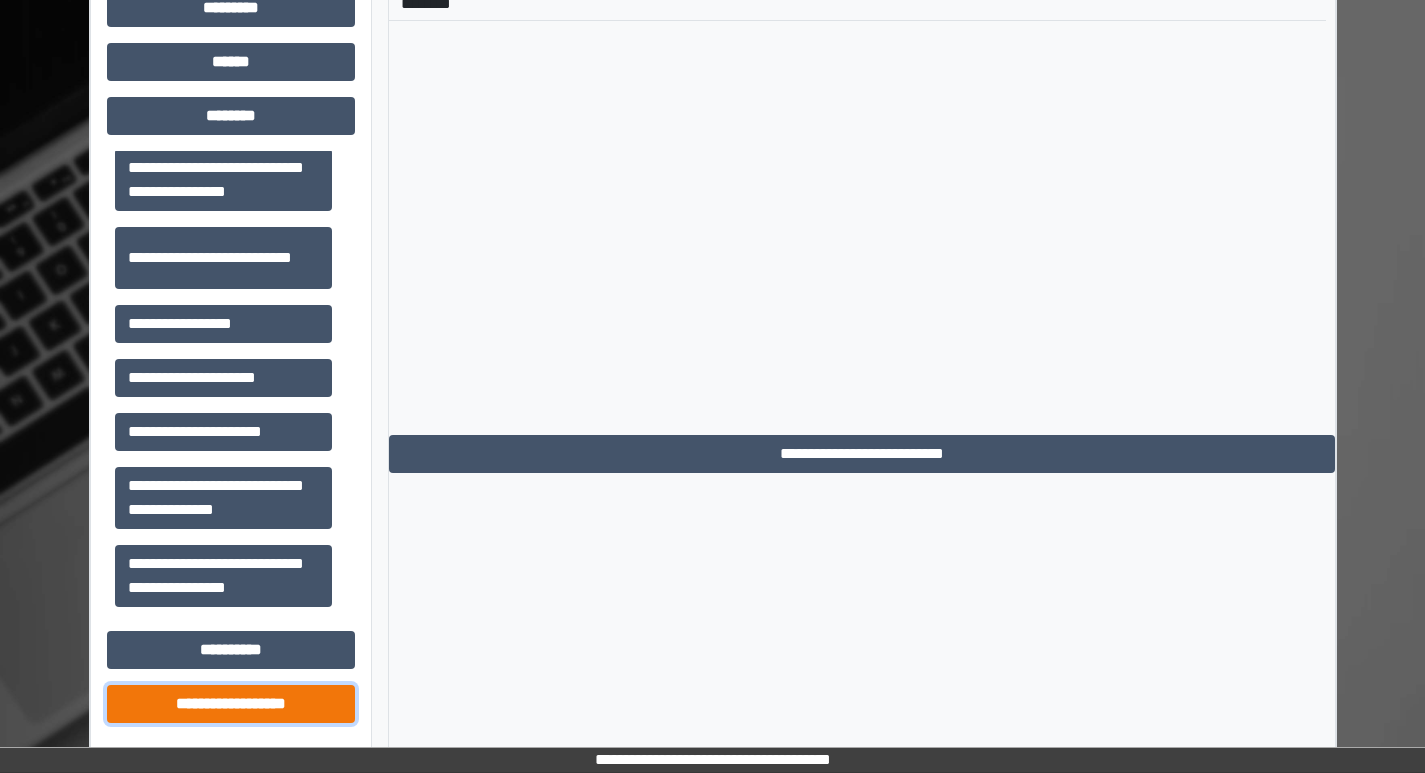 click on "**********" at bounding box center [231, 704] 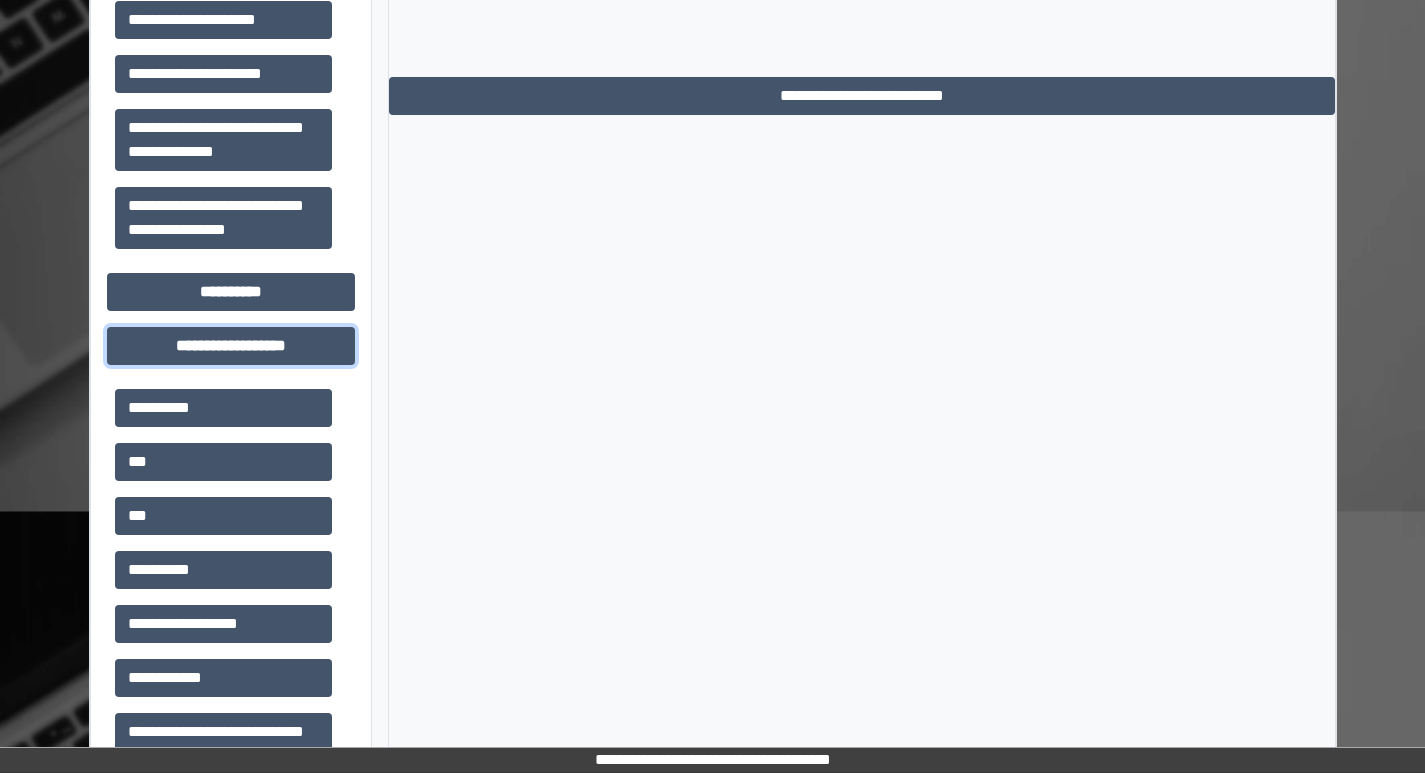 scroll, scrollTop: 1361, scrollLeft: 0, axis: vertical 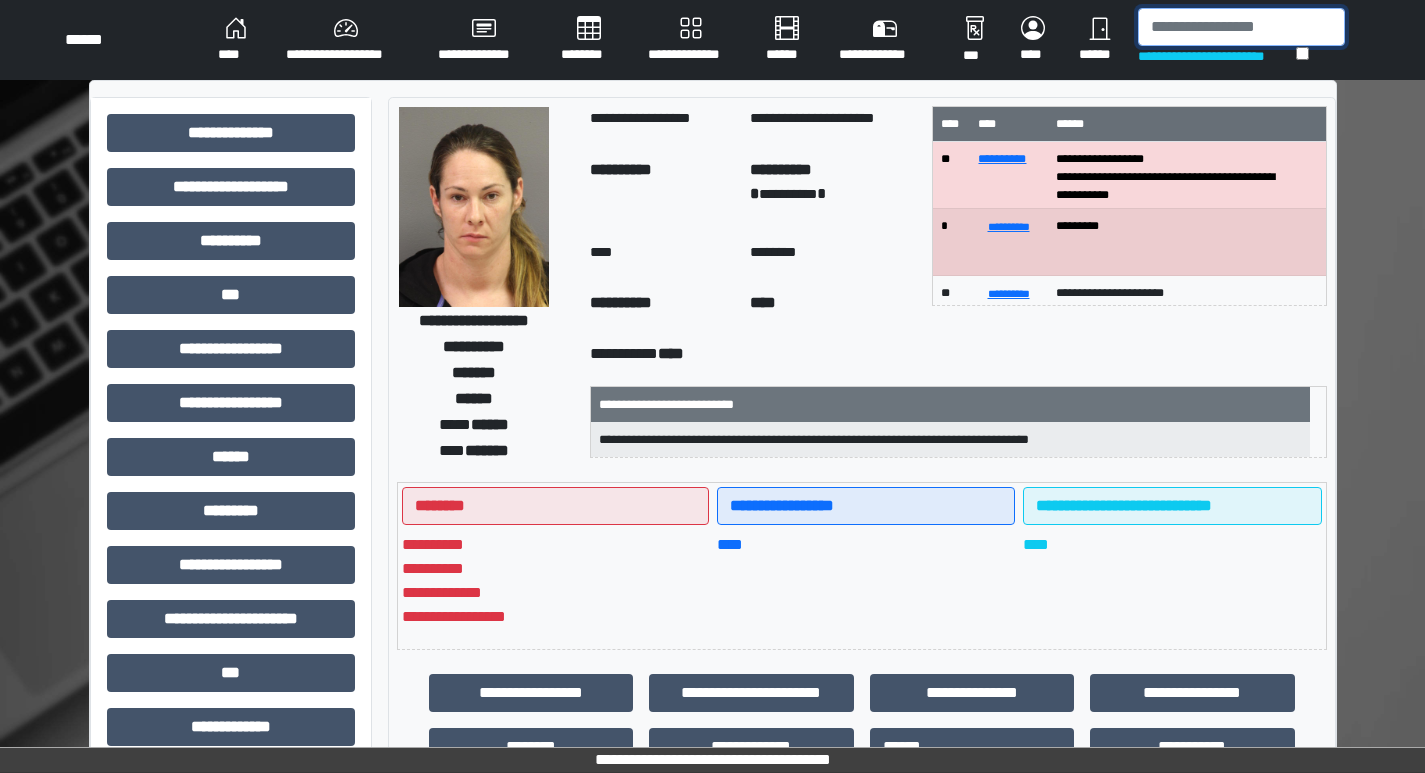 click at bounding box center (1241, 27) 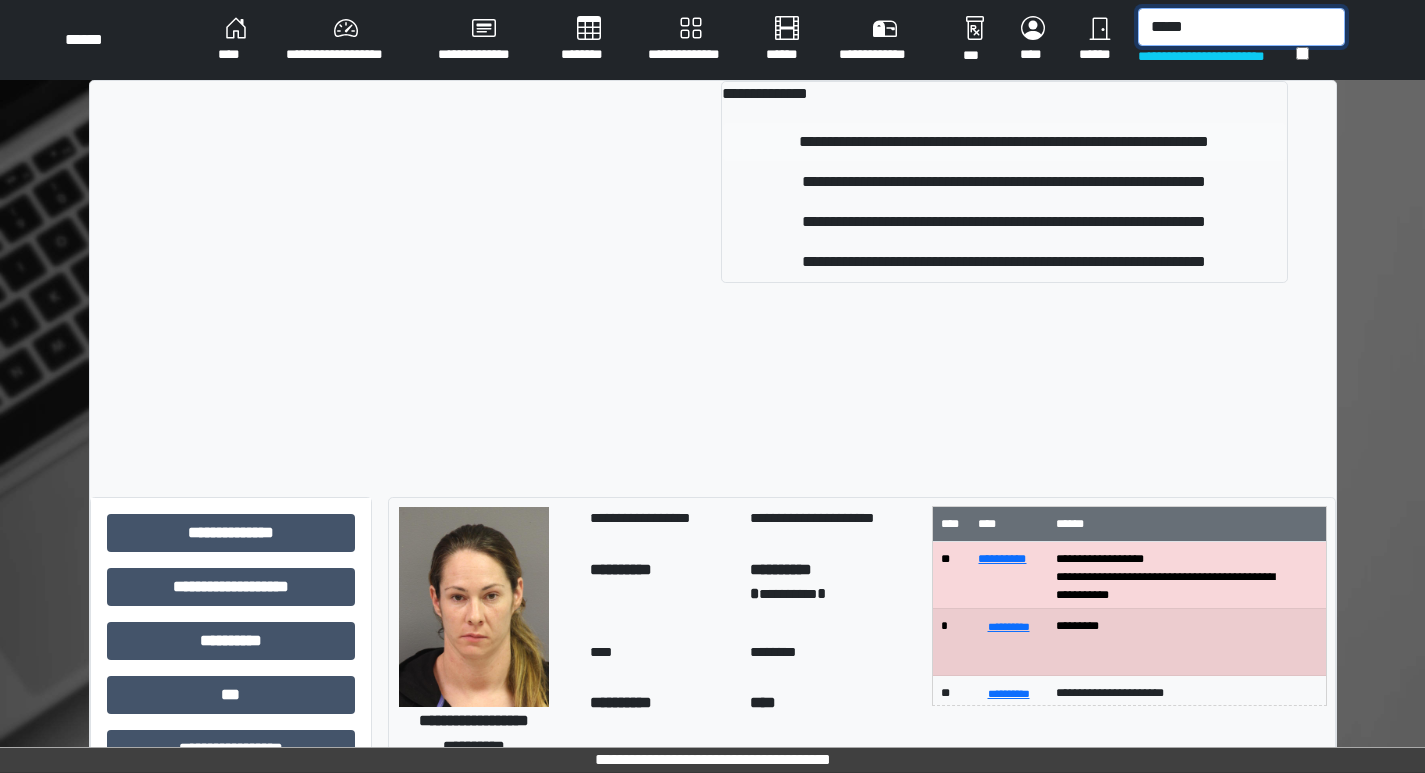 type on "*****" 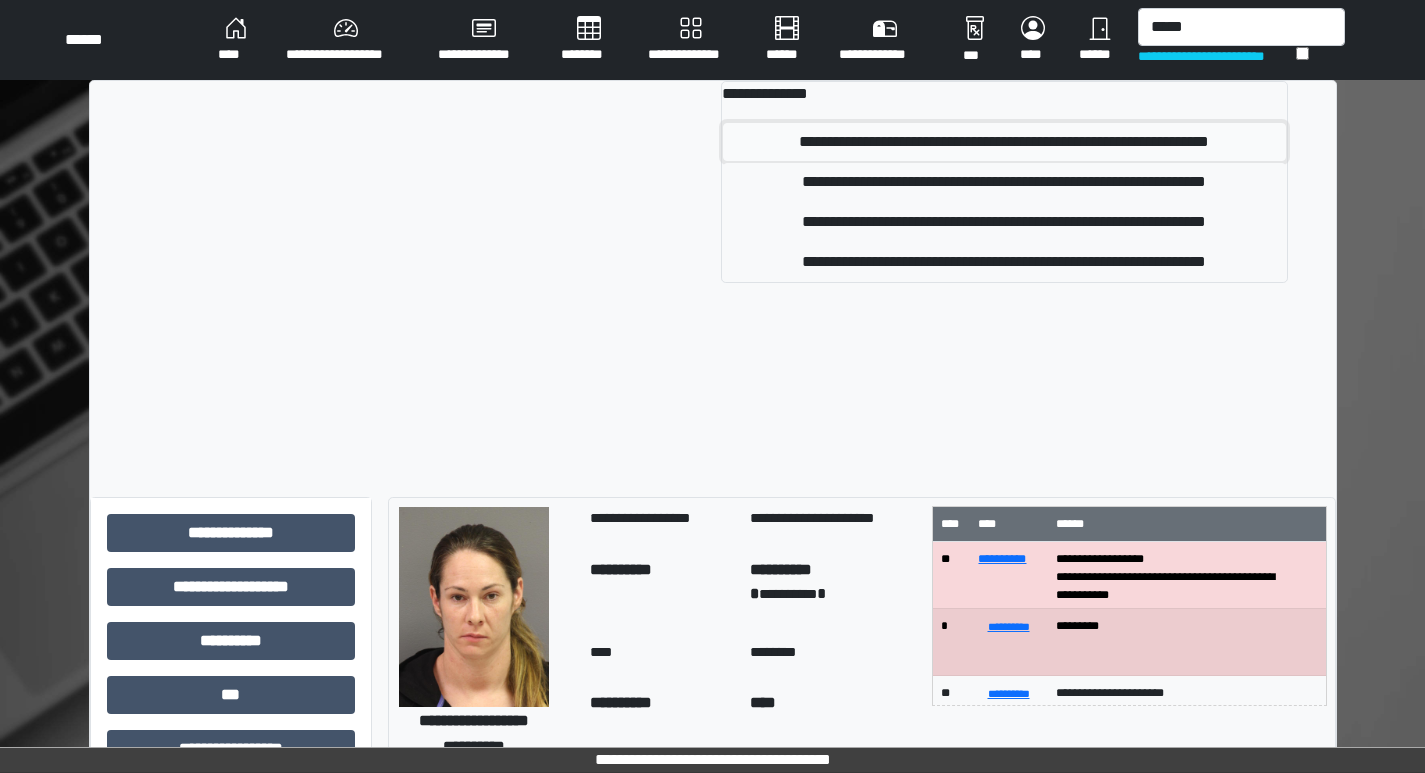 click on "**********" at bounding box center (1004, 142) 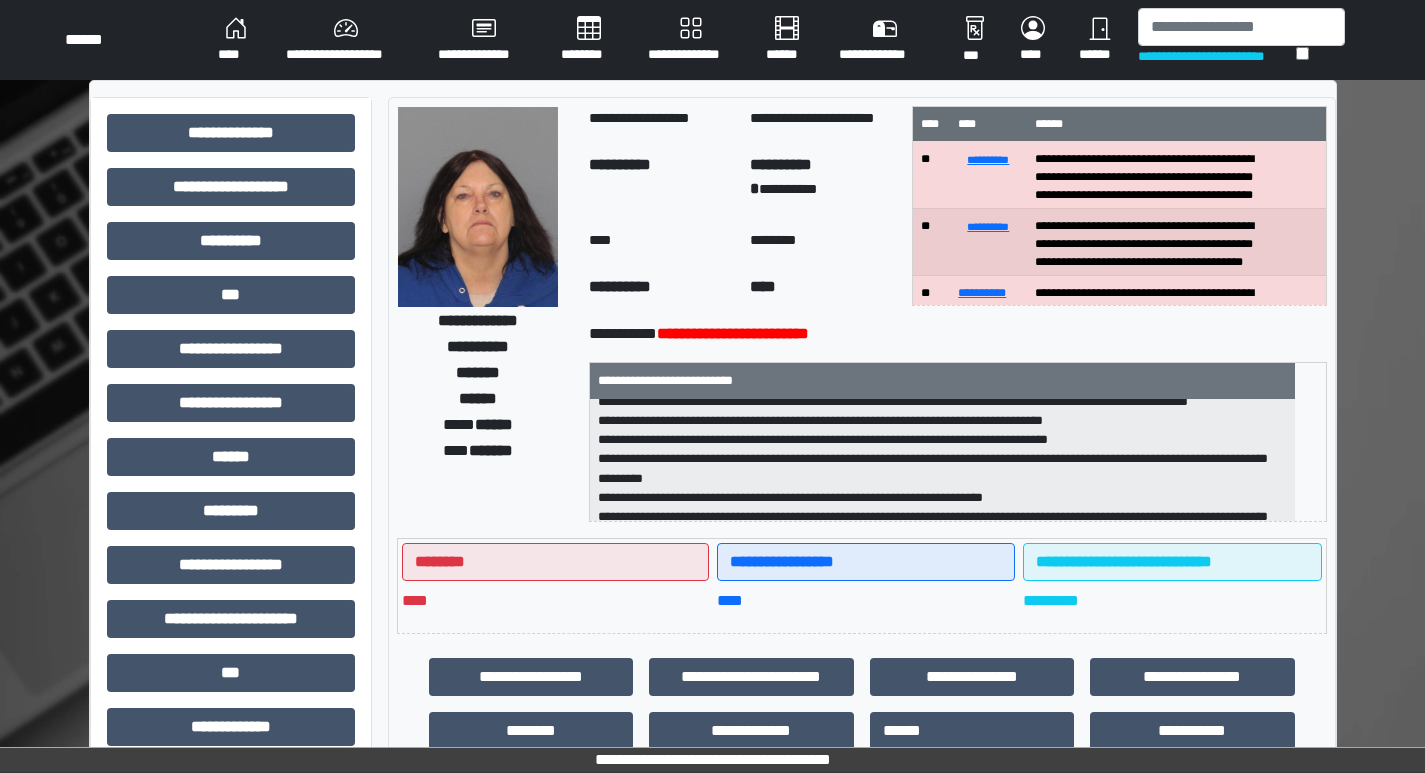 scroll, scrollTop: 100, scrollLeft: 0, axis: vertical 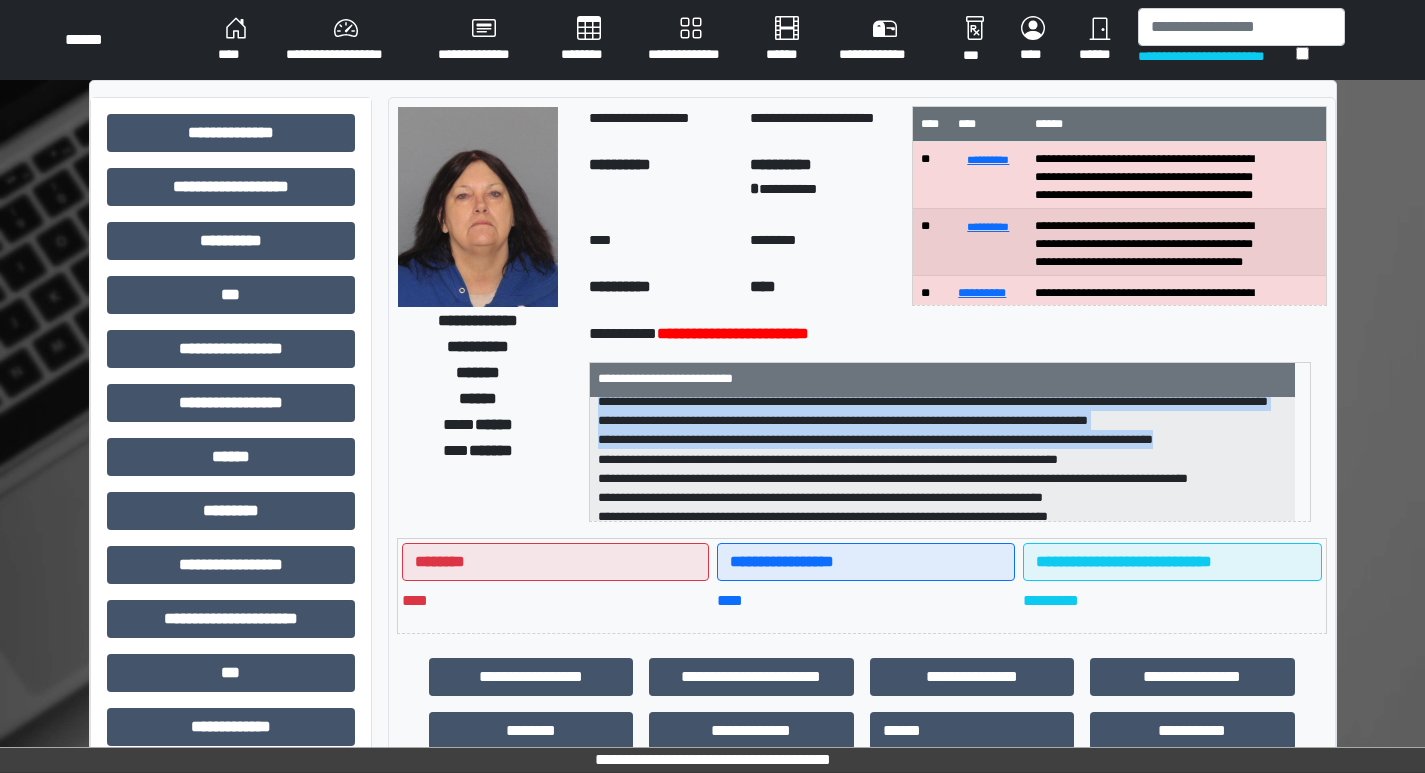 drag, startPoint x: 611, startPoint y: 489, endPoint x: 1259, endPoint y: 473, distance: 648.1975 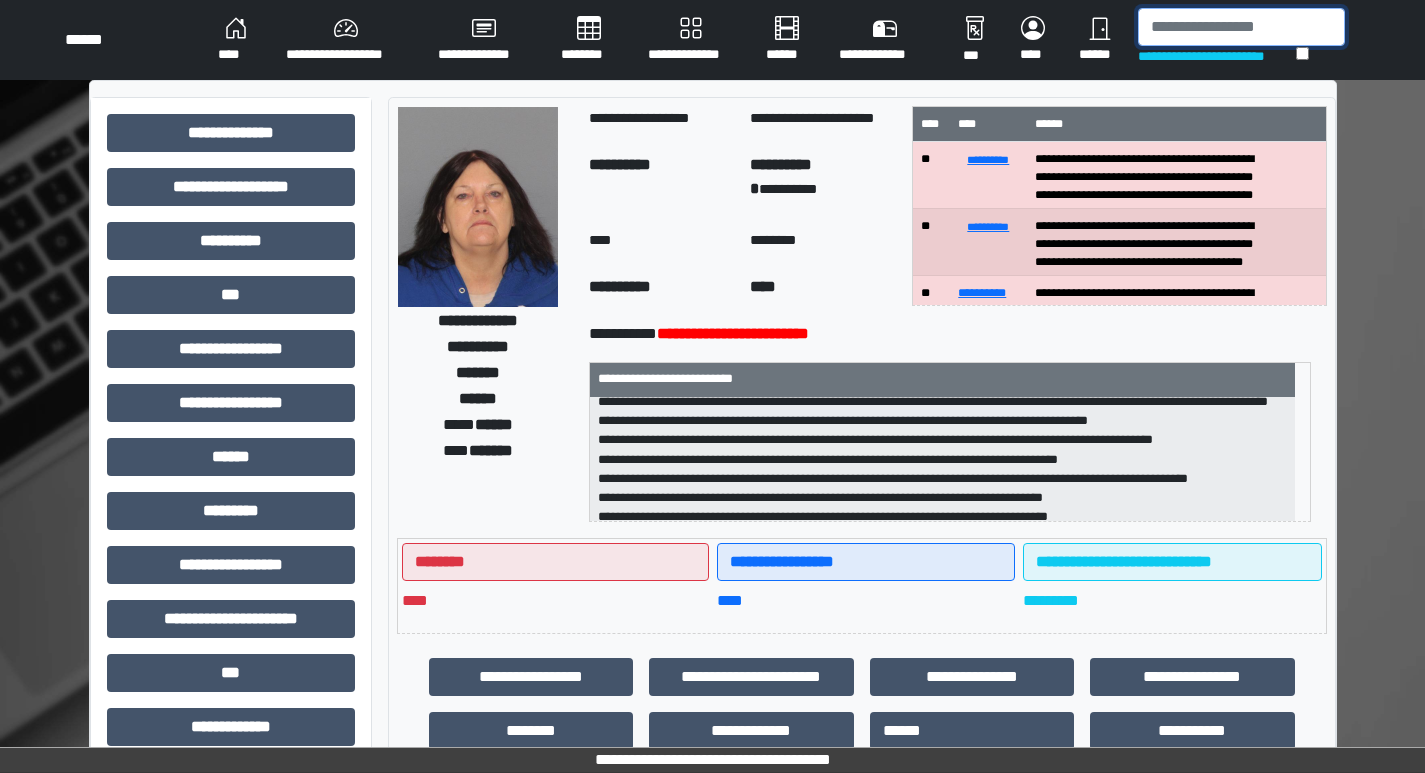 click at bounding box center [1241, 27] 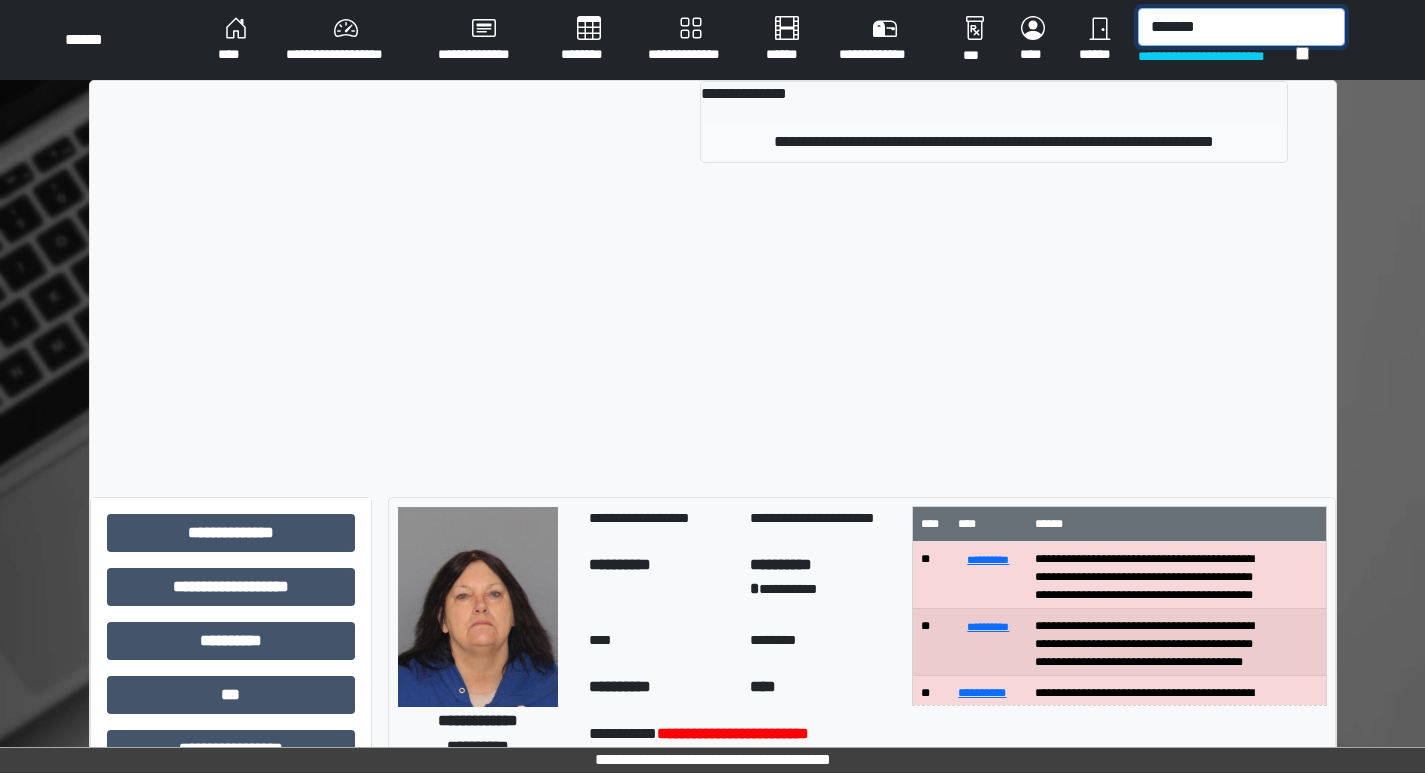 type on "*******" 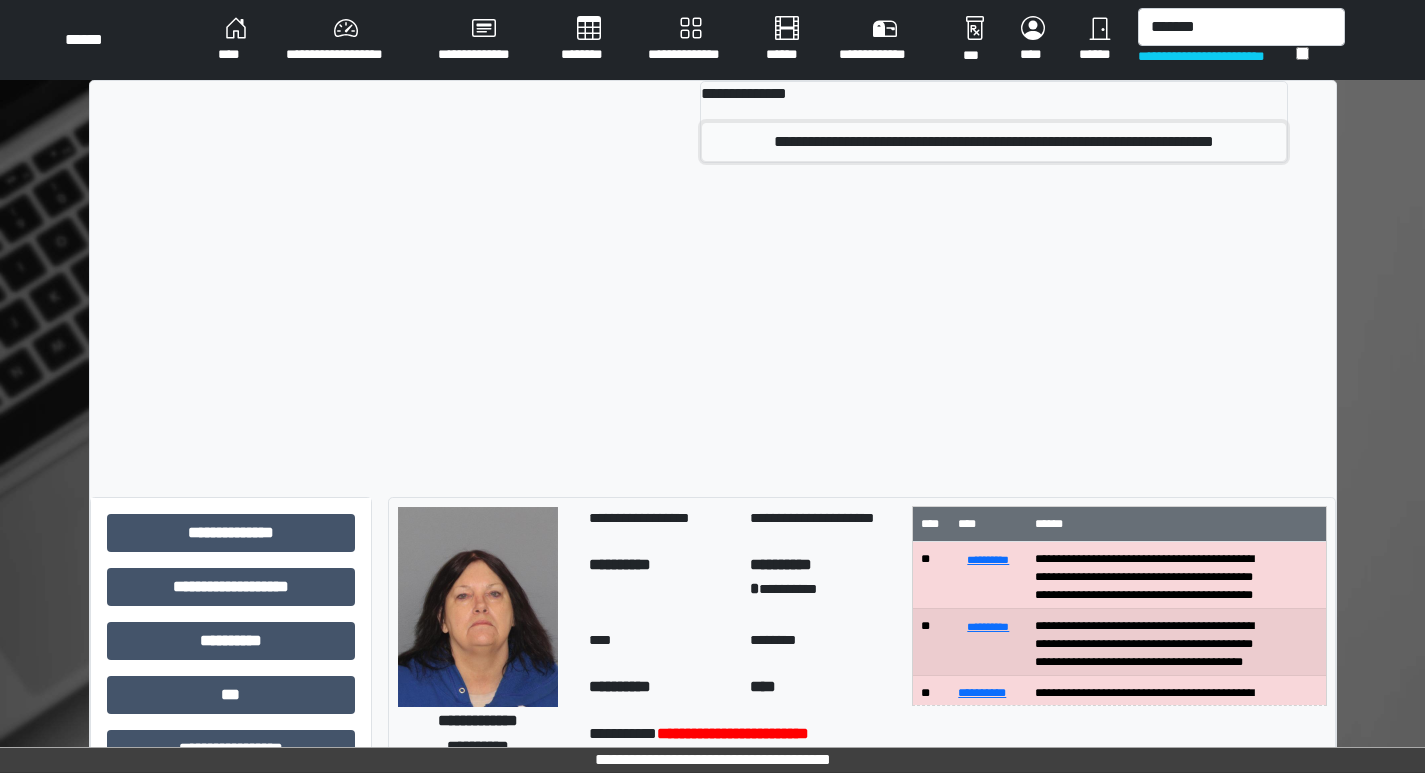 click on "**********" at bounding box center [994, 142] 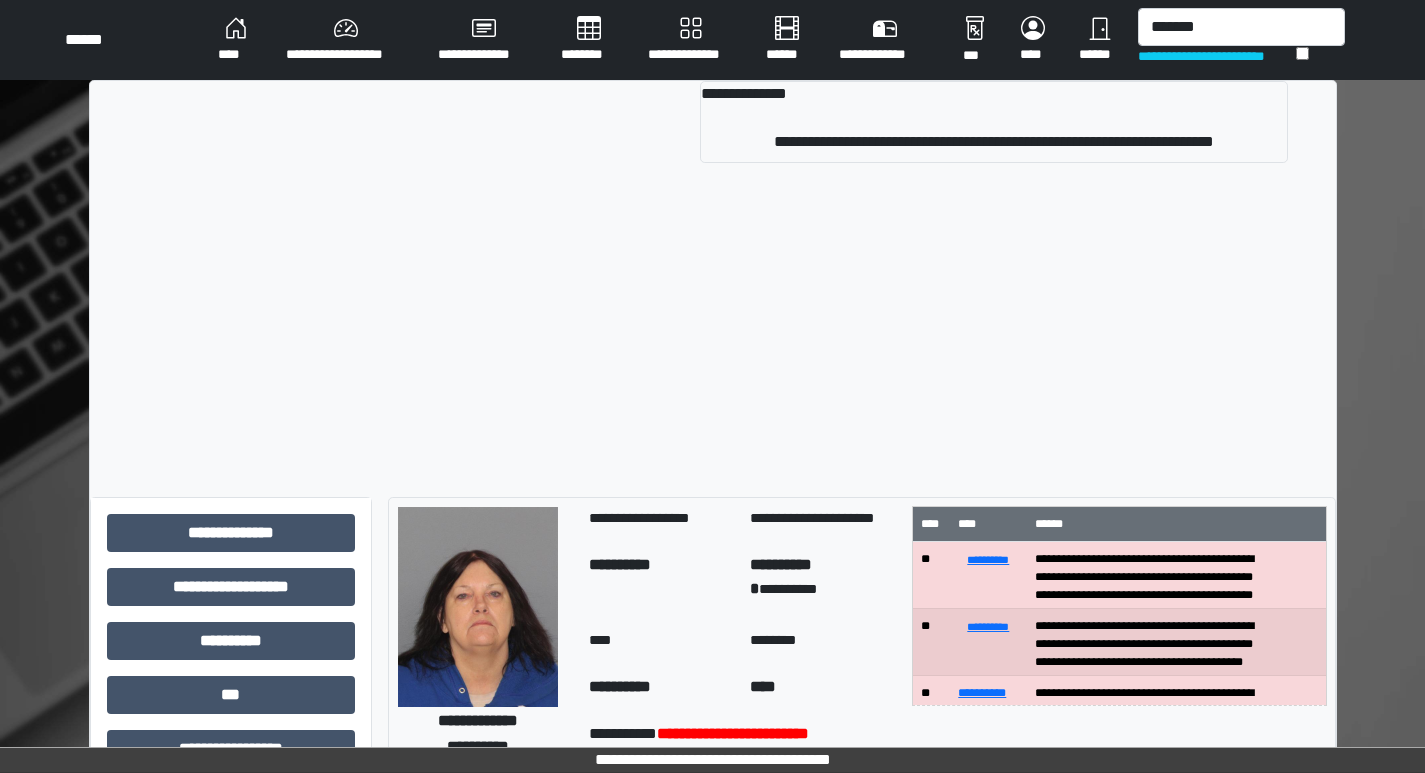 type 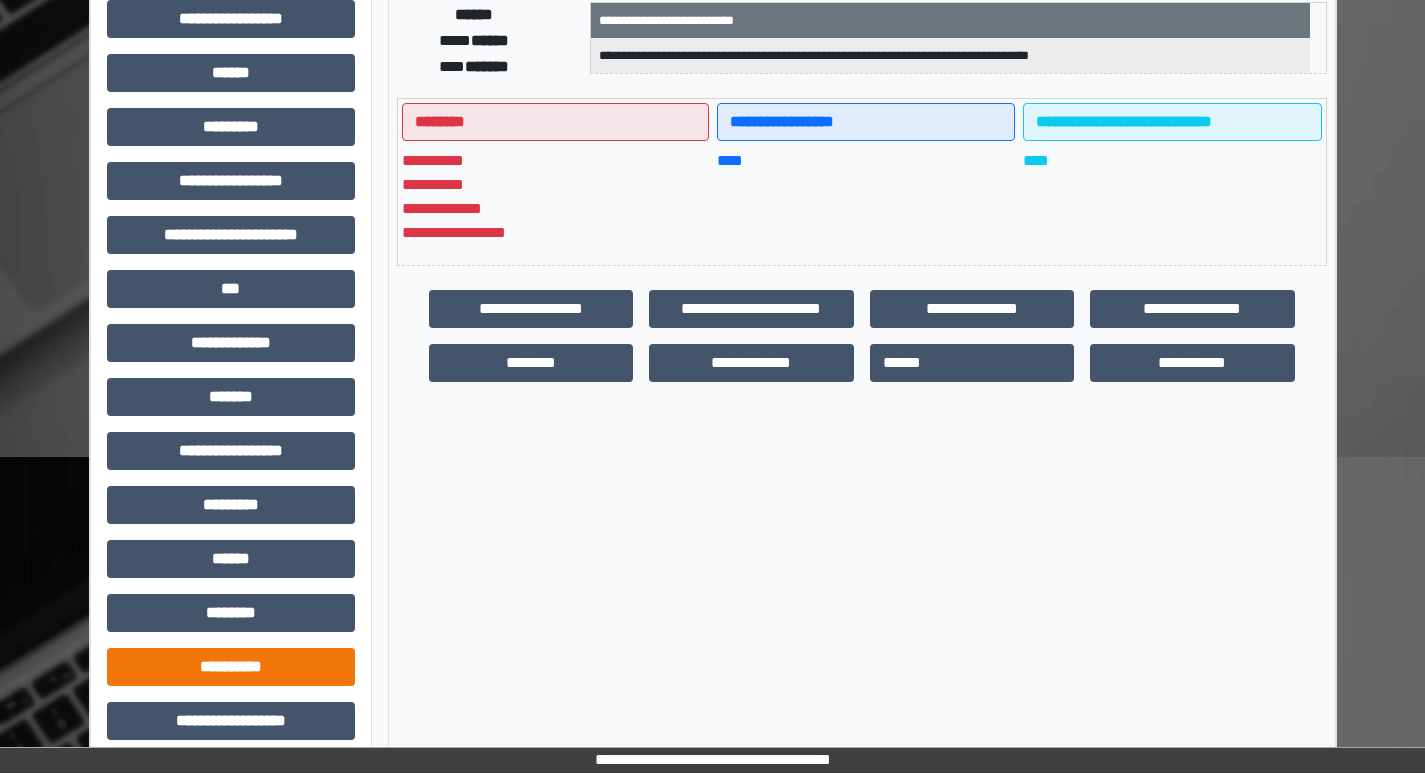scroll, scrollTop: 400, scrollLeft: 0, axis: vertical 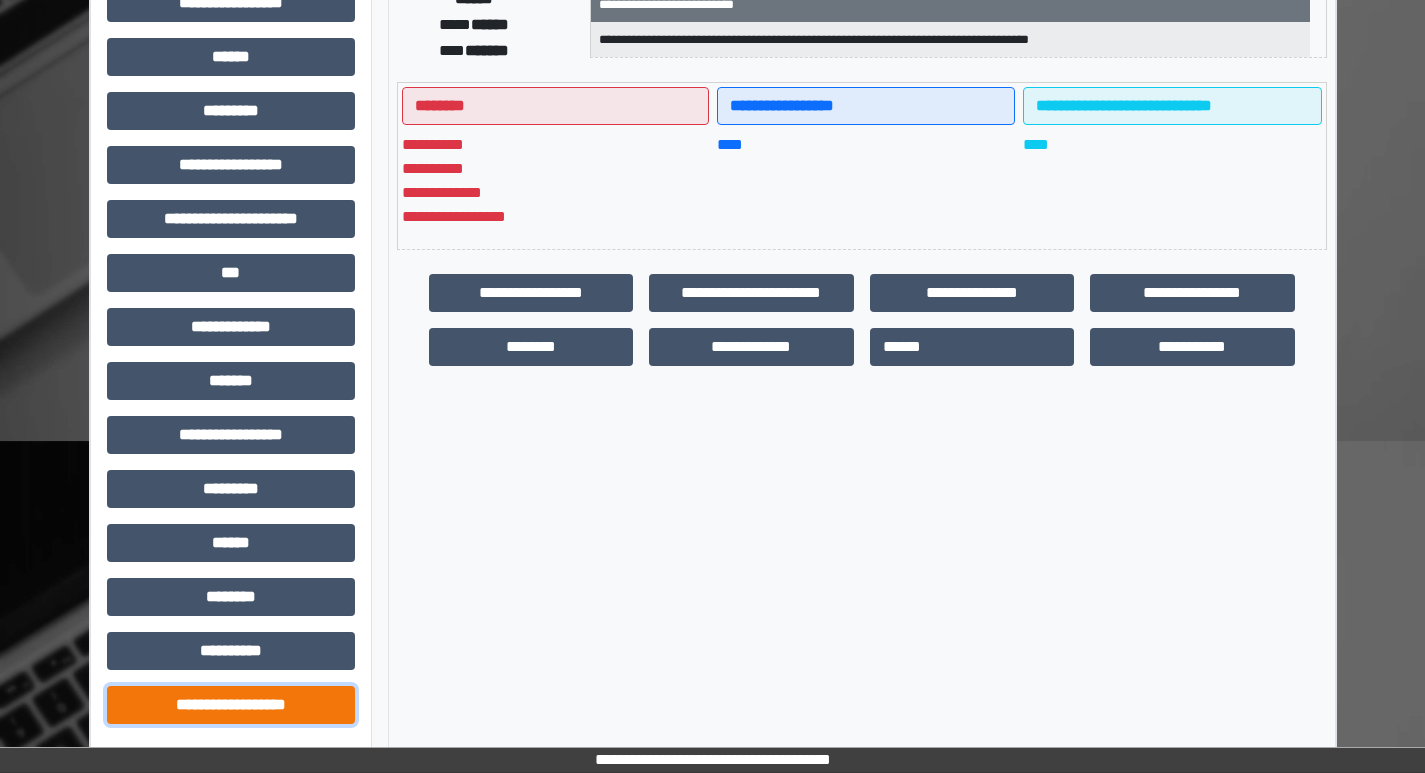 click on "**********" at bounding box center [231, 705] 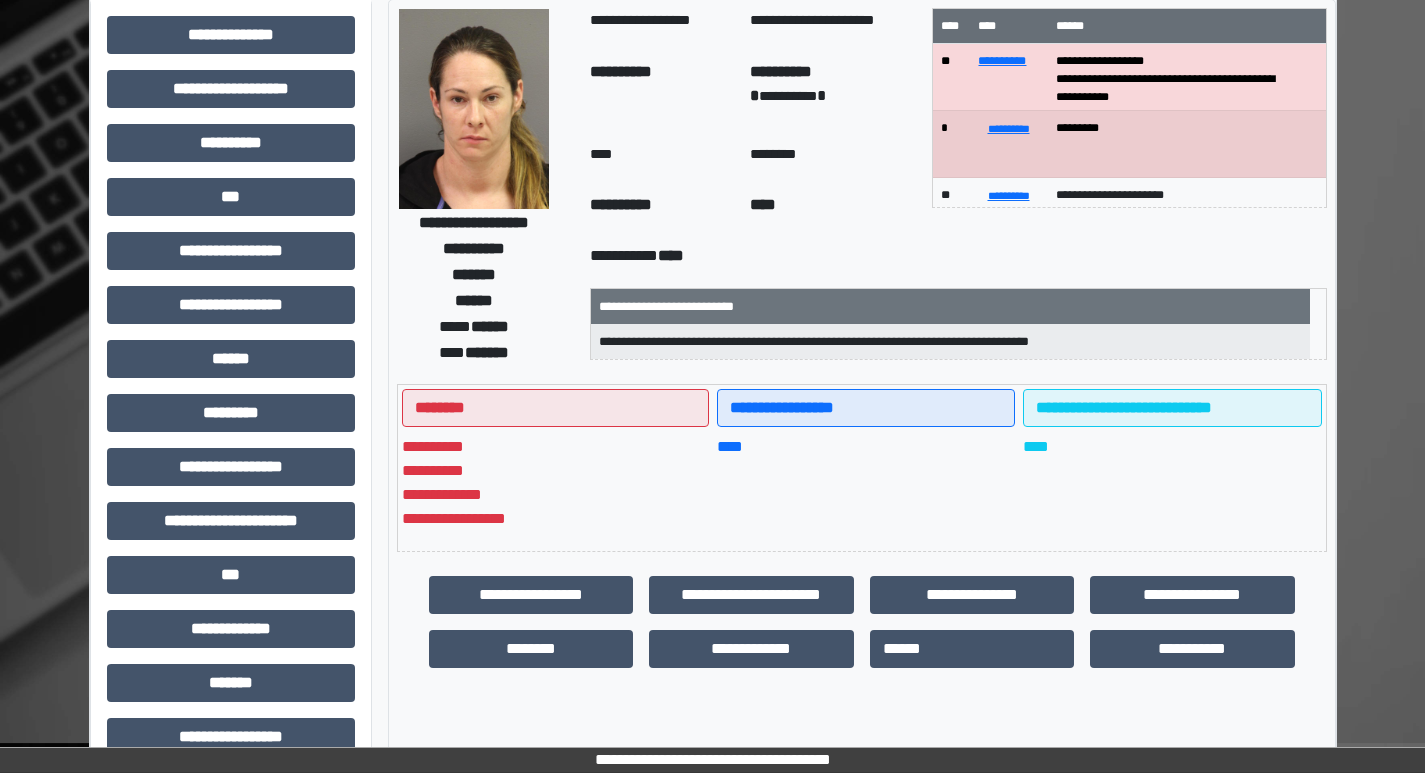 scroll, scrollTop: 0, scrollLeft: 0, axis: both 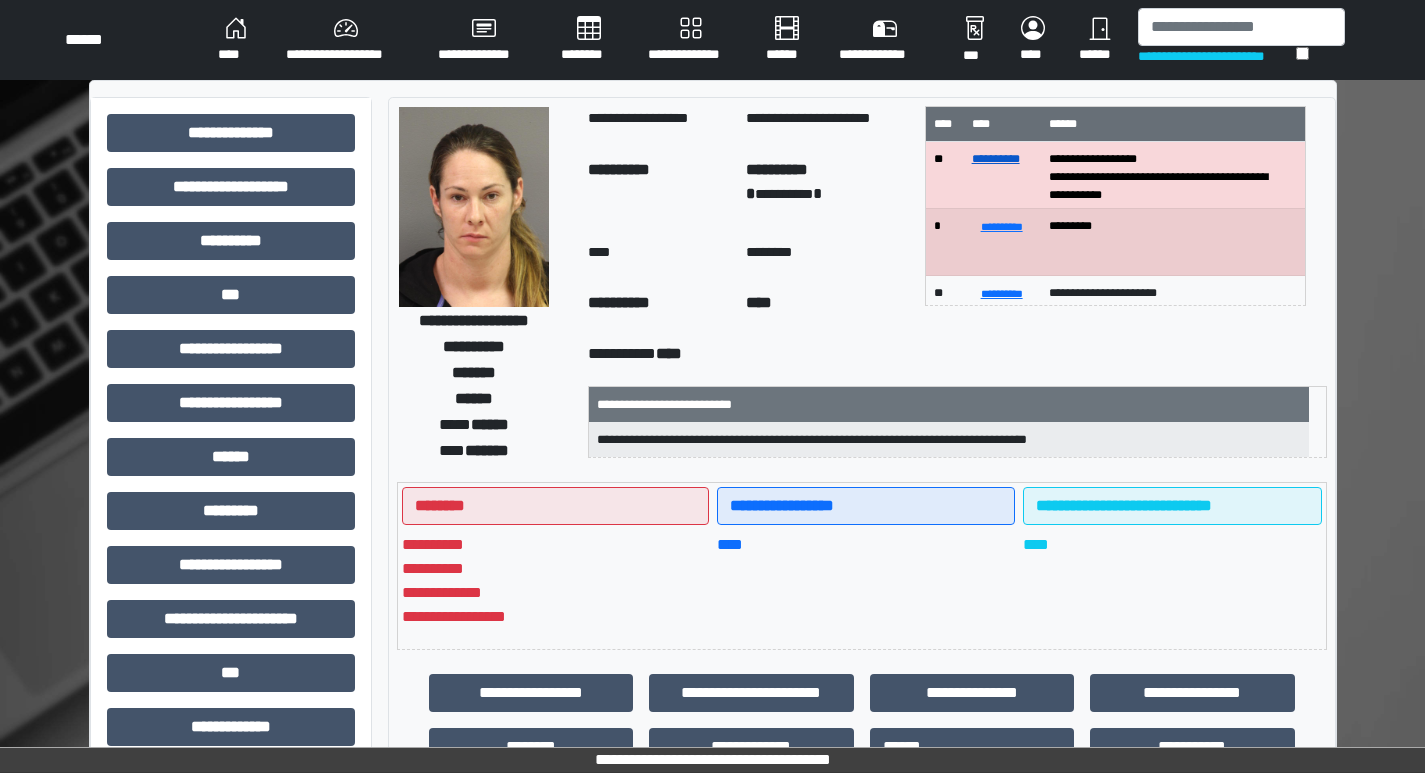 click on "**********" at bounding box center [996, 159] 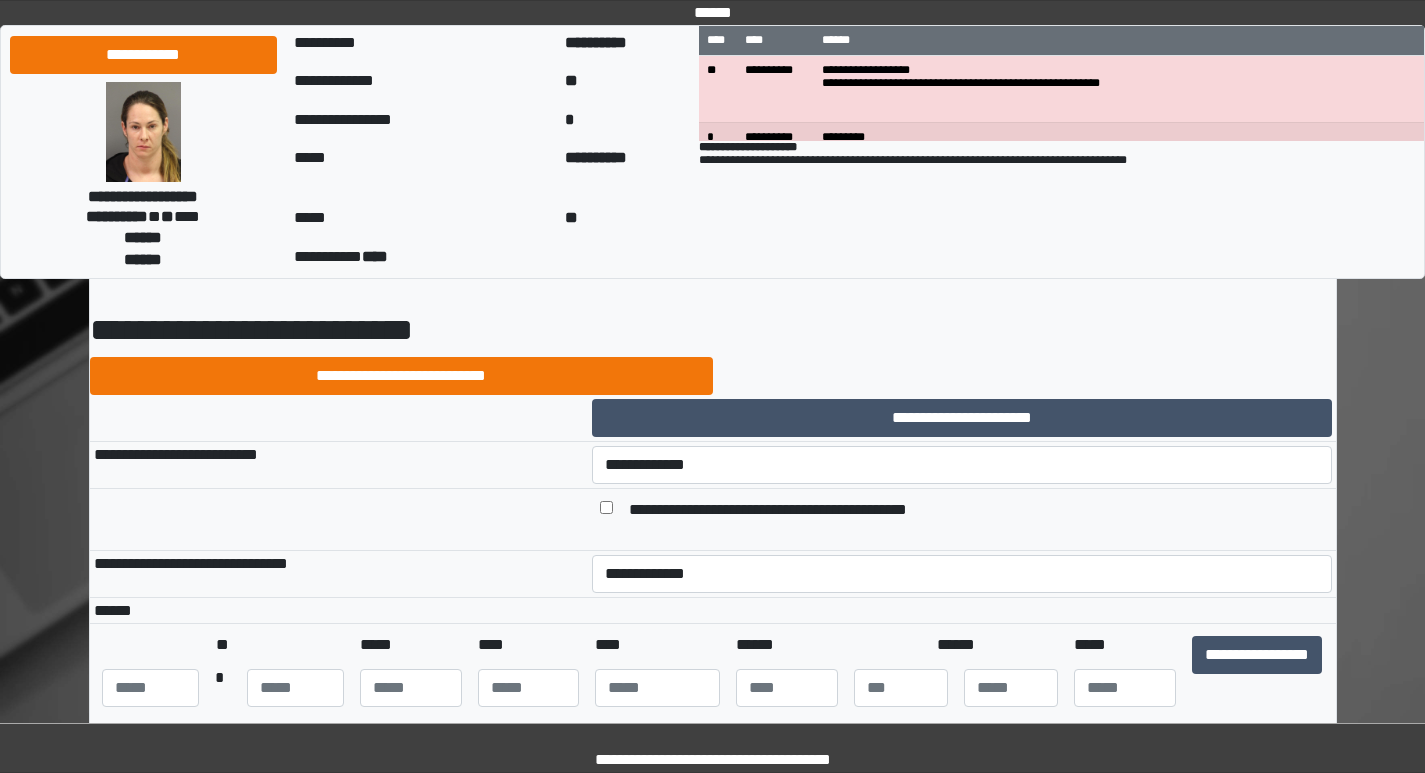 scroll, scrollTop: 200, scrollLeft: 0, axis: vertical 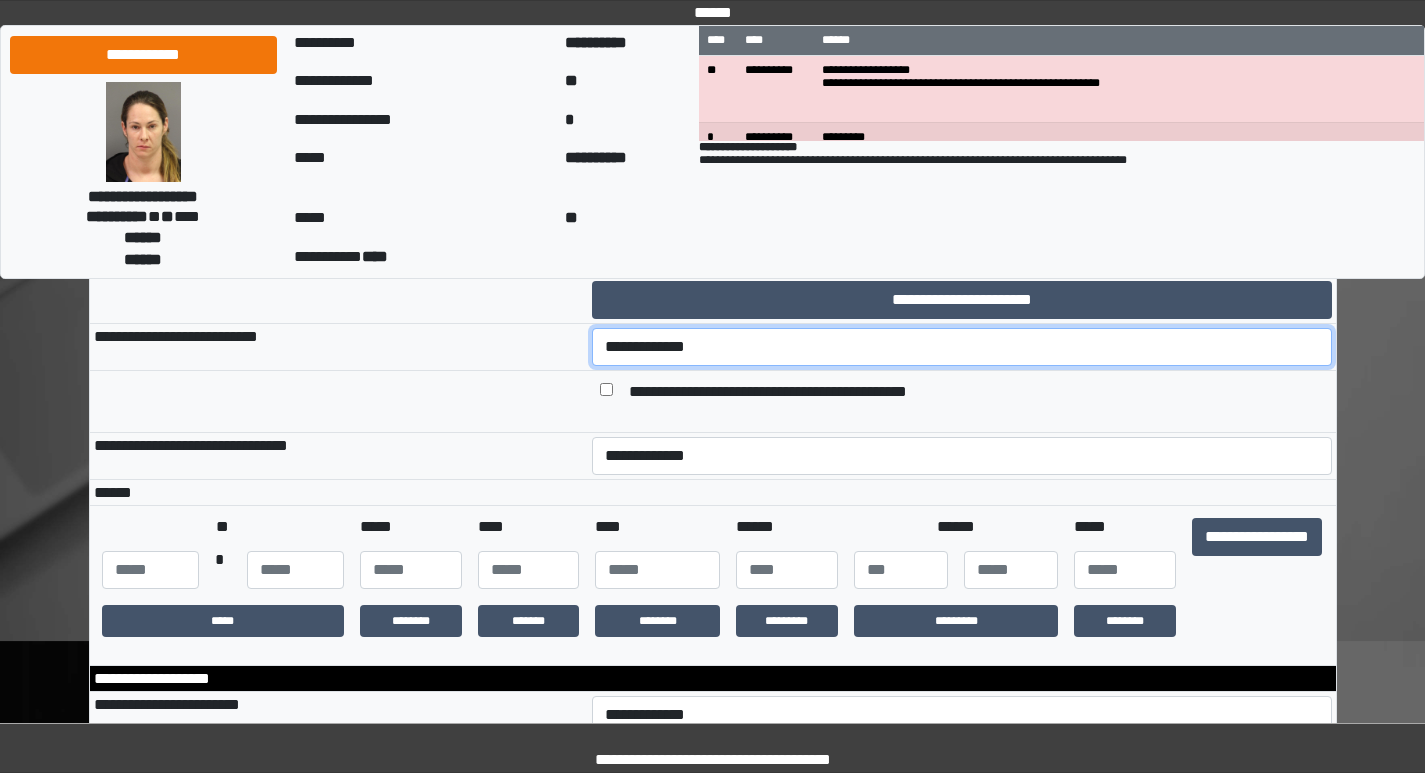 click on "**********" at bounding box center [962, 347] 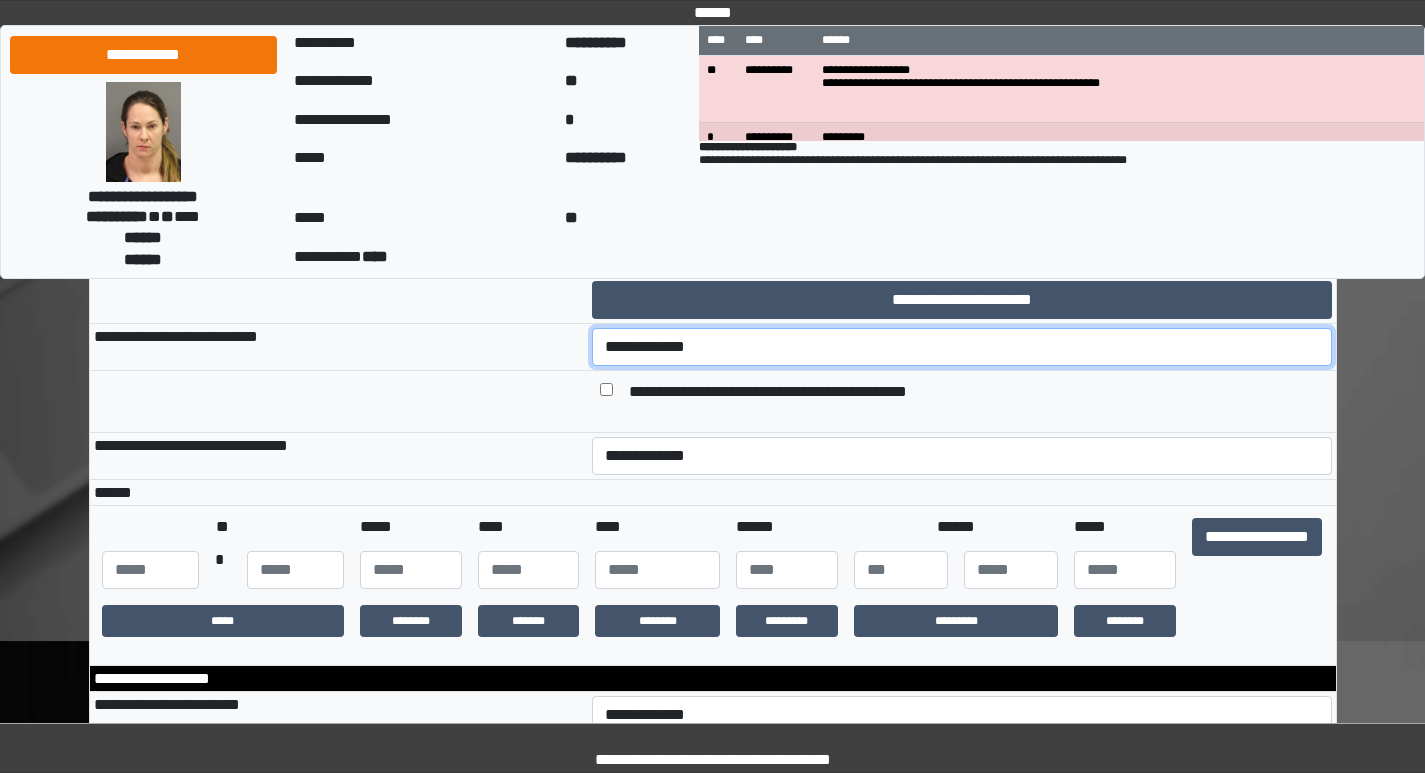 select on "*" 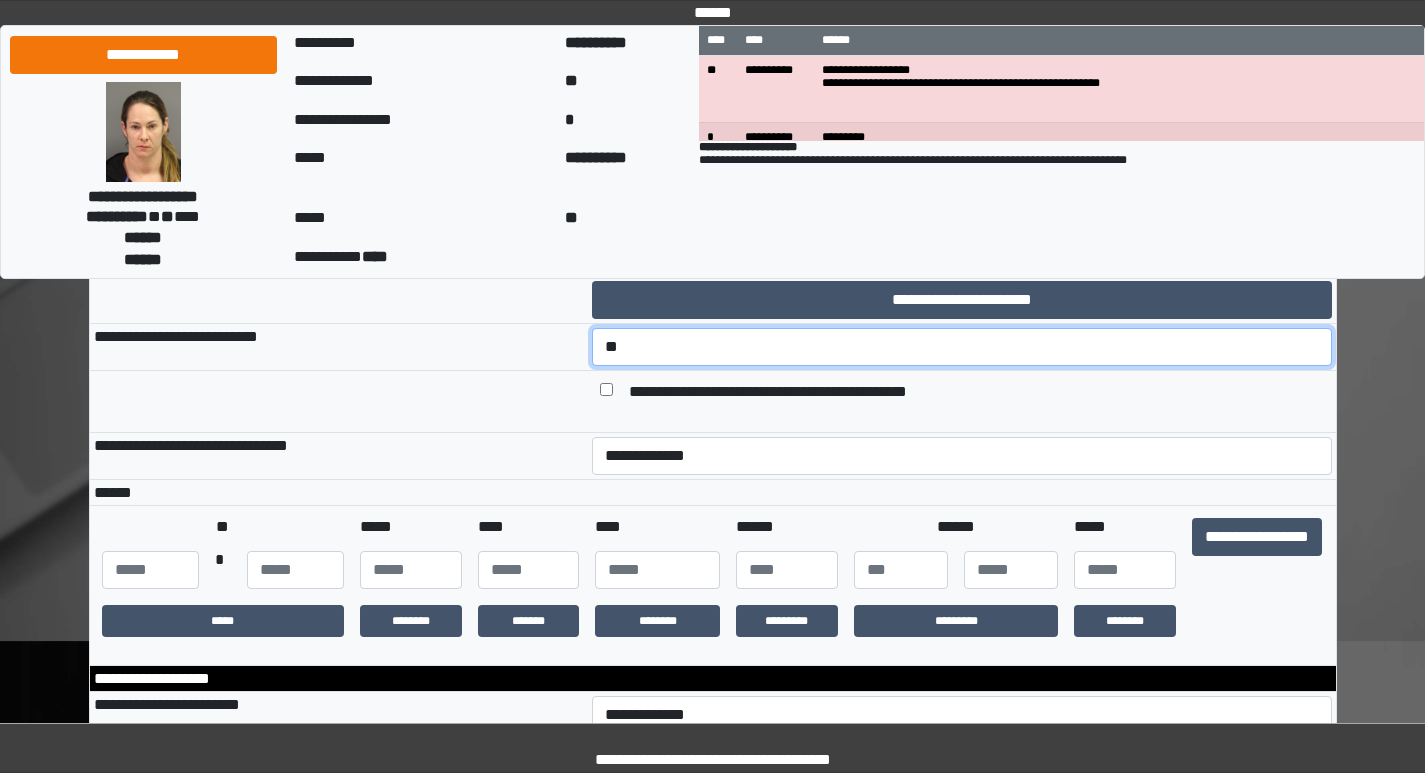 click on "**********" at bounding box center [962, 347] 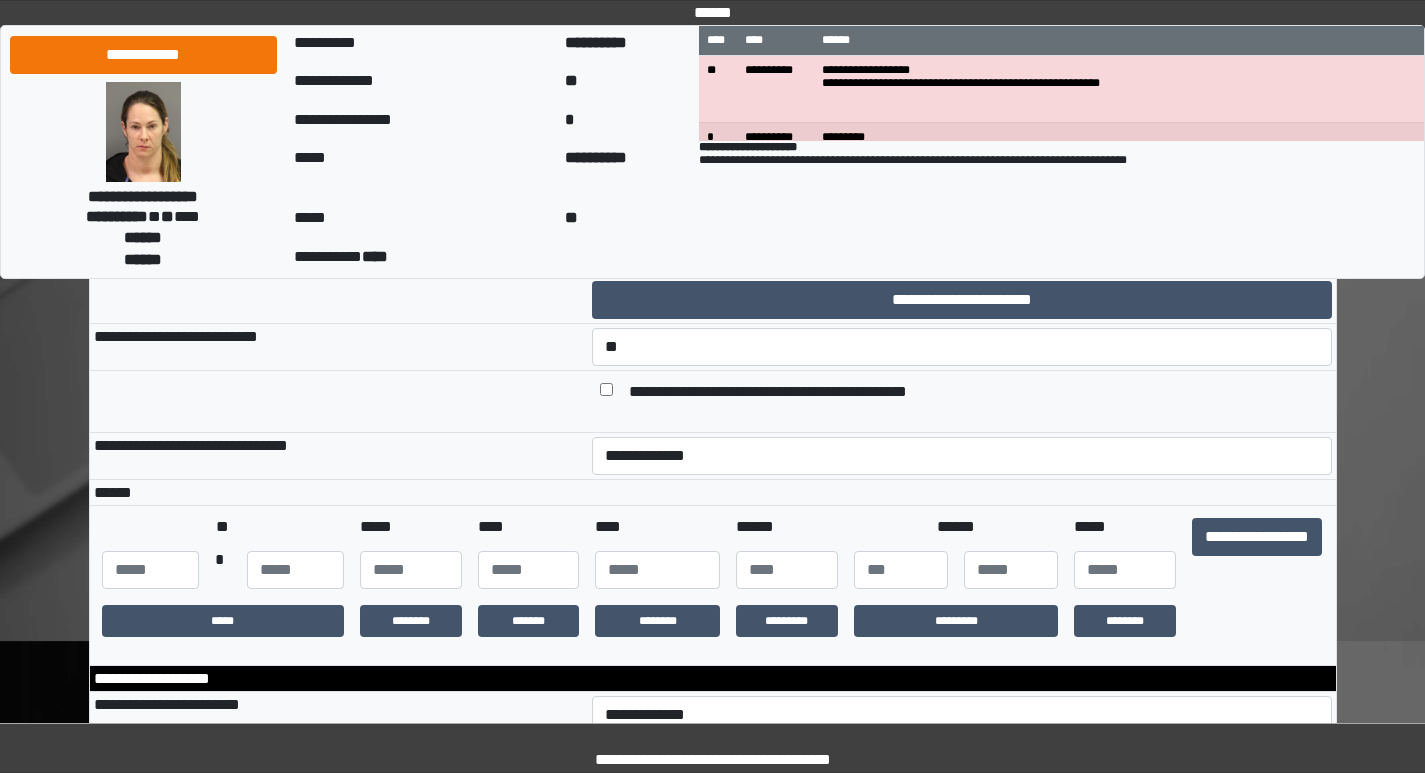 click on "**********" at bounding box center [143, 55] 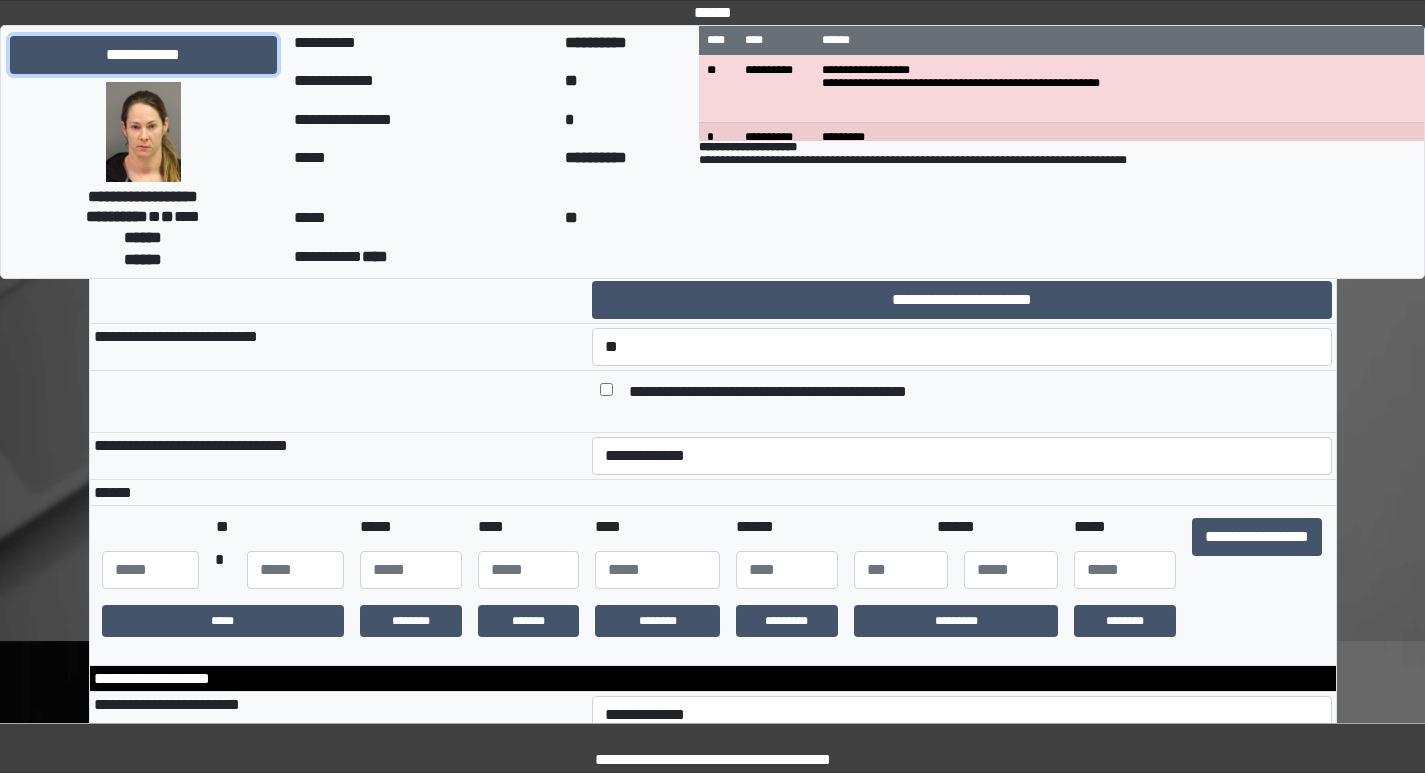 click on "**********" at bounding box center (143, 55) 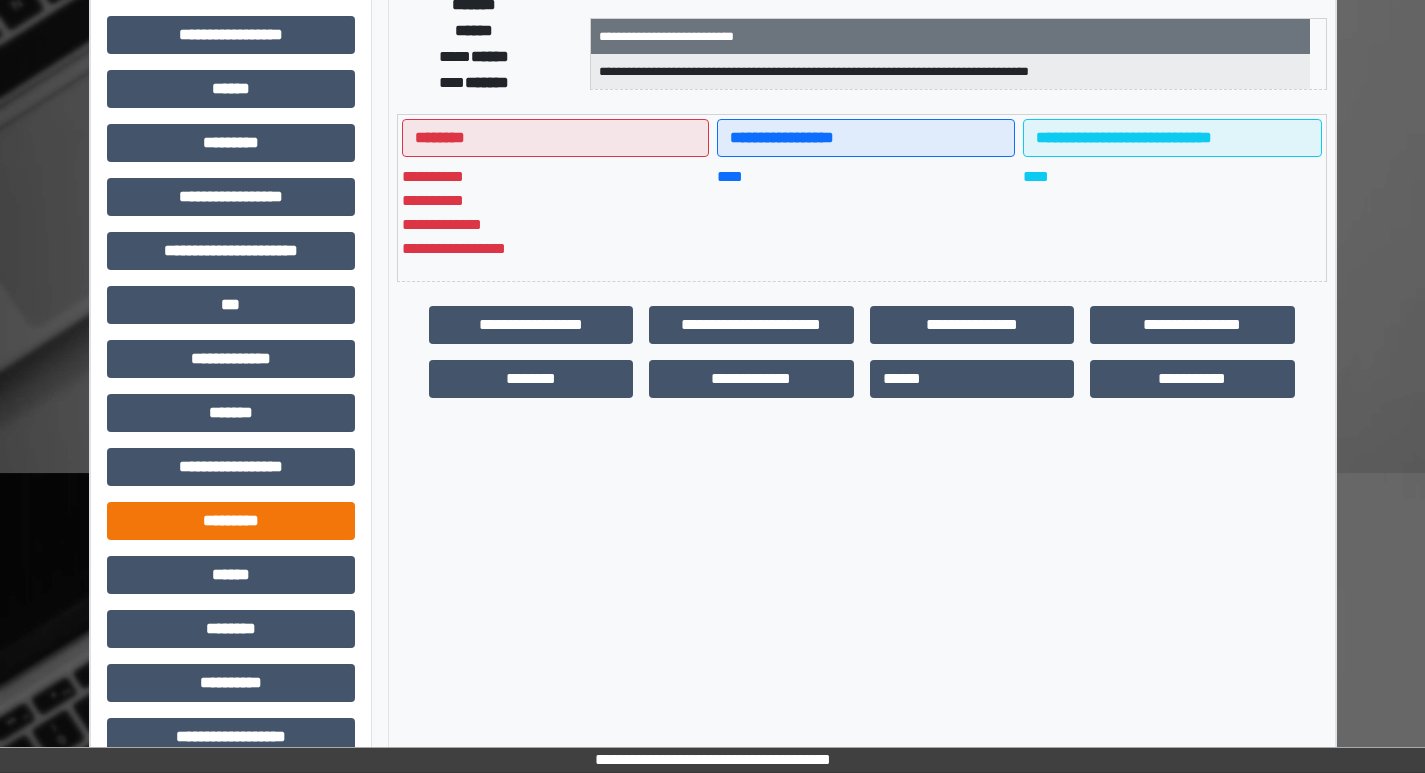 scroll, scrollTop: 401, scrollLeft: 0, axis: vertical 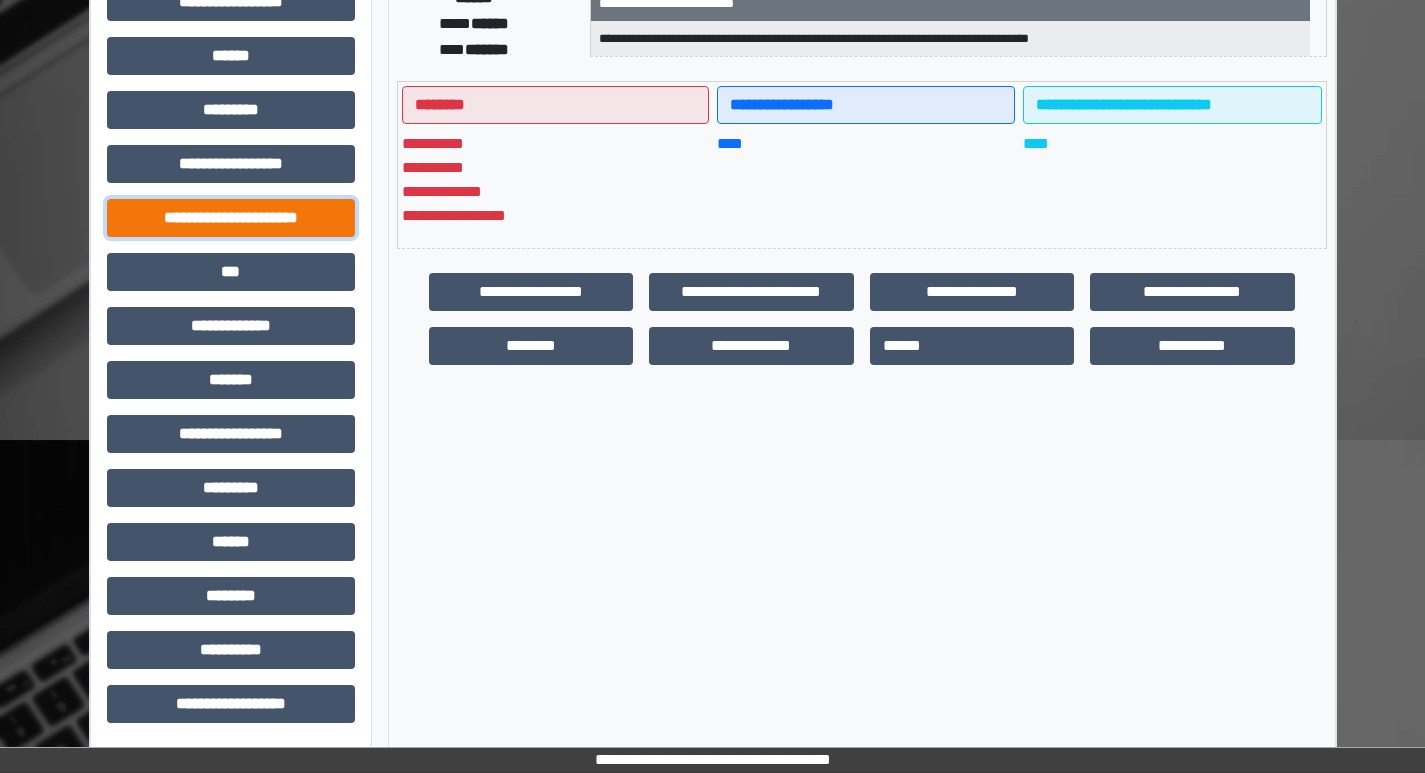 click on "**********" at bounding box center (231, 218) 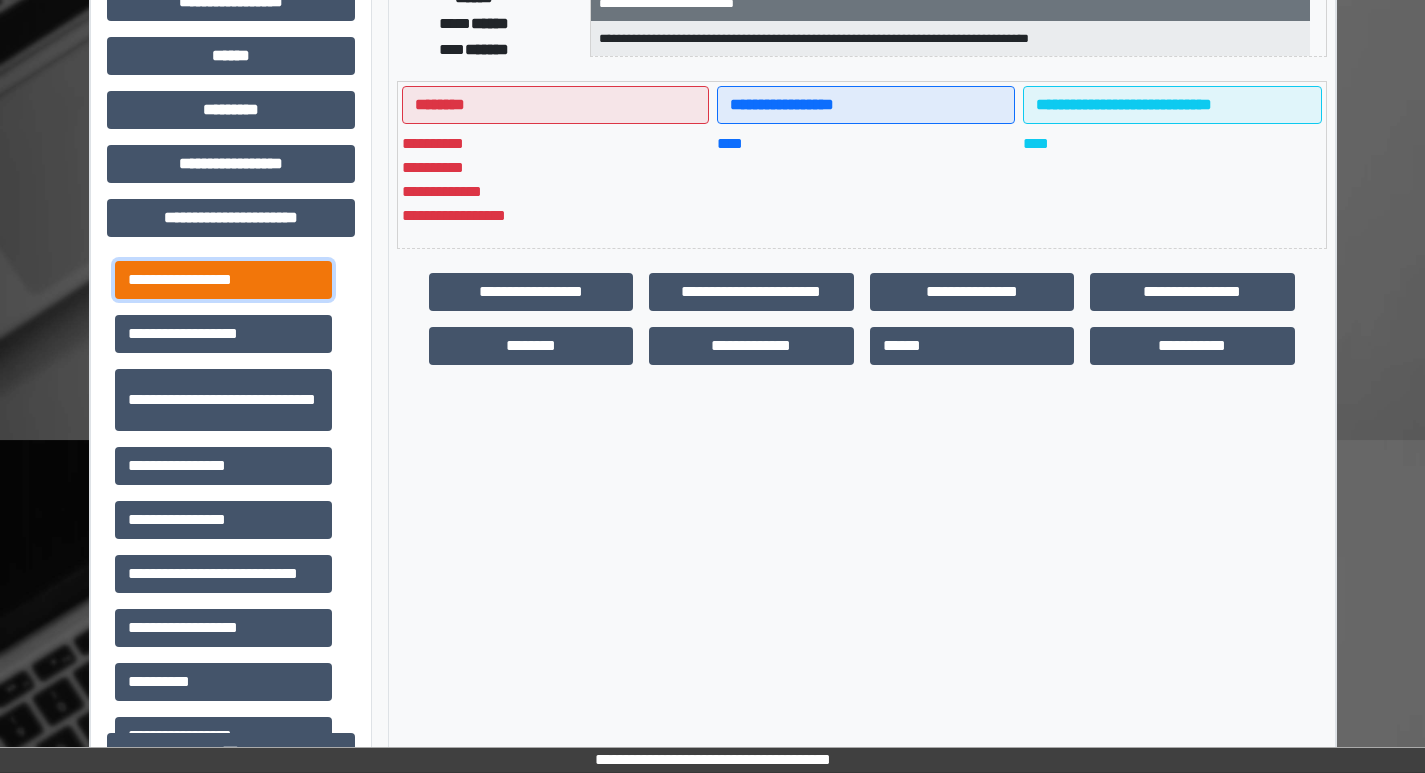 click on "**********" at bounding box center (223, 280) 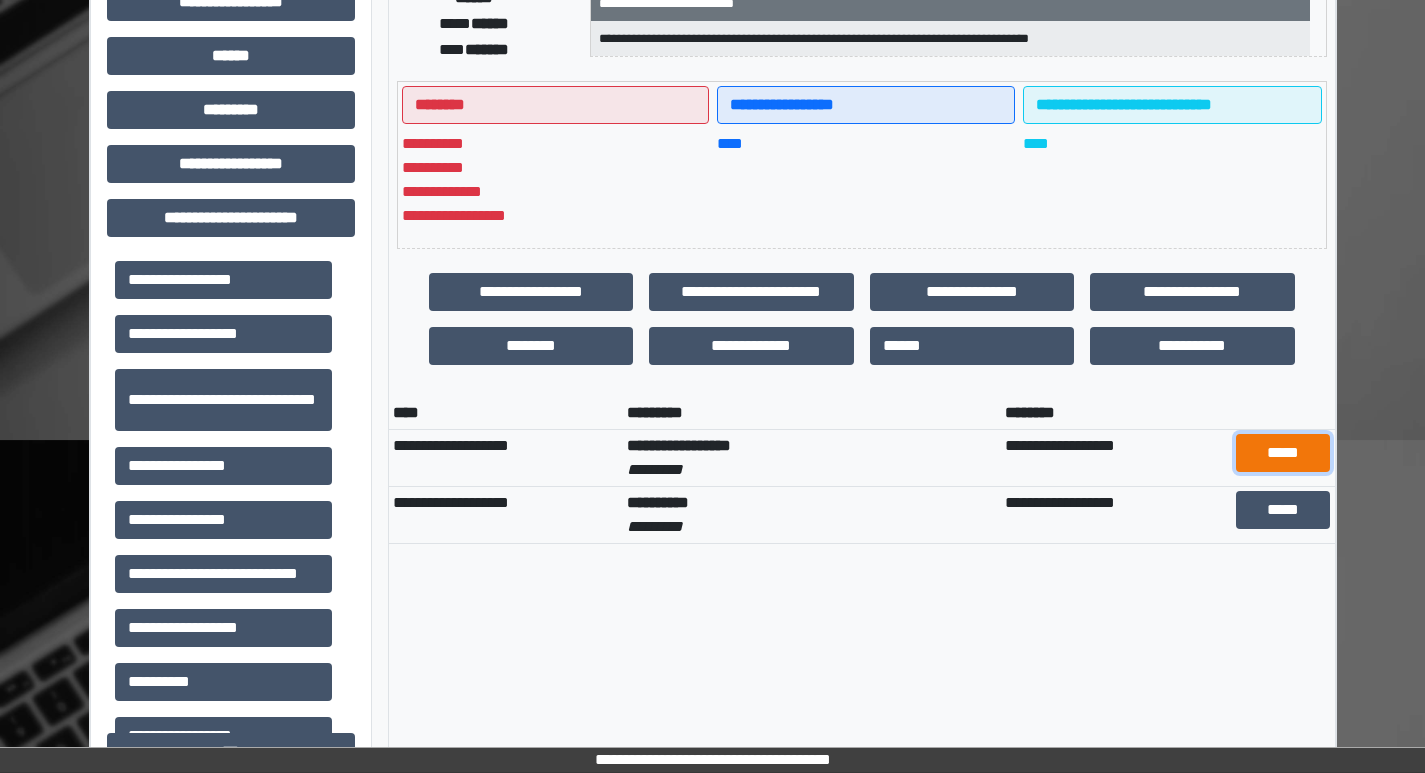 click on "*****" at bounding box center [1283, 453] 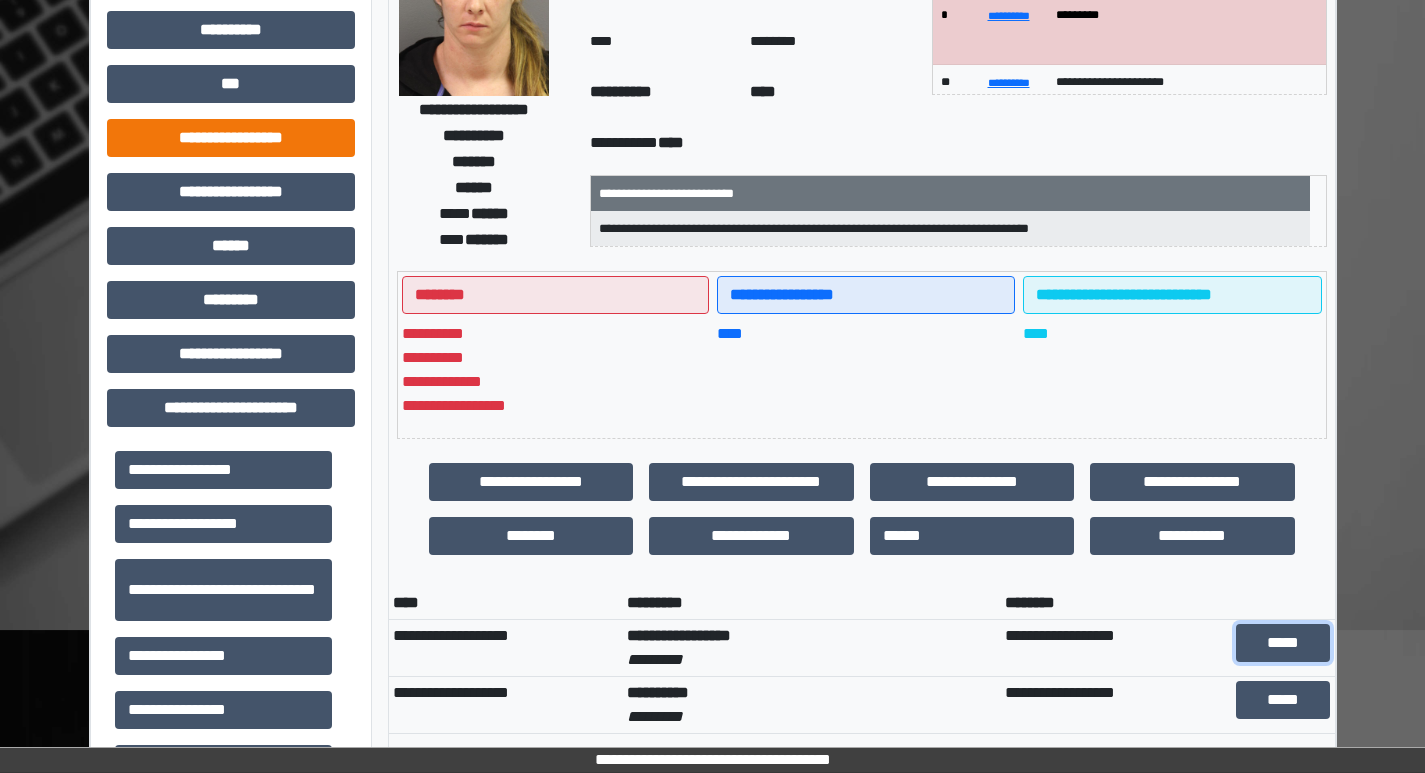 scroll, scrollTop: 0, scrollLeft: 0, axis: both 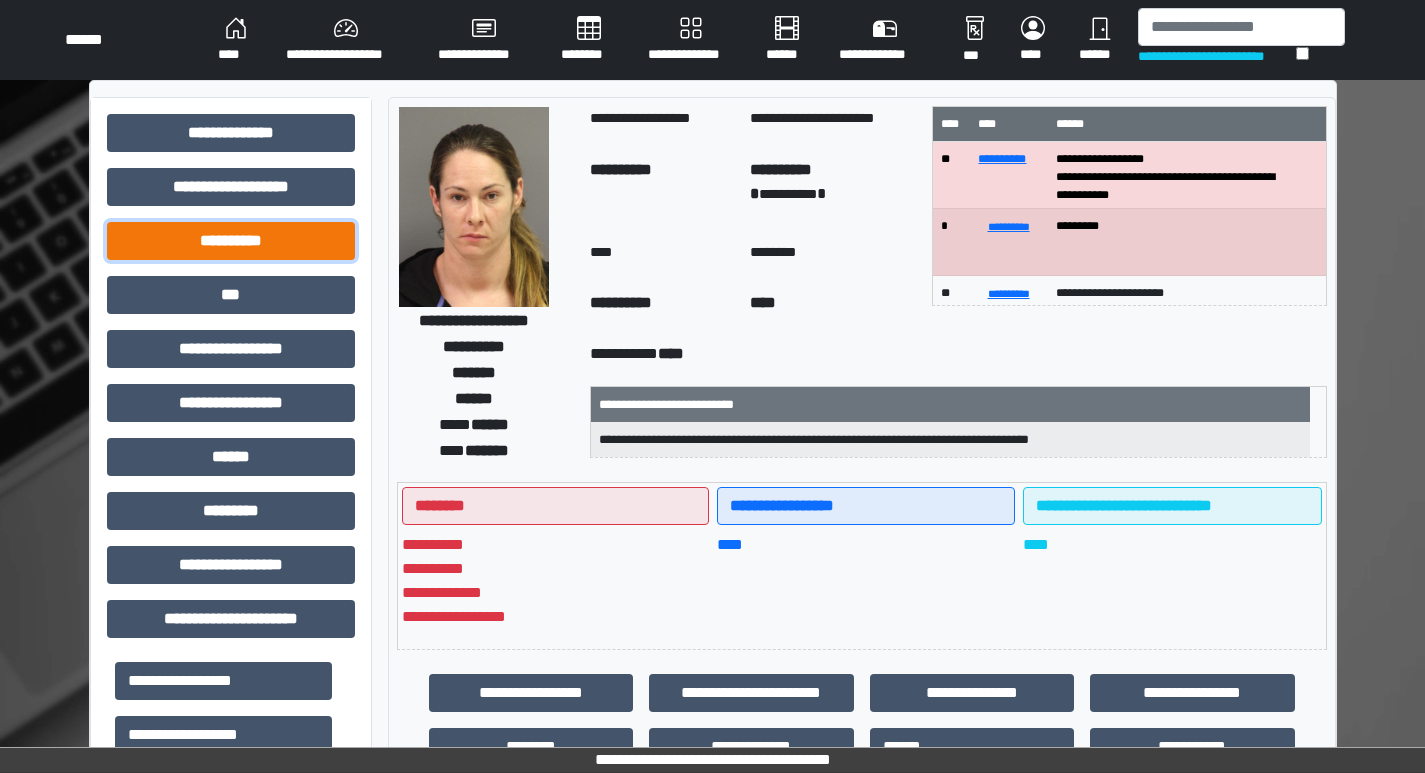 click on "**********" at bounding box center (231, 241) 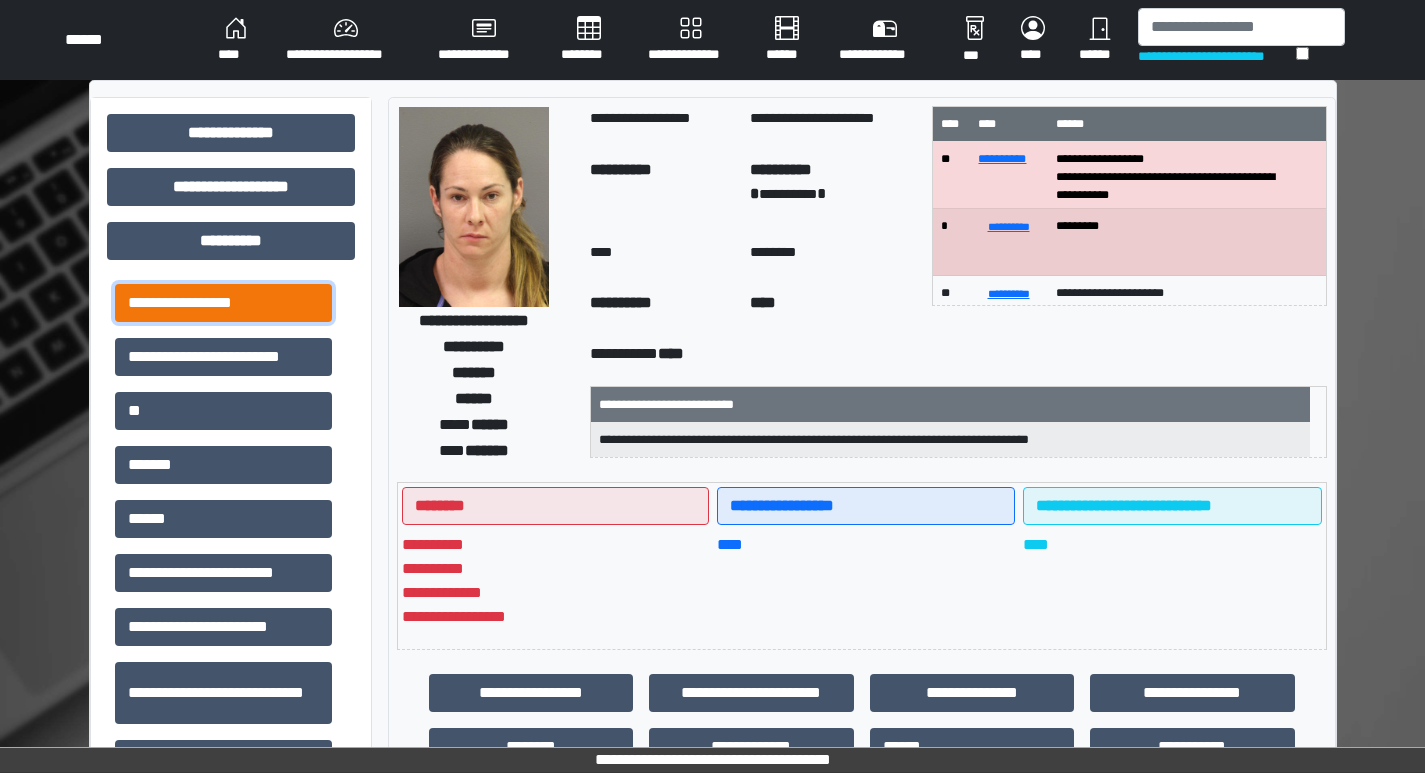 click on "**********" at bounding box center [223, 303] 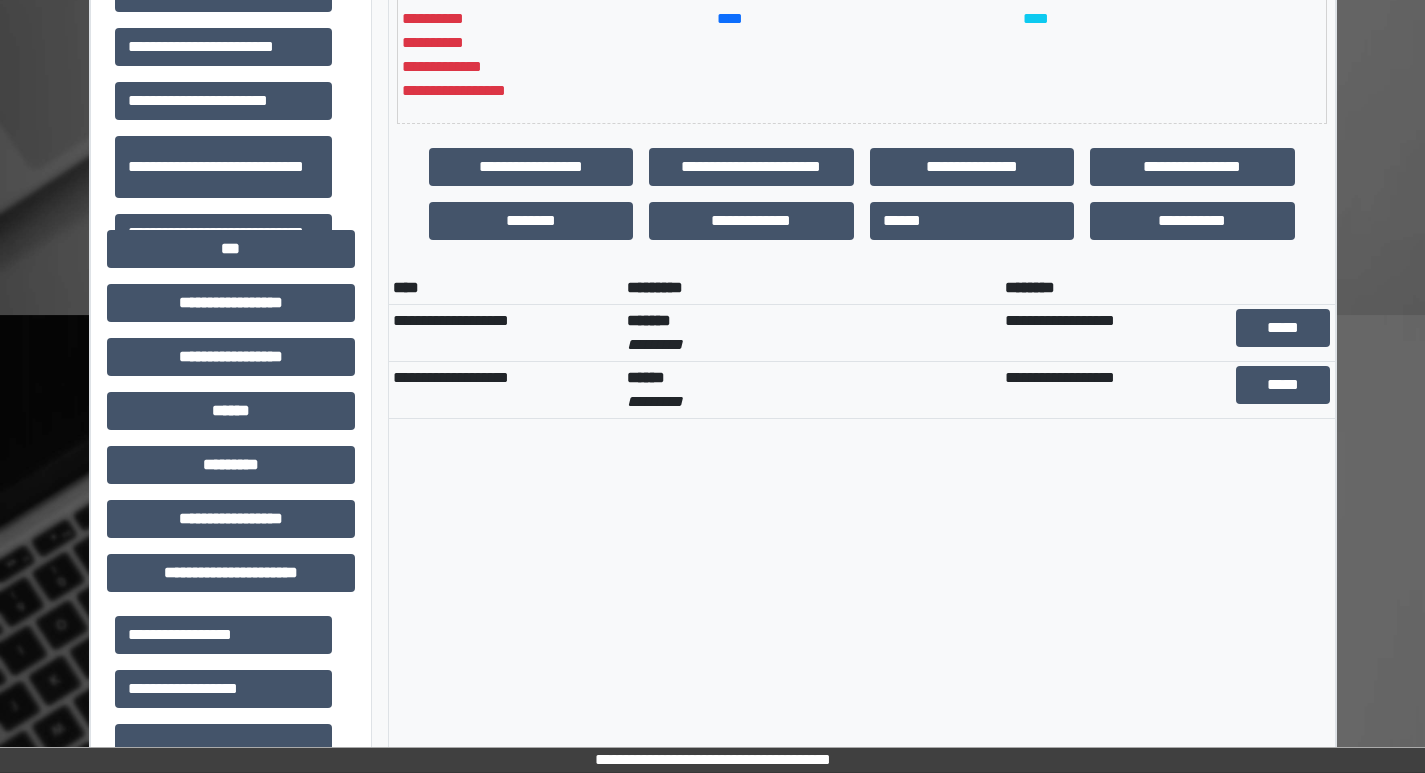 scroll, scrollTop: 400, scrollLeft: 0, axis: vertical 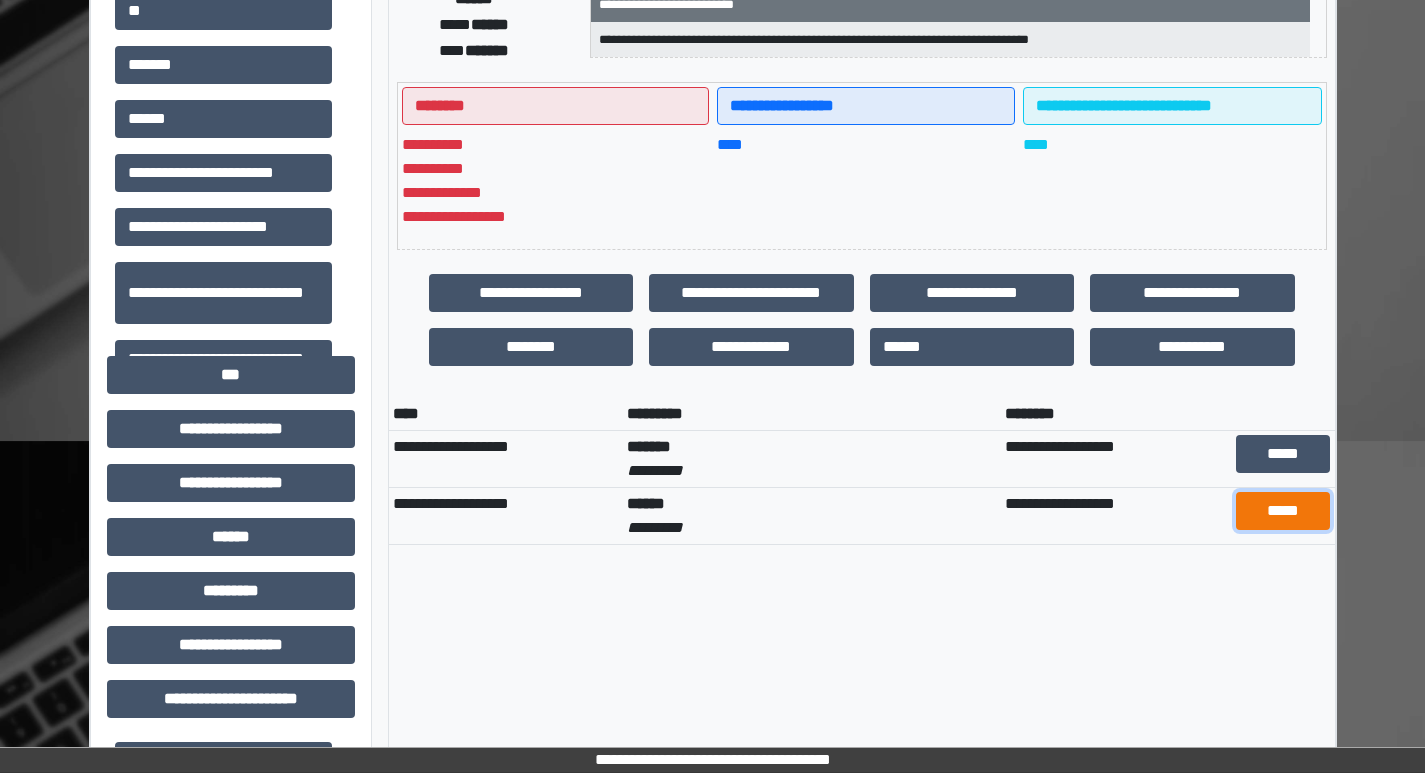 click on "*****" at bounding box center (1283, 511) 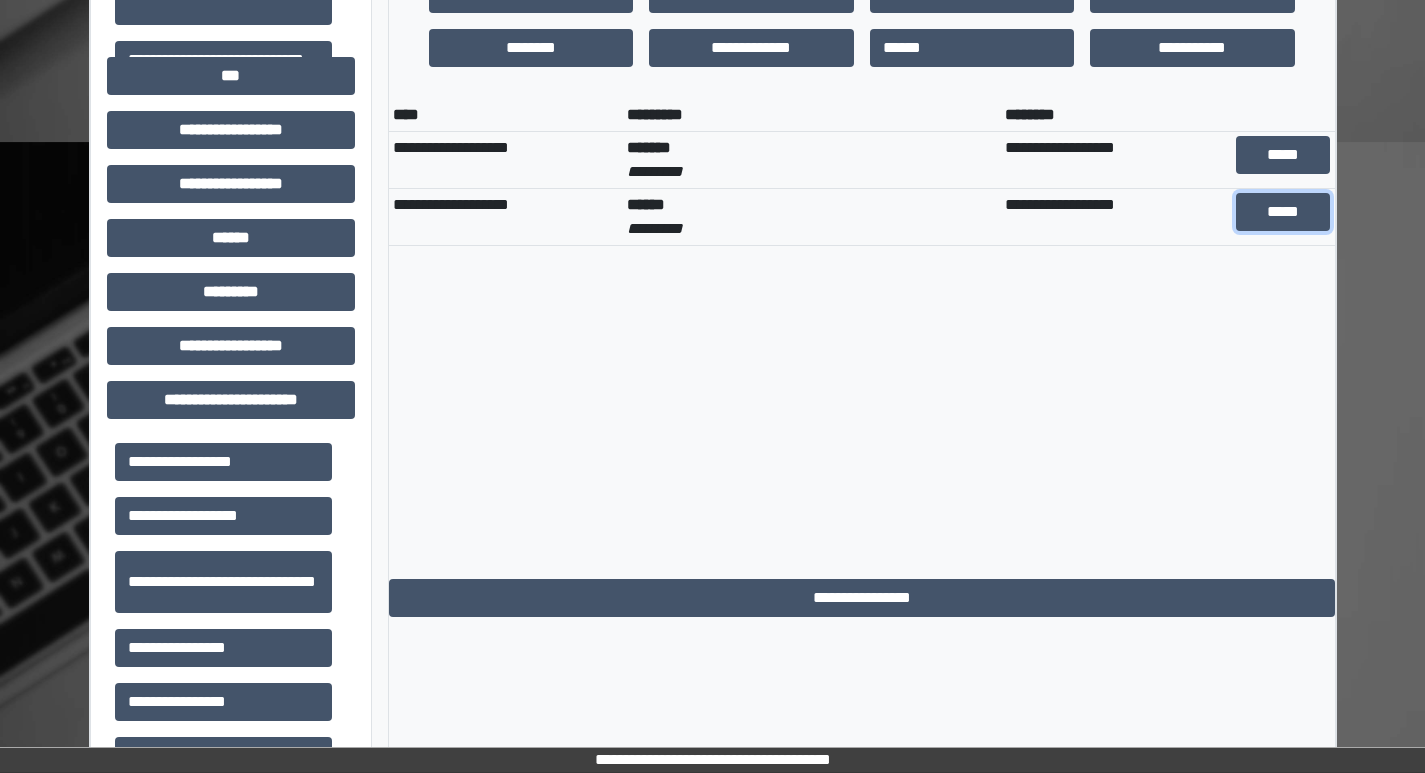 scroll, scrollTop: 700, scrollLeft: 0, axis: vertical 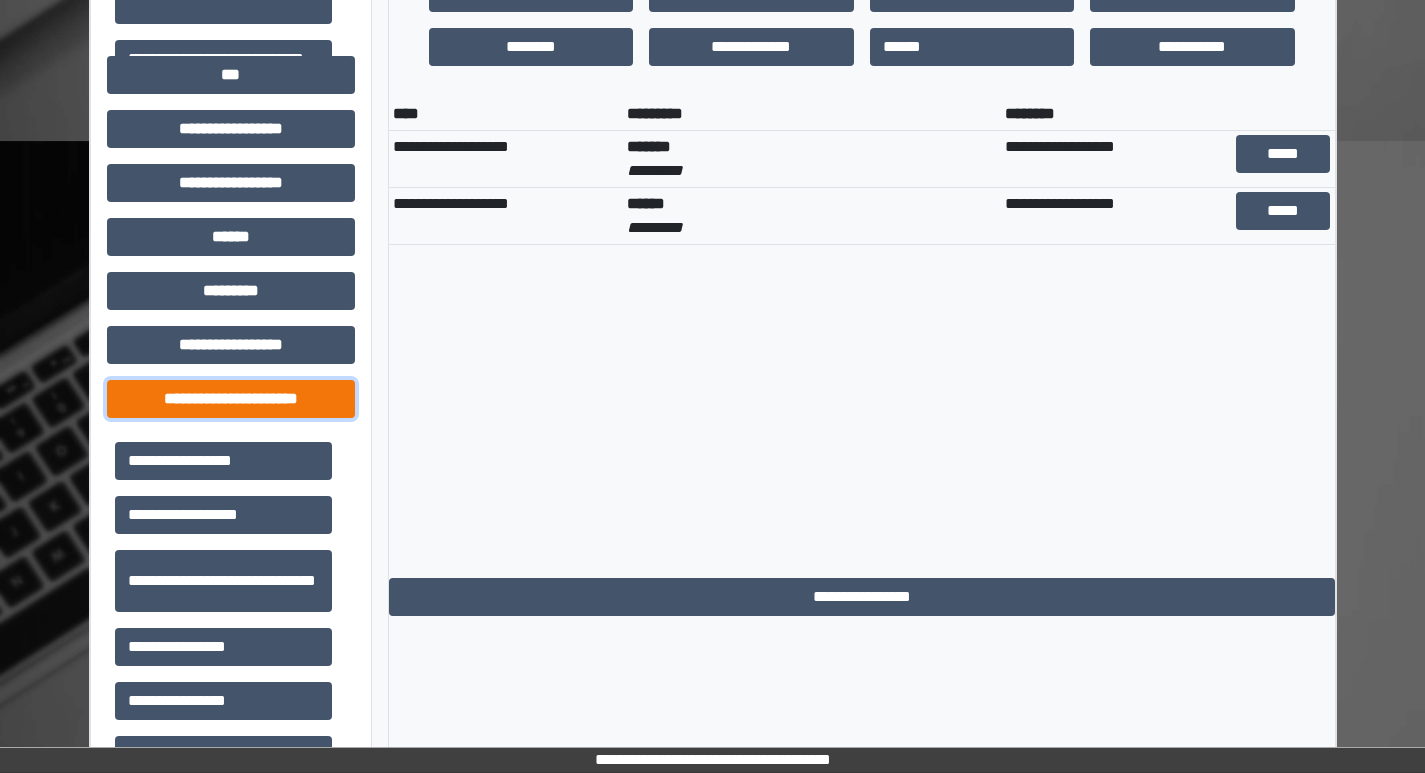 click on "**********" at bounding box center (231, 399) 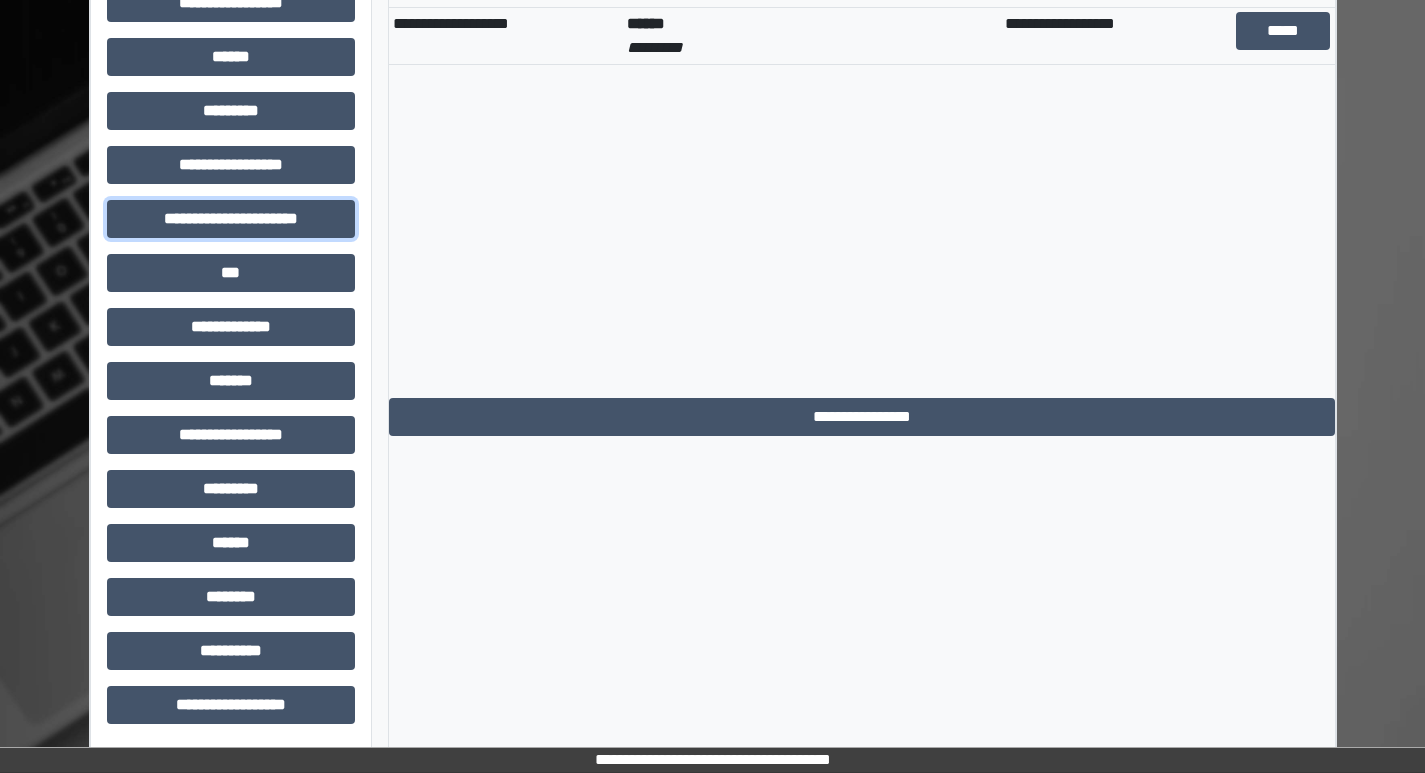 scroll, scrollTop: 881, scrollLeft: 0, axis: vertical 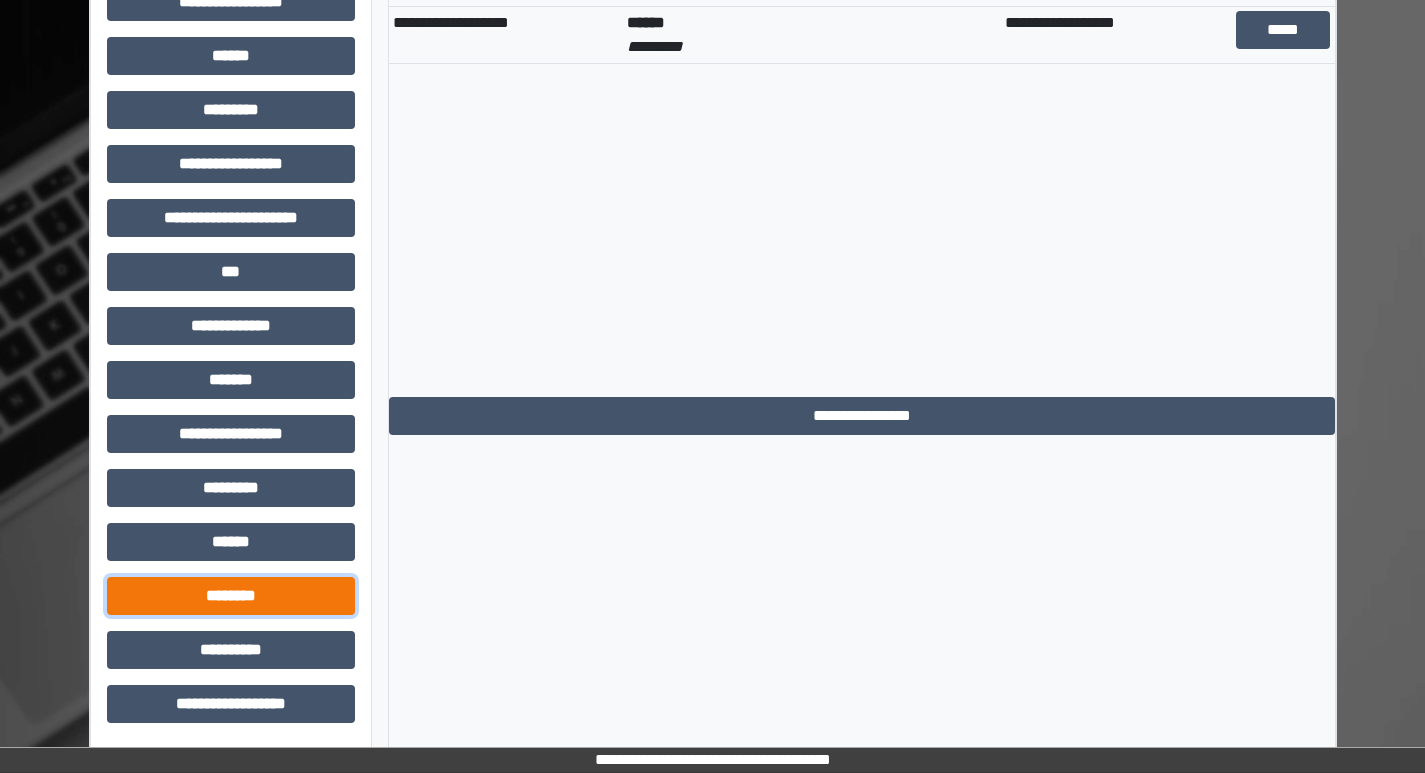 click on "********" at bounding box center [231, 596] 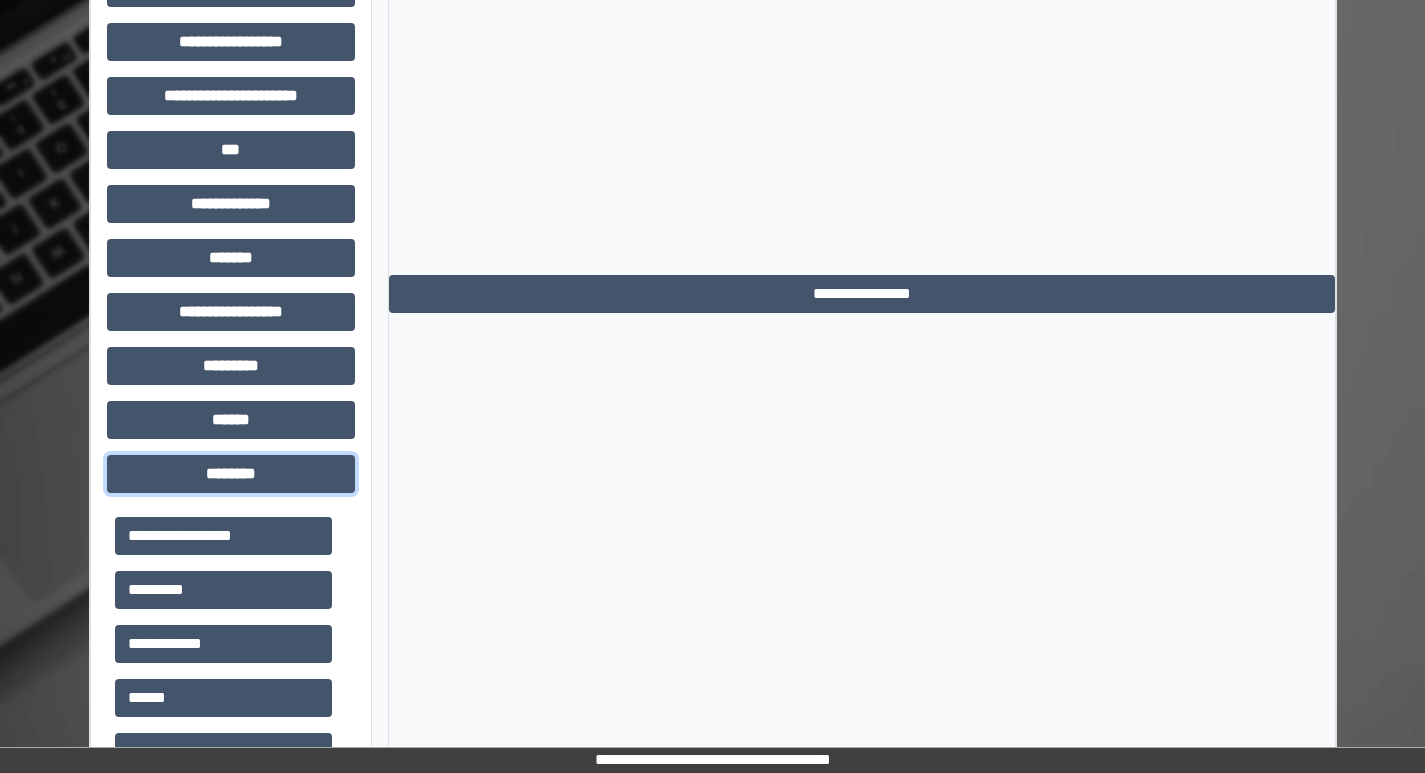 scroll, scrollTop: 1081, scrollLeft: 0, axis: vertical 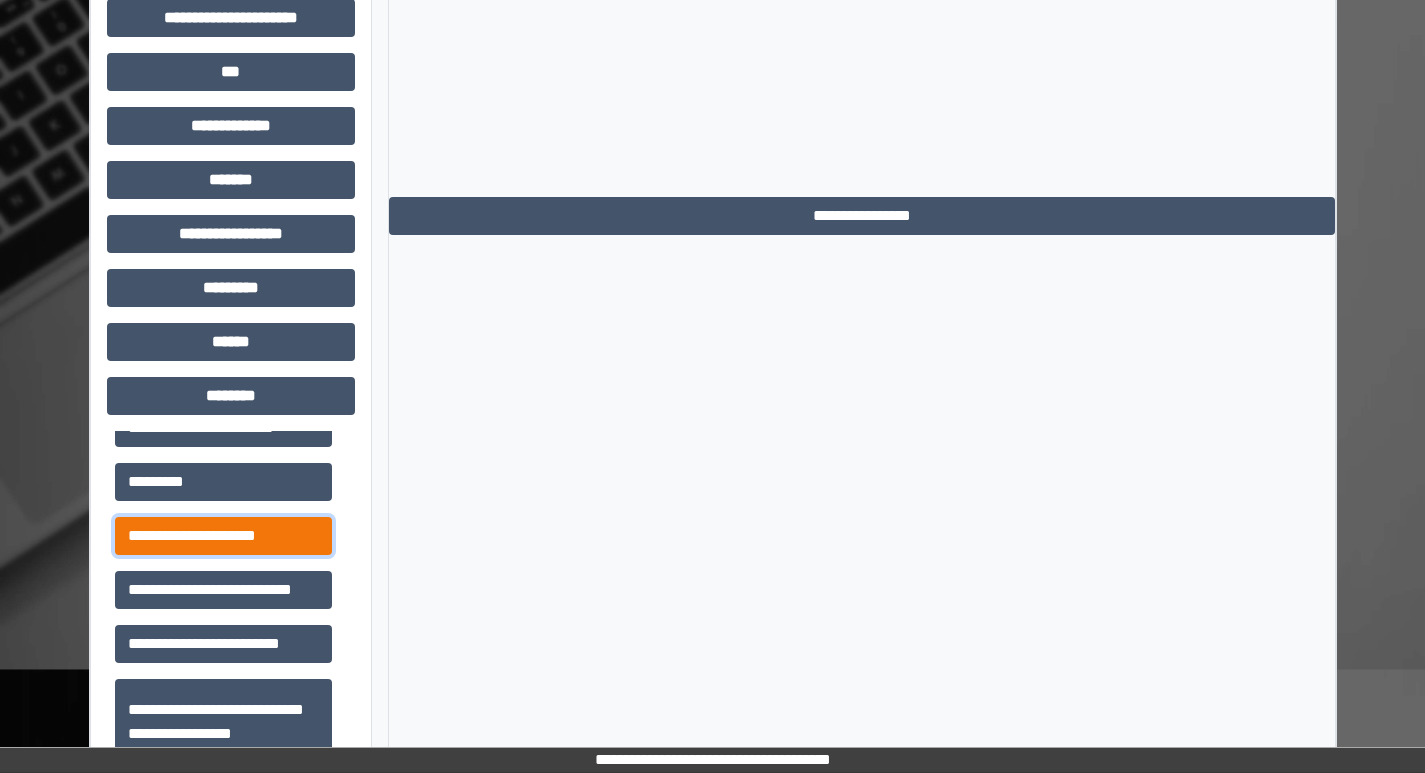 click on "**********" at bounding box center (223, 536) 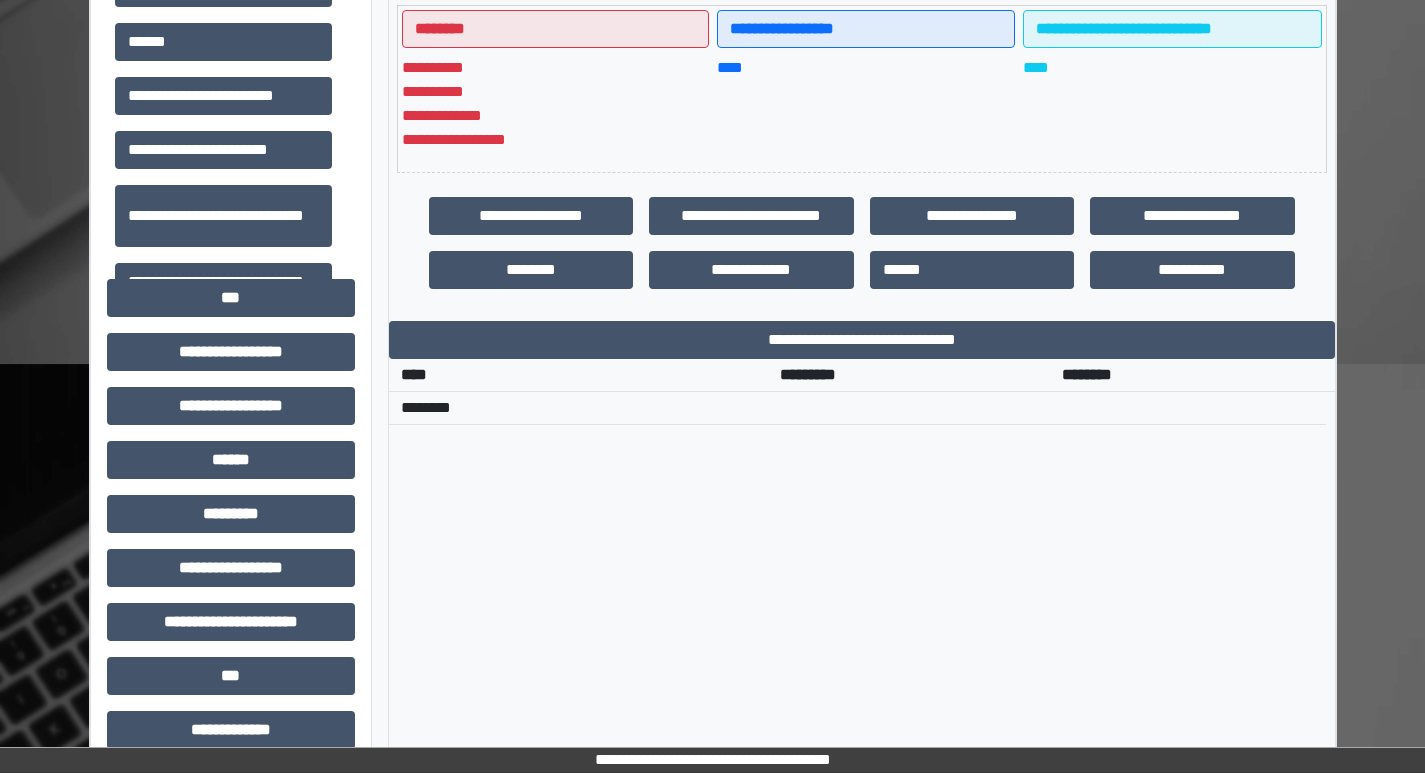 scroll, scrollTop: 381, scrollLeft: 0, axis: vertical 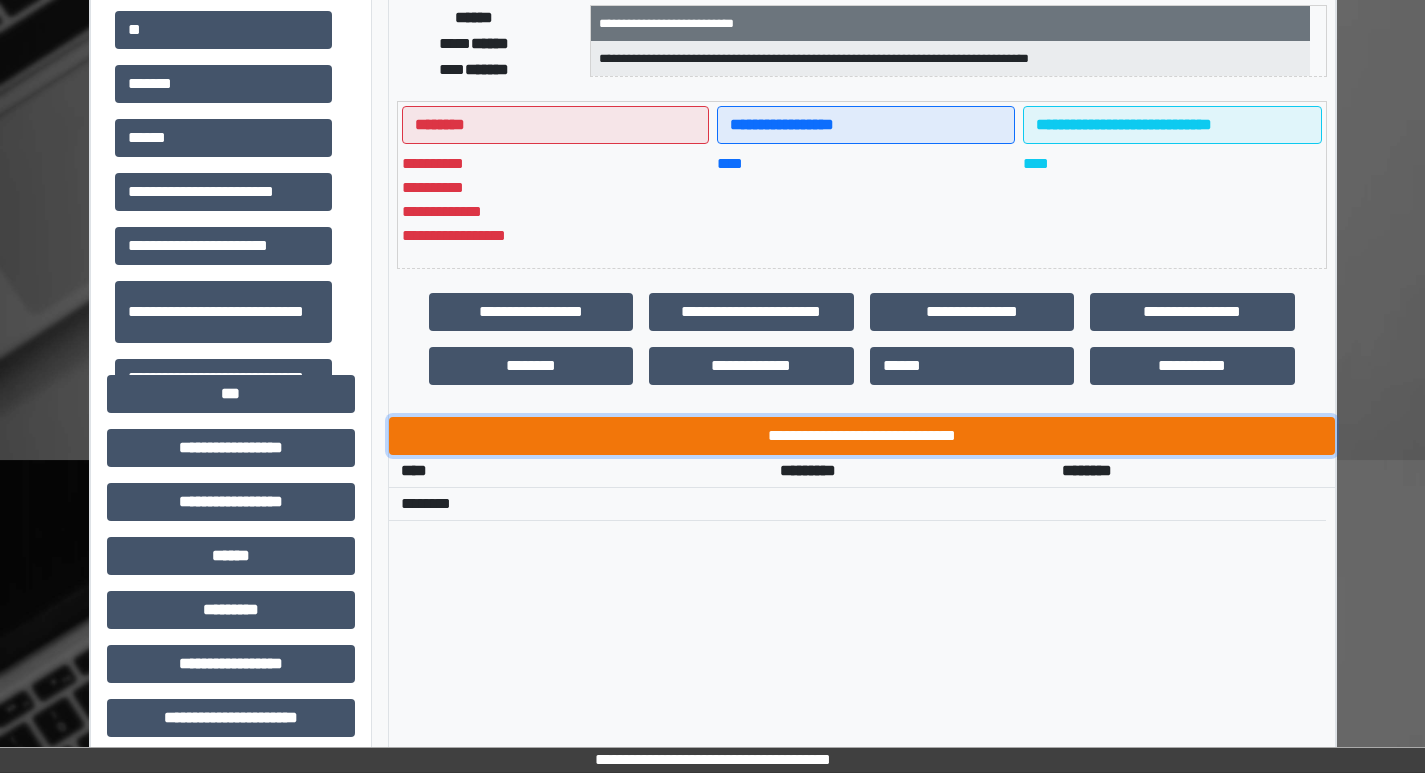 click on "**********" at bounding box center (862, 436) 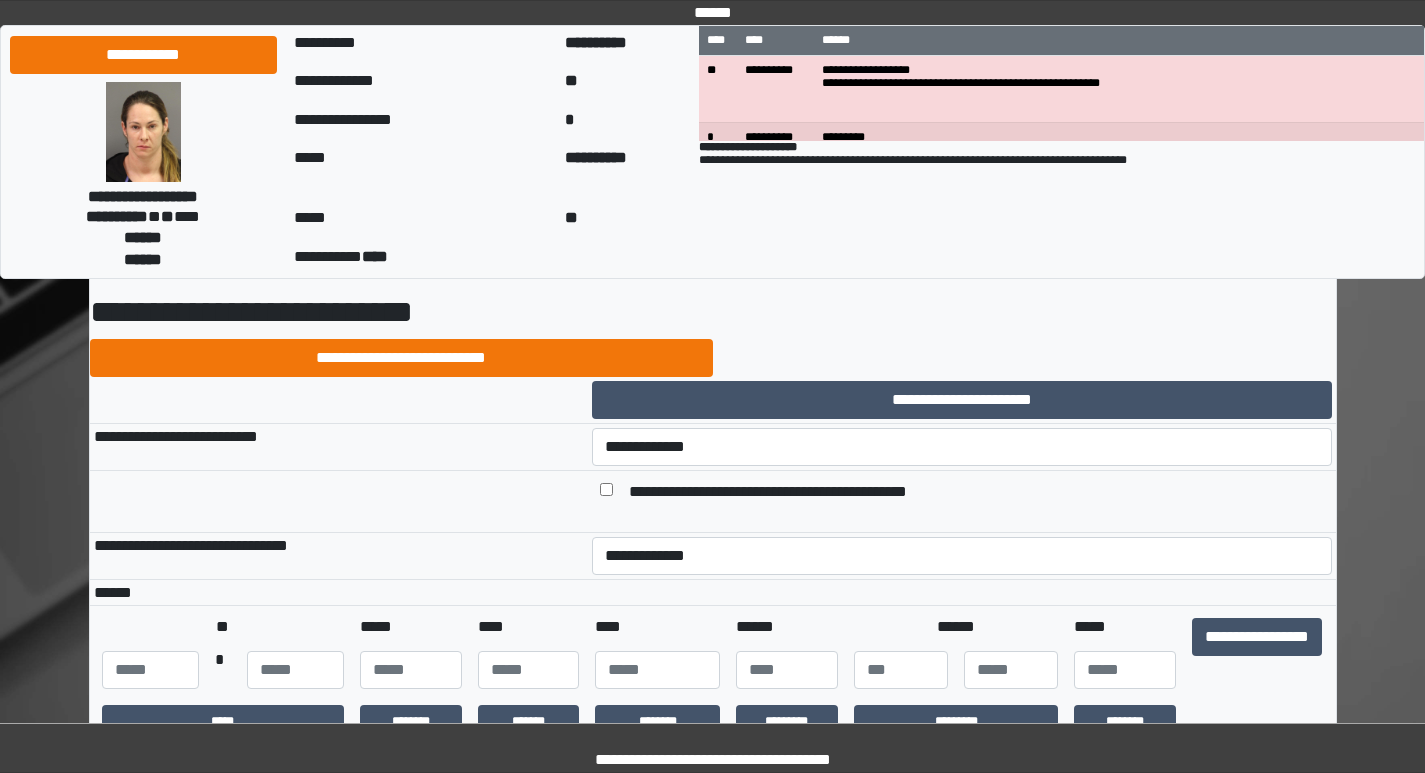 scroll, scrollTop: 200, scrollLeft: 0, axis: vertical 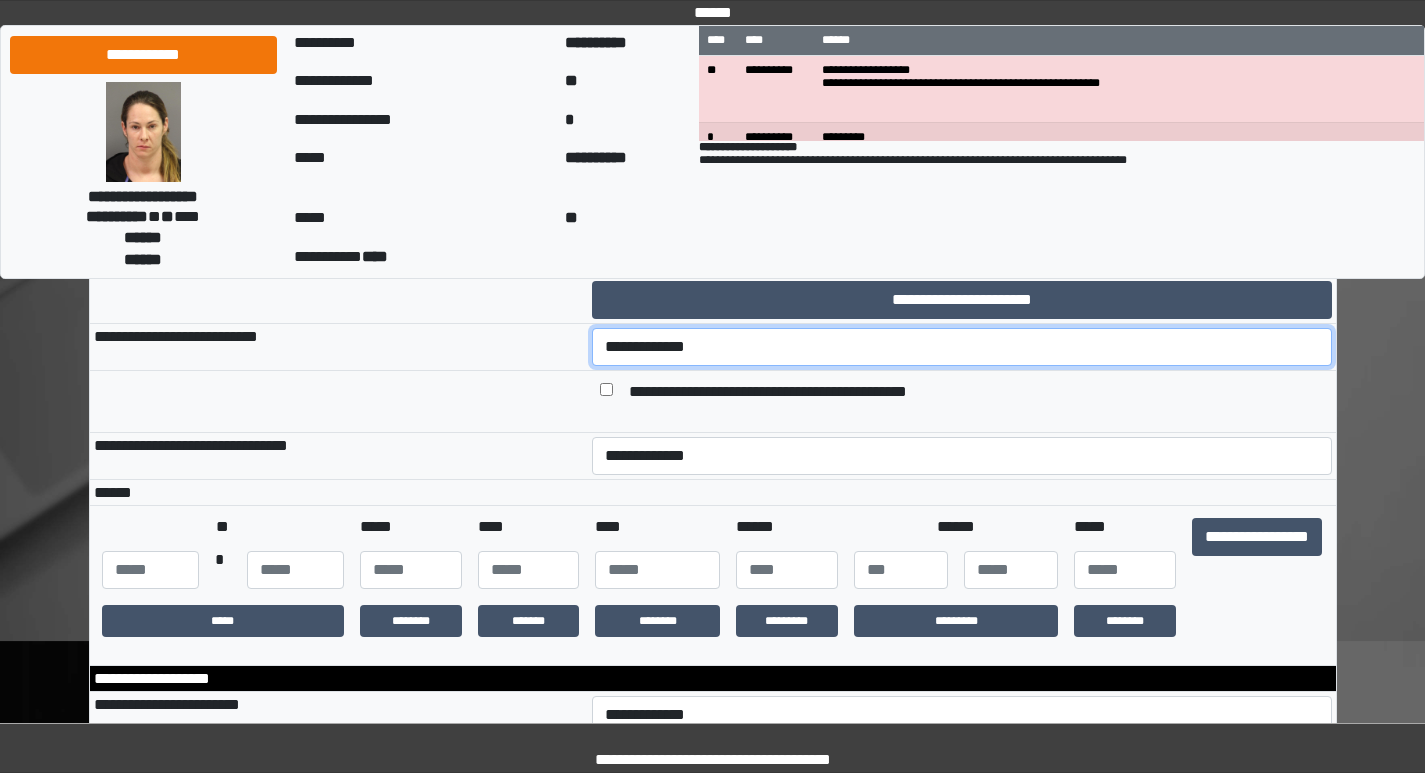 click on "**********" at bounding box center [962, 347] 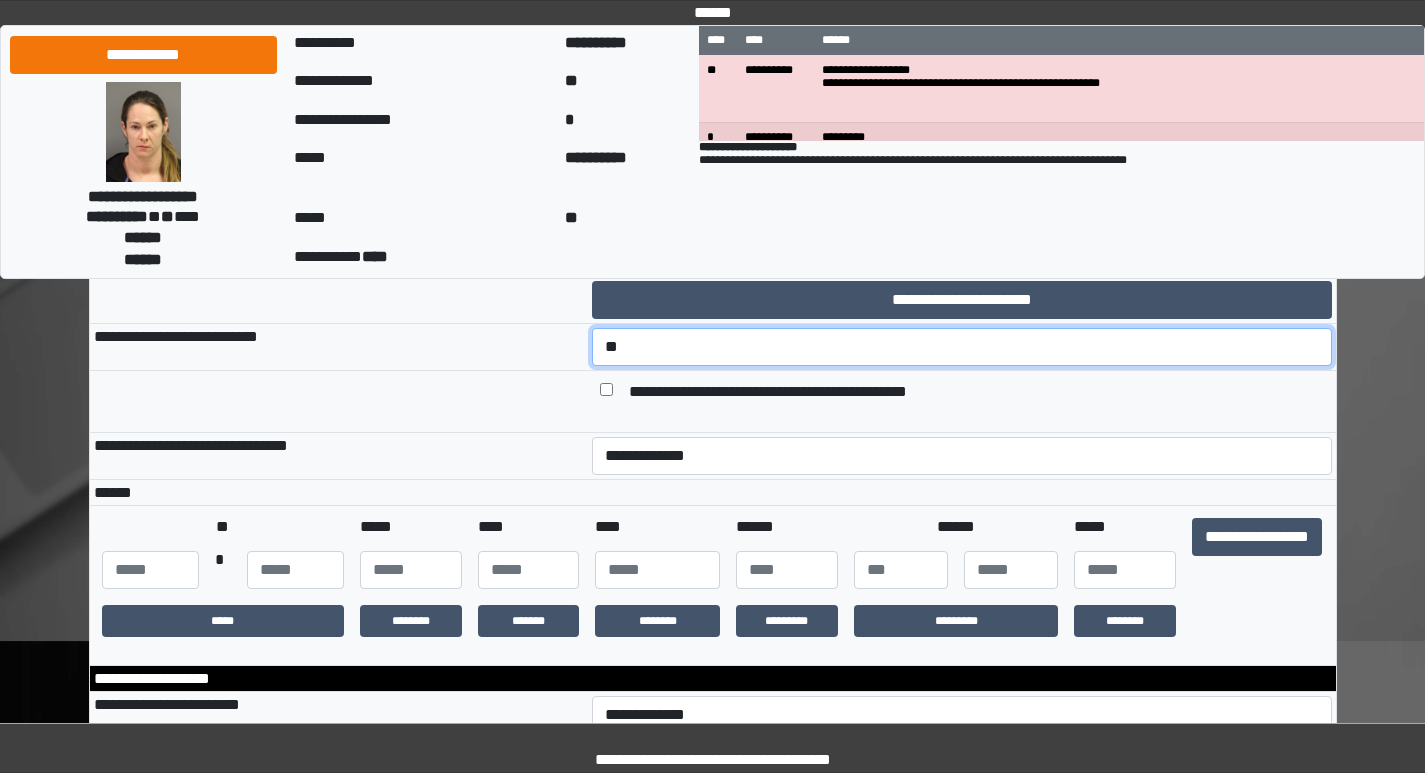click on "**********" at bounding box center (962, 347) 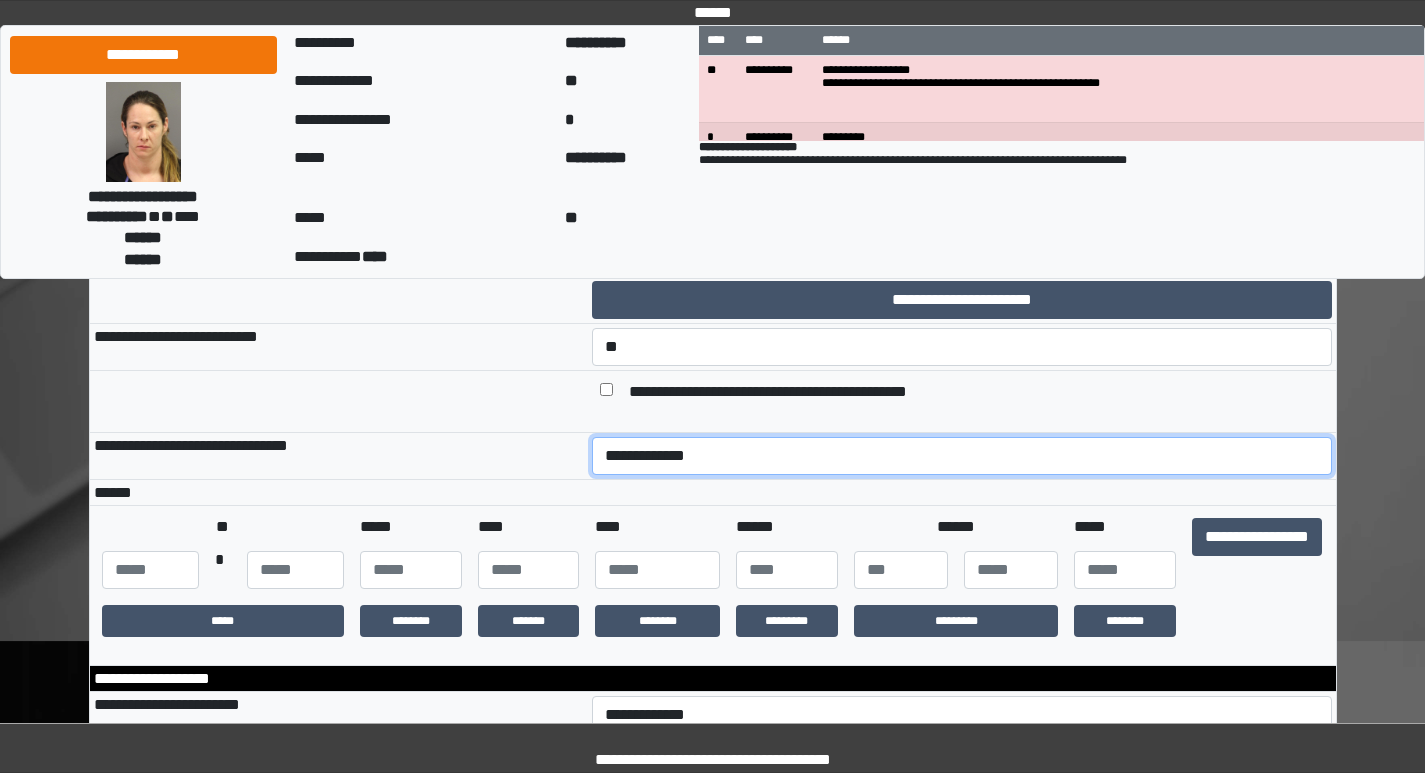 click on "**********" at bounding box center (962, 456) 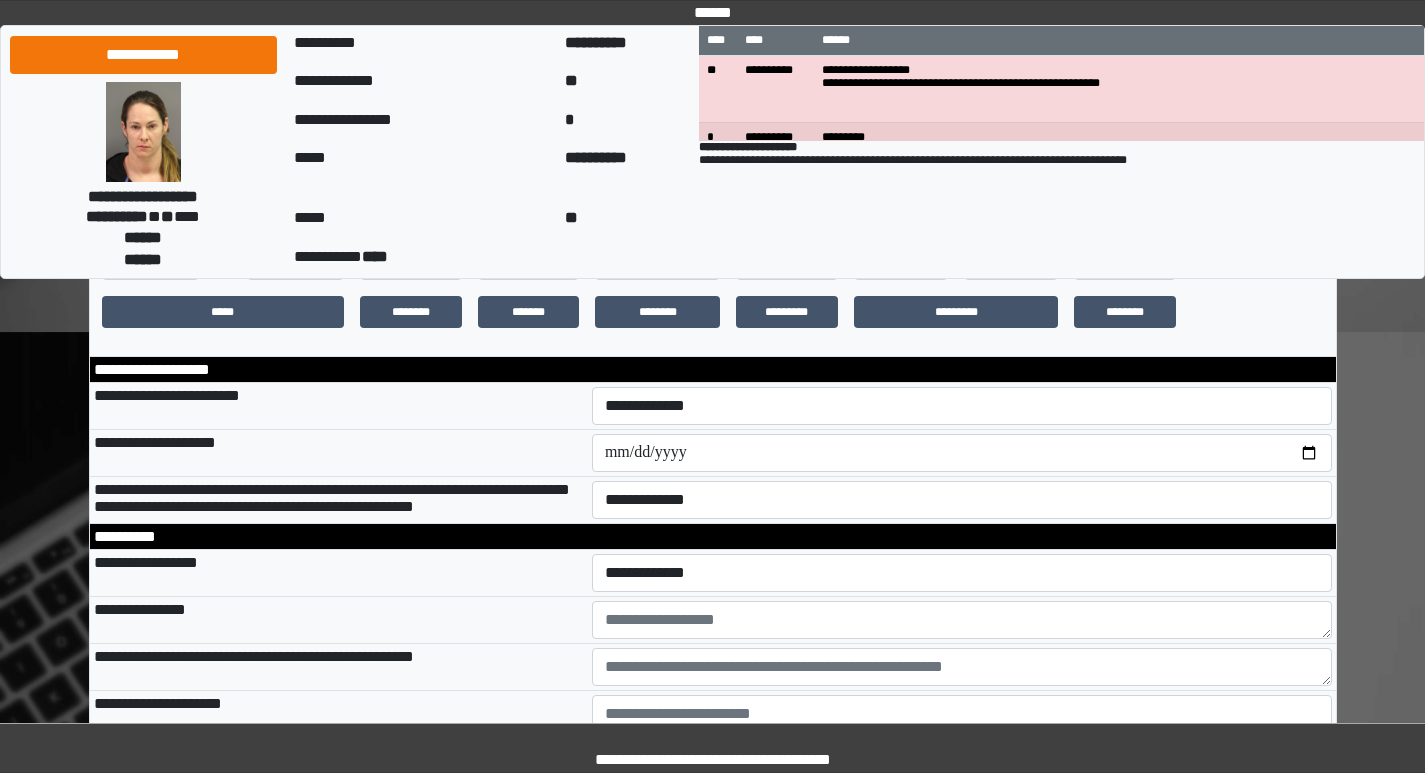 scroll, scrollTop: 400, scrollLeft: 0, axis: vertical 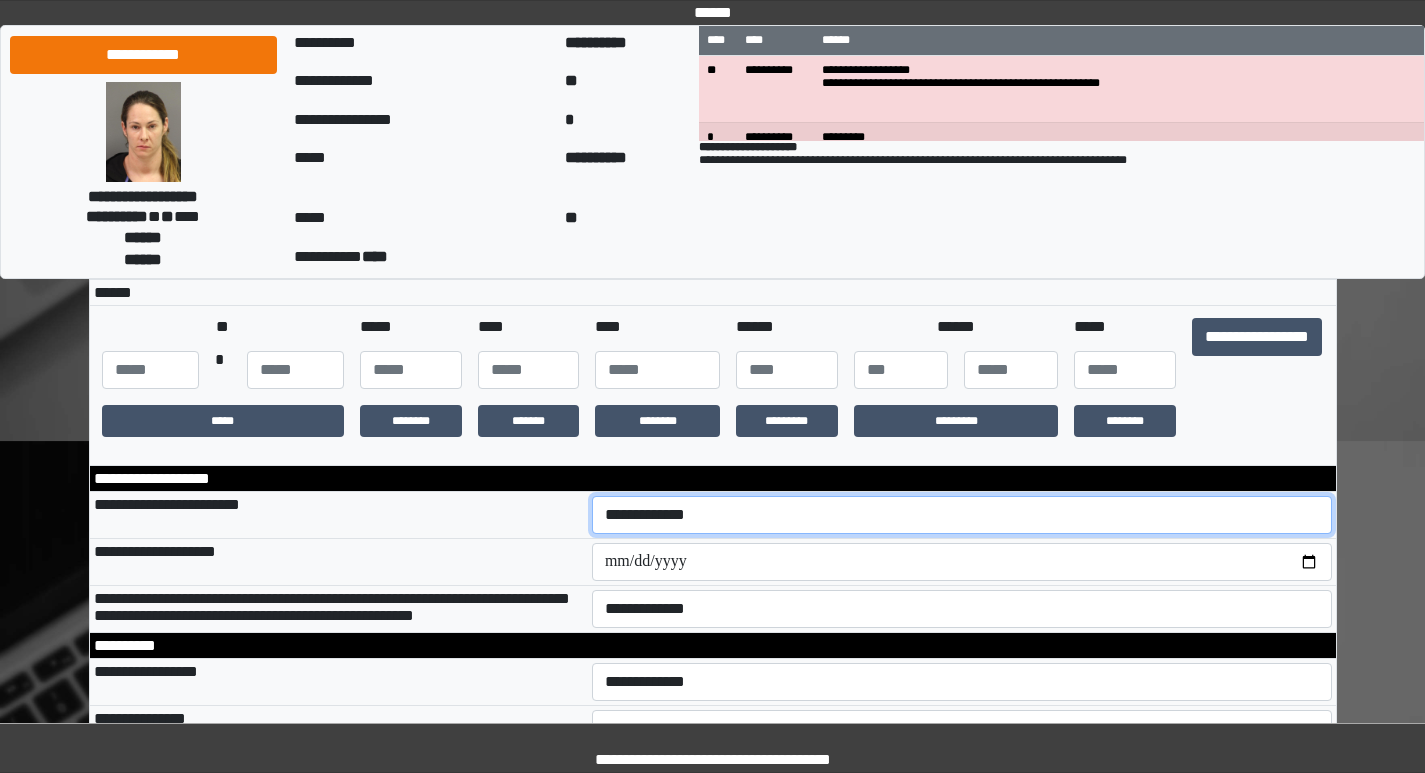 click on "**********" at bounding box center (962, 515) 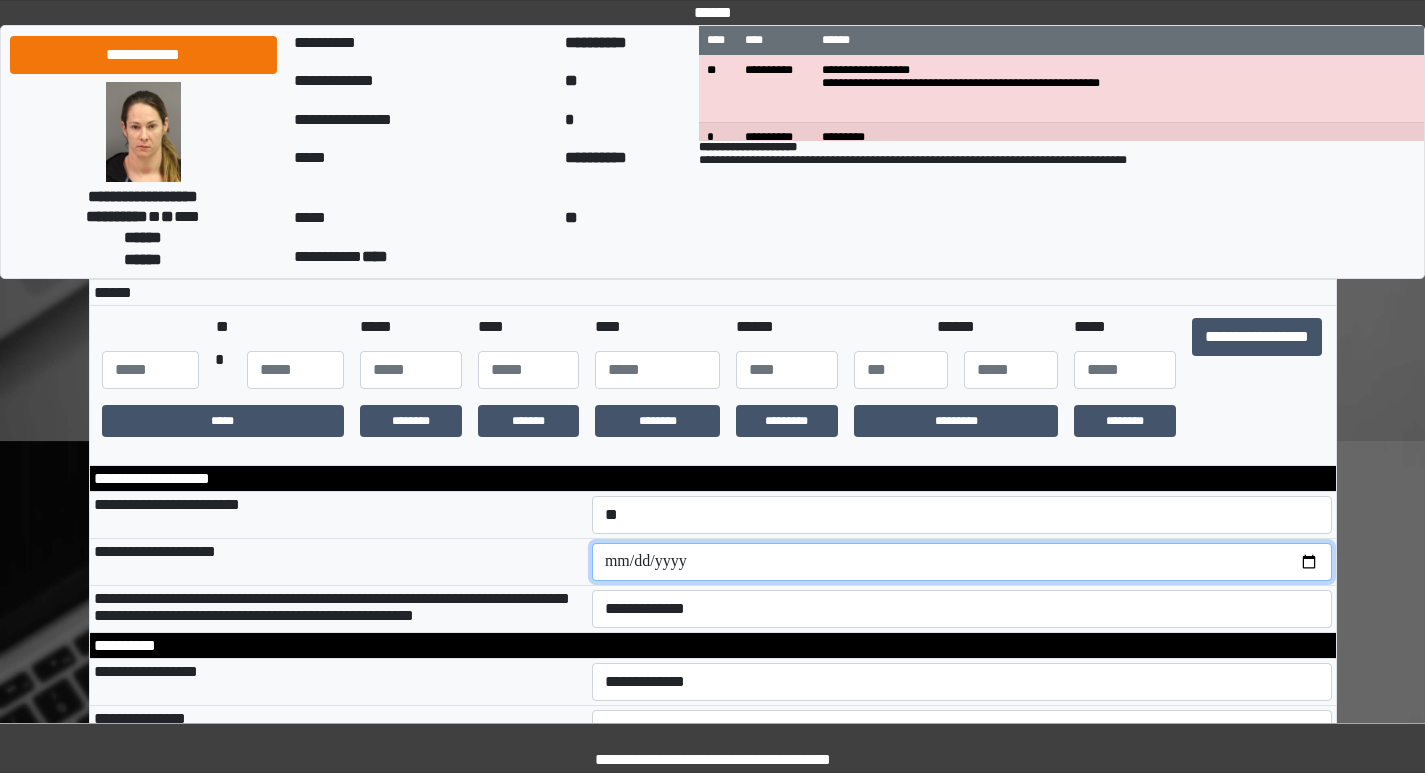 click at bounding box center (962, 562) 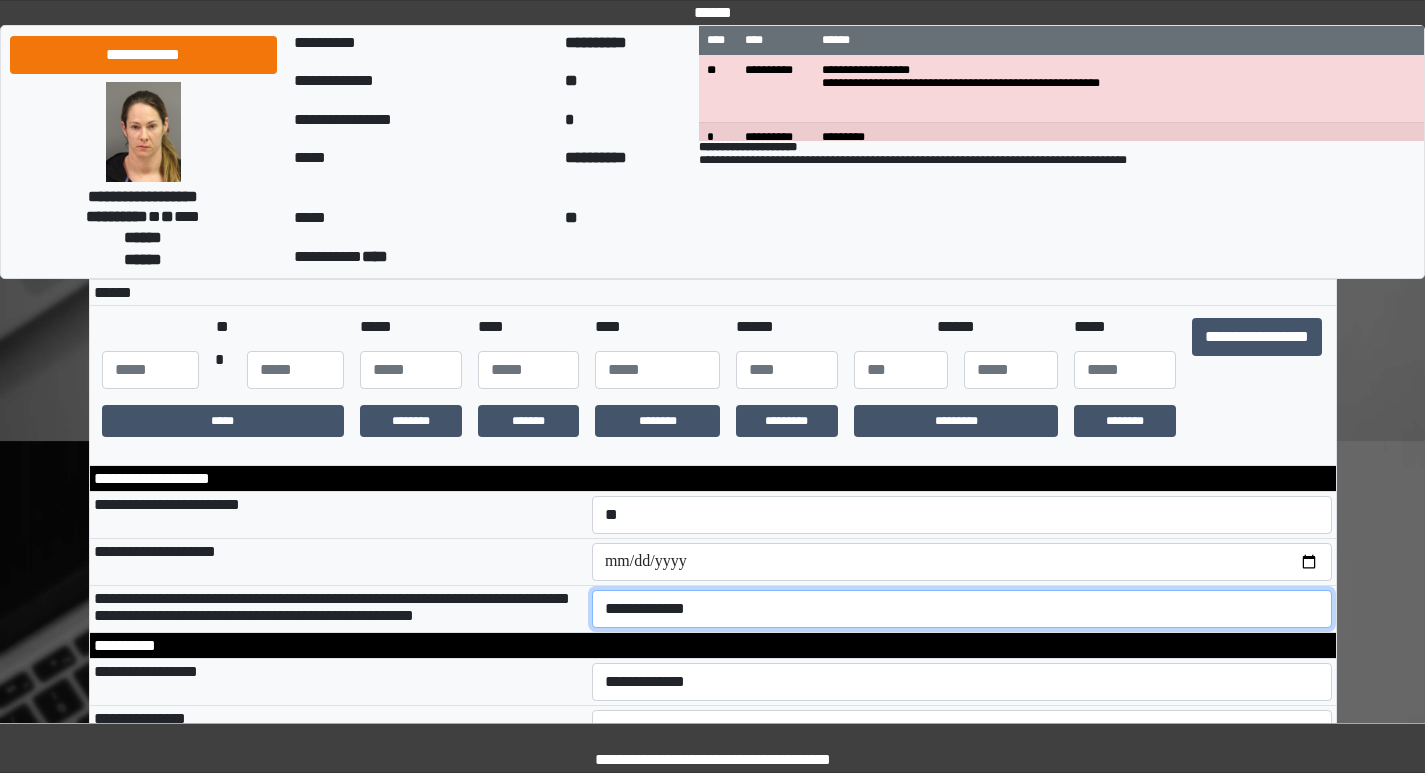 click on "**********" at bounding box center (962, 609) 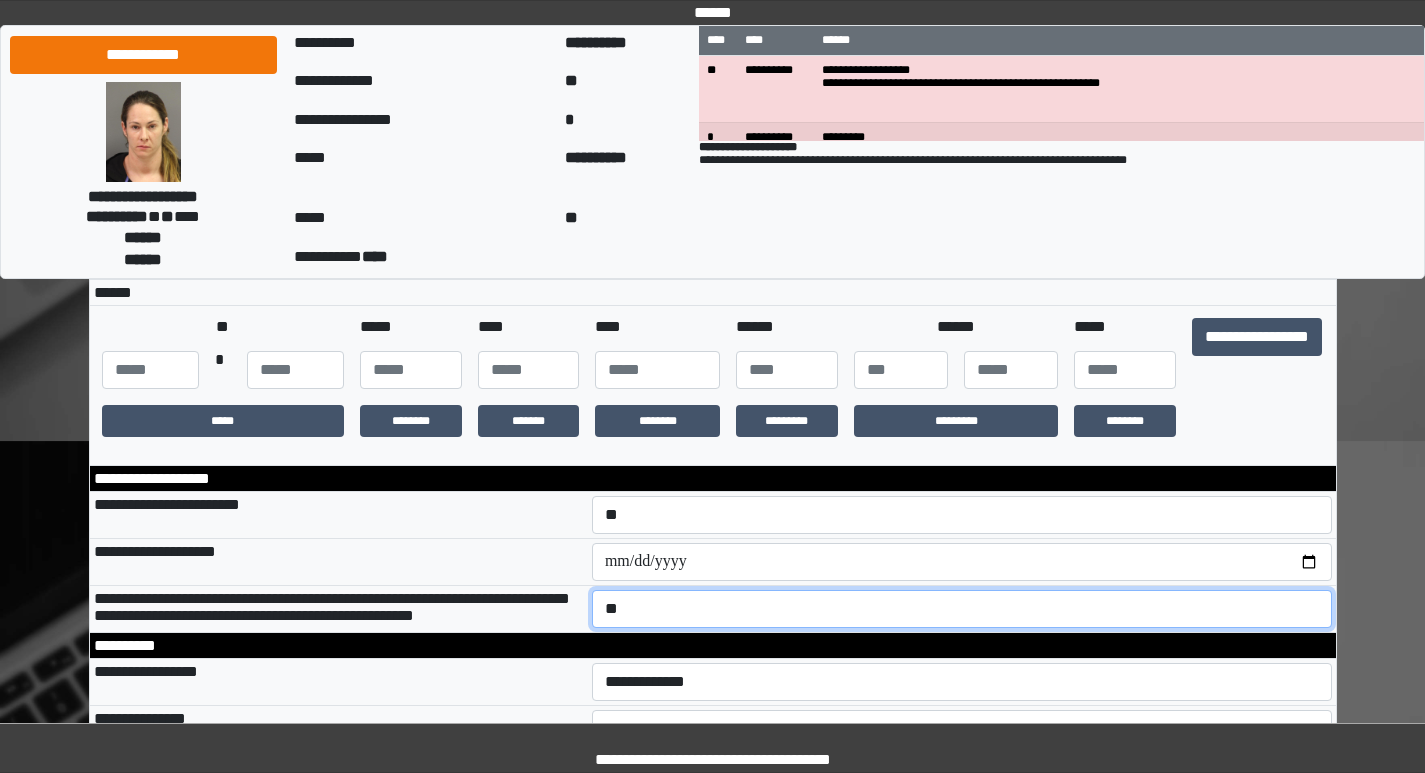click on "**********" at bounding box center (962, 609) 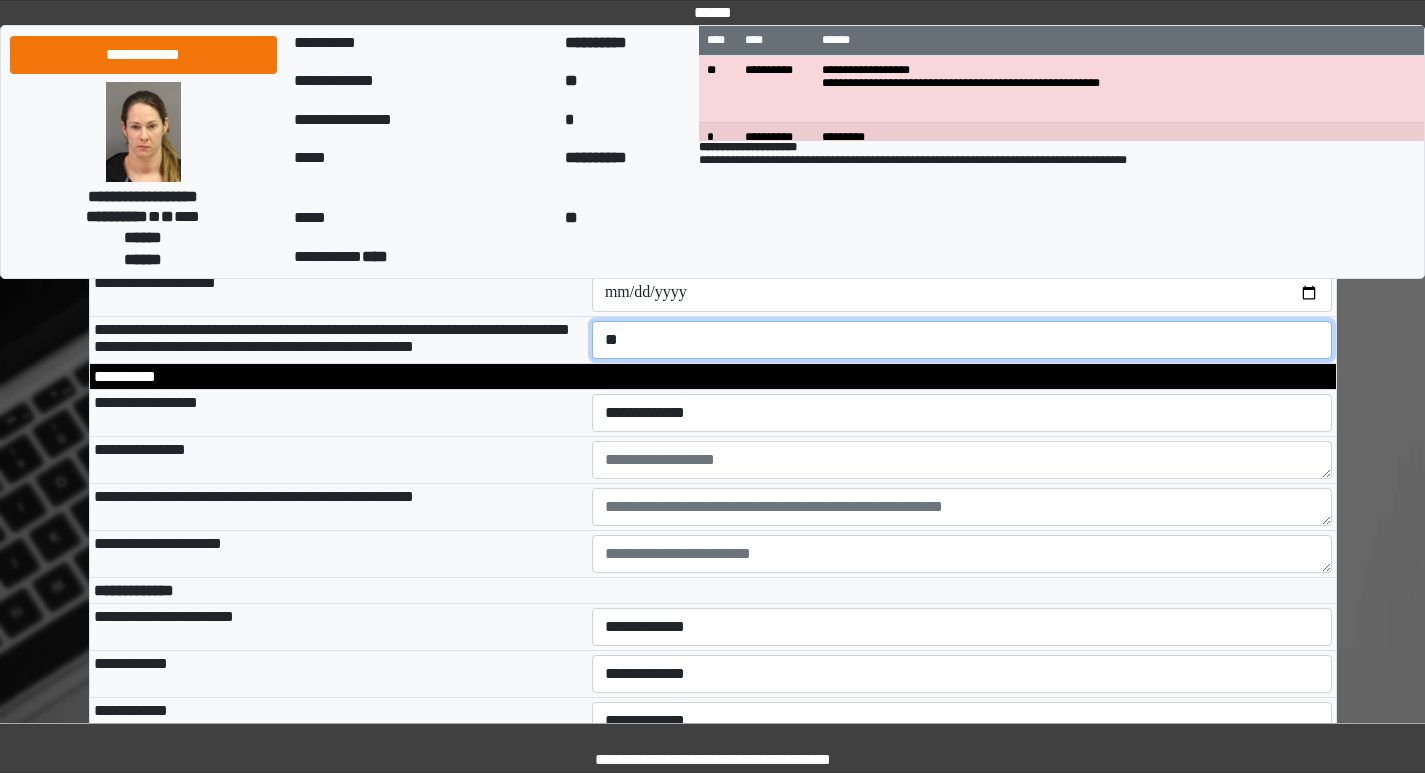 scroll, scrollTop: 700, scrollLeft: 0, axis: vertical 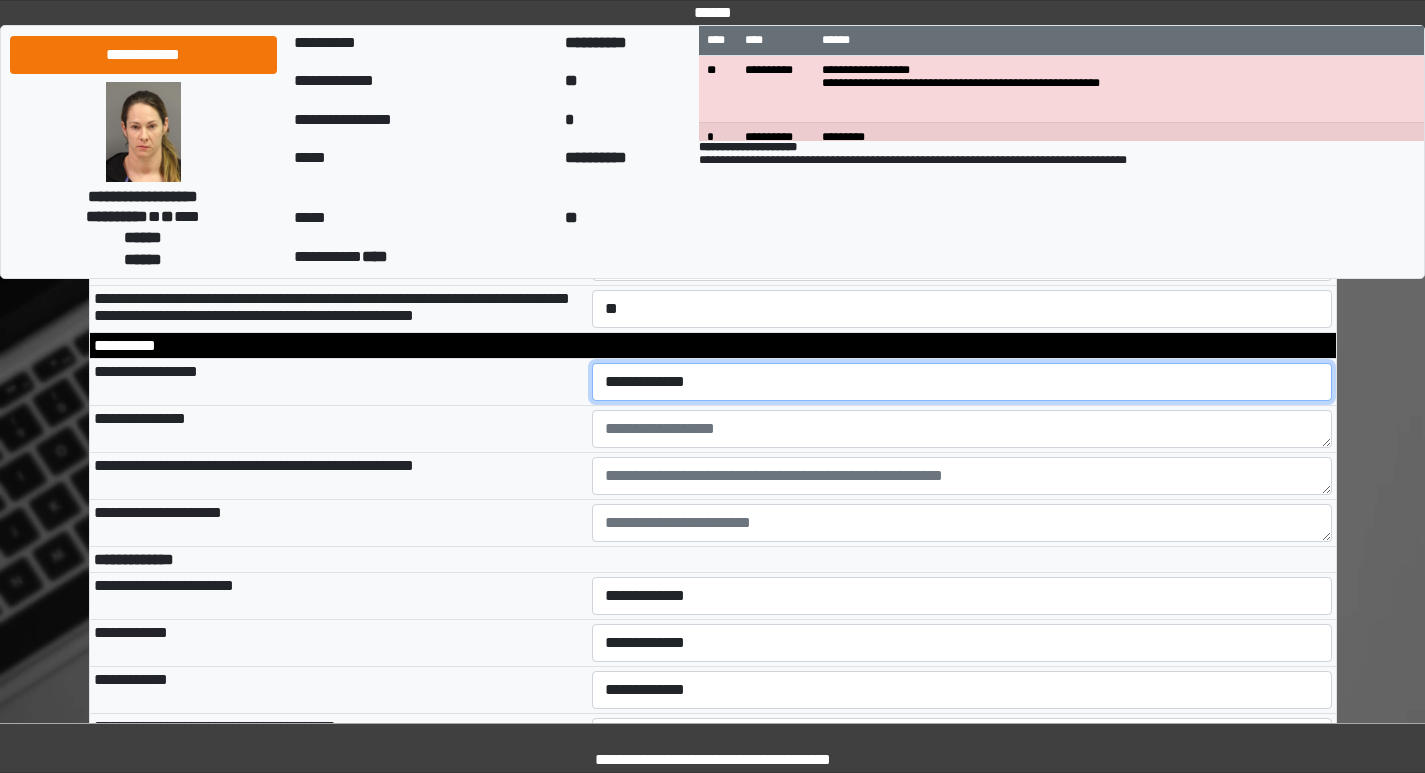 click on "**********" at bounding box center (962, 382) 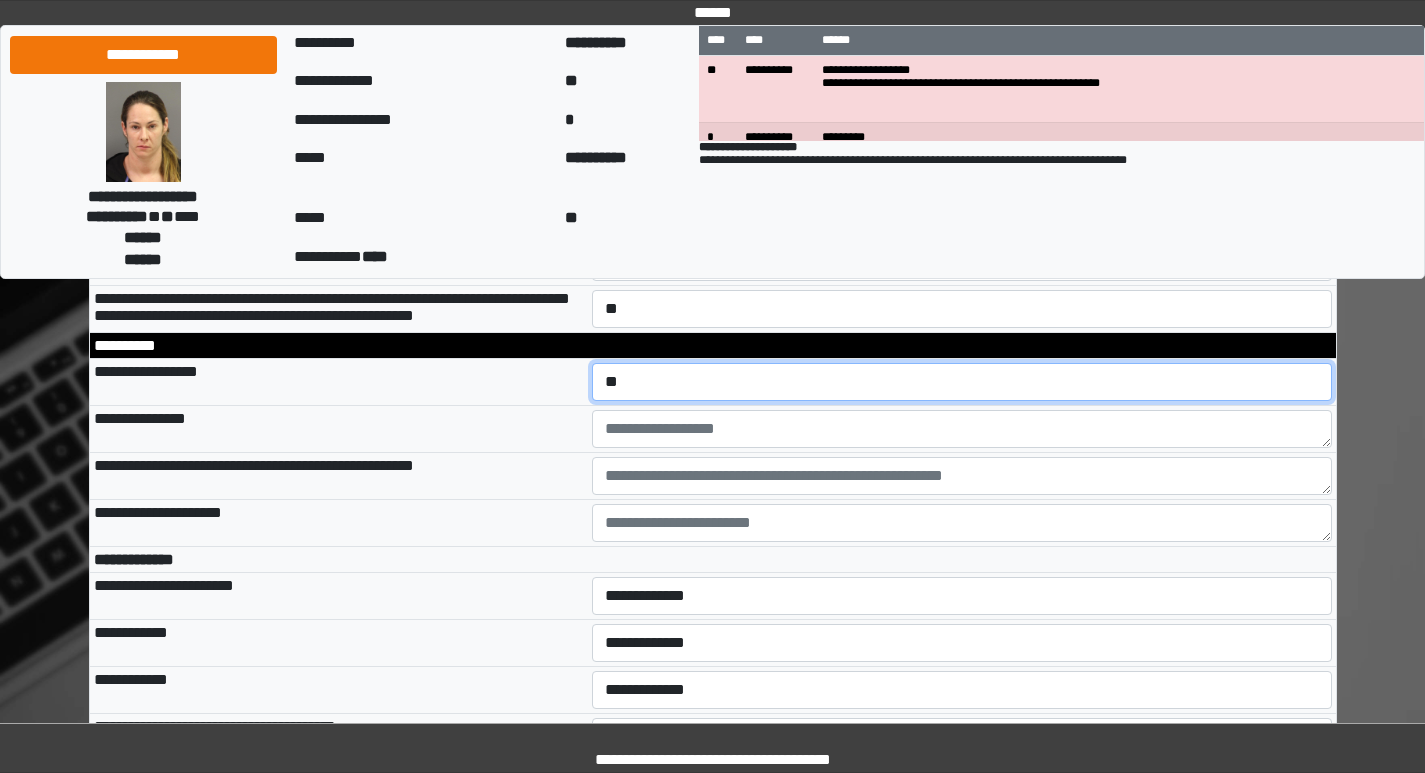 click on "**********" at bounding box center (962, 382) 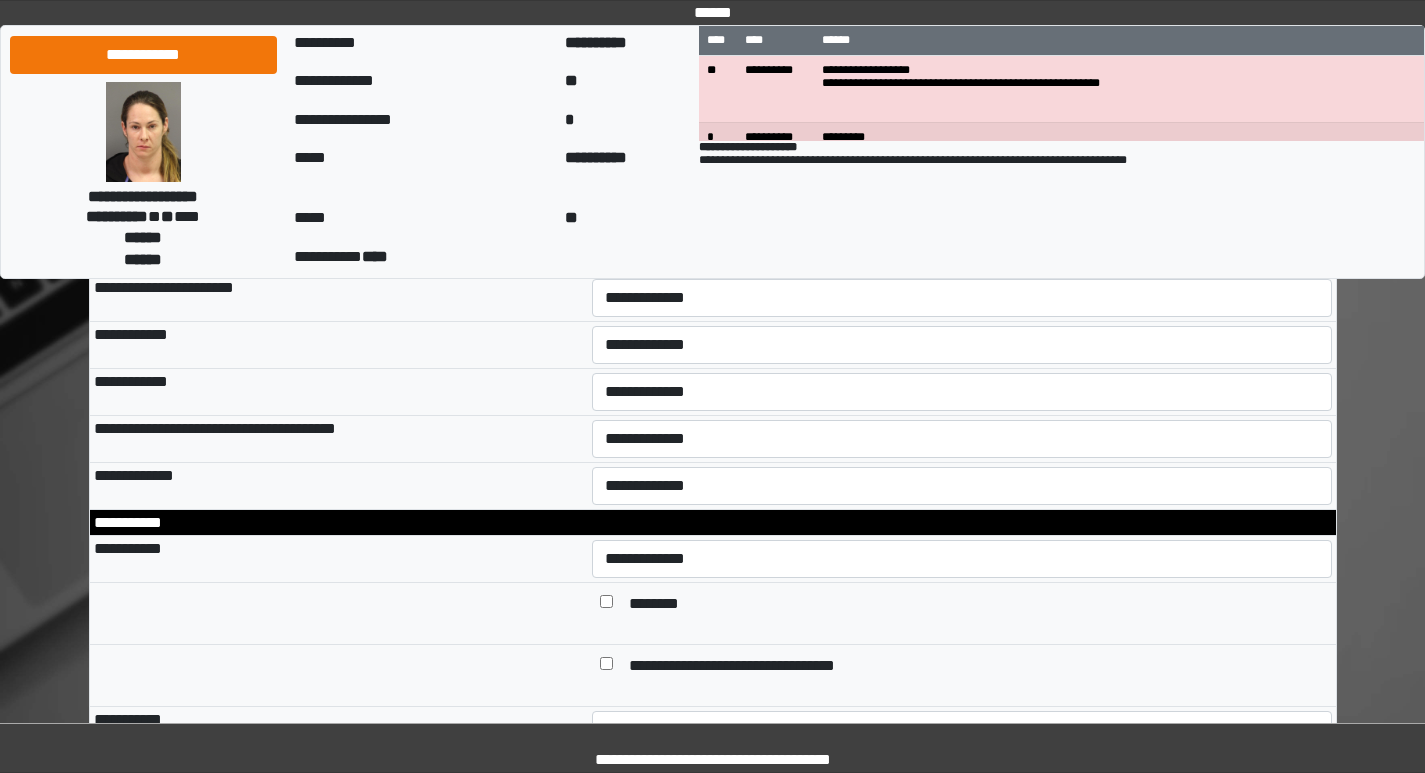 scroll, scrollTop: 1000, scrollLeft: 0, axis: vertical 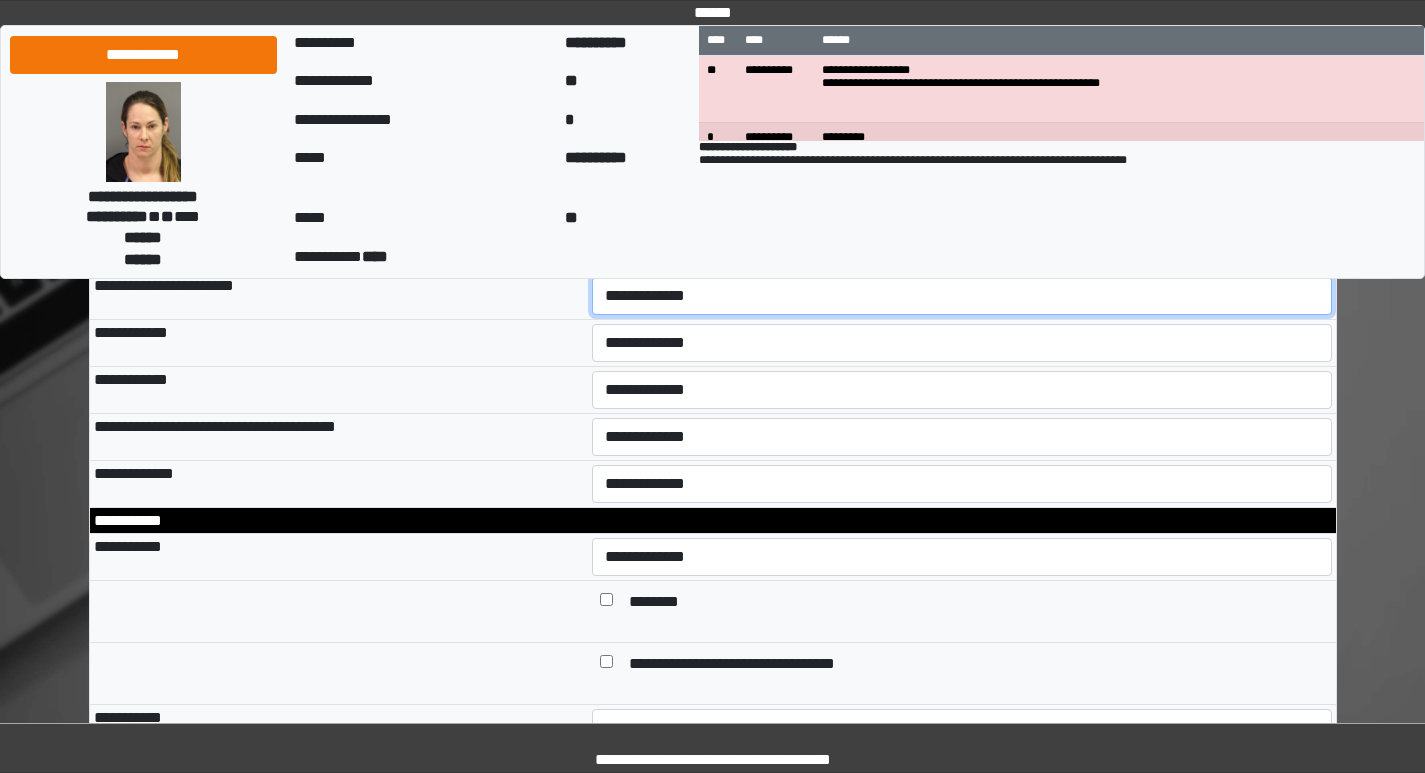 click on "**********" at bounding box center (962, 296) 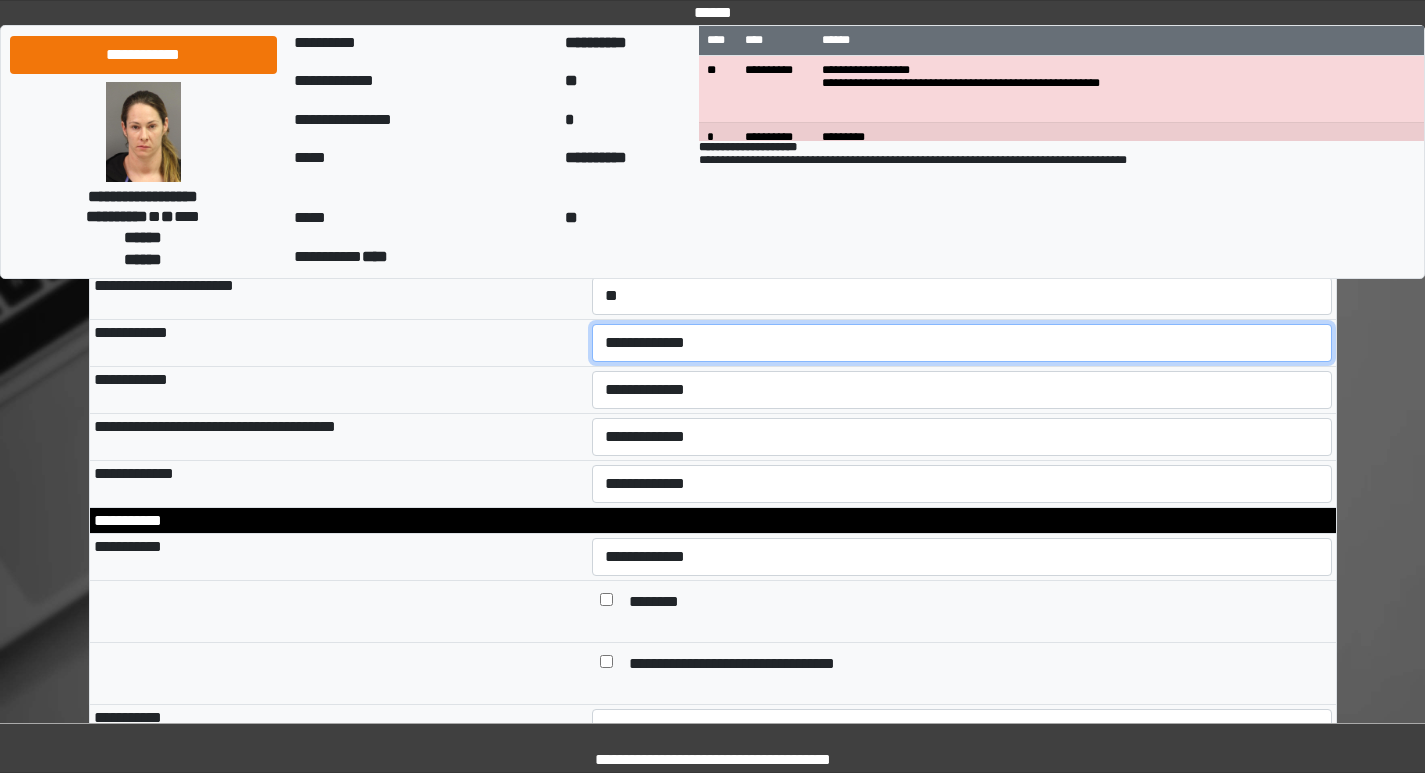 click on "**********" at bounding box center (962, 343) 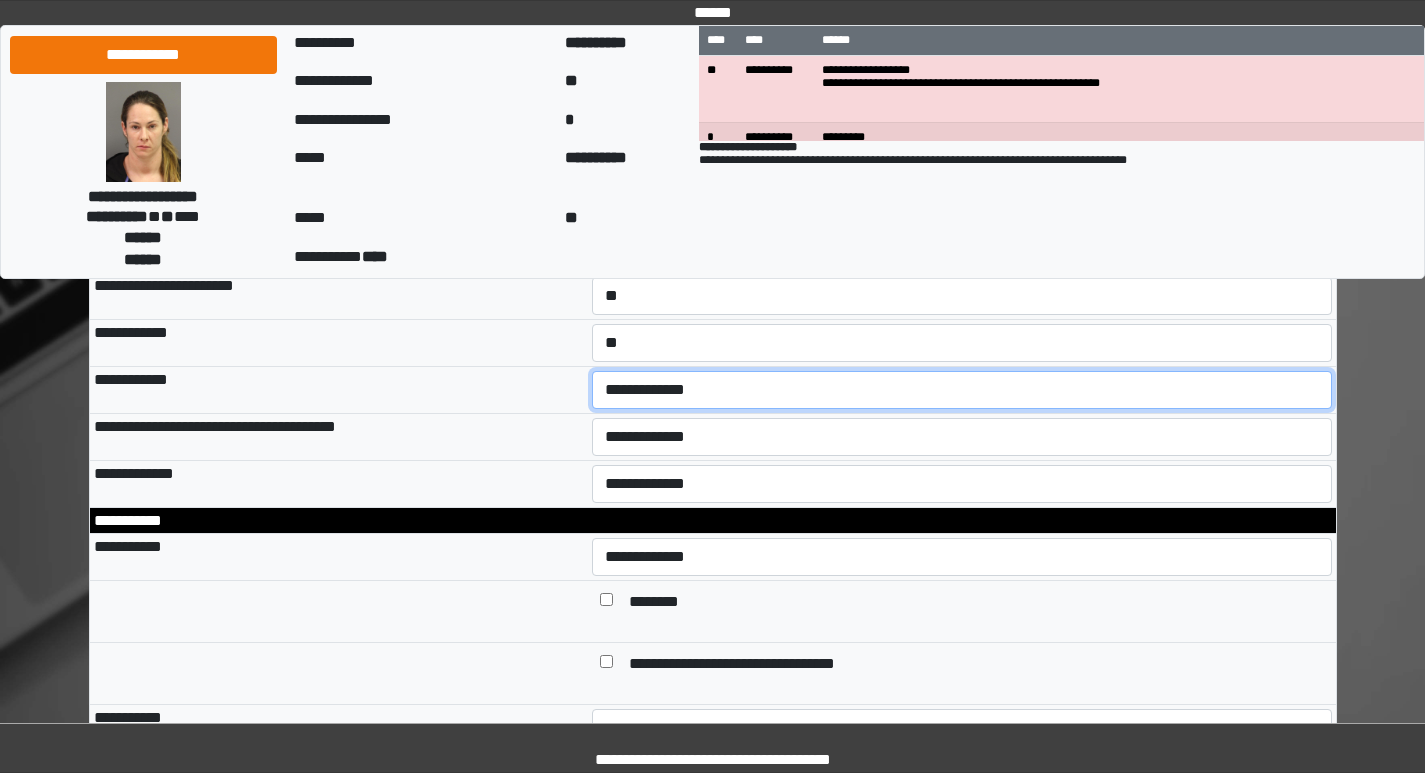 click on "**********" at bounding box center (962, 390) 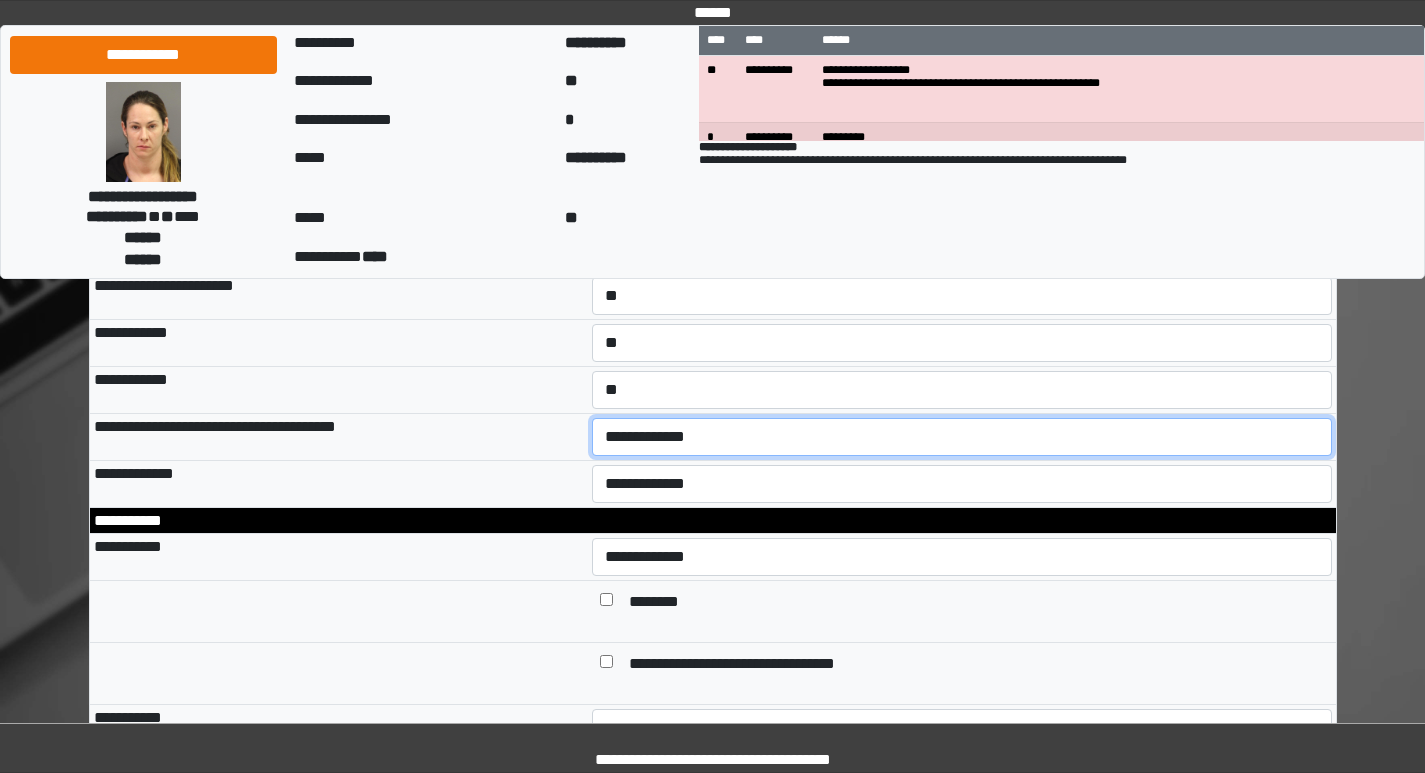 click on "**********" at bounding box center [962, 437] 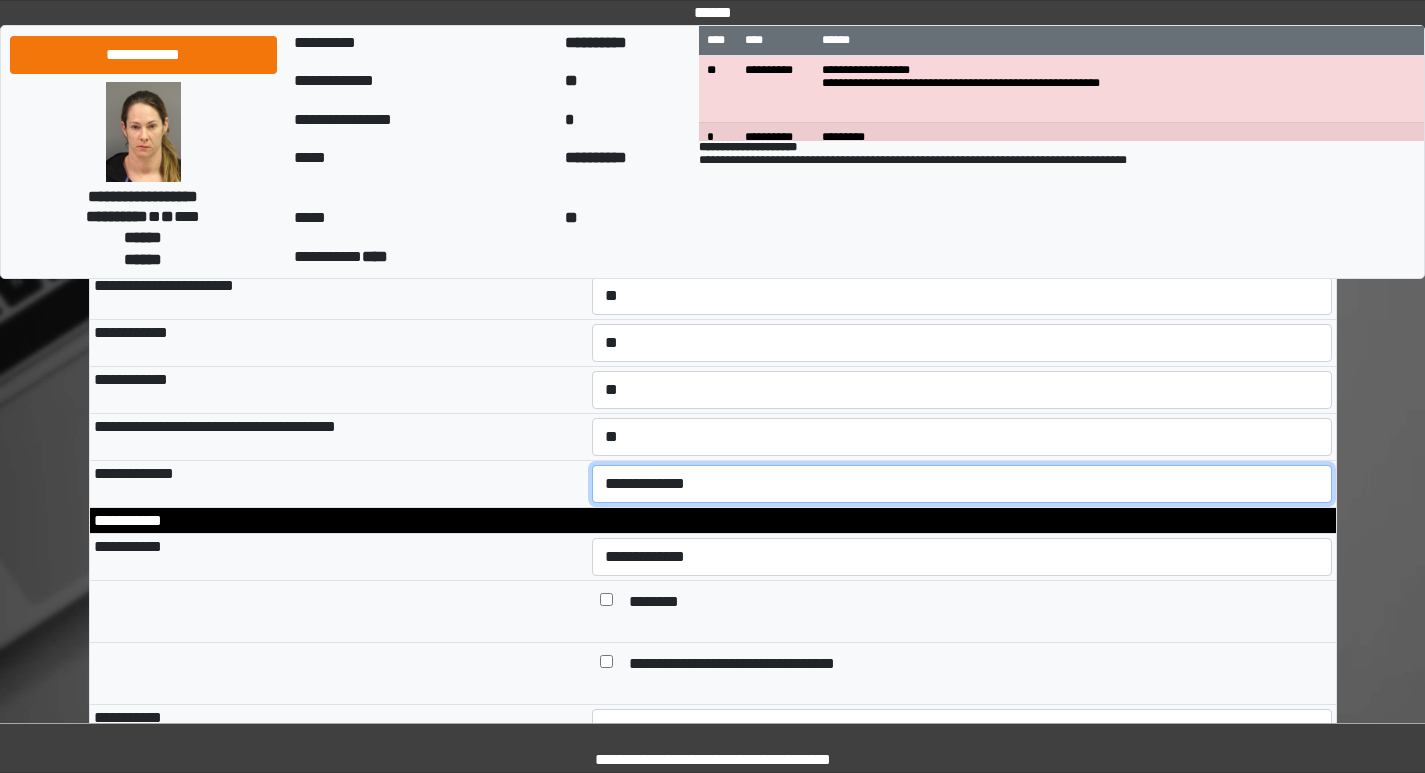 click on "**********" at bounding box center (962, 484) 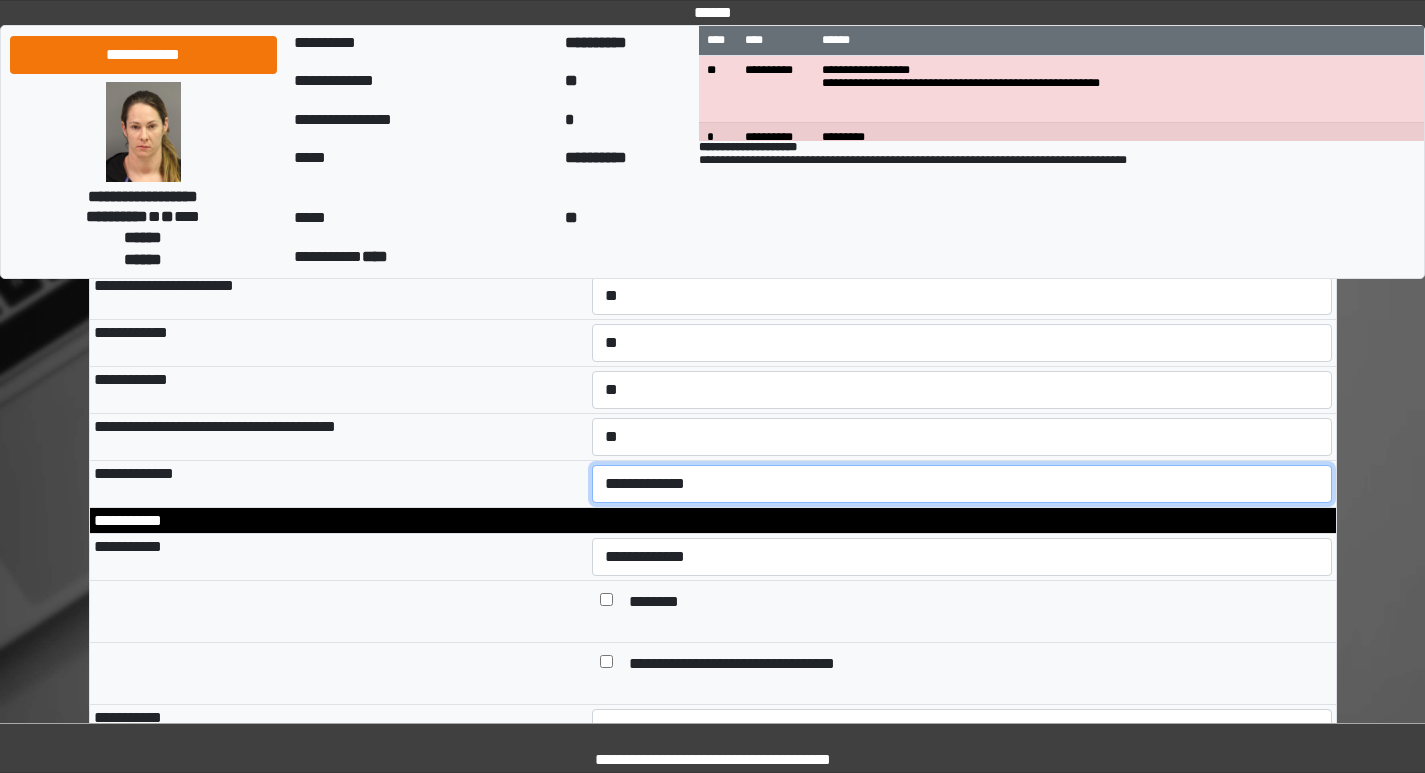 select on "*" 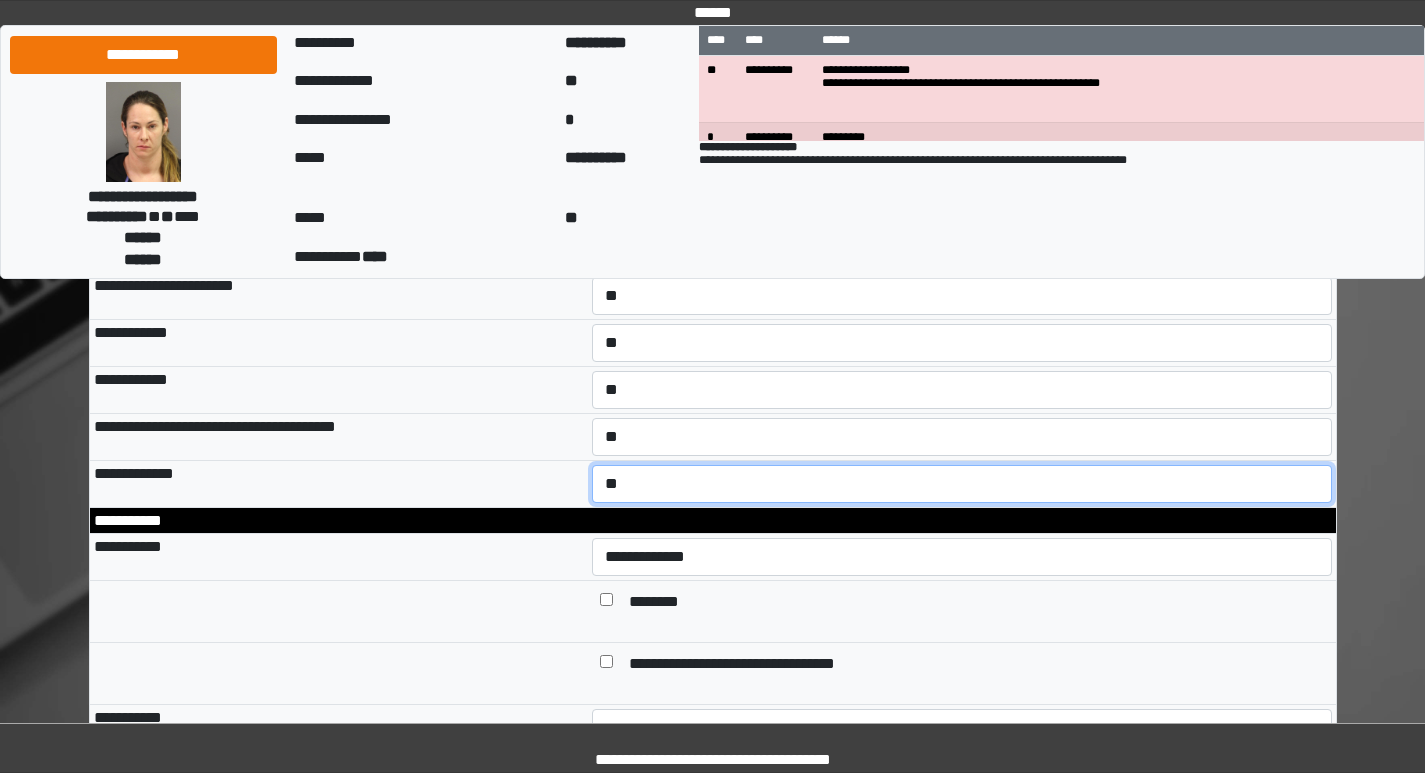 click on "**********" at bounding box center (962, 484) 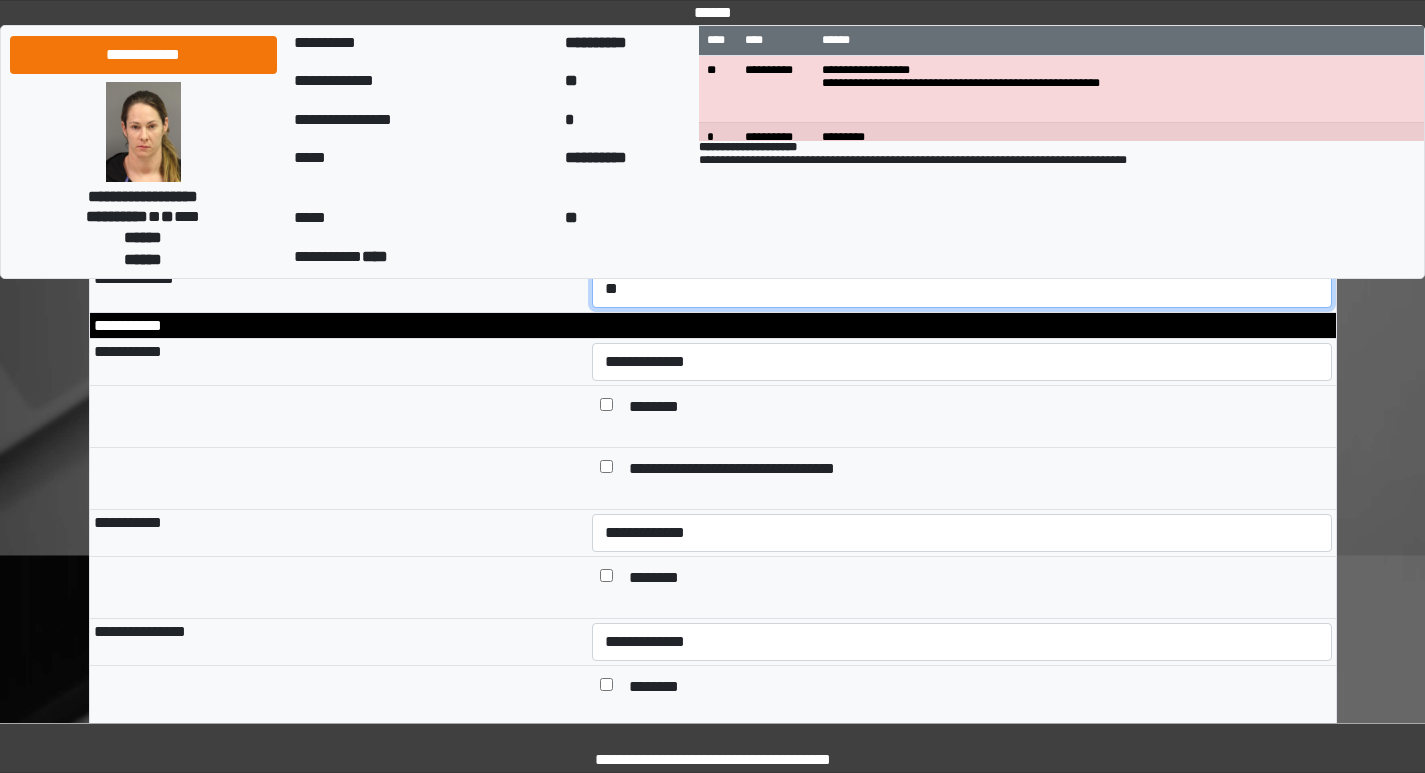 scroll, scrollTop: 1200, scrollLeft: 0, axis: vertical 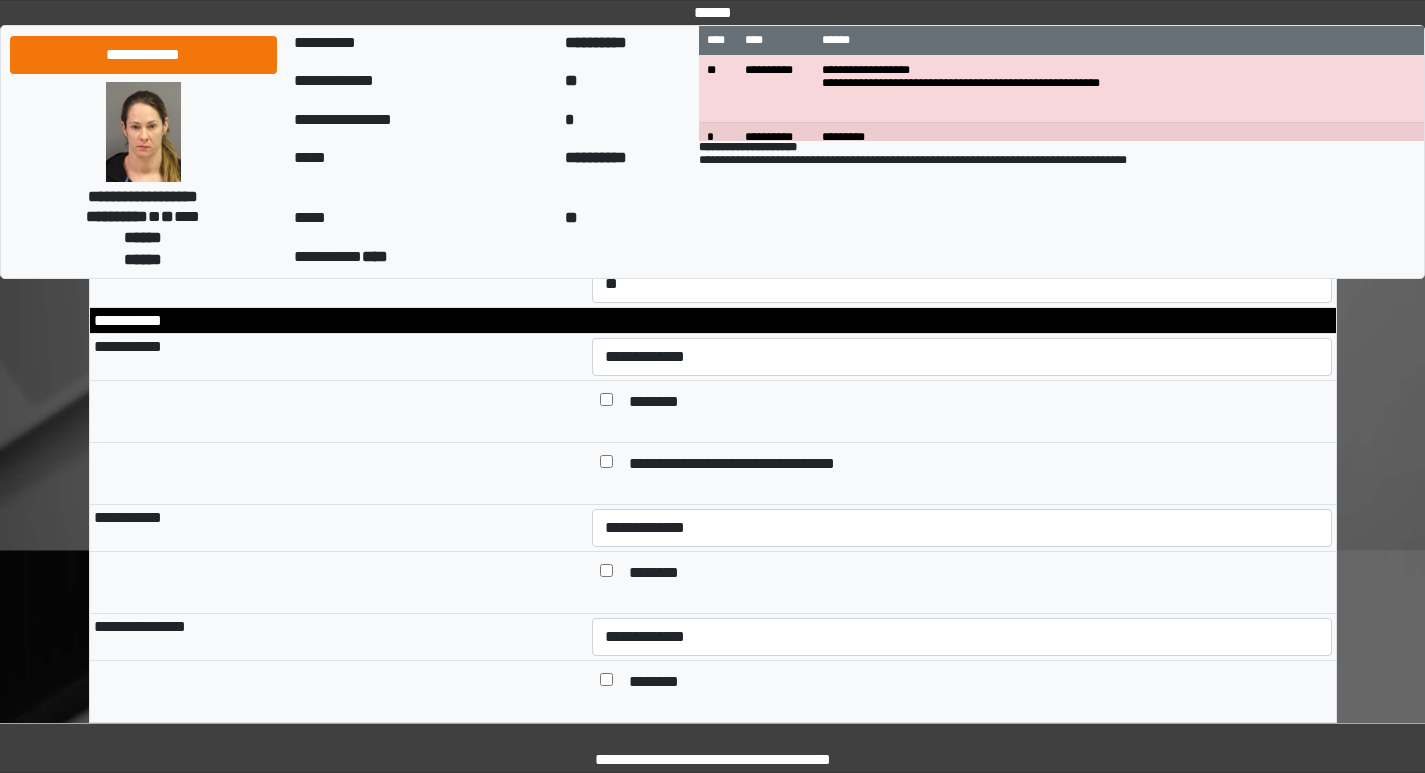 click on "********" at bounding box center (662, 403) 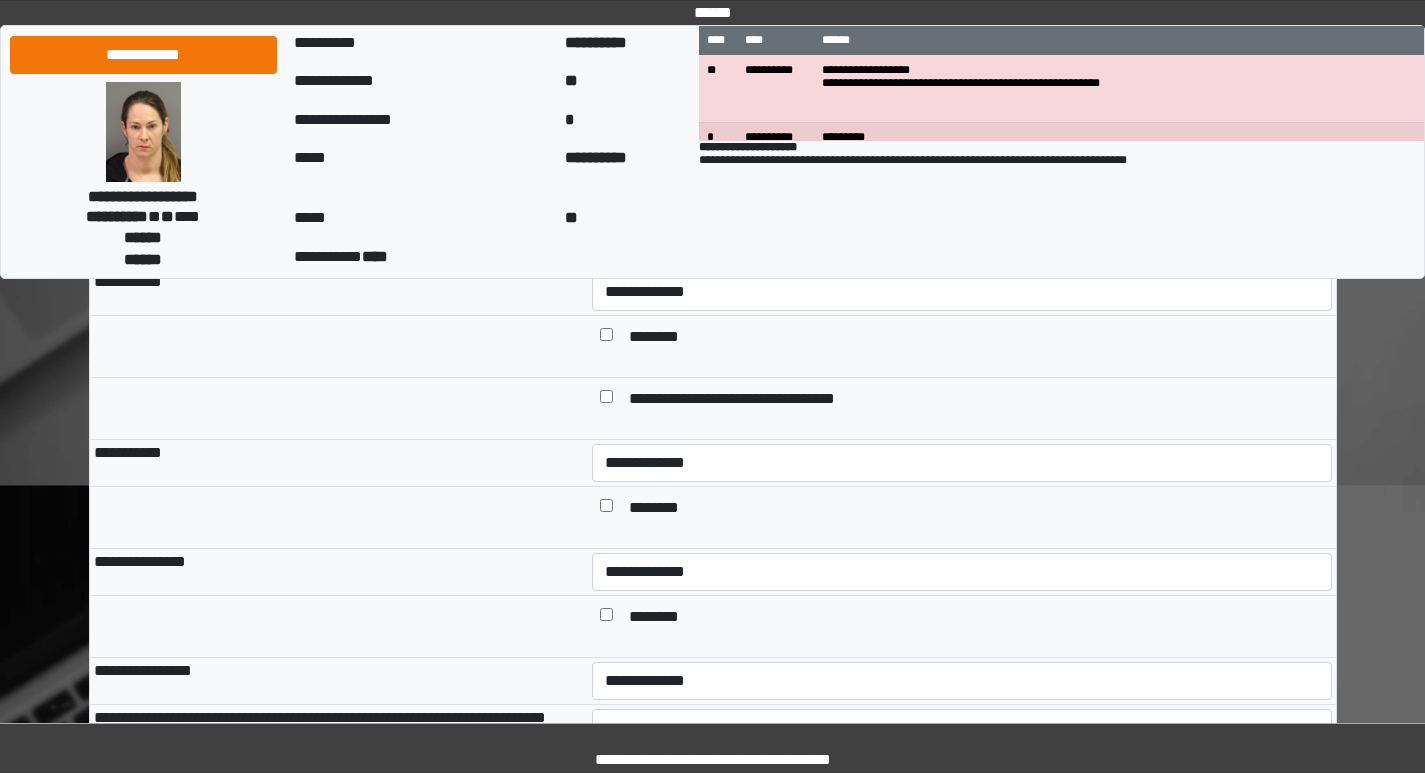scroll, scrollTop: 1300, scrollLeft: 0, axis: vertical 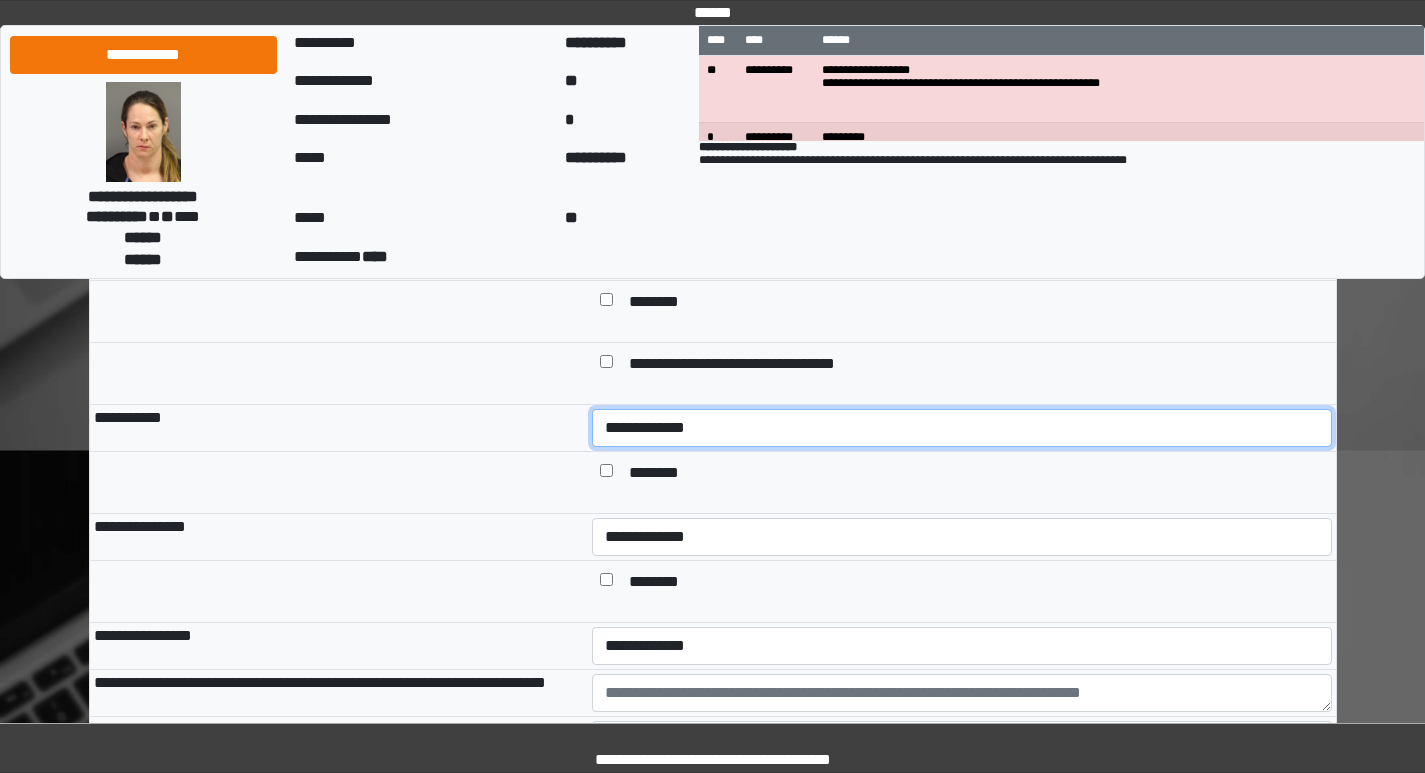 click on "**********" at bounding box center [962, 428] 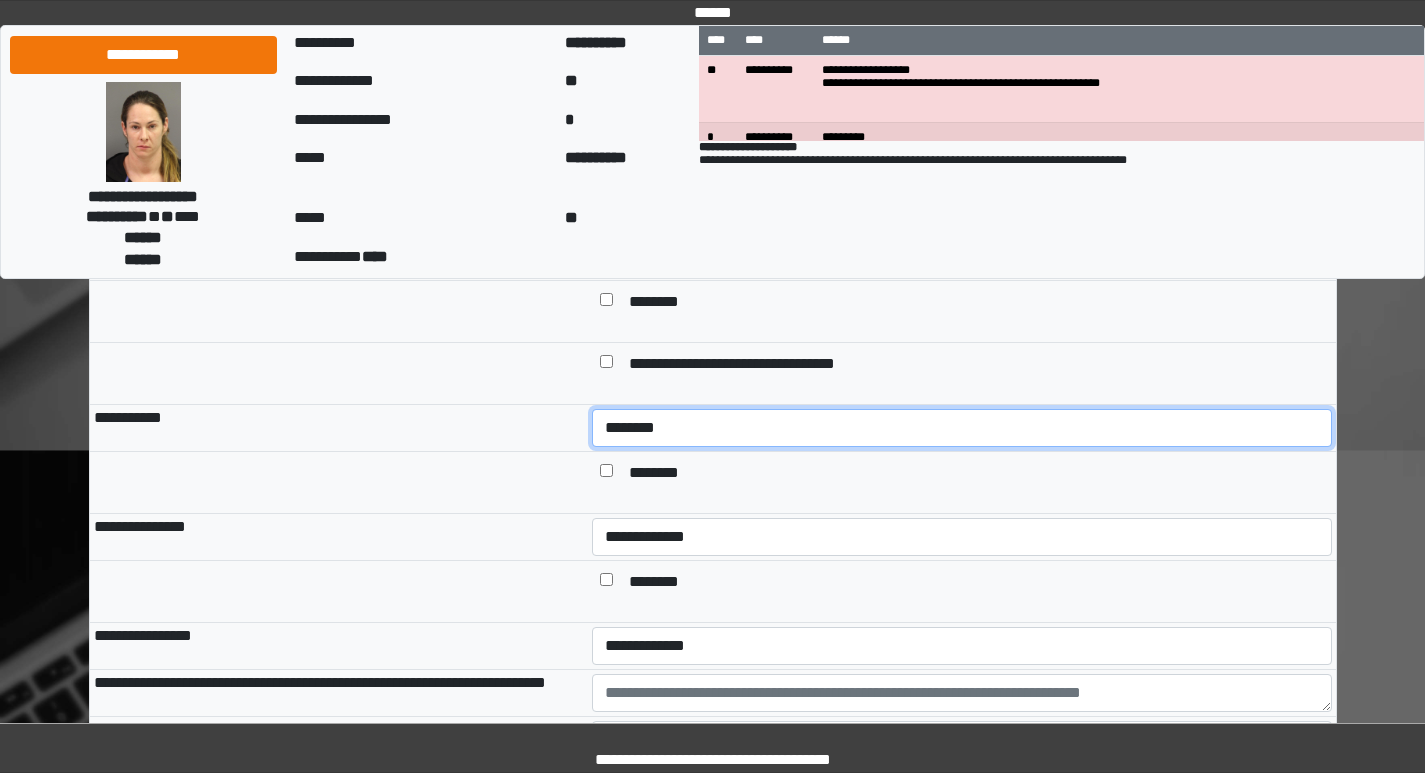 click on "**********" at bounding box center (962, 428) 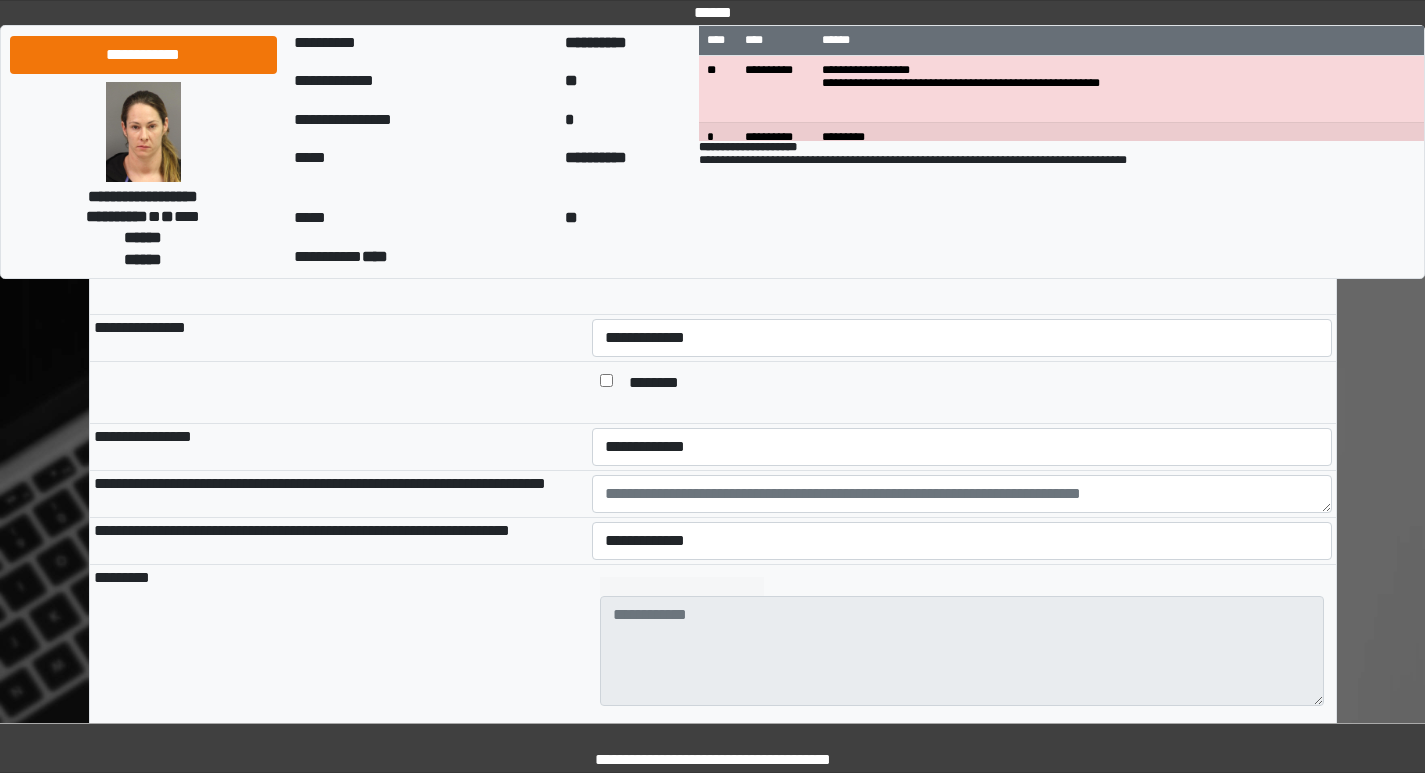 scroll, scrollTop: 1500, scrollLeft: 0, axis: vertical 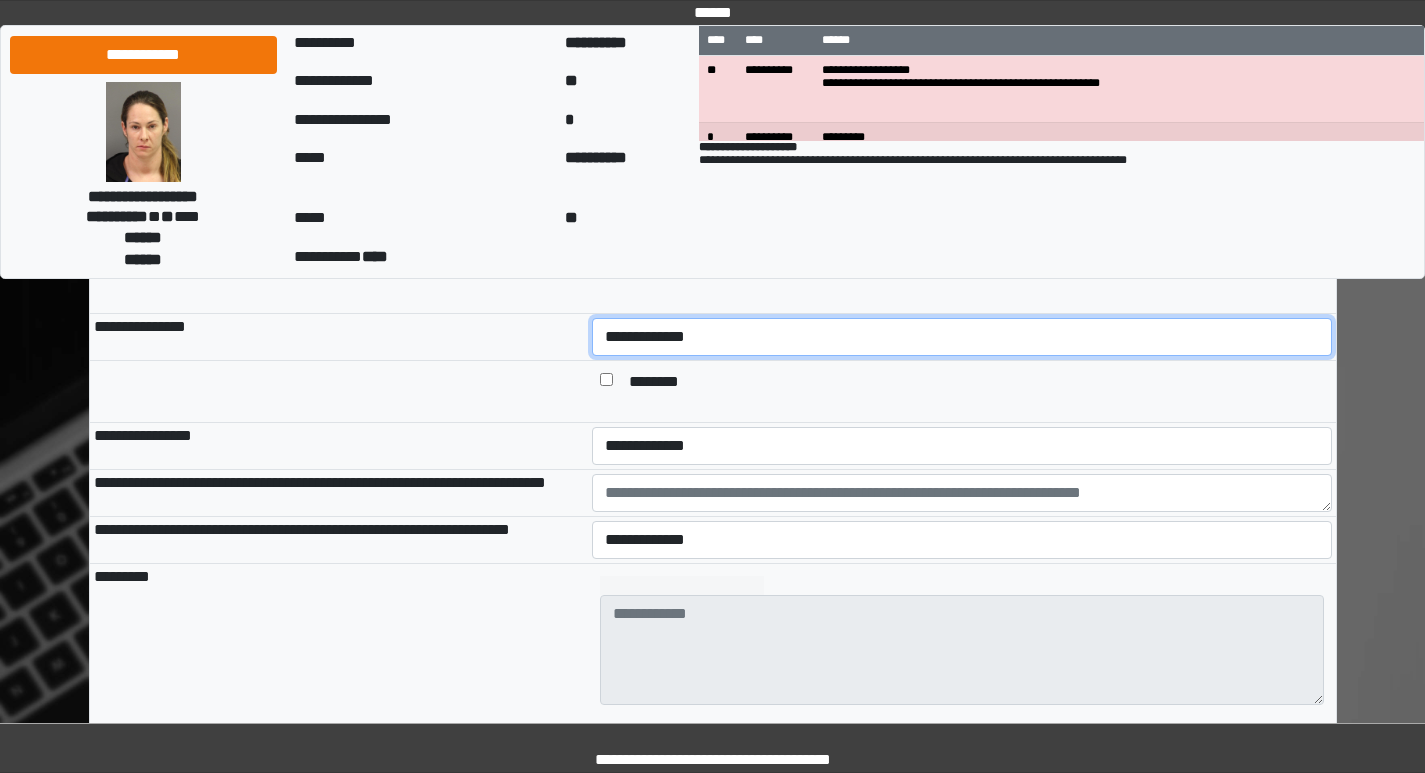 click on "**********" at bounding box center (962, 337) 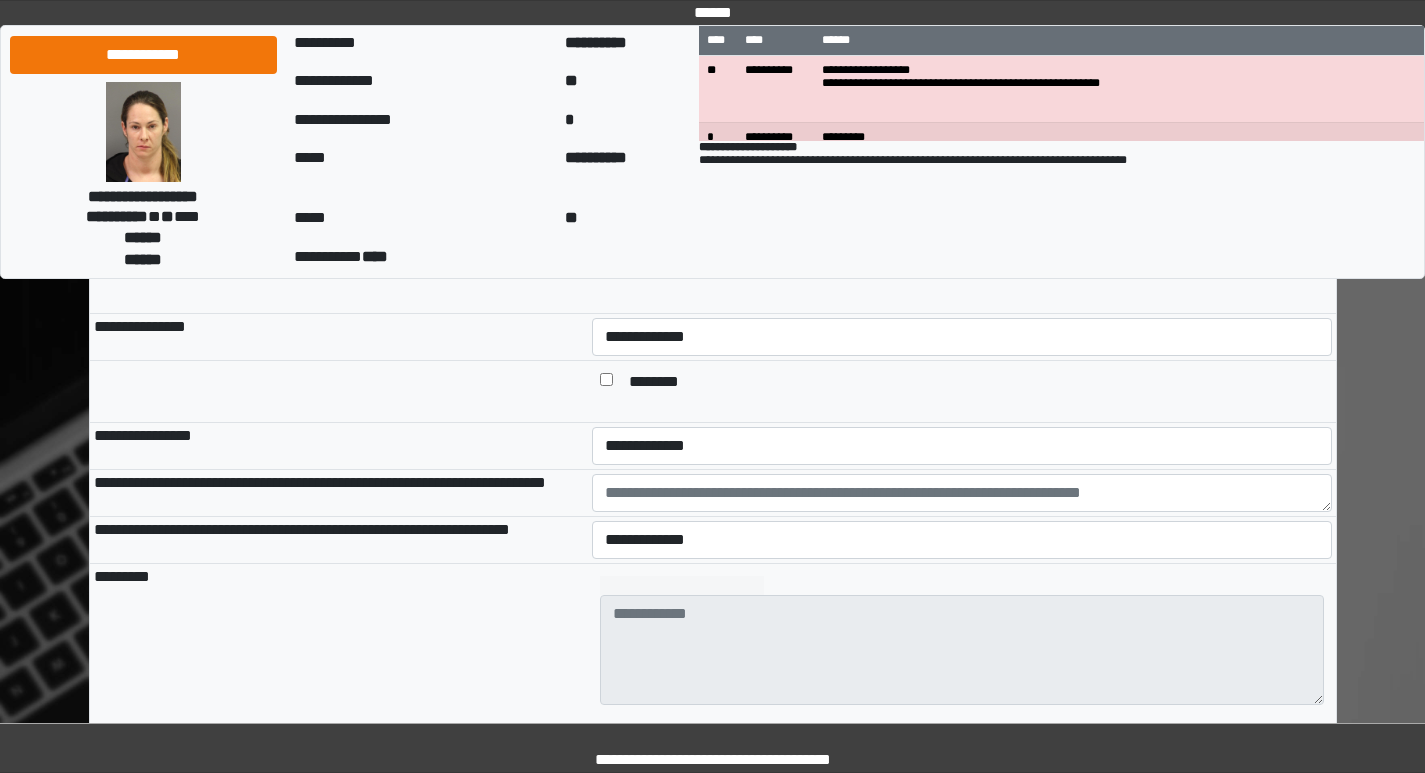 click at bounding box center [339, 283] 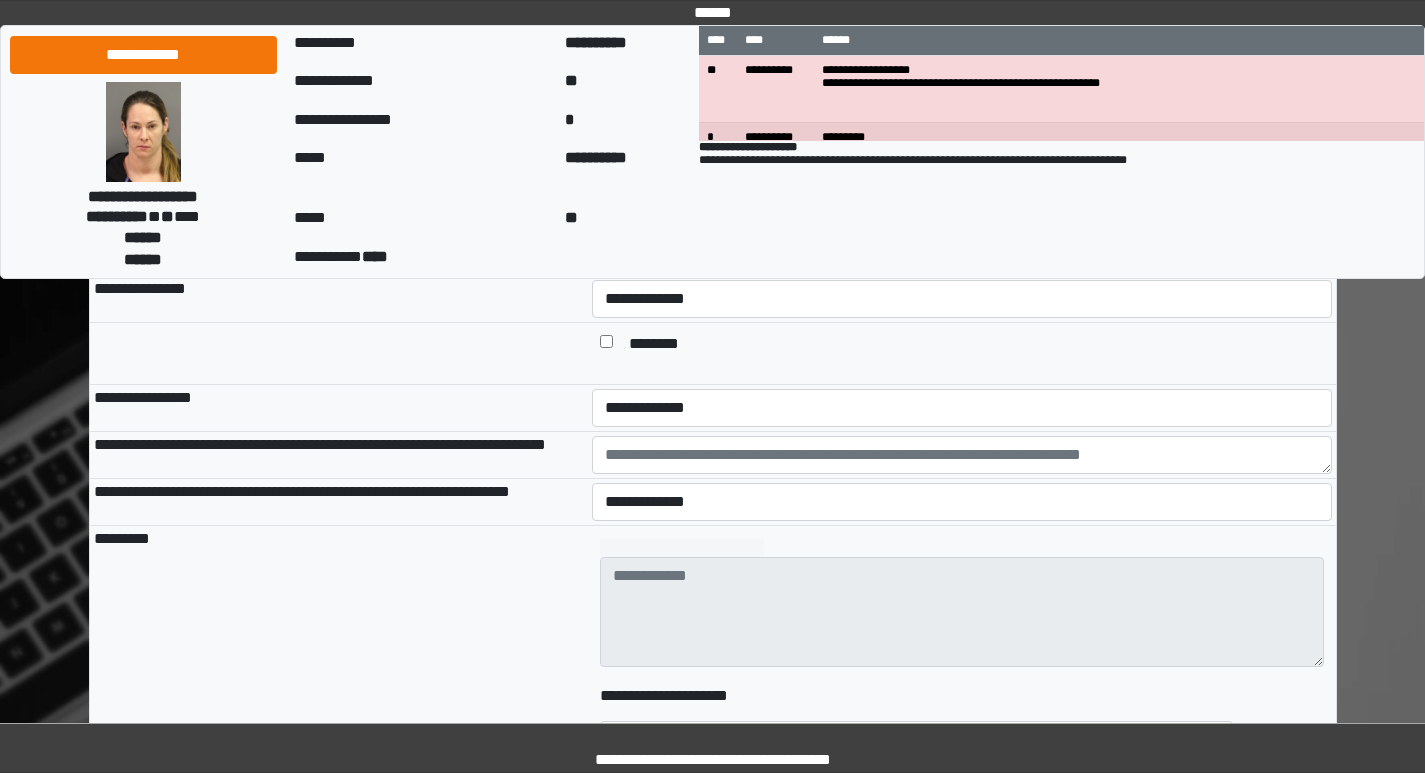 scroll, scrollTop: 1600, scrollLeft: 0, axis: vertical 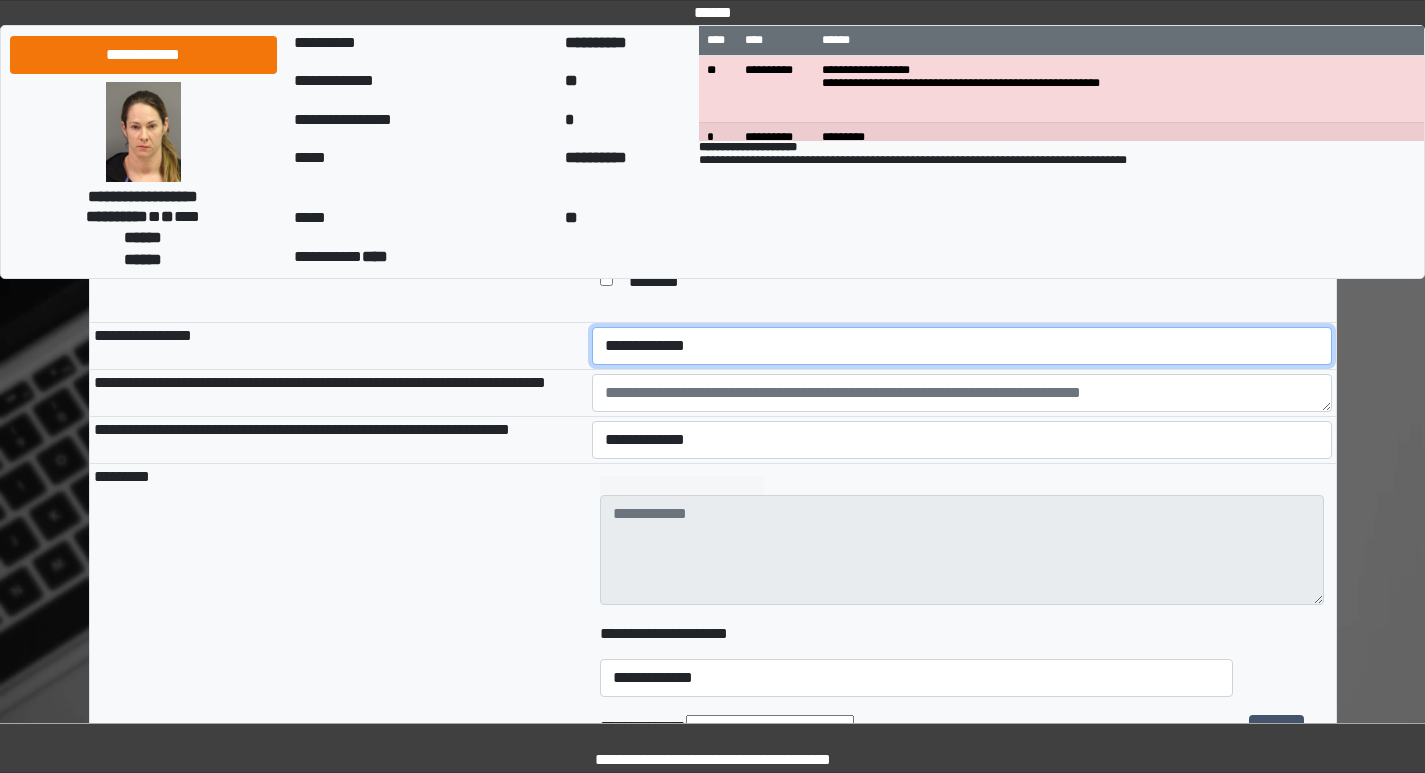 click on "**********" at bounding box center (962, 346) 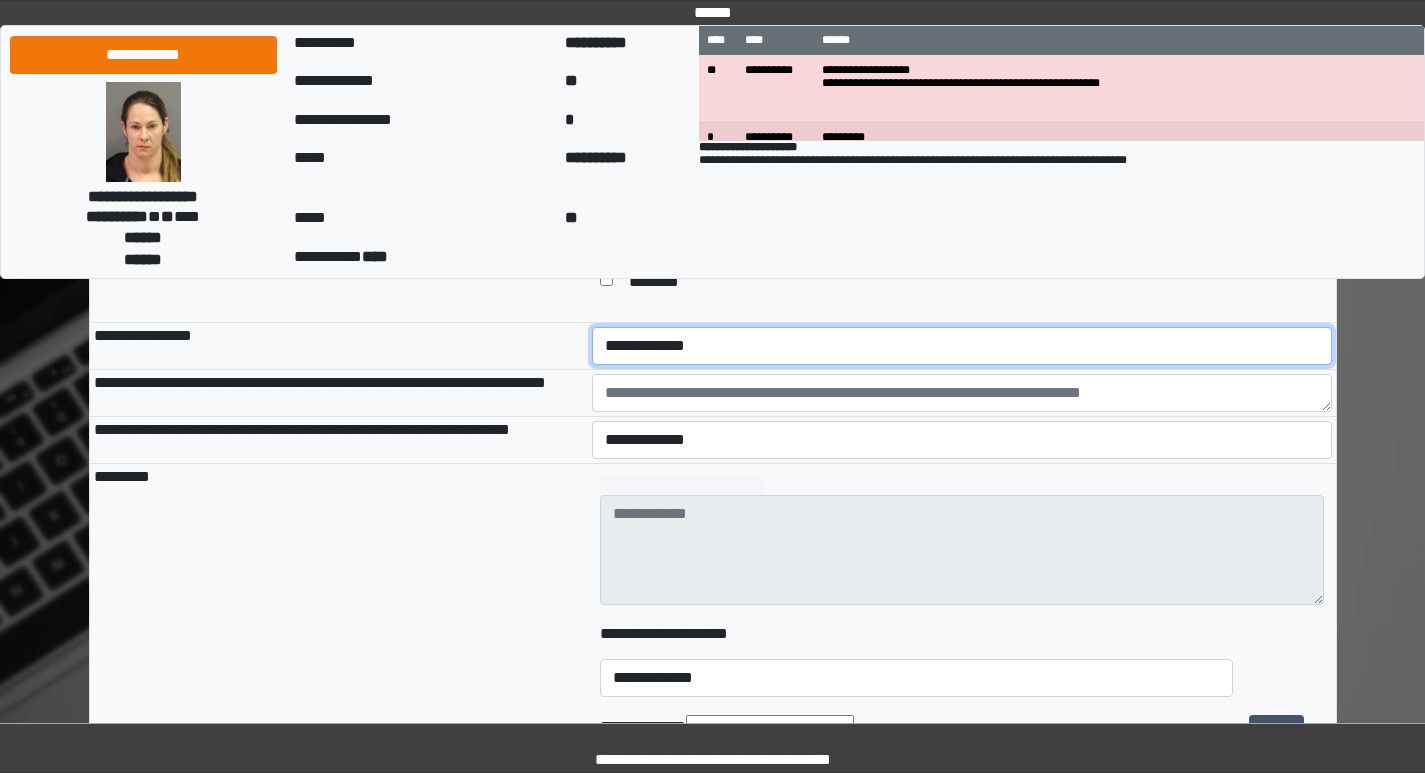 select on "*" 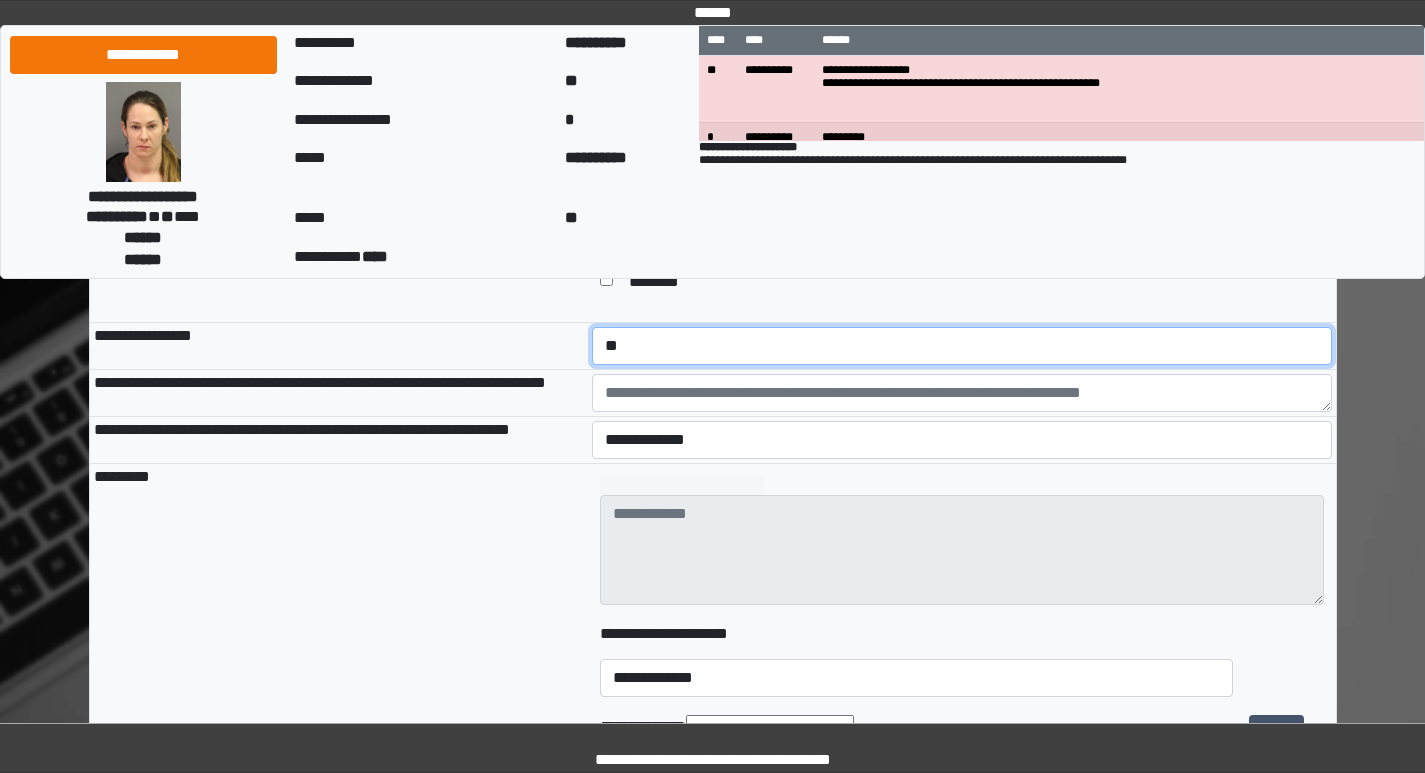 click on "**********" at bounding box center [962, 346] 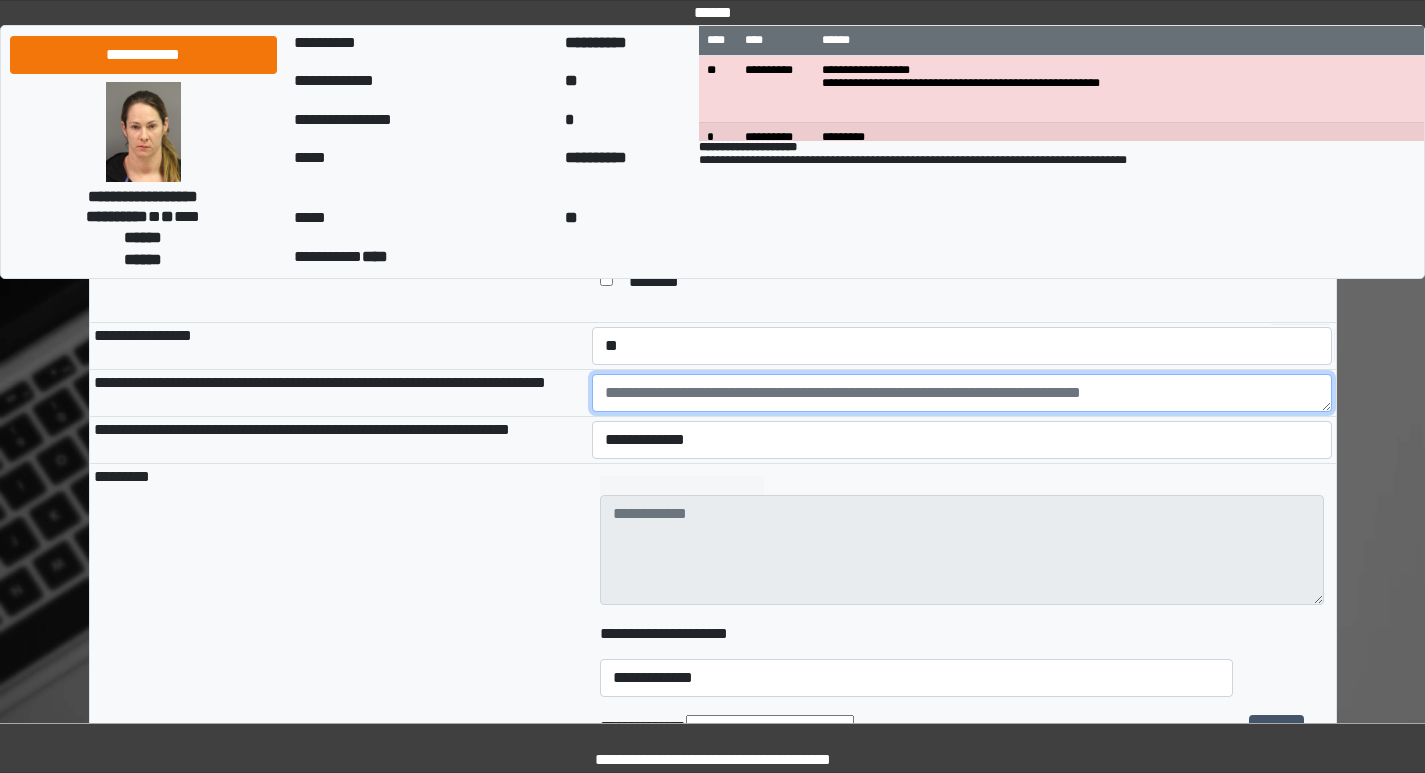 click at bounding box center [962, 393] 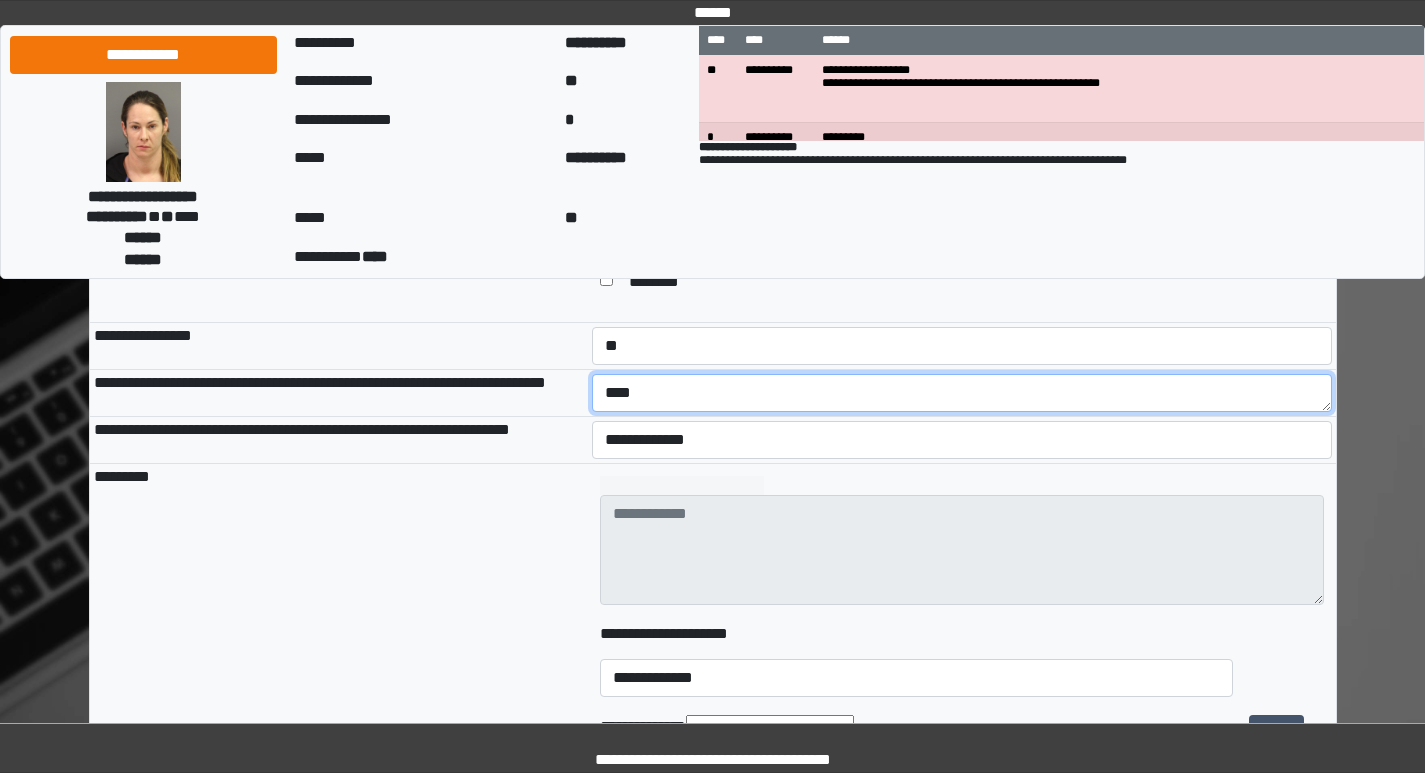 type on "****" 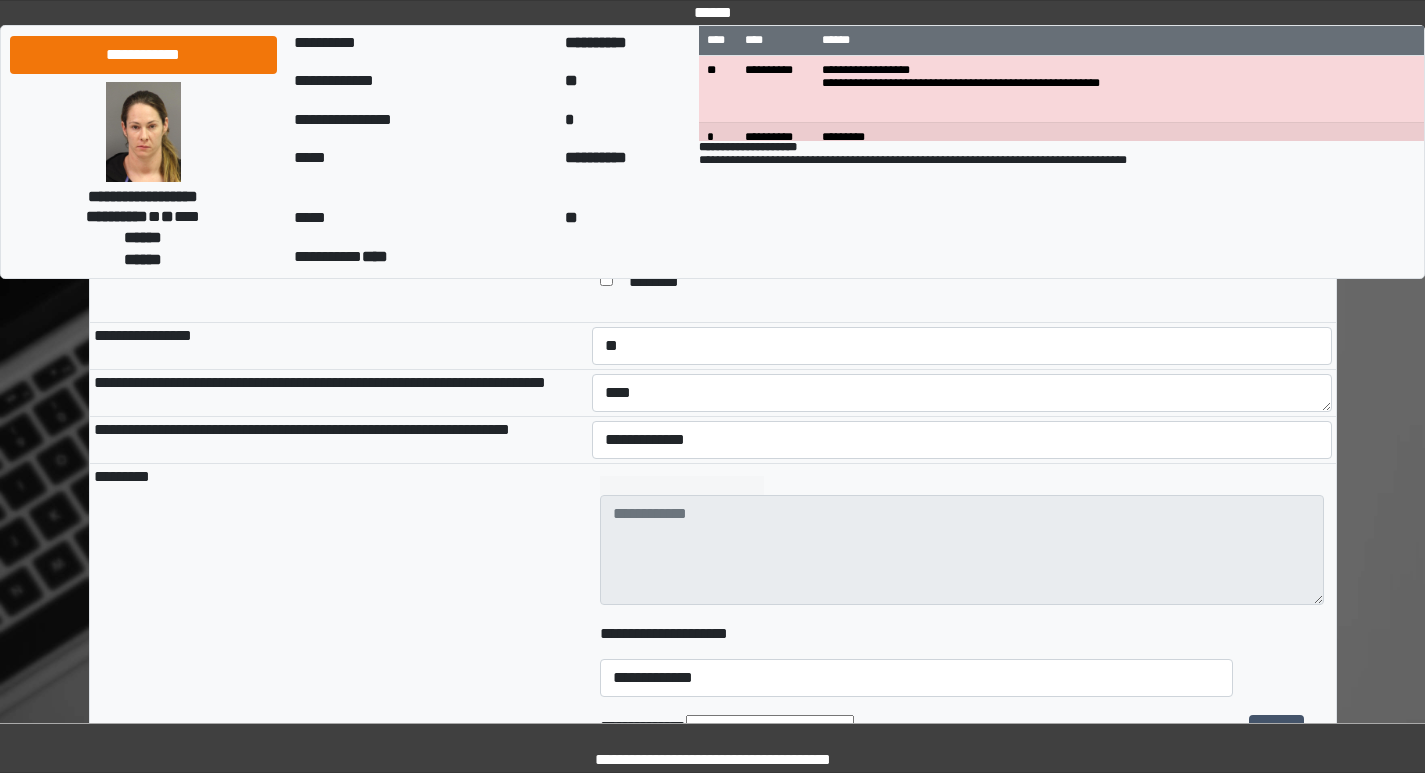 click on "**********" at bounding box center [962, 440] 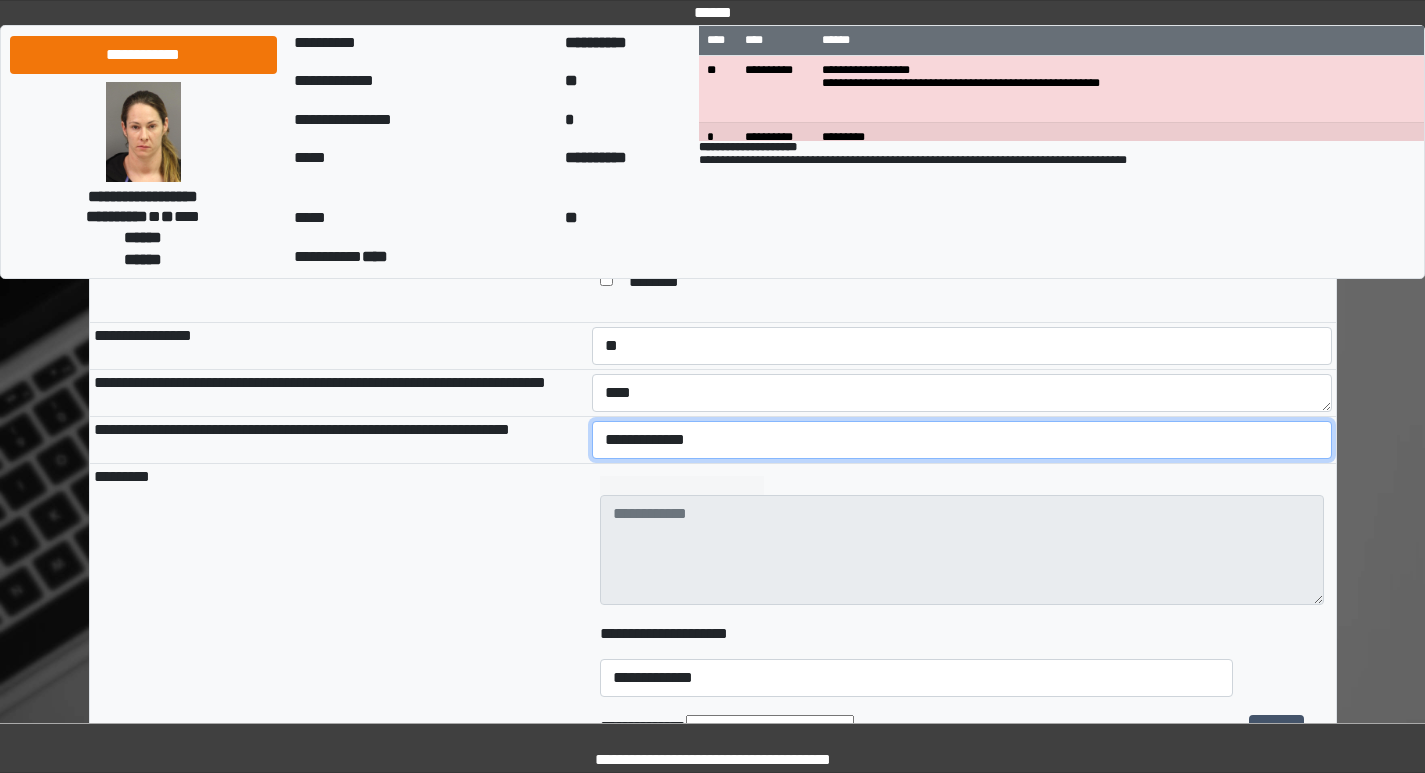 click on "**********" at bounding box center (962, 440) 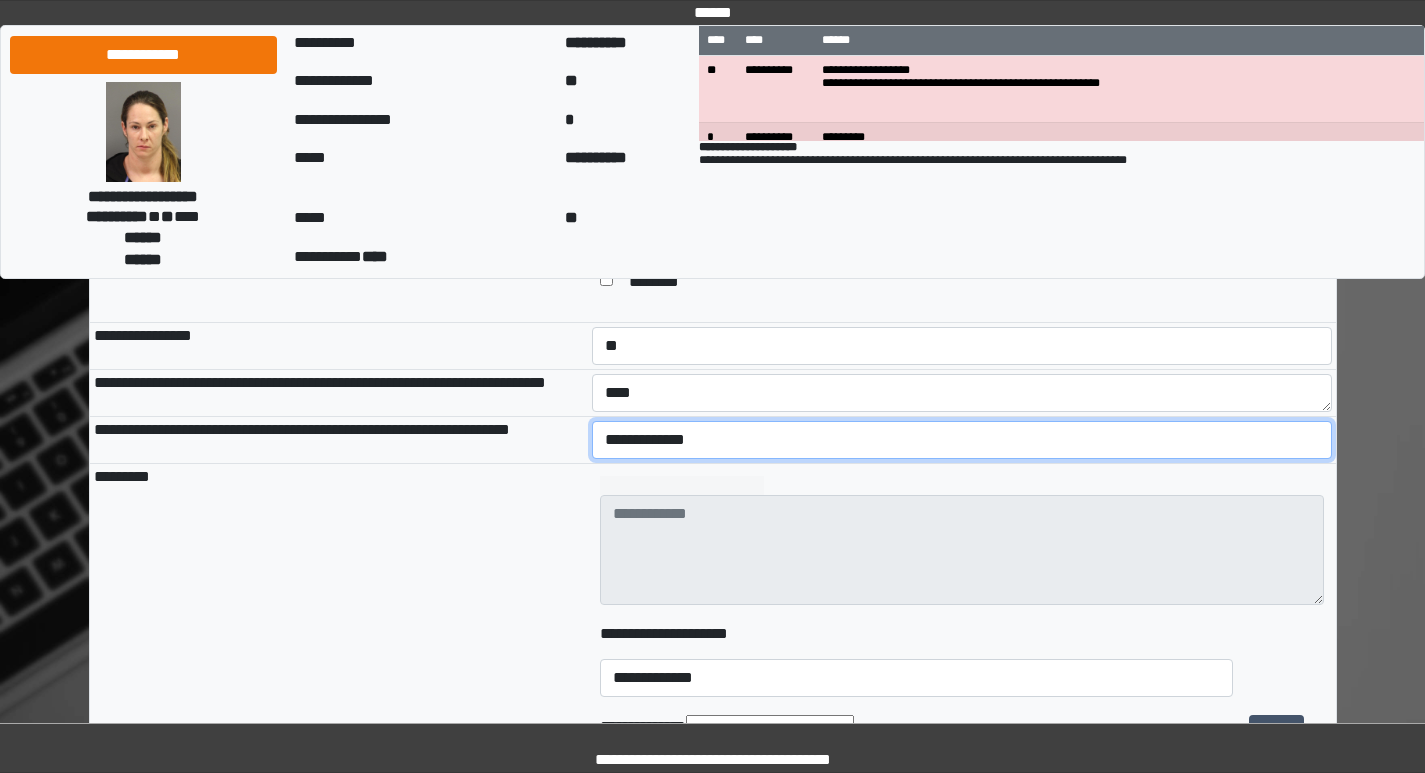 click on "**********" at bounding box center [962, 440] 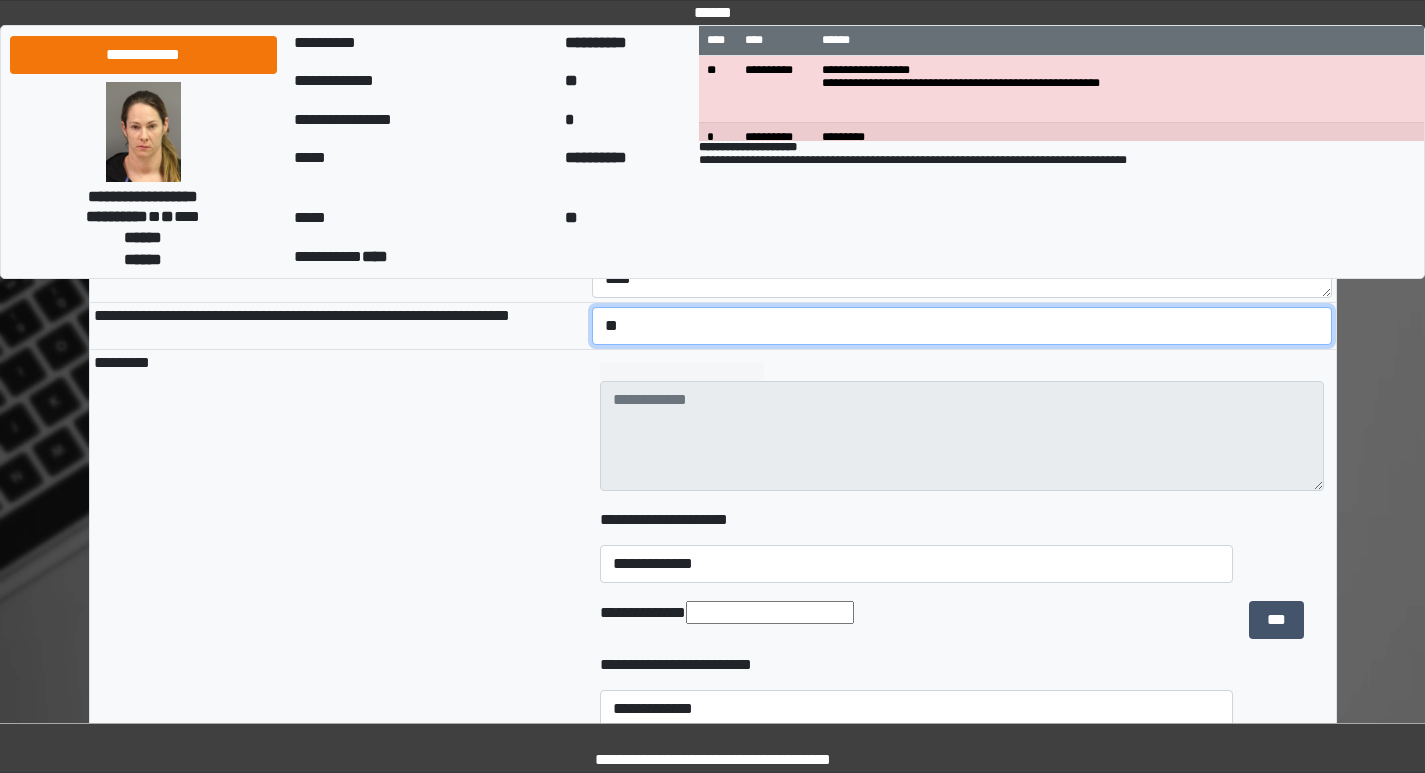 scroll, scrollTop: 1600, scrollLeft: 0, axis: vertical 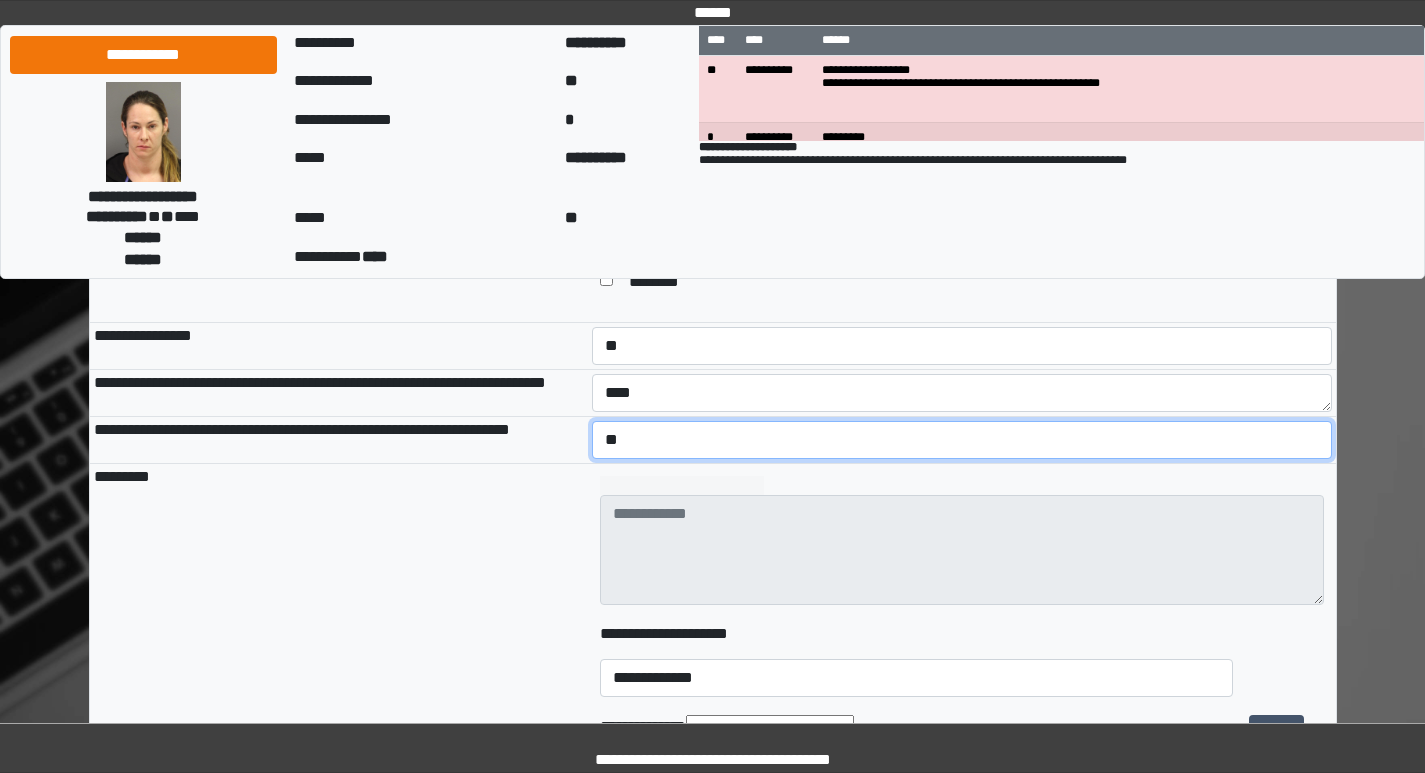 click on "**********" at bounding box center [962, 440] 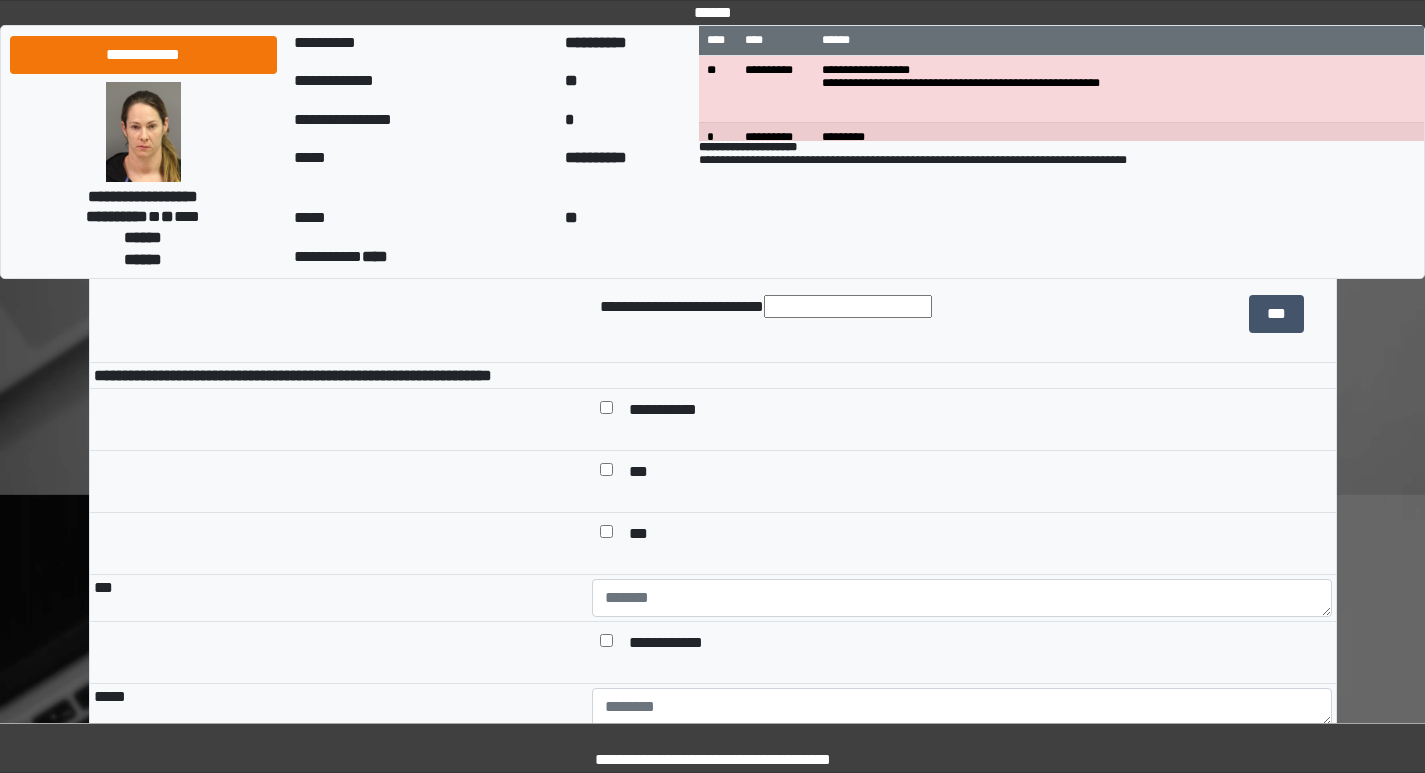 scroll, scrollTop: 2200, scrollLeft: 0, axis: vertical 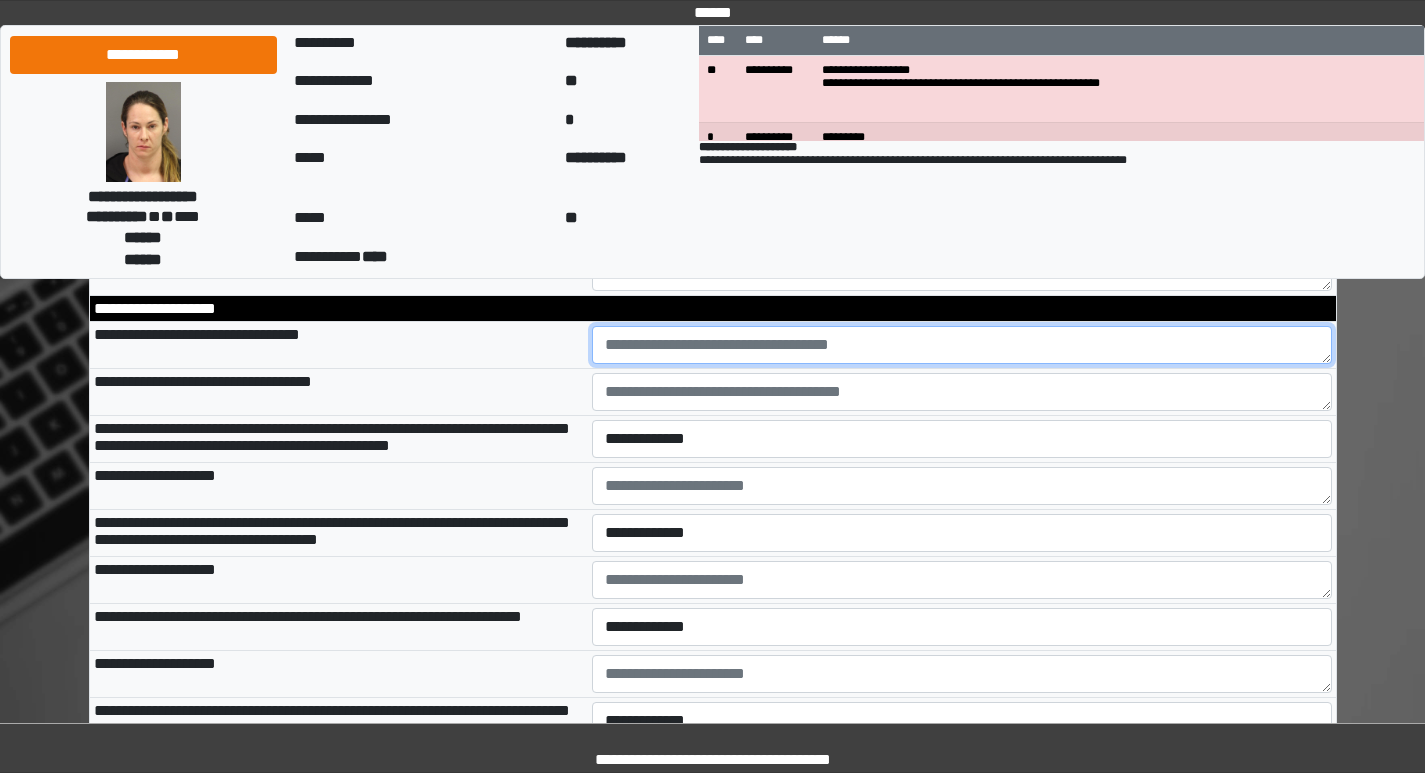 click at bounding box center (962, 345) 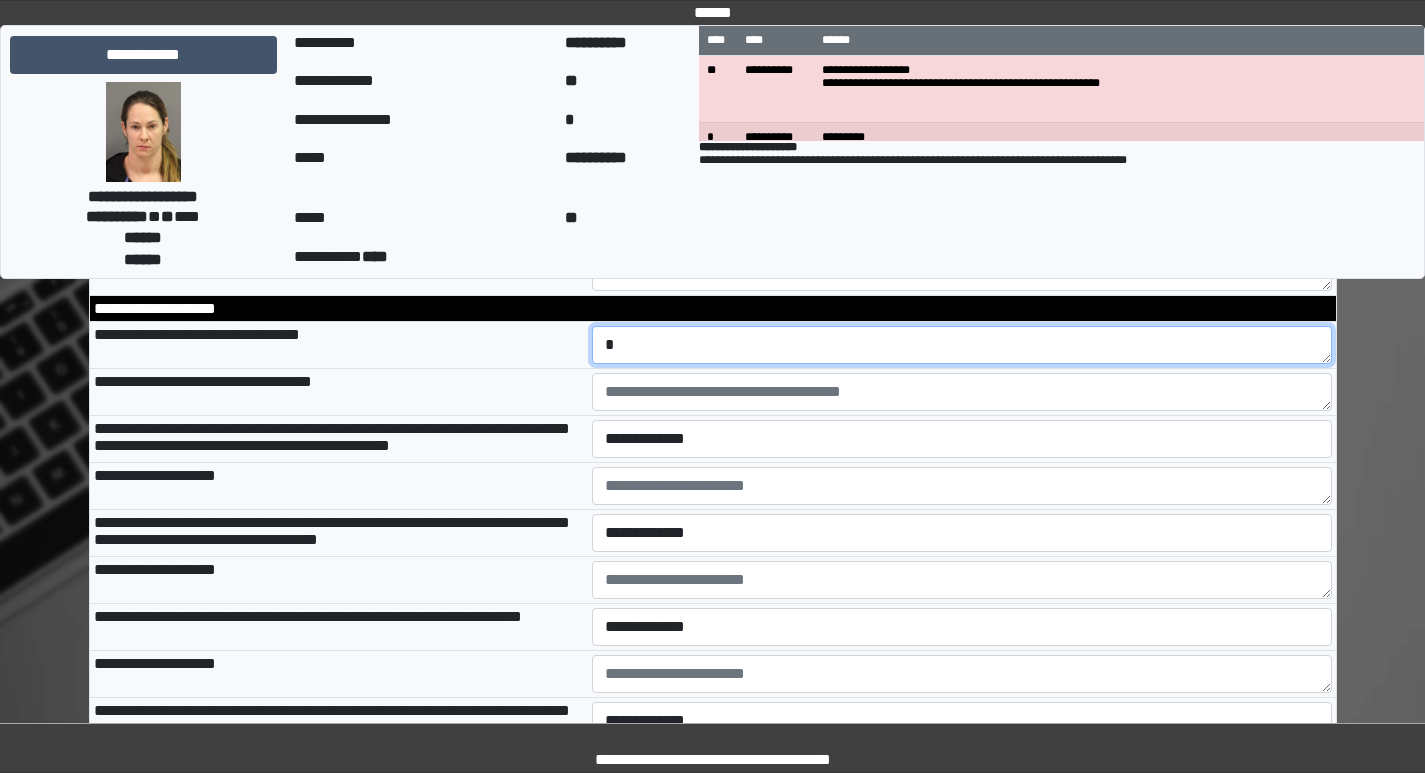type on "*" 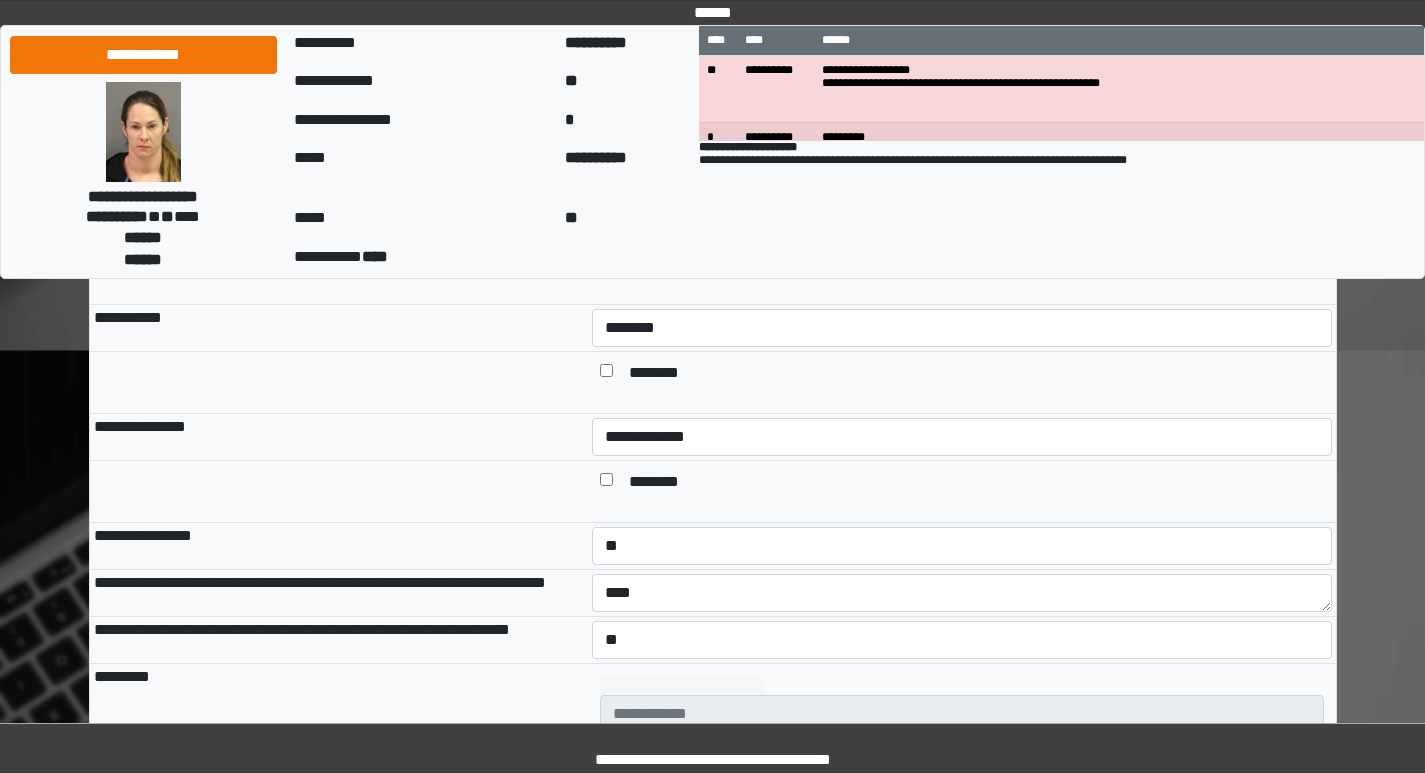 scroll, scrollTop: 1300, scrollLeft: 0, axis: vertical 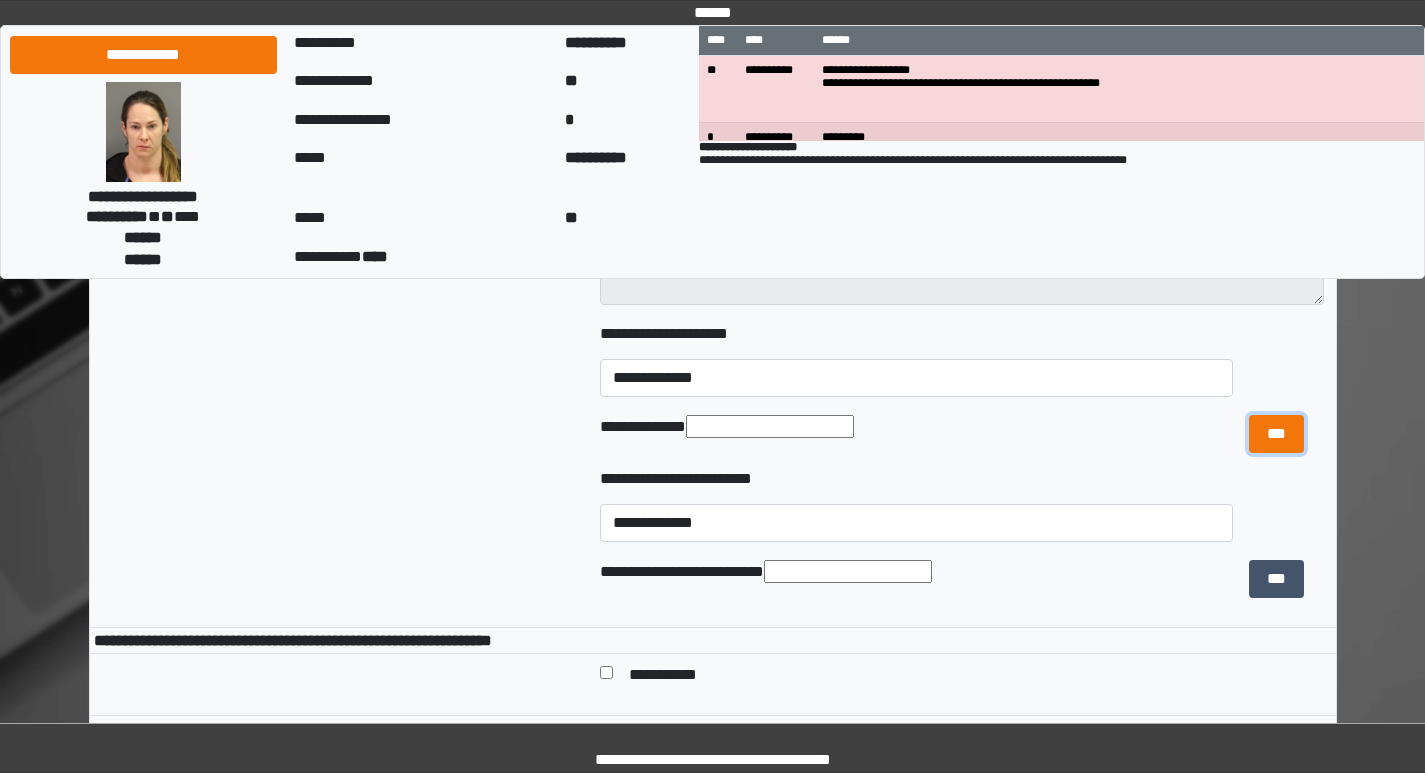 click on "***" at bounding box center [1276, 434] 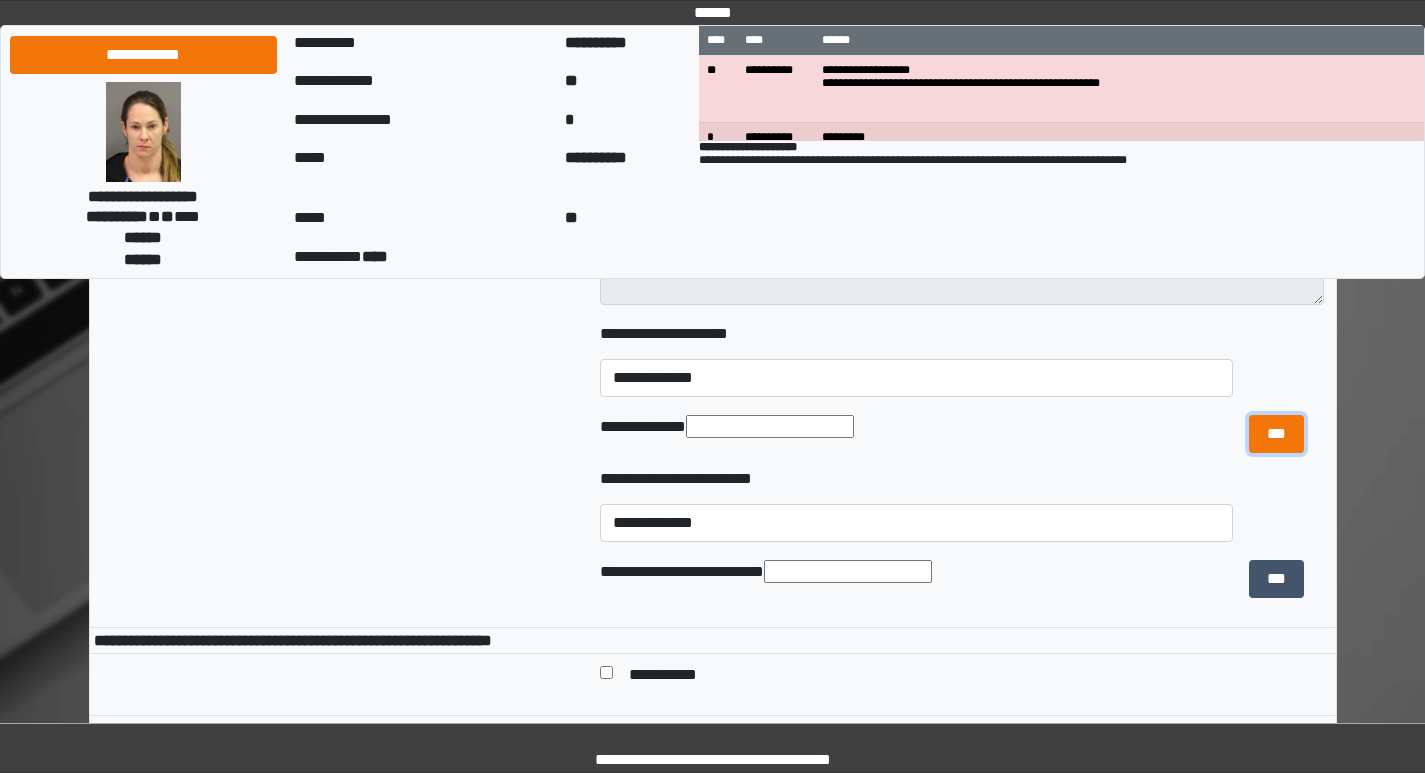 click on "***" at bounding box center [1276, 434] 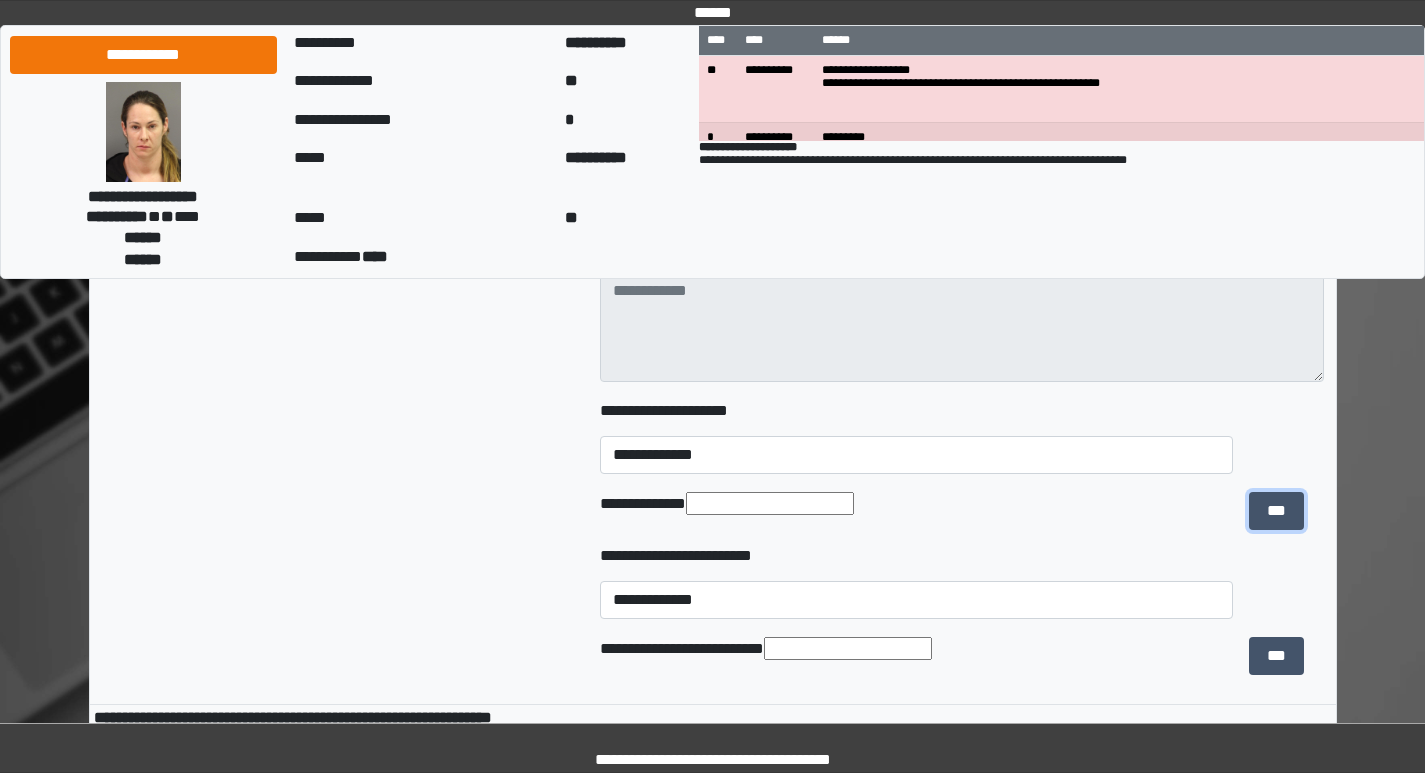 scroll, scrollTop: 1700, scrollLeft: 0, axis: vertical 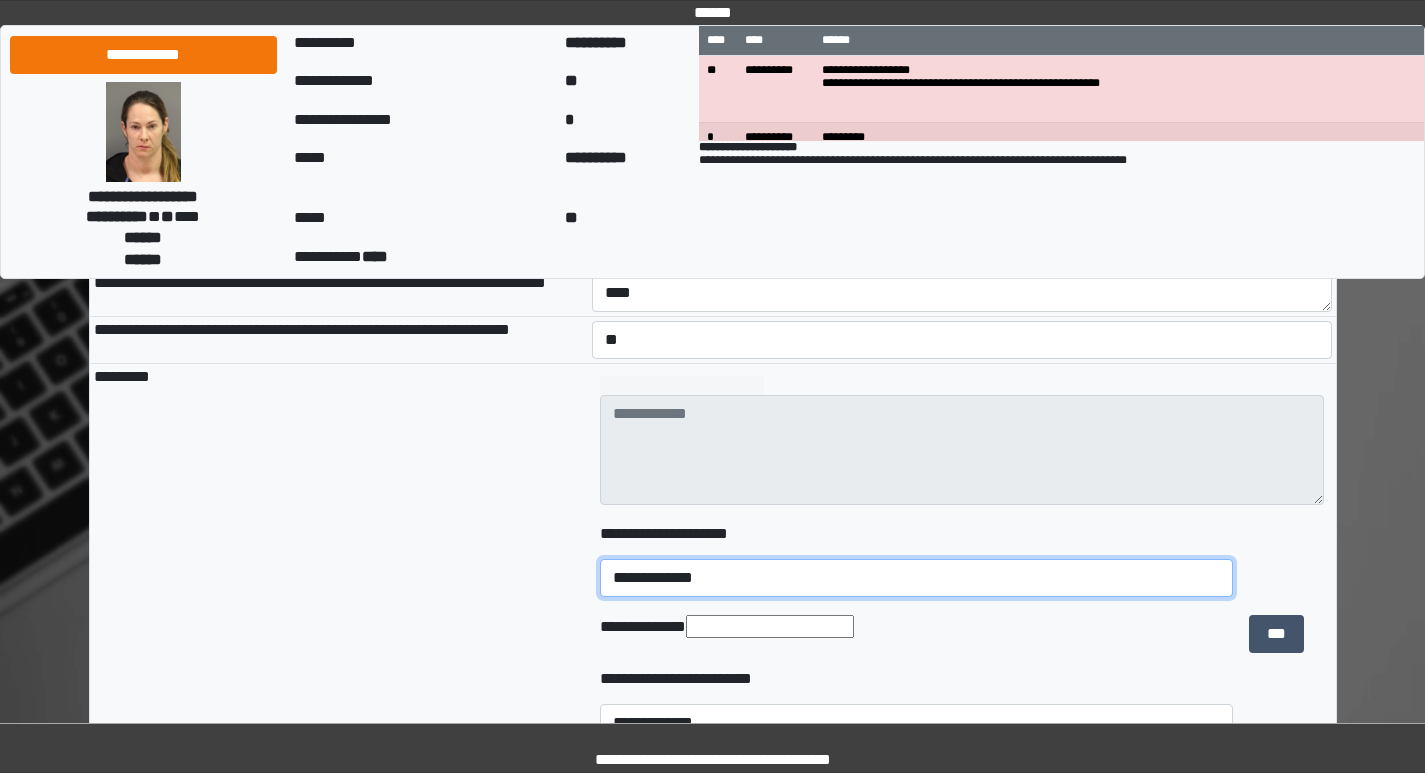 click on "**********" at bounding box center [916, 578] 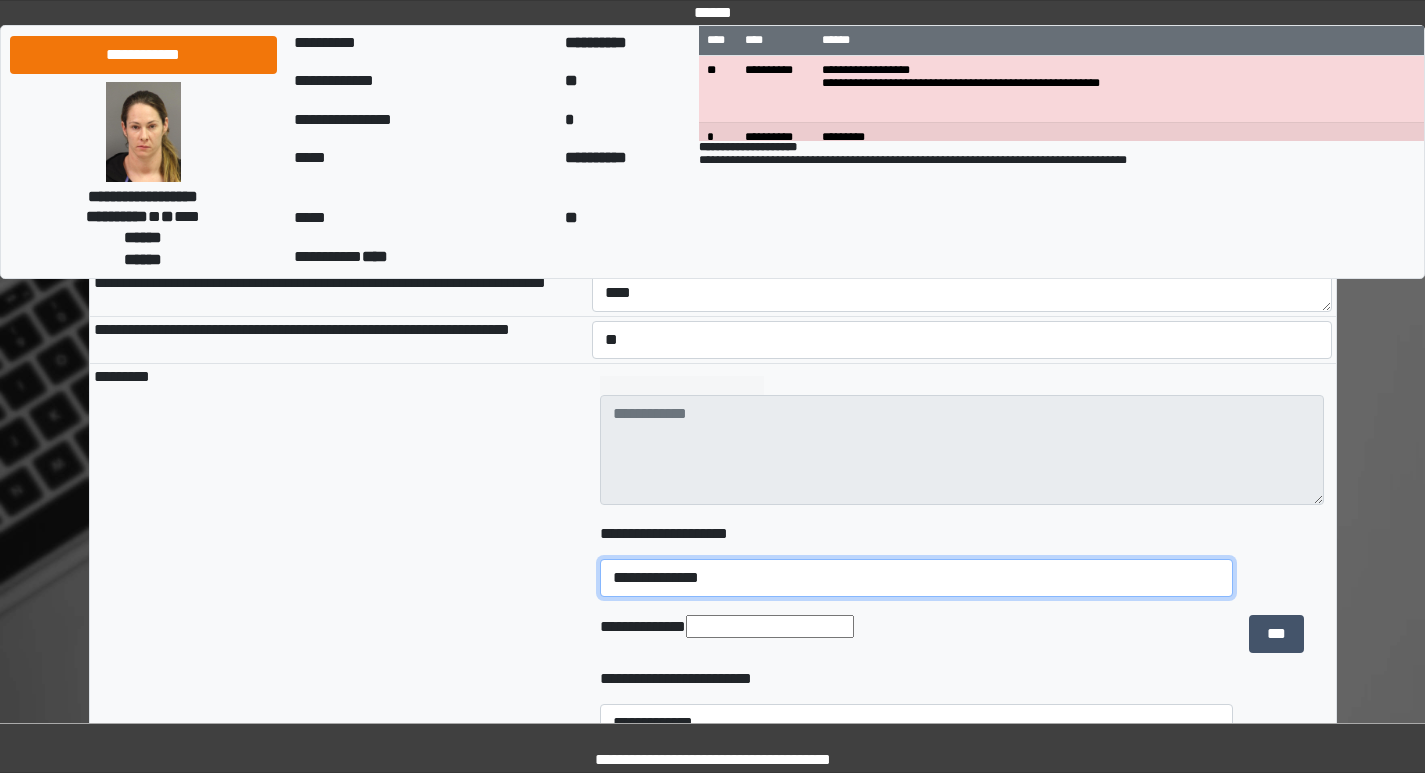 click on "**********" at bounding box center (916, 578) 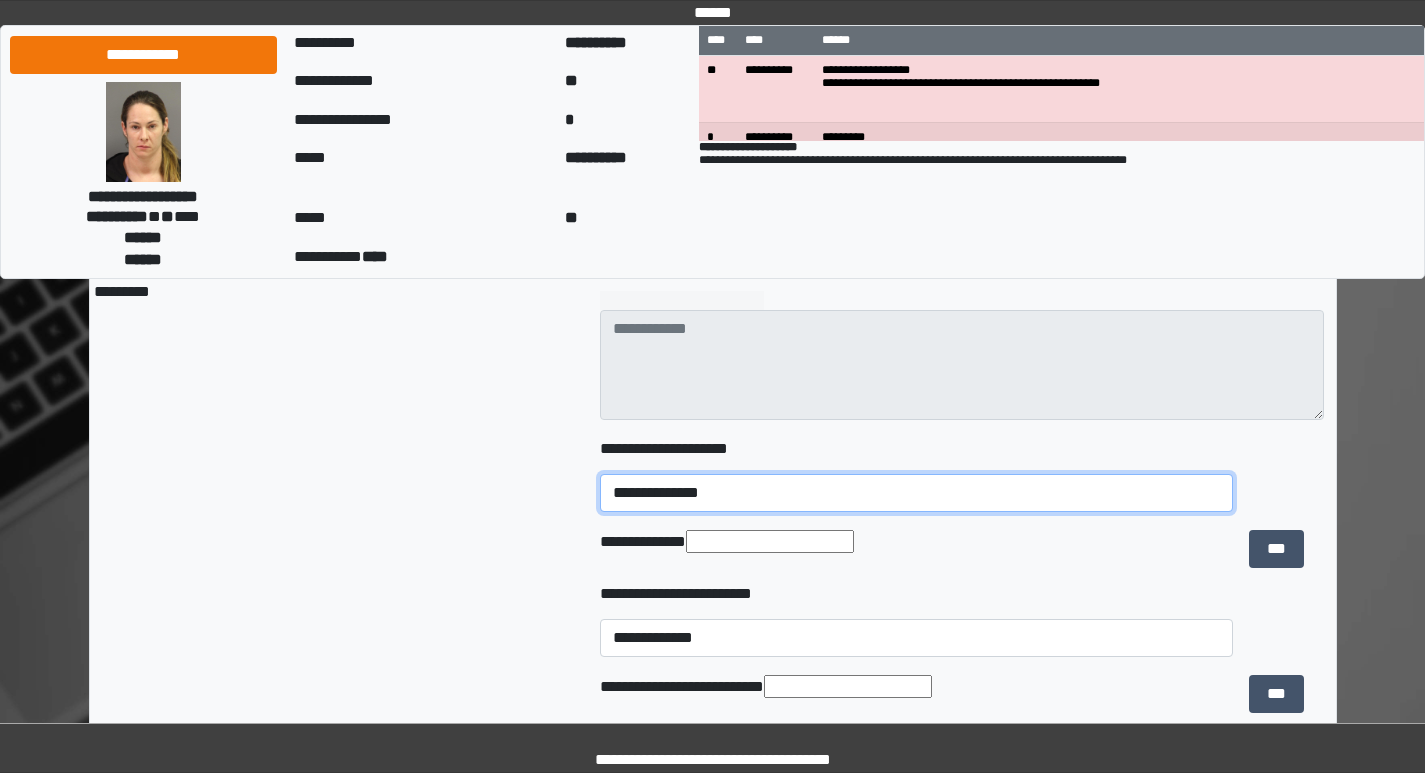 scroll, scrollTop: 1900, scrollLeft: 0, axis: vertical 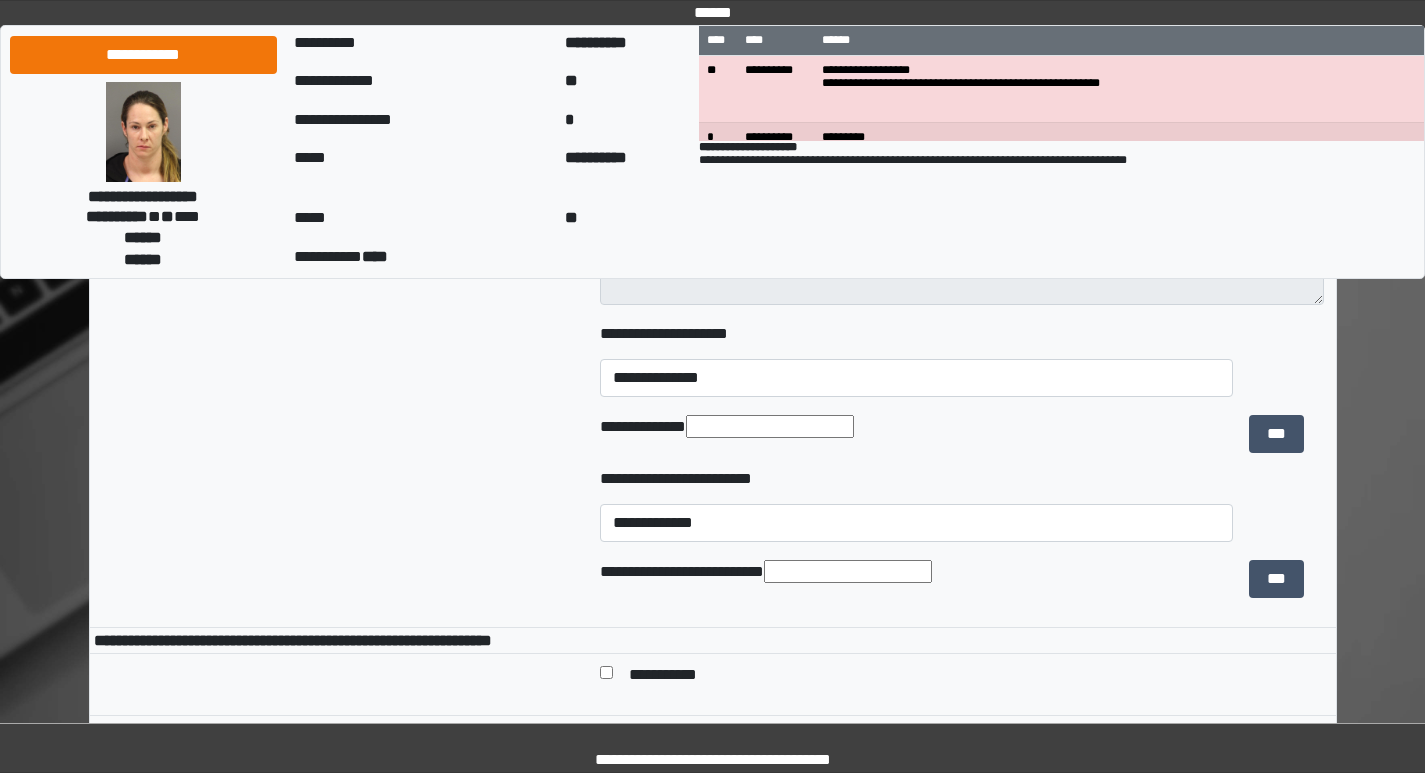 click at bounding box center [770, 426] 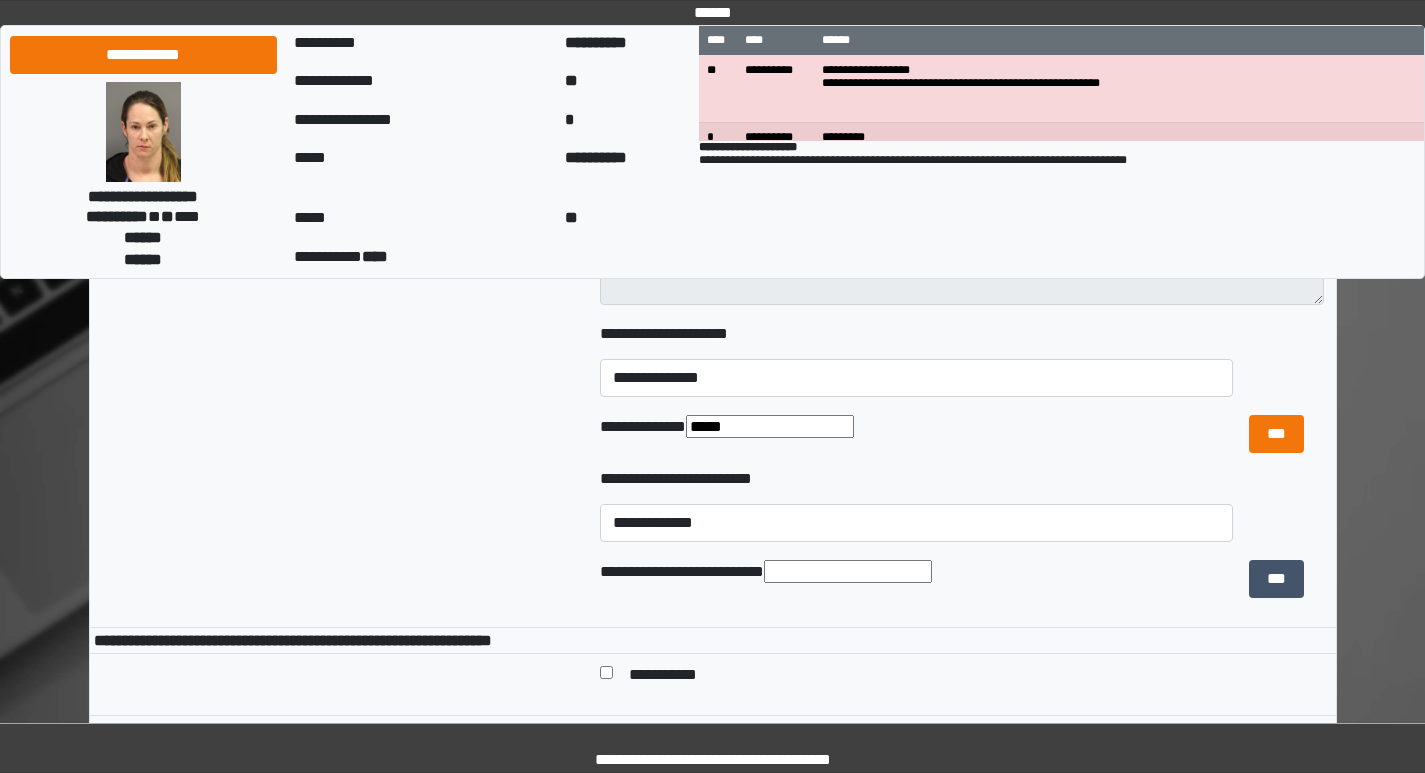 type on "*****" 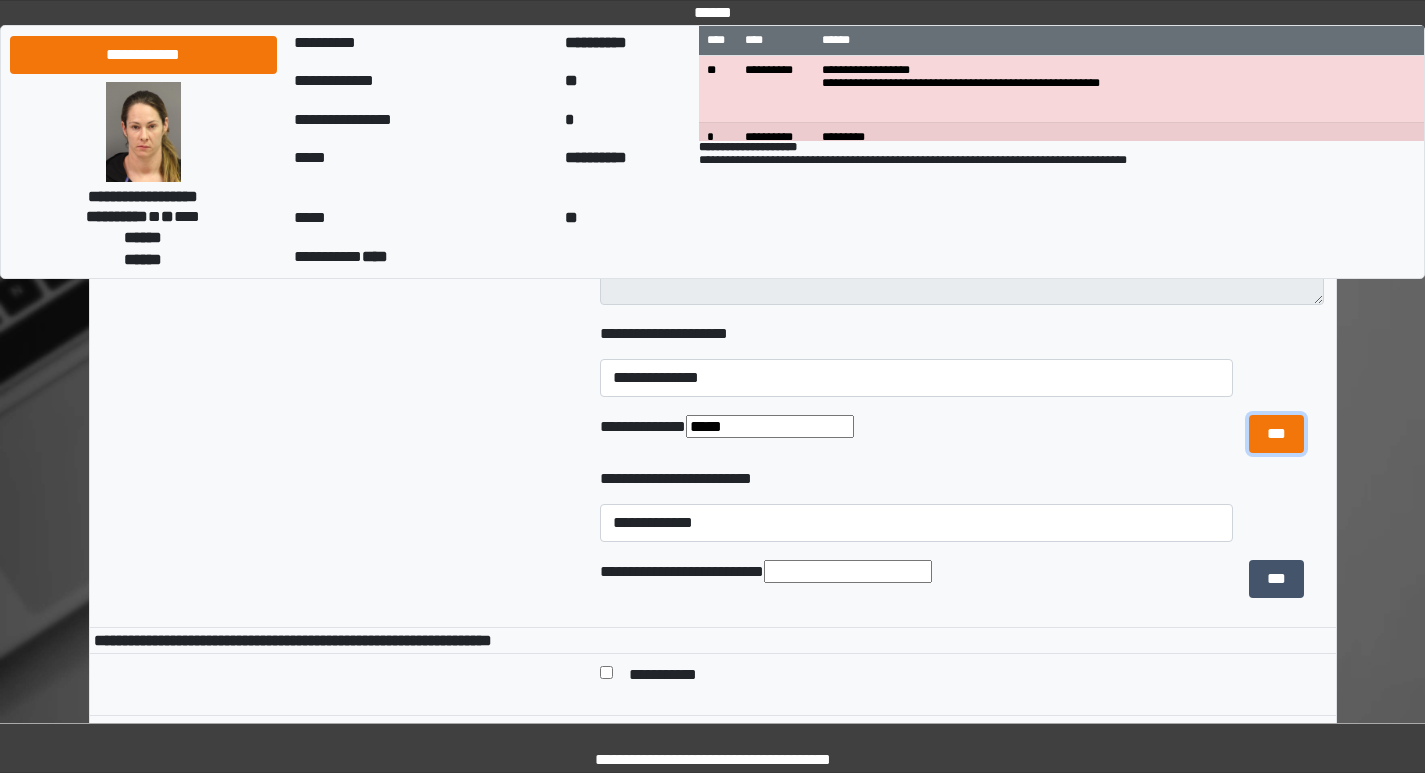 click on "***" at bounding box center (1276, 434) 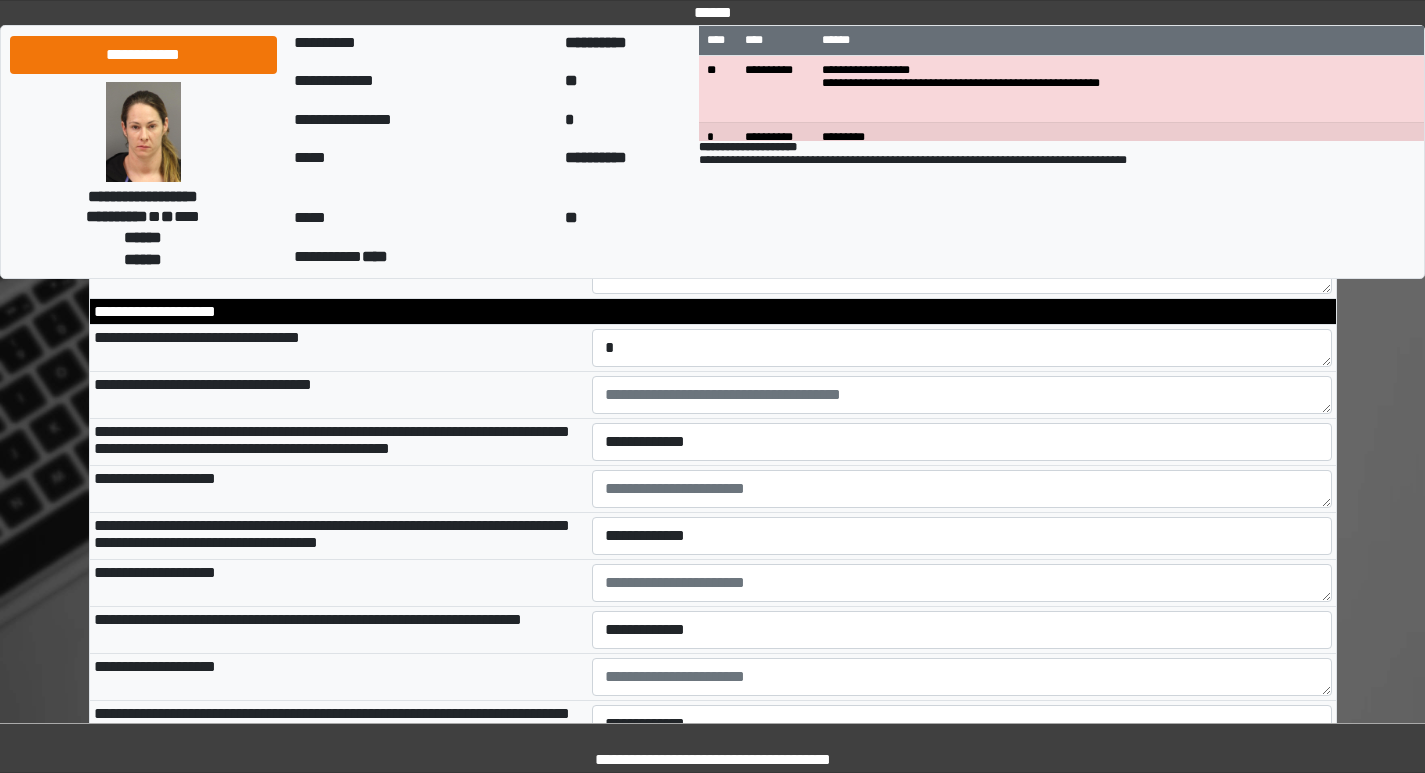 scroll, scrollTop: 2500, scrollLeft: 0, axis: vertical 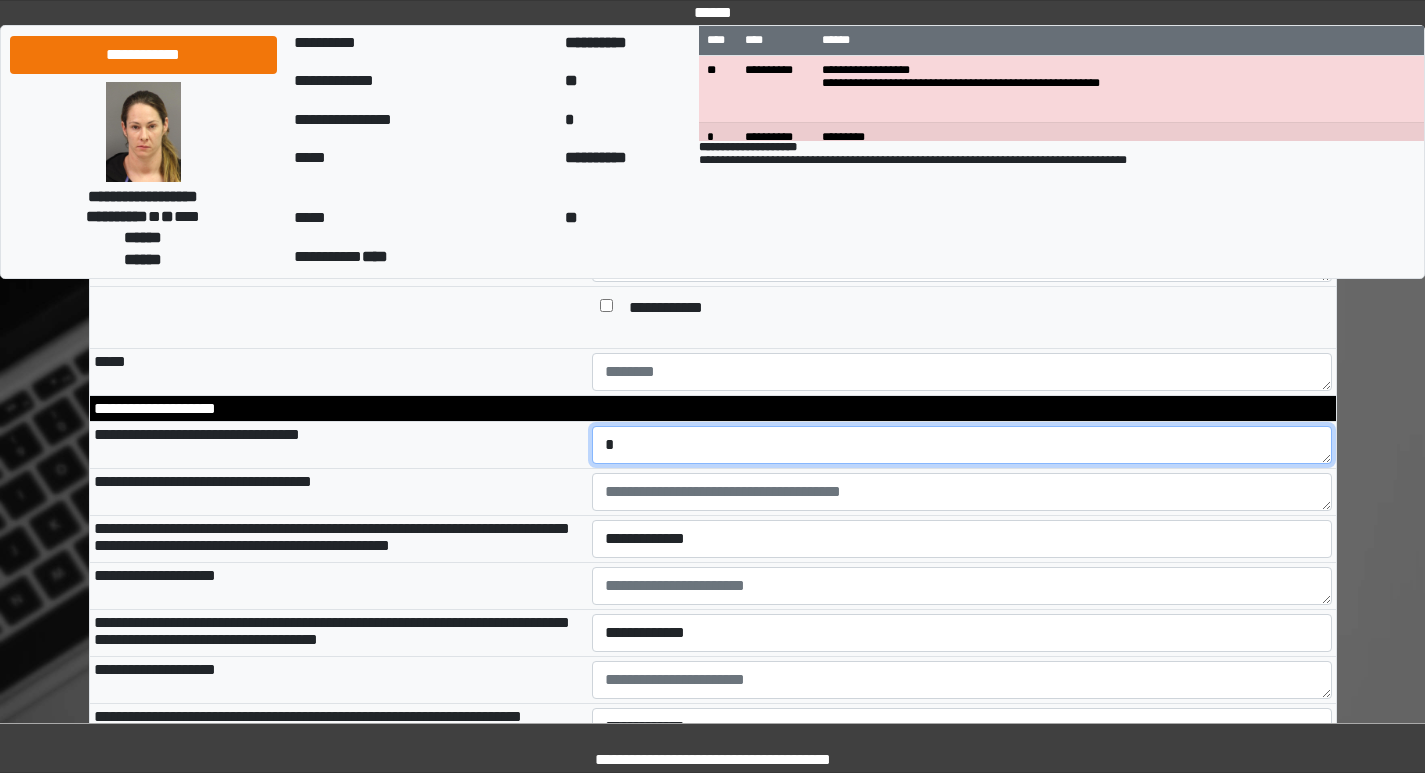 click on "*" at bounding box center (962, 445) 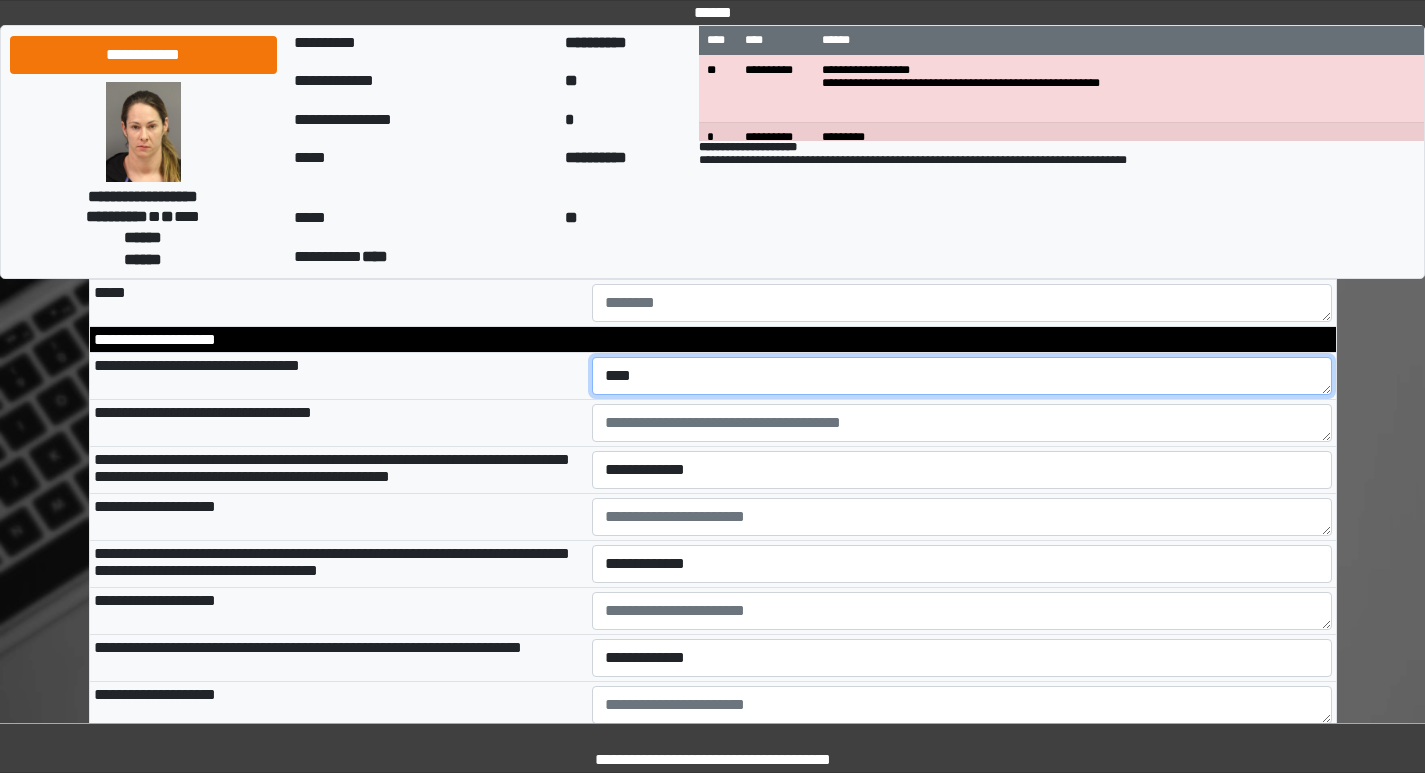 scroll, scrollTop: 2600, scrollLeft: 0, axis: vertical 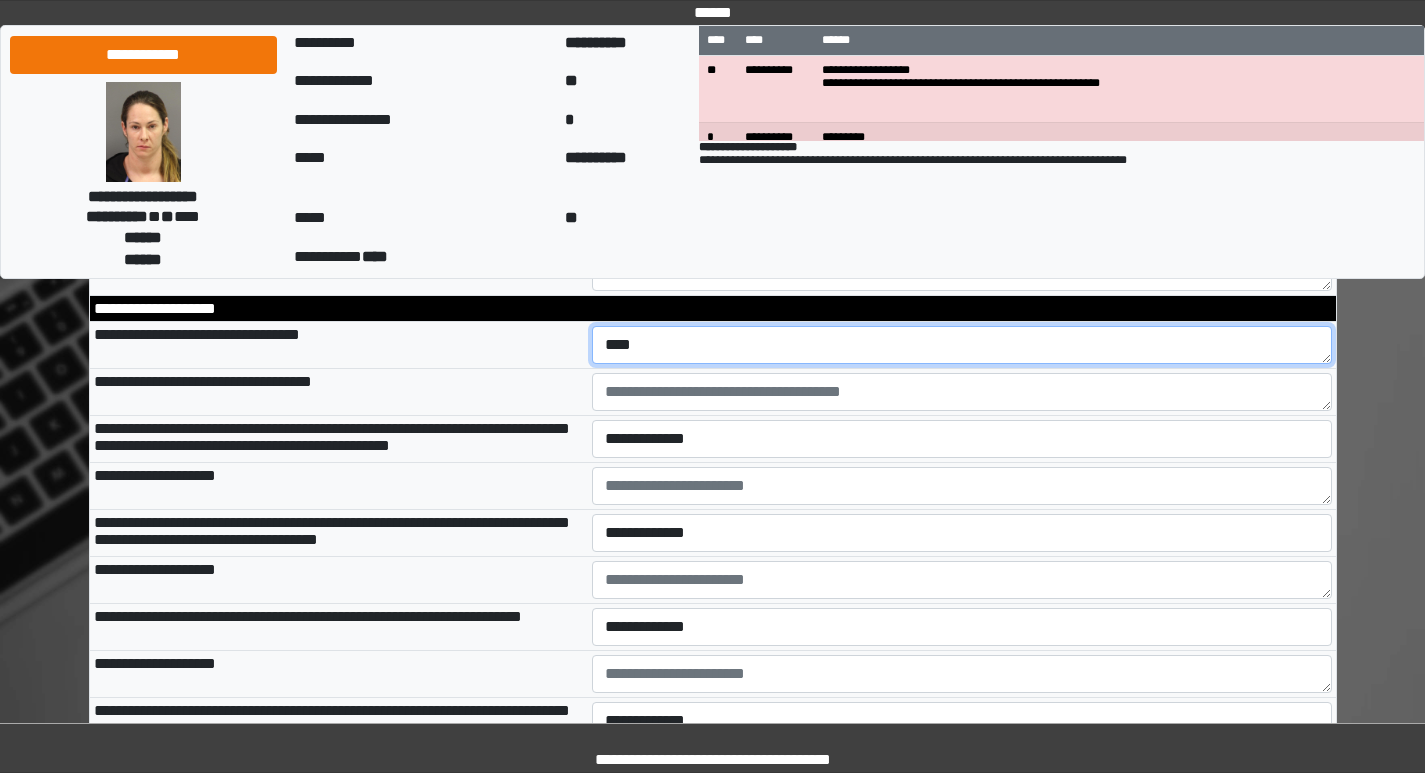 type on "****" 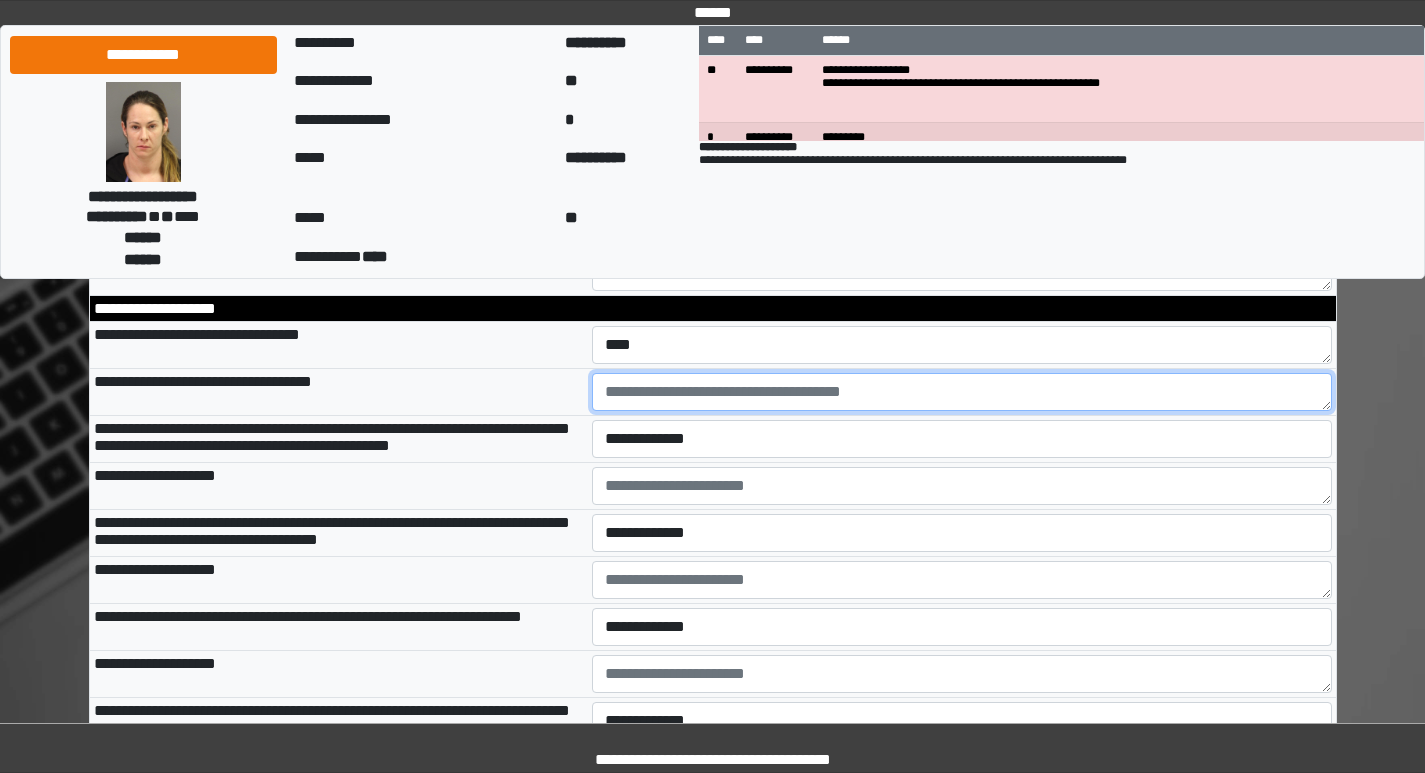 click at bounding box center (962, 392) 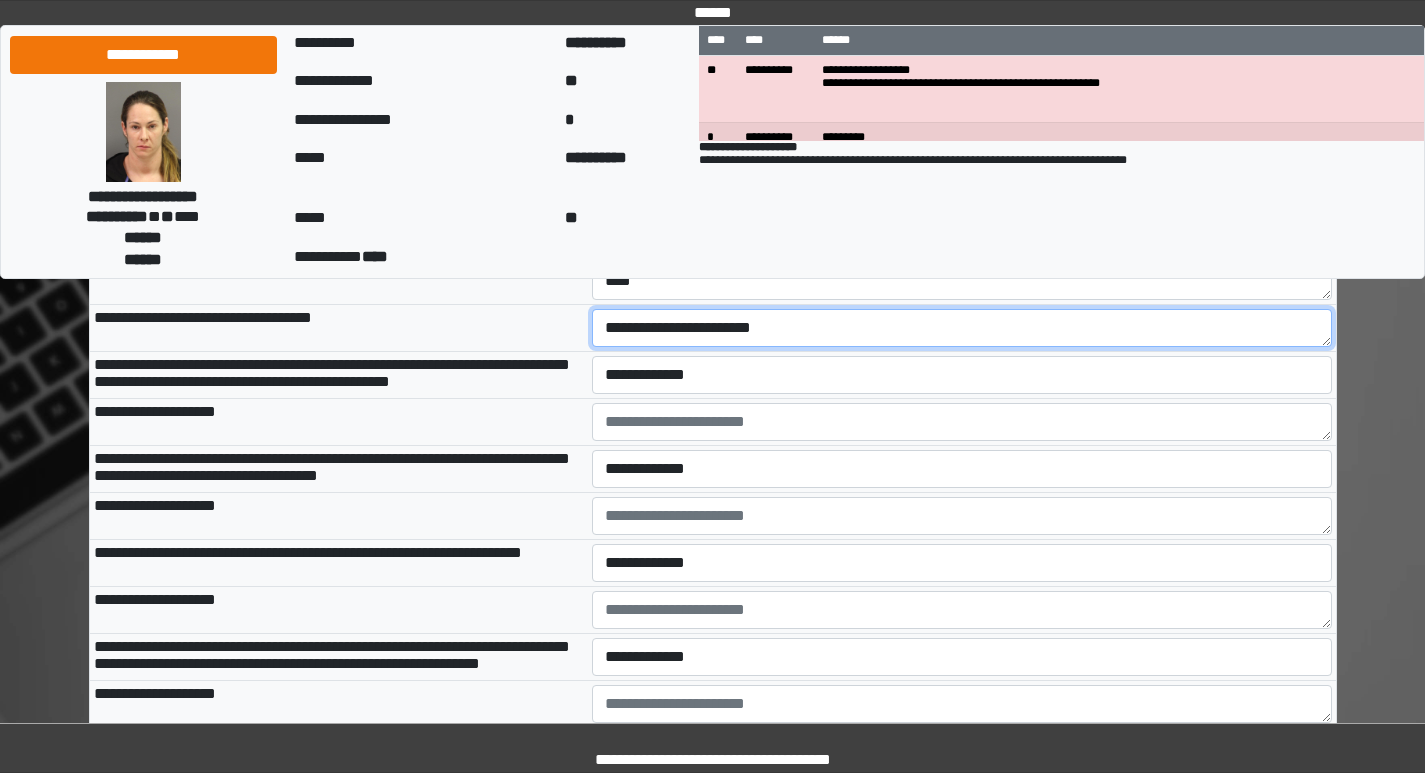 scroll, scrollTop: 2700, scrollLeft: 0, axis: vertical 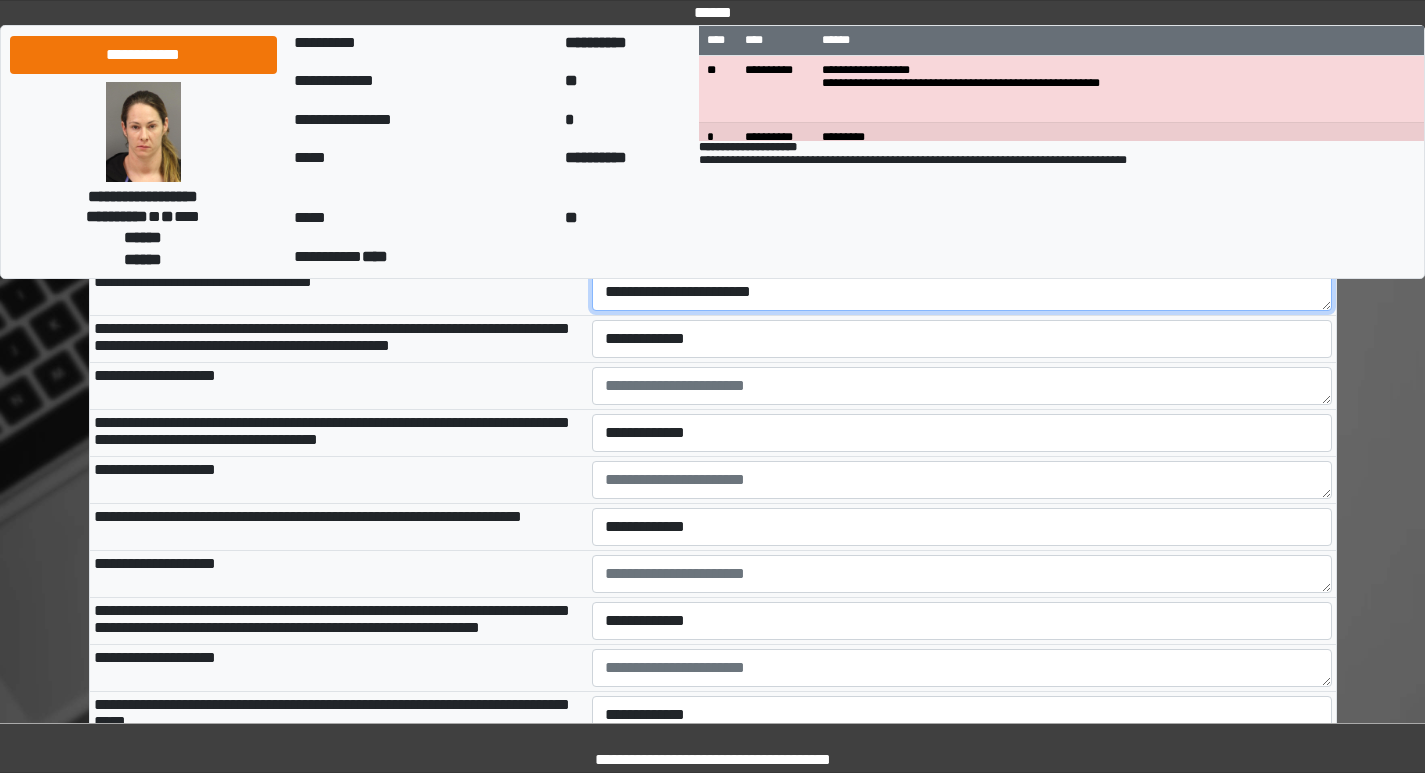 type on "**********" 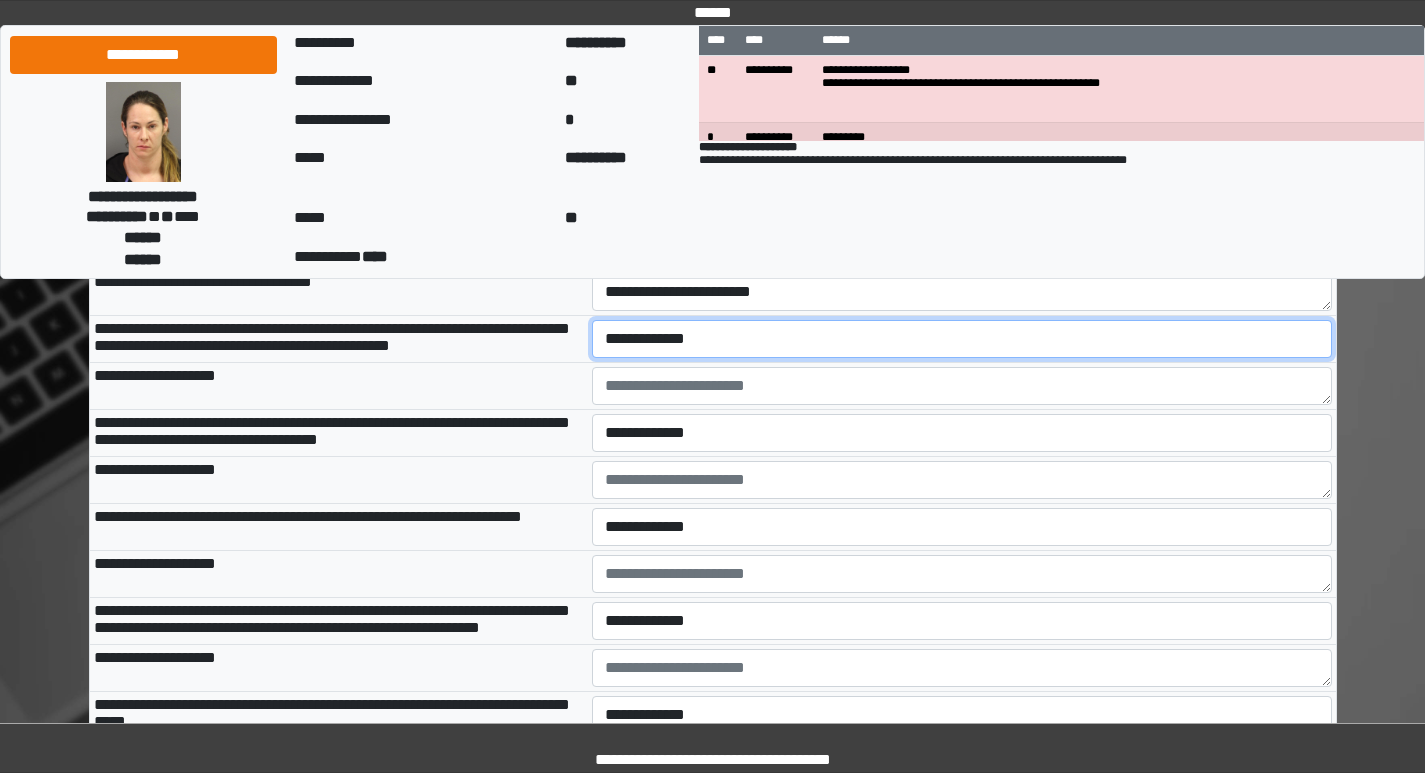 click on "**********" at bounding box center (962, 339) 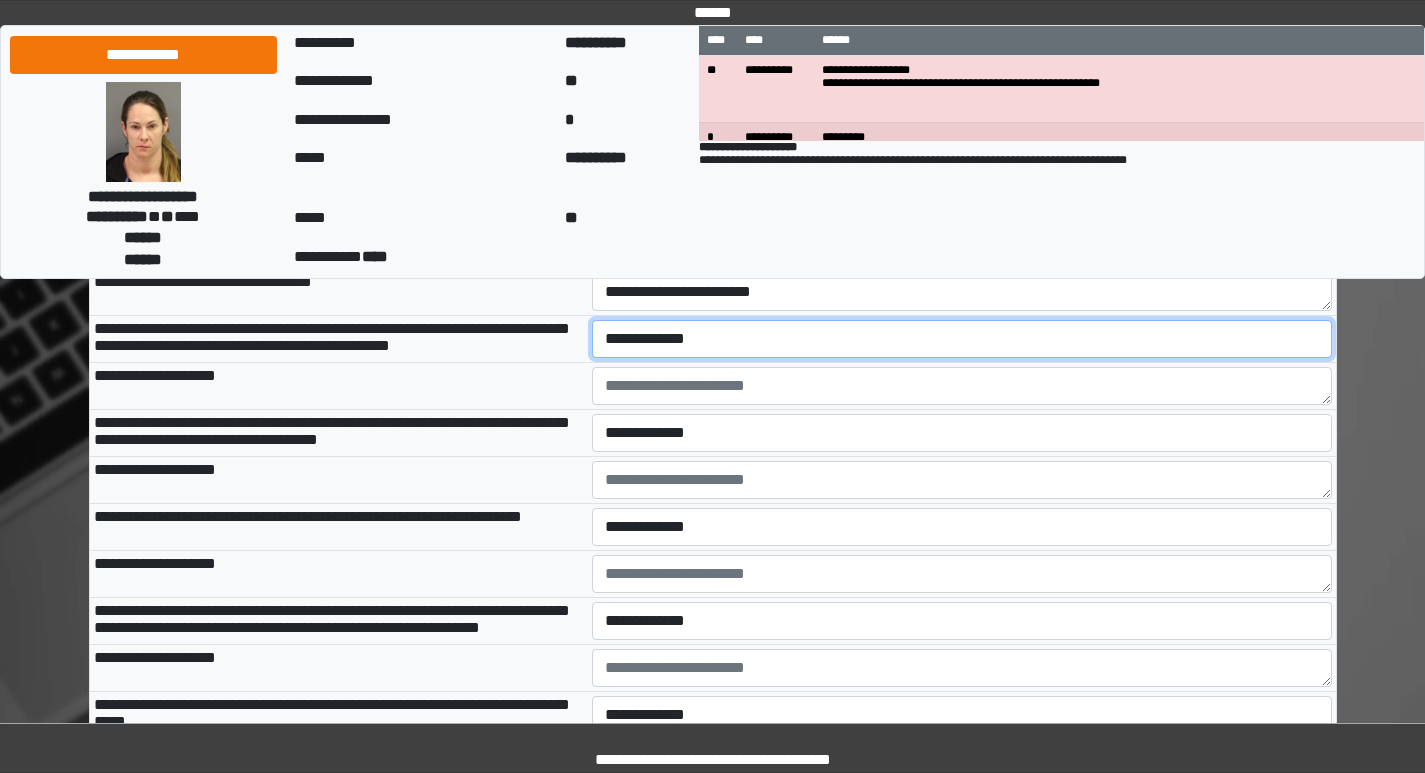 click on "**********" at bounding box center [962, 339] 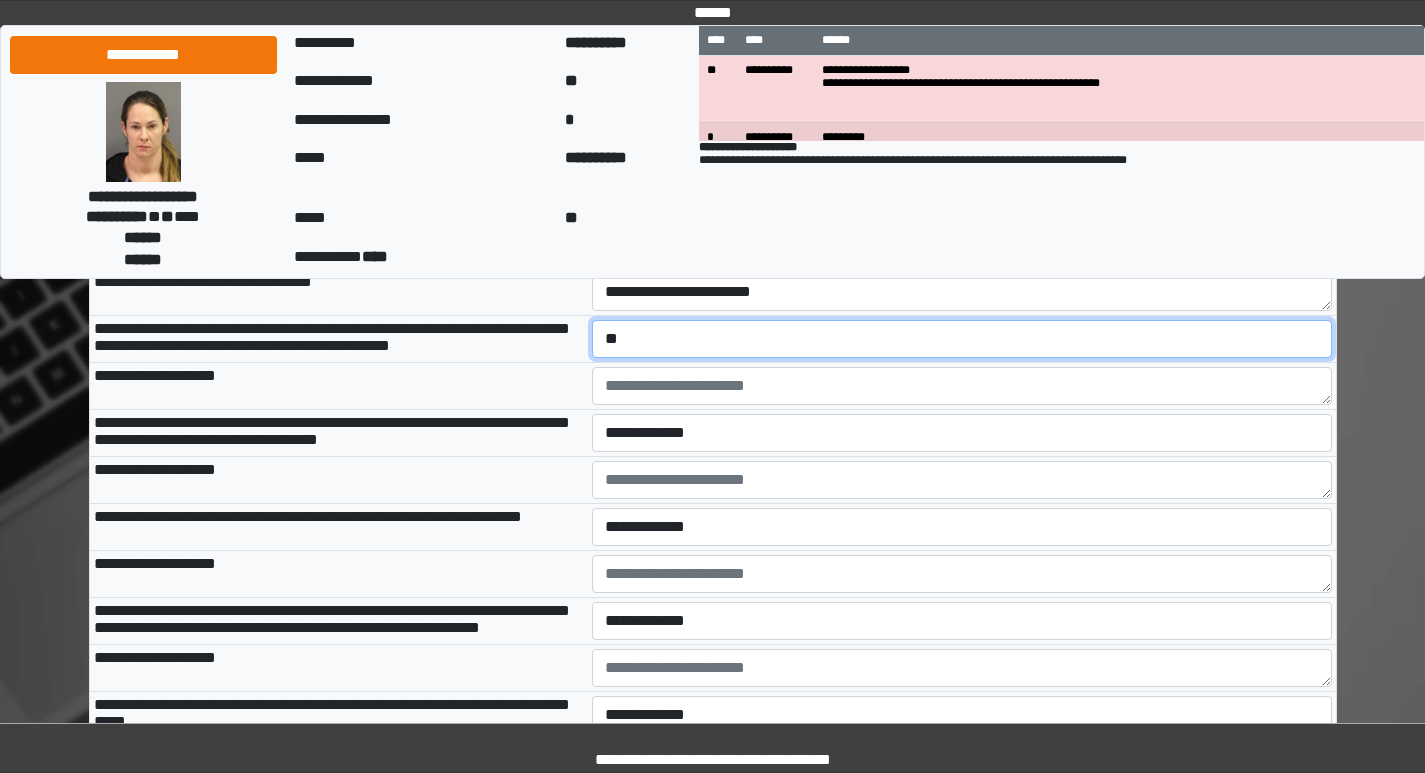 click on "**********" at bounding box center (962, 339) 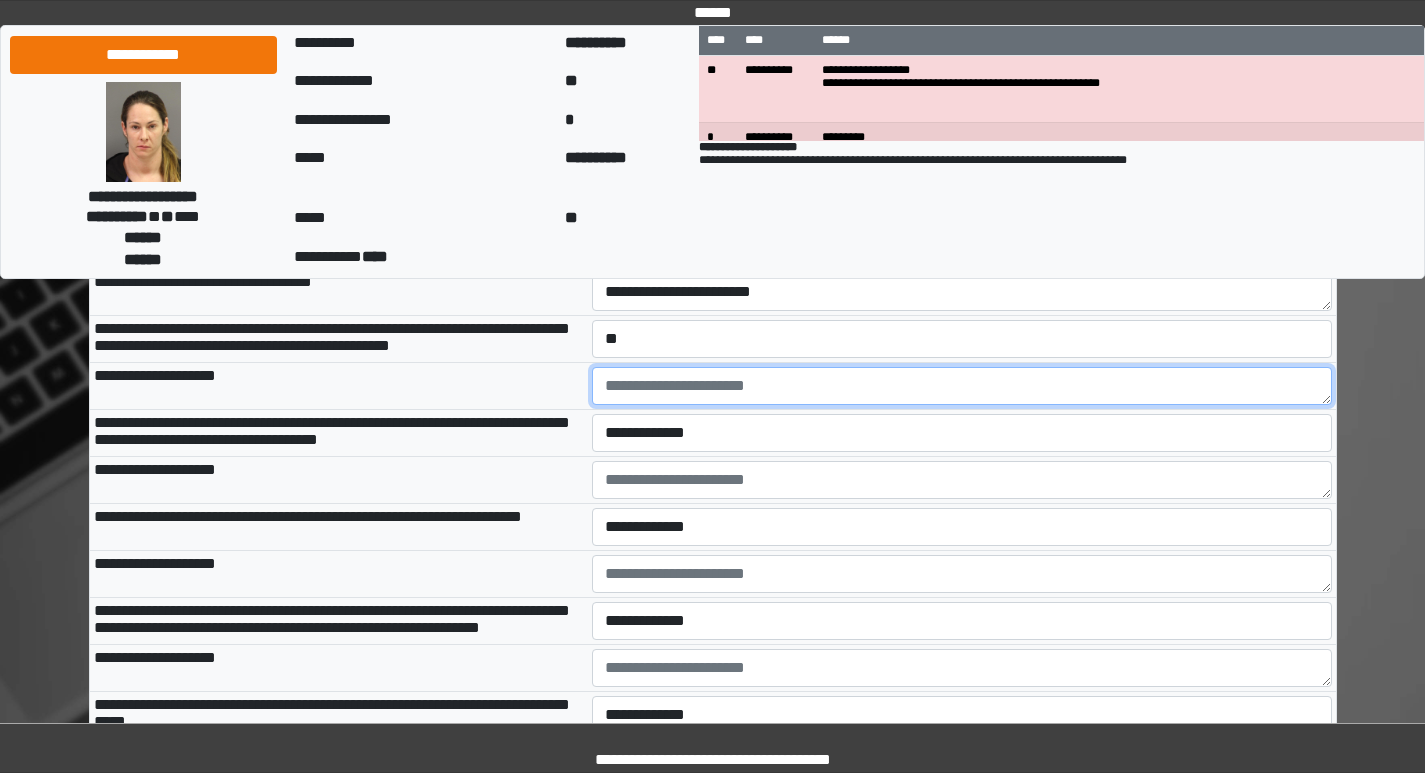 click at bounding box center [962, 386] 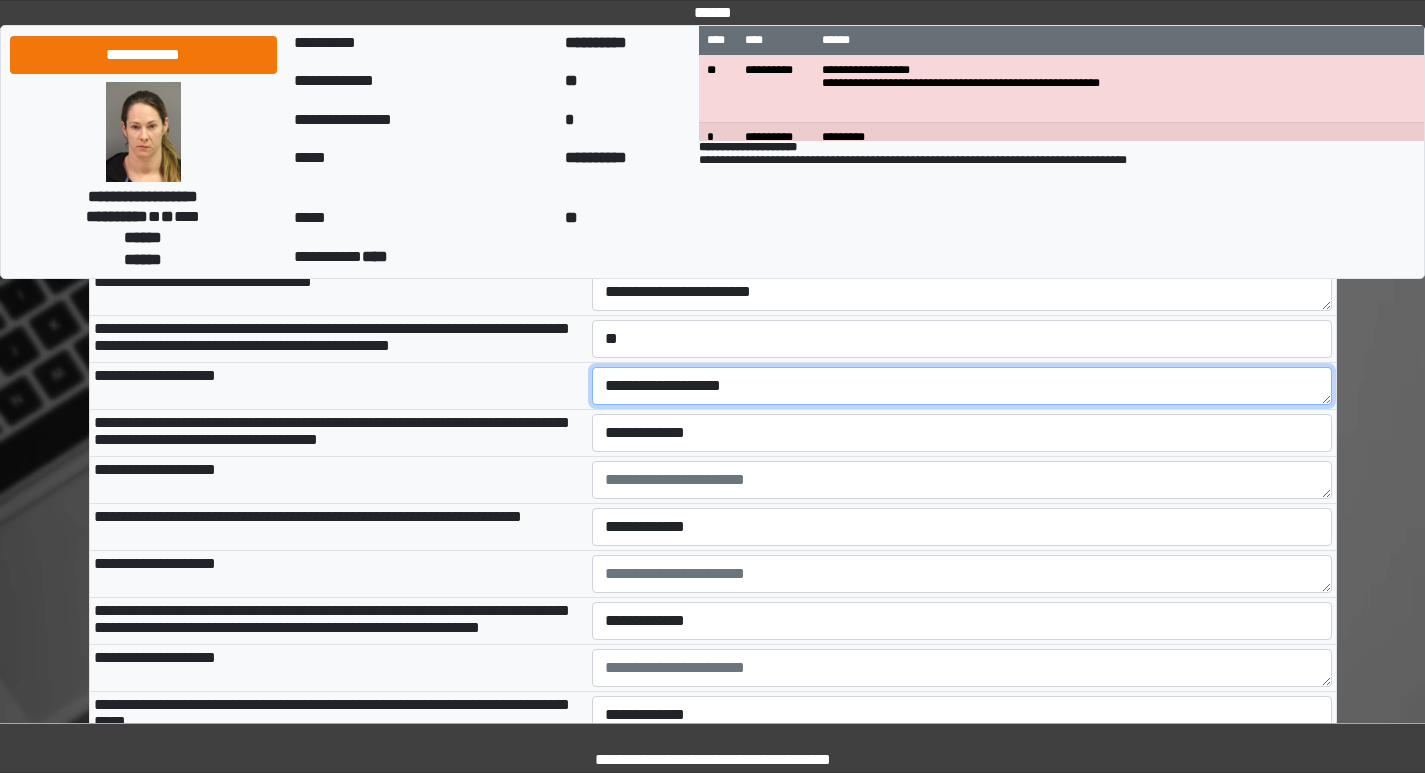 type on "**********" 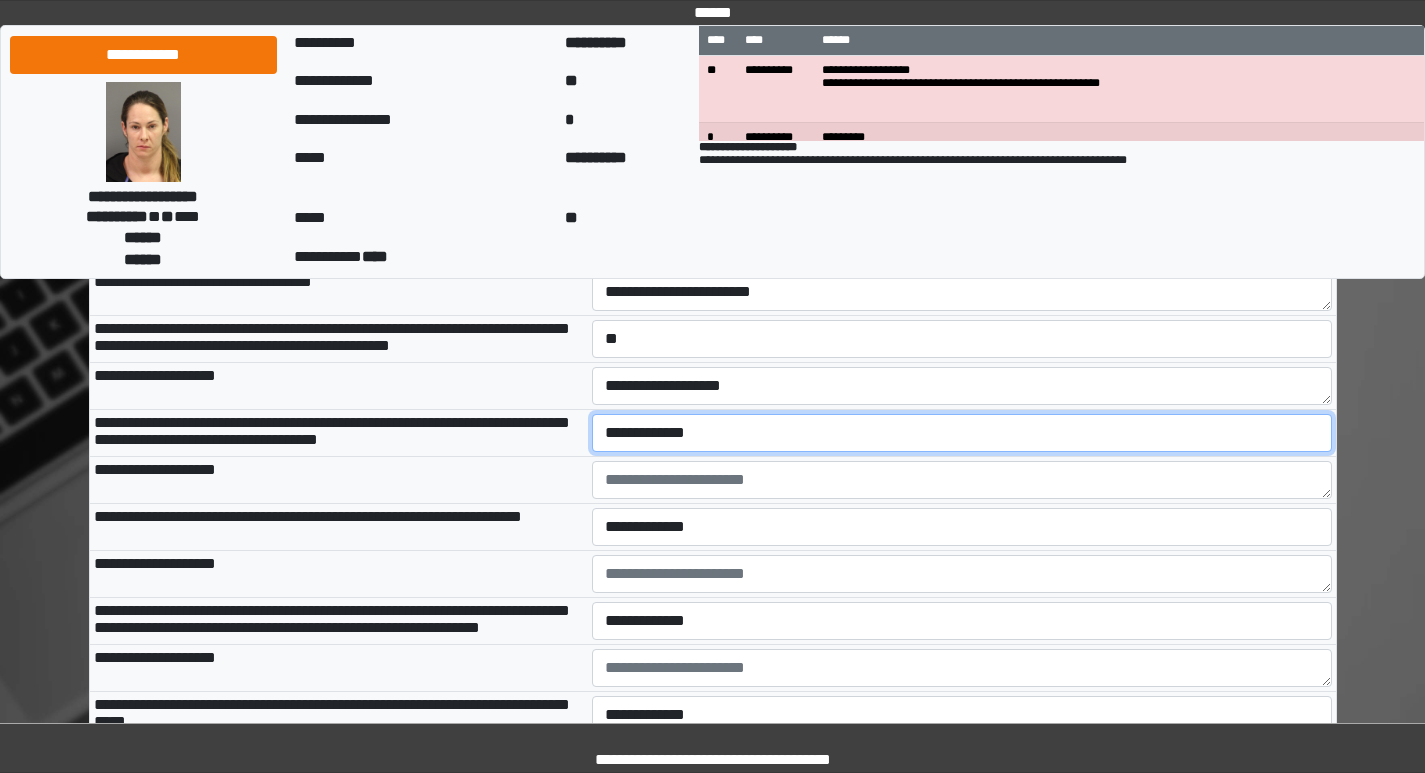 click on "**********" at bounding box center [962, 433] 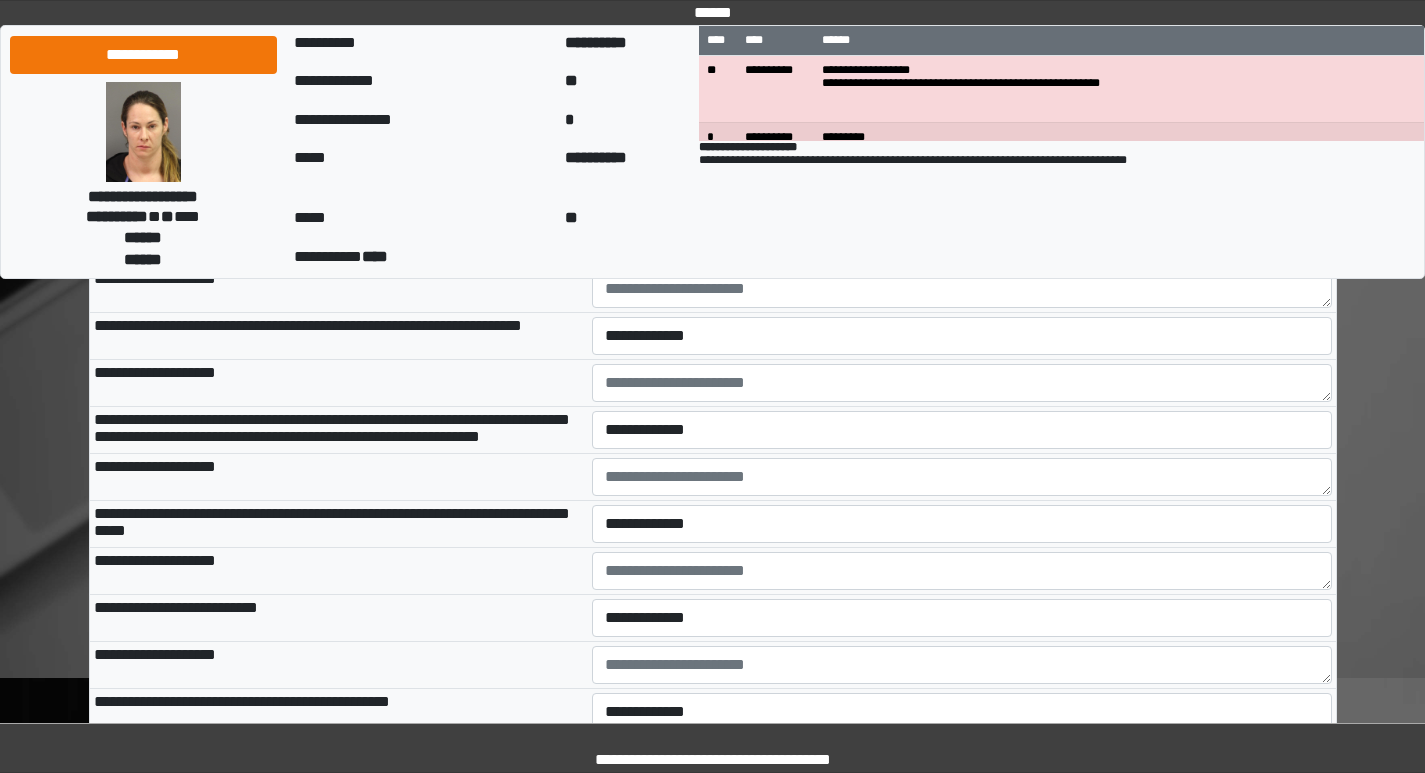 scroll, scrollTop: 2900, scrollLeft: 0, axis: vertical 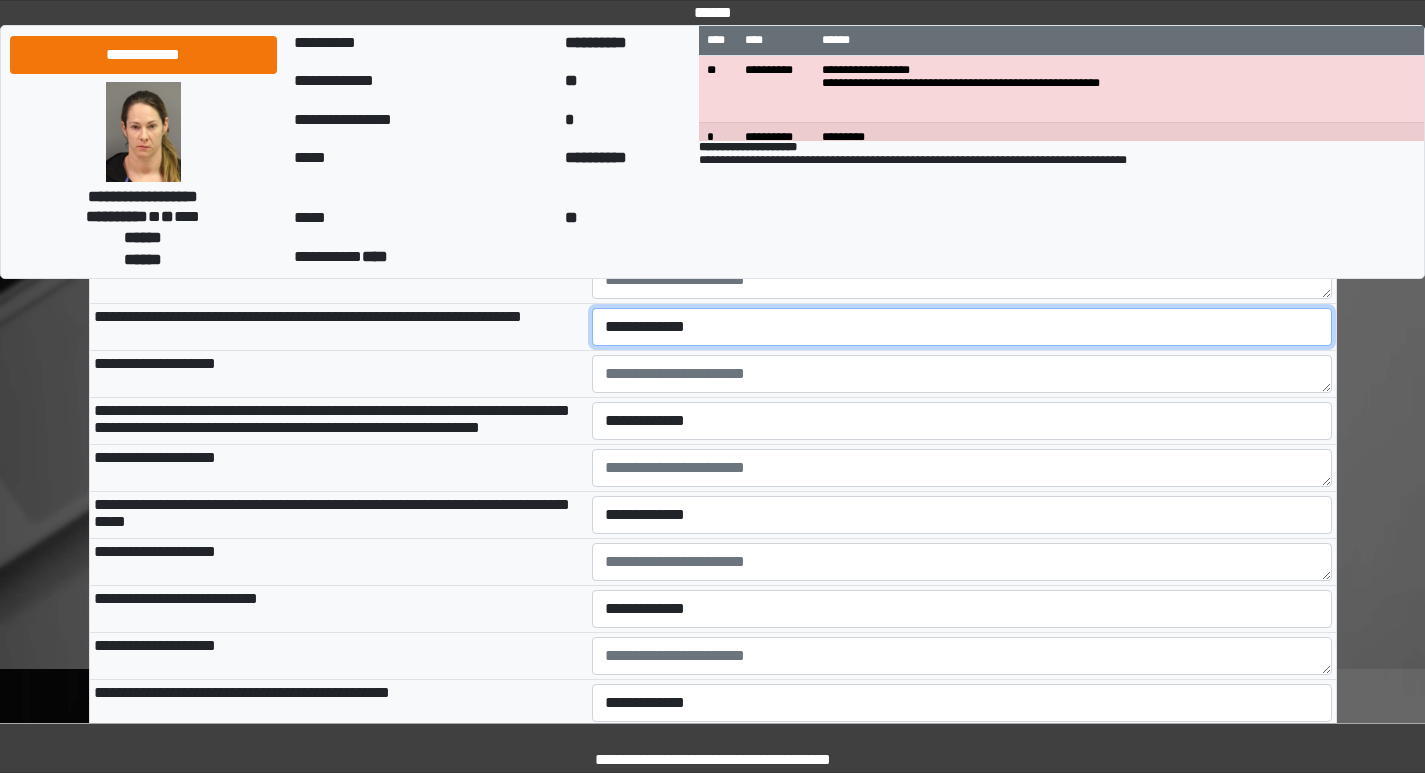 click on "**********" at bounding box center [962, 327] 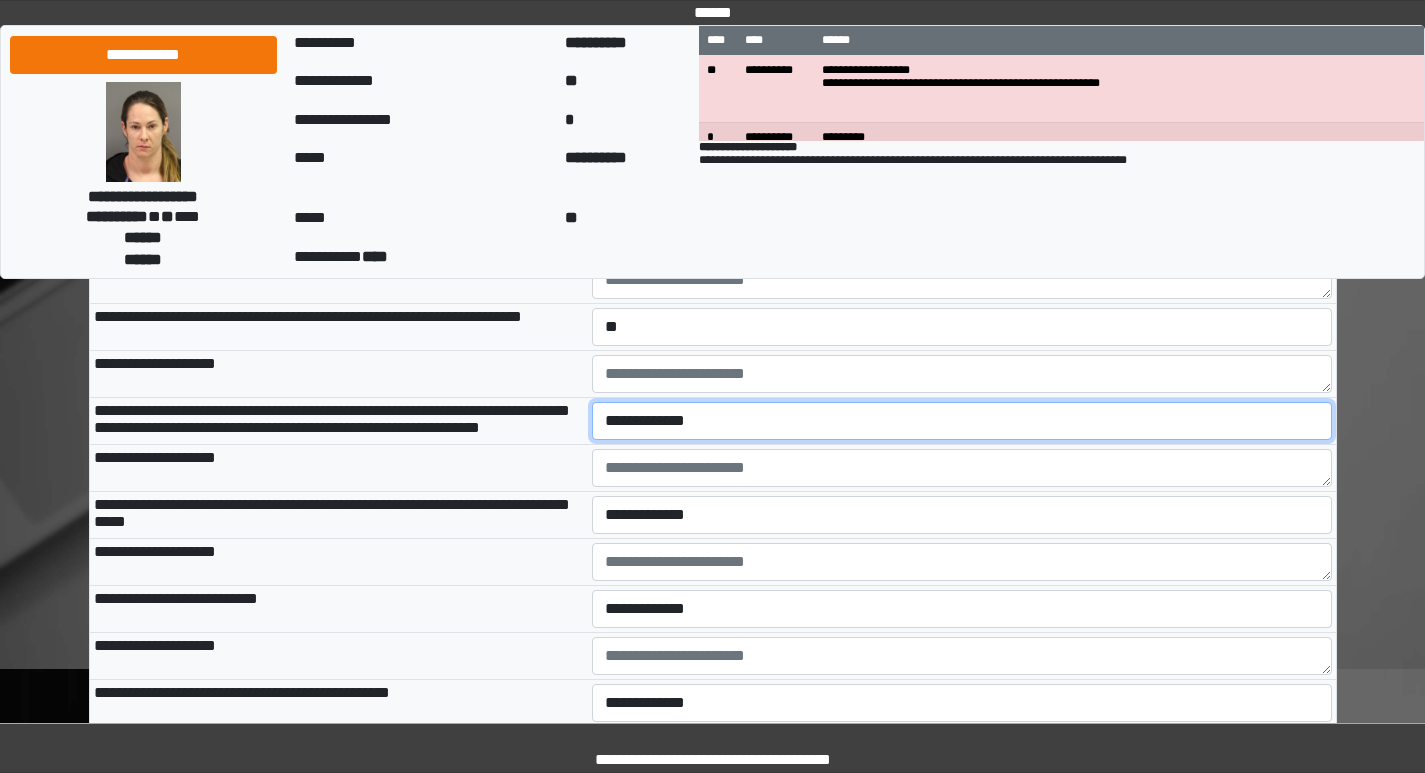 click on "**********" at bounding box center [962, 421] 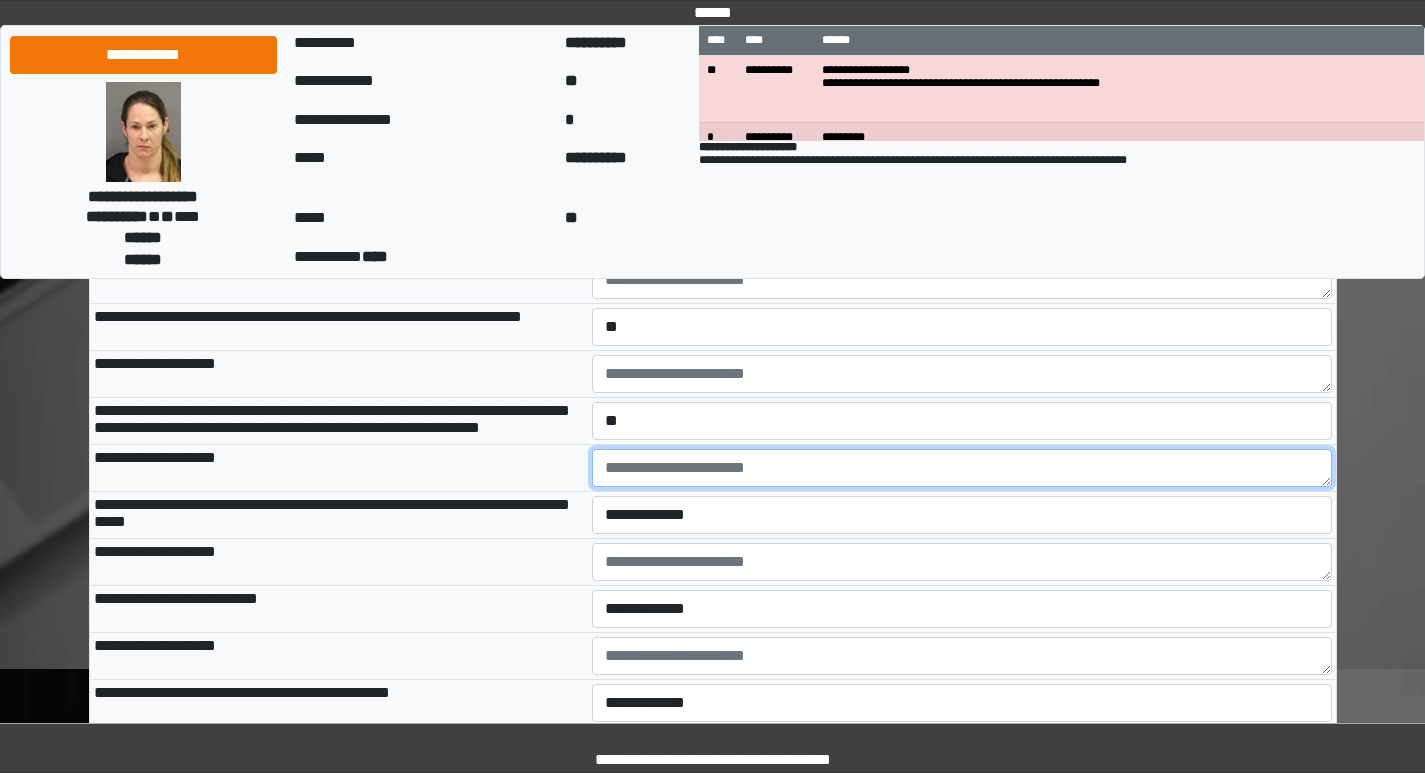 click at bounding box center [962, 468] 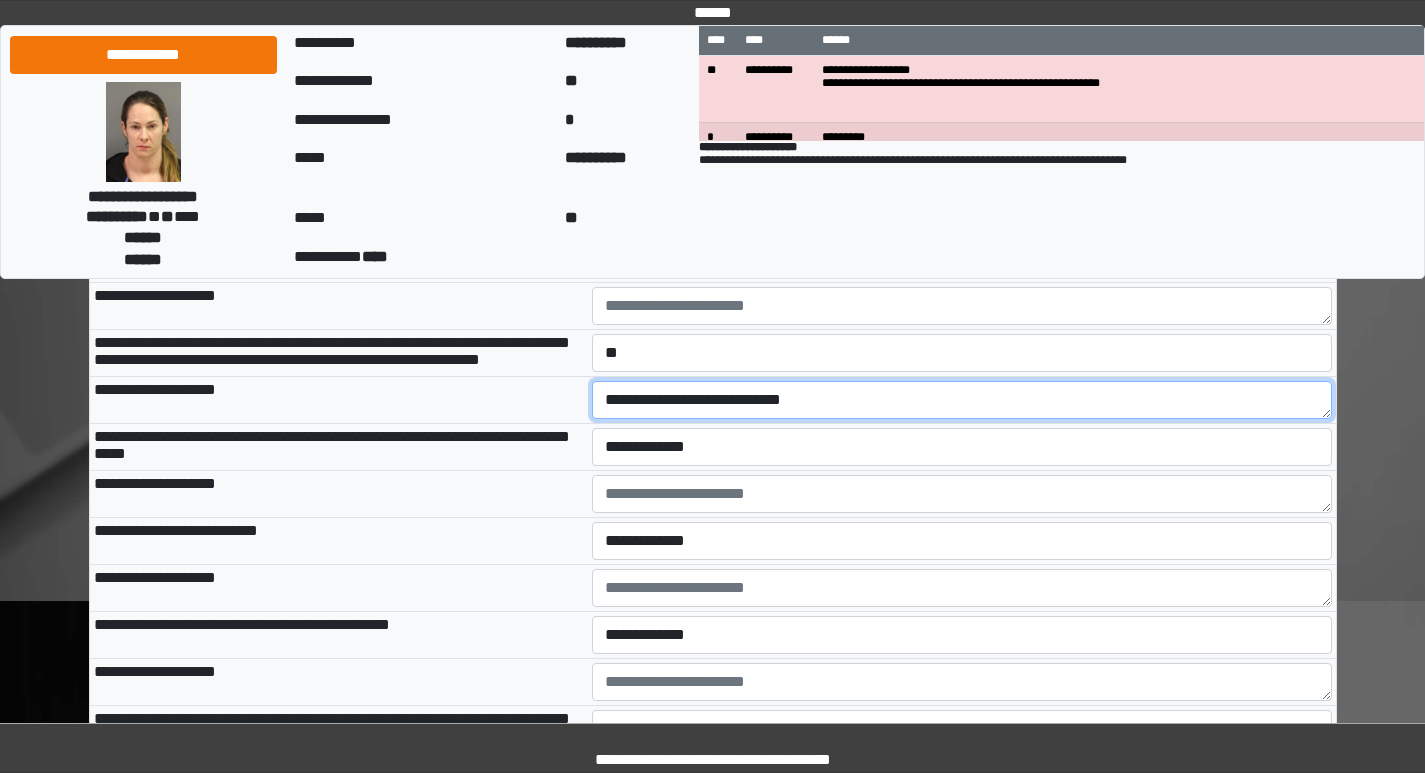 scroll, scrollTop: 3000, scrollLeft: 0, axis: vertical 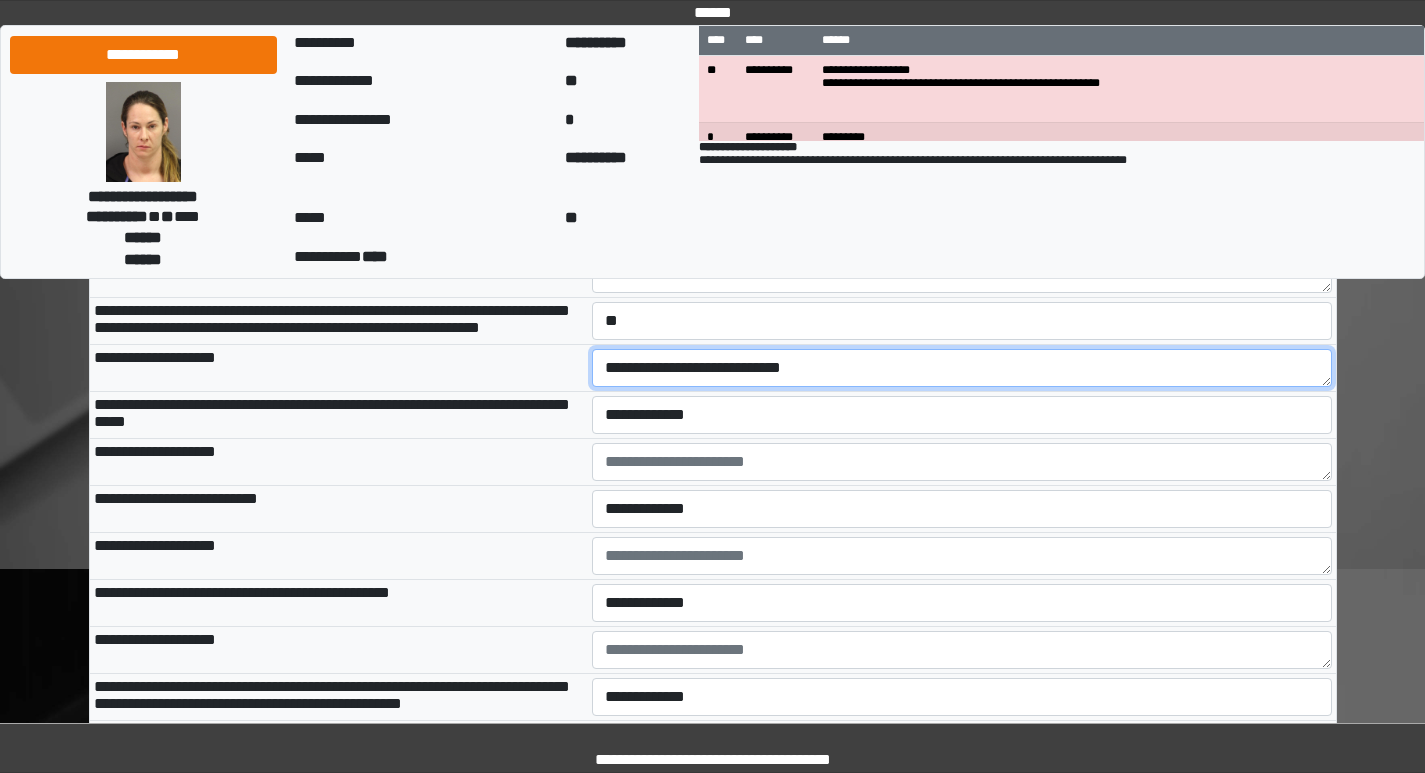type on "**********" 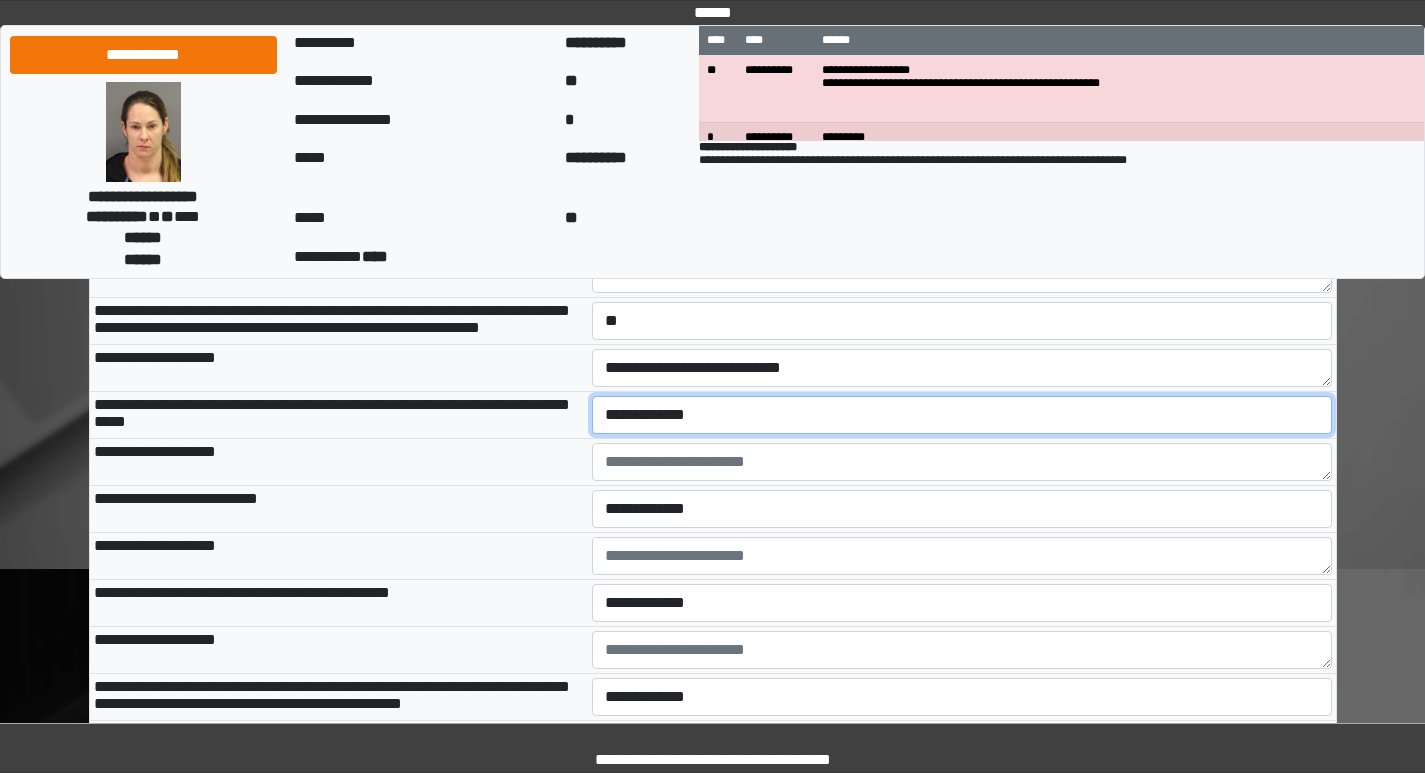 click on "**********" at bounding box center [962, 415] 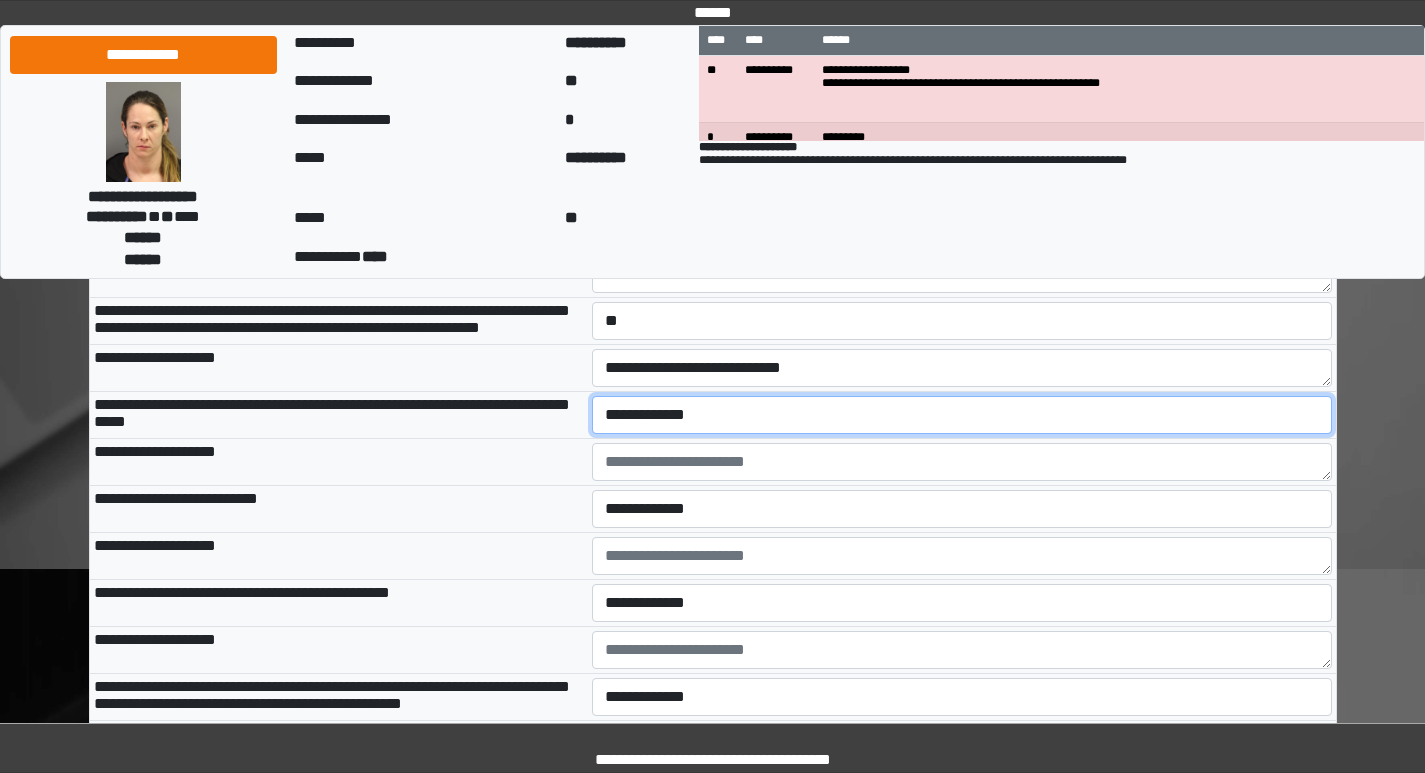 select on "*" 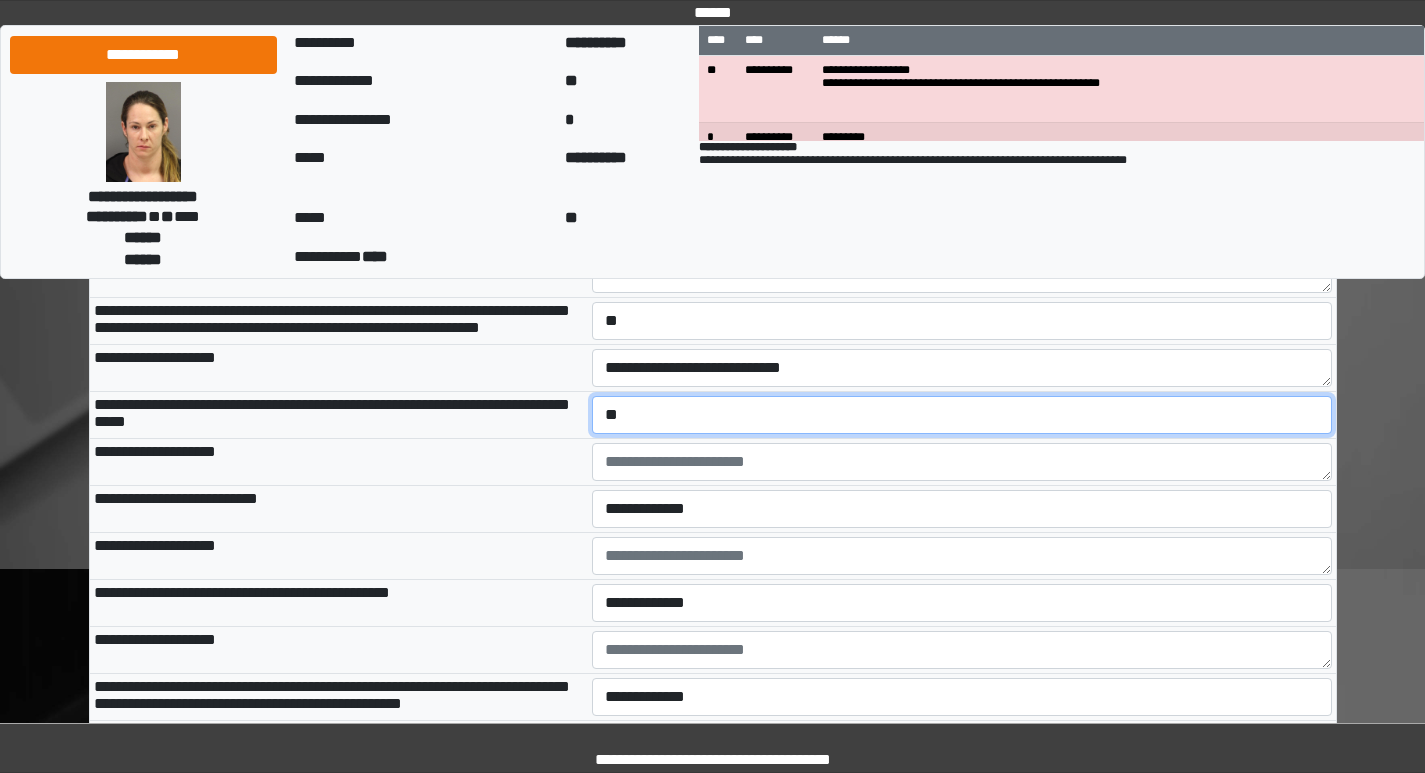 click on "**********" at bounding box center [962, 415] 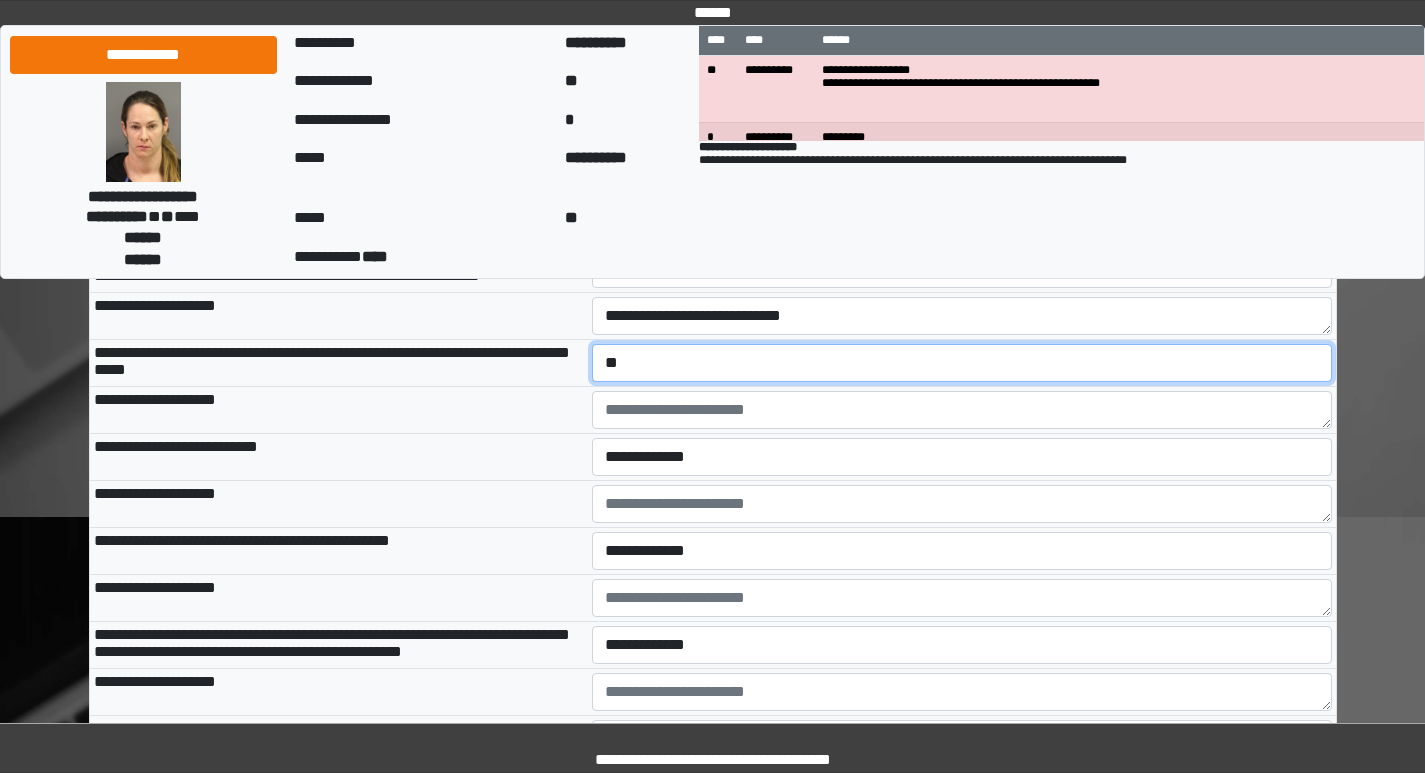 scroll, scrollTop: 3100, scrollLeft: 0, axis: vertical 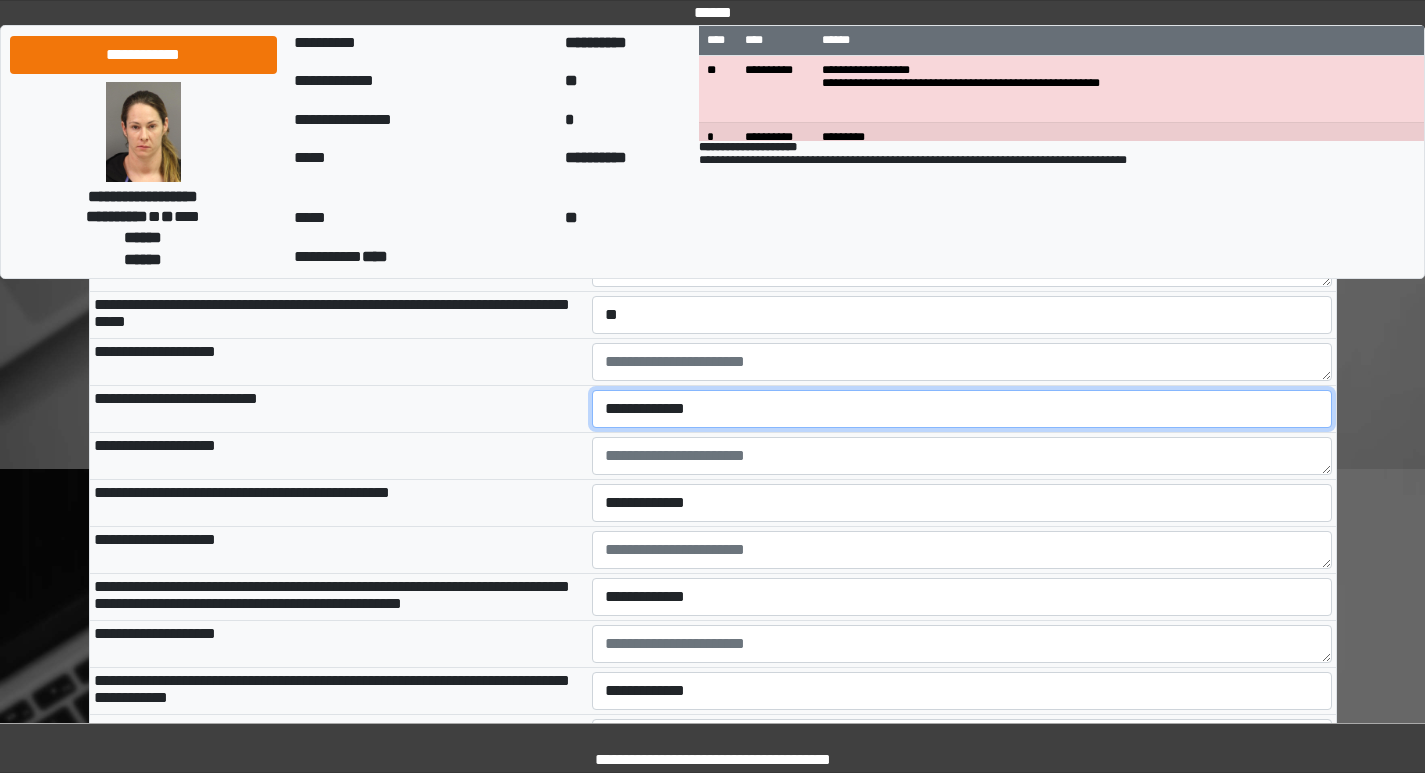 click on "**********" at bounding box center (962, 409) 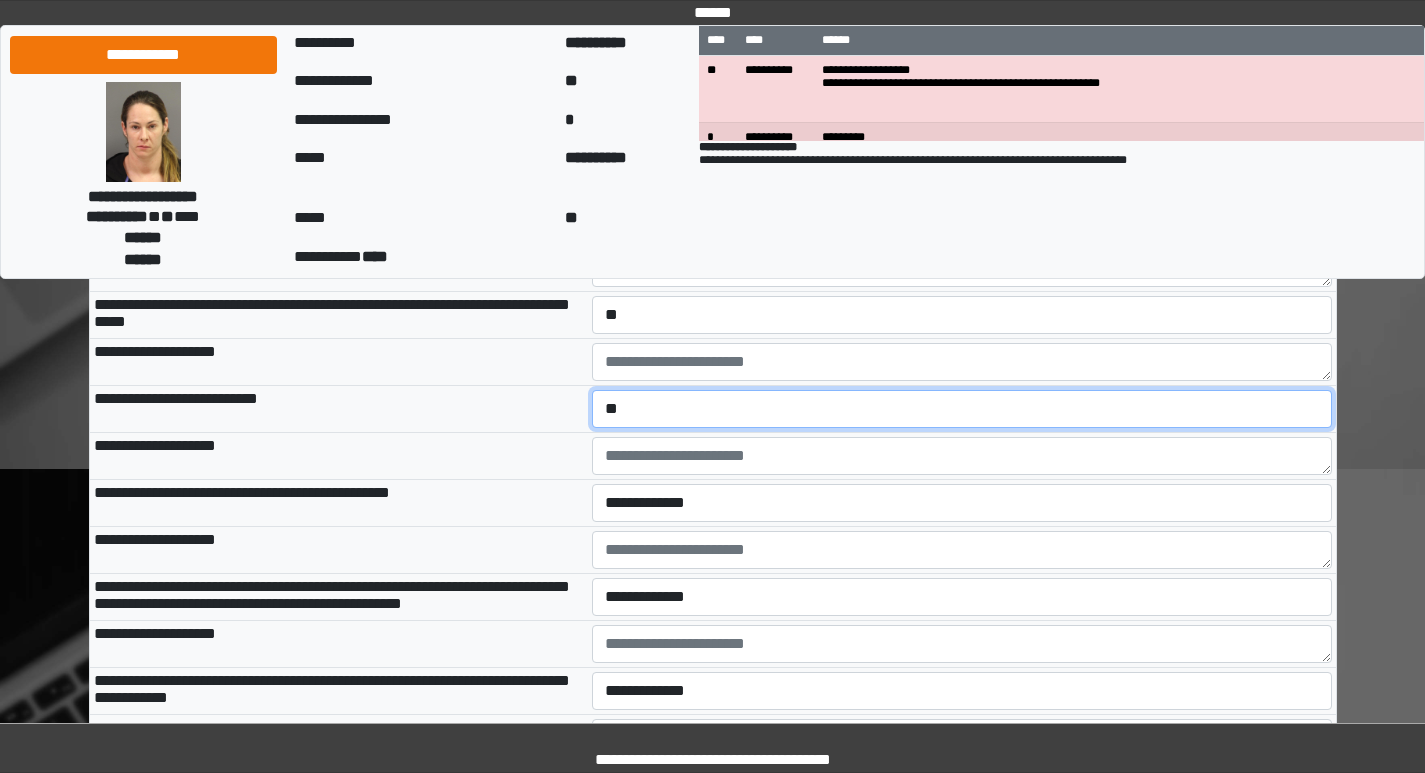 click on "**********" at bounding box center [962, 409] 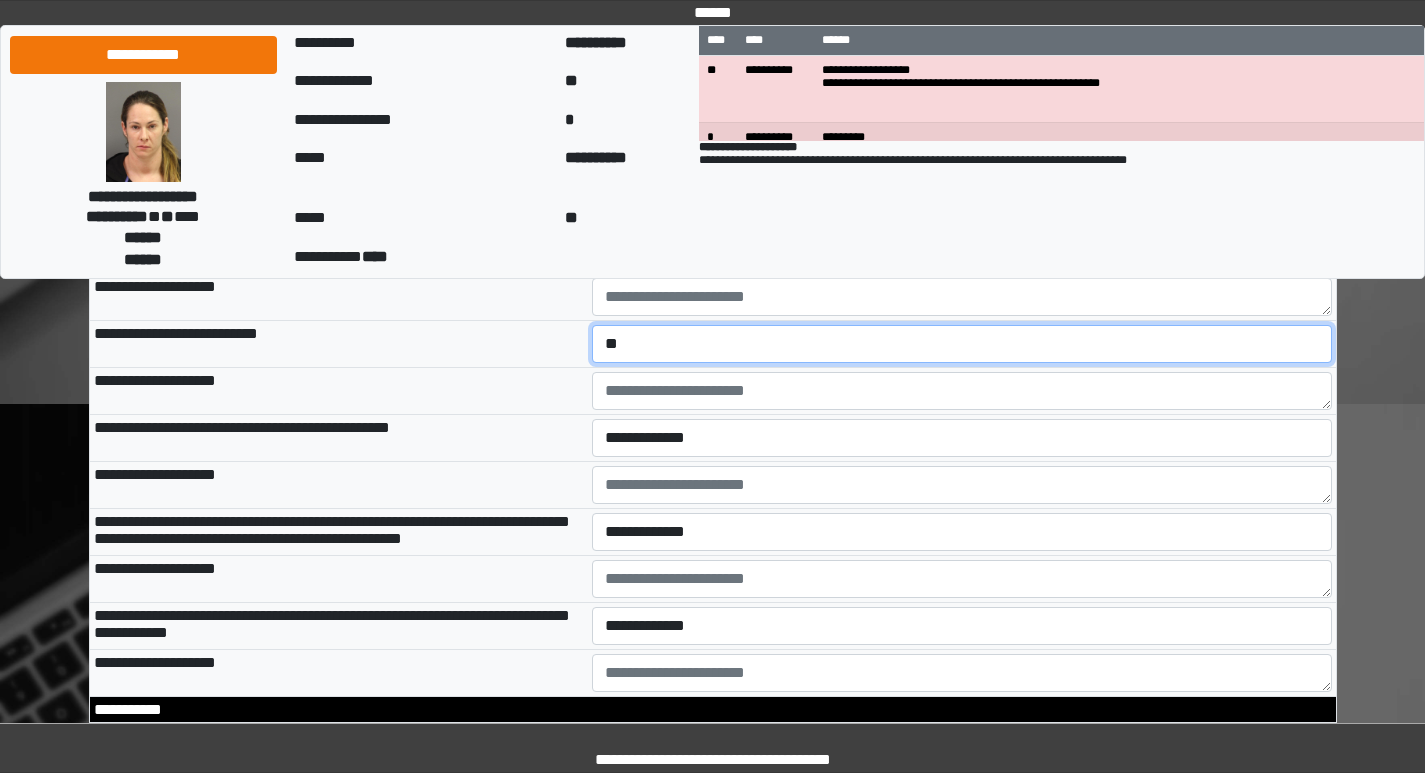 scroll, scrollTop: 3200, scrollLeft: 0, axis: vertical 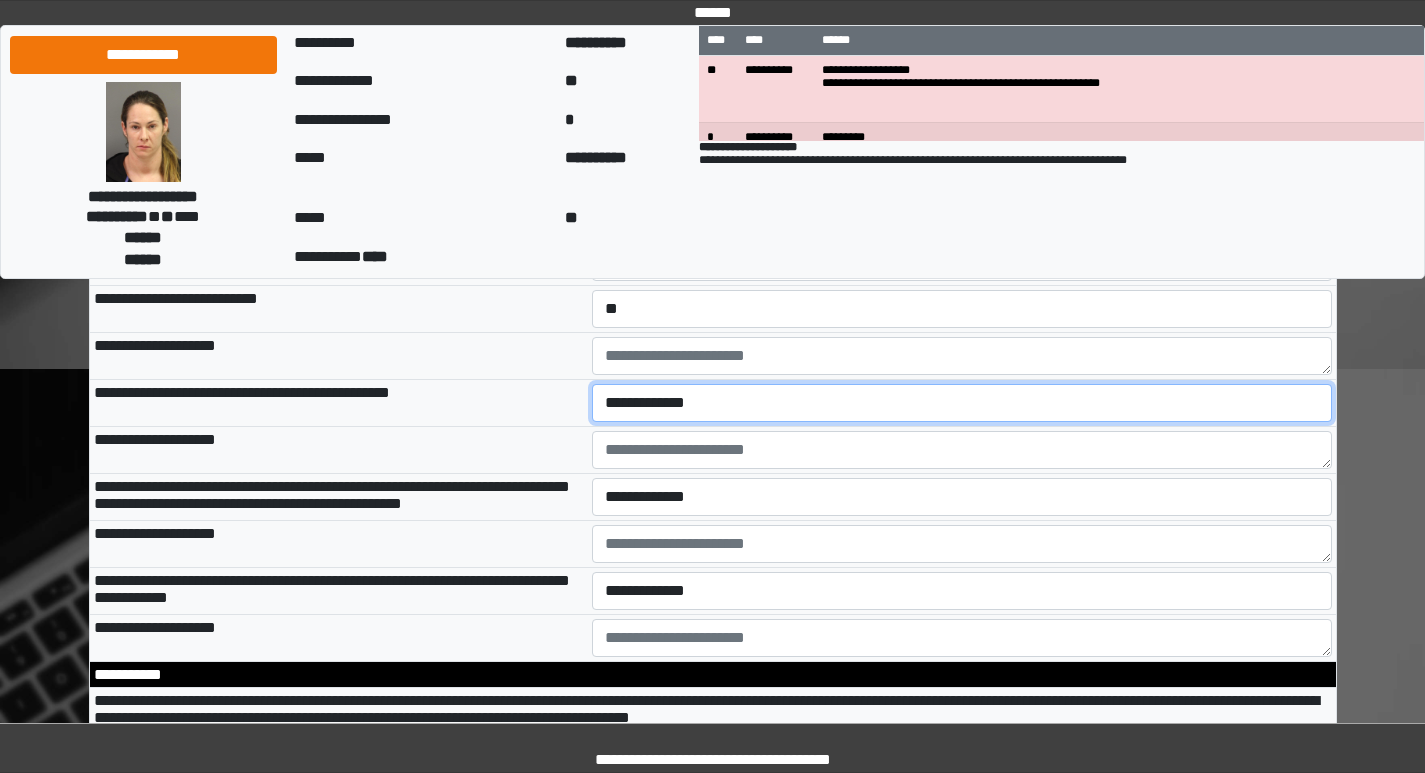 click on "**********" at bounding box center [962, 403] 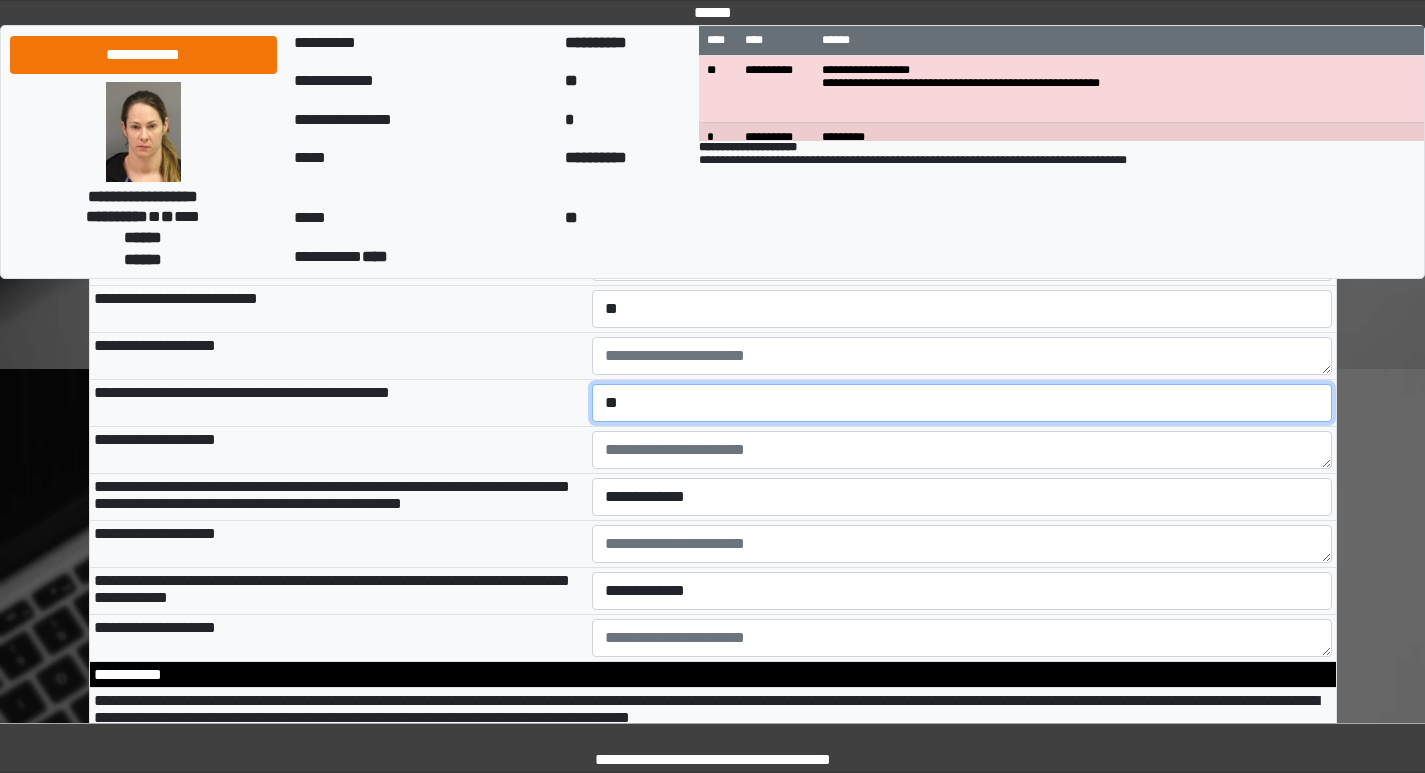 click on "**********" at bounding box center (962, 403) 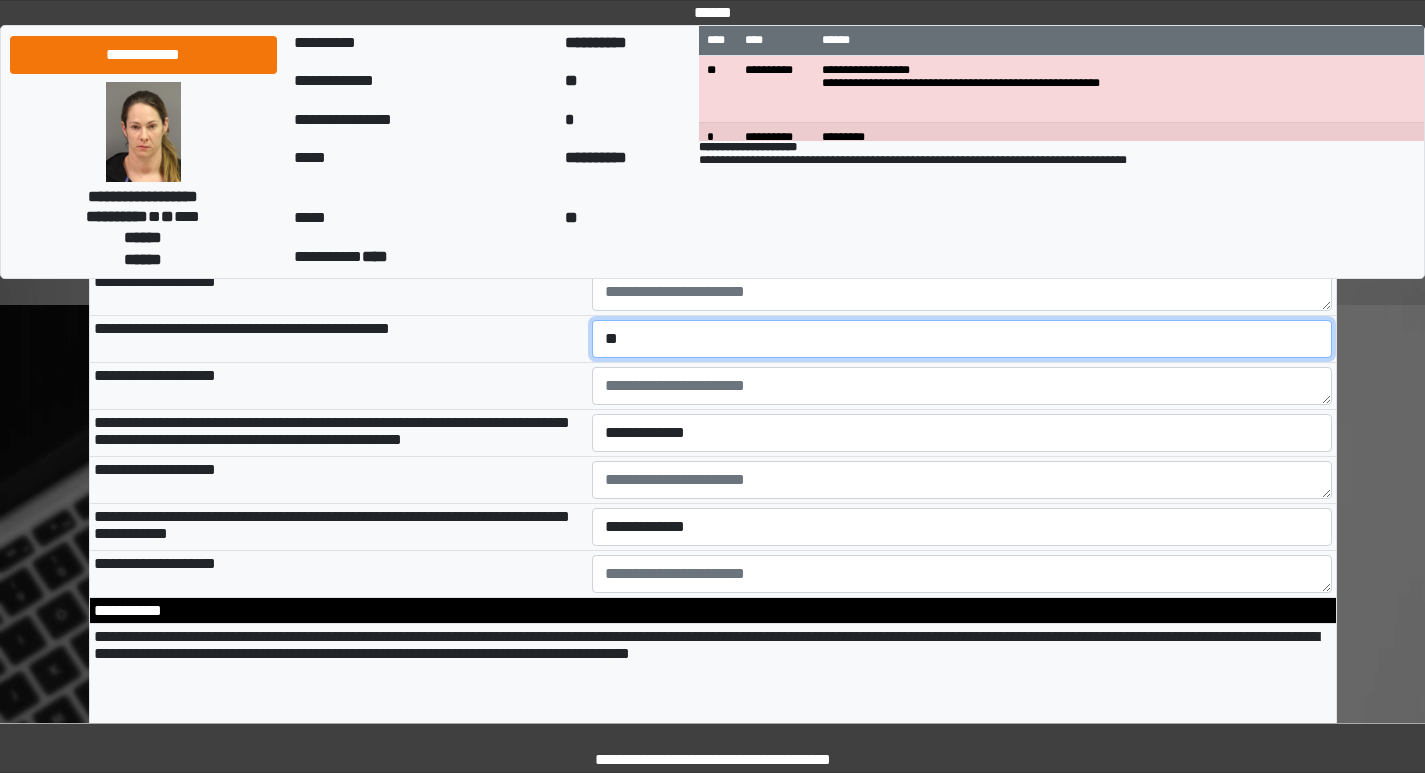 scroll, scrollTop: 3300, scrollLeft: 0, axis: vertical 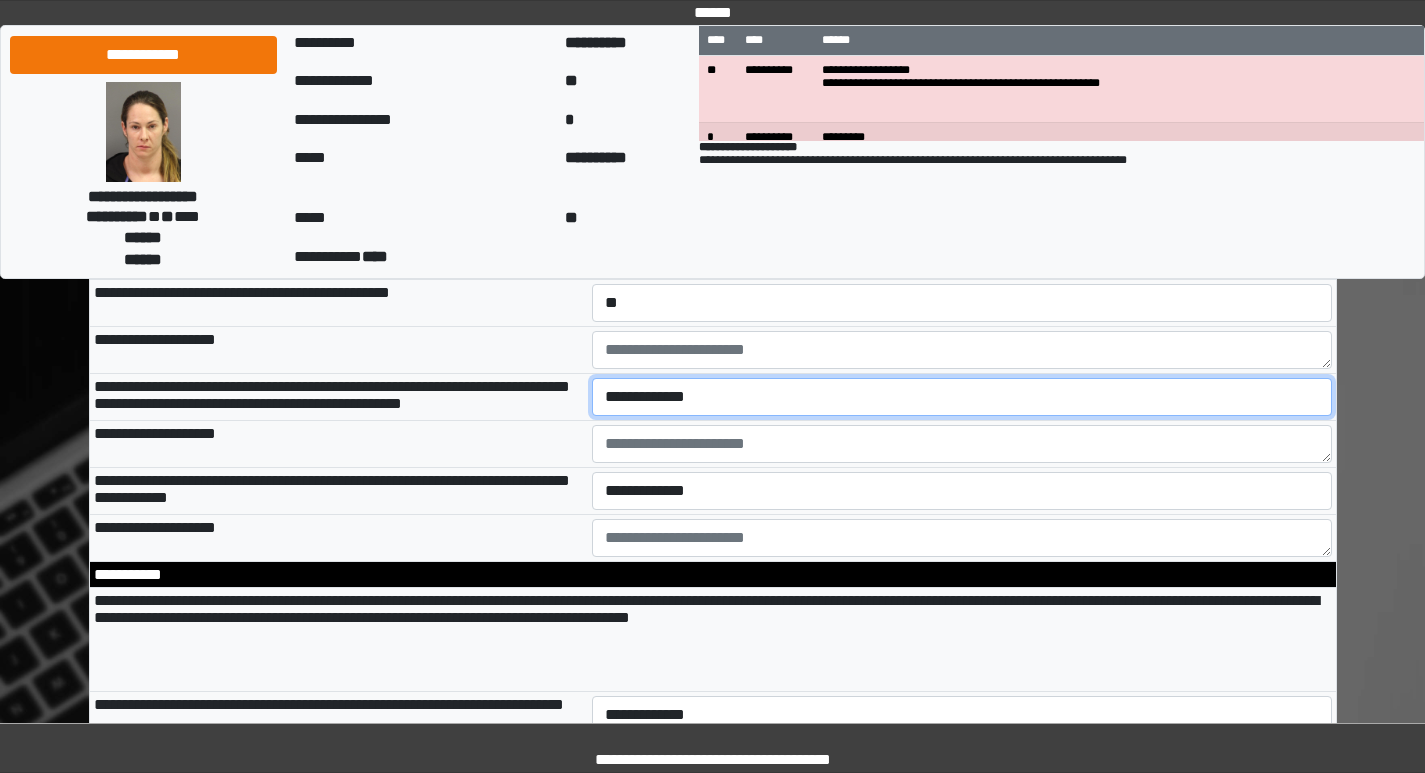 click on "**********" at bounding box center (962, 397) 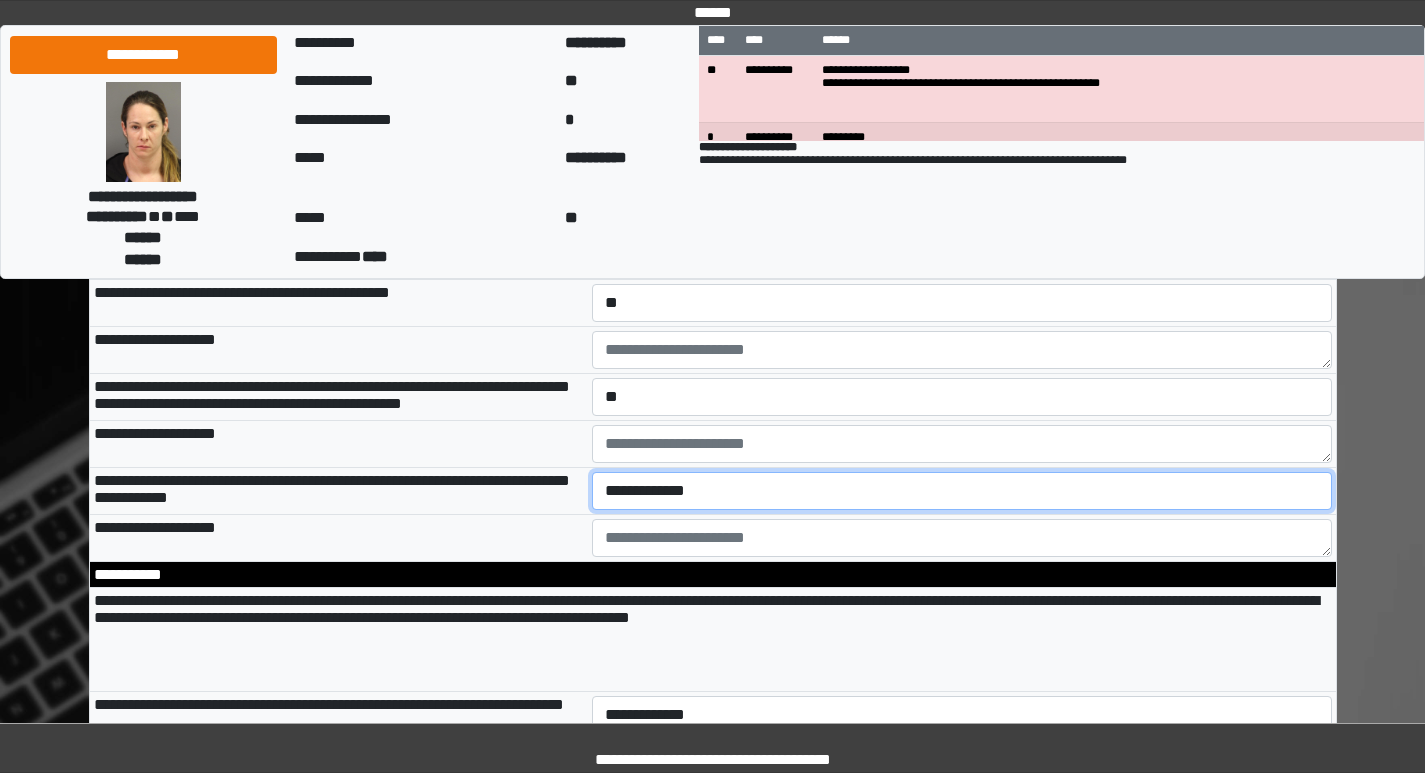 click on "**********" at bounding box center [962, 491] 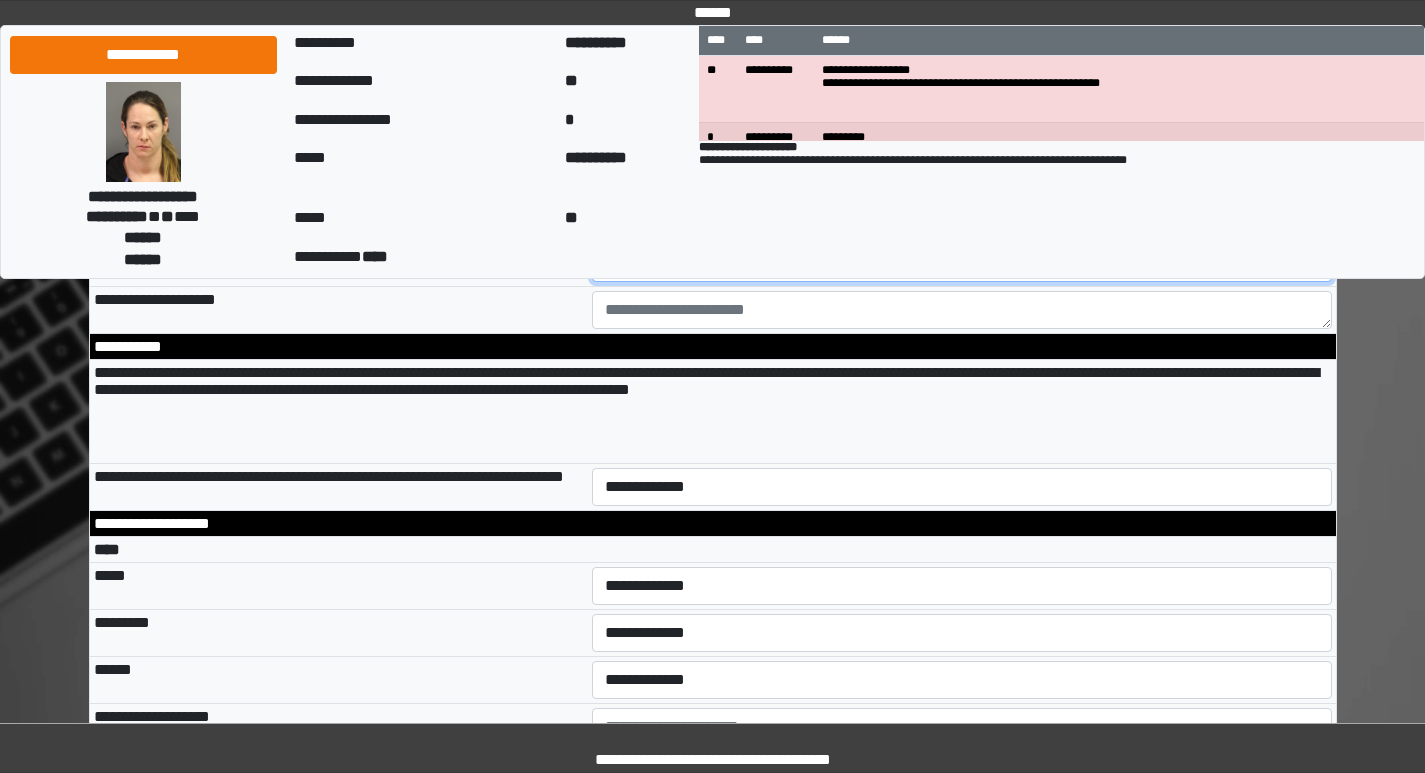 scroll, scrollTop: 3500, scrollLeft: 0, axis: vertical 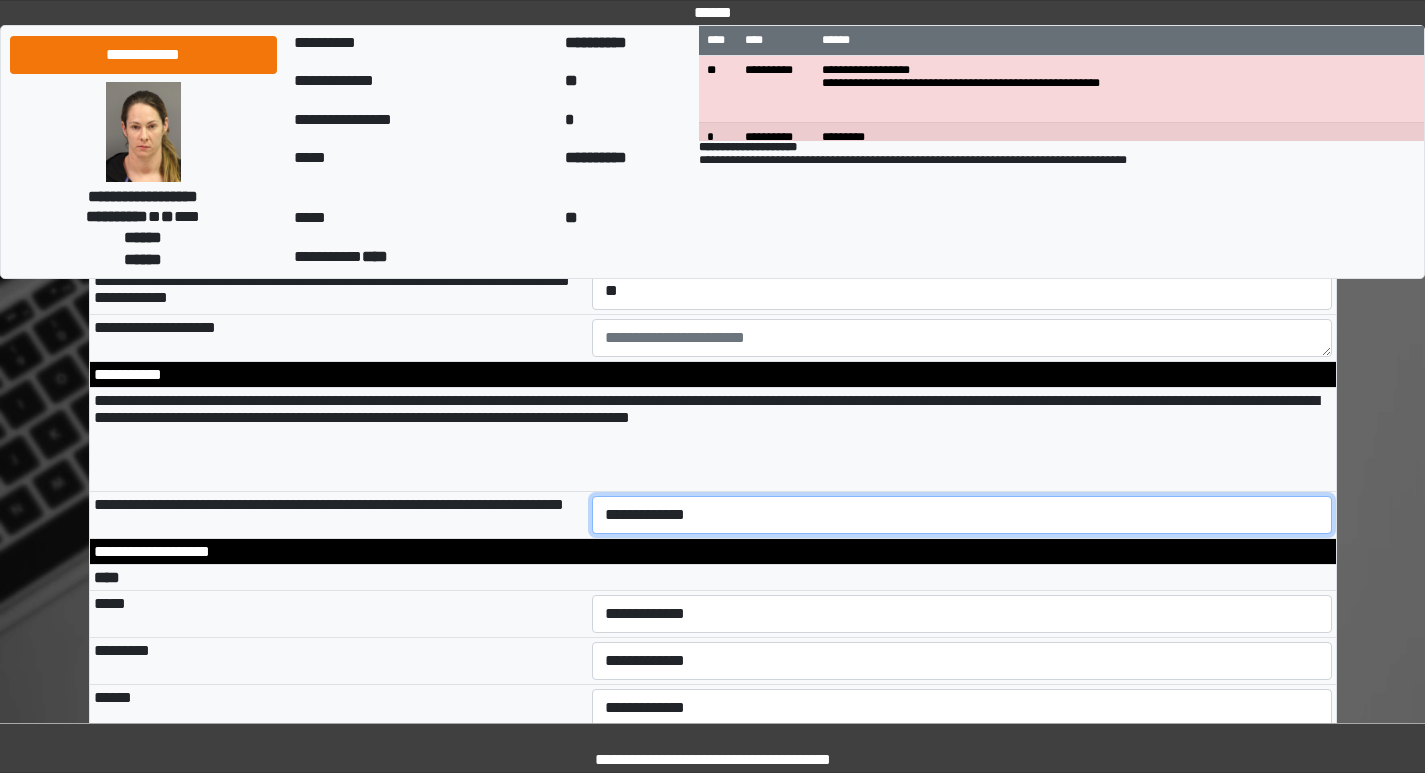 click on "**********" at bounding box center [962, 515] 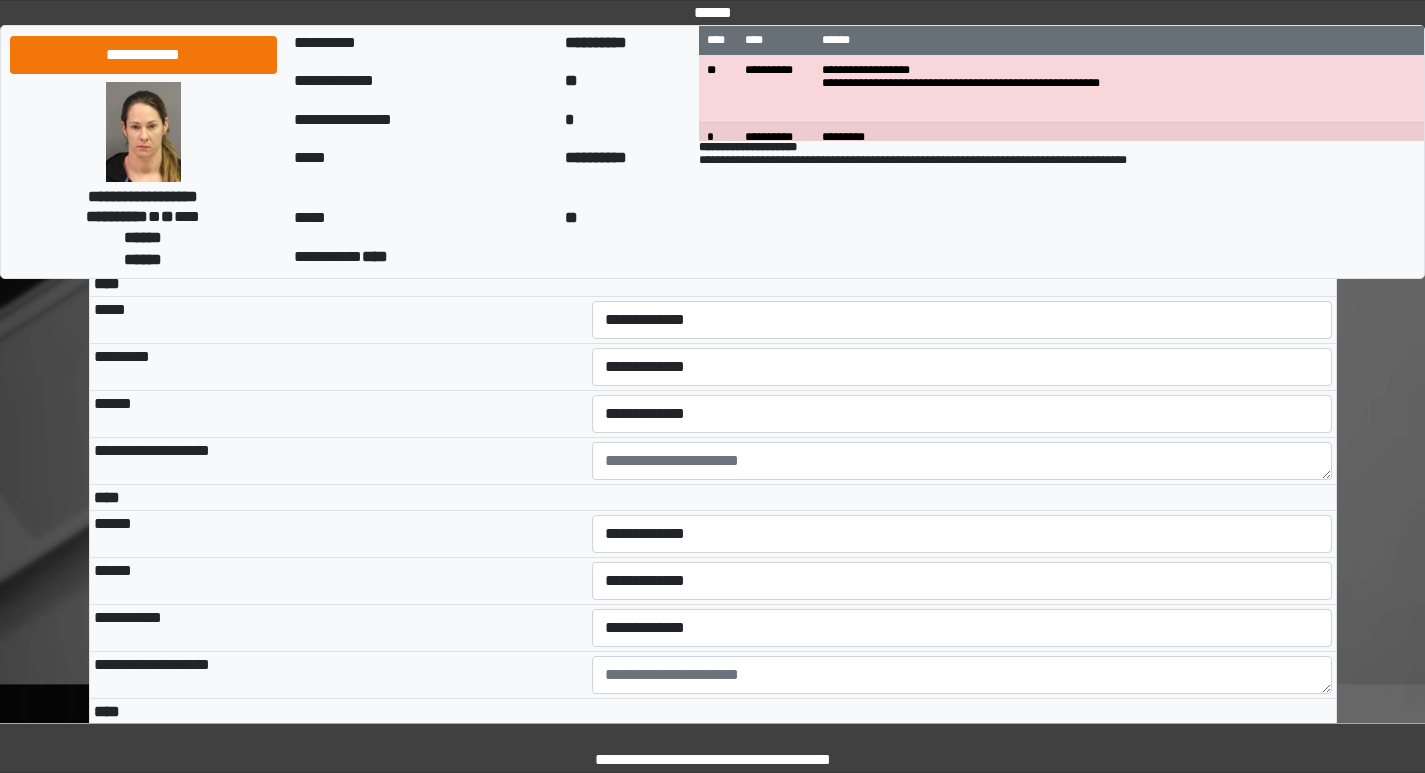 scroll, scrollTop: 3800, scrollLeft: 0, axis: vertical 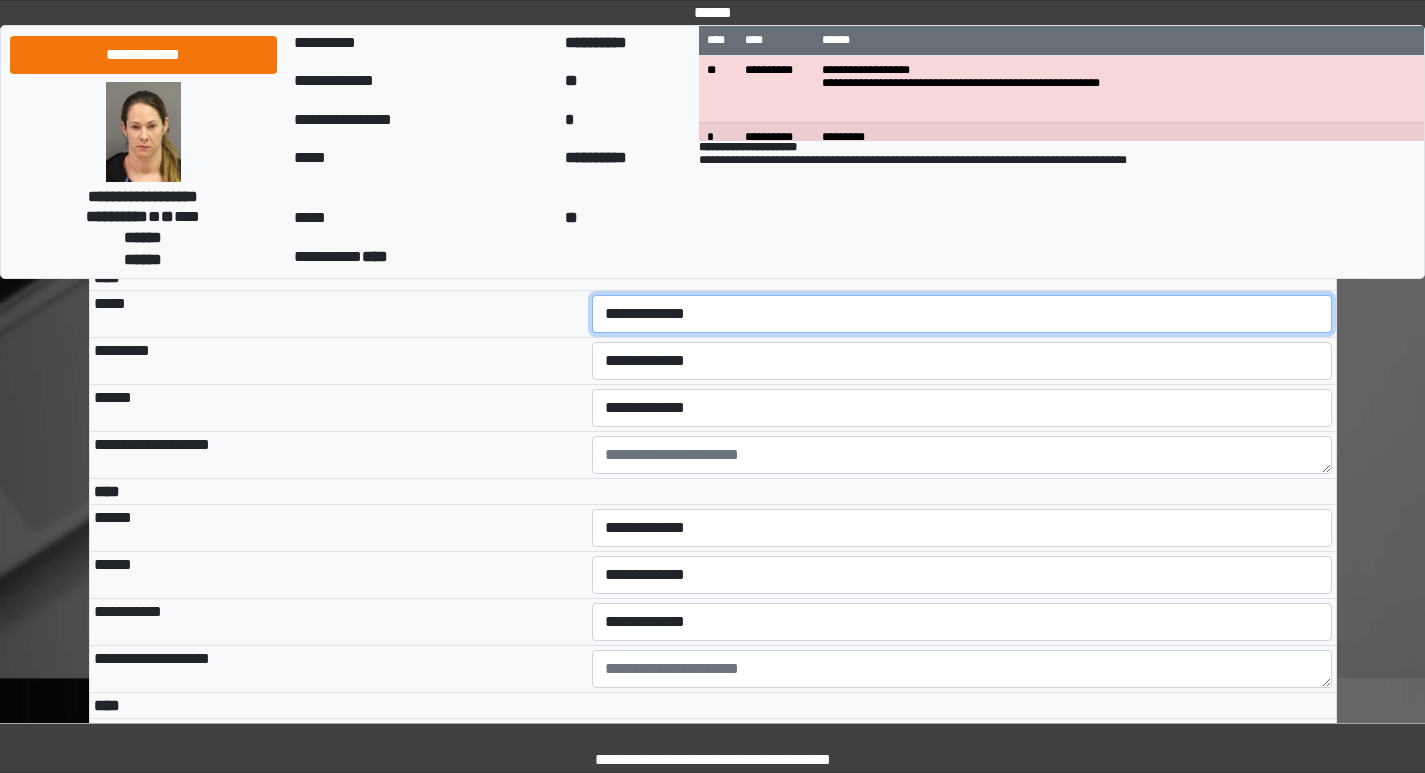 click on "**********" at bounding box center [962, 314] 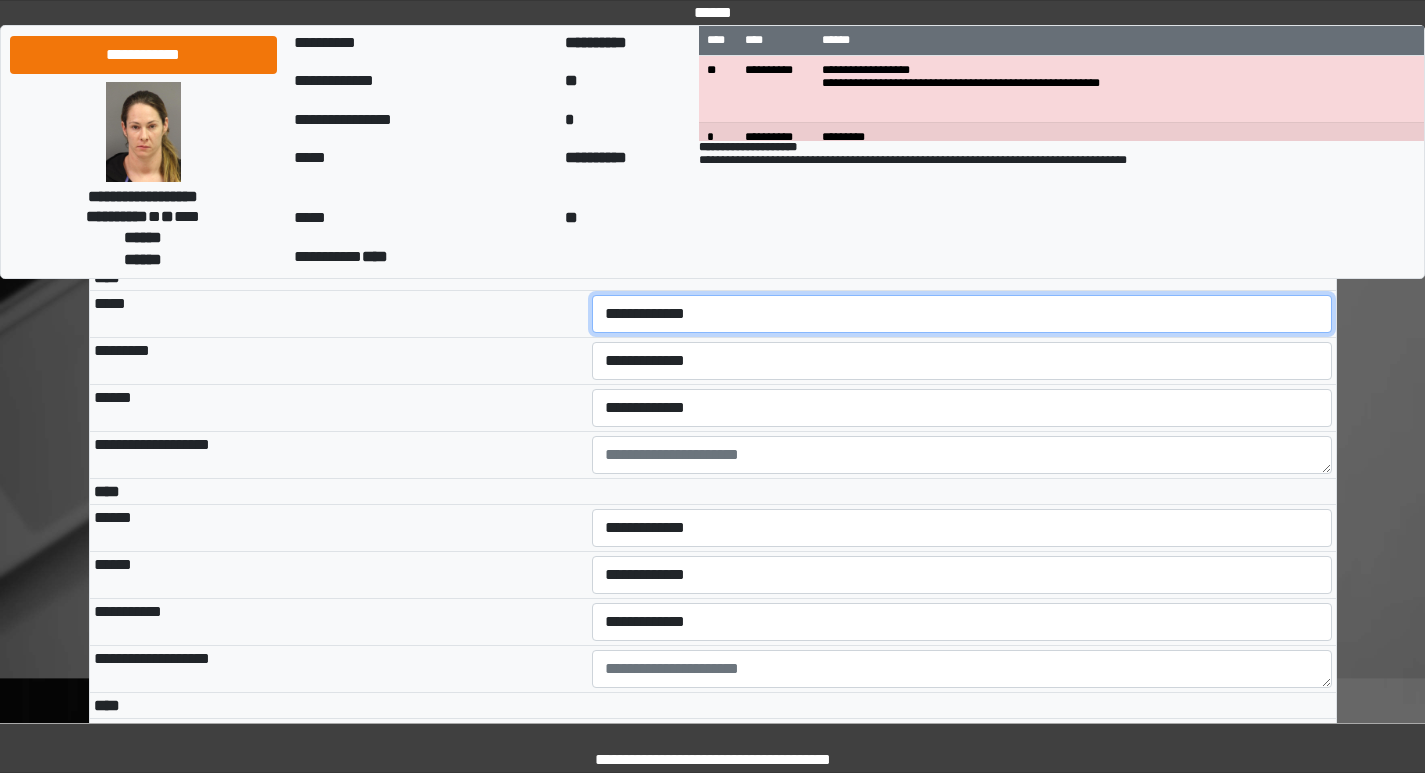 select on "***" 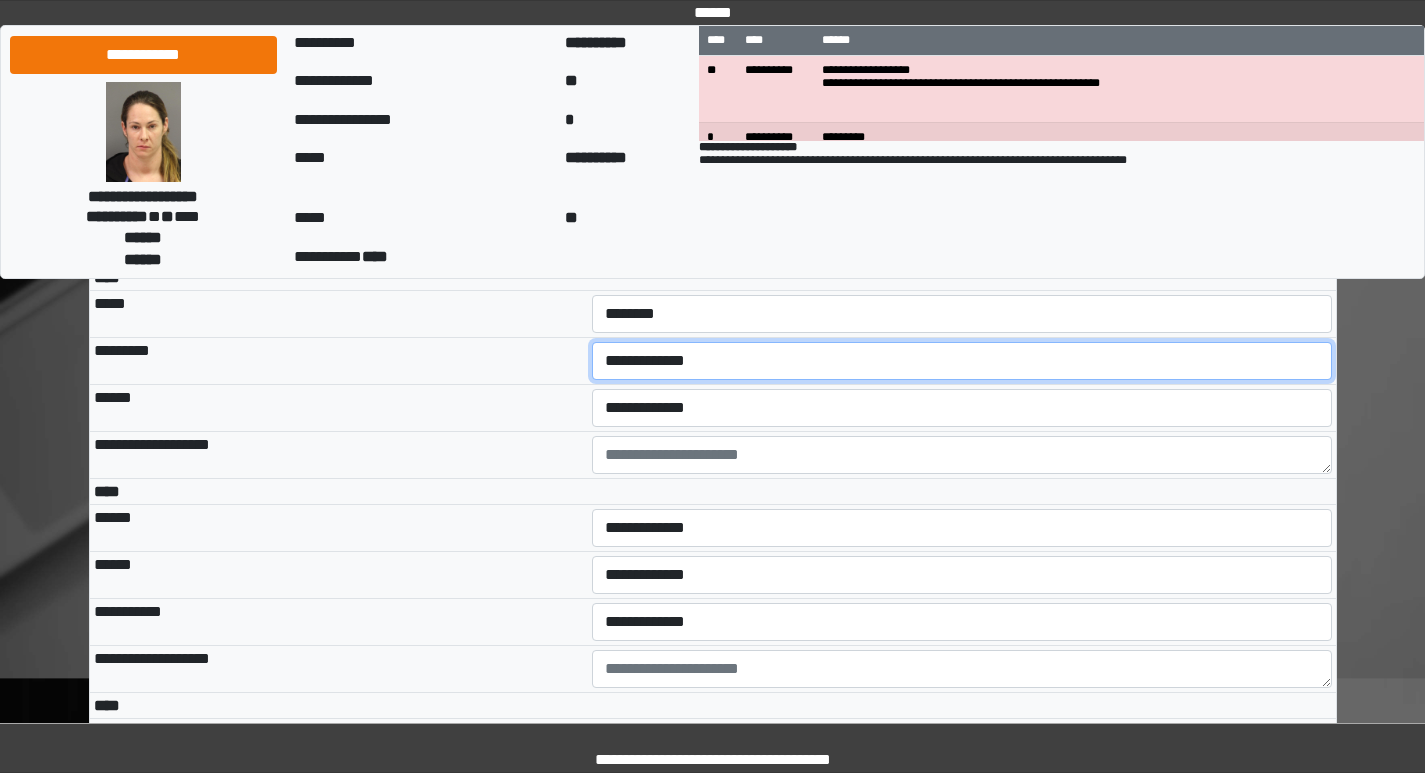 click on "**********" at bounding box center [962, 361] 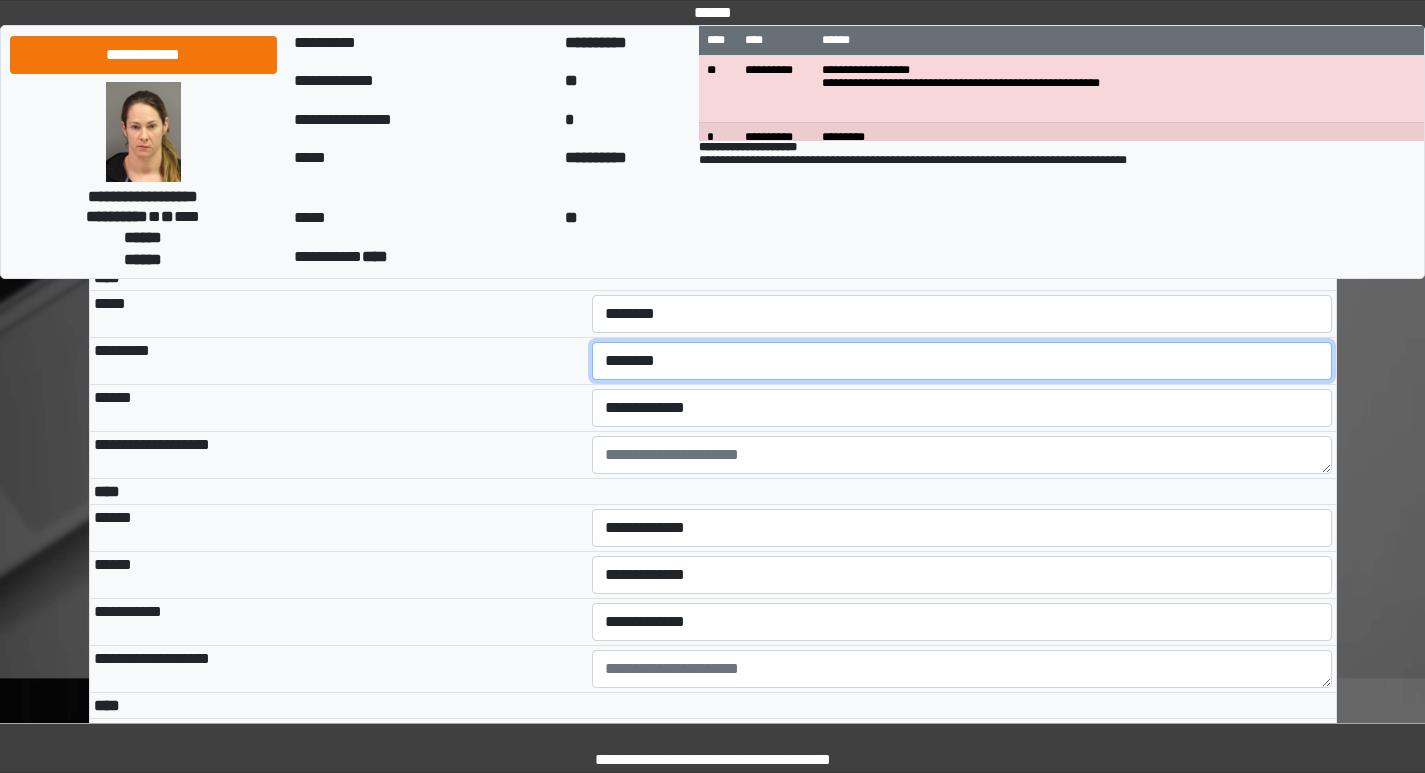 click on "**********" at bounding box center [962, 361] 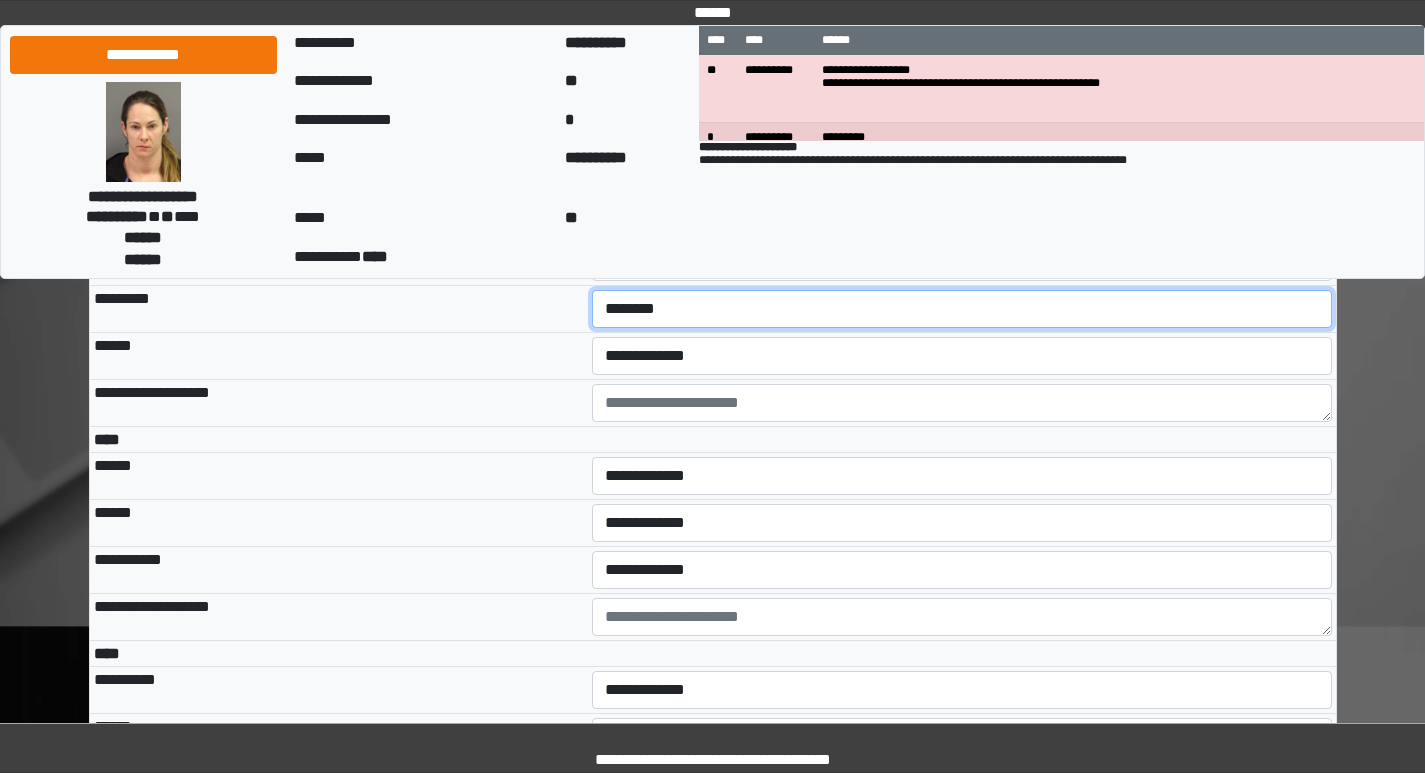 scroll, scrollTop: 3900, scrollLeft: 0, axis: vertical 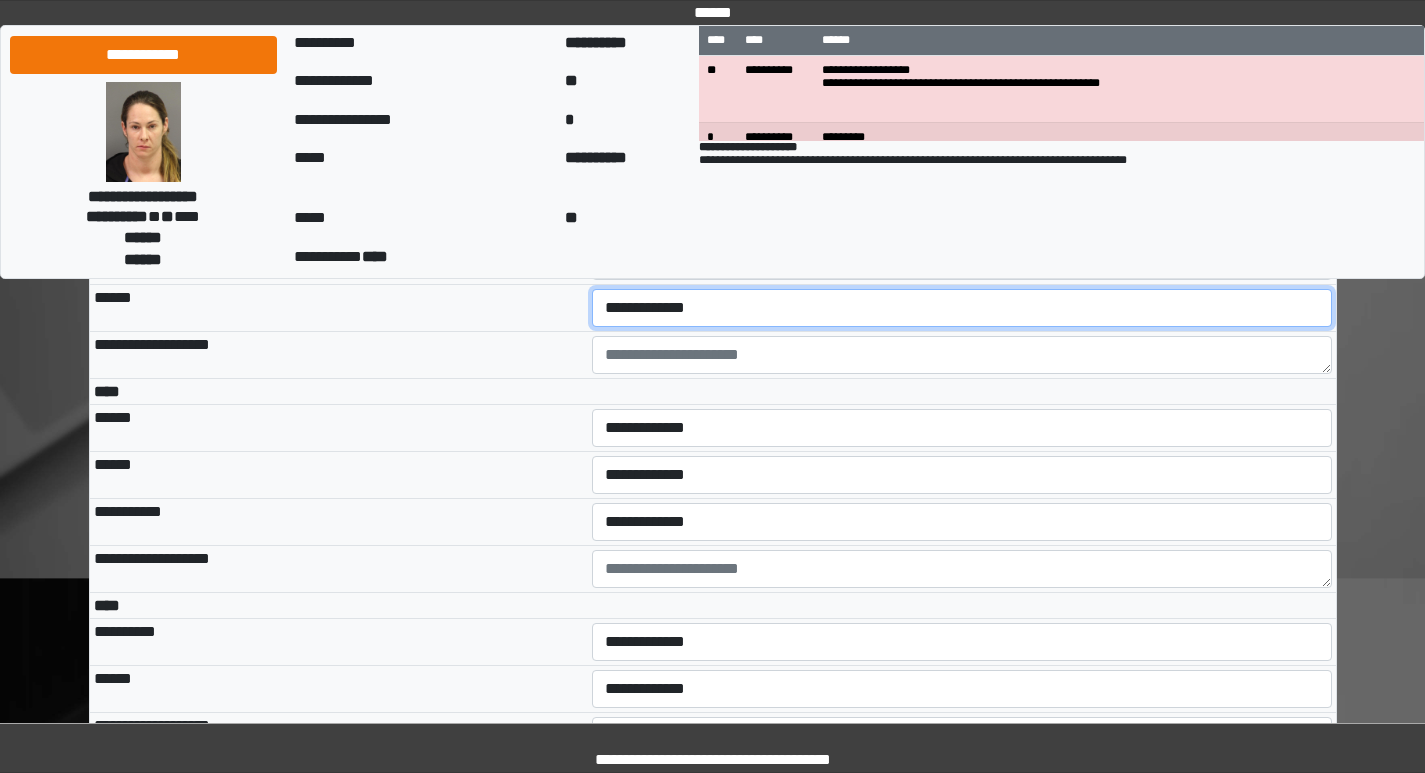 click on "**********" at bounding box center (962, 308) 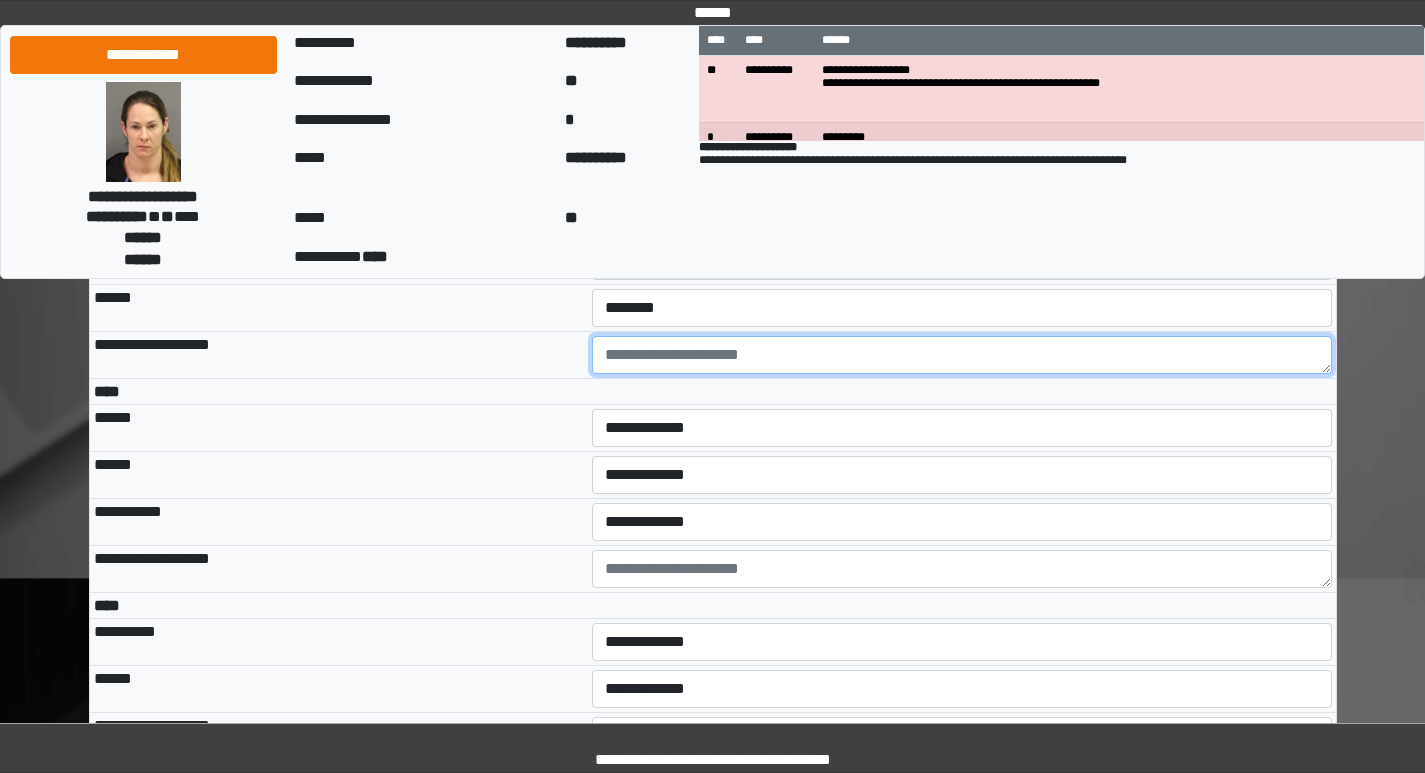 click at bounding box center [962, 355] 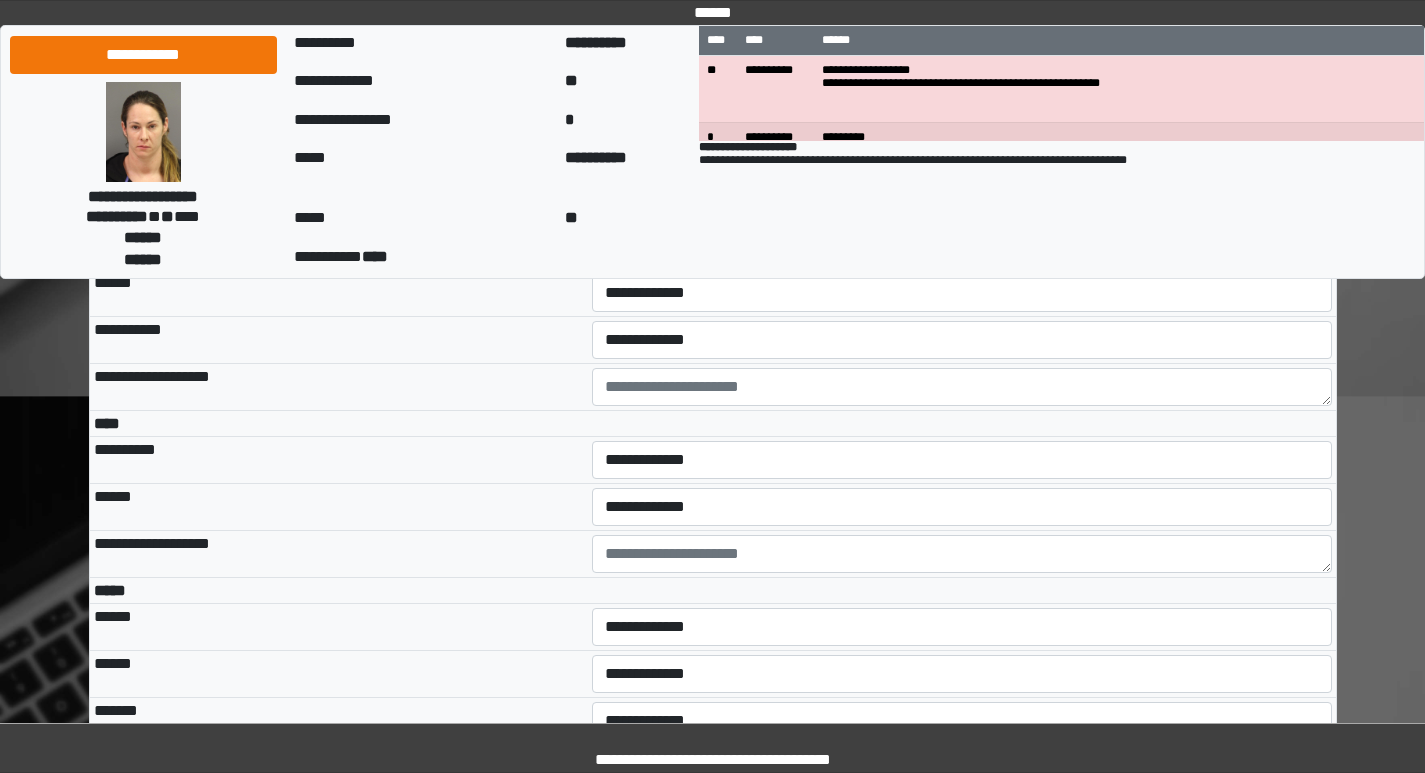scroll, scrollTop: 4100, scrollLeft: 0, axis: vertical 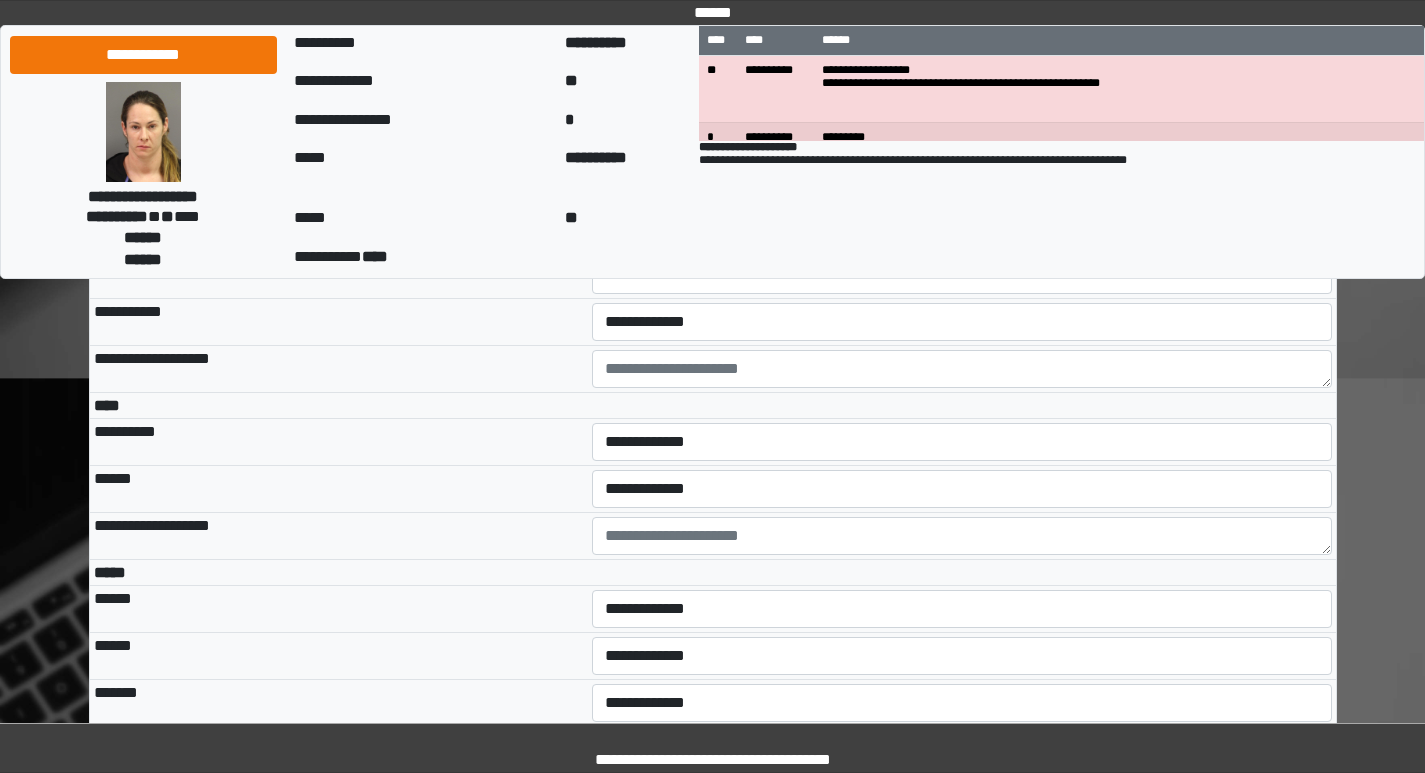 type on "**********" 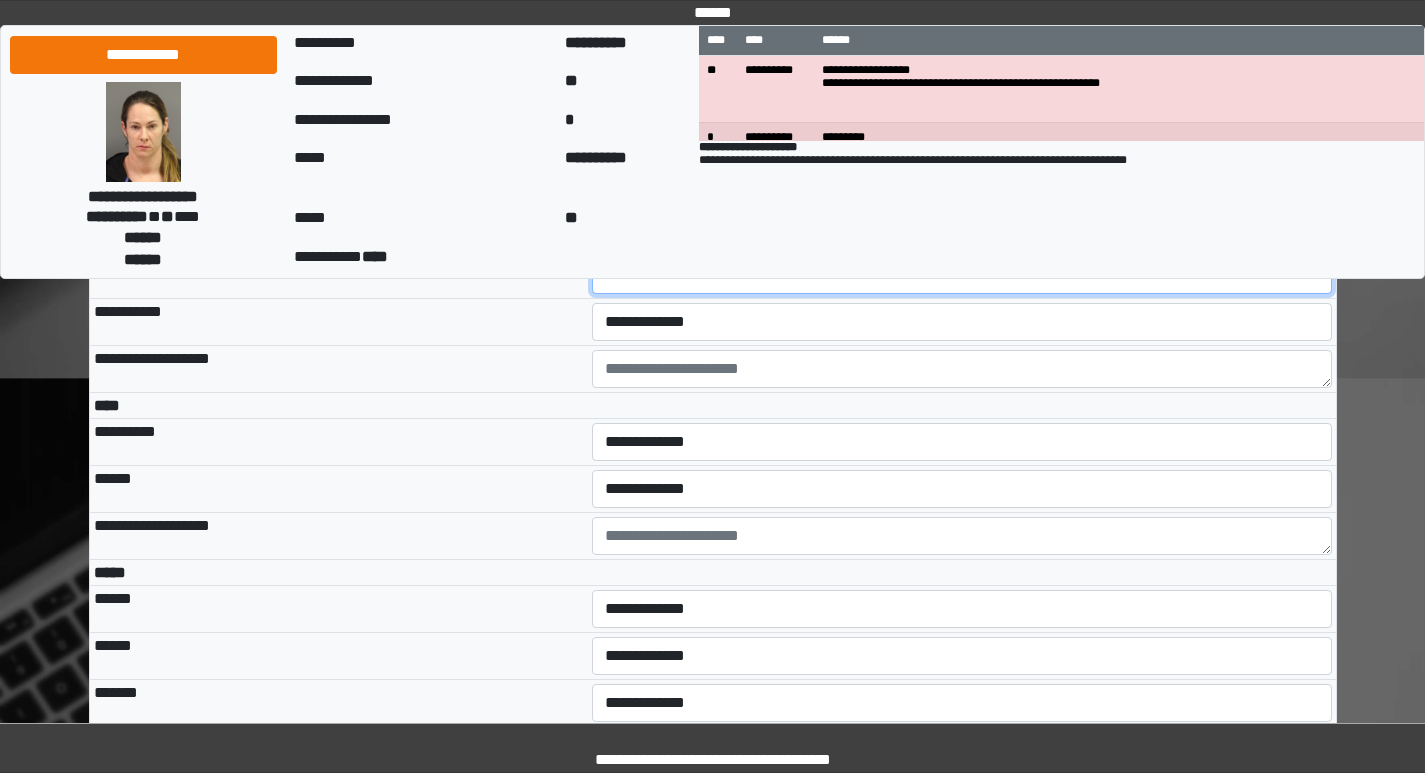 click on "**********" at bounding box center (962, 275) 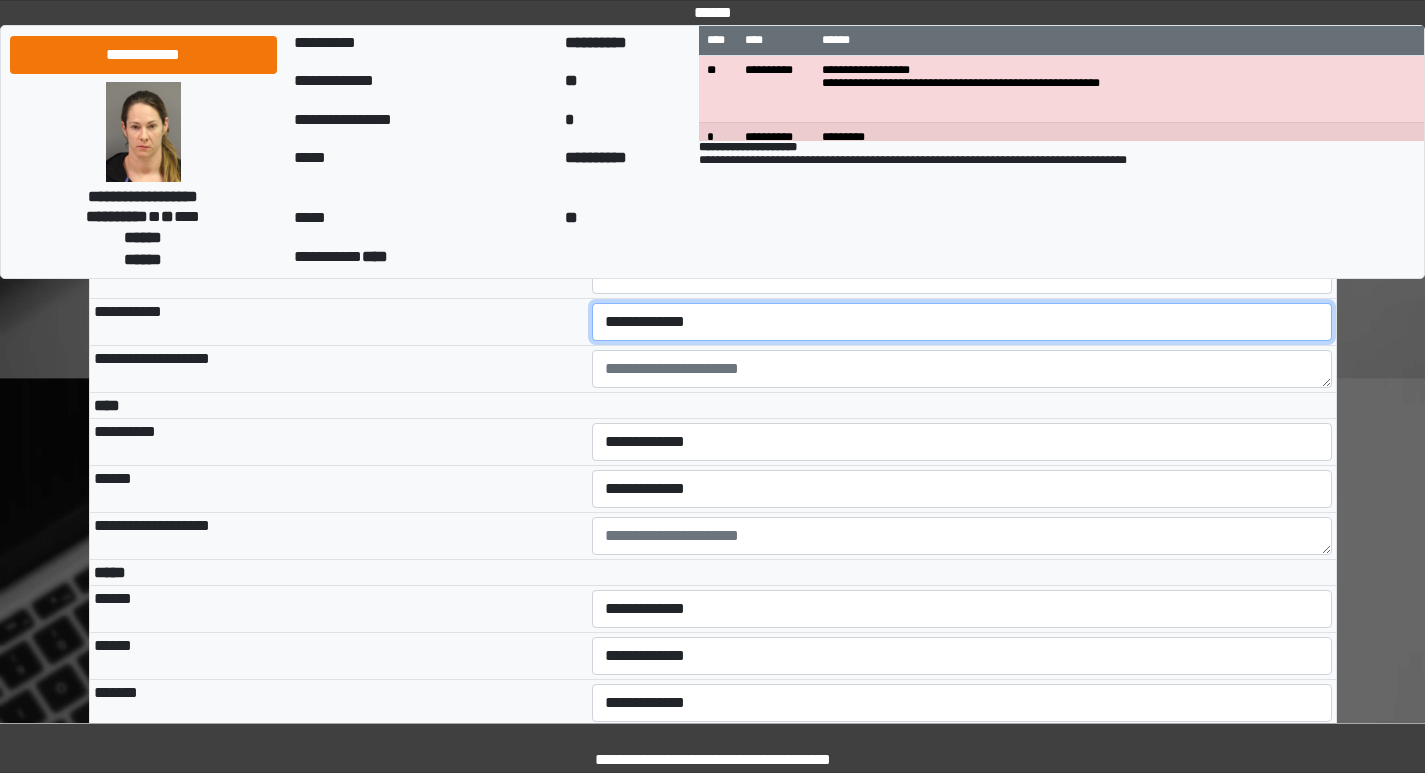 click on "**********" at bounding box center [962, 322] 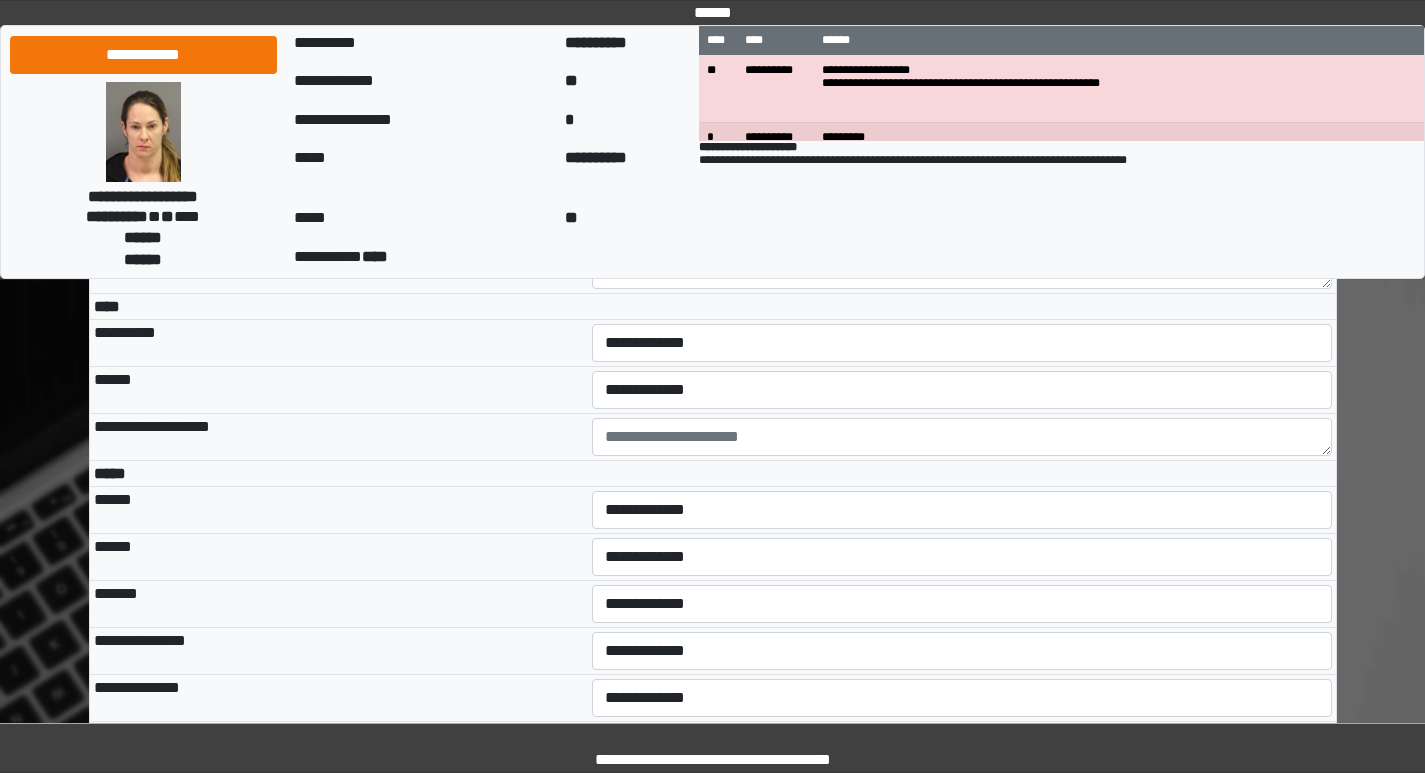 scroll, scrollTop: 4200, scrollLeft: 0, axis: vertical 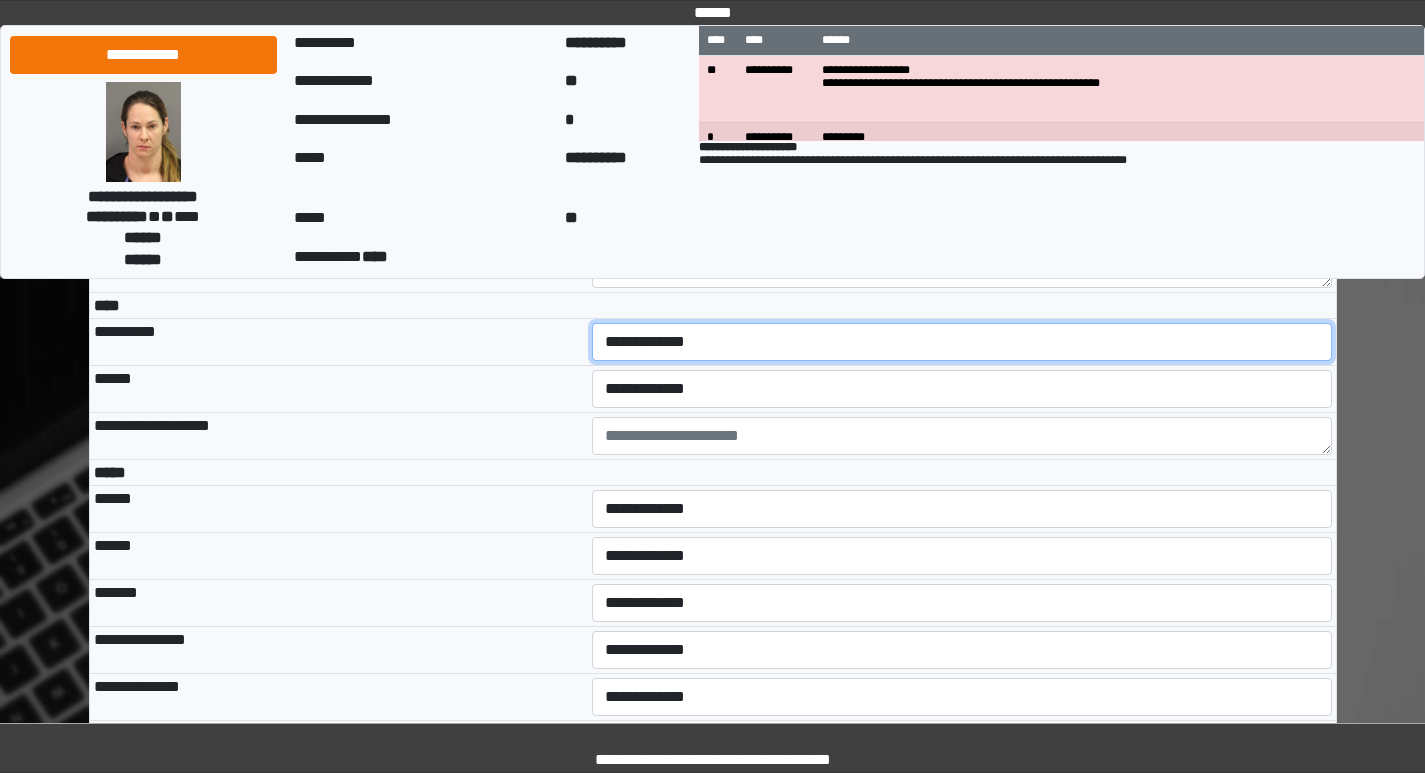 click on "**********" at bounding box center [962, 342] 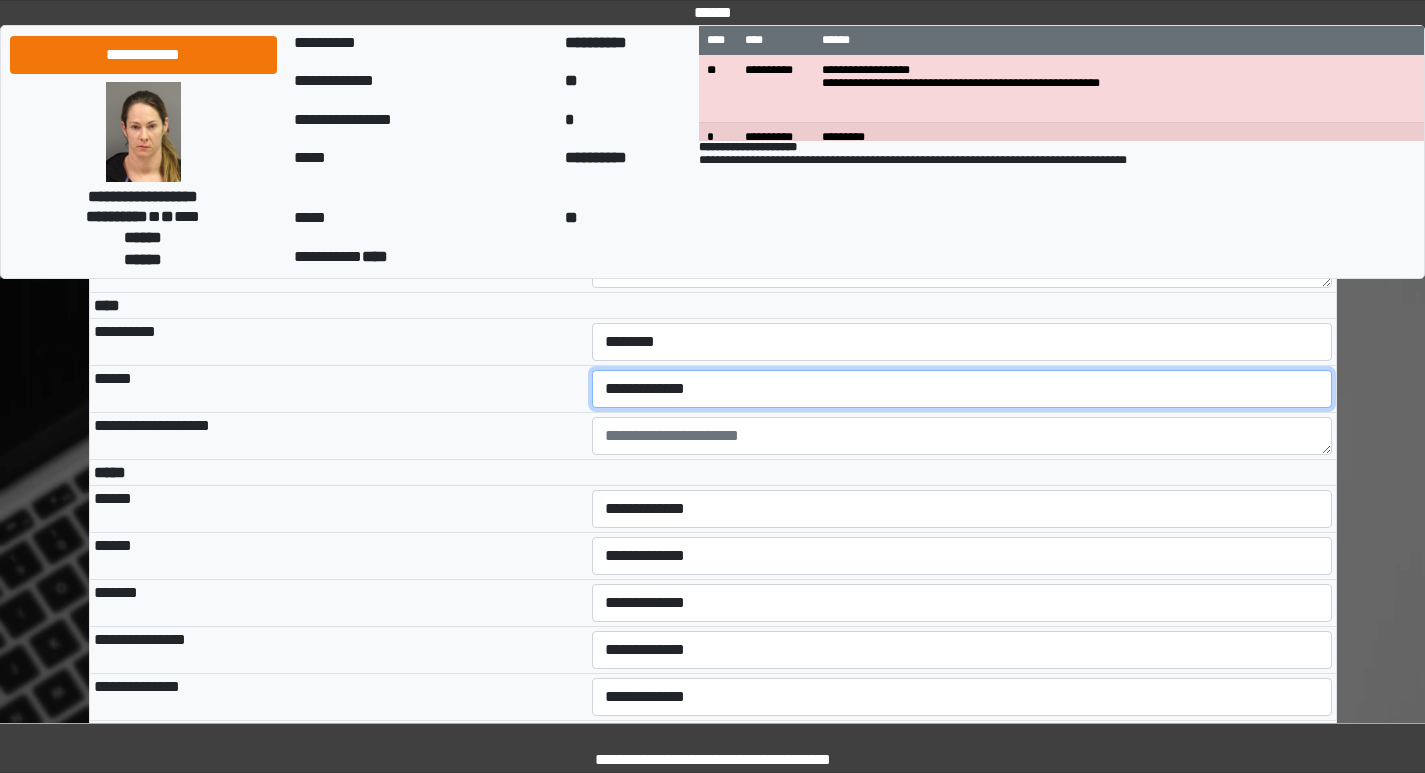 click on "**********" at bounding box center (962, 389) 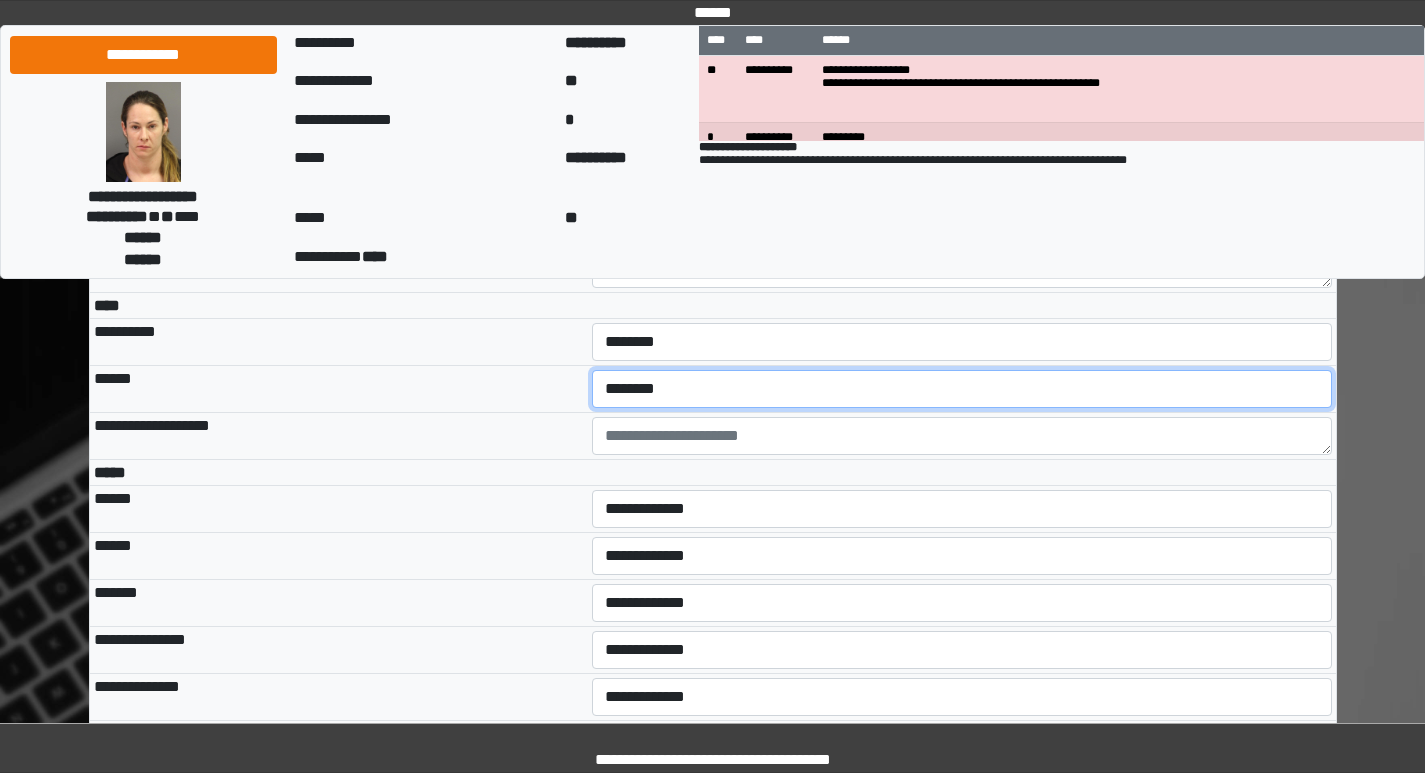click on "**********" at bounding box center (962, 389) 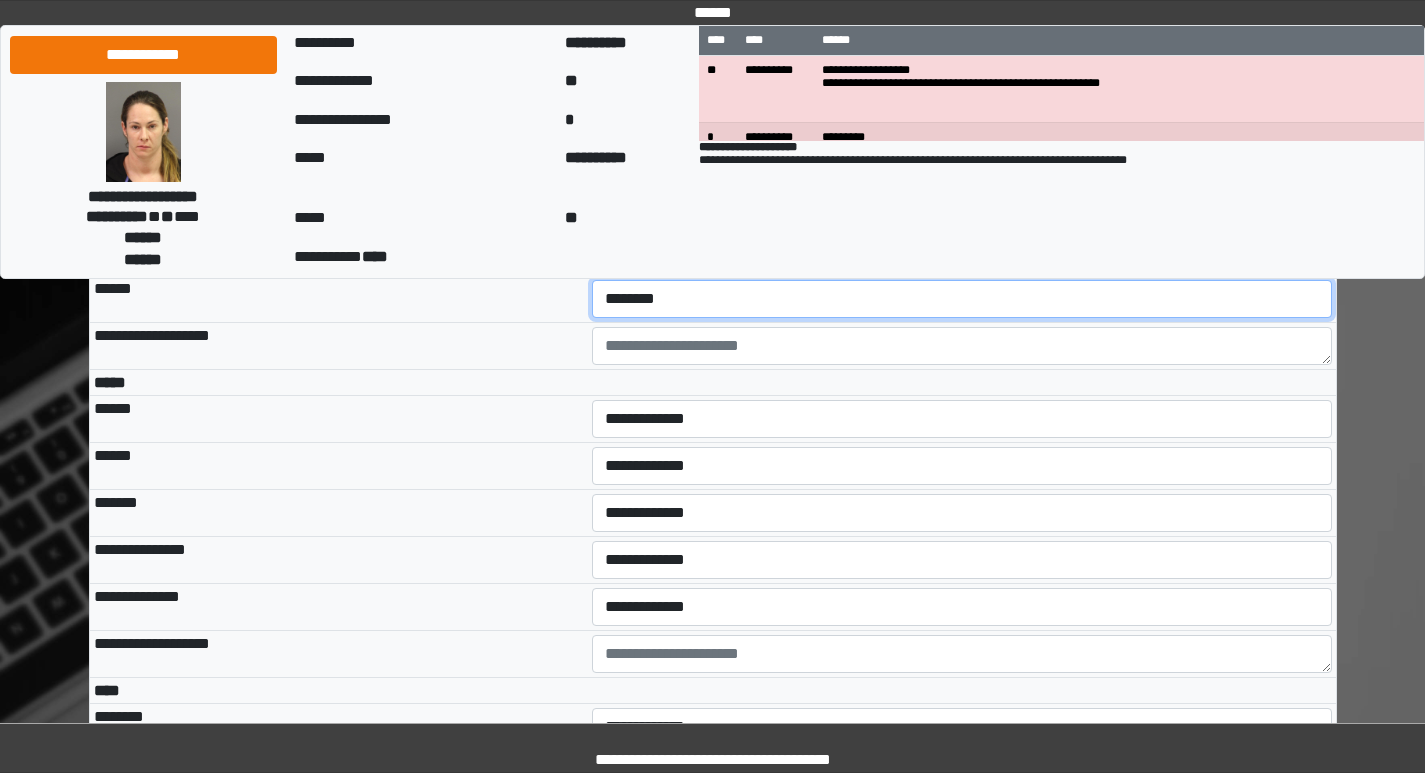 scroll, scrollTop: 4400, scrollLeft: 0, axis: vertical 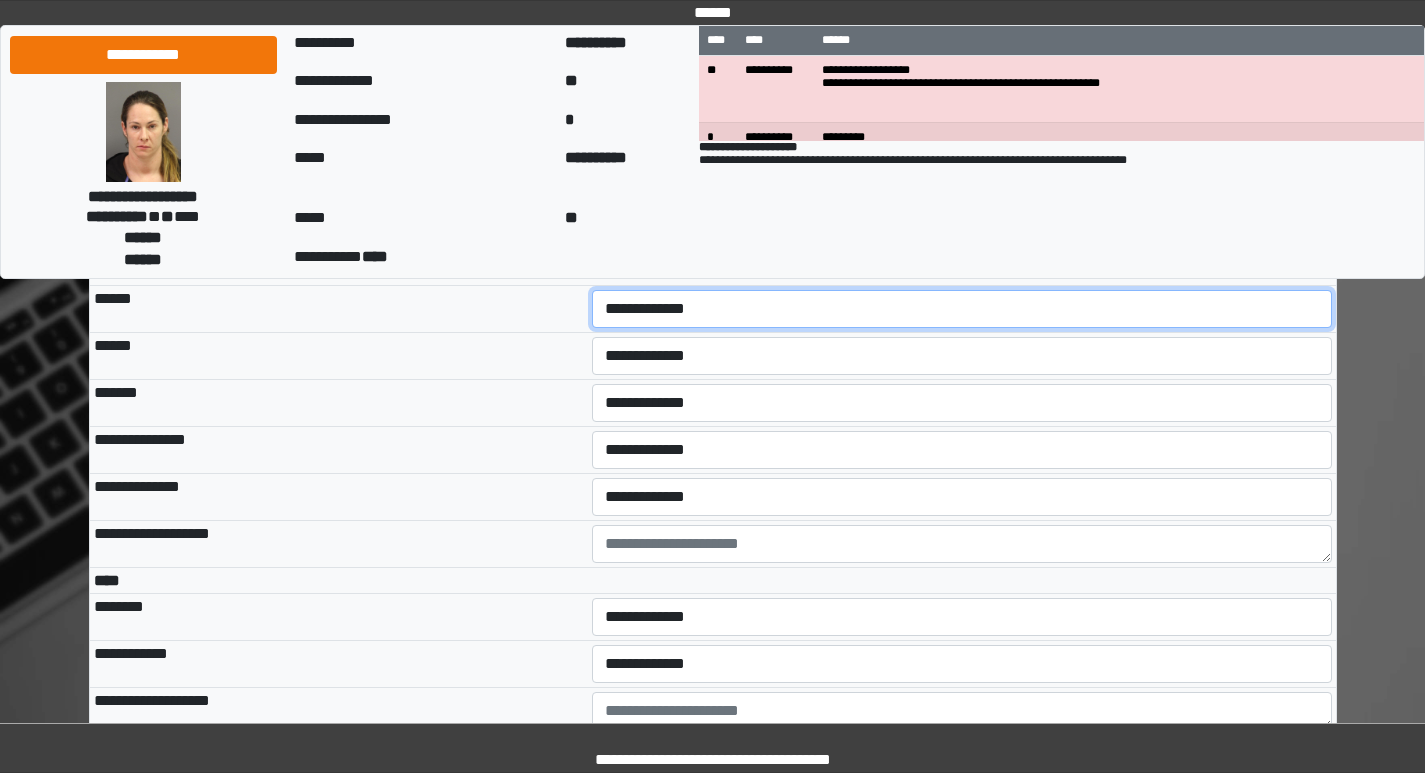 click on "**********" at bounding box center [962, 309] 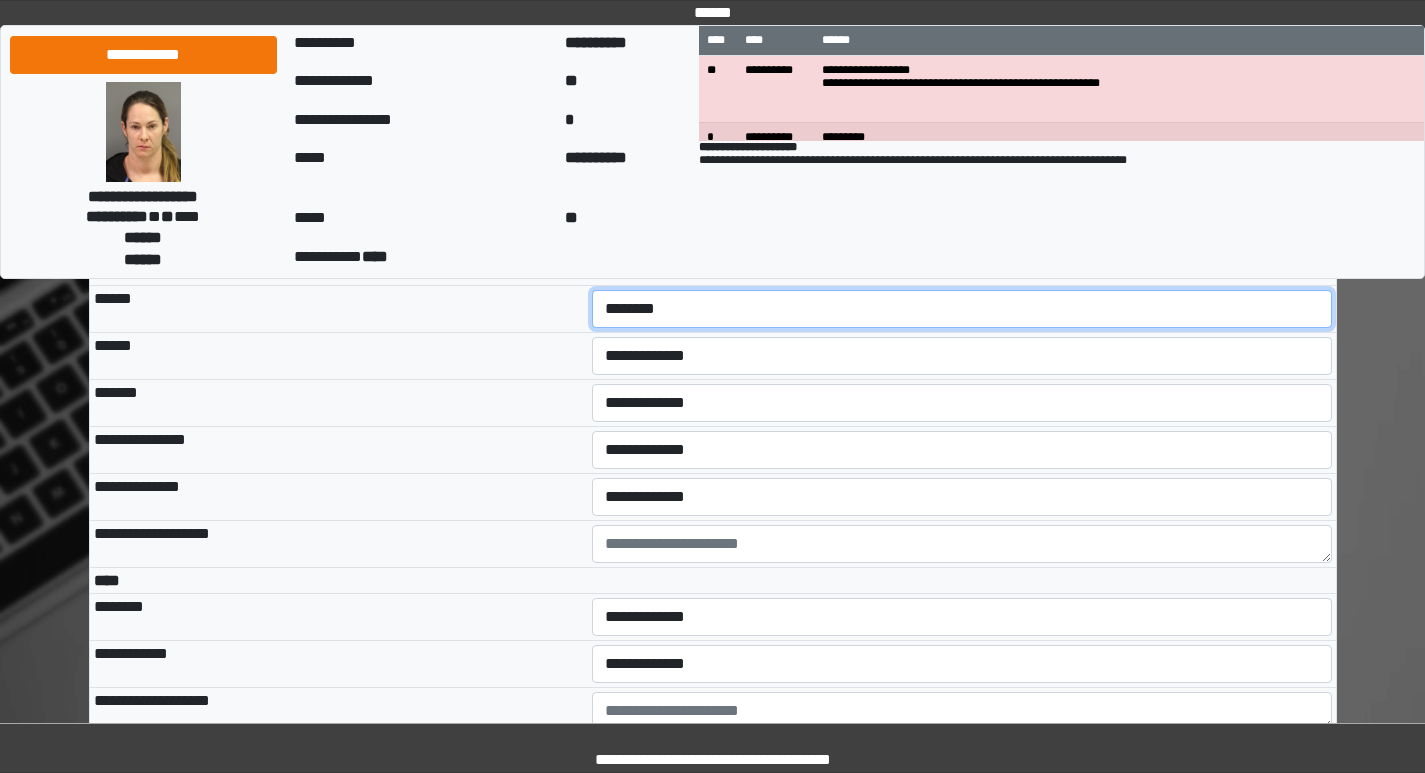 click on "**********" at bounding box center (962, 309) 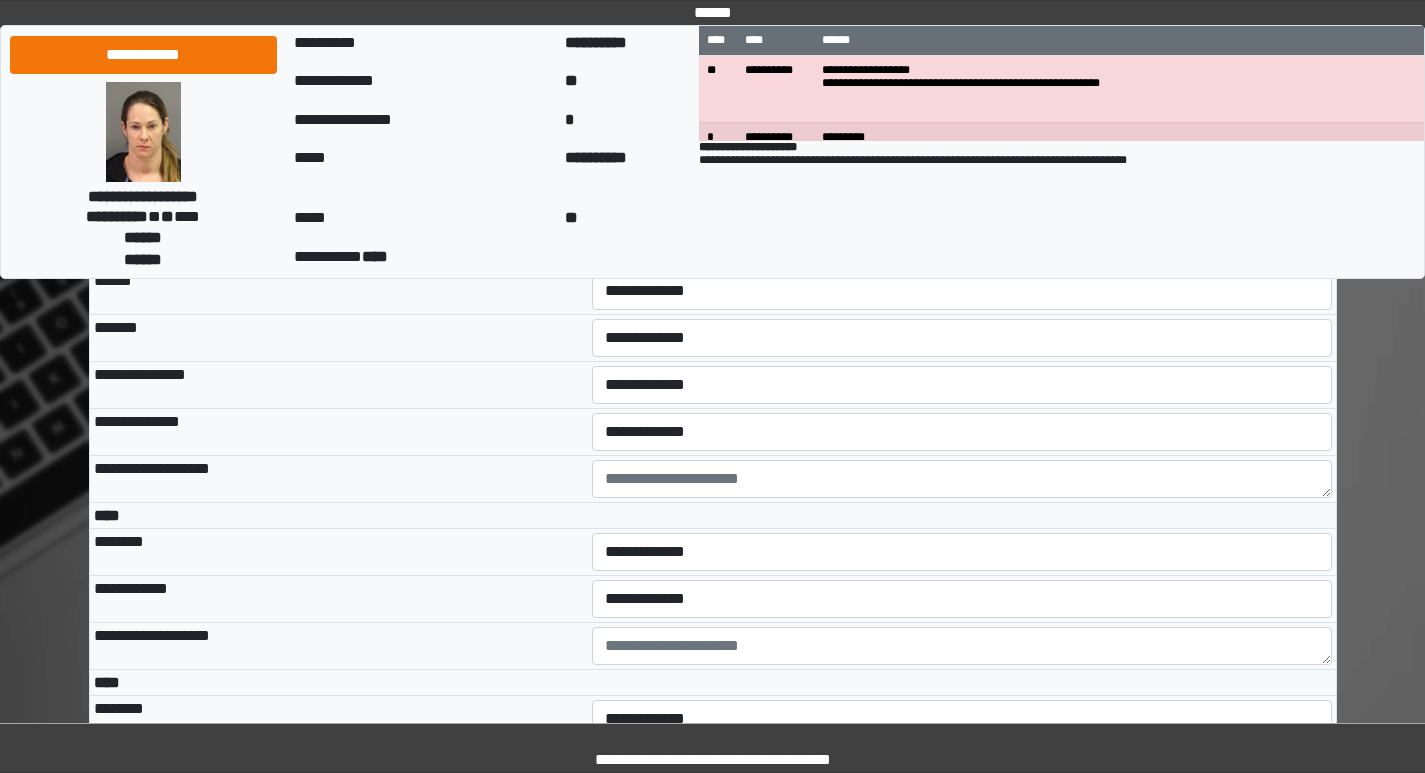 scroll, scrollTop: 4500, scrollLeft: 0, axis: vertical 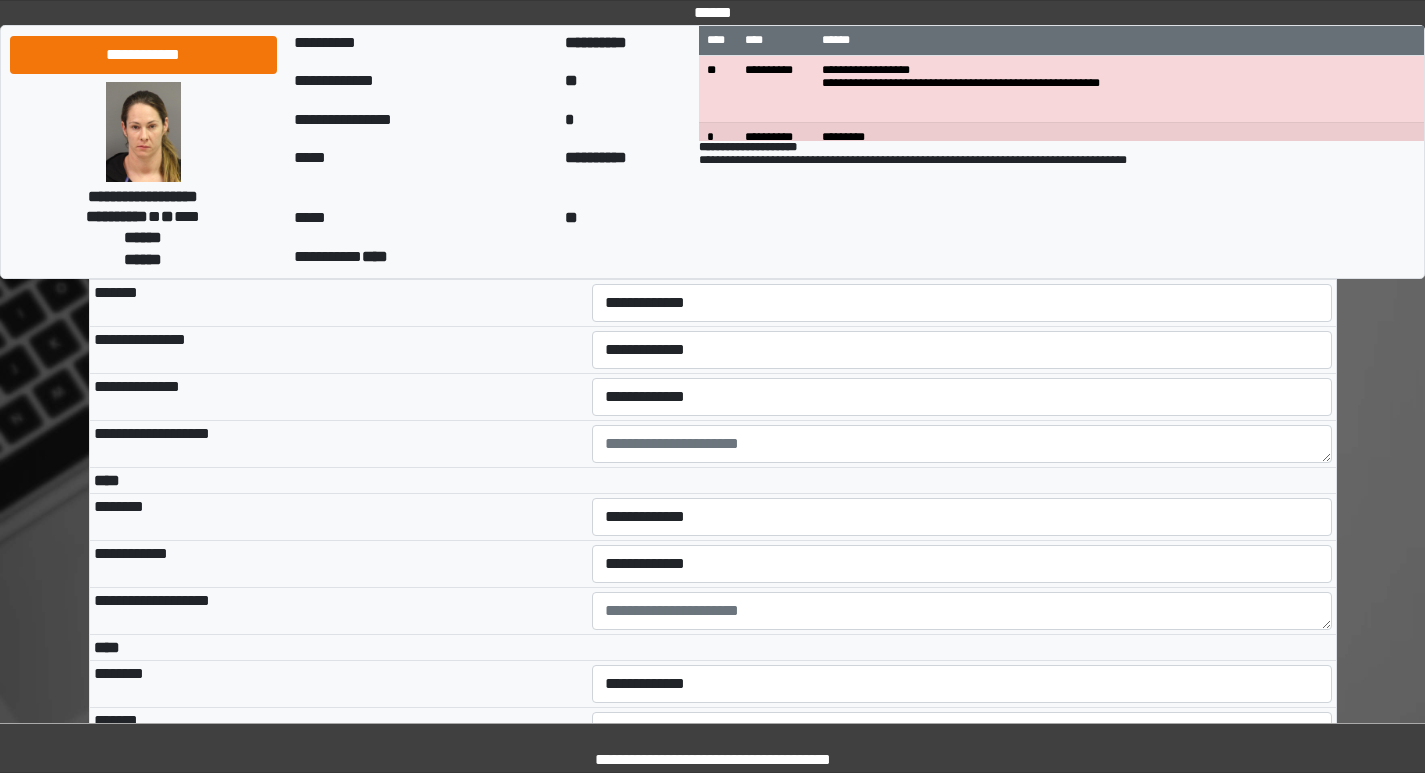 drag, startPoint x: 693, startPoint y: 395, endPoint x: 686, endPoint y: 411, distance: 17.464249 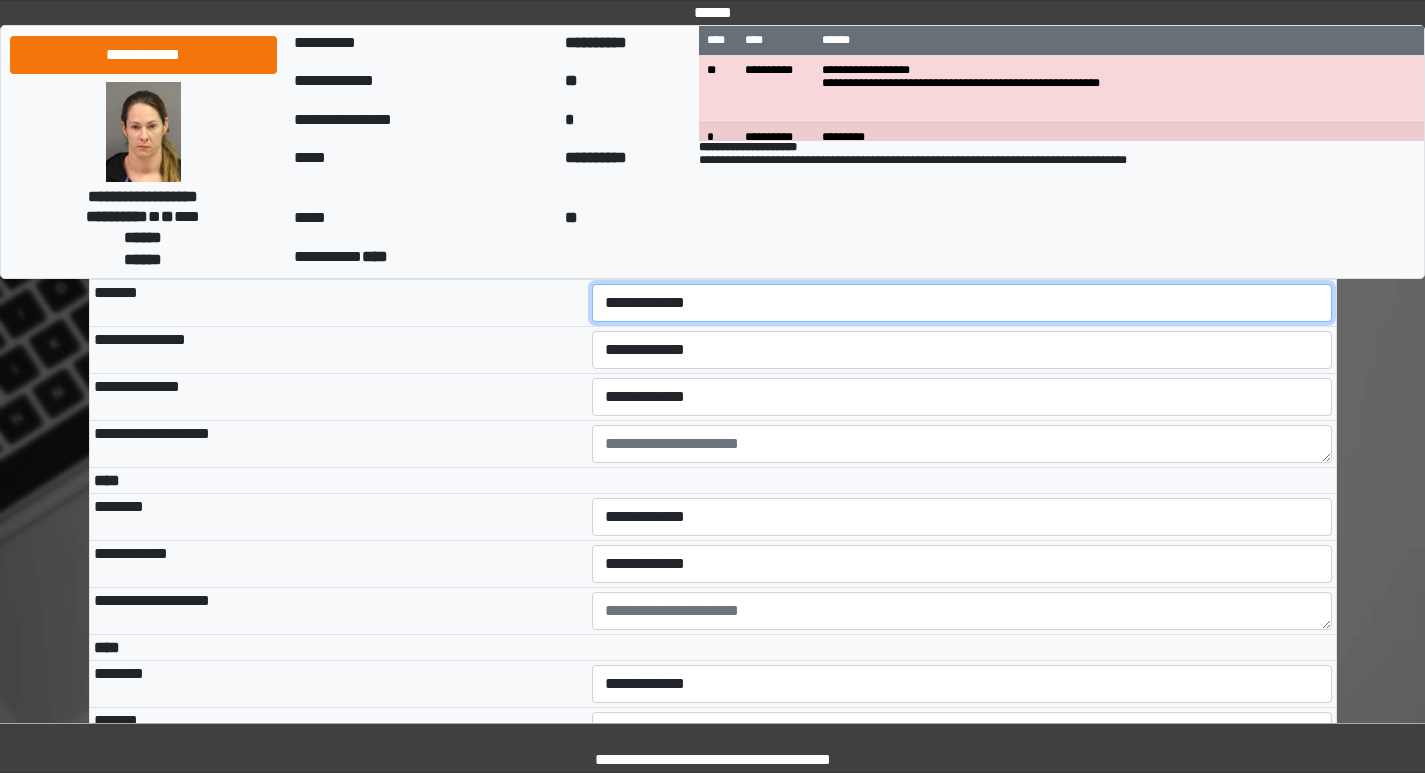 click on "**********" at bounding box center [962, 303] 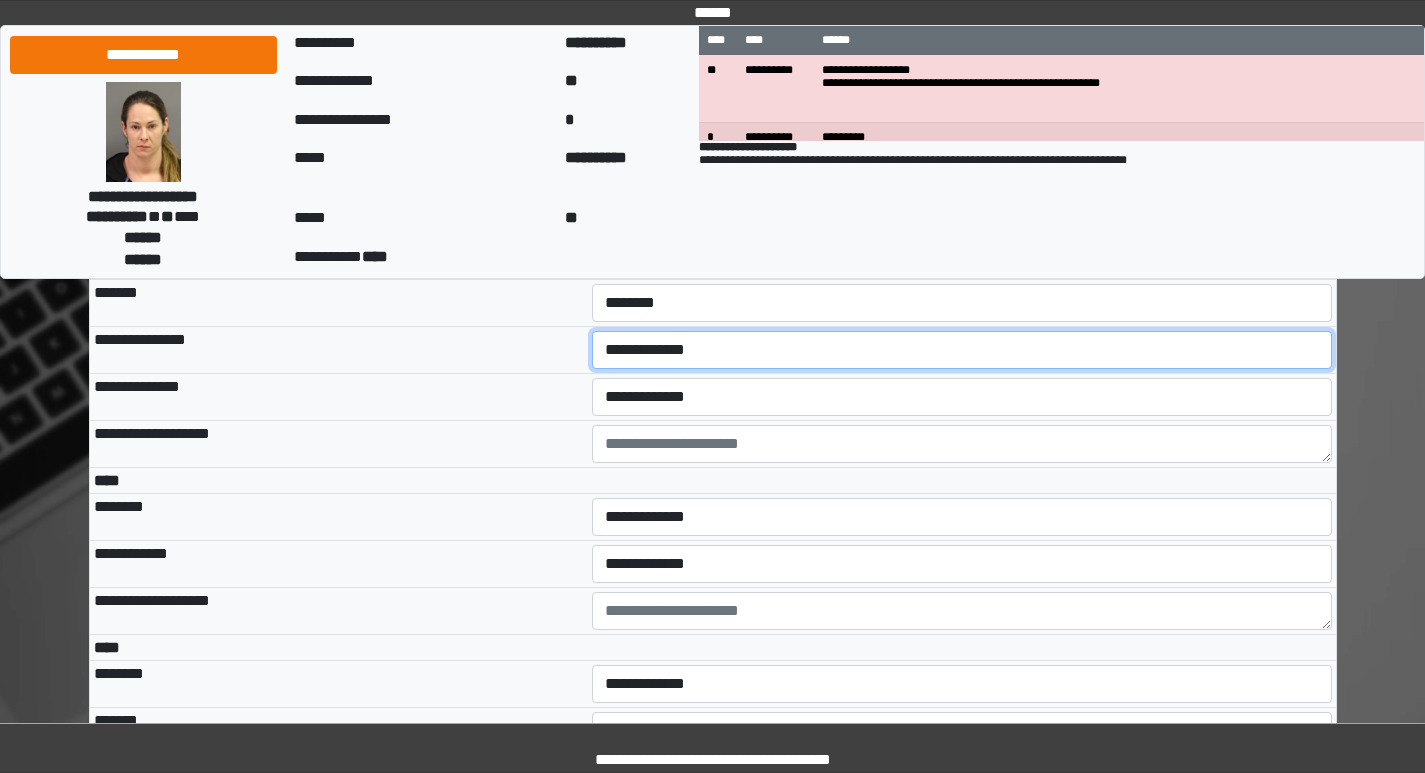 click on "**********" at bounding box center (962, 350) 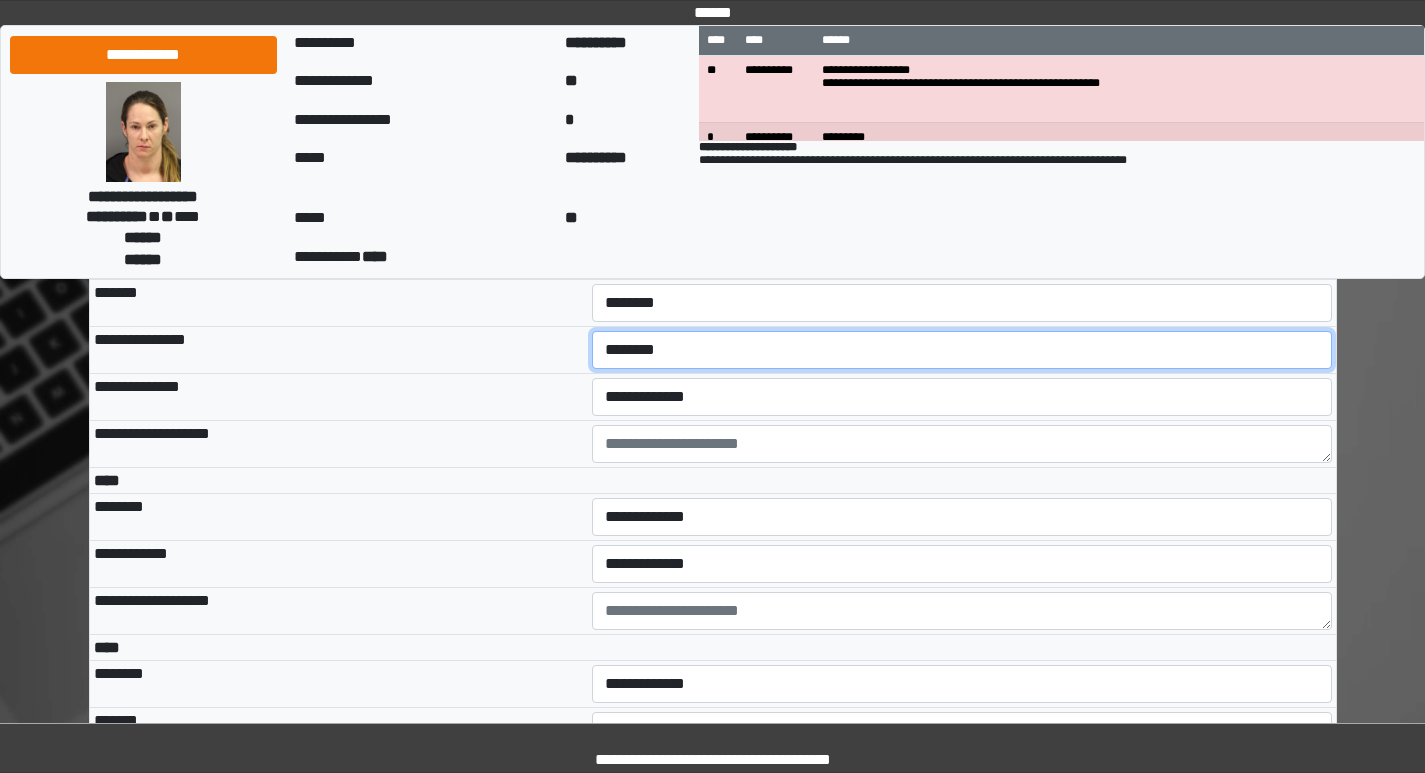 click on "**********" at bounding box center [962, 350] 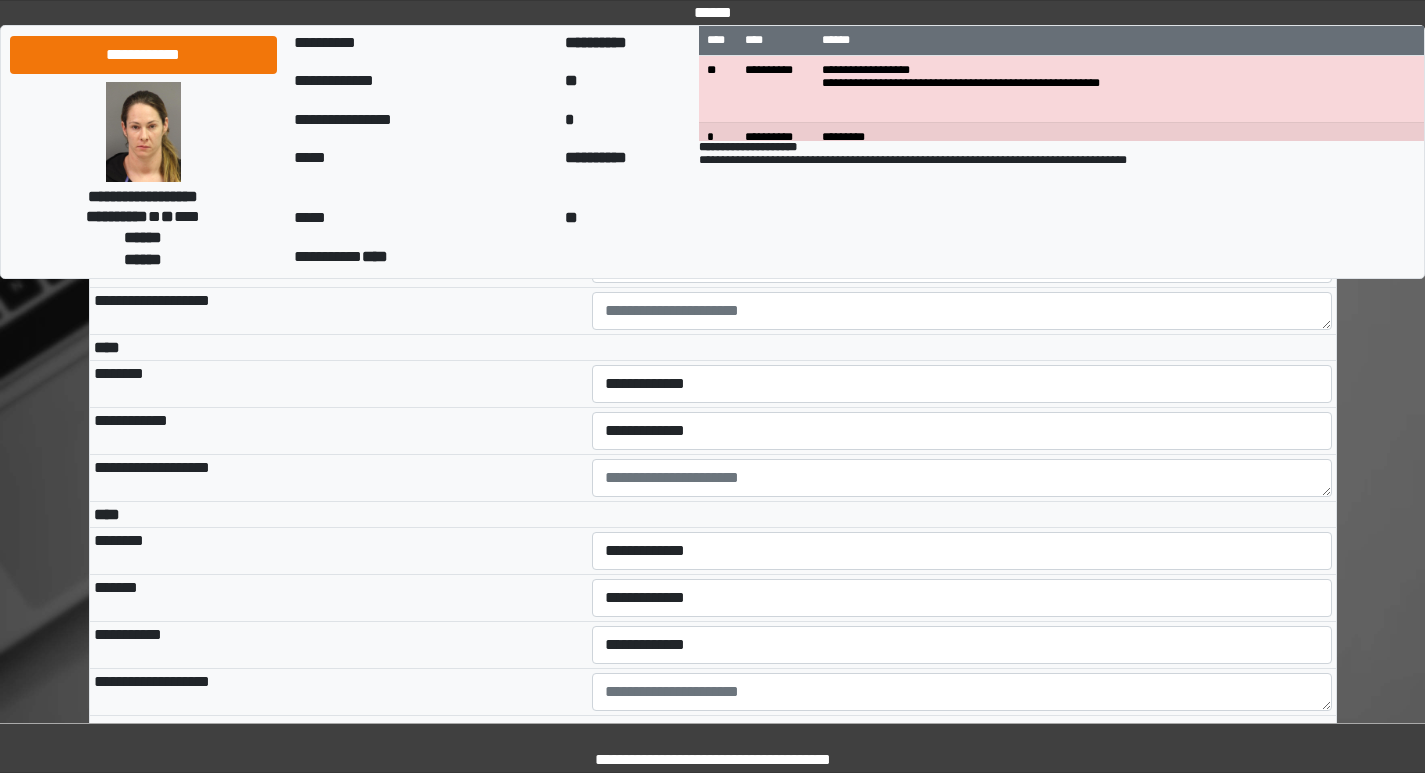 scroll, scrollTop: 4600, scrollLeft: 0, axis: vertical 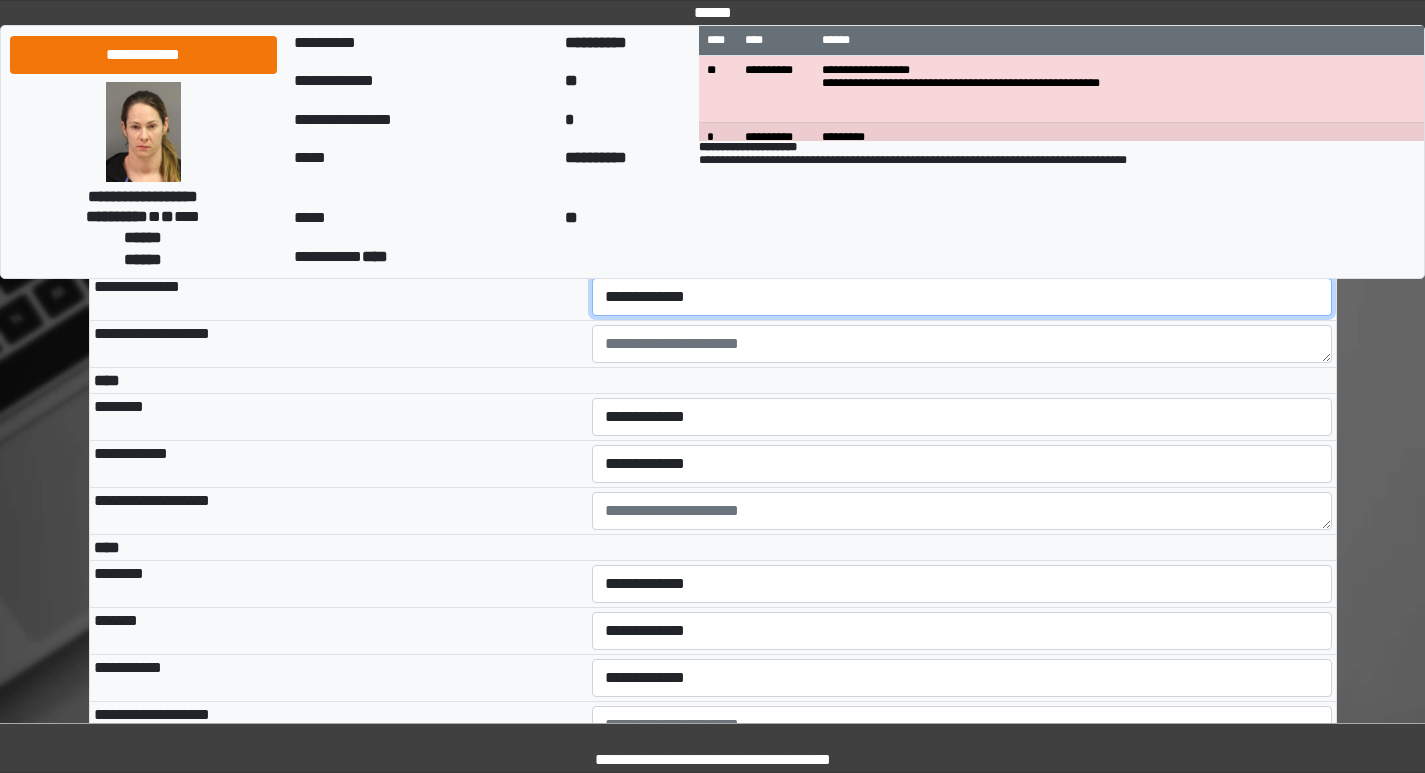 click on "**********" at bounding box center (962, 297) 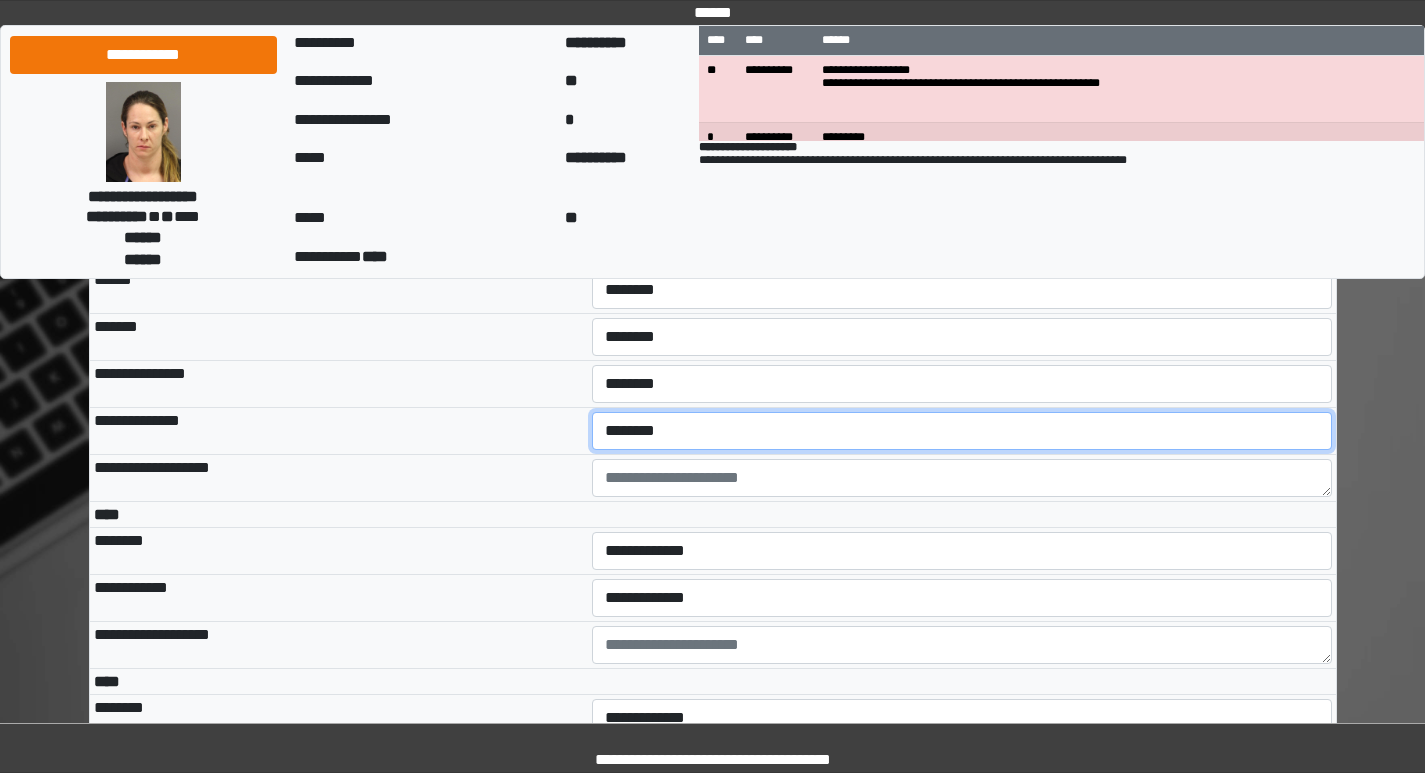 scroll, scrollTop: 4500, scrollLeft: 0, axis: vertical 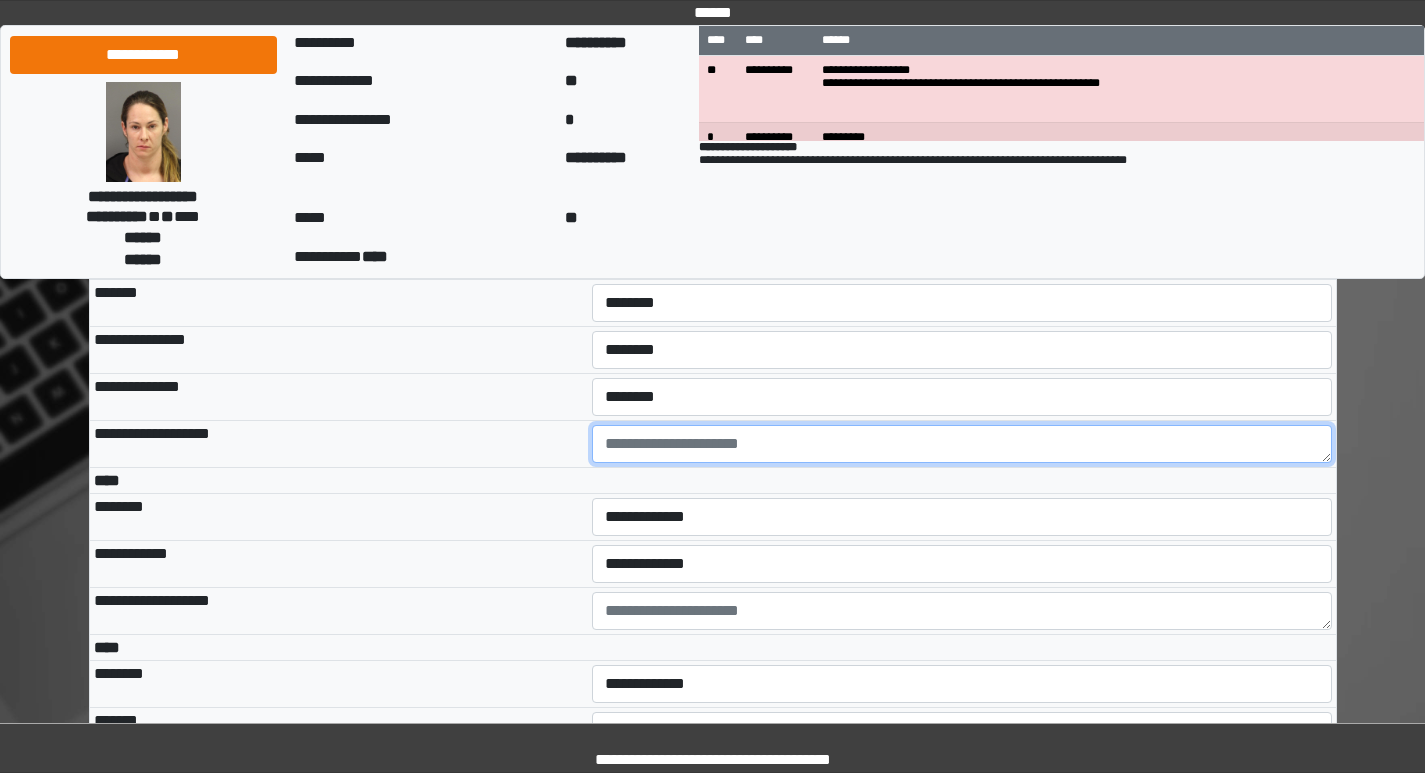 click at bounding box center (962, 444) 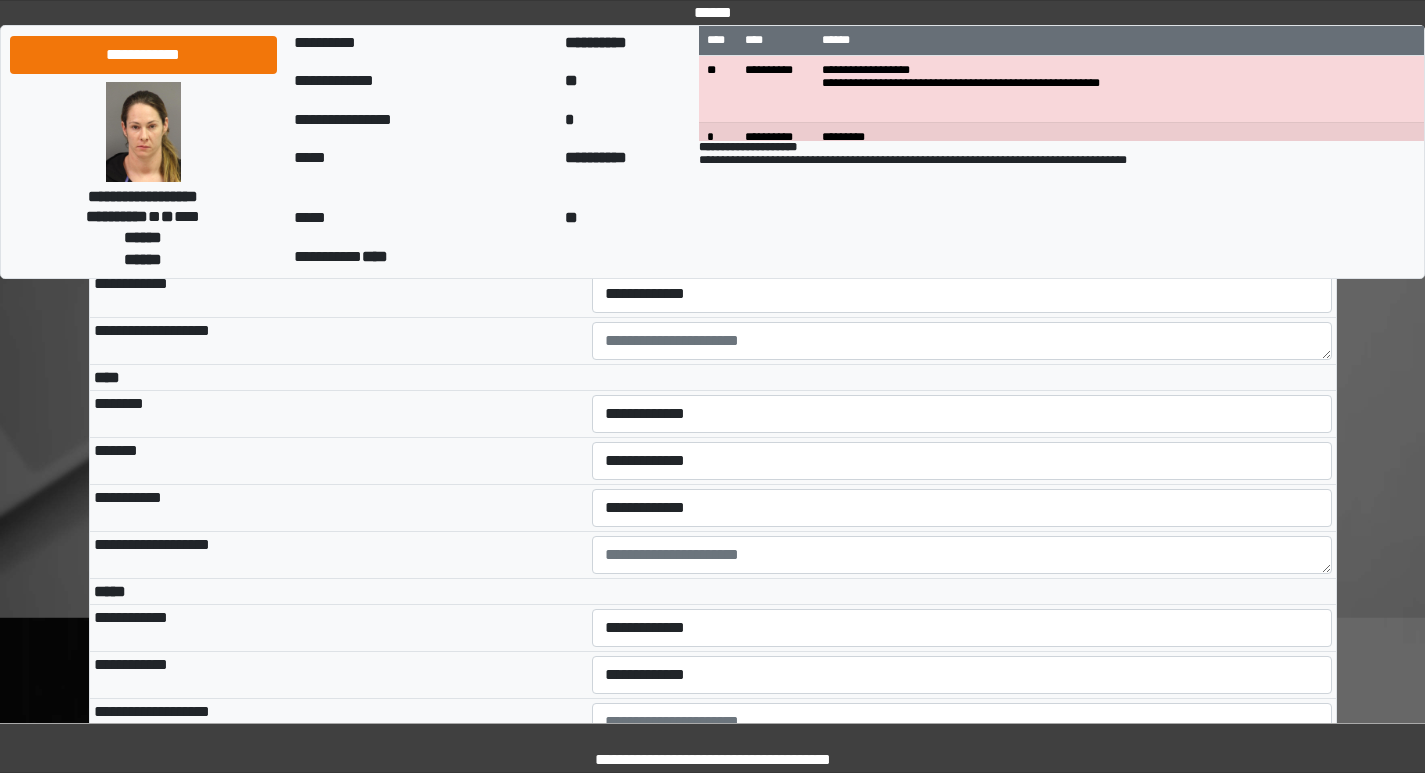 scroll, scrollTop: 4800, scrollLeft: 0, axis: vertical 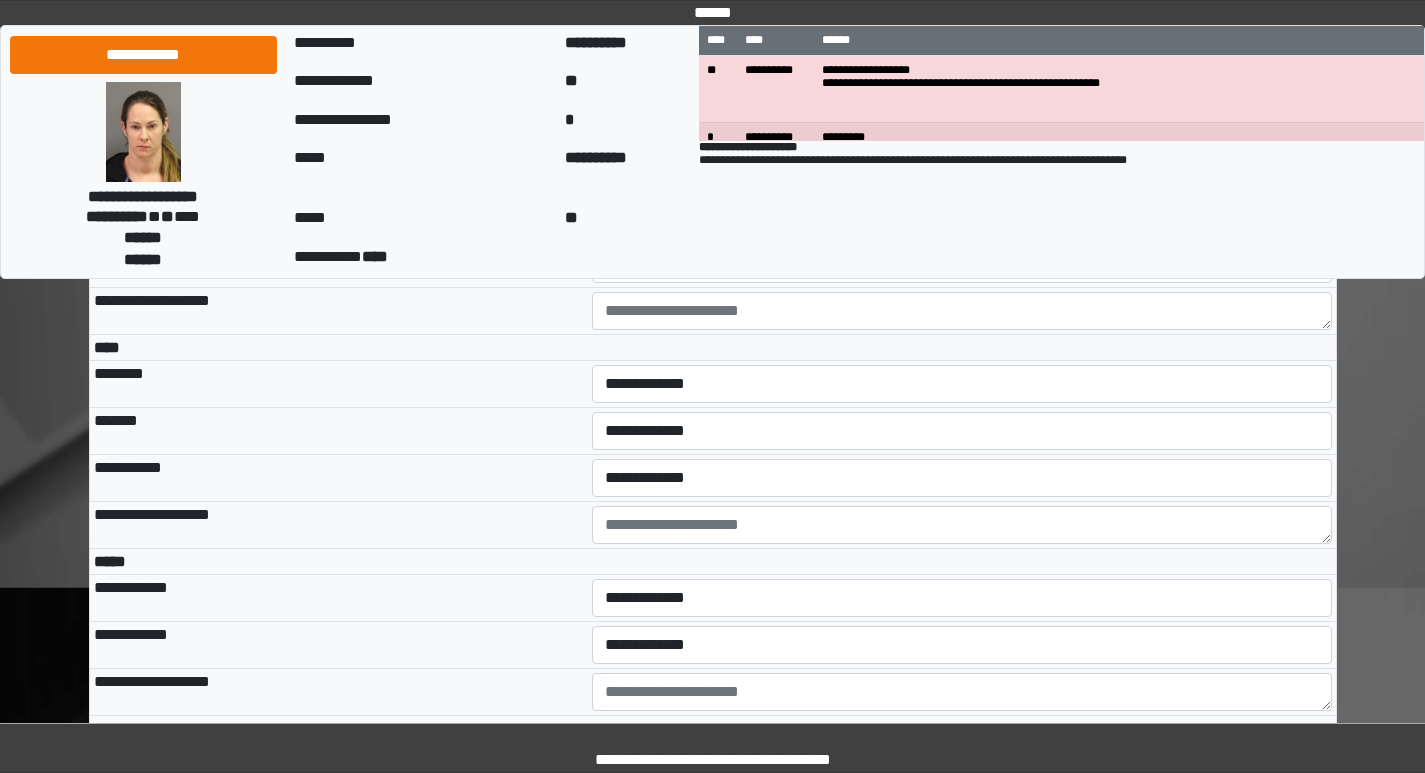 type on "***" 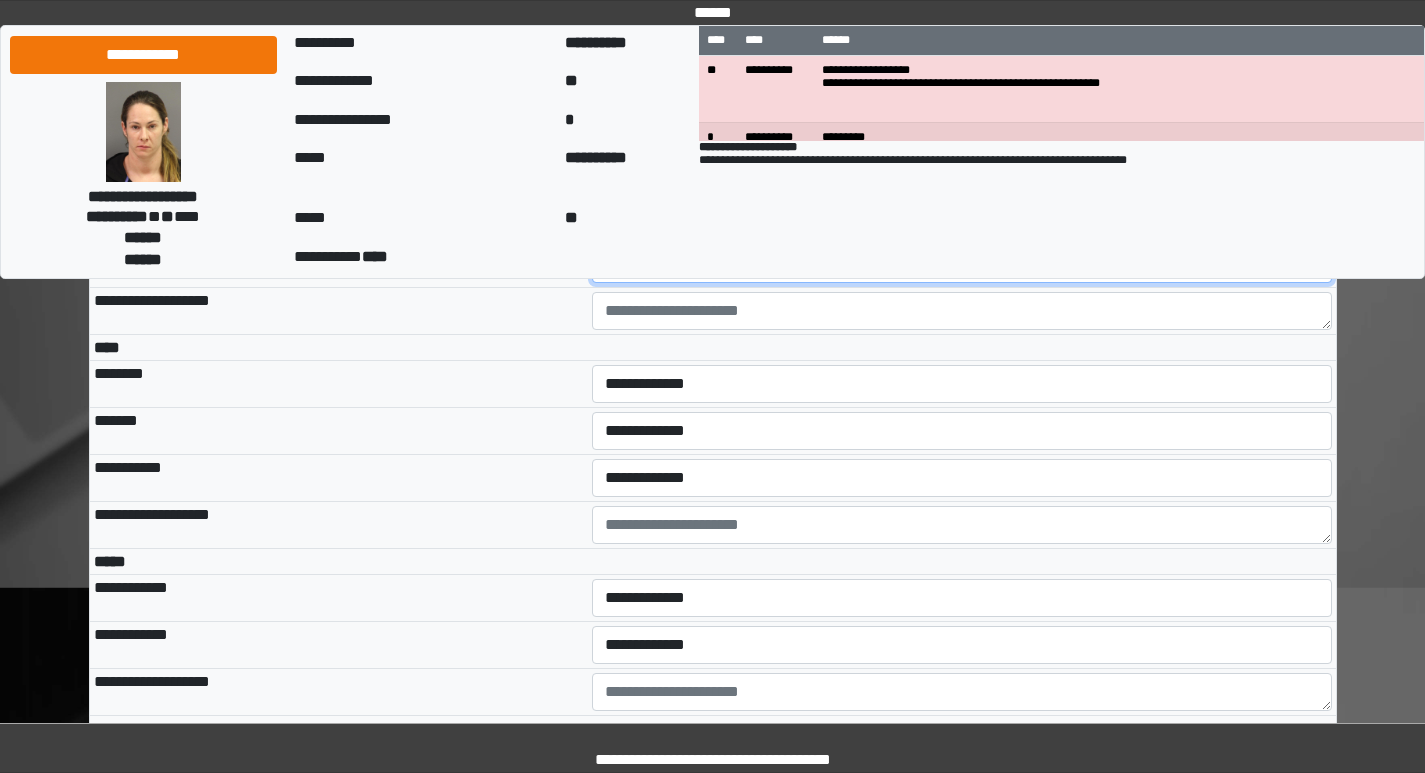 click on "**********" at bounding box center [962, 264] 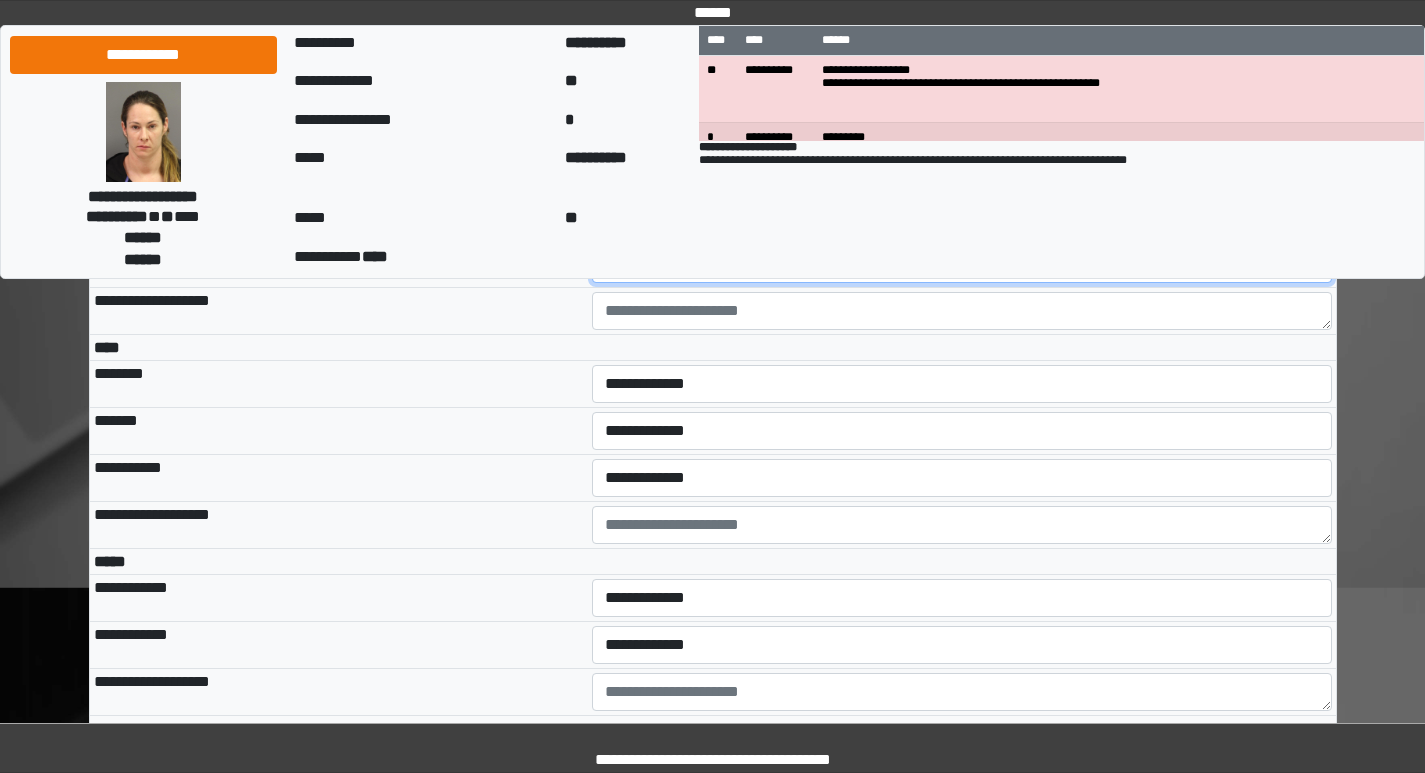select on "*" 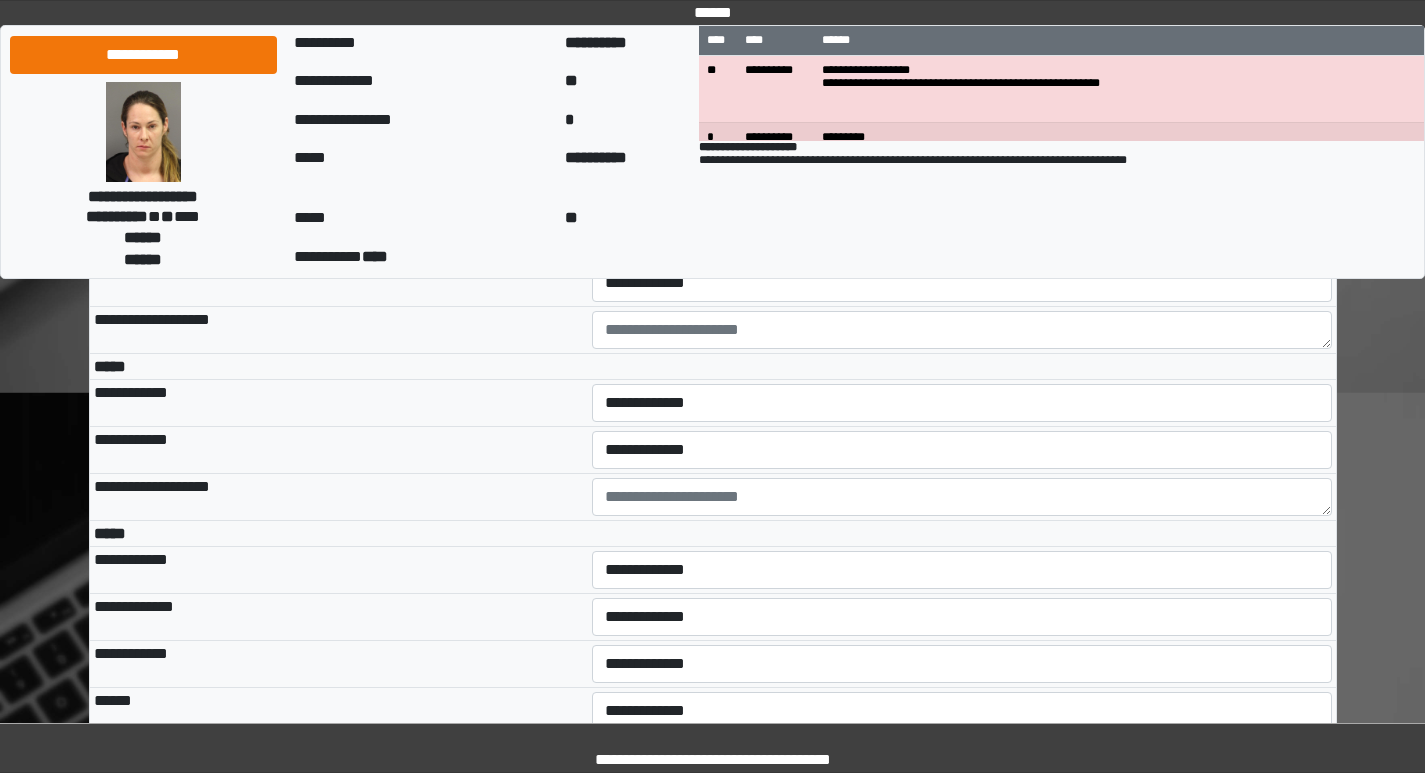 scroll, scrollTop: 5000, scrollLeft: 0, axis: vertical 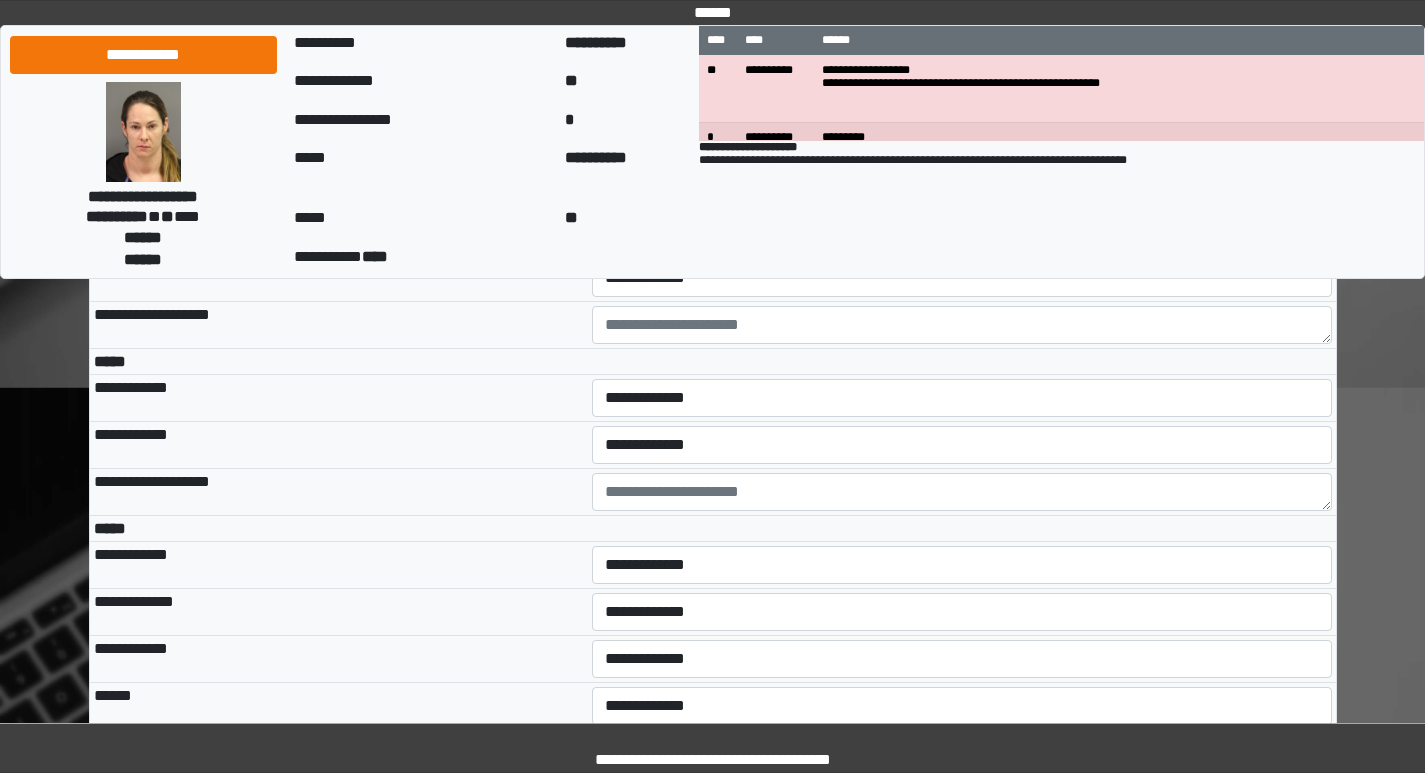 click on "**********" at bounding box center (962, 184) 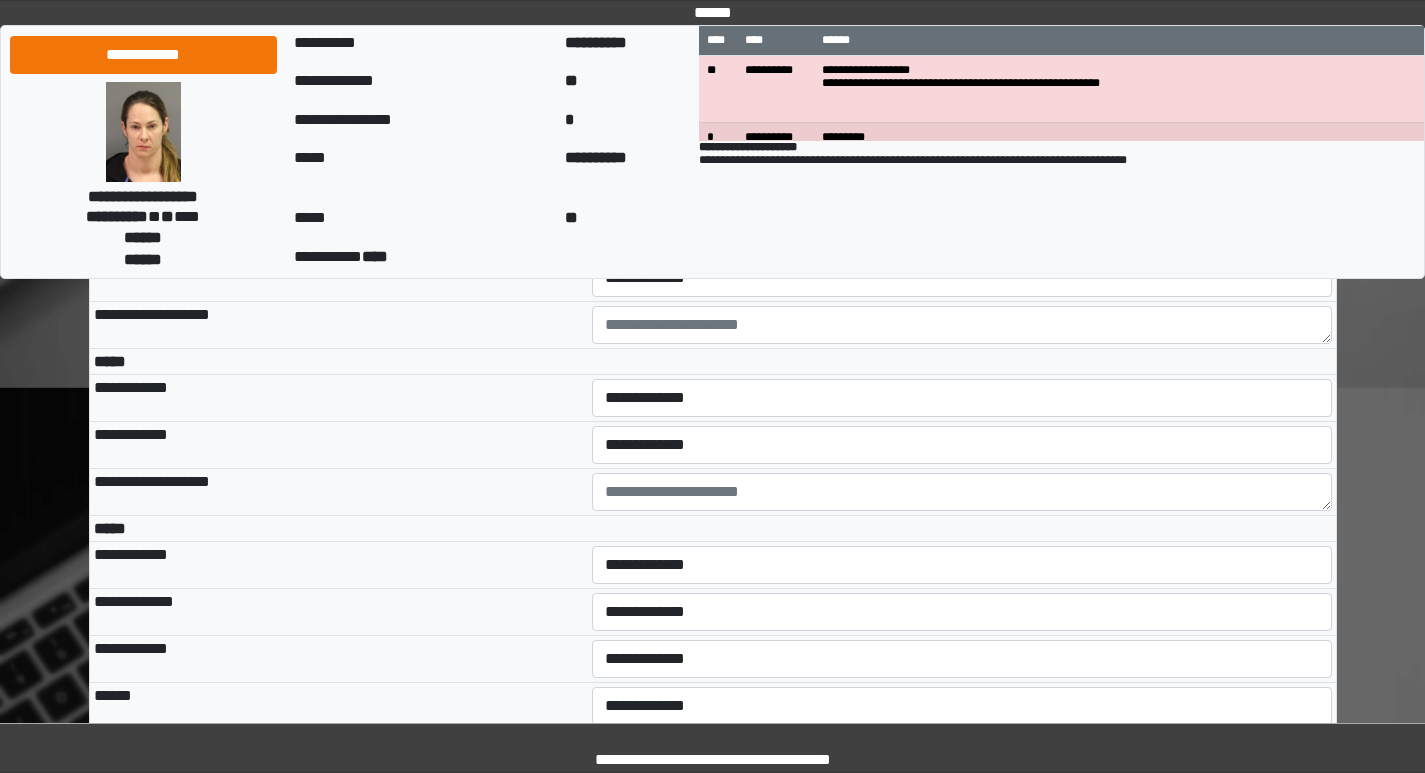 select on "***" 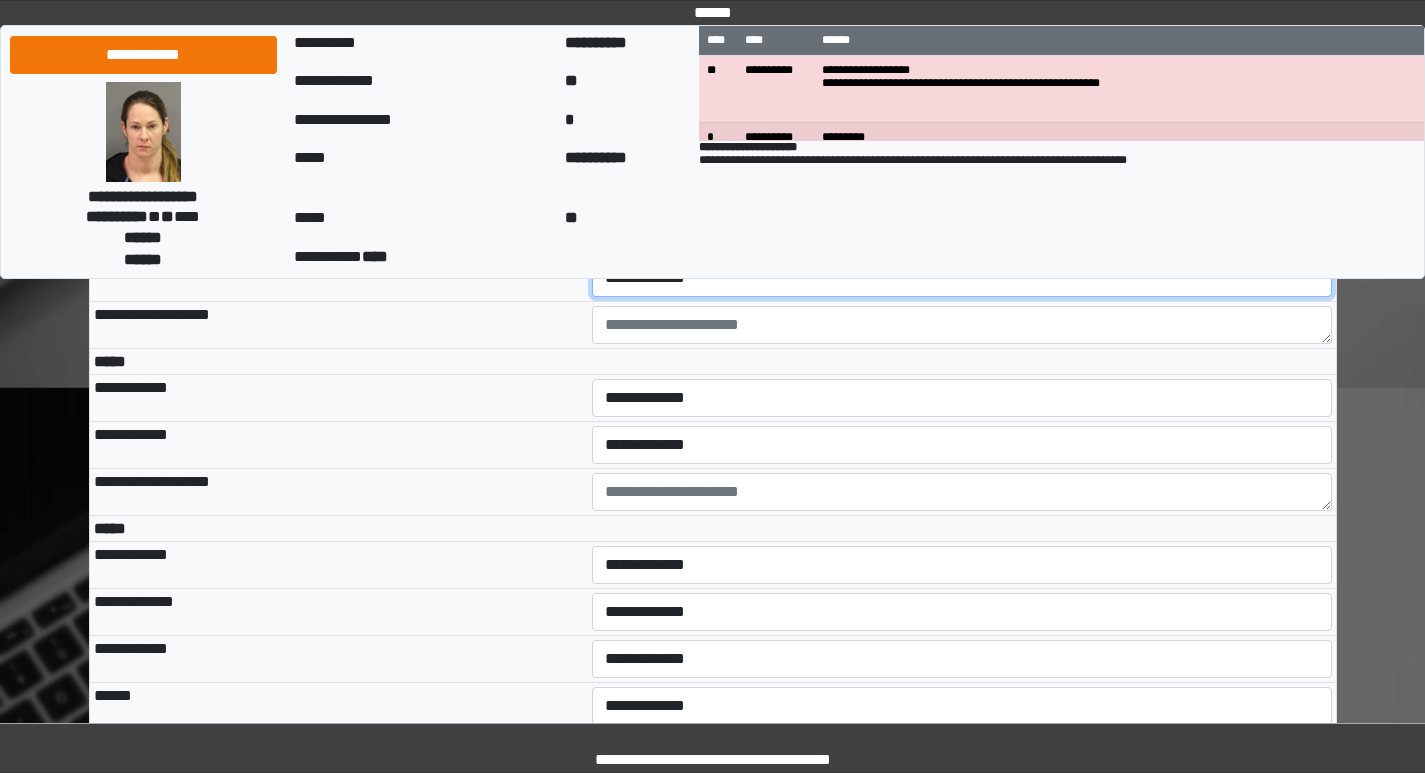 click on "**********" at bounding box center [962, 278] 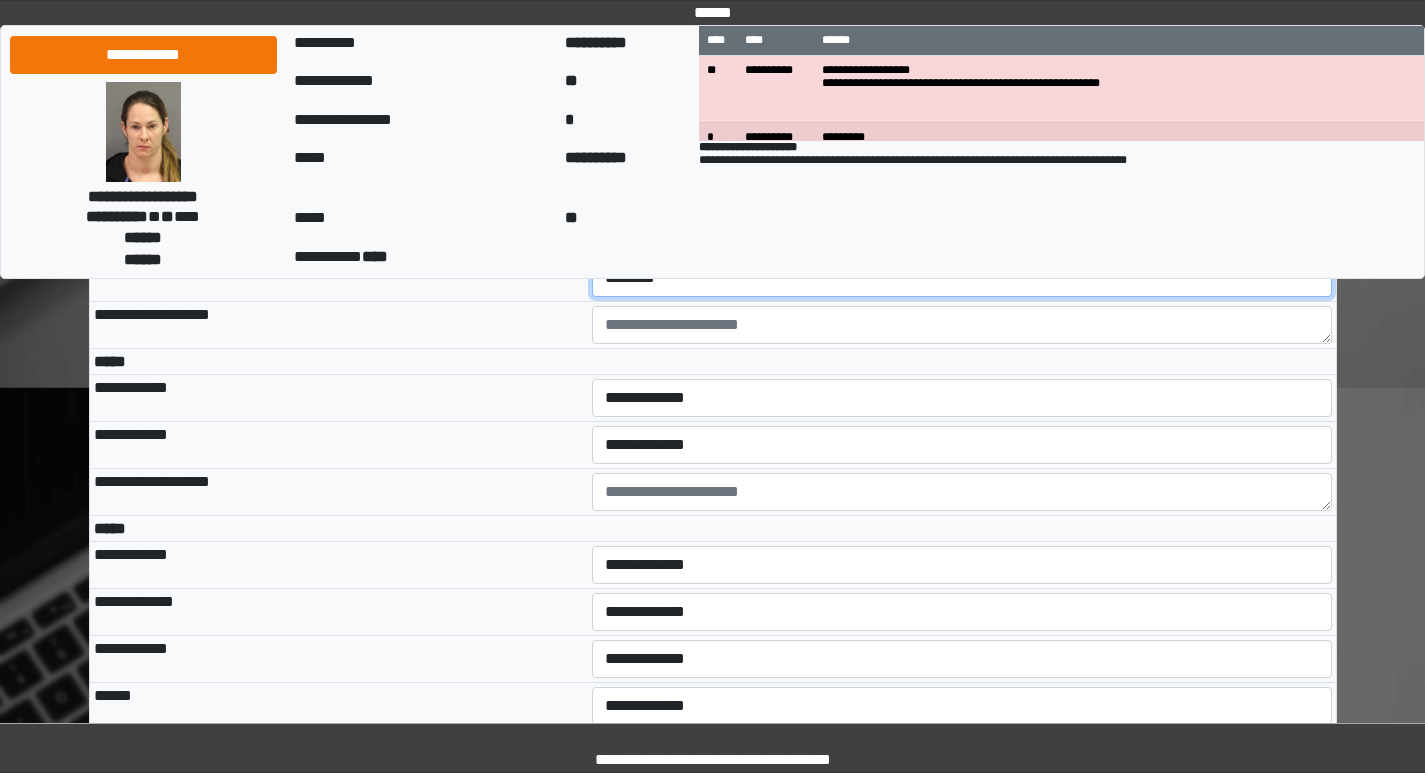 click on "**********" at bounding box center (962, 278) 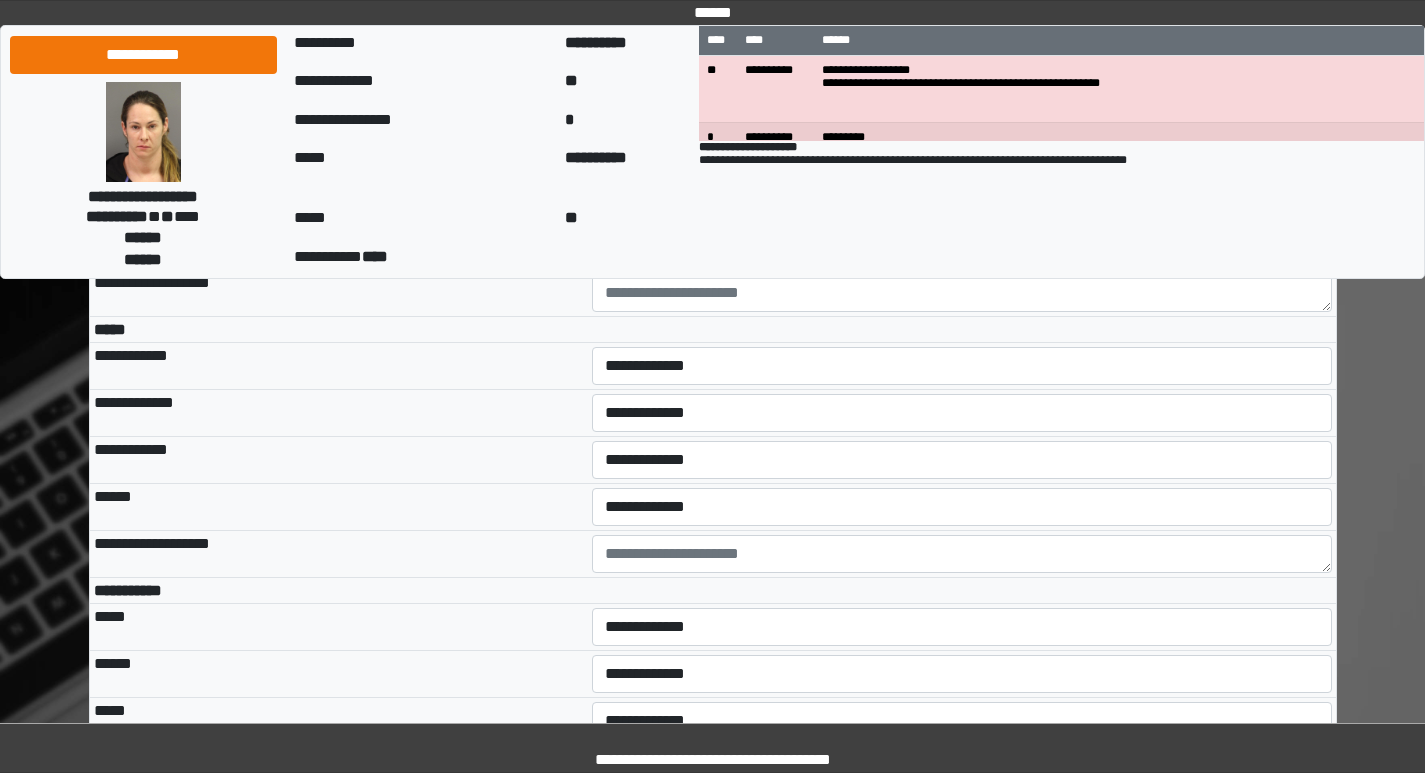 scroll, scrollTop: 5200, scrollLeft: 0, axis: vertical 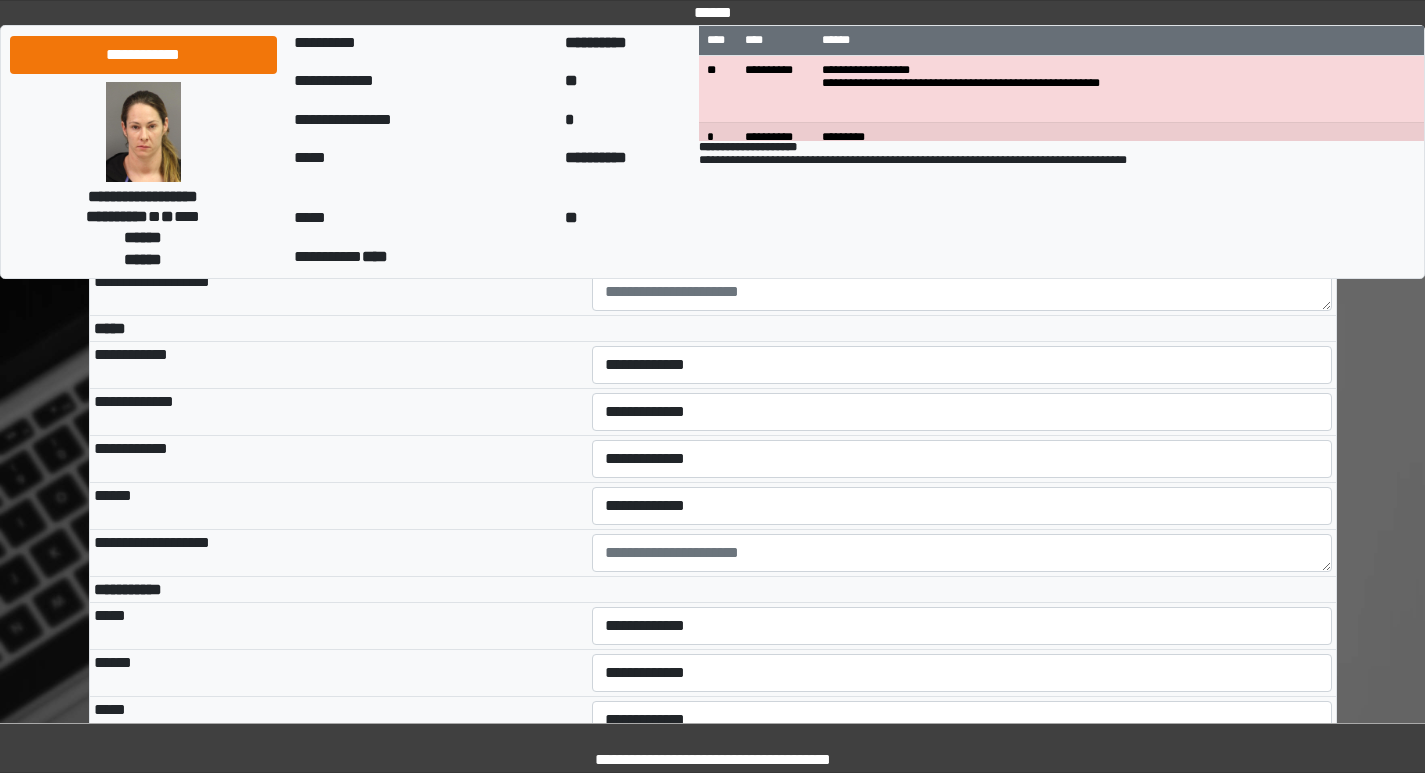click on "**********" at bounding box center (962, 198) 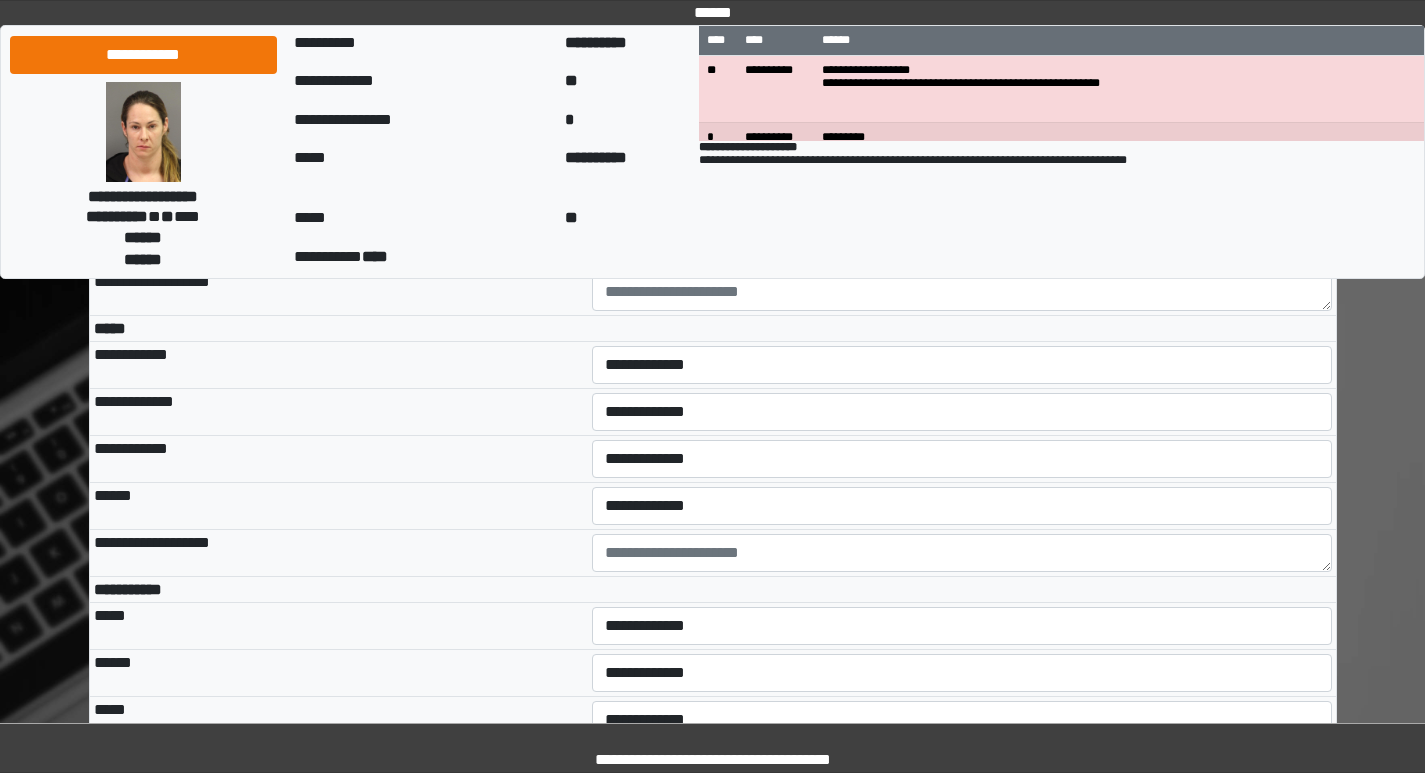 scroll, scrollTop: 5300, scrollLeft: 0, axis: vertical 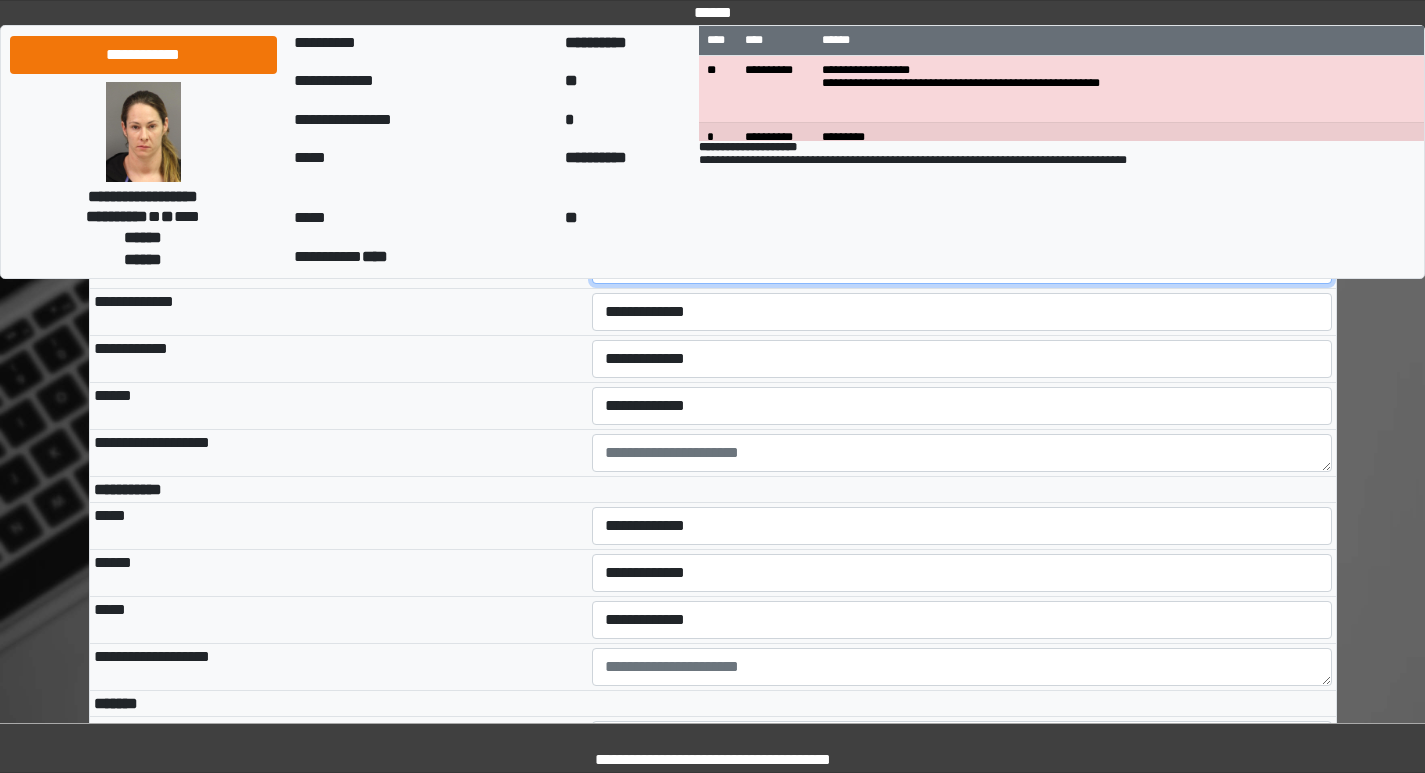 click on "**********" at bounding box center [962, 265] 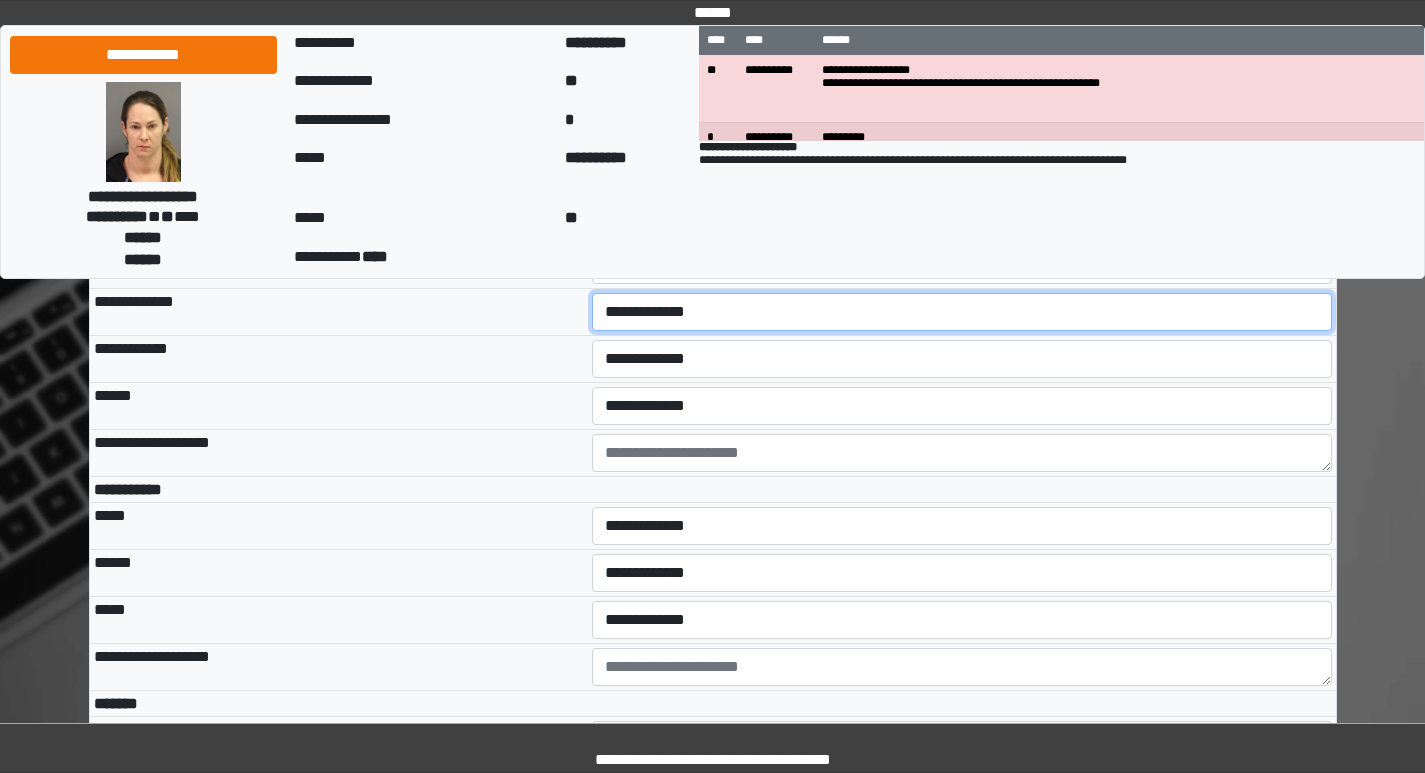 click on "**********" at bounding box center [962, 312] 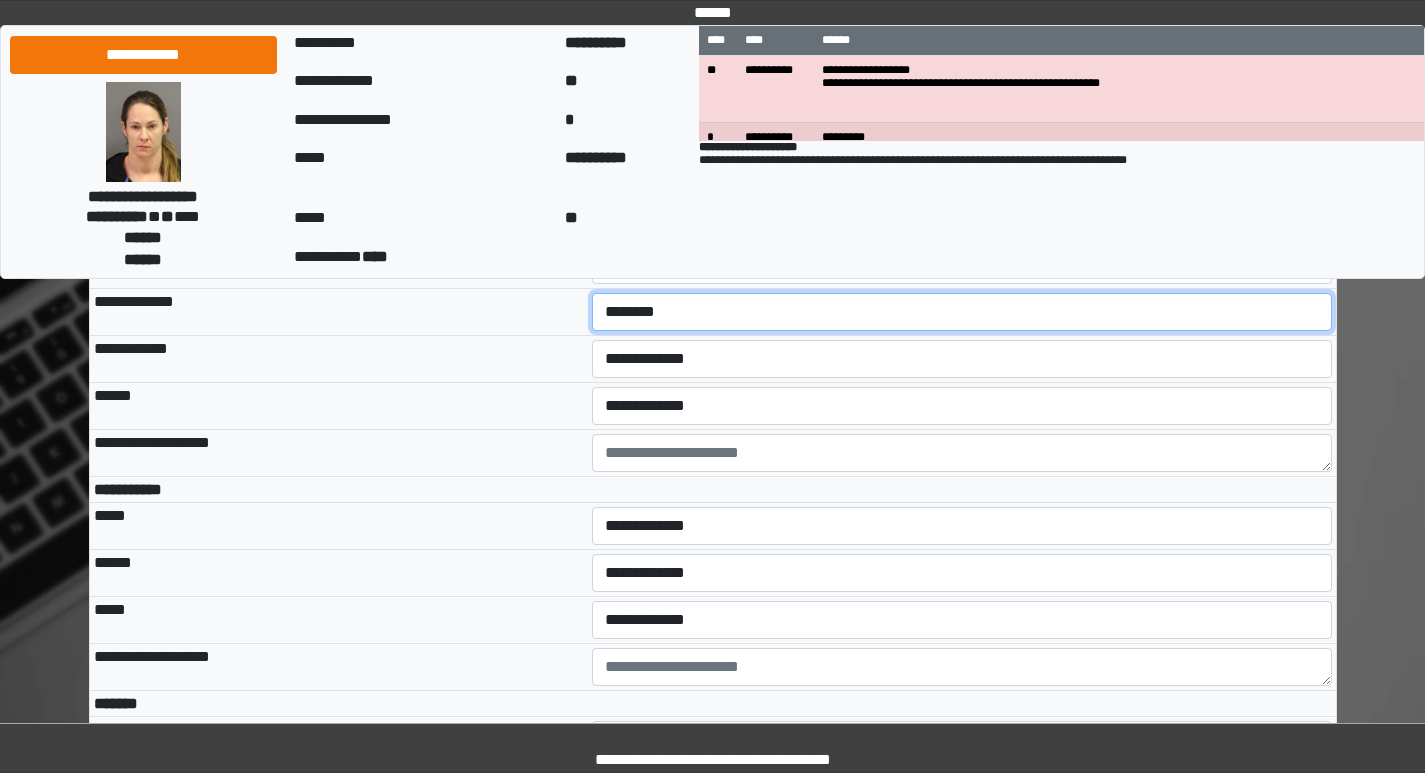 click on "**********" at bounding box center (962, 312) 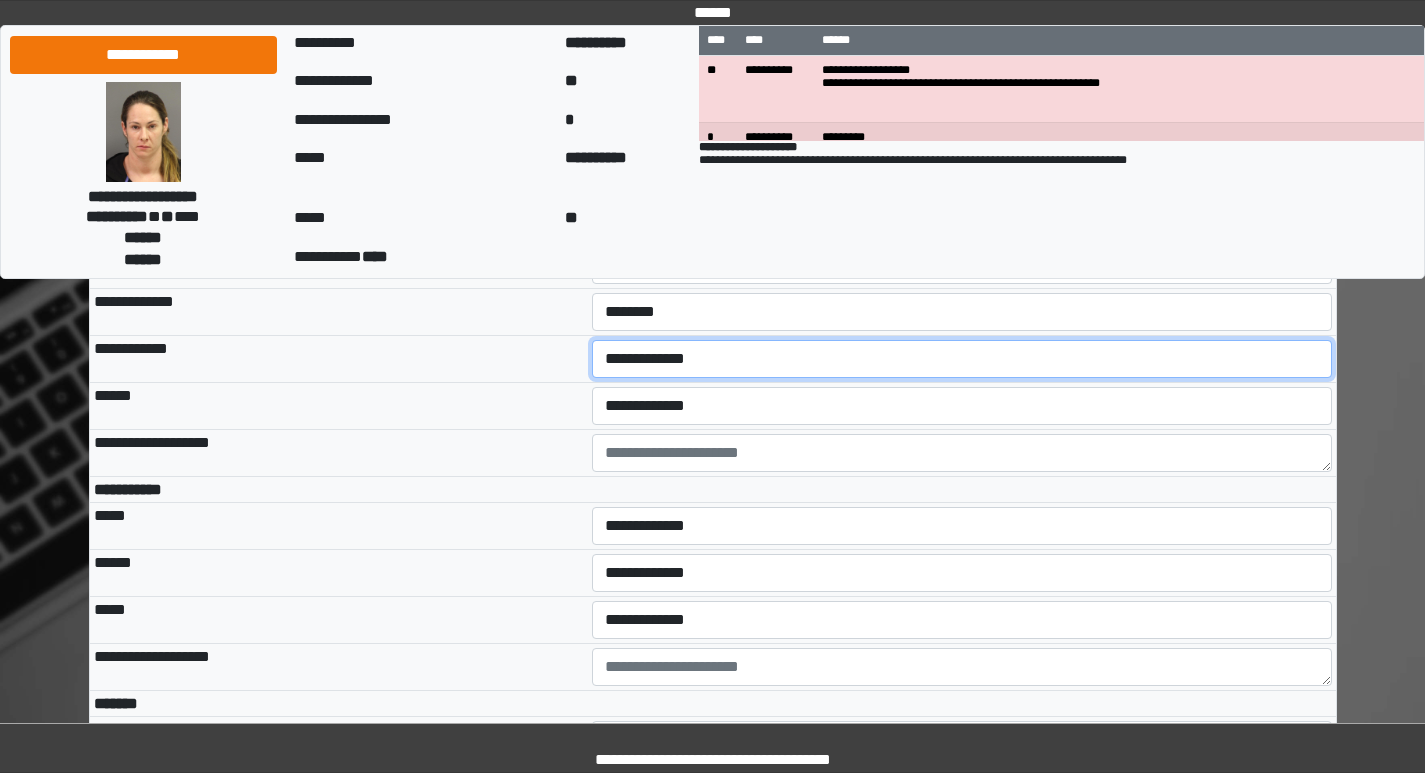 click on "**********" at bounding box center (962, 359) 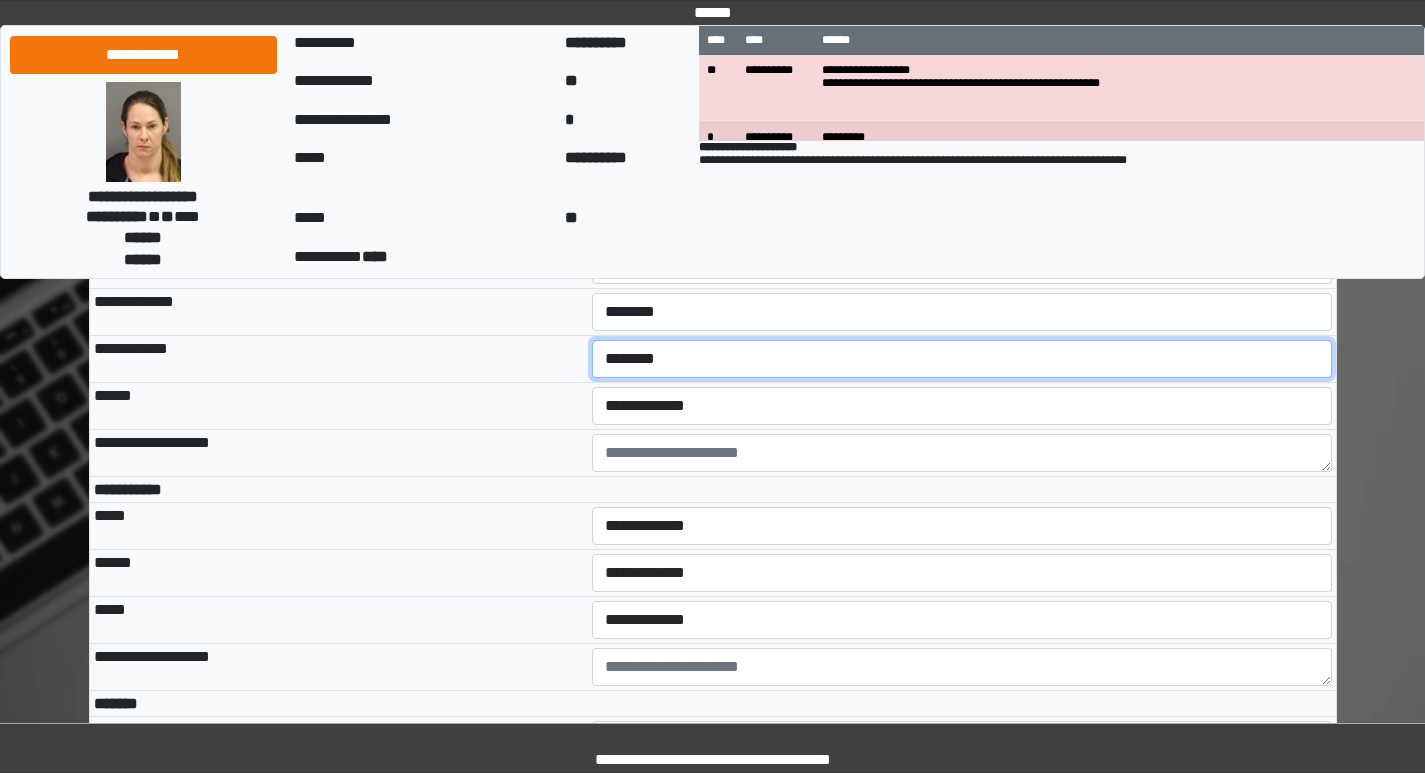 click on "**********" at bounding box center [962, 359] 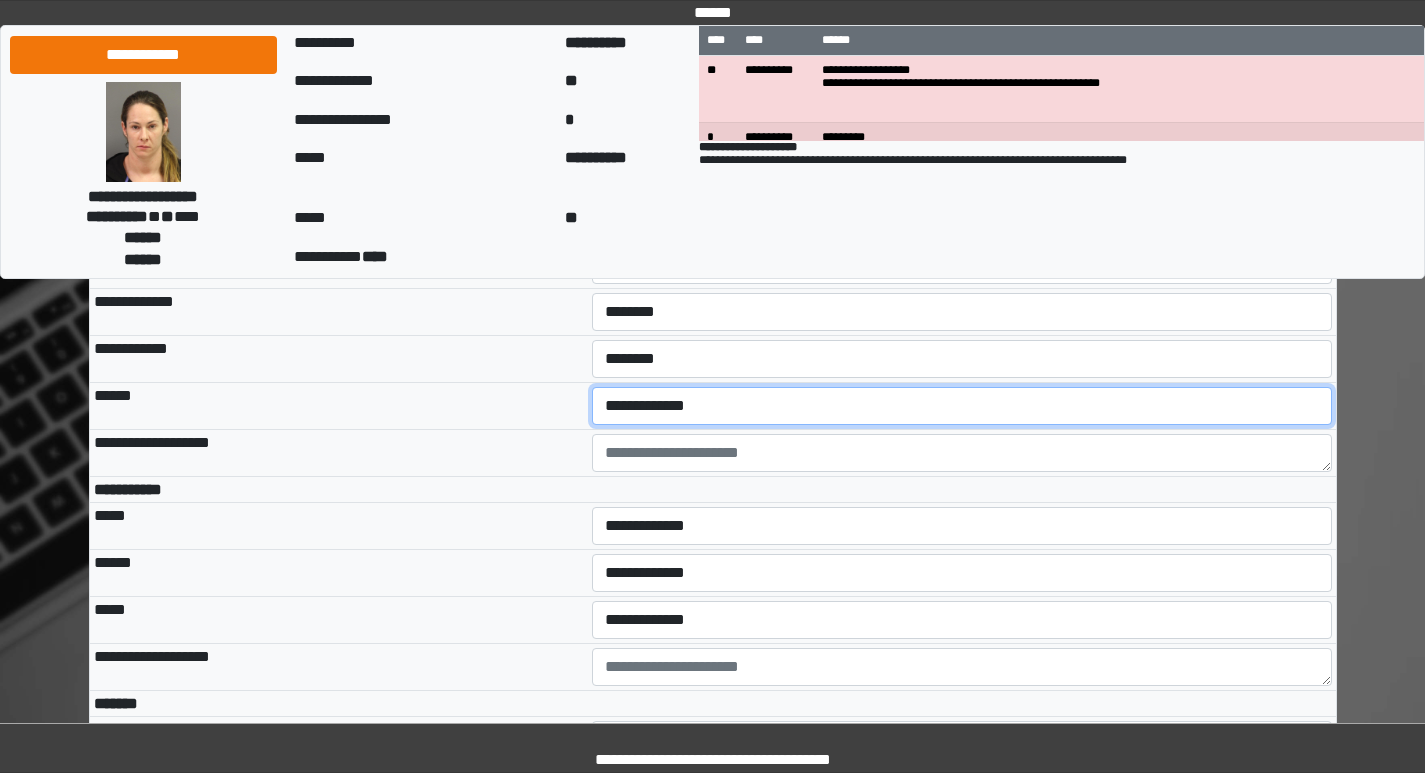 click on "**********" at bounding box center (962, 406) 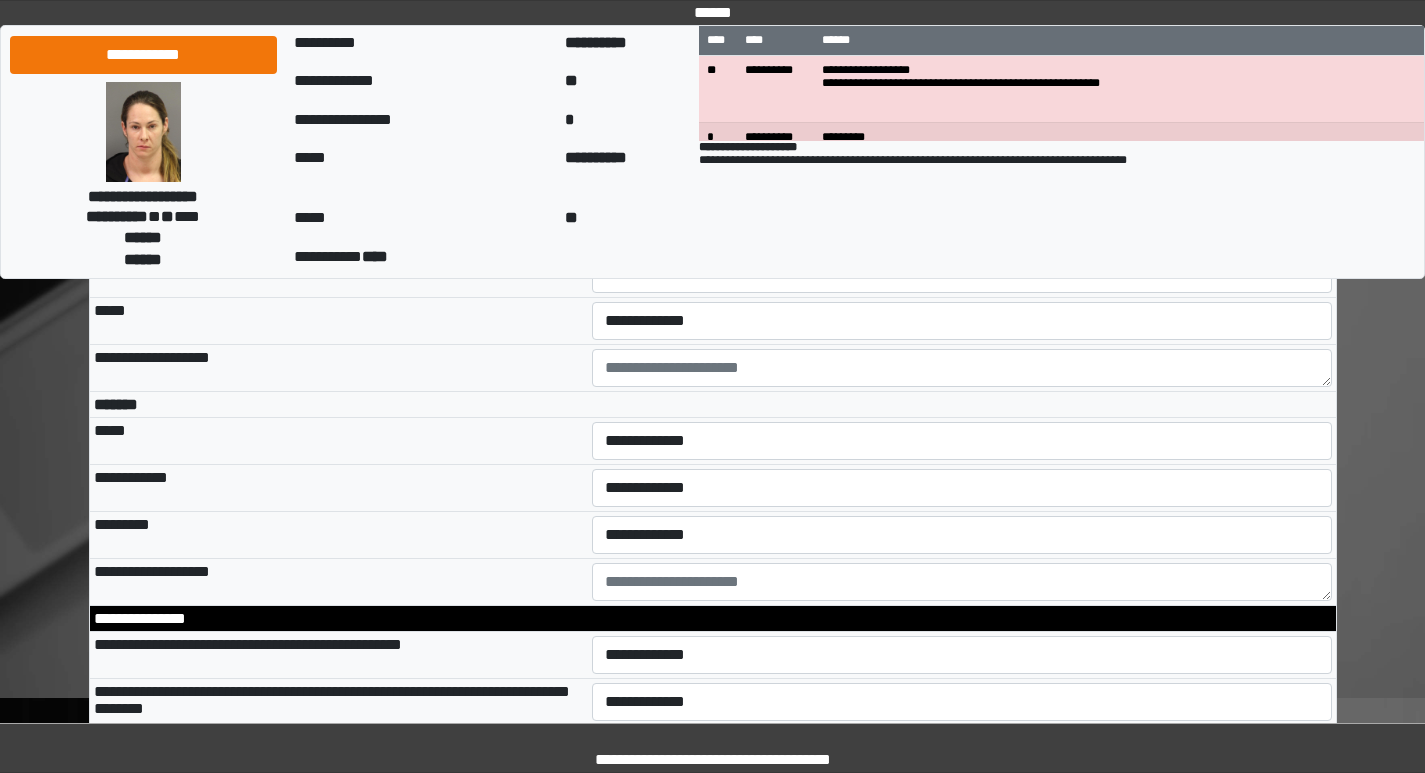 scroll, scrollTop: 5600, scrollLeft: 0, axis: vertical 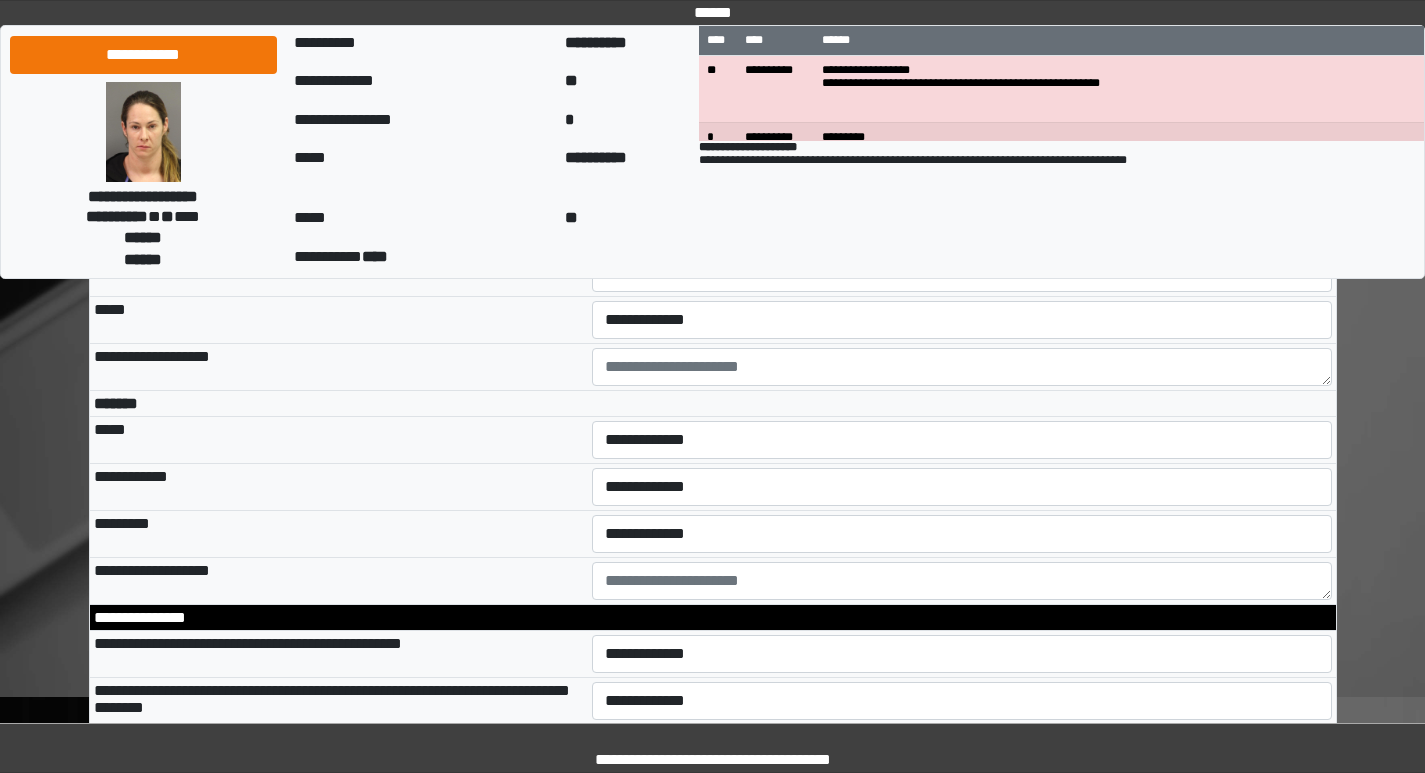 click on "**********" at bounding box center (962, 226) 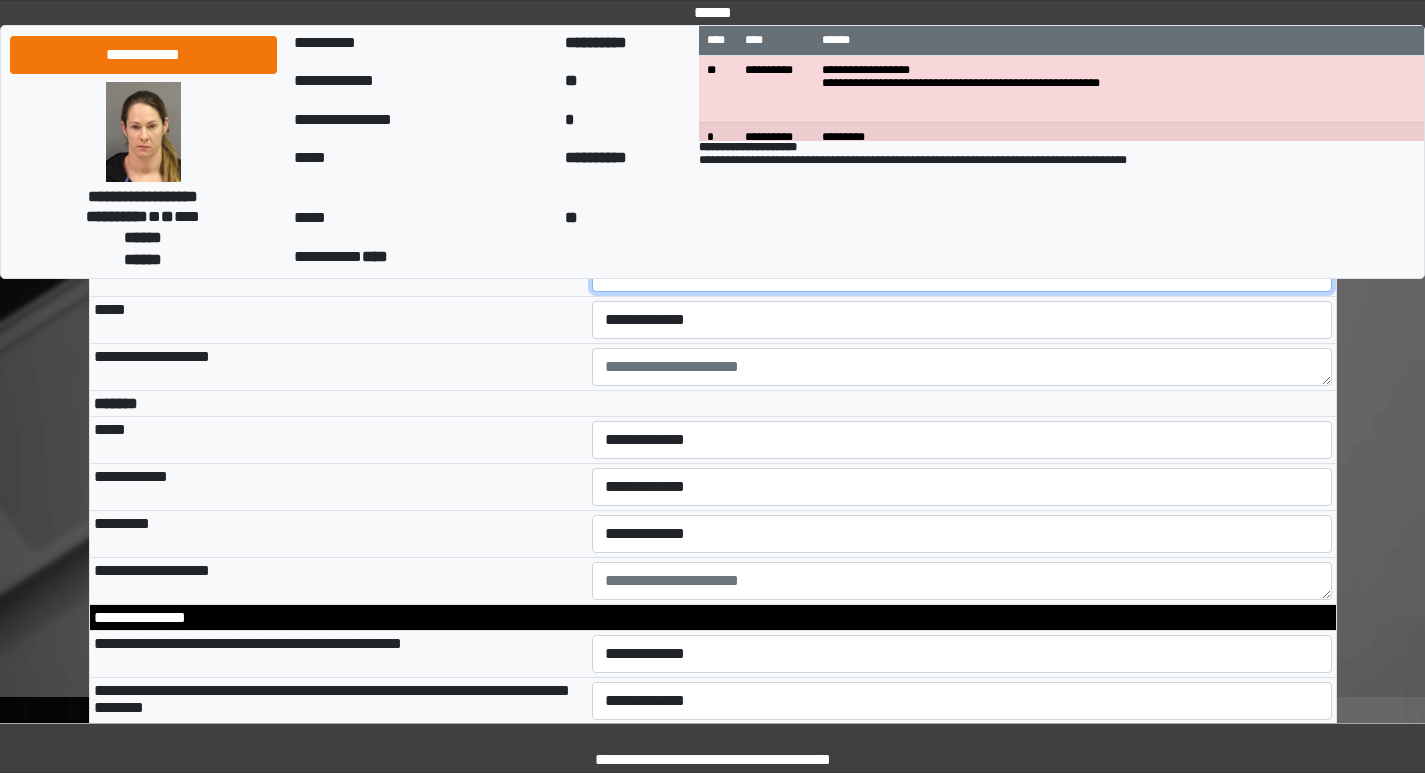 click on "**********" at bounding box center [962, 273] 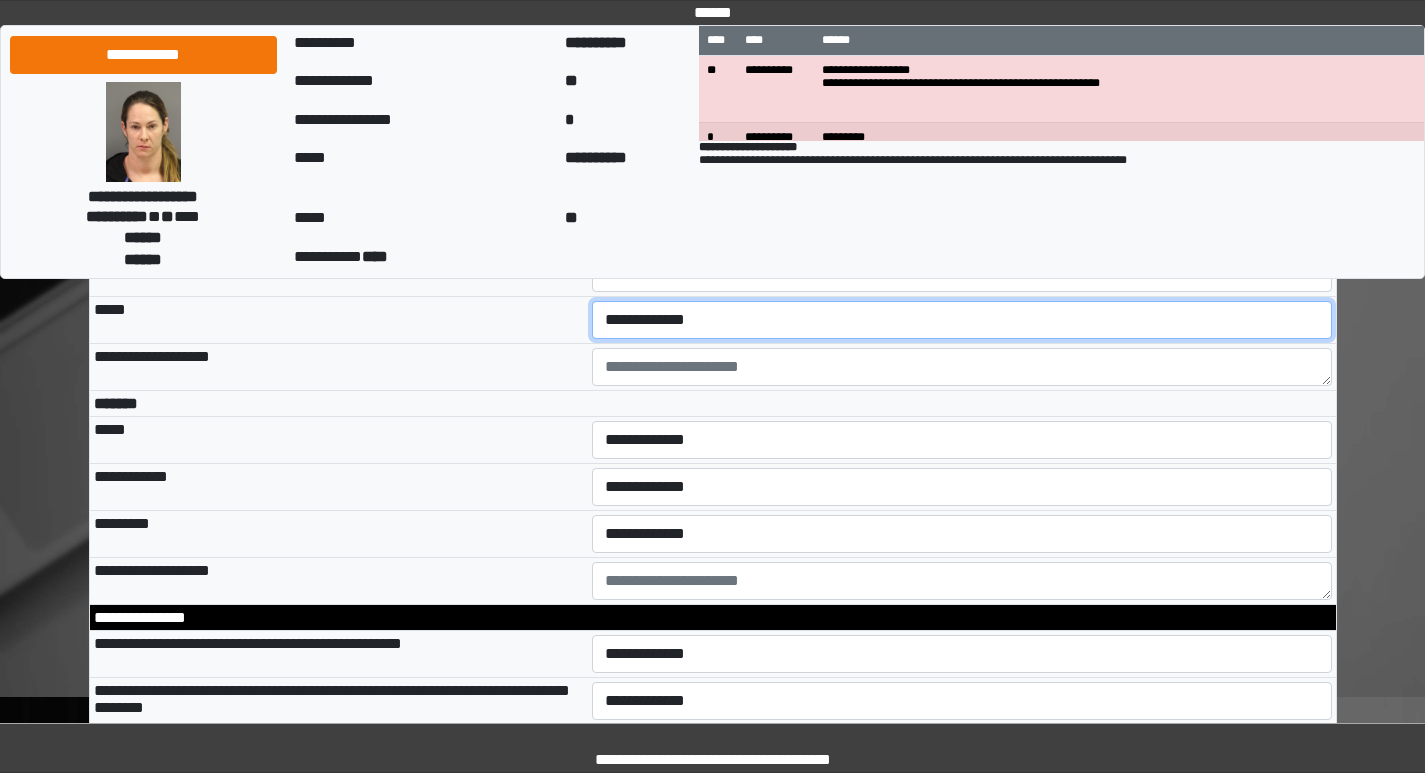click on "**********" at bounding box center [962, 320] 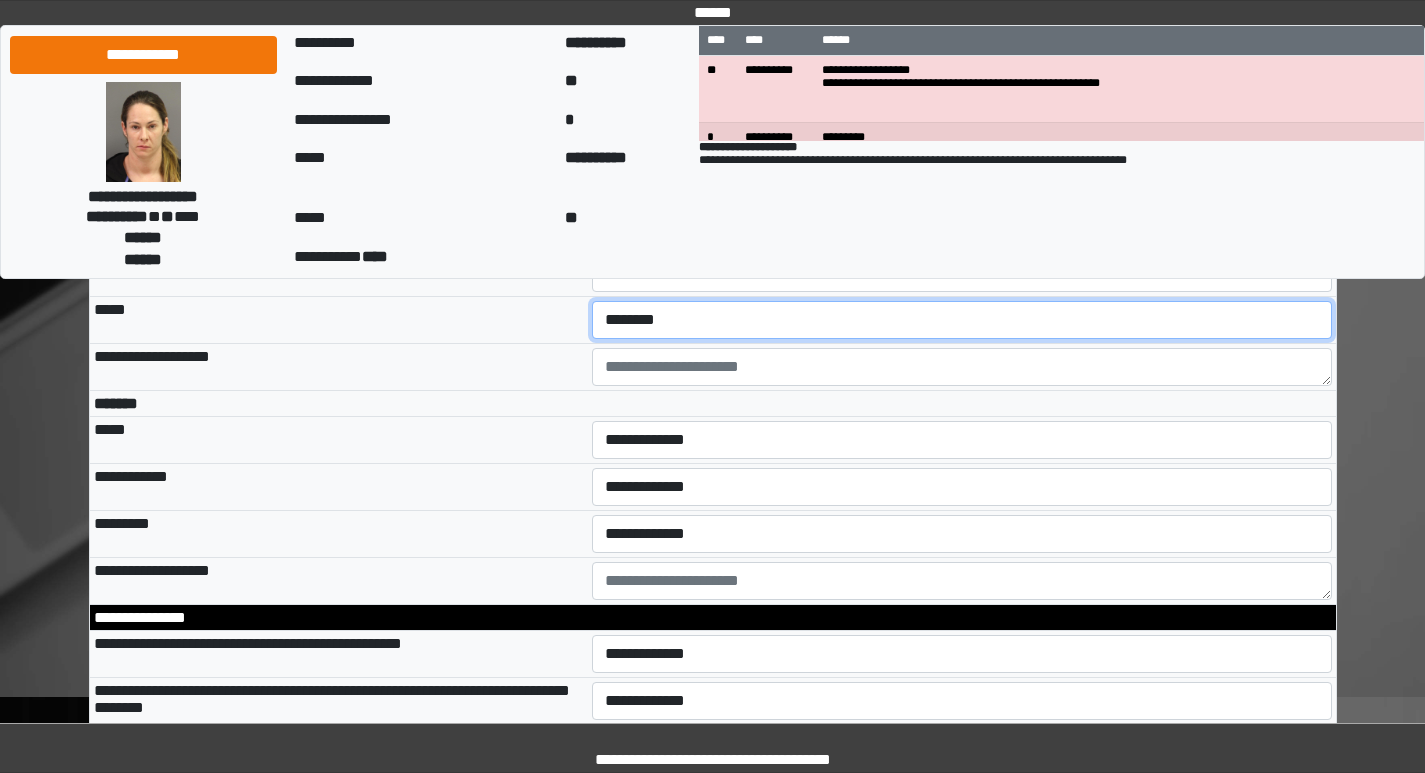 click on "**********" at bounding box center [962, 320] 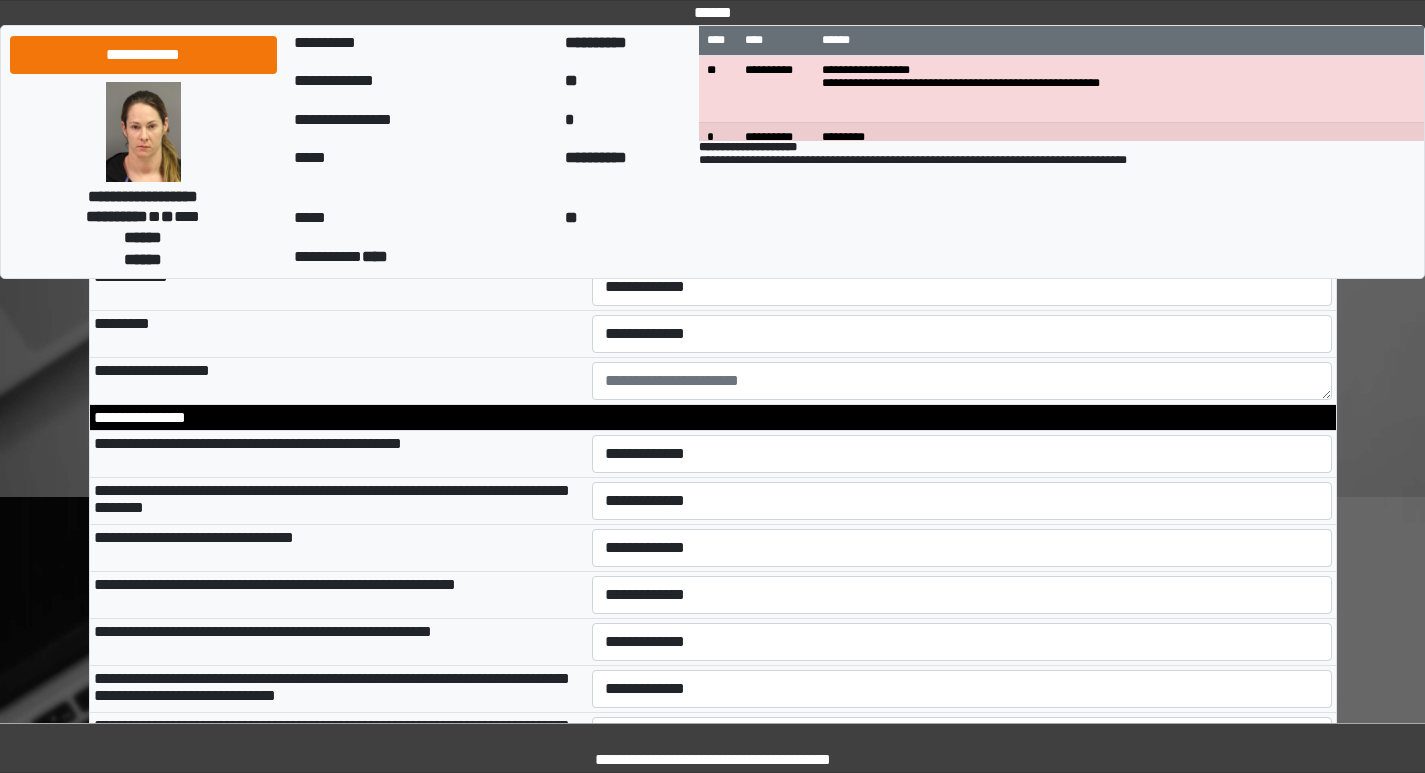 scroll, scrollTop: 5700, scrollLeft: 0, axis: vertical 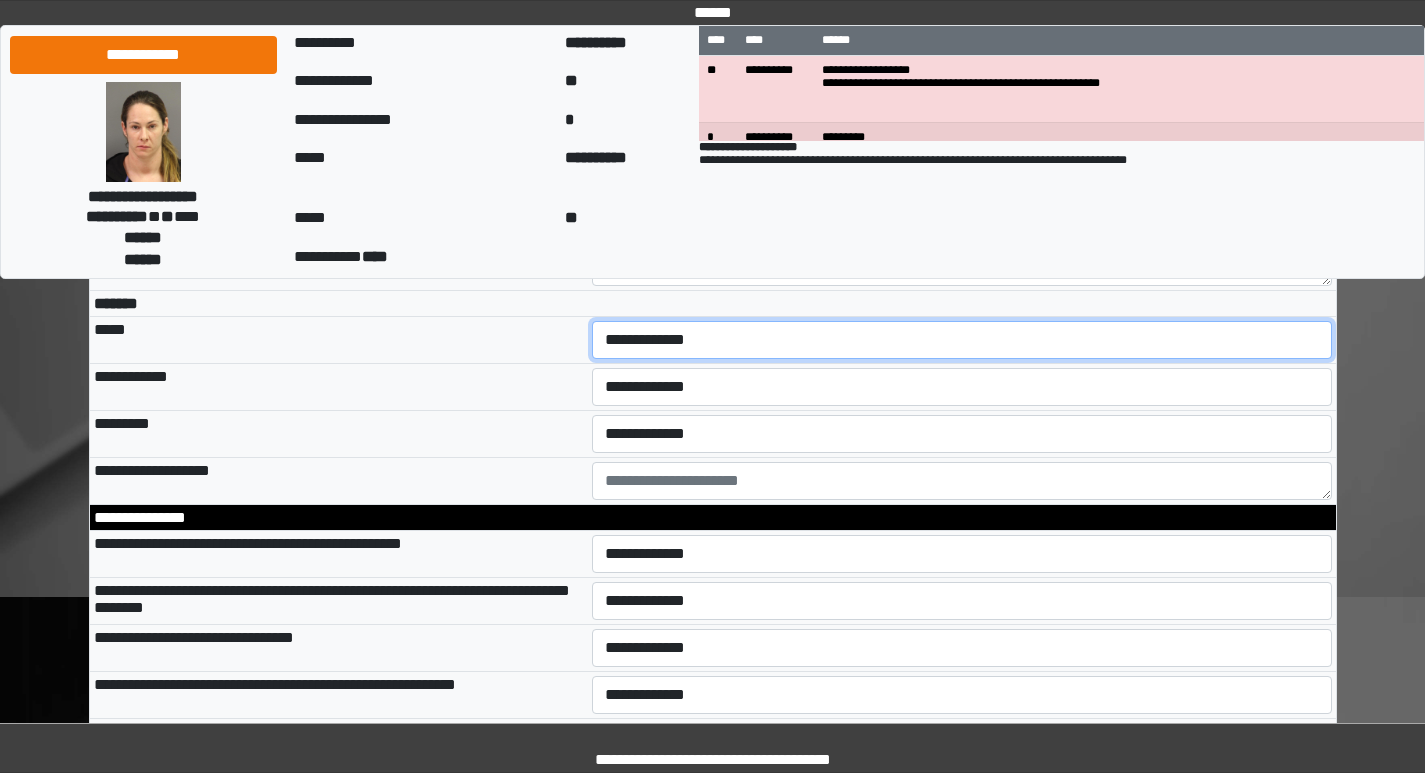 click on "**********" at bounding box center (962, 340) 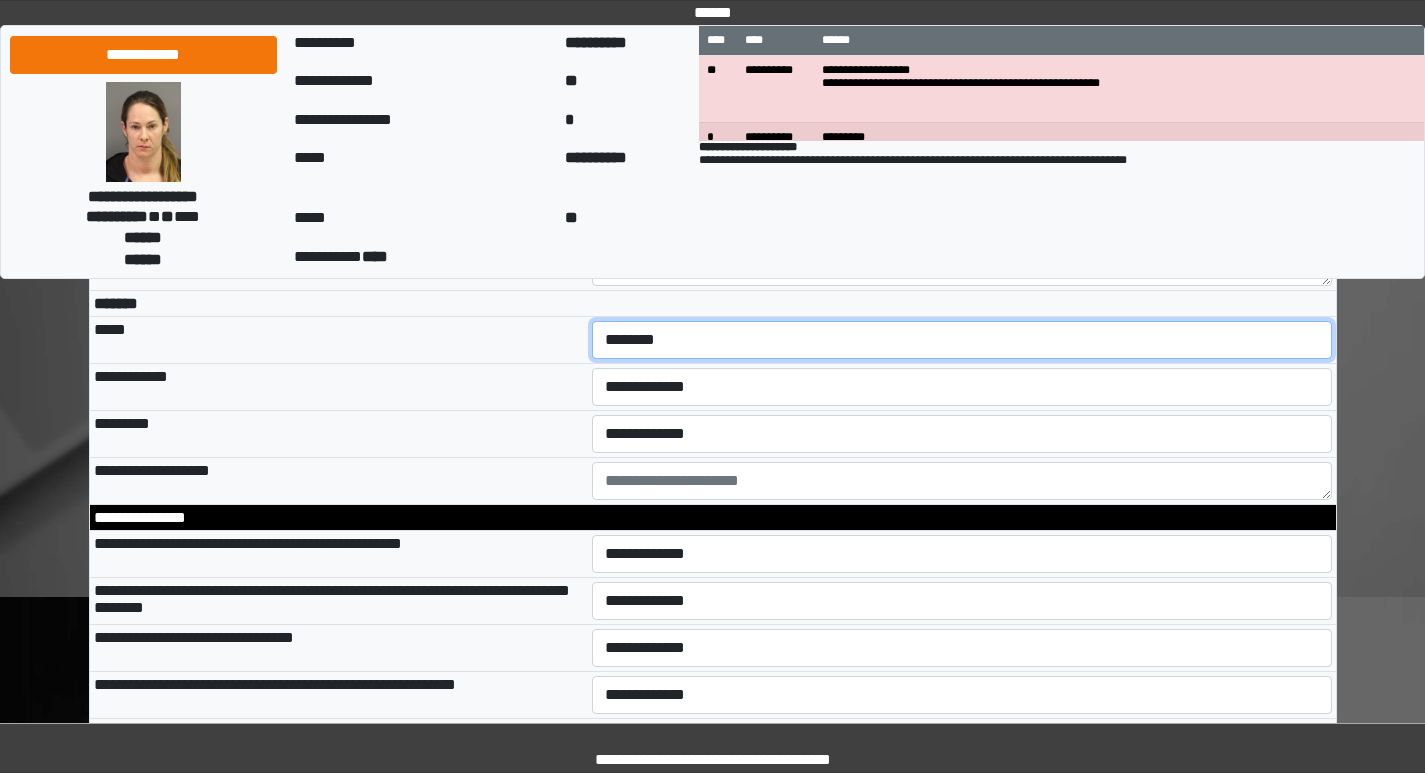 click on "**********" at bounding box center [962, 340] 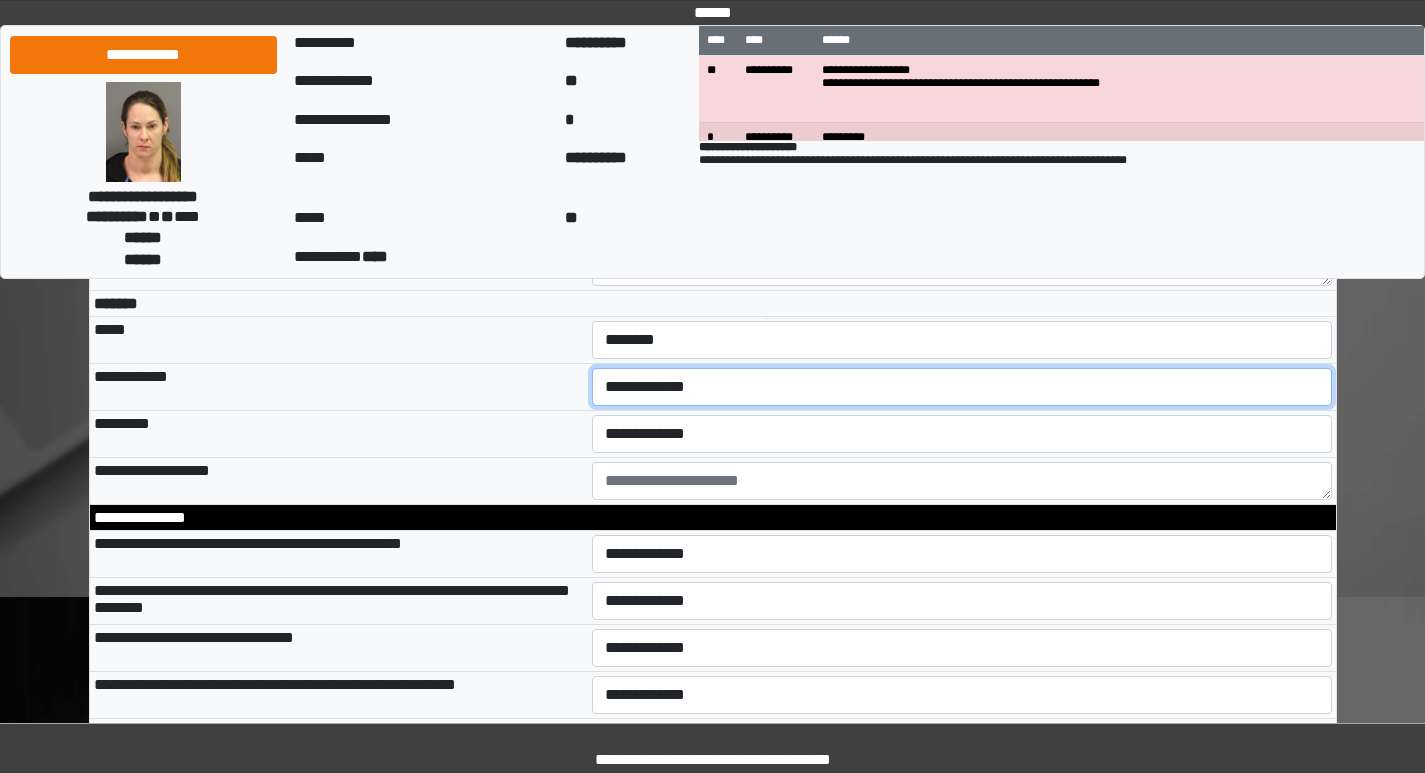 click on "**********" at bounding box center (962, 387) 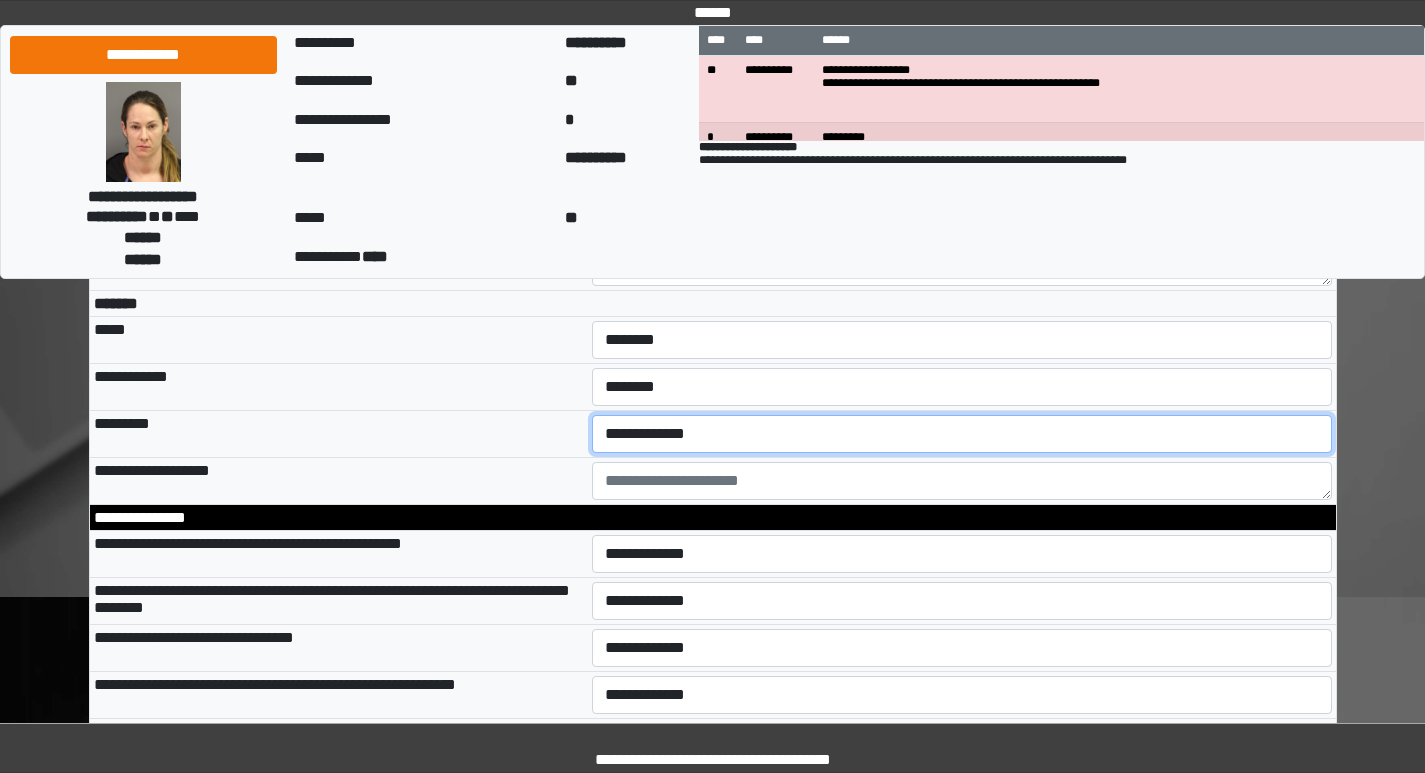 click on "**********" at bounding box center [962, 434] 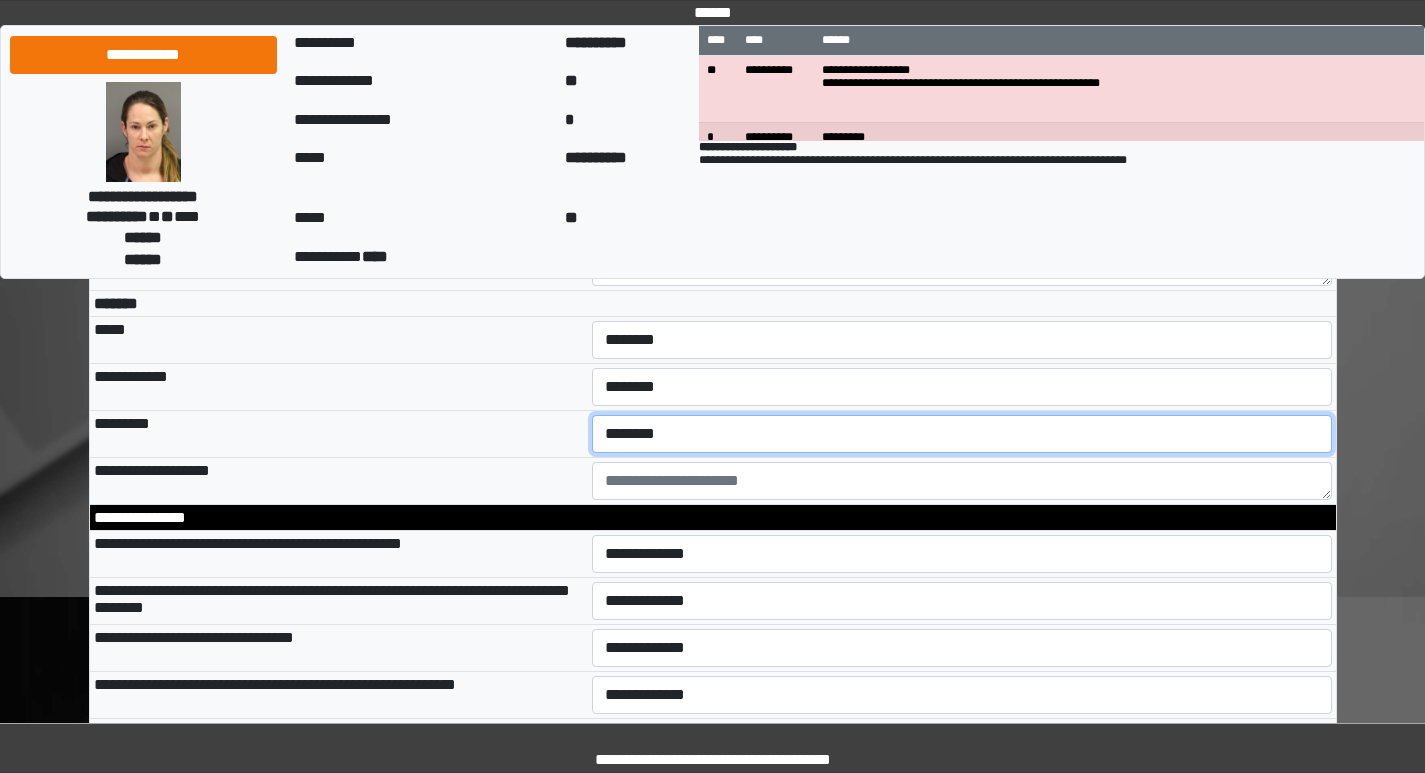 click on "**********" at bounding box center [962, 434] 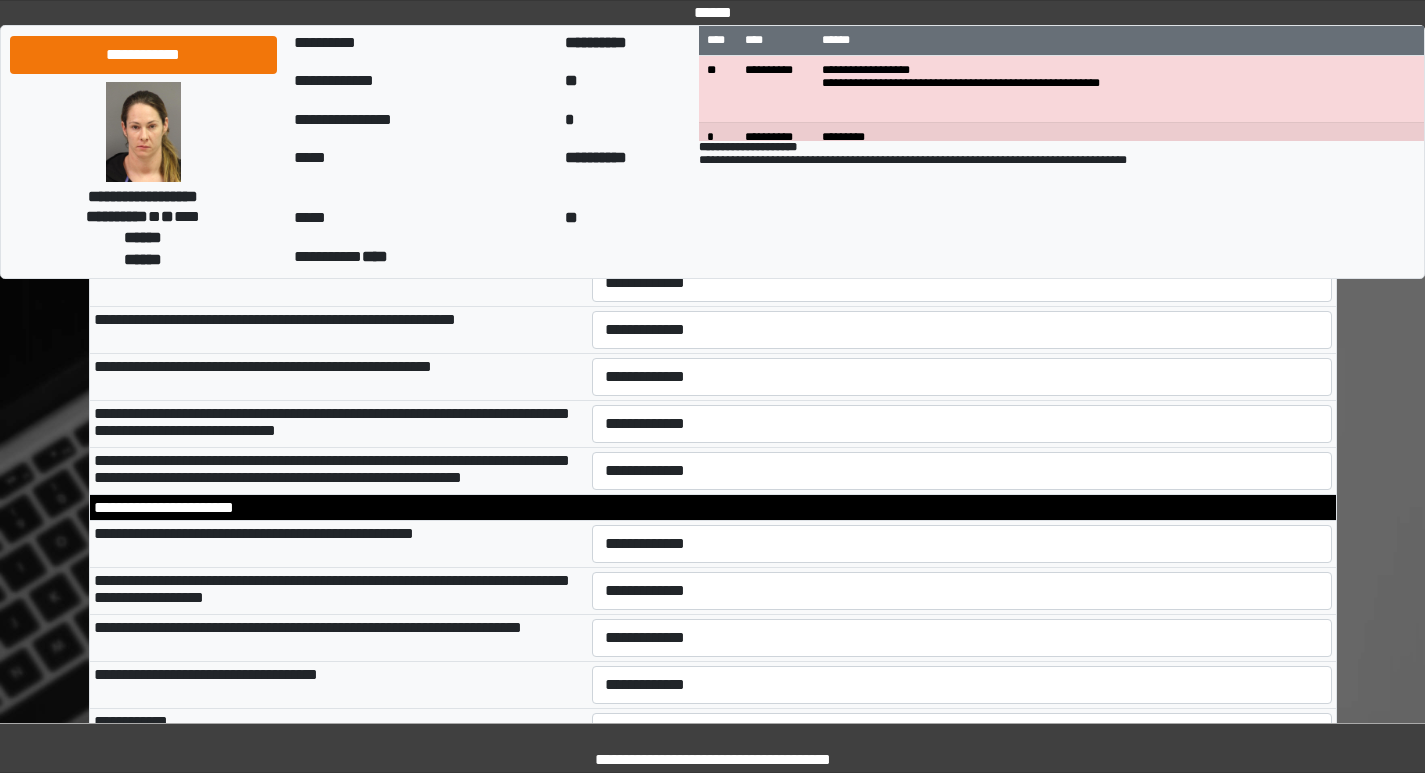 scroll, scrollTop: 6100, scrollLeft: 0, axis: vertical 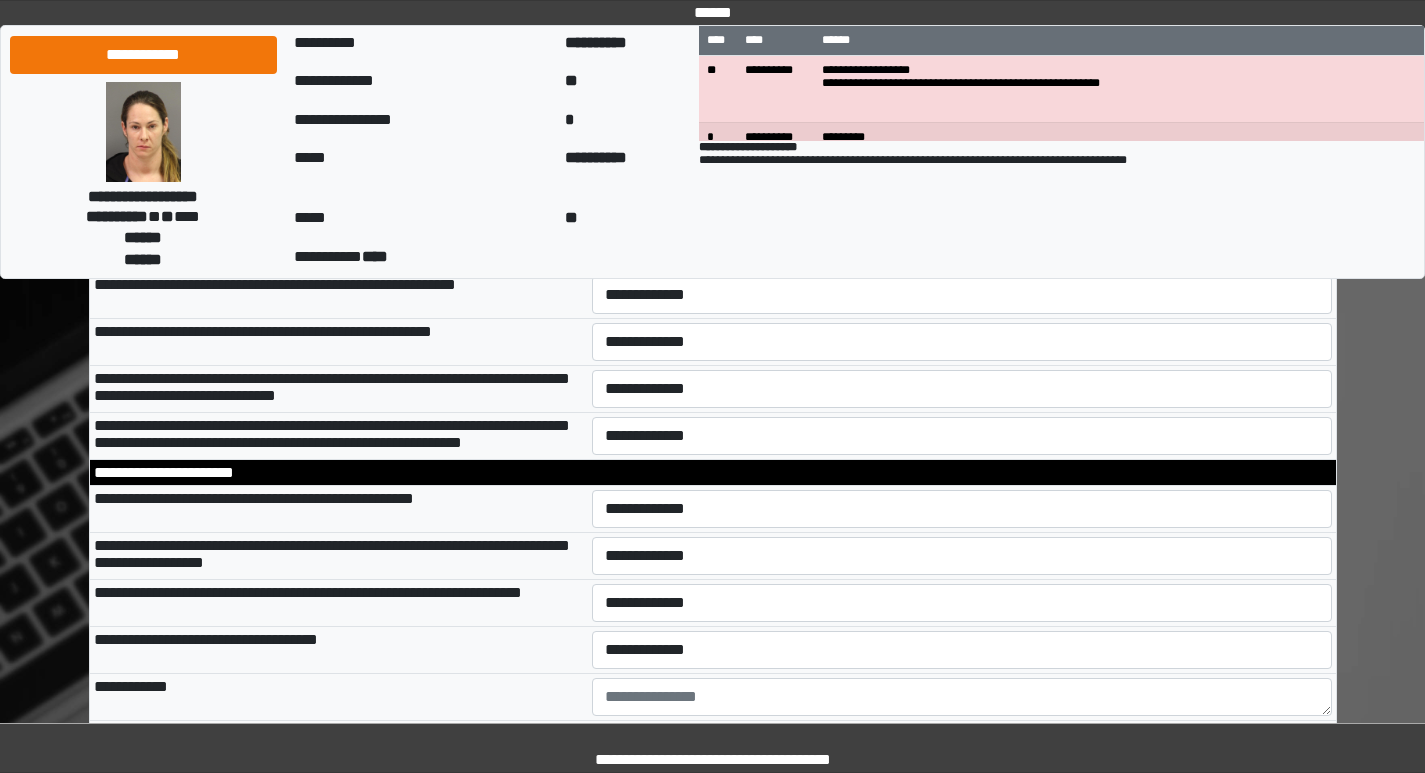 click on "**********" at bounding box center (962, 154) 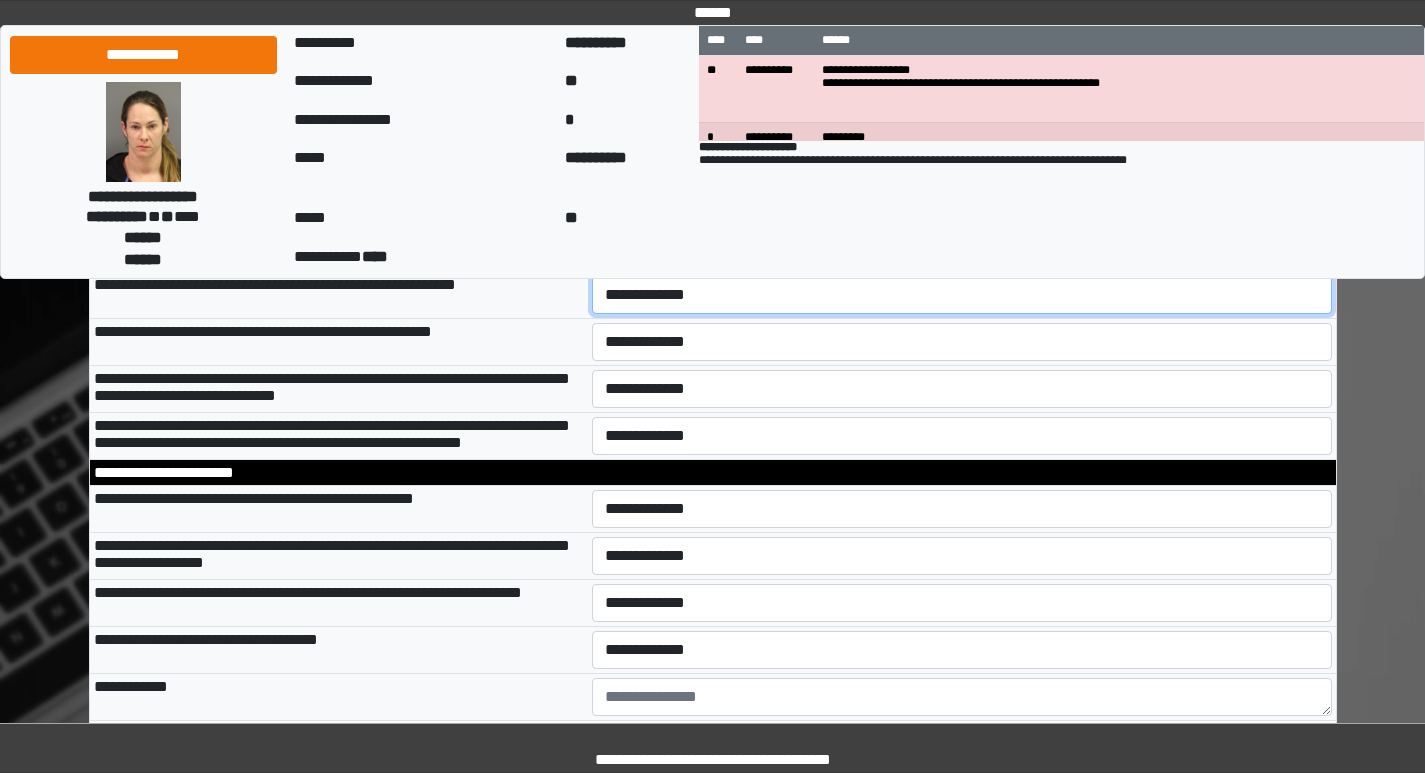 click on "**********" at bounding box center (962, 295) 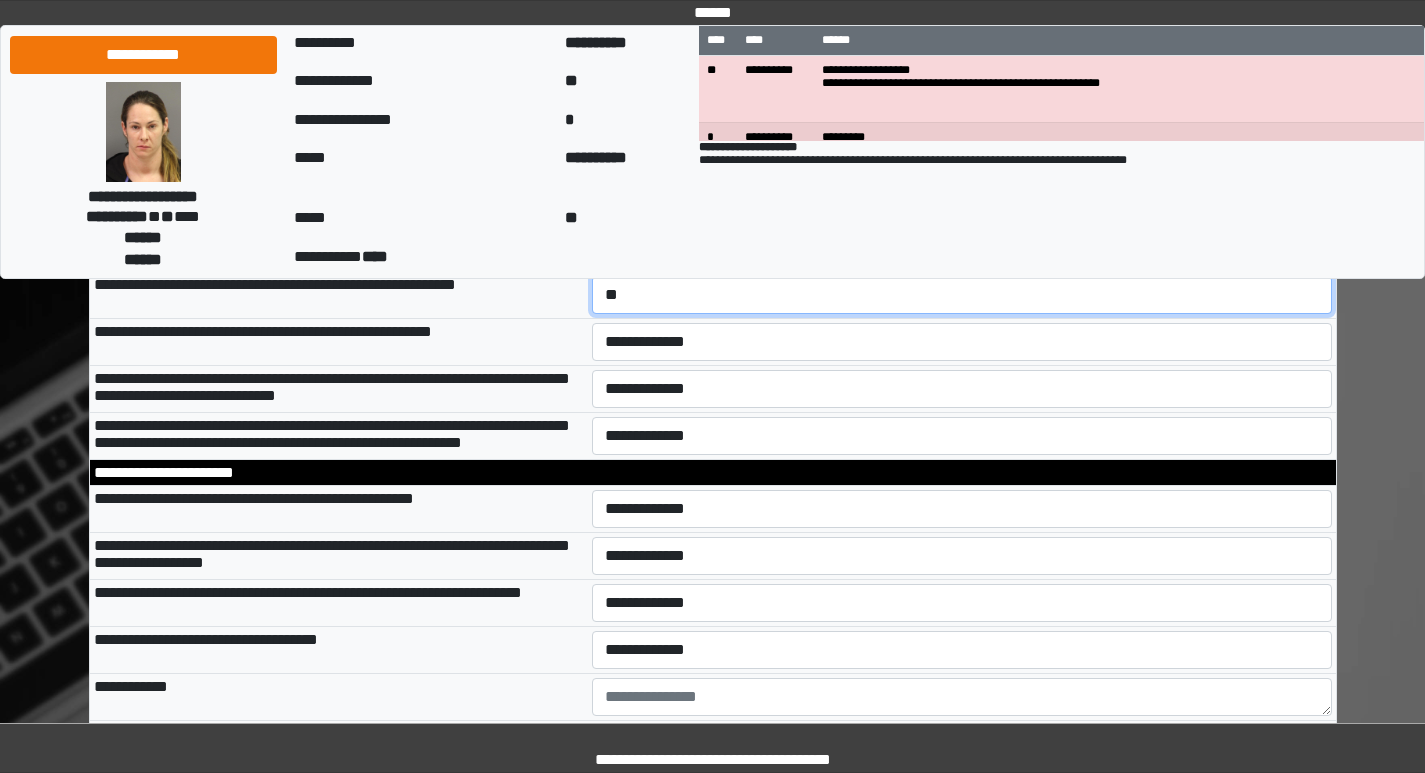 click on "**********" at bounding box center (962, 295) 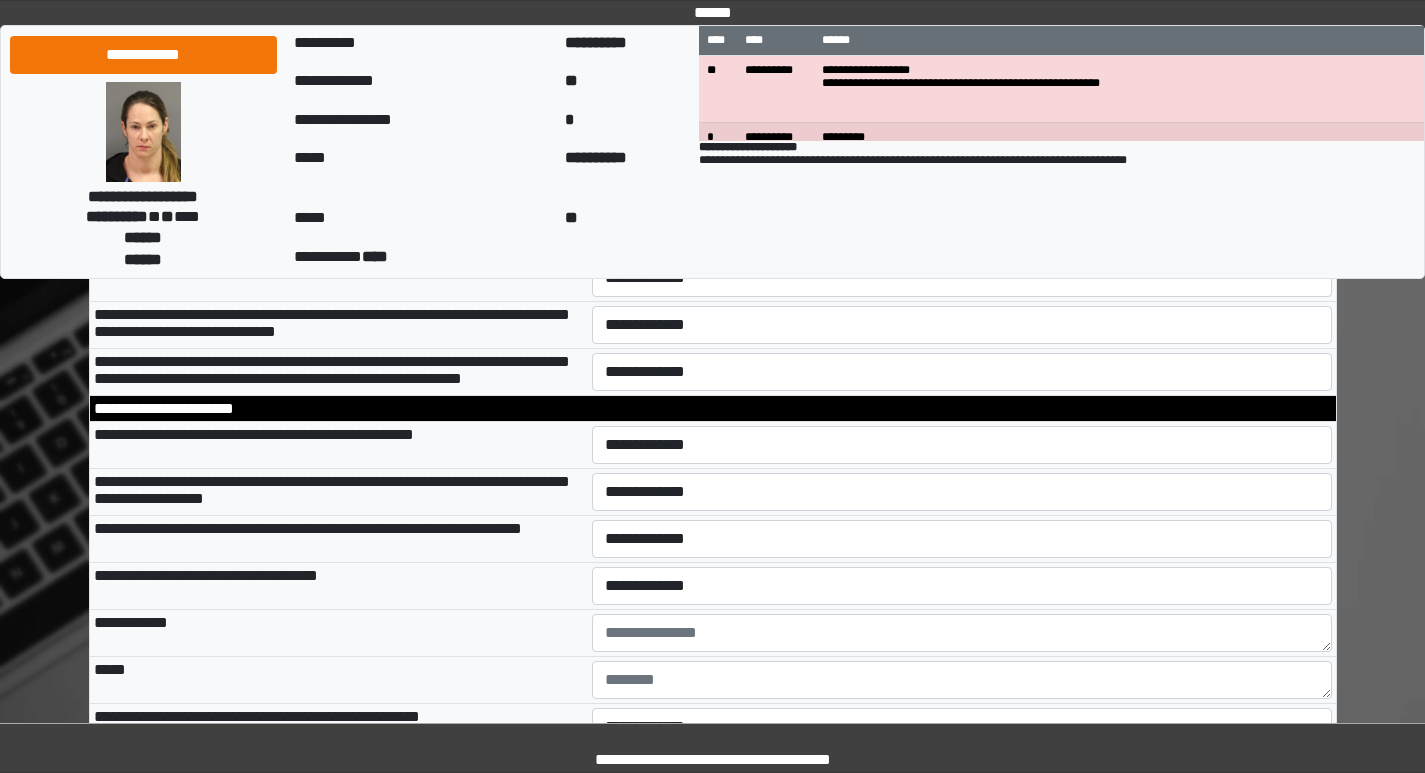 scroll, scrollTop: 6200, scrollLeft: 0, axis: vertical 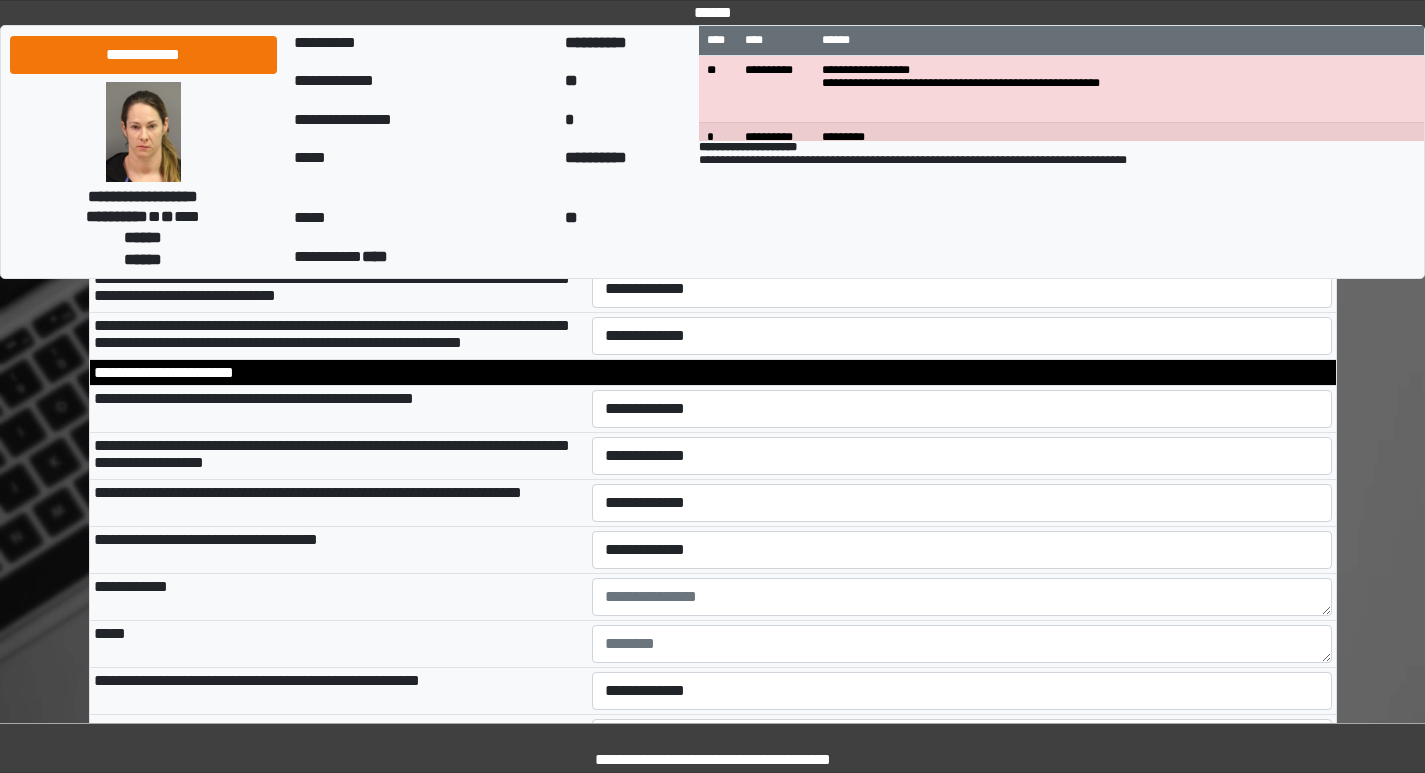 click on "**********" at bounding box center [962, 242] 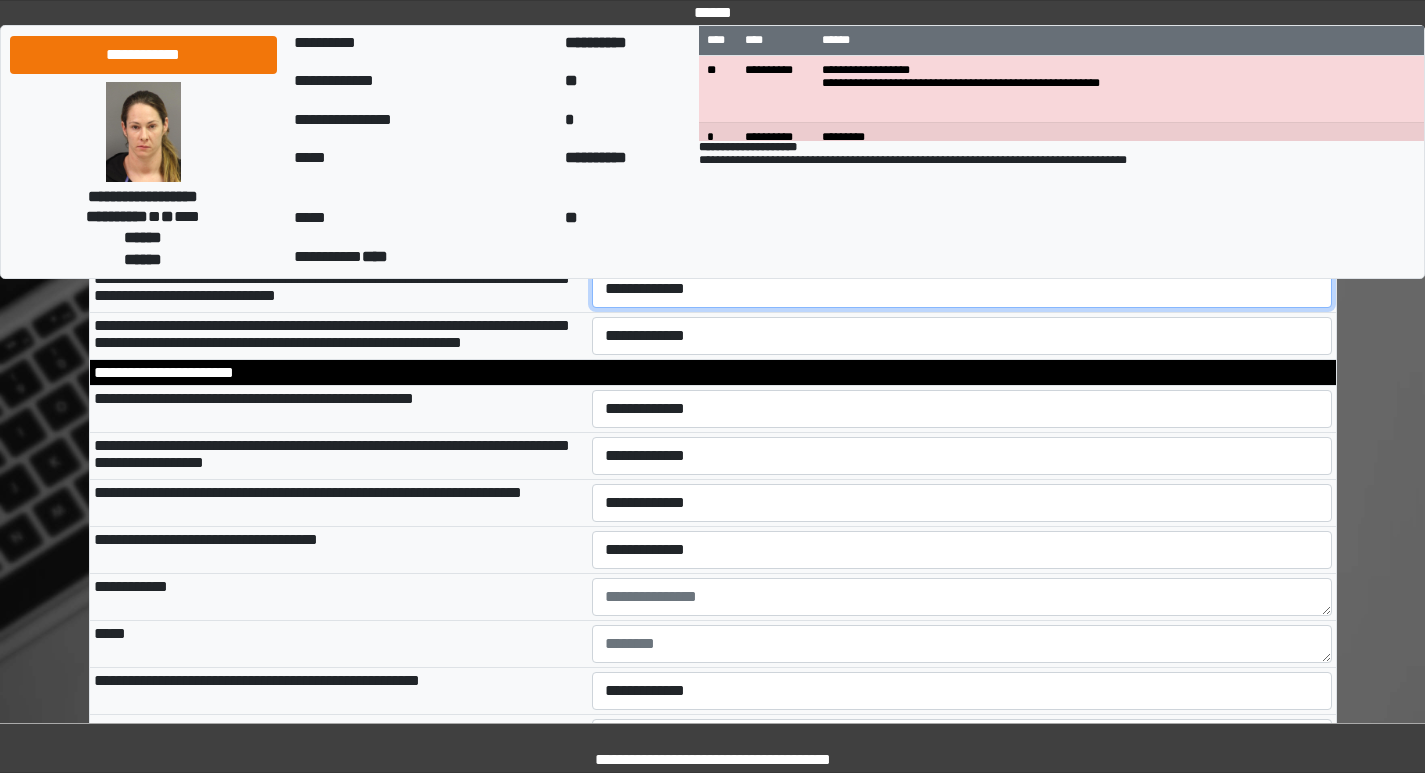 click on "**********" at bounding box center (962, 289) 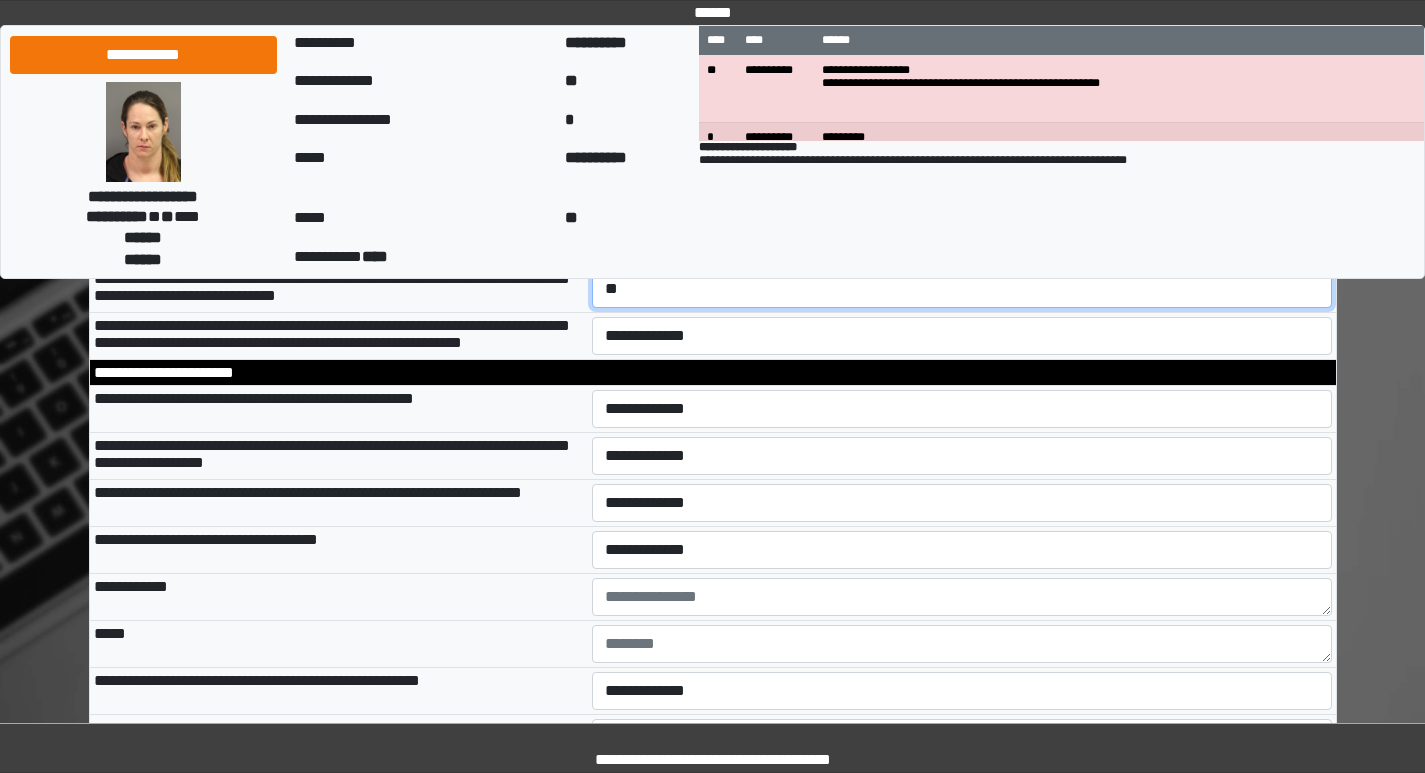 click on "**********" at bounding box center [962, 289] 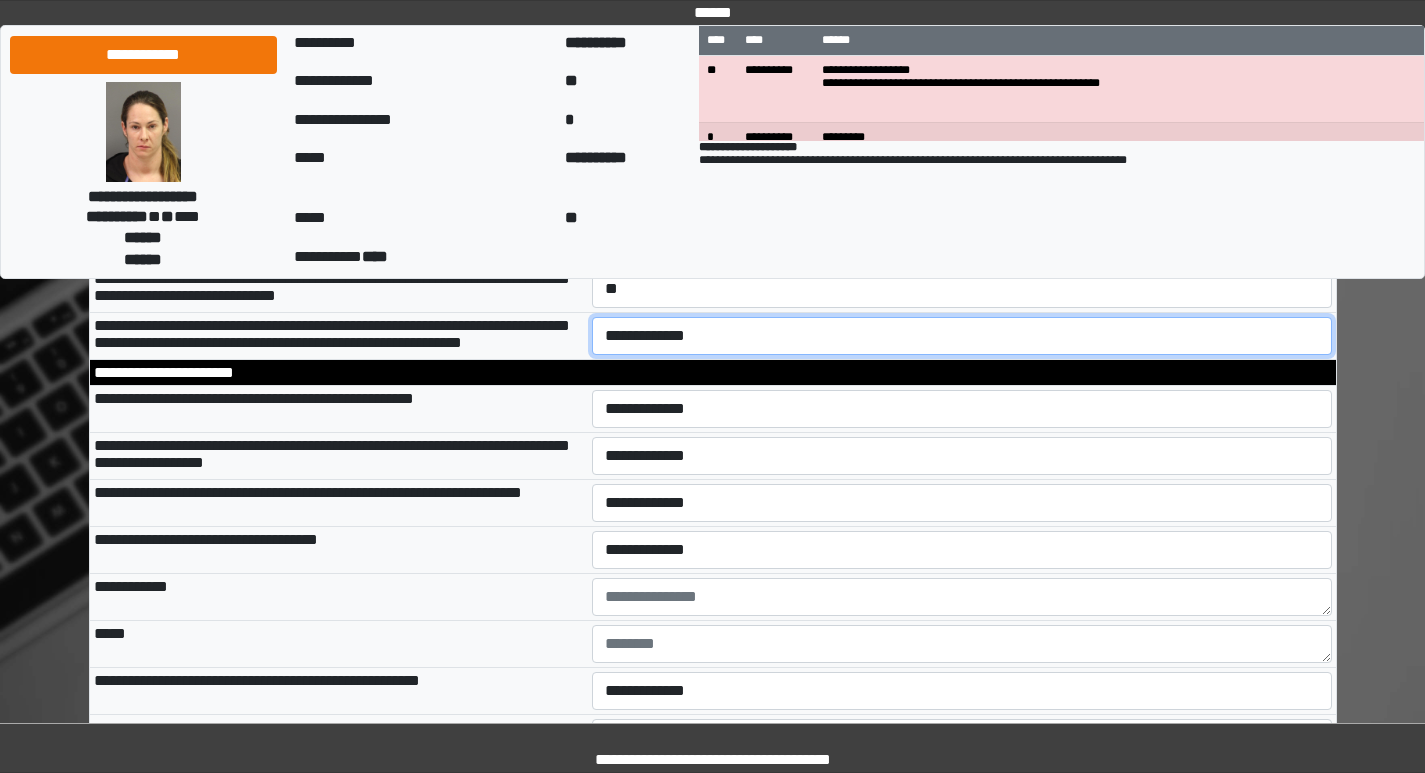 click on "**********" at bounding box center (962, 336) 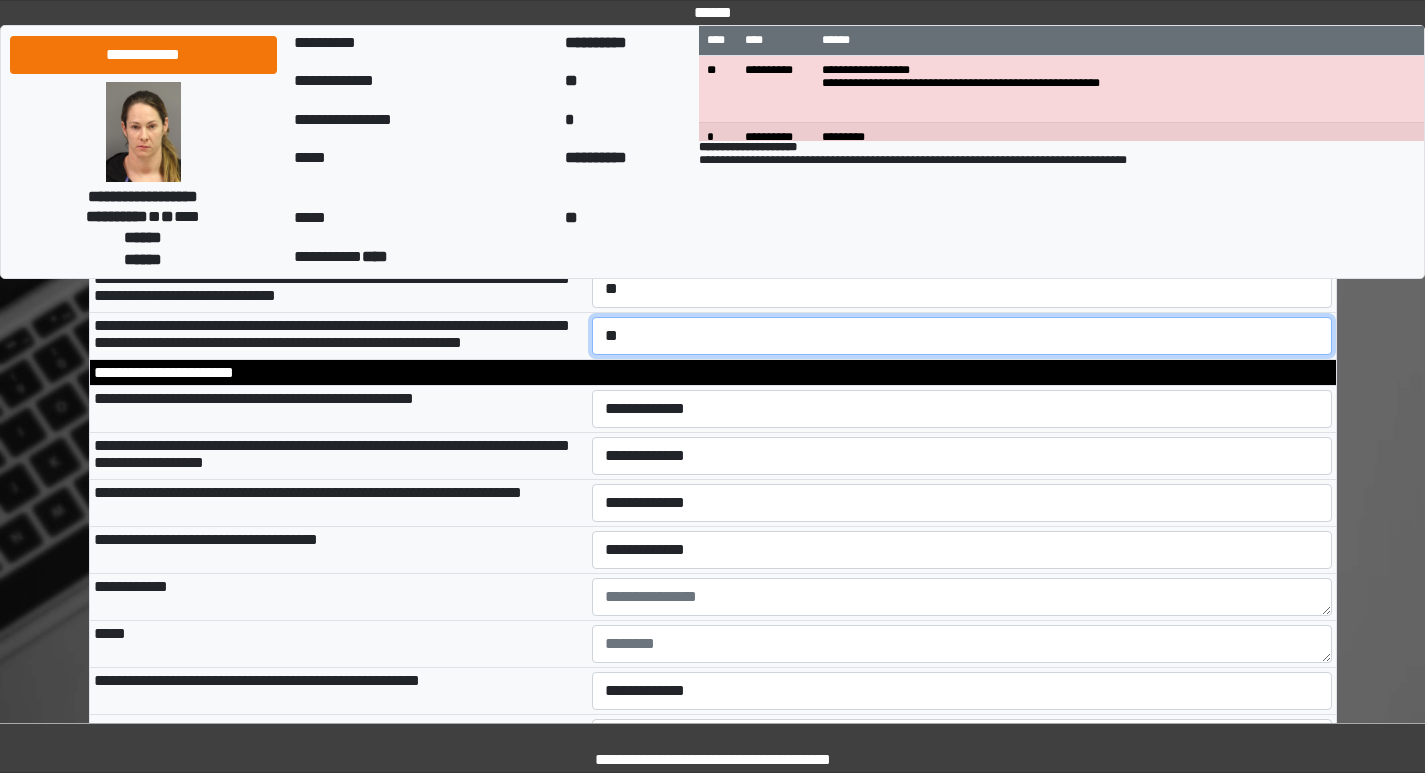 click on "**********" at bounding box center (962, 336) 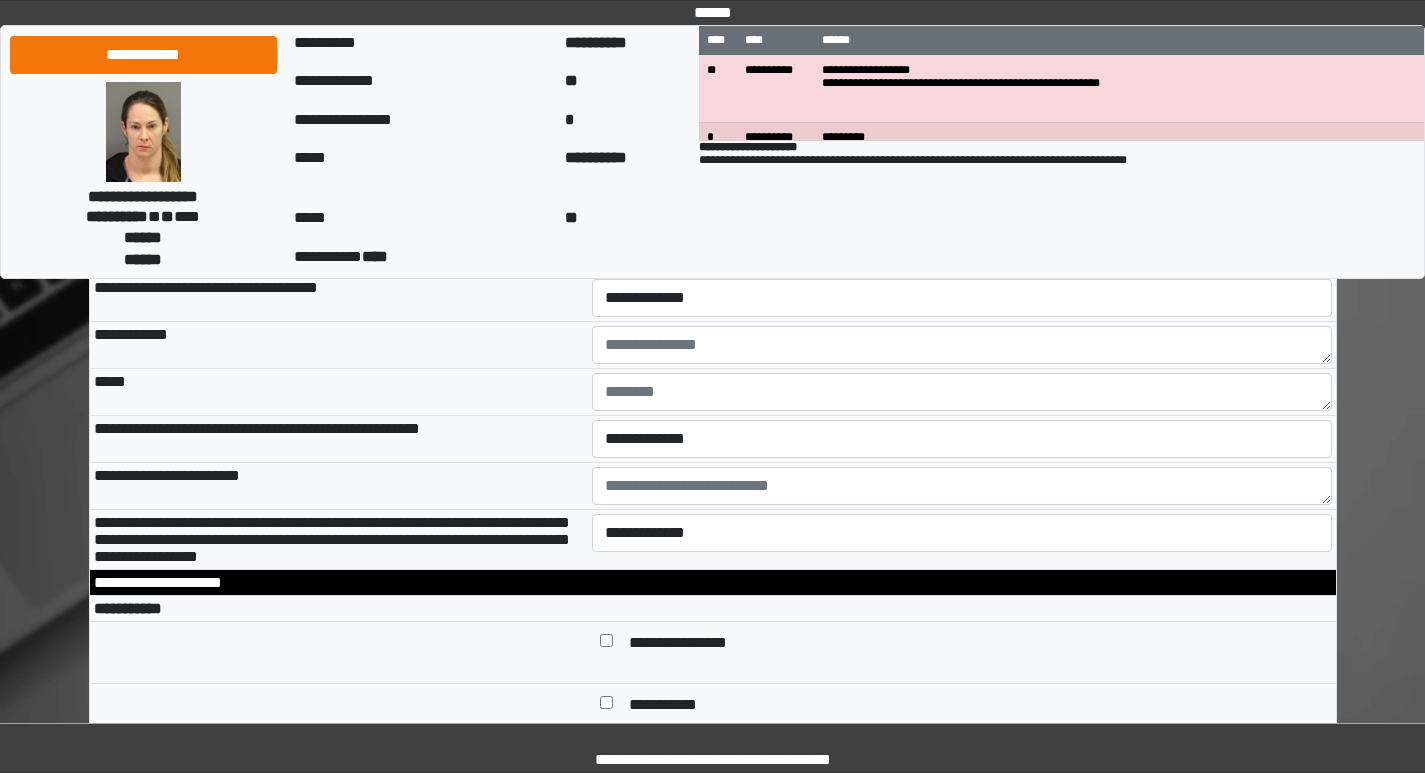 scroll, scrollTop: 6500, scrollLeft: 0, axis: vertical 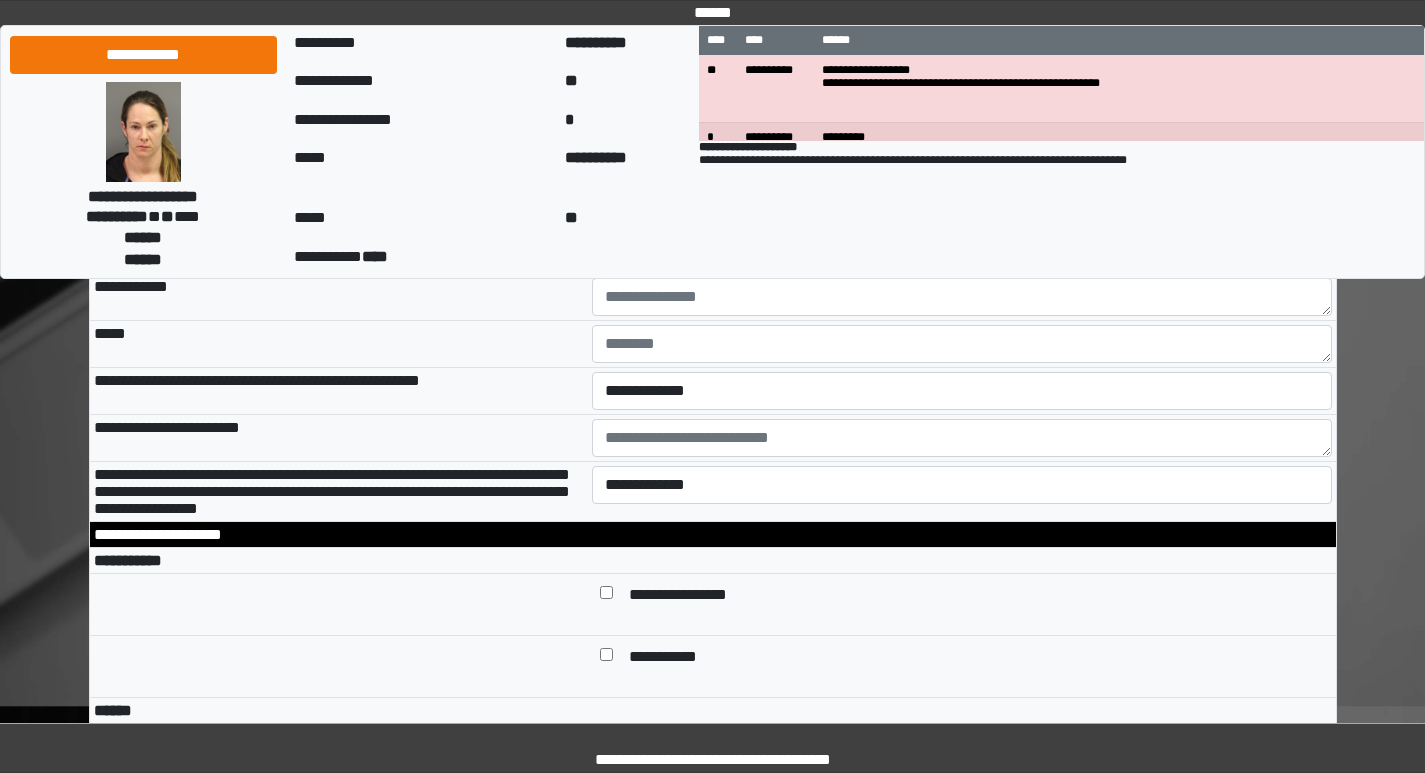 click on "**********" at bounding box center [962, 109] 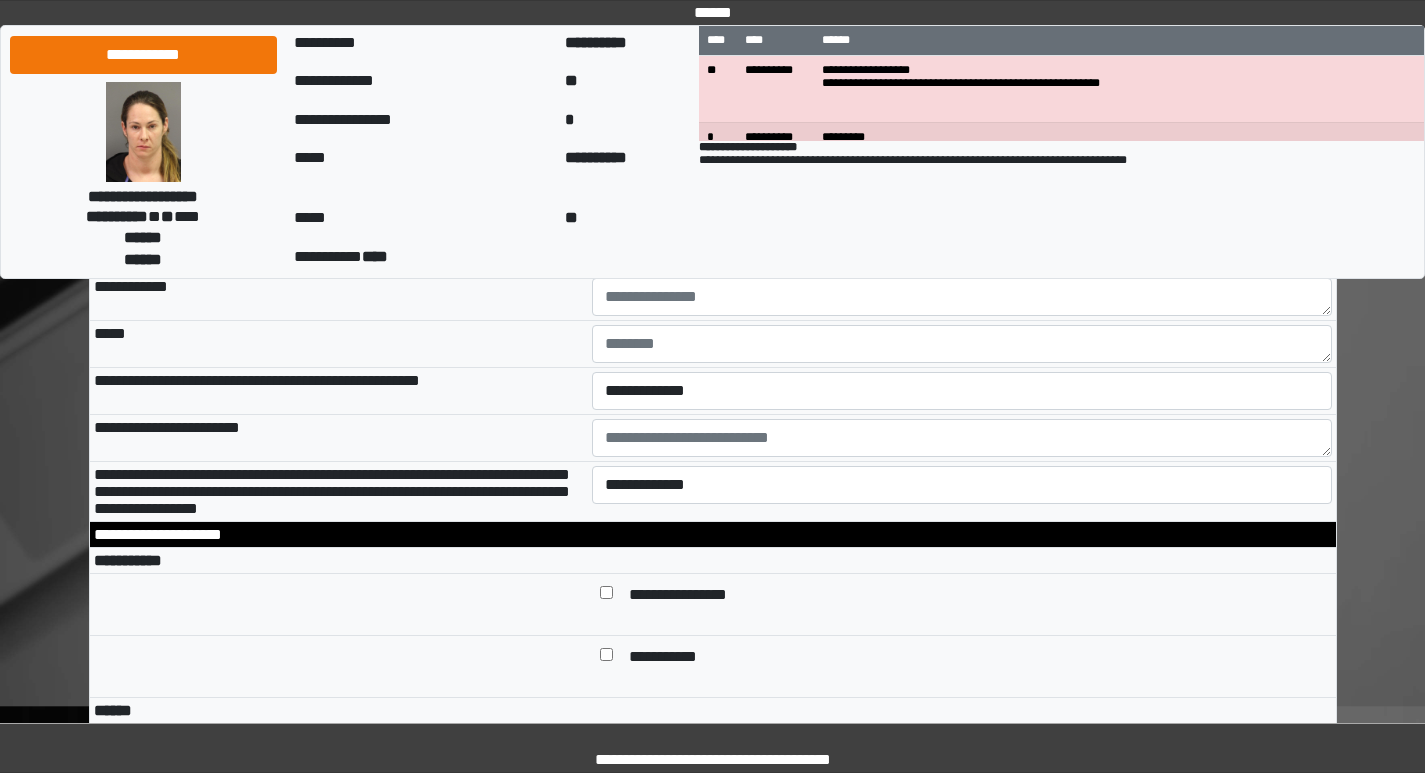 click on "**********" at bounding box center (962, 250) 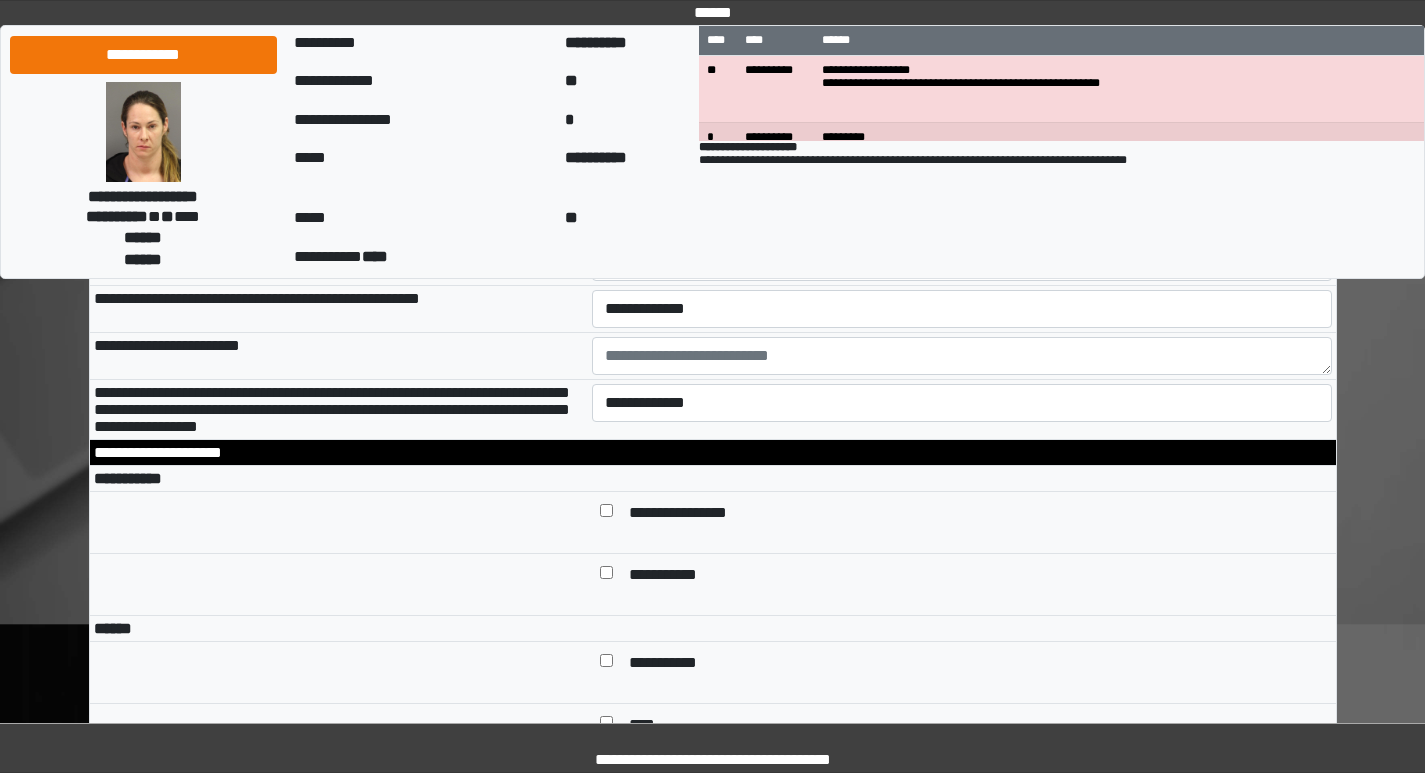 scroll, scrollTop: 6700, scrollLeft: 0, axis: vertical 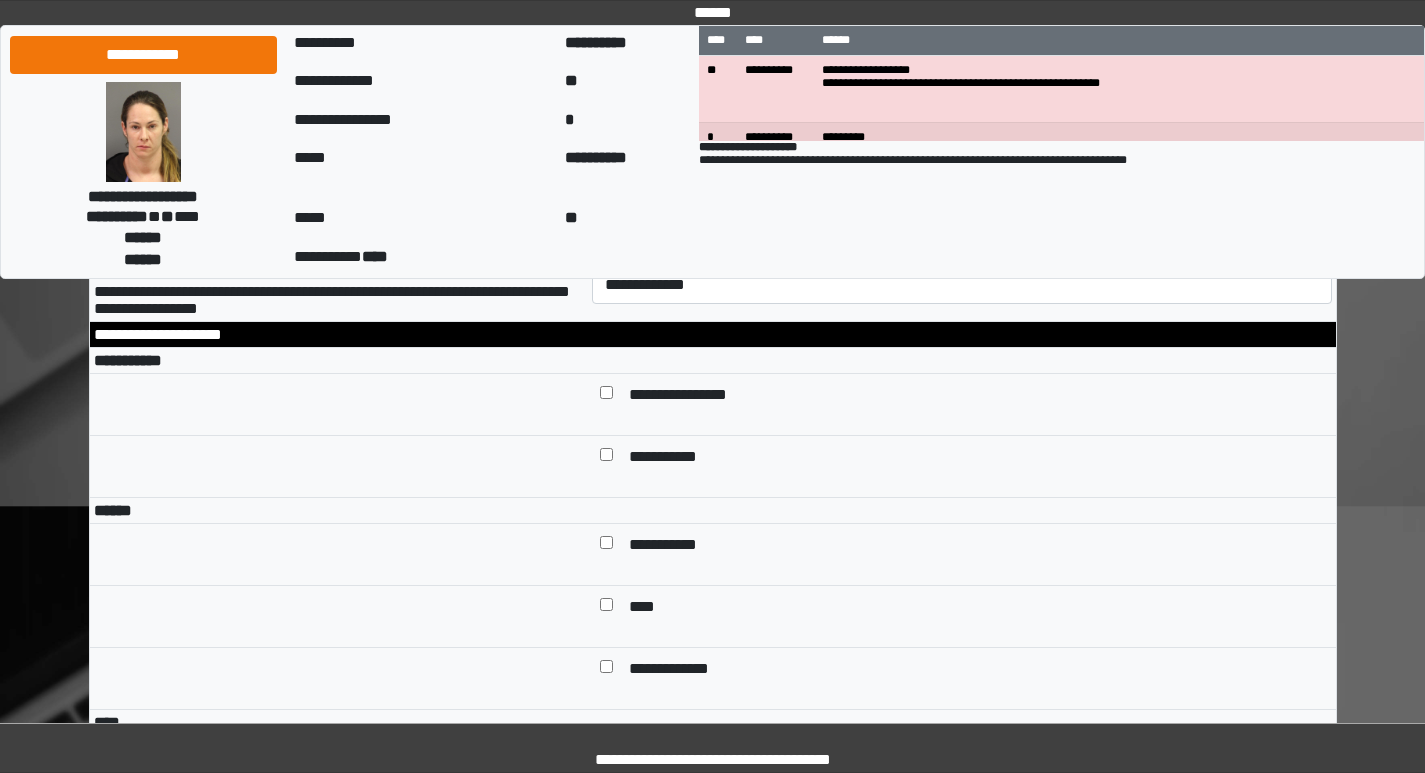 click on "**********" at bounding box center (962, 191) 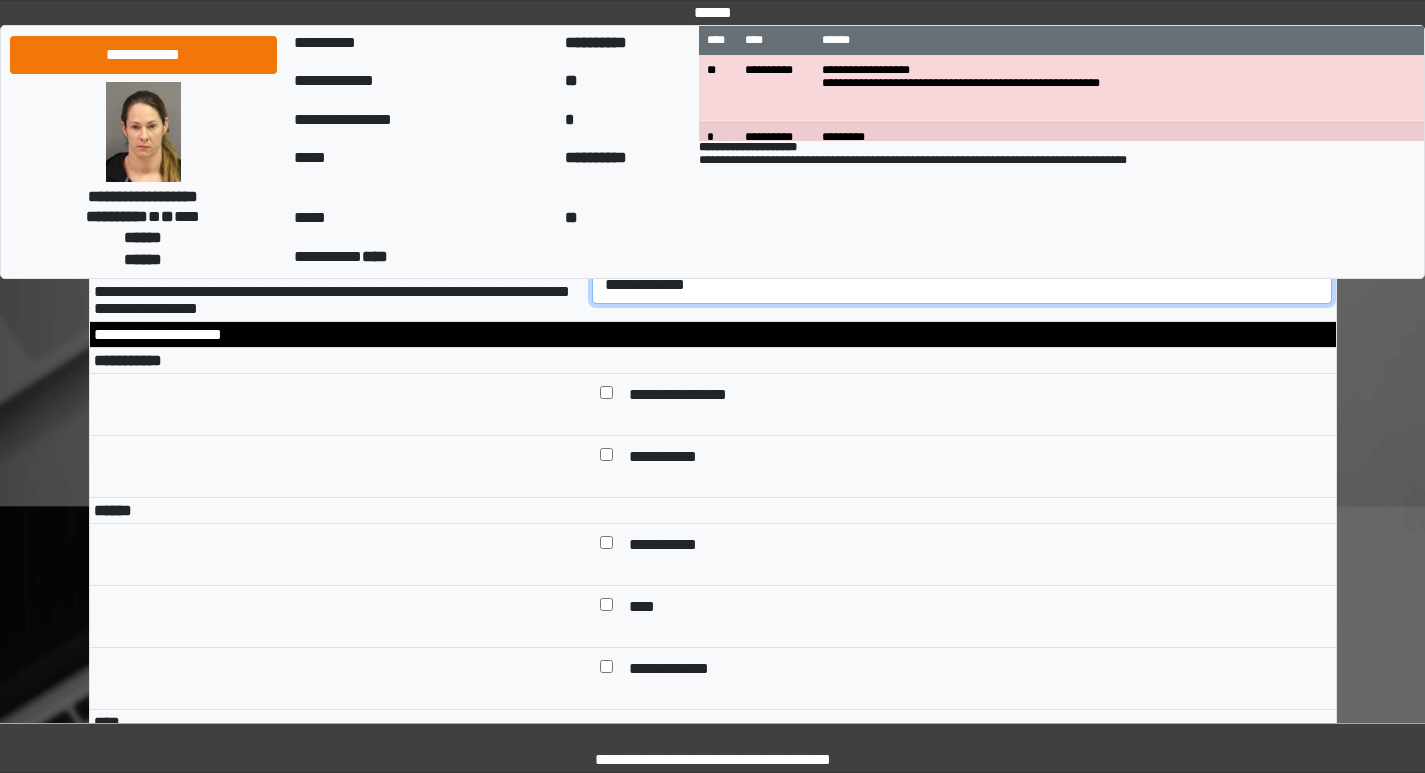 click on "**********" at bounding box center (962, 285) 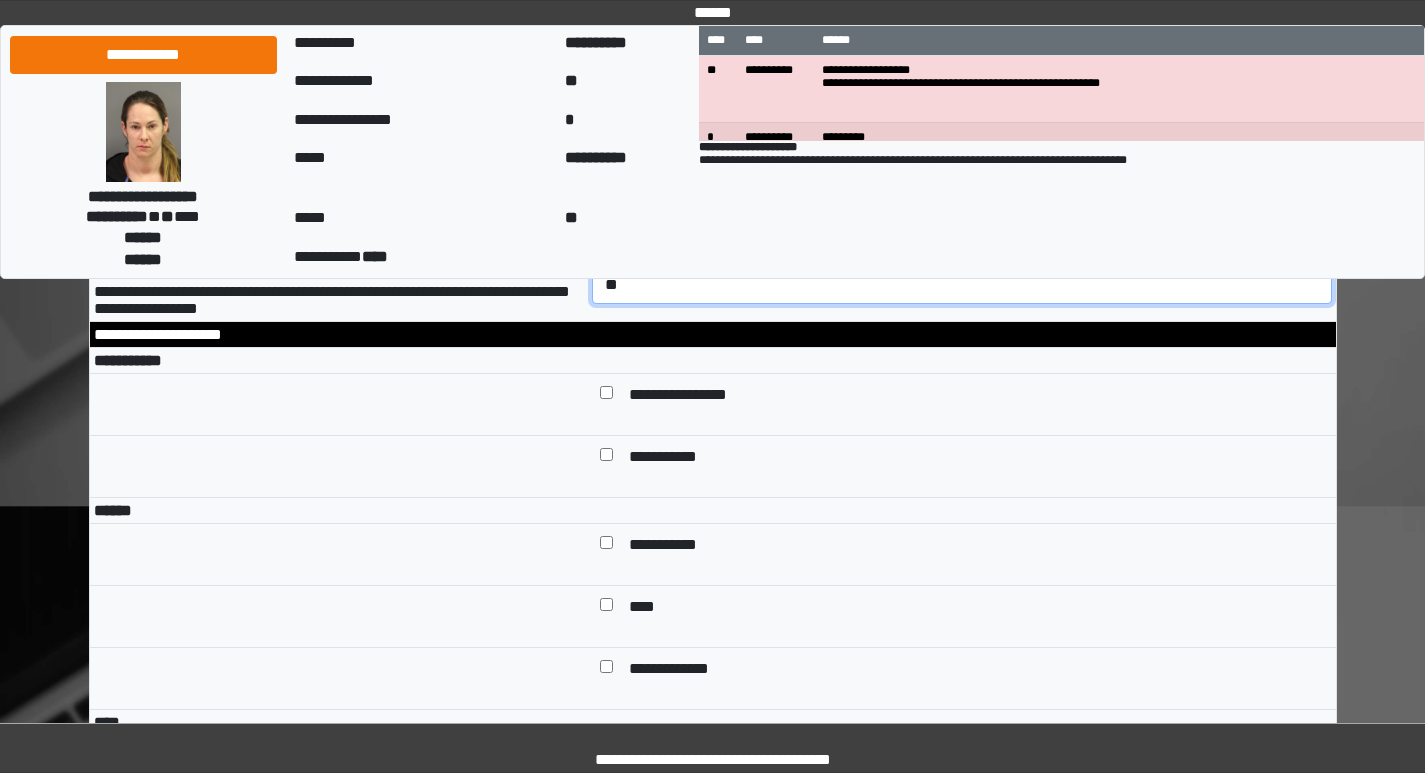 click on "**********" at bounding box center [962, 285] 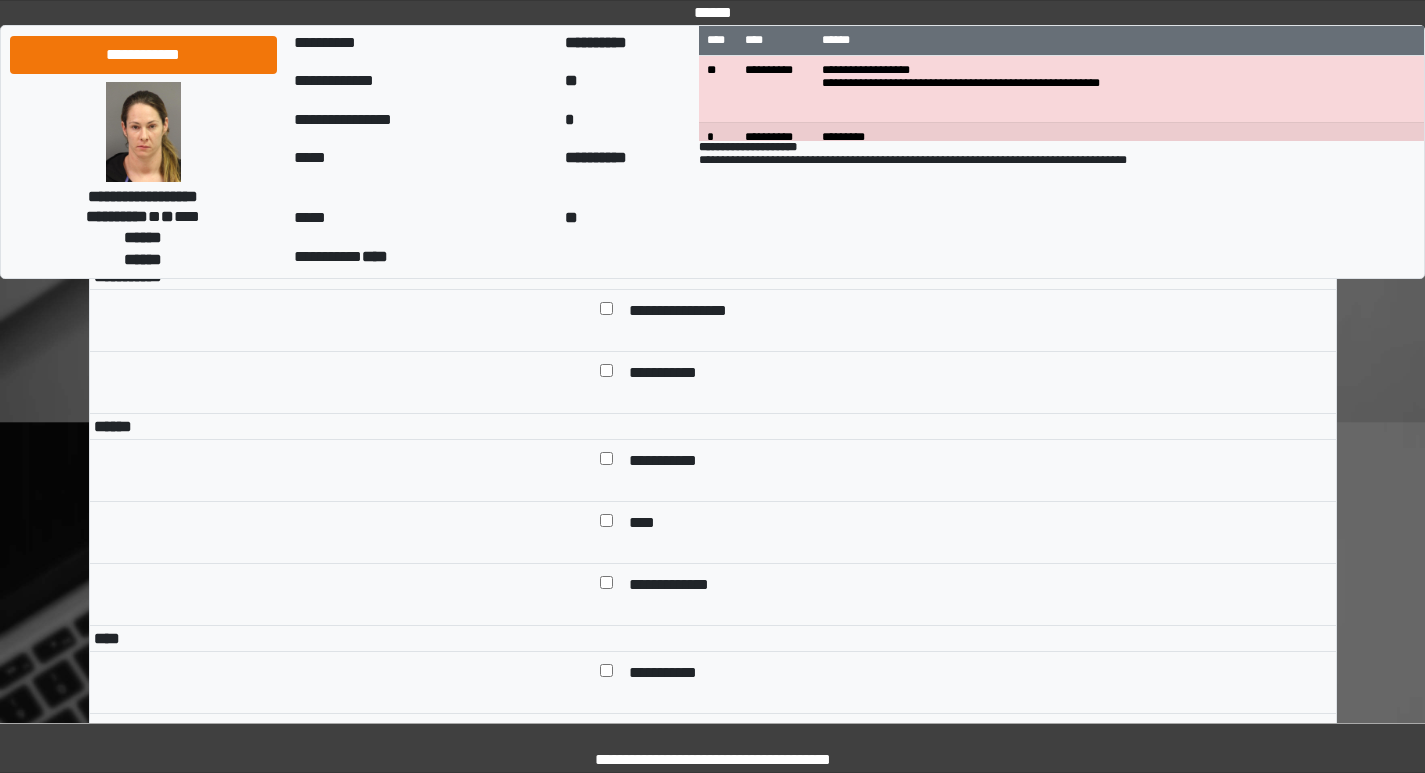 scroll, scrollTop: 6900, scrollLeft: 0, axis: vertical 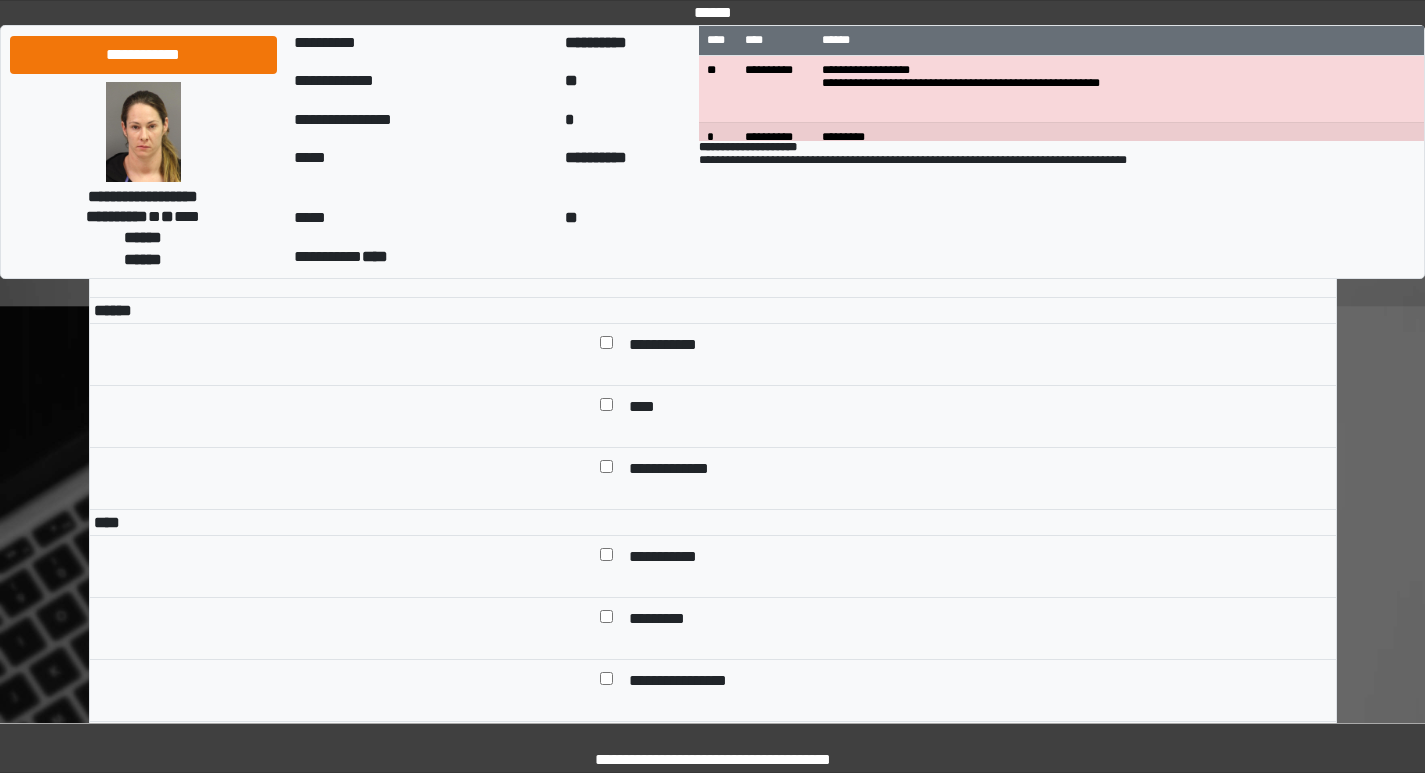 click on "**********" at bounding box center [686, 196] 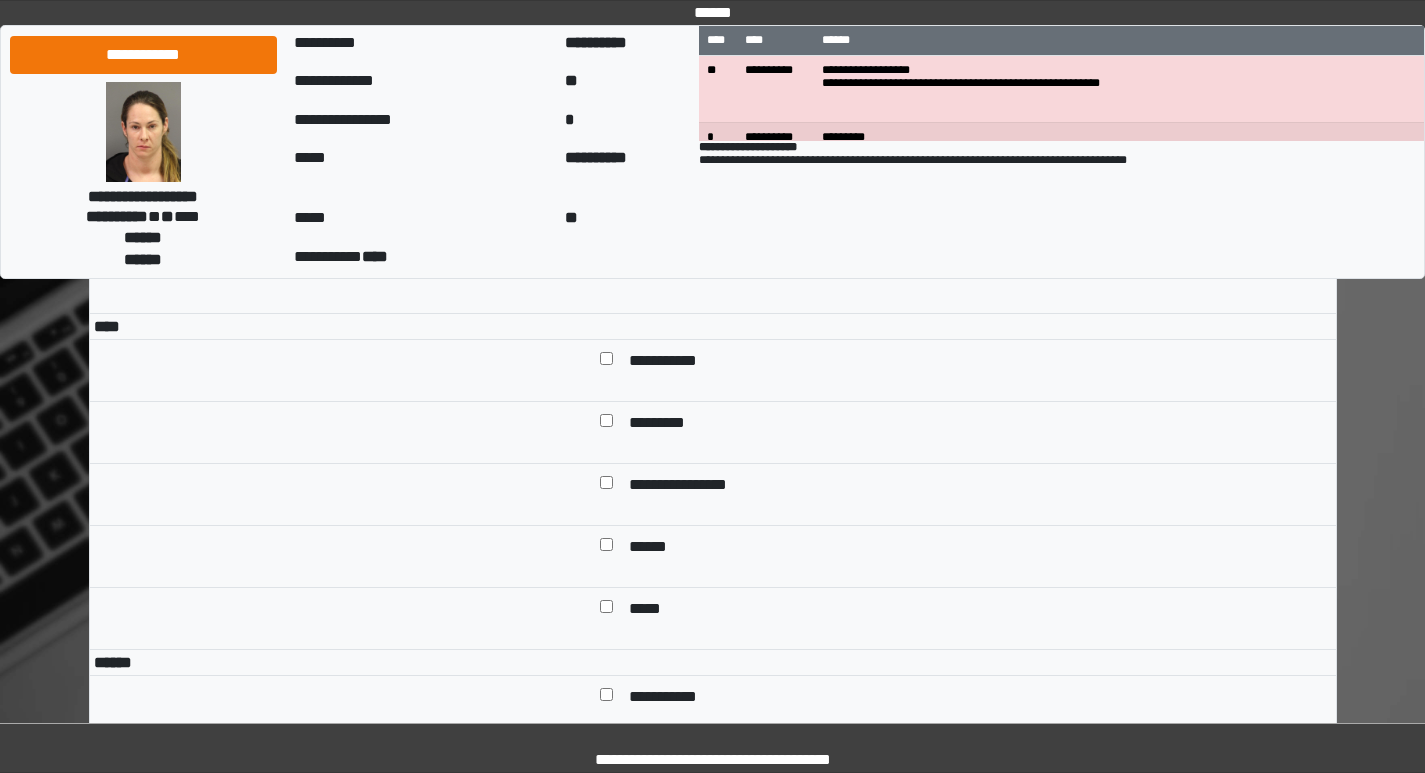 scroll, scrollTop: 7100, scrollLeft: 0, axis: vertical 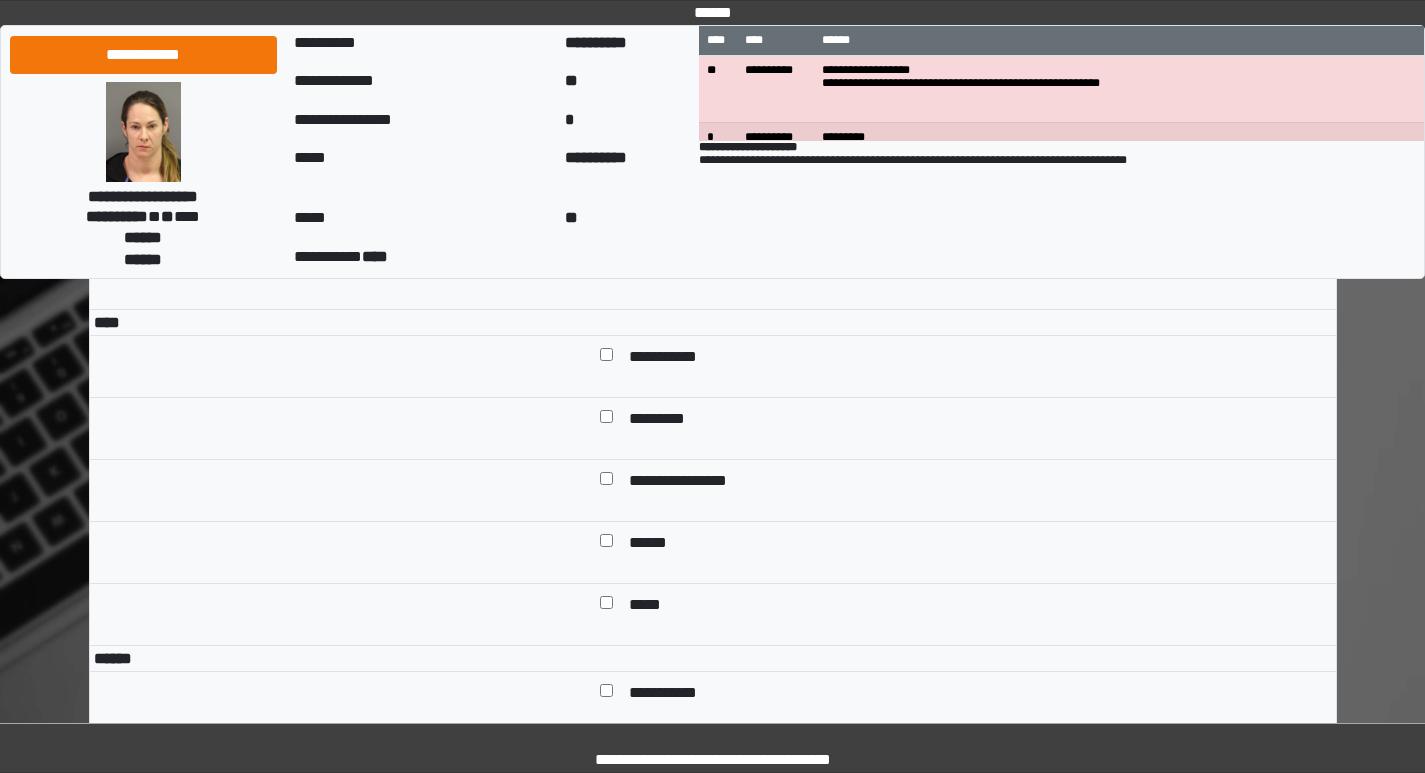click on "**********" at bounding box center (673, 146) 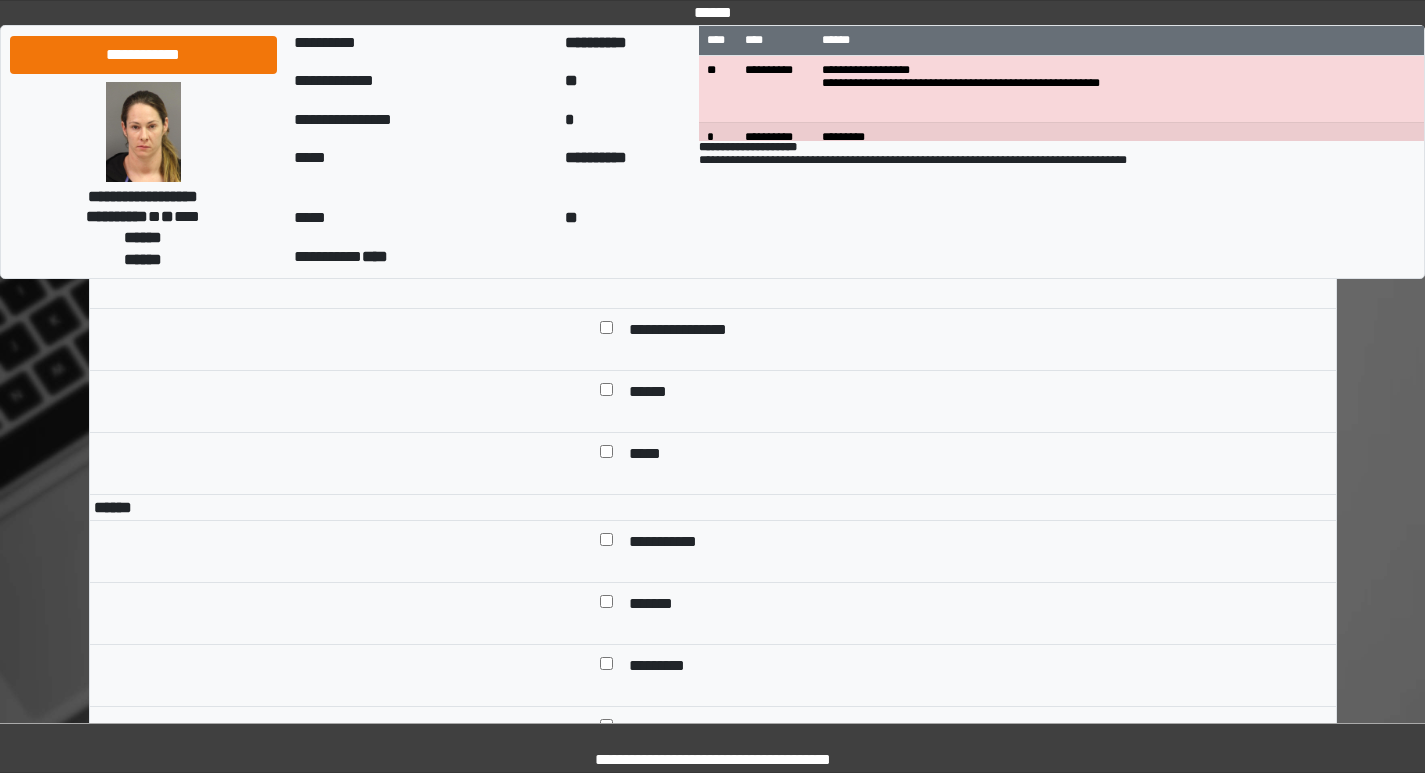 scroll, scrollTop: 7300, scrollLeft: 0, axis: vertical 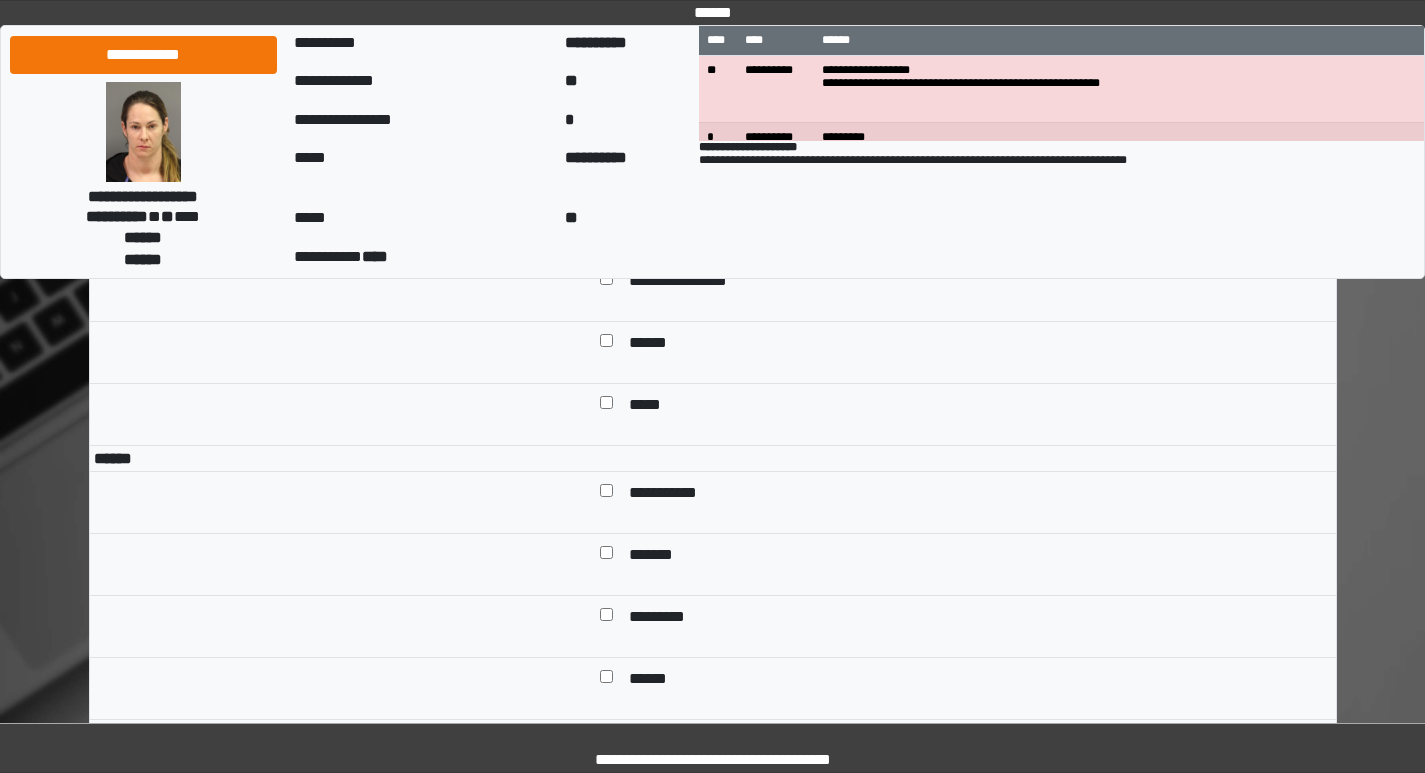 click on "**********" at bounding box center (673, 158) 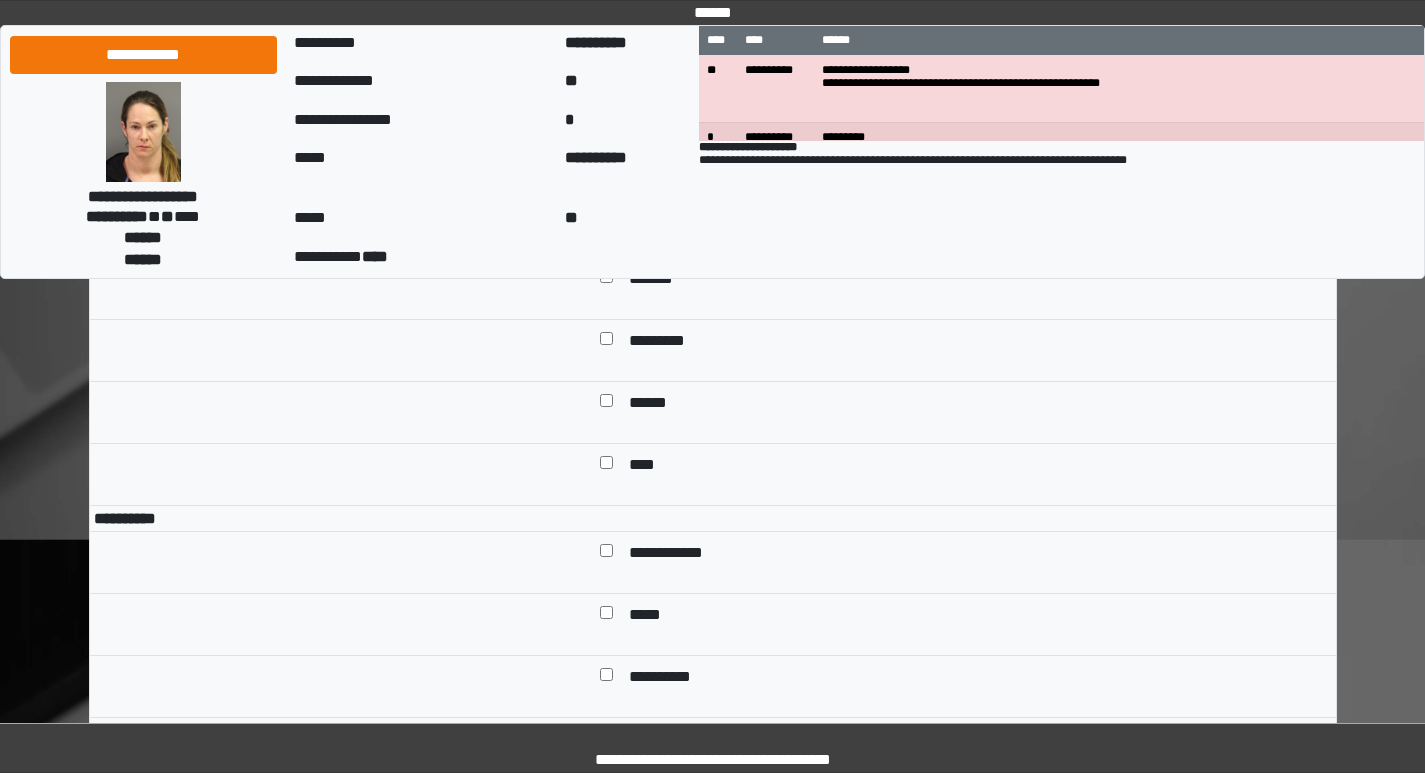 scroll, scrollTop: 7600, scrollLeft: 0, axis: vertical 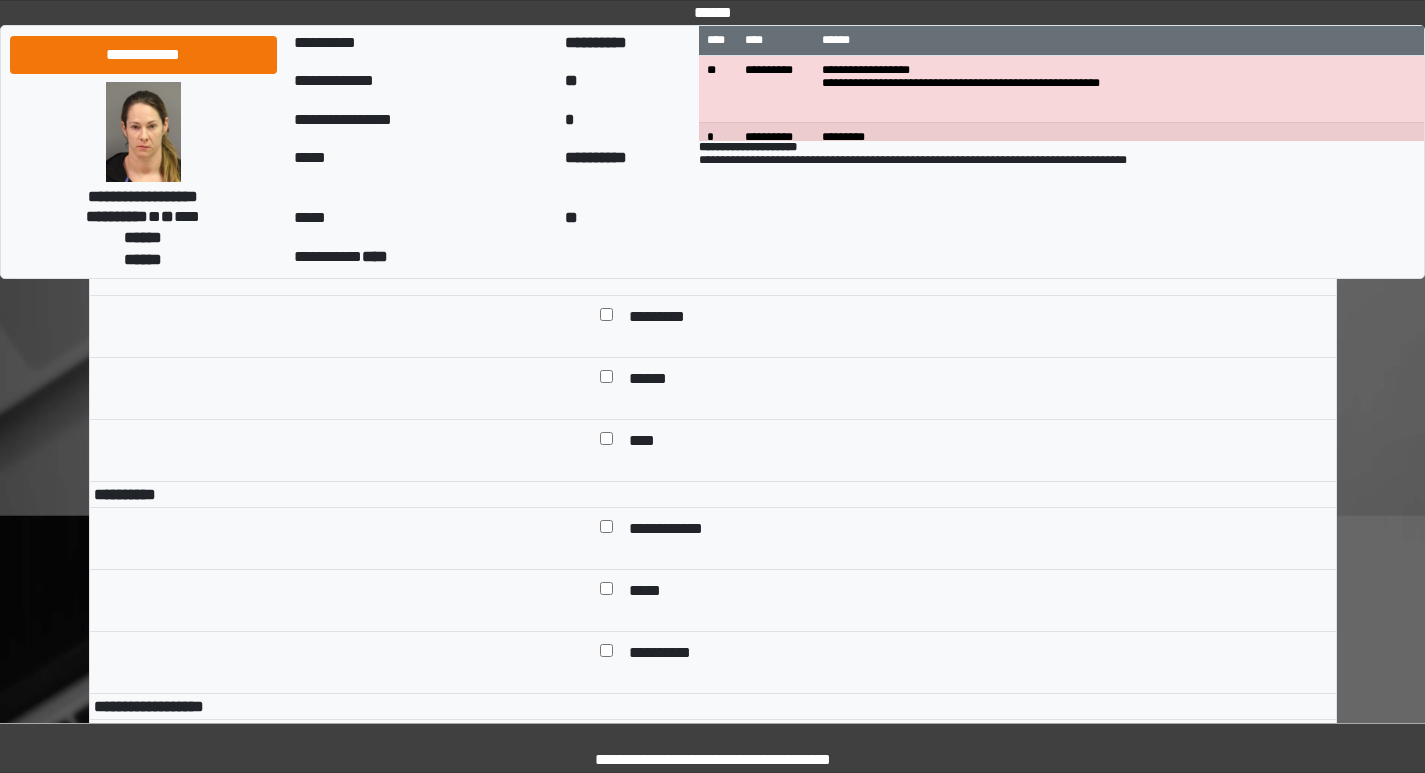 click on "**********" at bounding box center (673, 194) 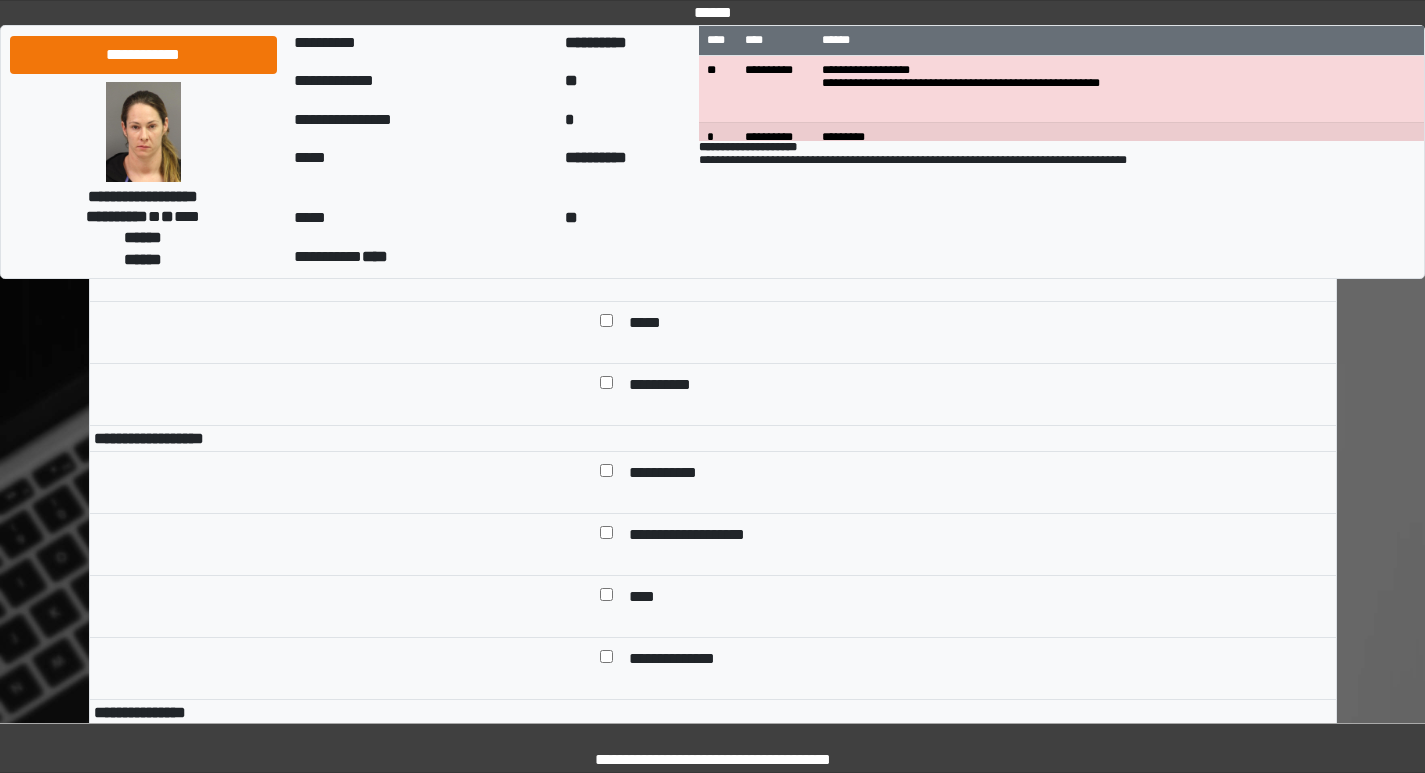 scroll, scrollTop: 7900, scrollLeft: 0, axis: vertical 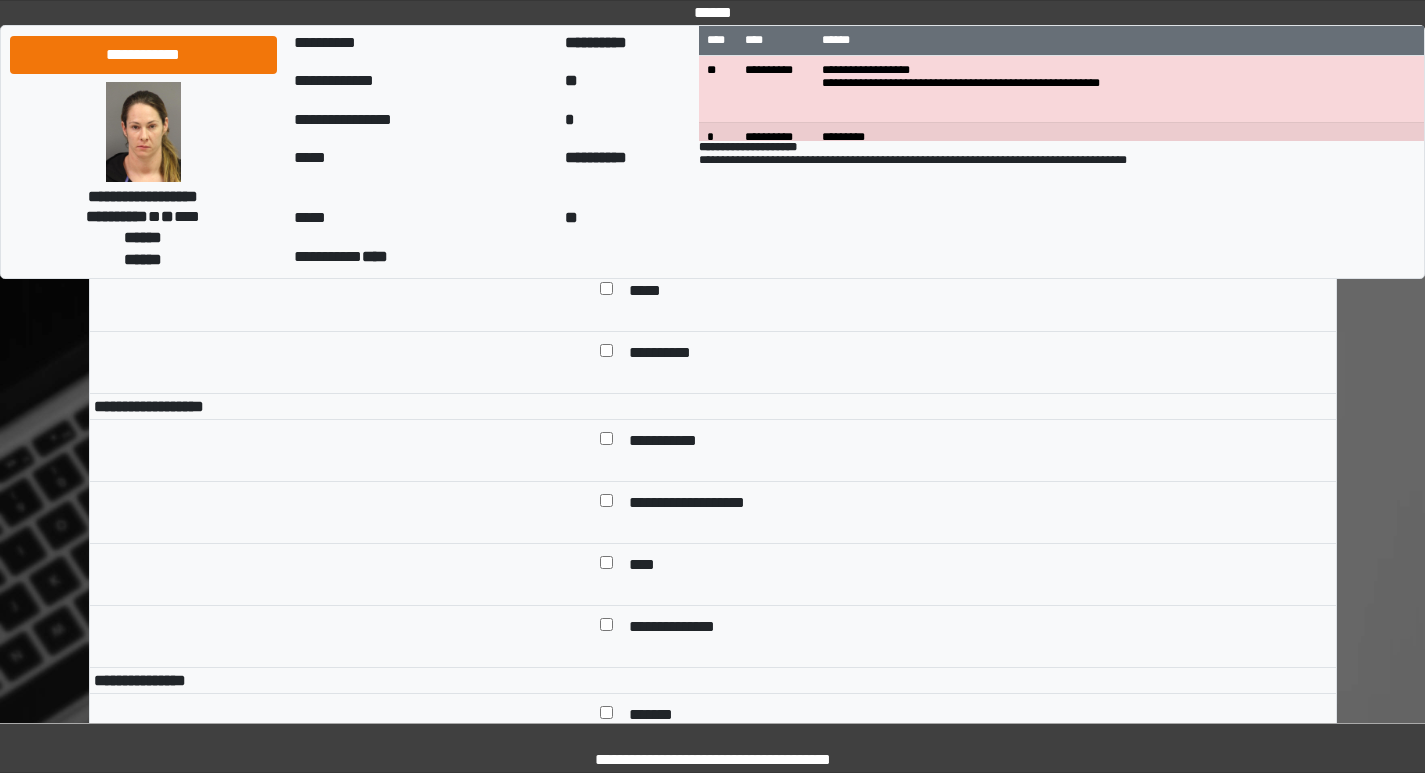 click on "**********" at bounding box center (677, 230) 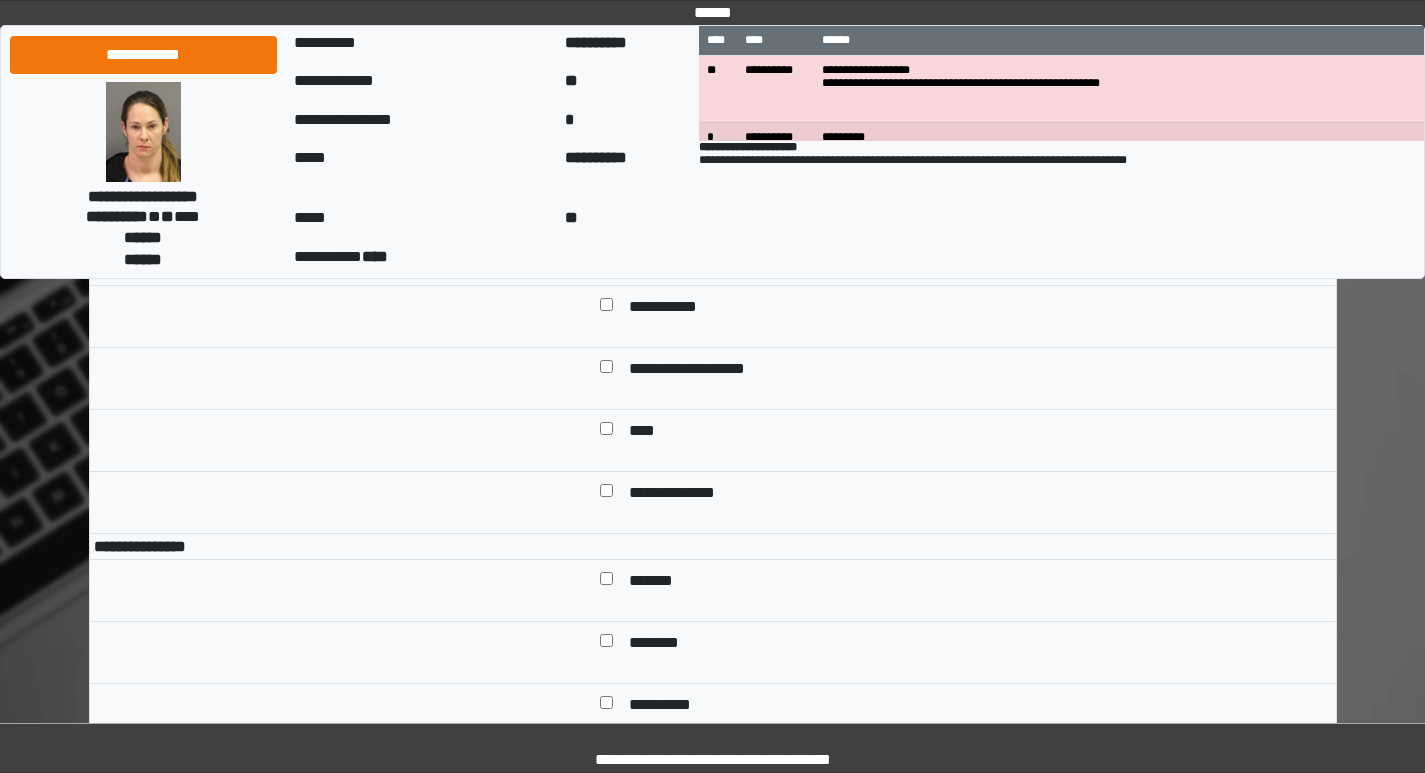 scroll, scrollTop: 8200, scrollLeft: 0, axis: vertical 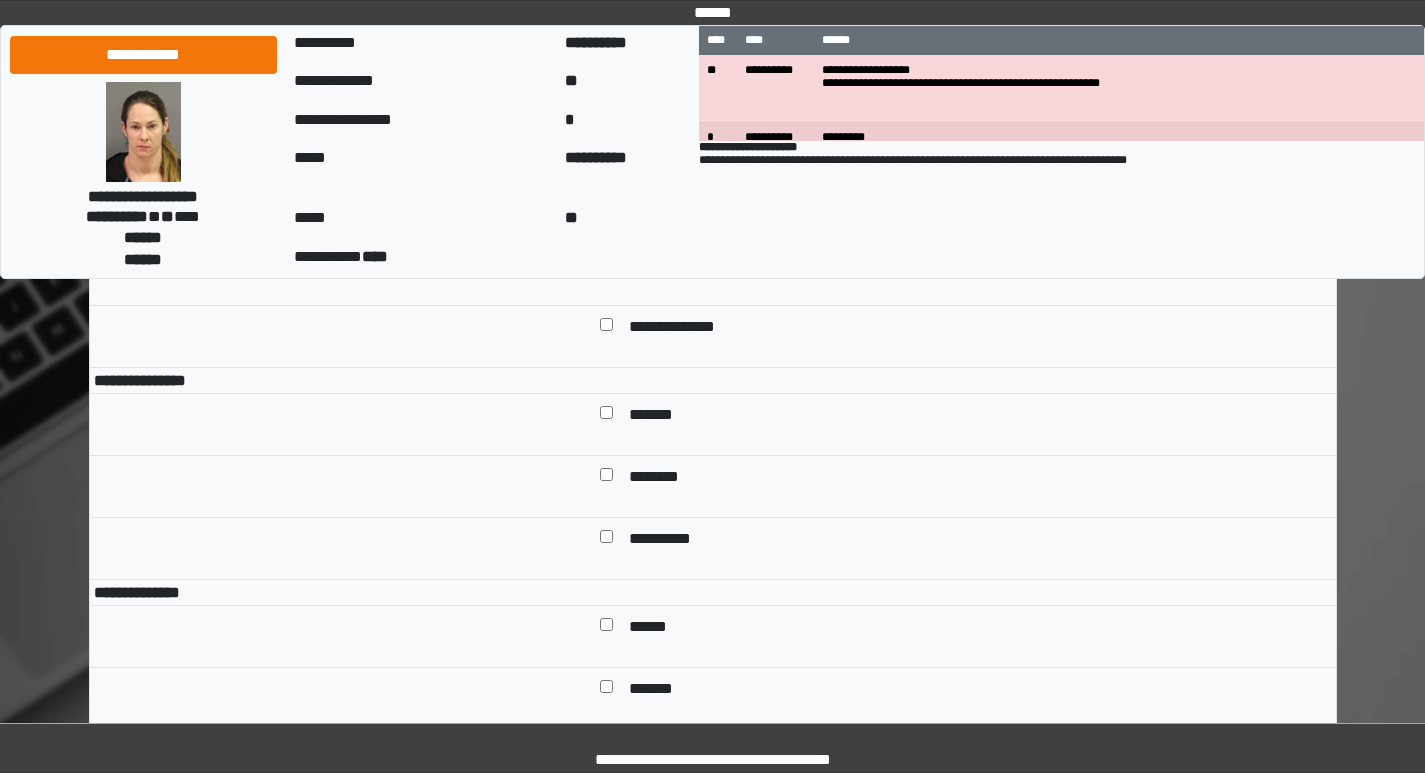 click on "**********" at bounding box center (673, 142) 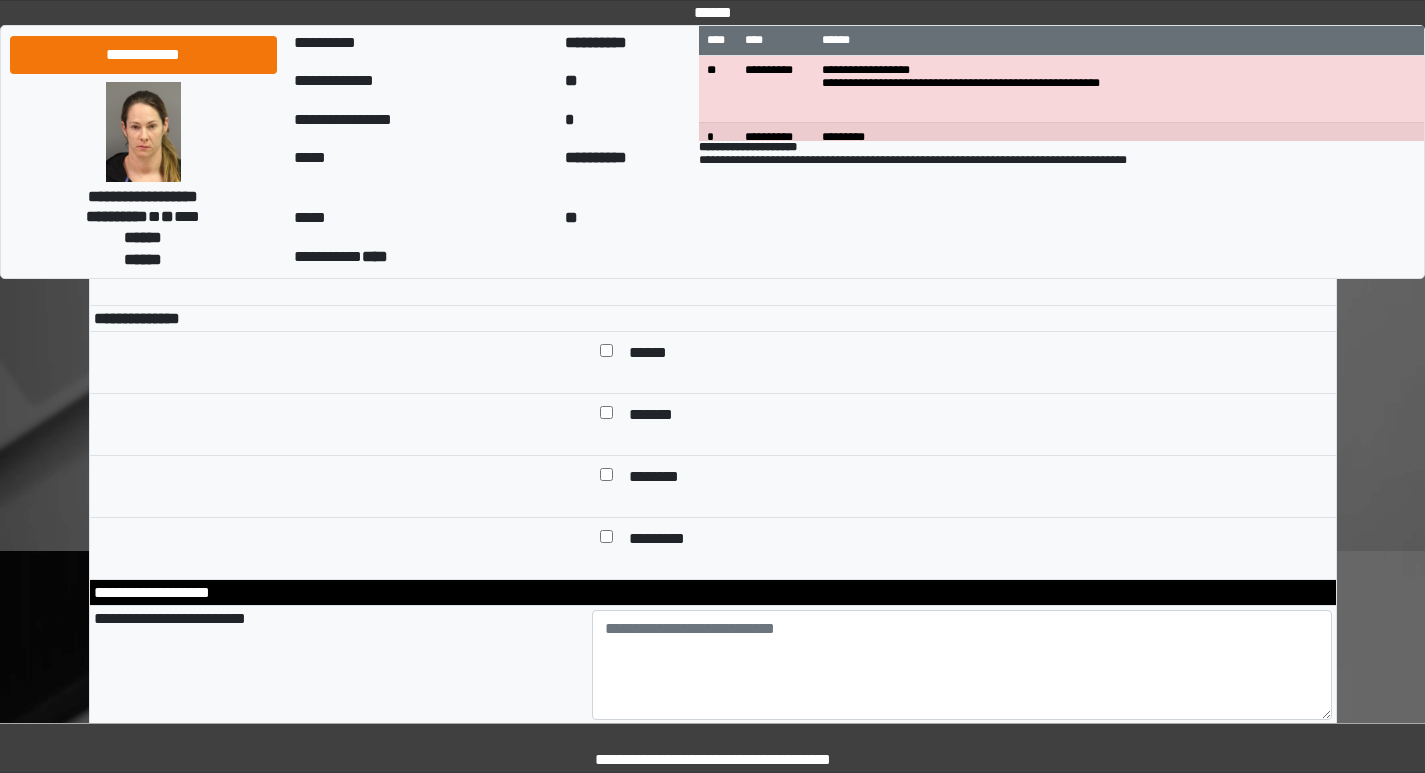 scroll, scrollTop: 8500, scrollLeft: 0, axis: vertical 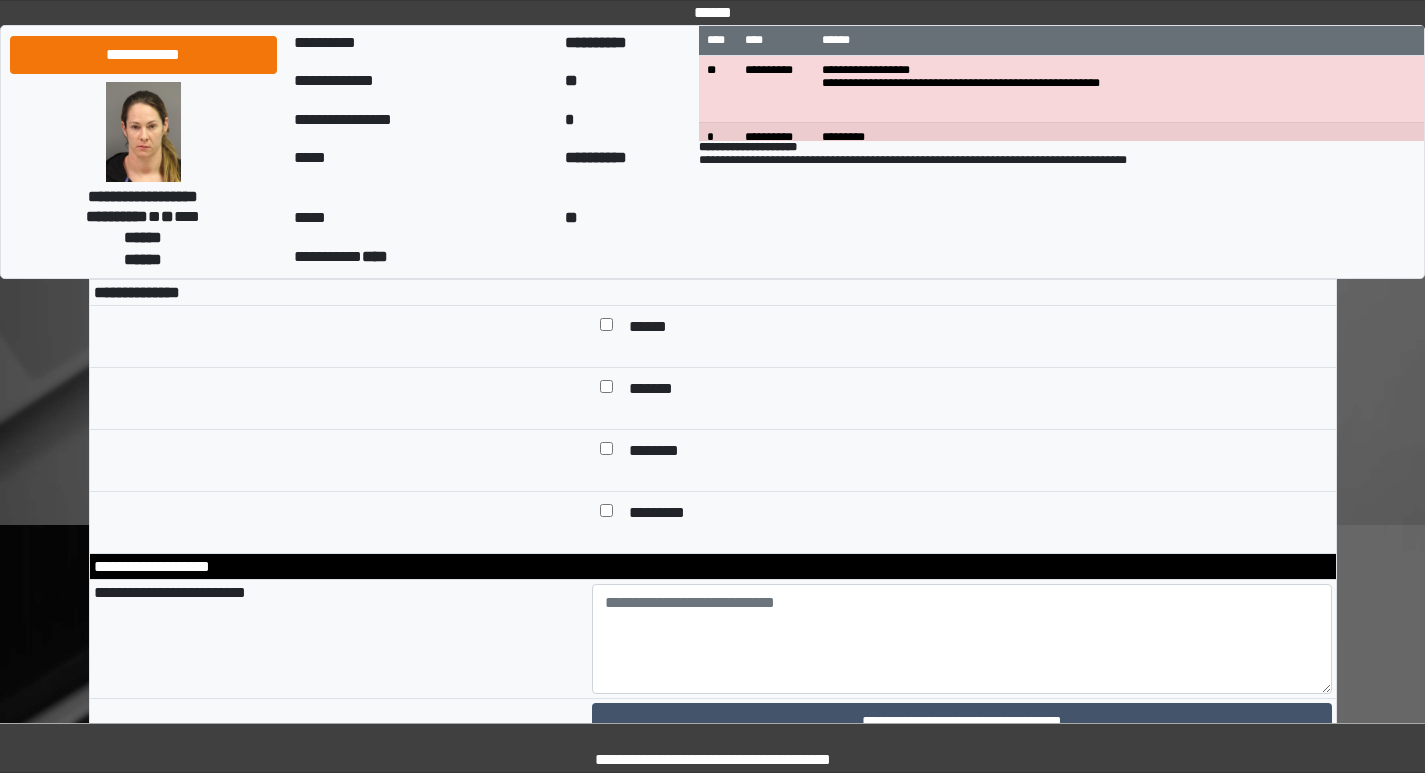 click on "*******" at bounding box center [656, 116] 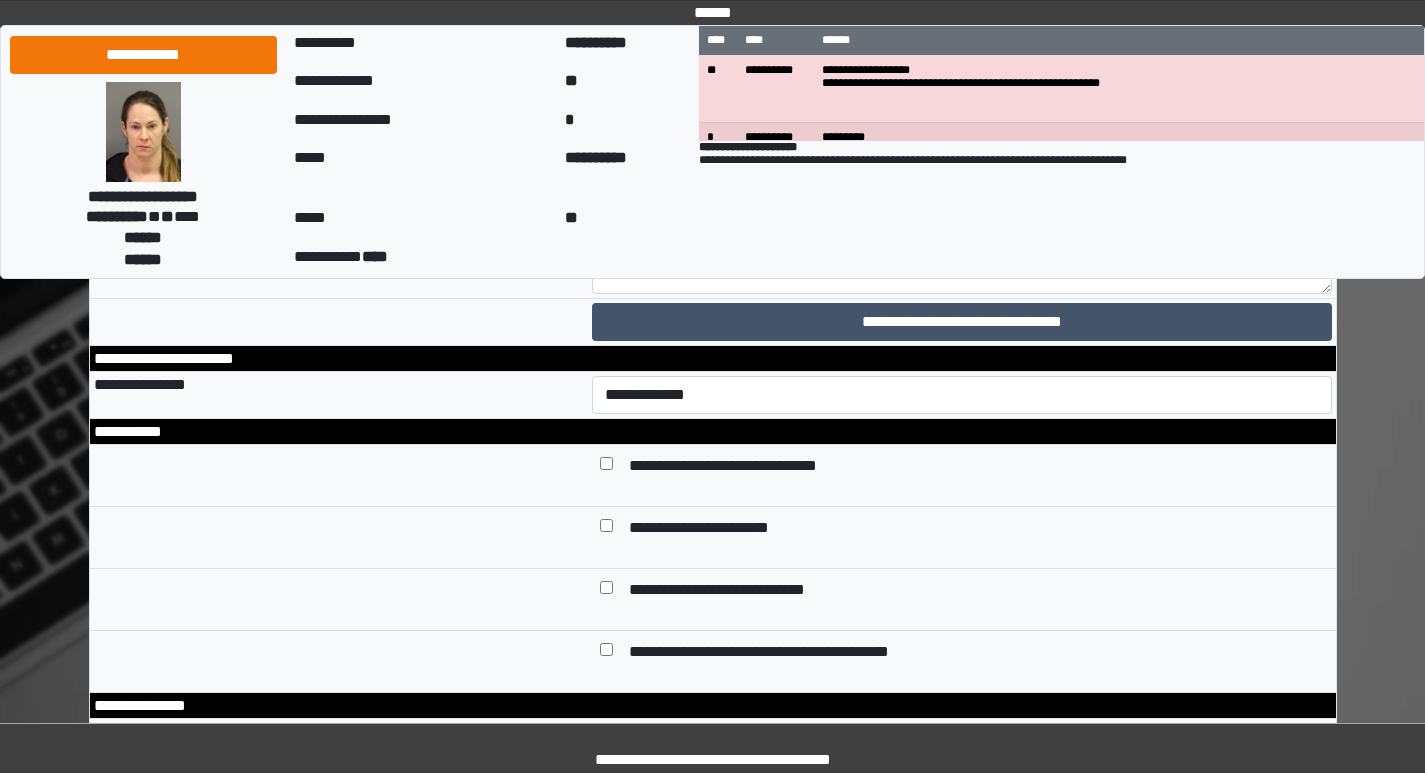 scroll, scrollTop: 9000, scrollLeft: 0, axis: vertical 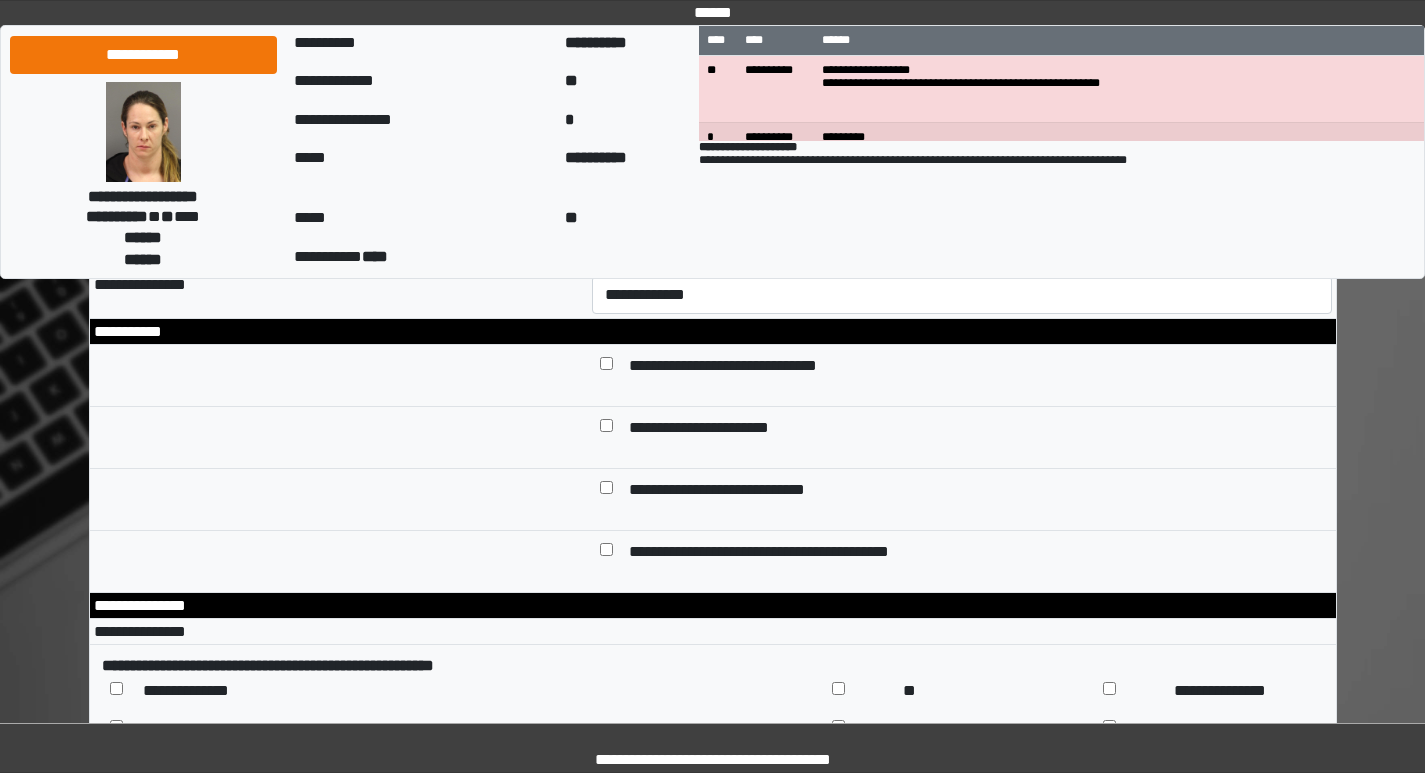 click at bounding box center [962, 139] 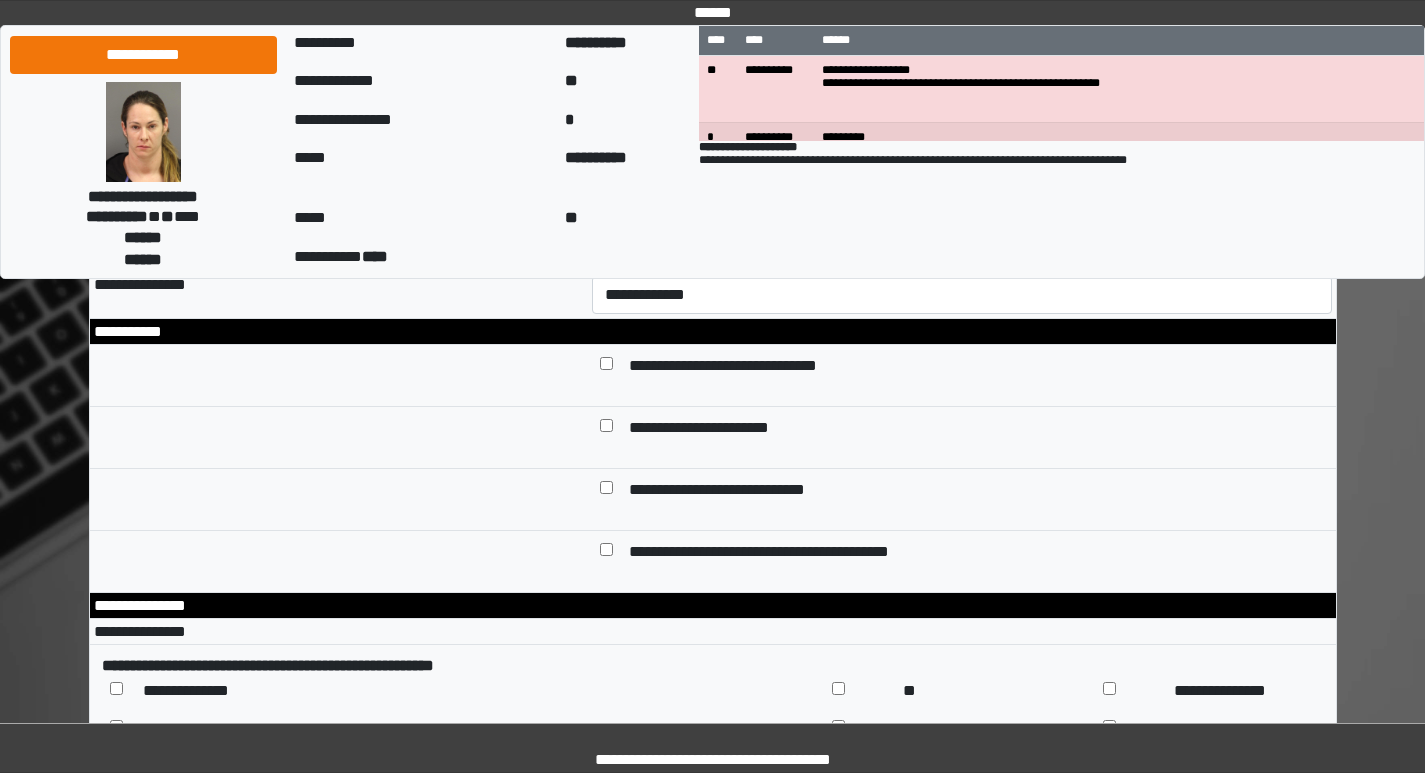 scroll, scrollTop: 545, scrollLeft: 0, axis: vertical 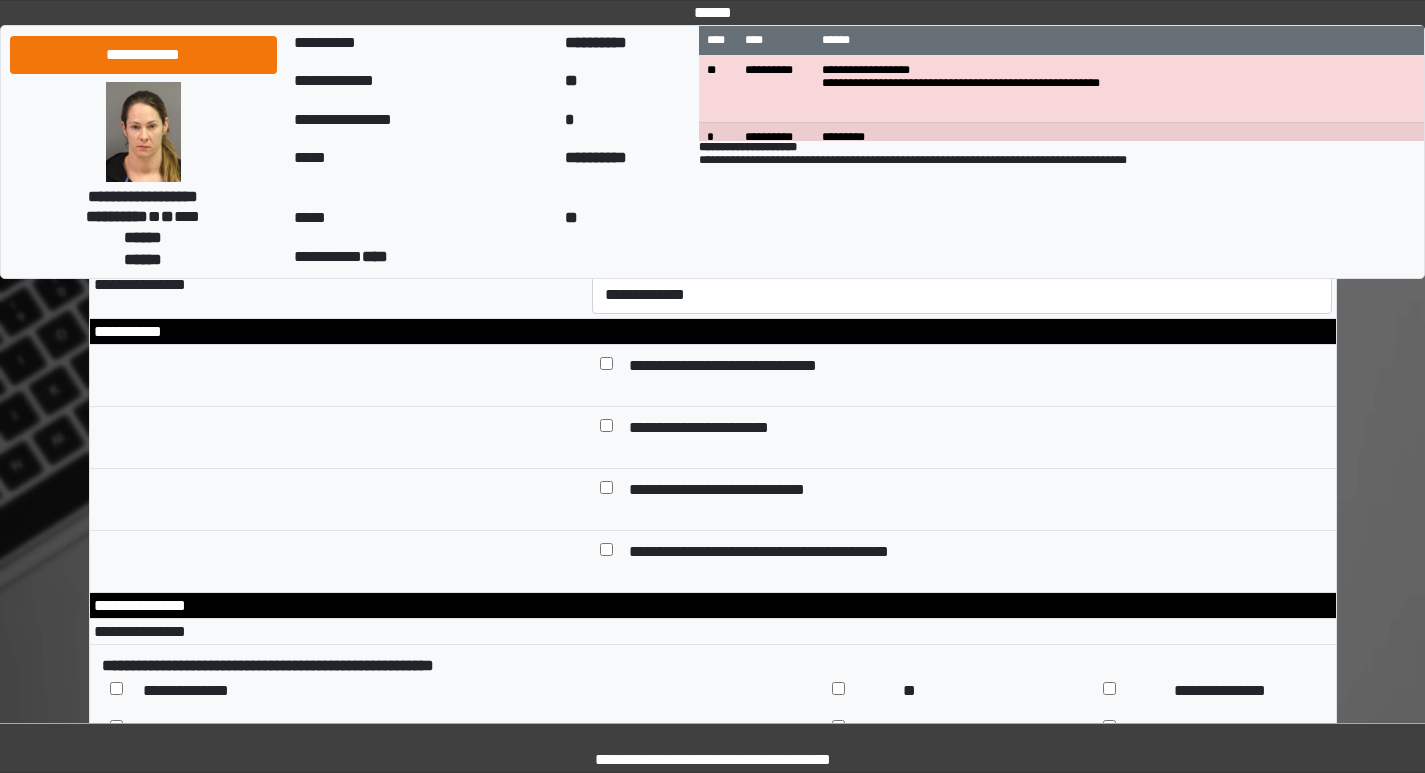 click on "**********" at bounding box center (962, 139) 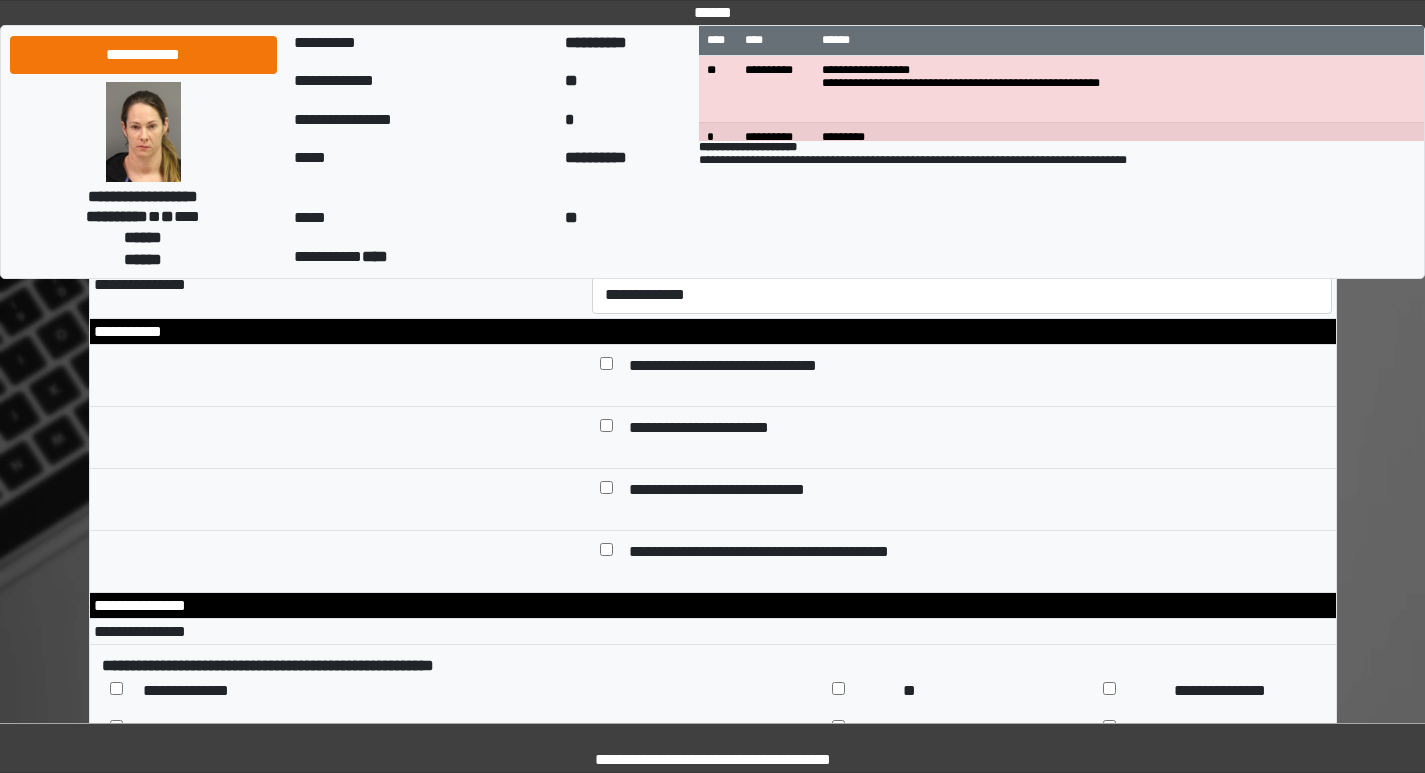 scroll, scrollTop: 552, scrollLeft: 0, axis: vertical 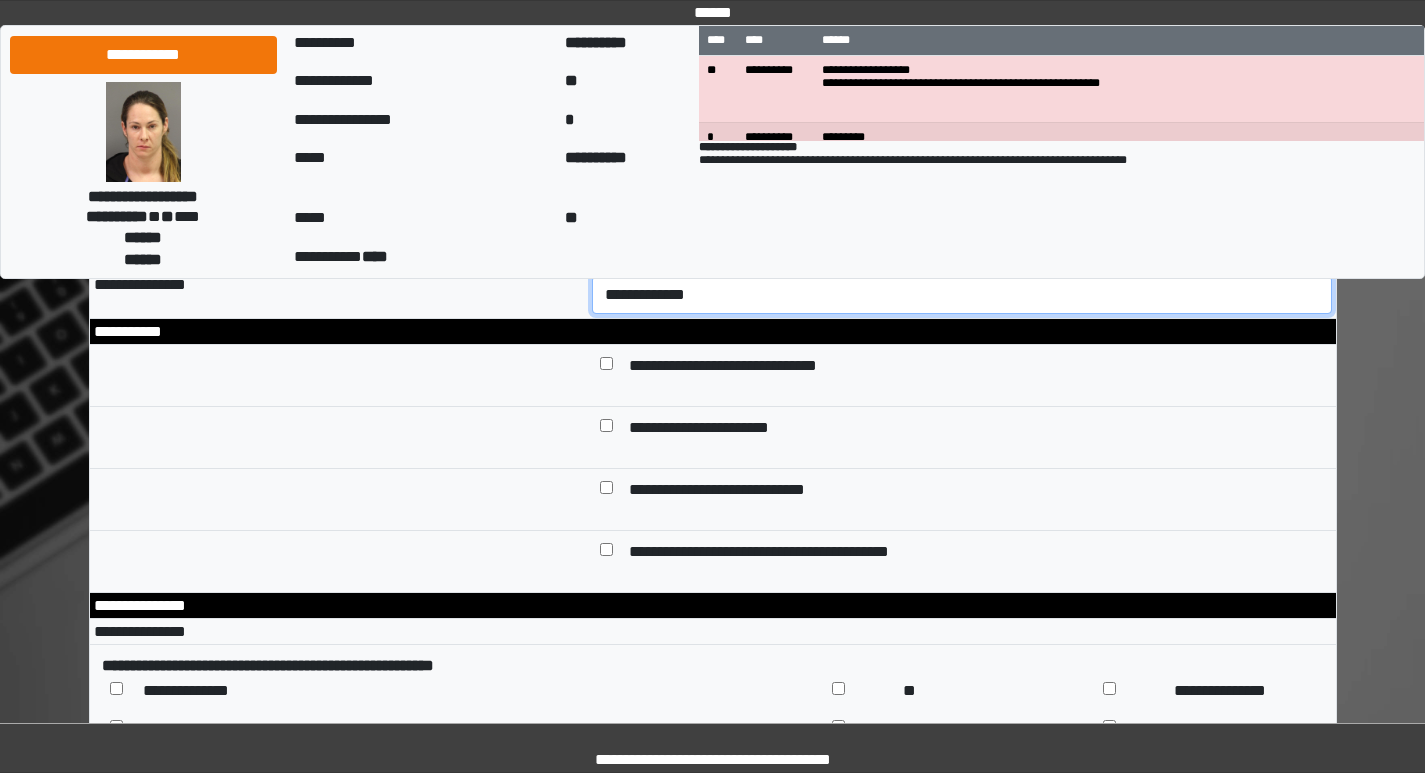 click on "**********" at bounding box center [962, 295] 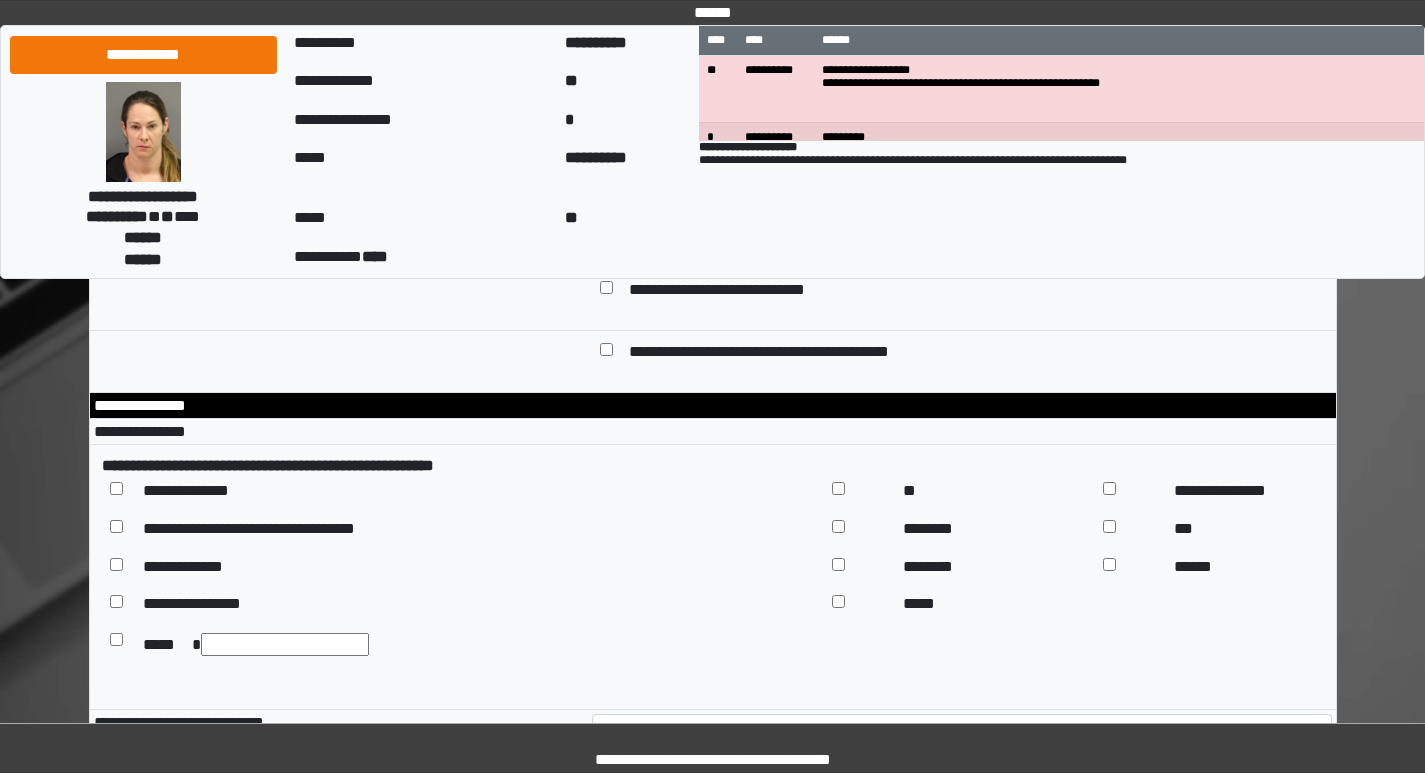 click on "**********" at bounding box center [747, 167] 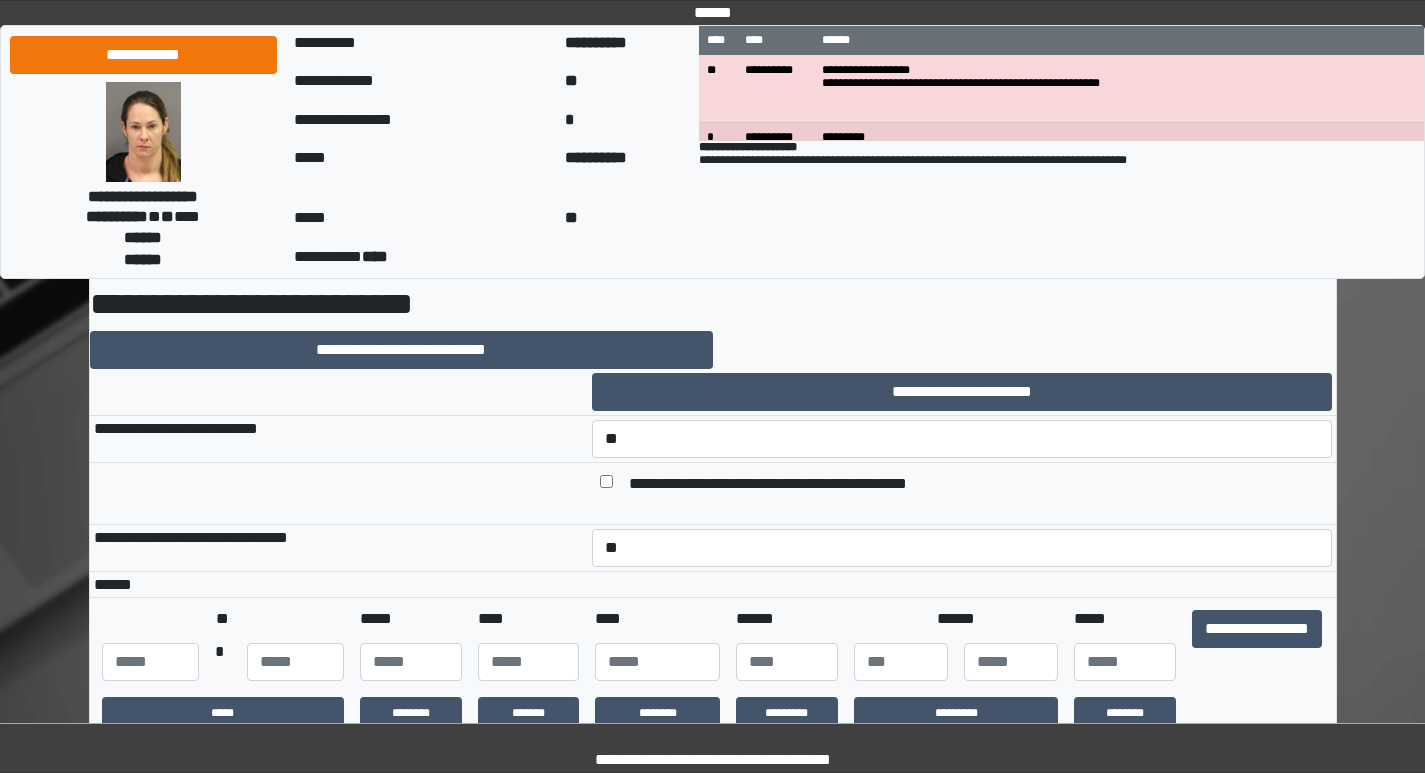 scroll, scrollTop: 300, scrollLeft: 0, axis: vertical 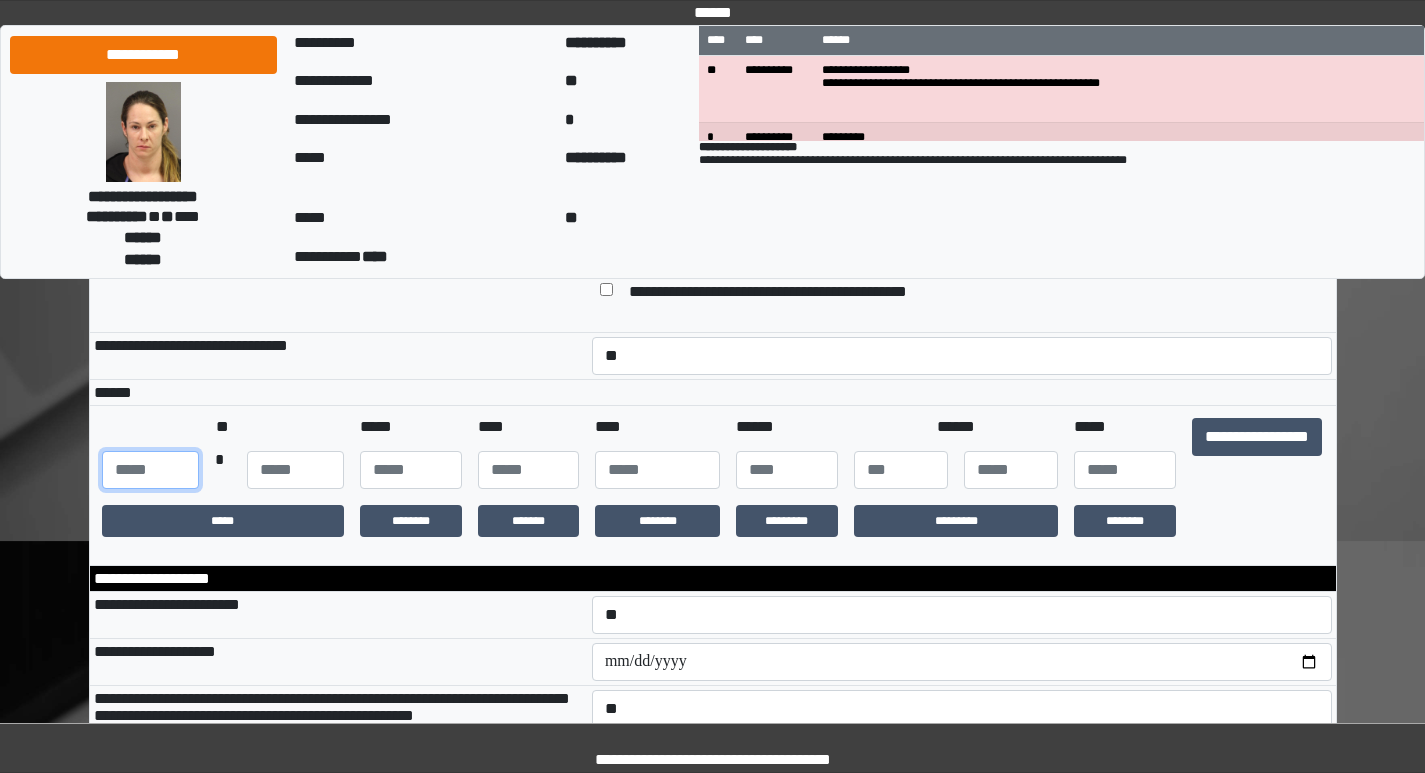 click at bounding box center (150, 470) 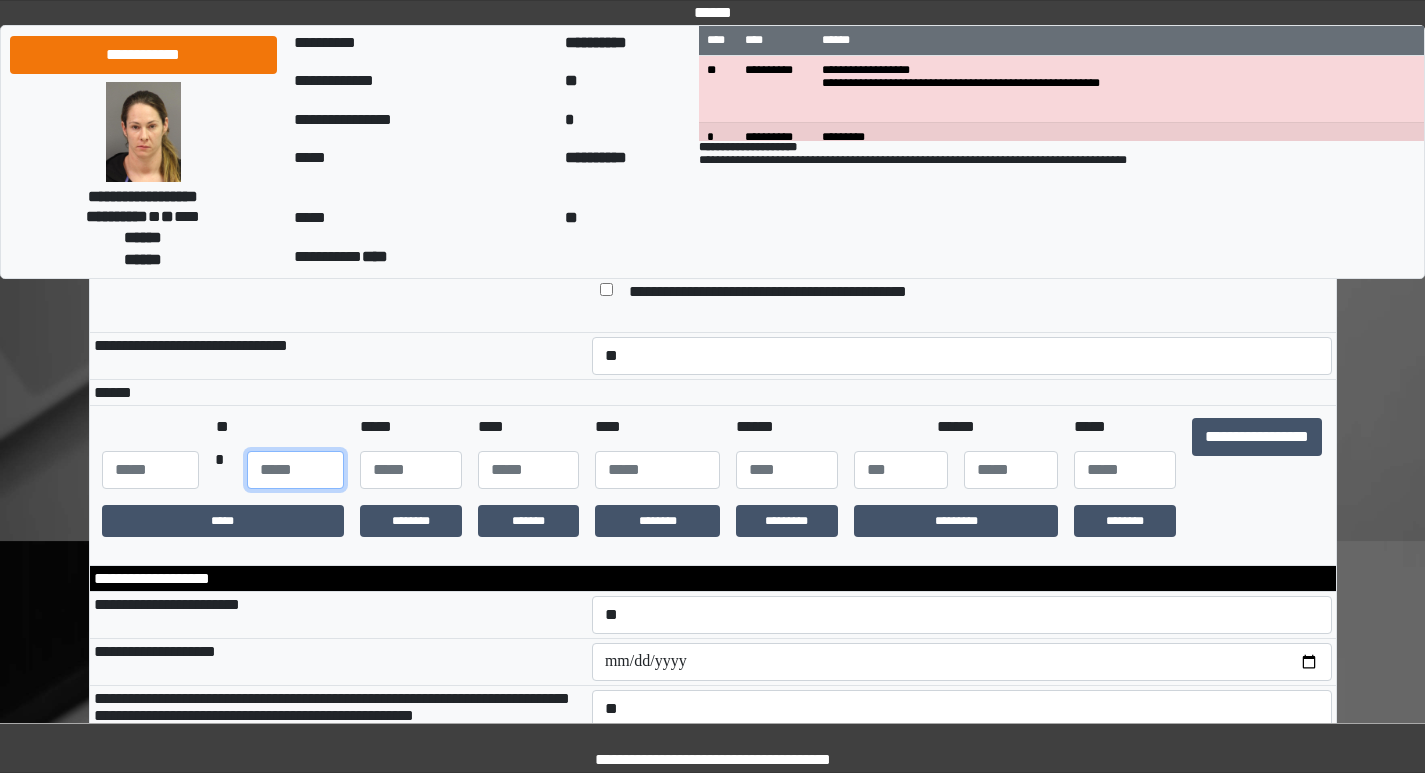 click at bounding box center [295, 470] 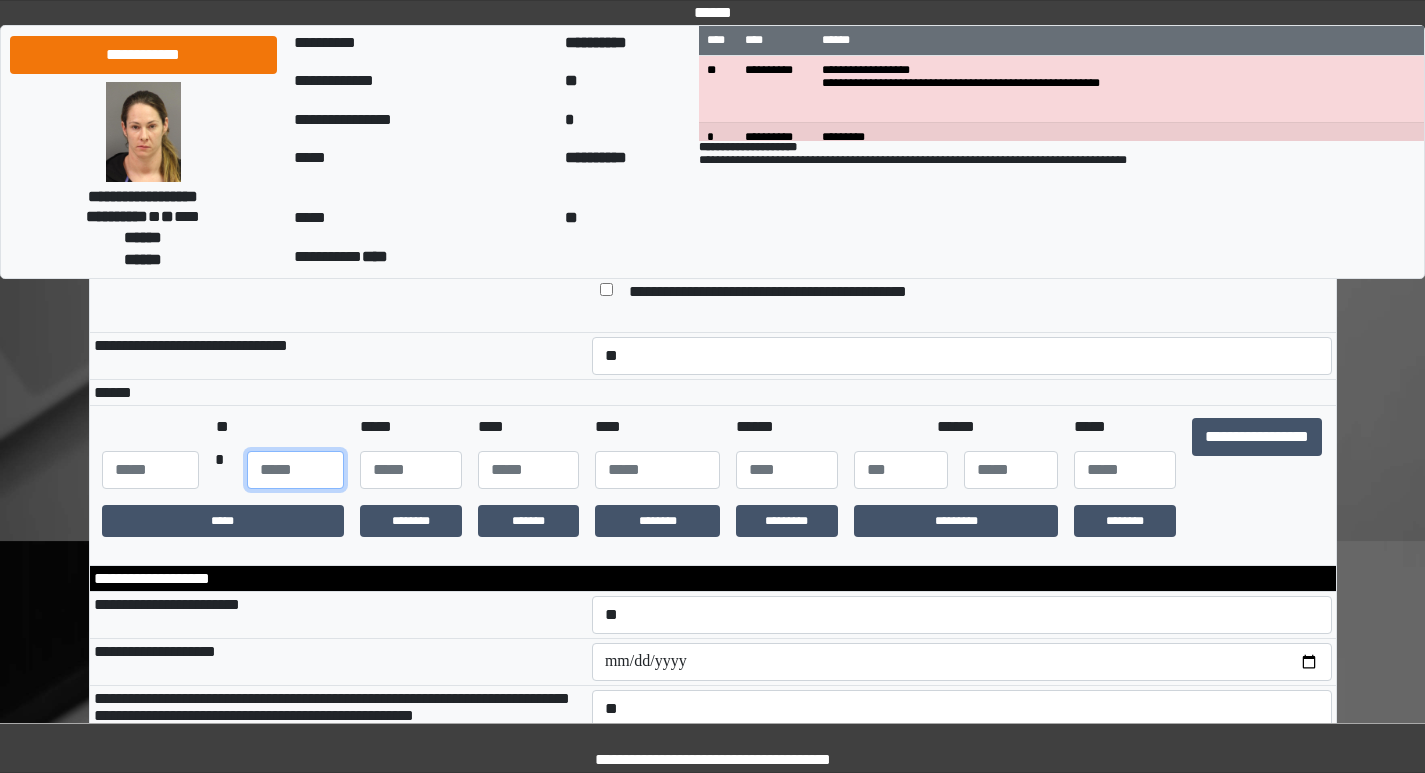 type on "**" 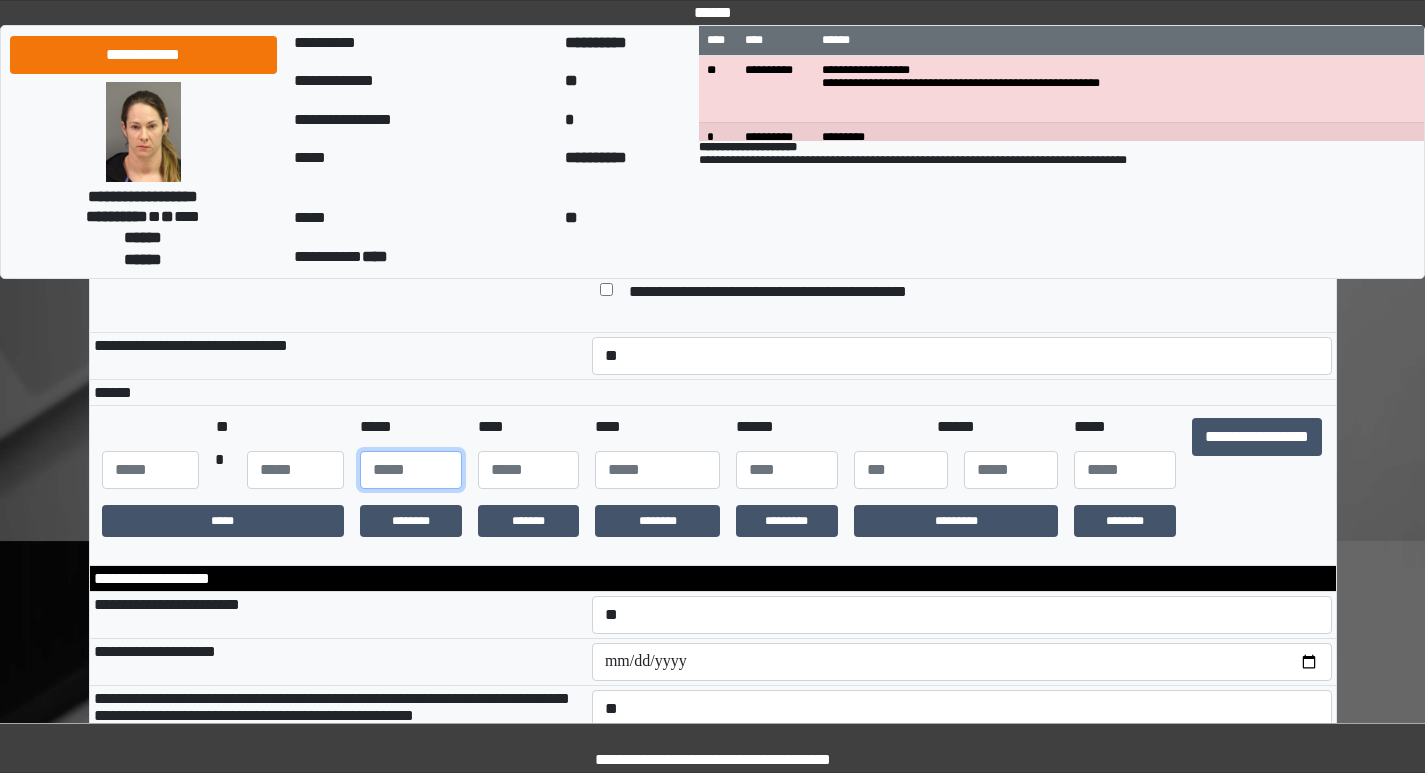 click at bounding box center [411, 470] 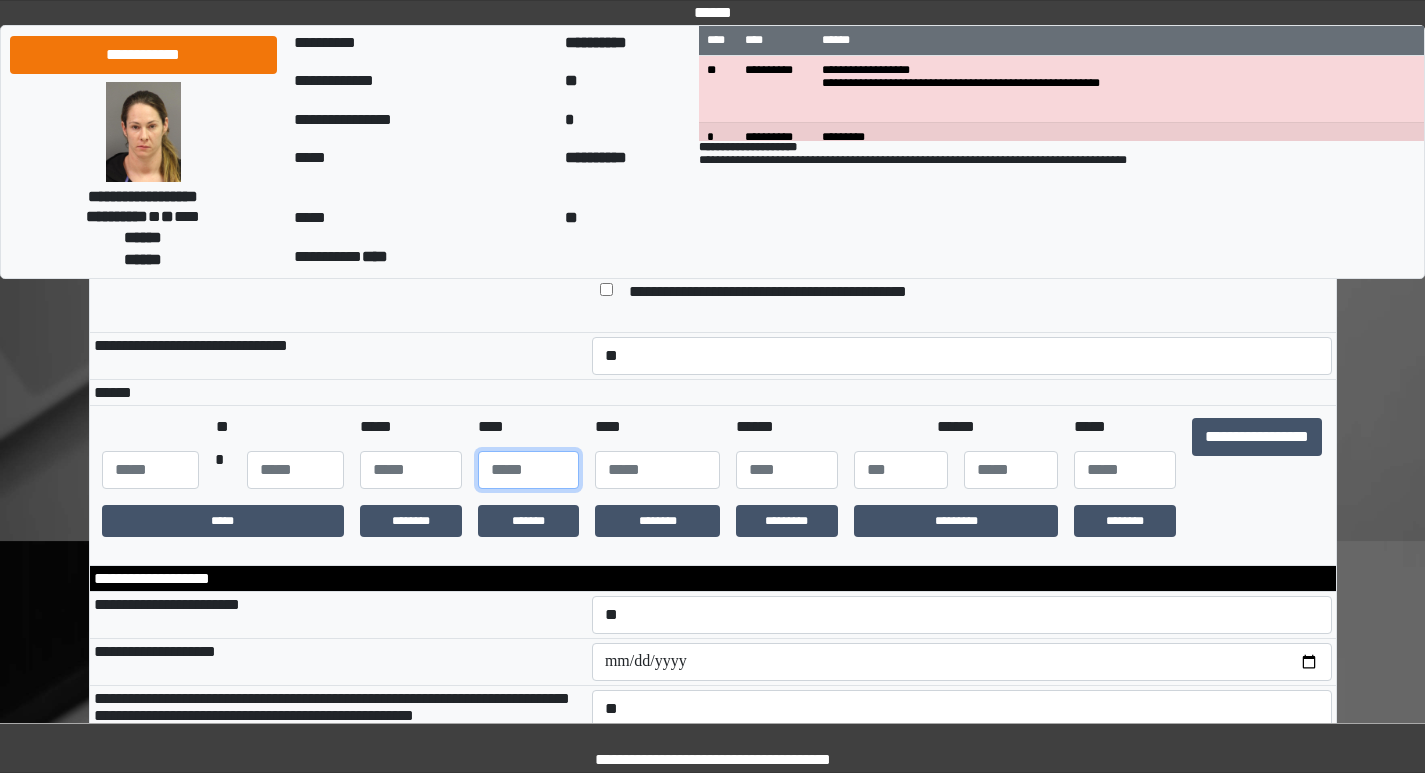 click at bounding box center [529, 470] 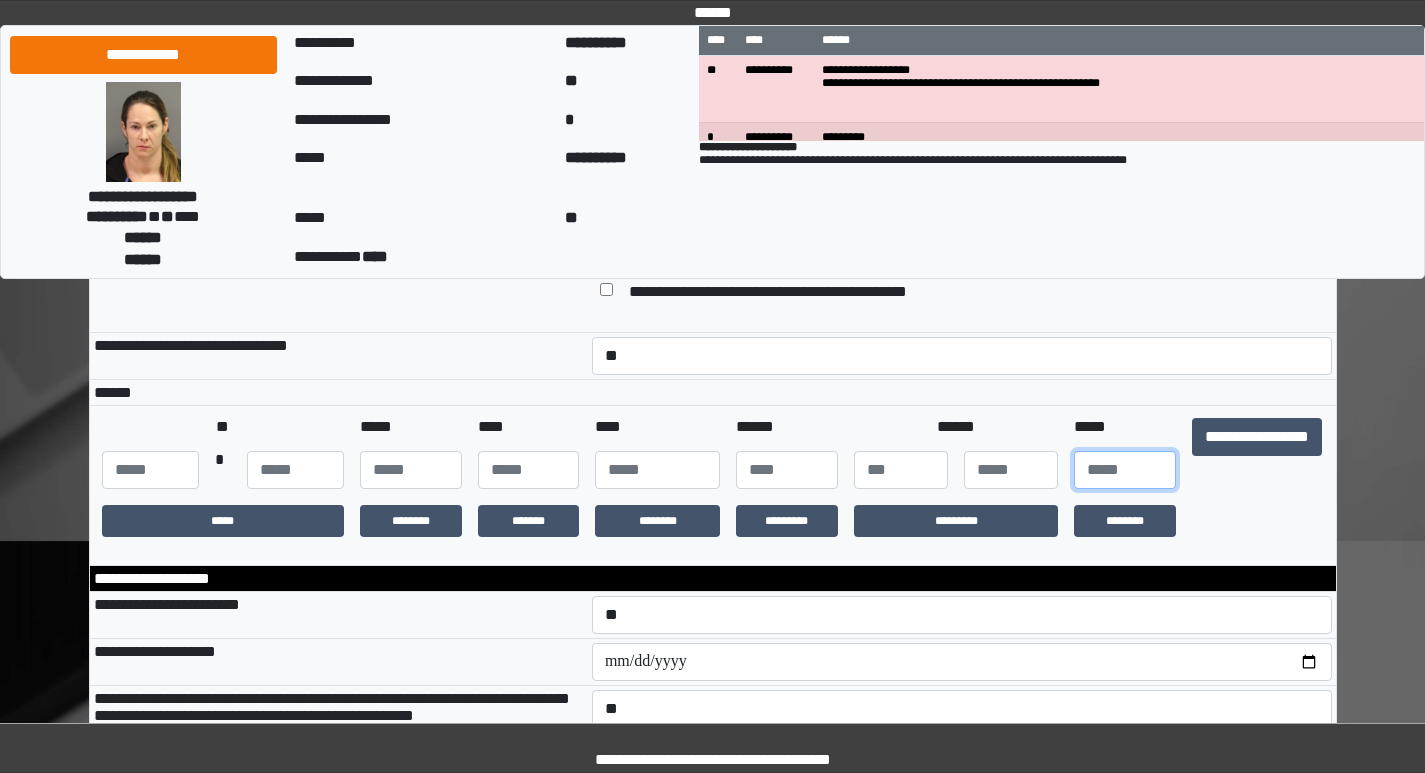 click at bounding box center (1125, 470) 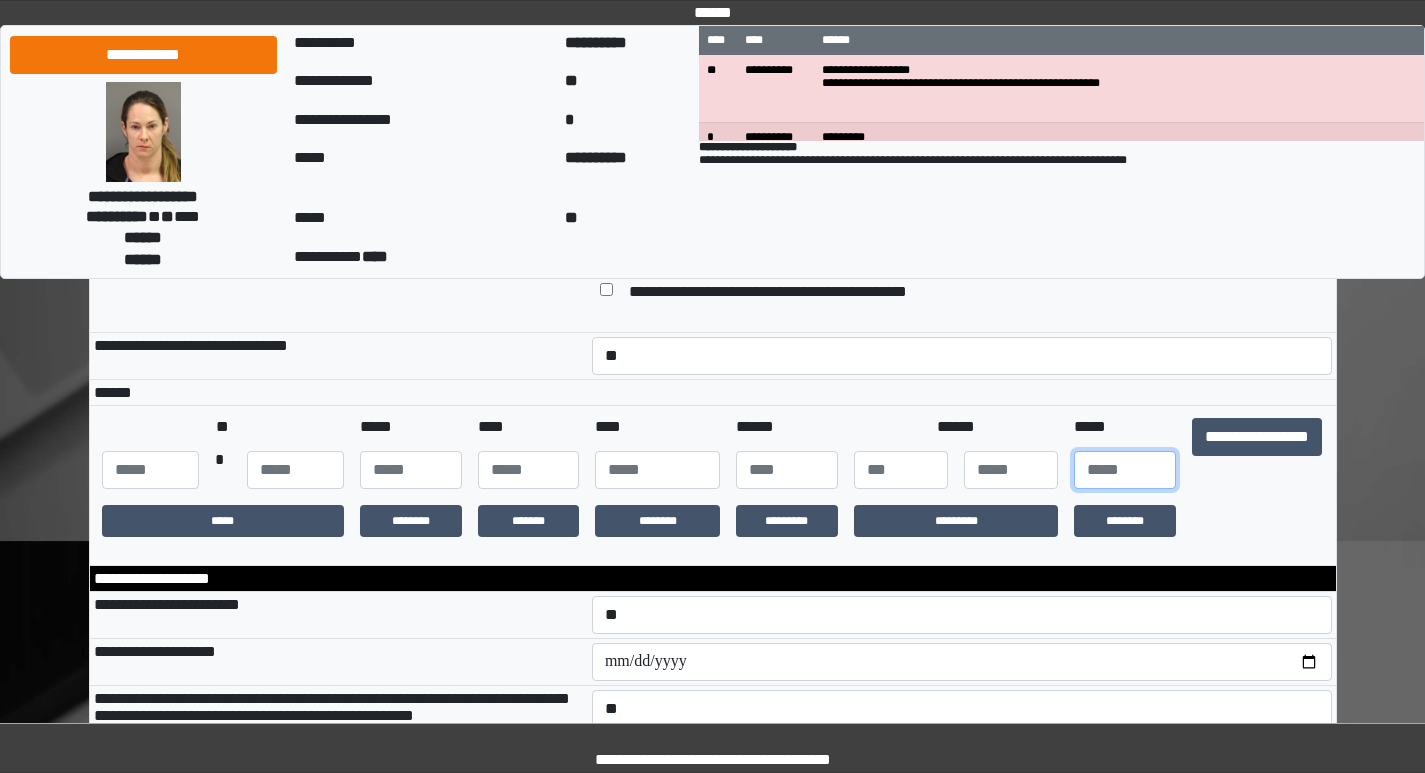 type on "**" 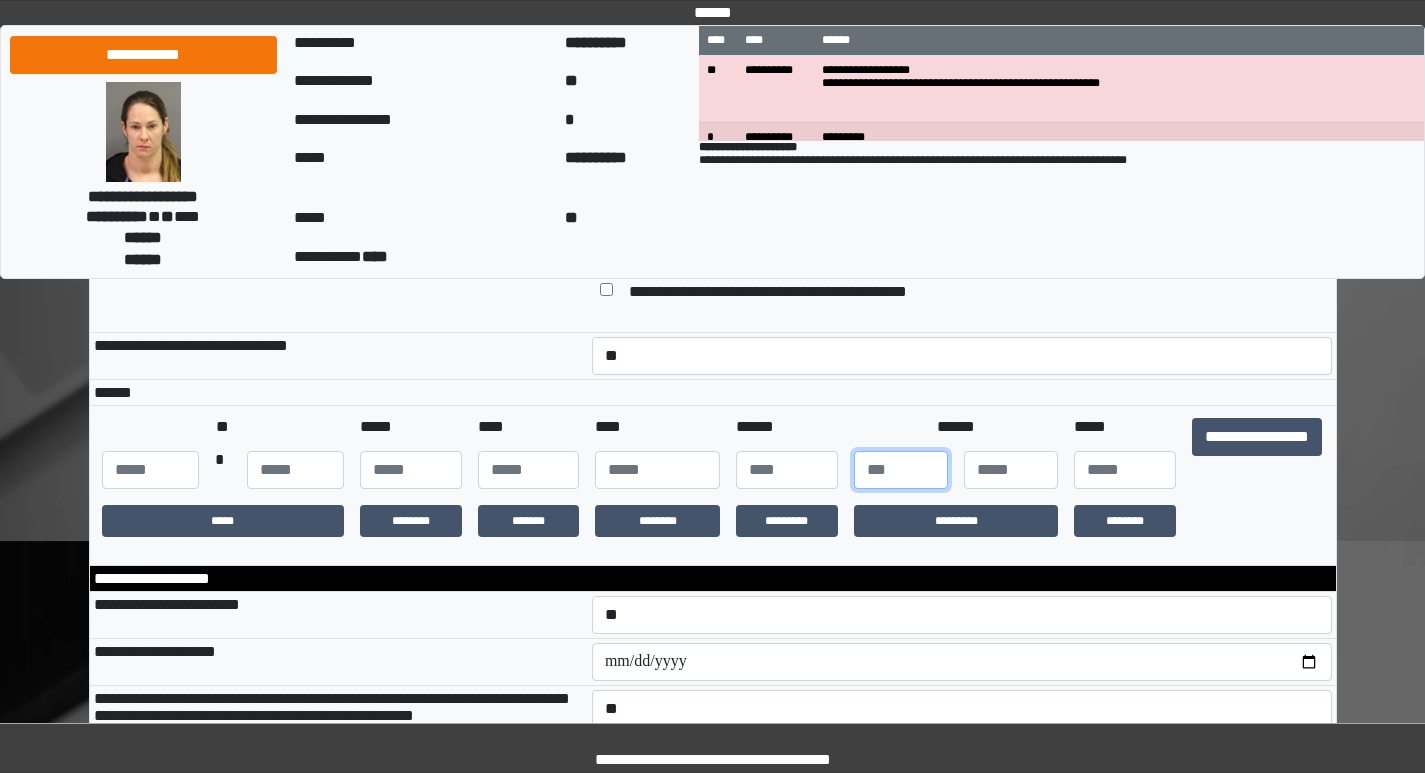 click at bounding box center [901, 470] 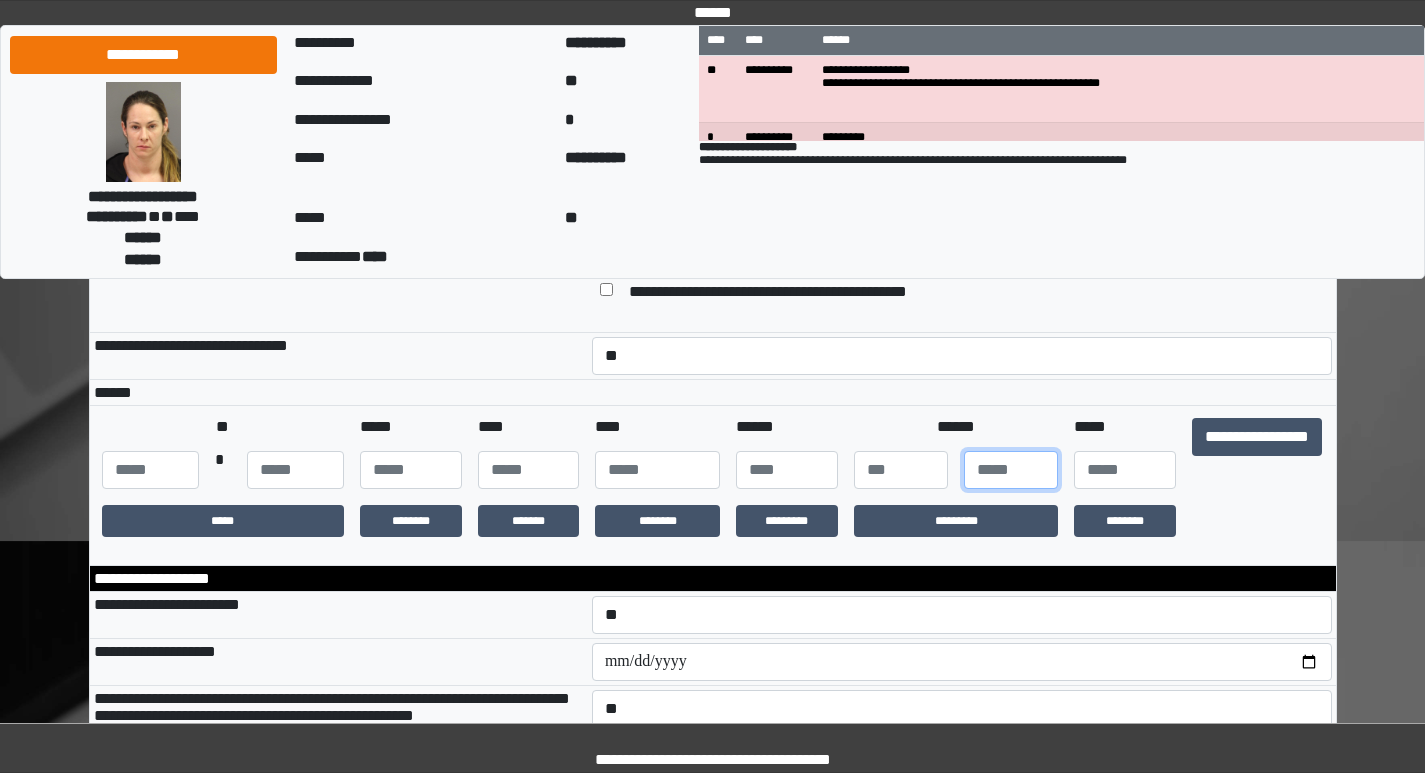 click at bounding box center (1011, 470) 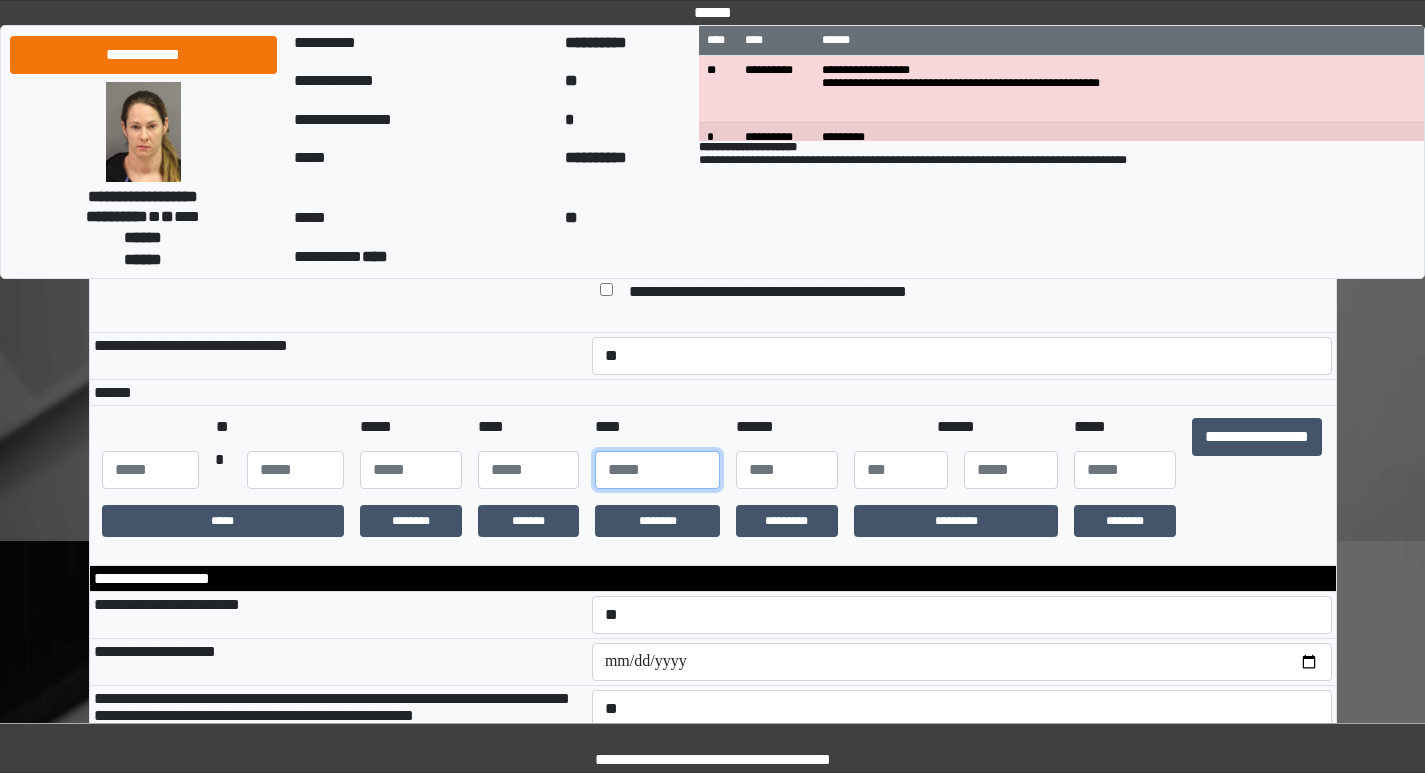 click at bounding box center (657, 470) 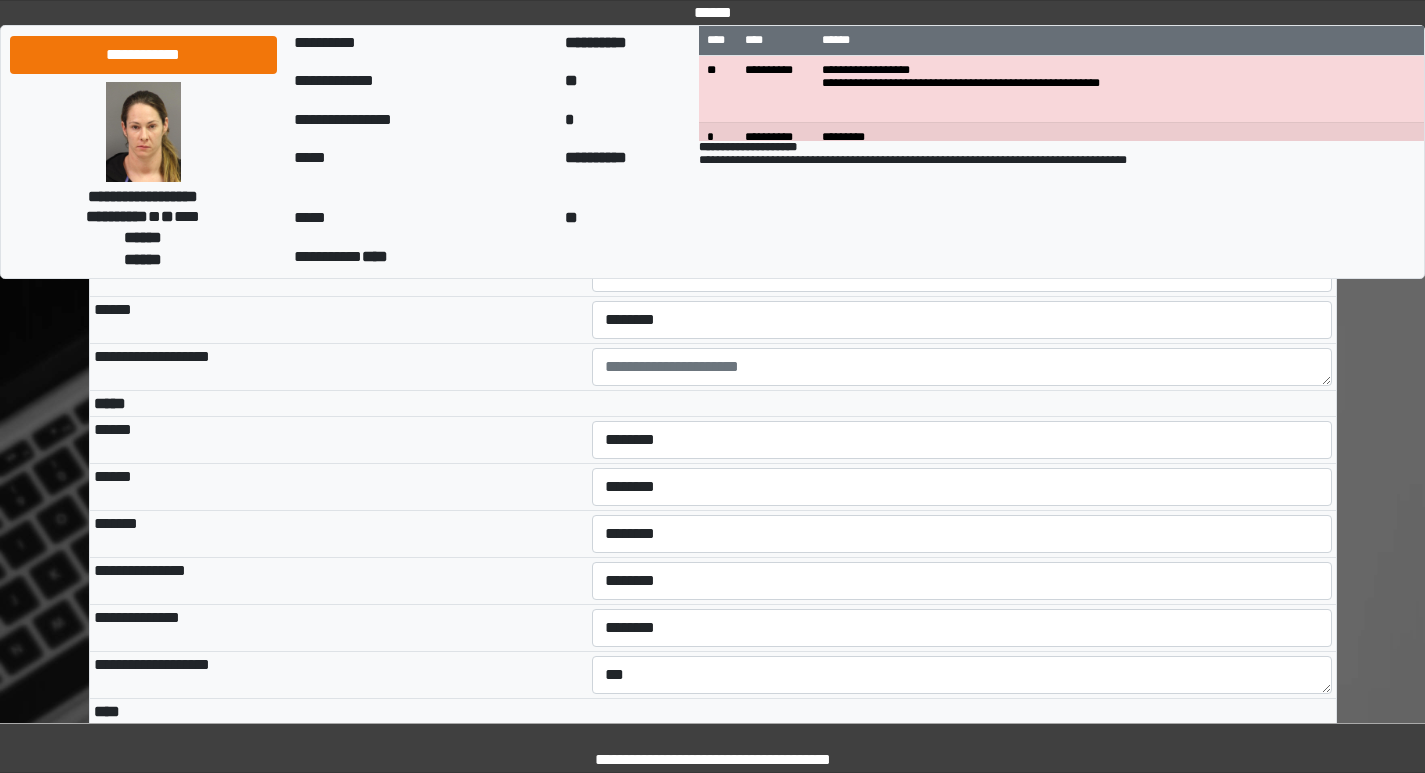 scroll, scrollTop: 4300, scrollLeft: 0, axis: vertical 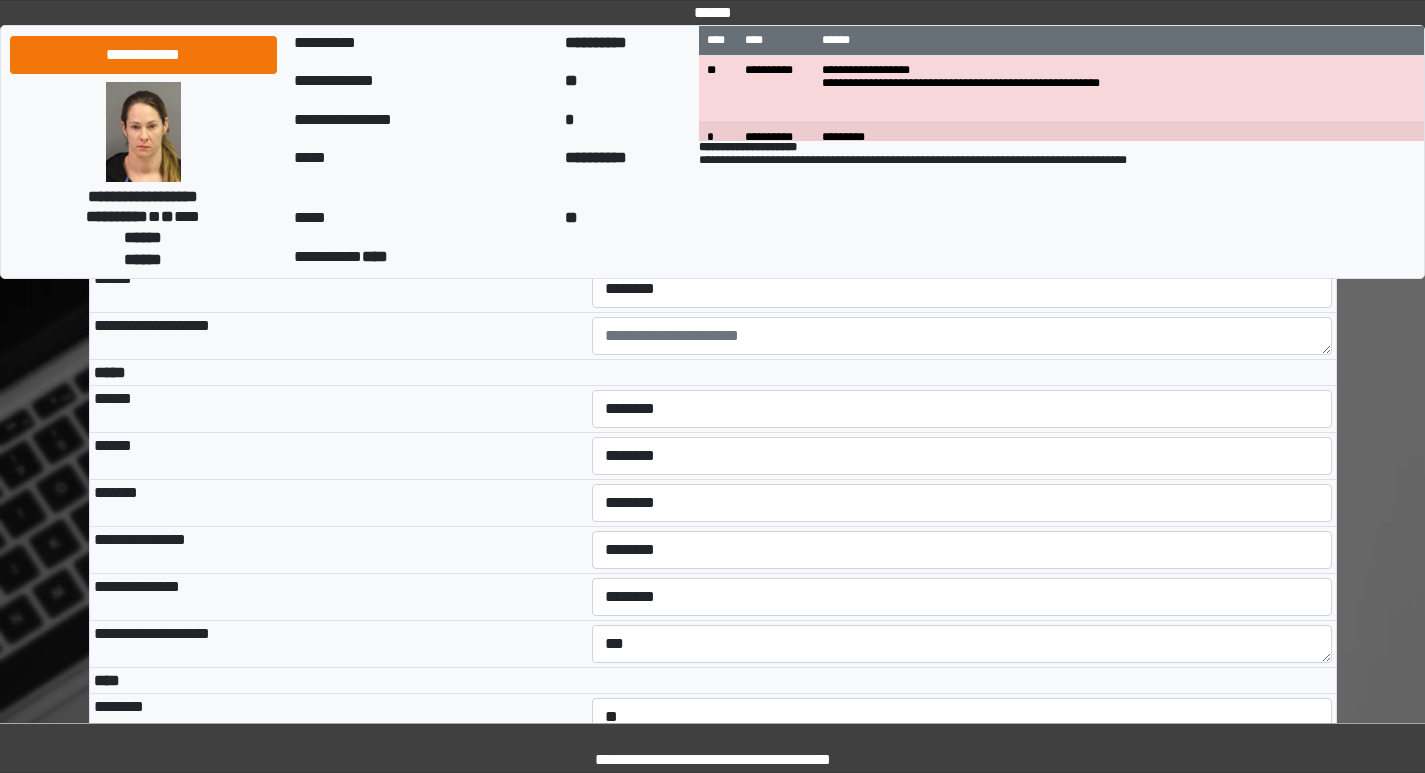 click on "**********" at bounding box center [962, 242] 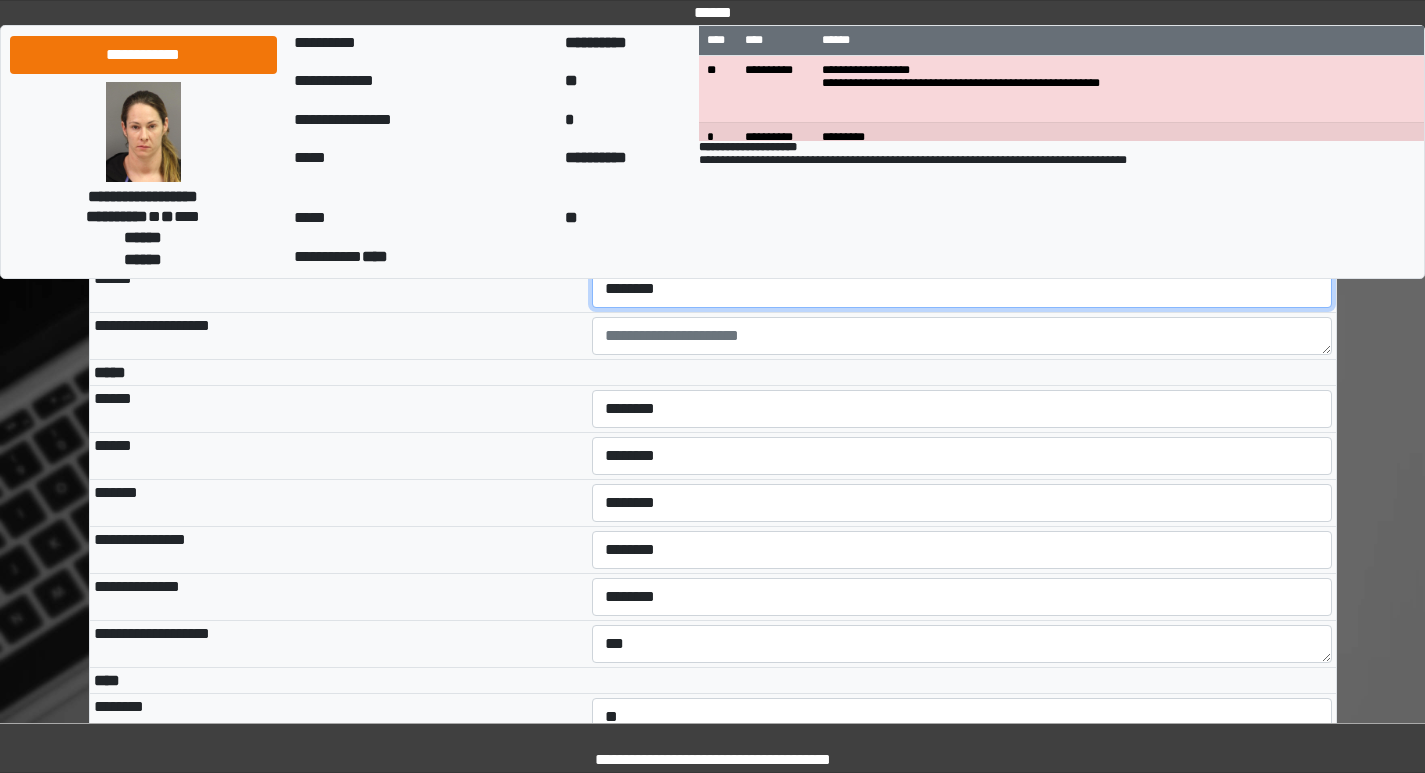 click on "**********" at bounding box center [962, 289] 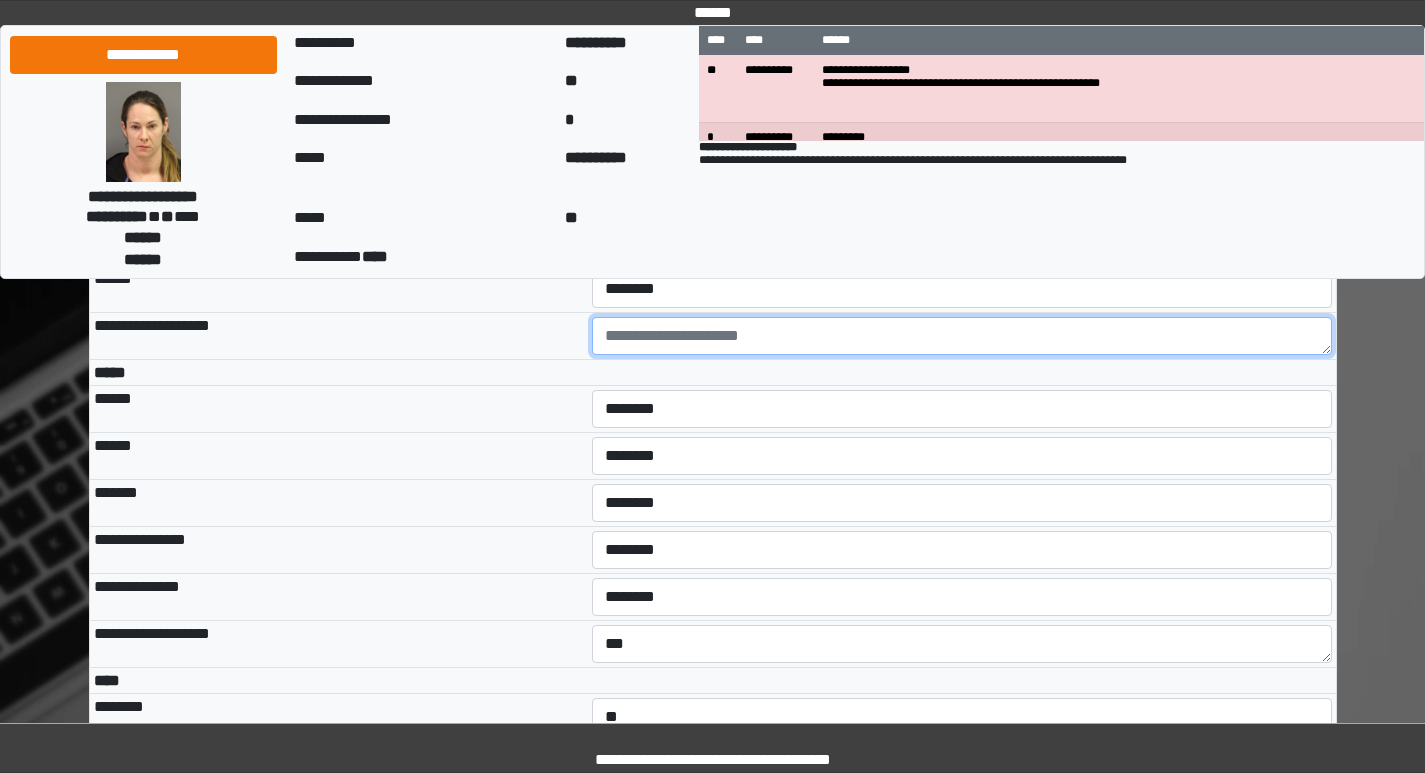 click at bounding box center (962, 336) 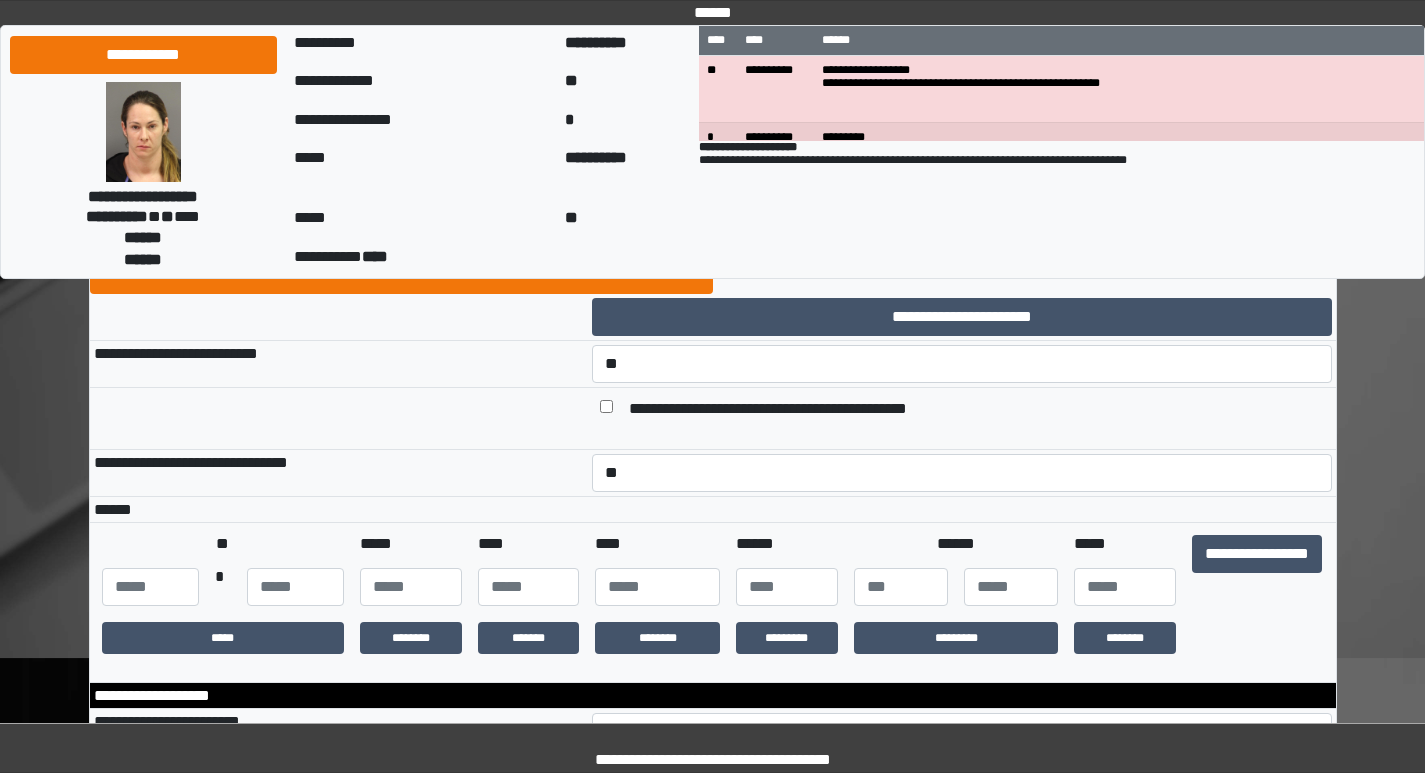scroll, scrollTop: 400, scrollLeft: 0, axis: vertical 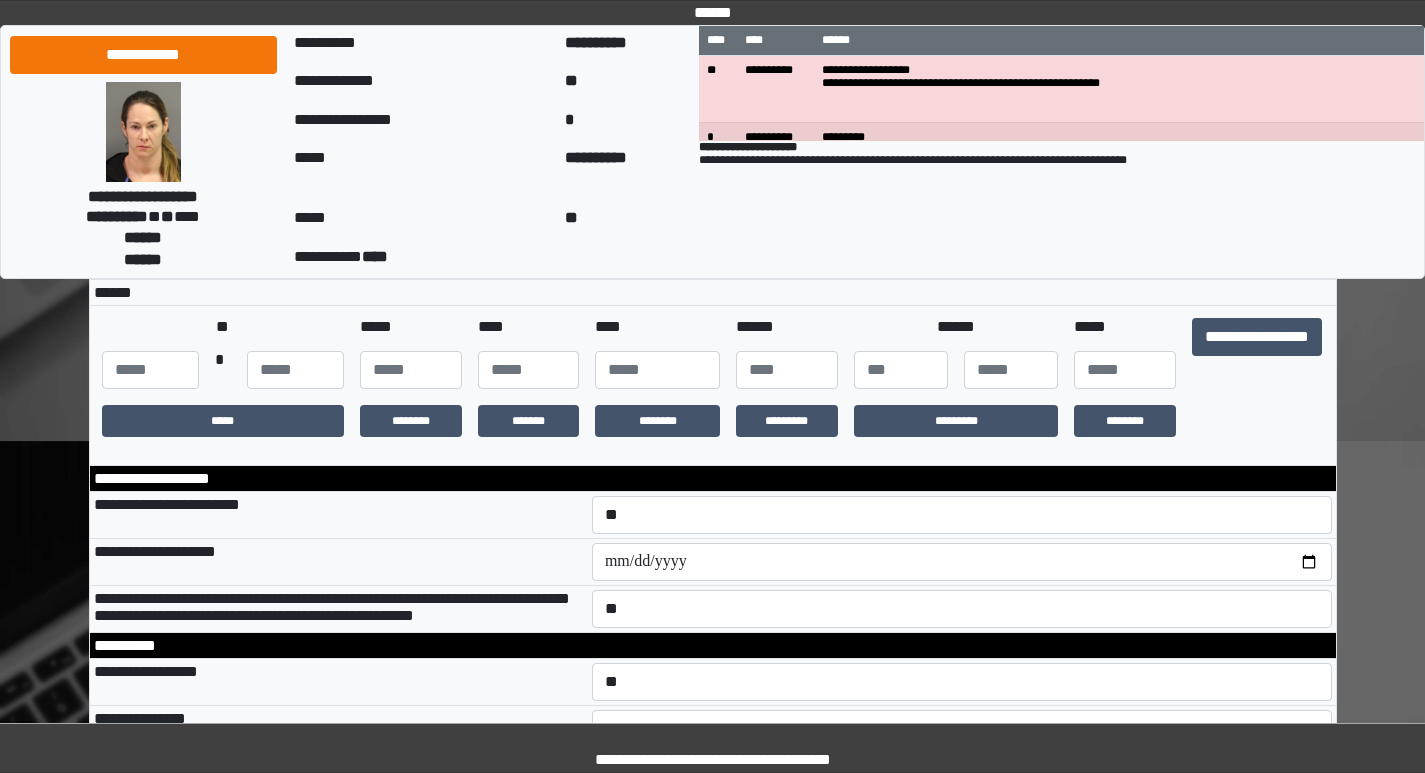 type on "**********" 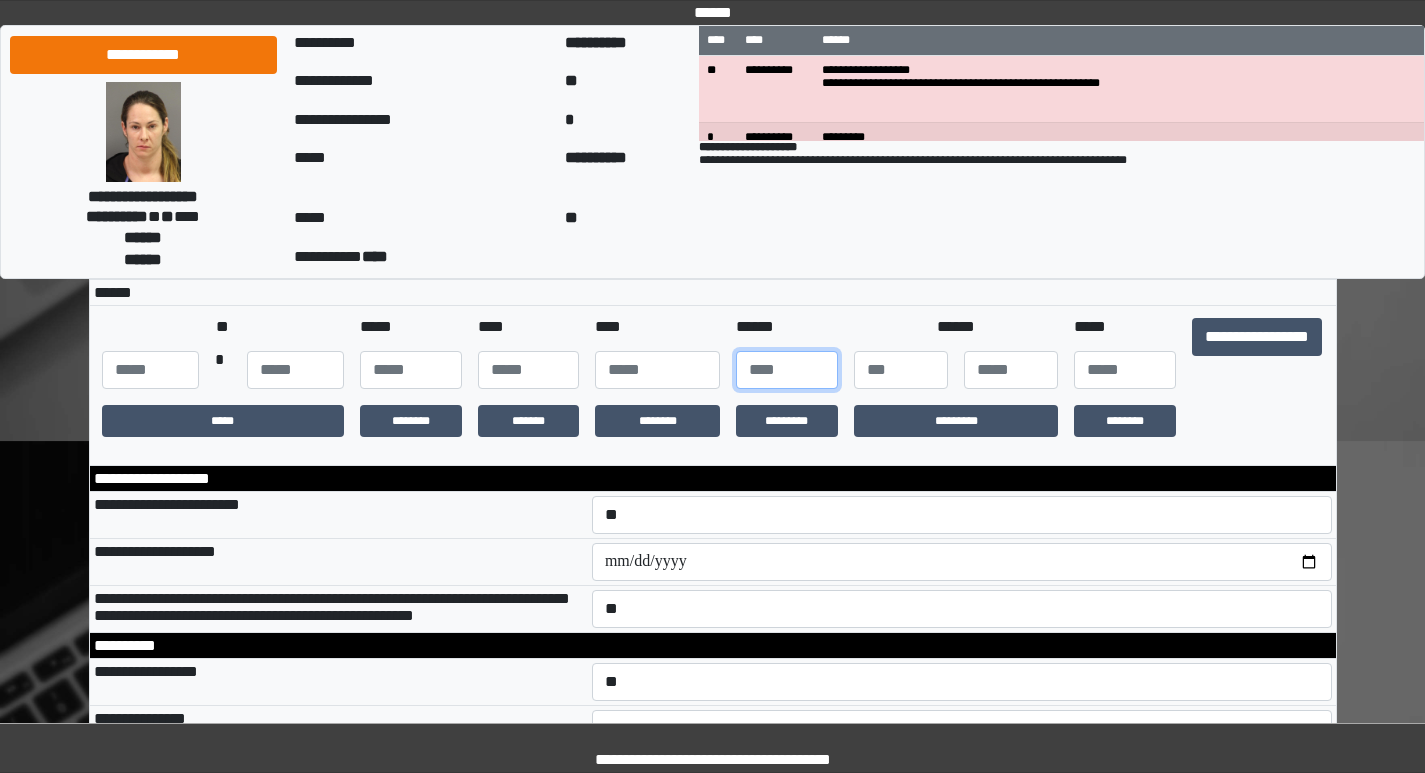 click at bounding box center (787, 370) 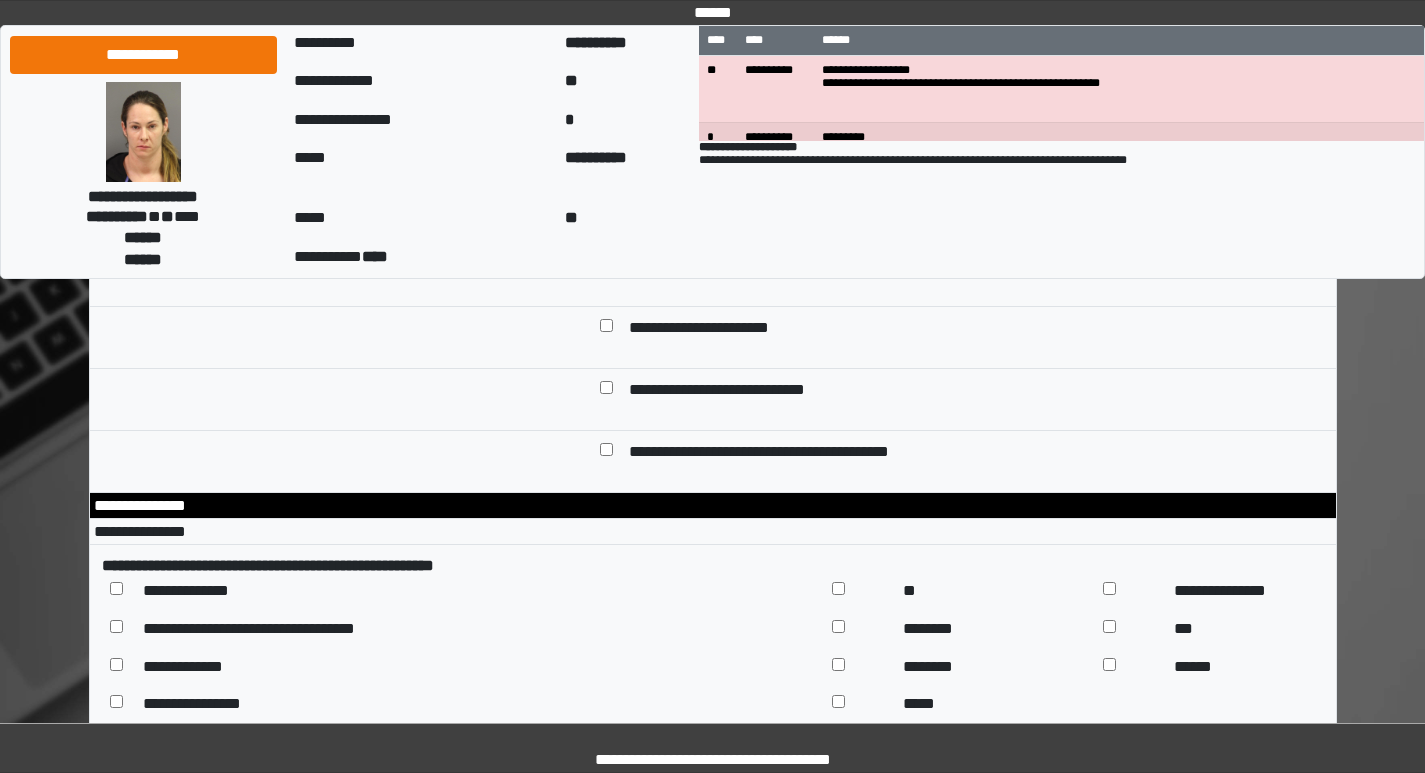 scroll, scrollTop: 9000, scrollLeft: 0, axis: vertical 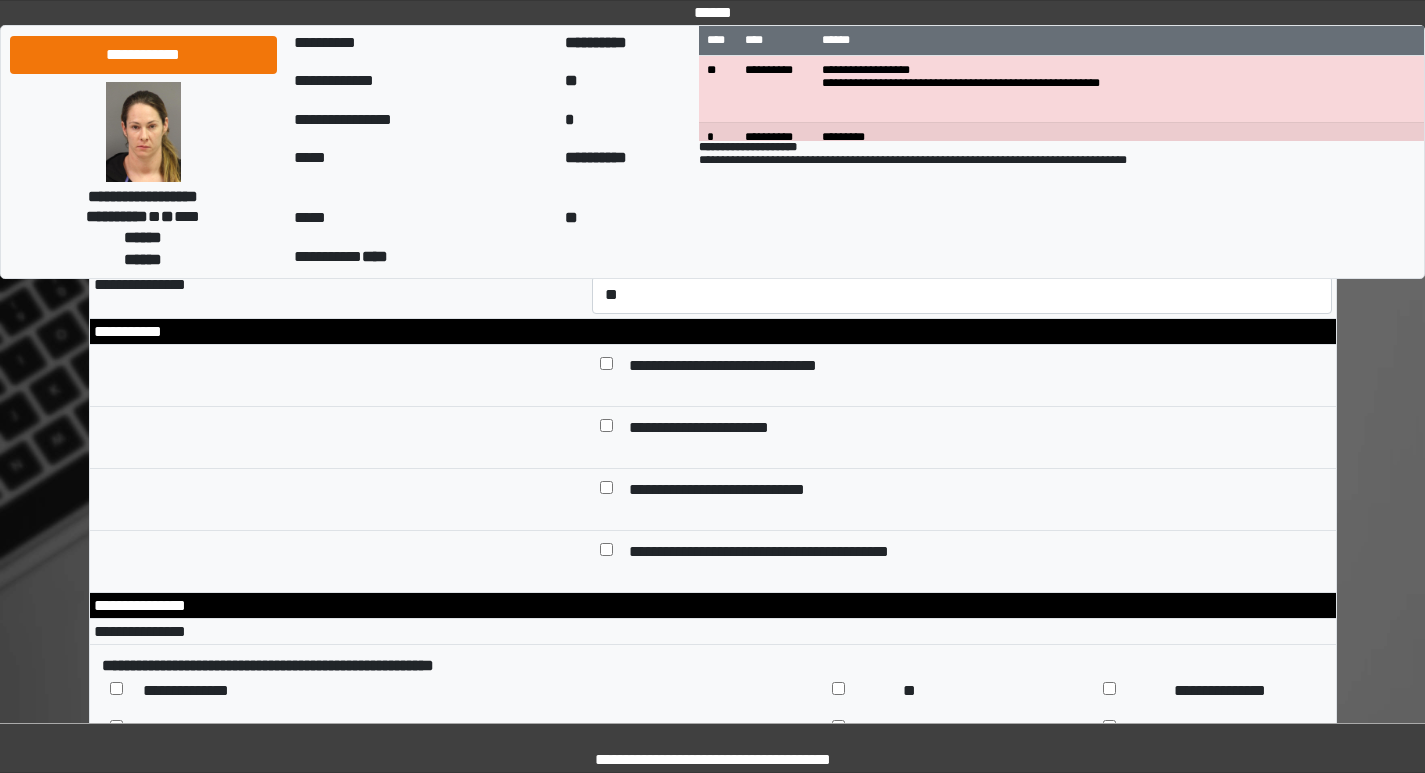 type on "***" 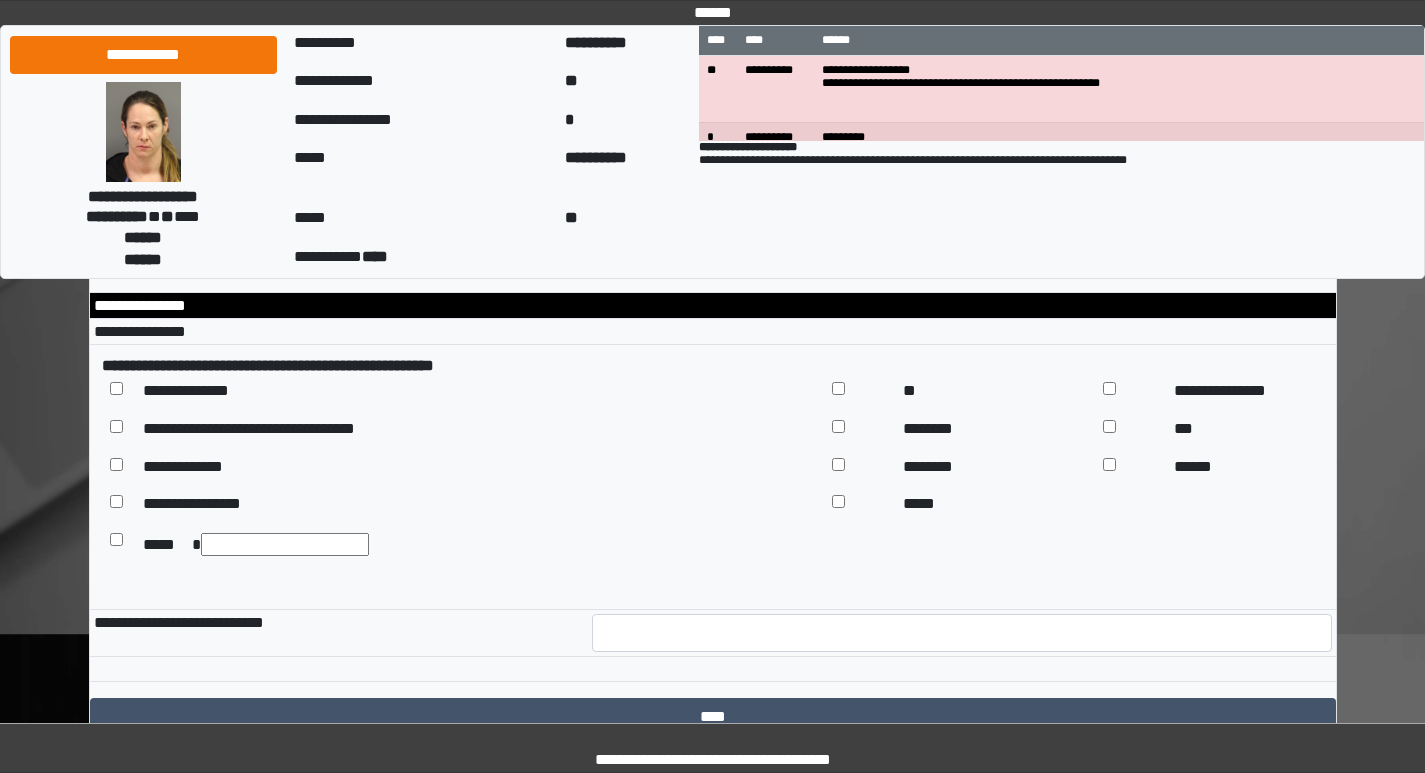 scroll, scrollTop: 9000, scrollLeft: 0, axis: vertical 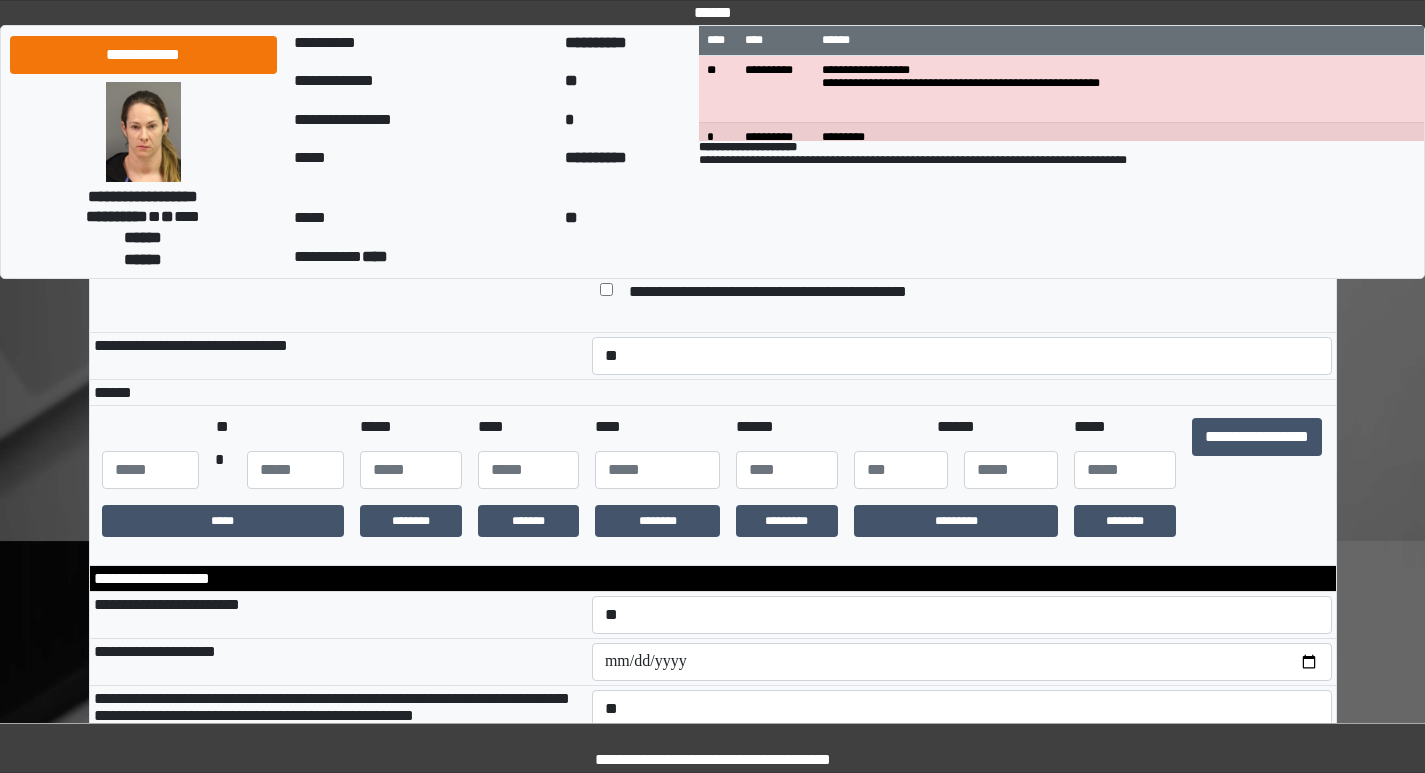 type on "**********" 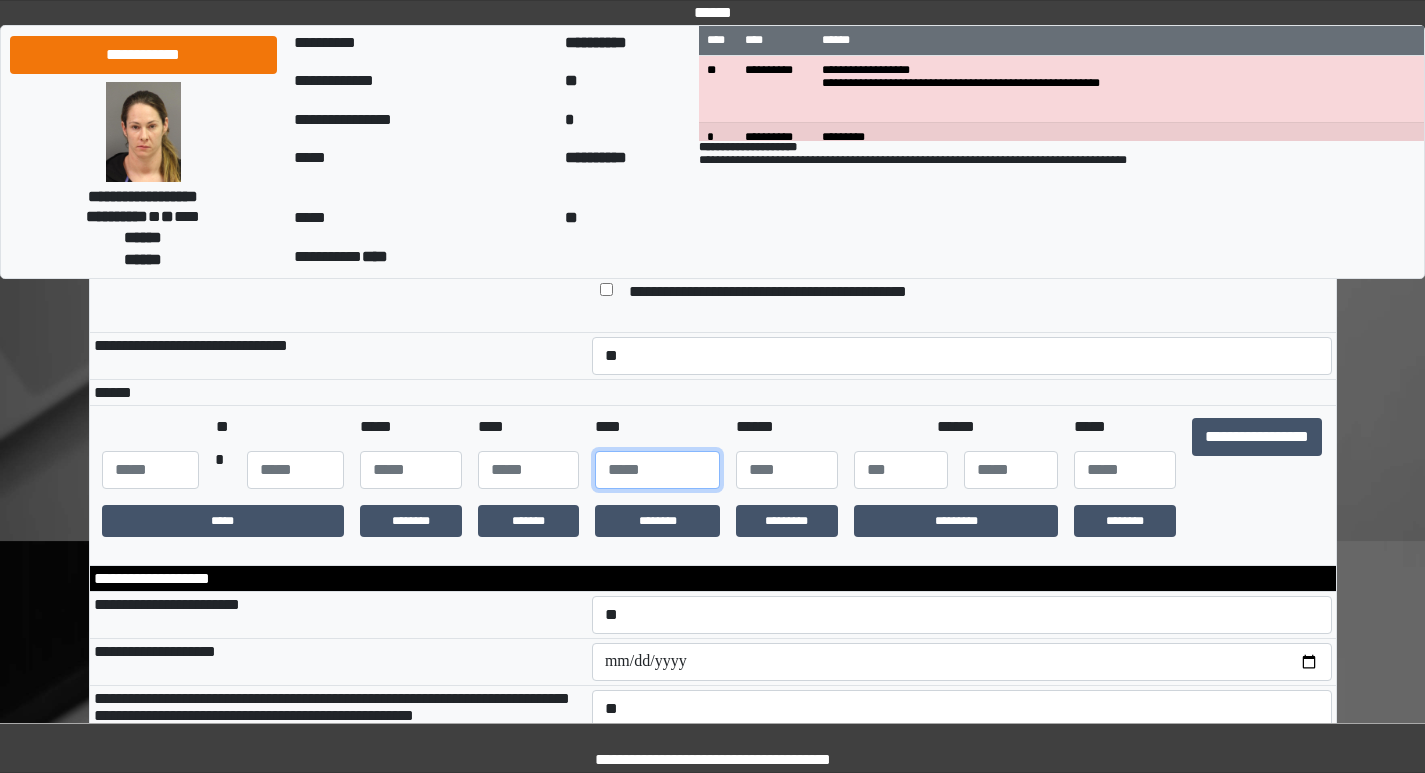 click at bounding box center [657, 470] 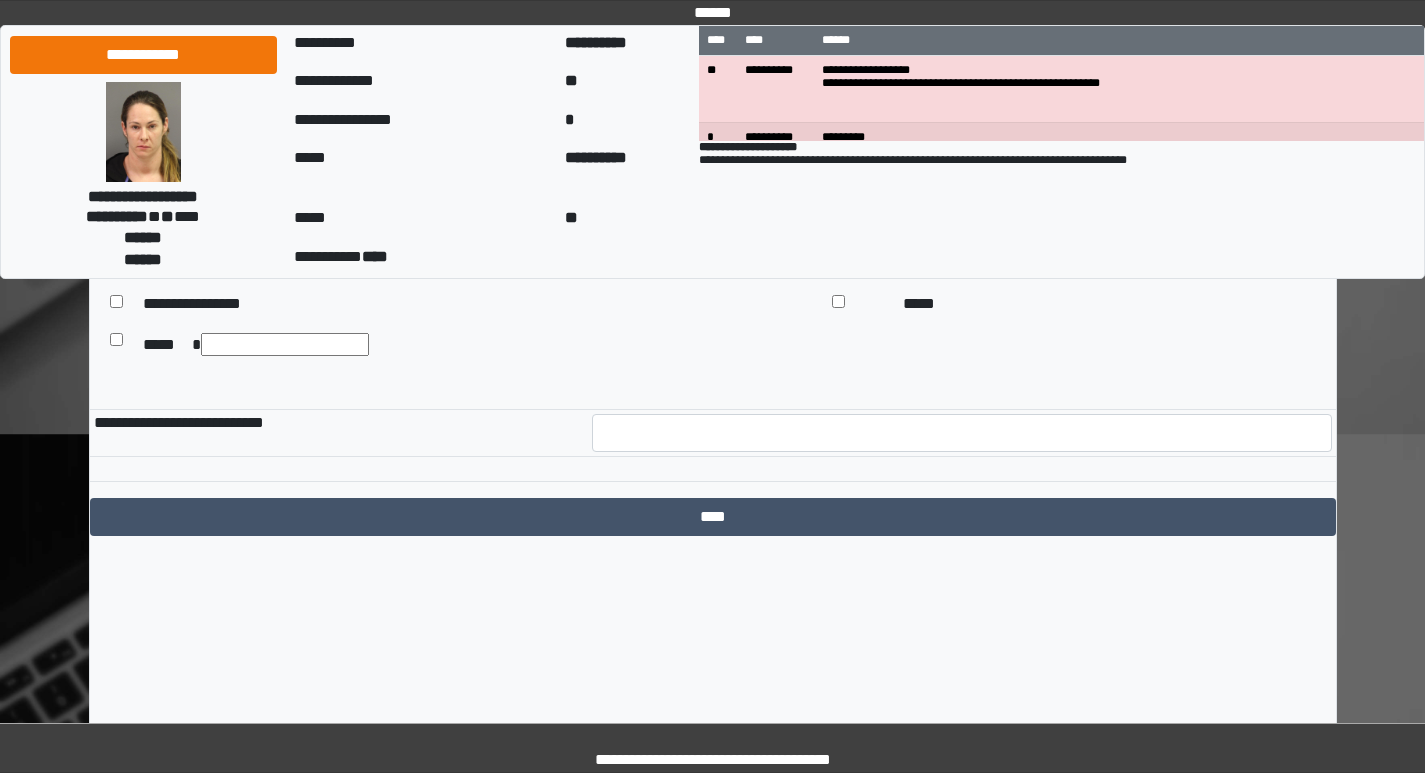 scroll, scrollTop: 9675, scrollLeft: 0, axis: vertical 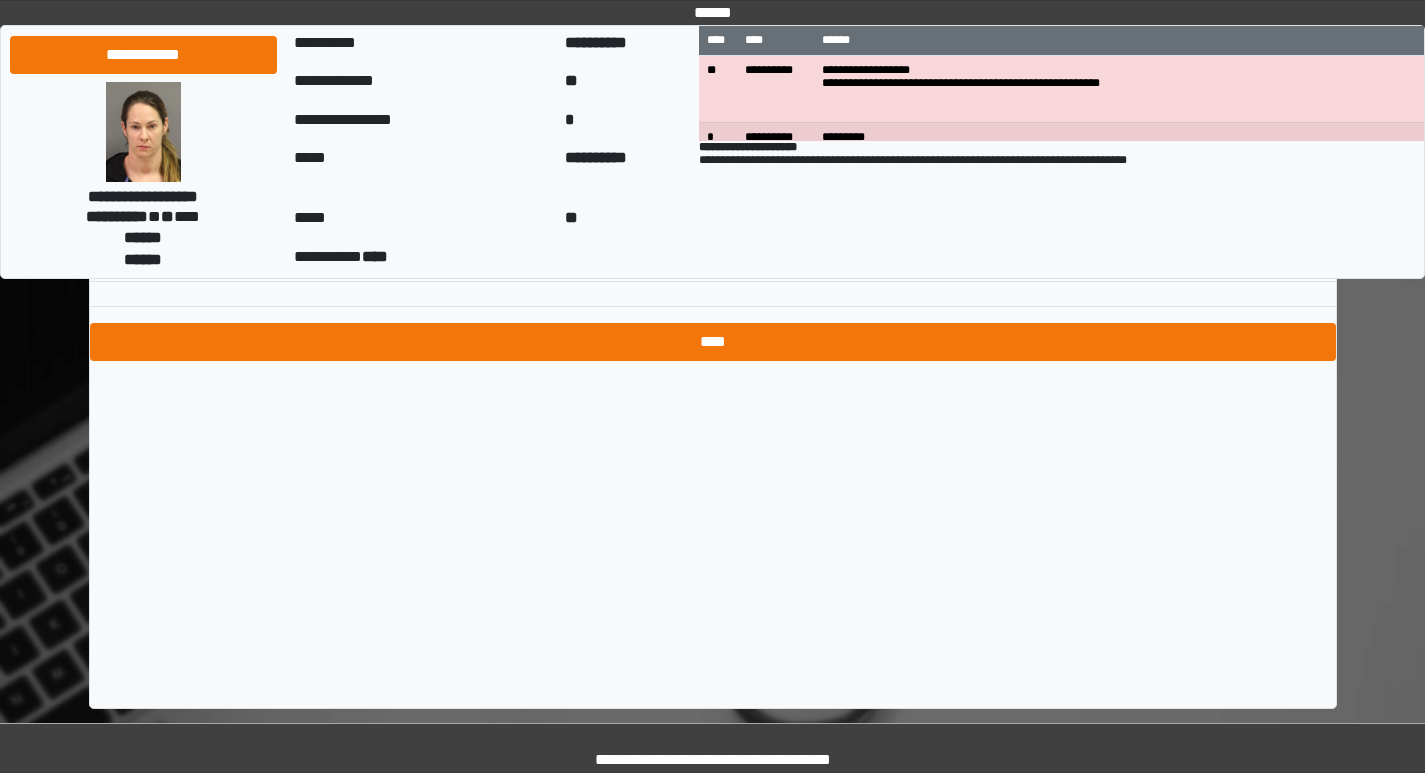 type on "****" 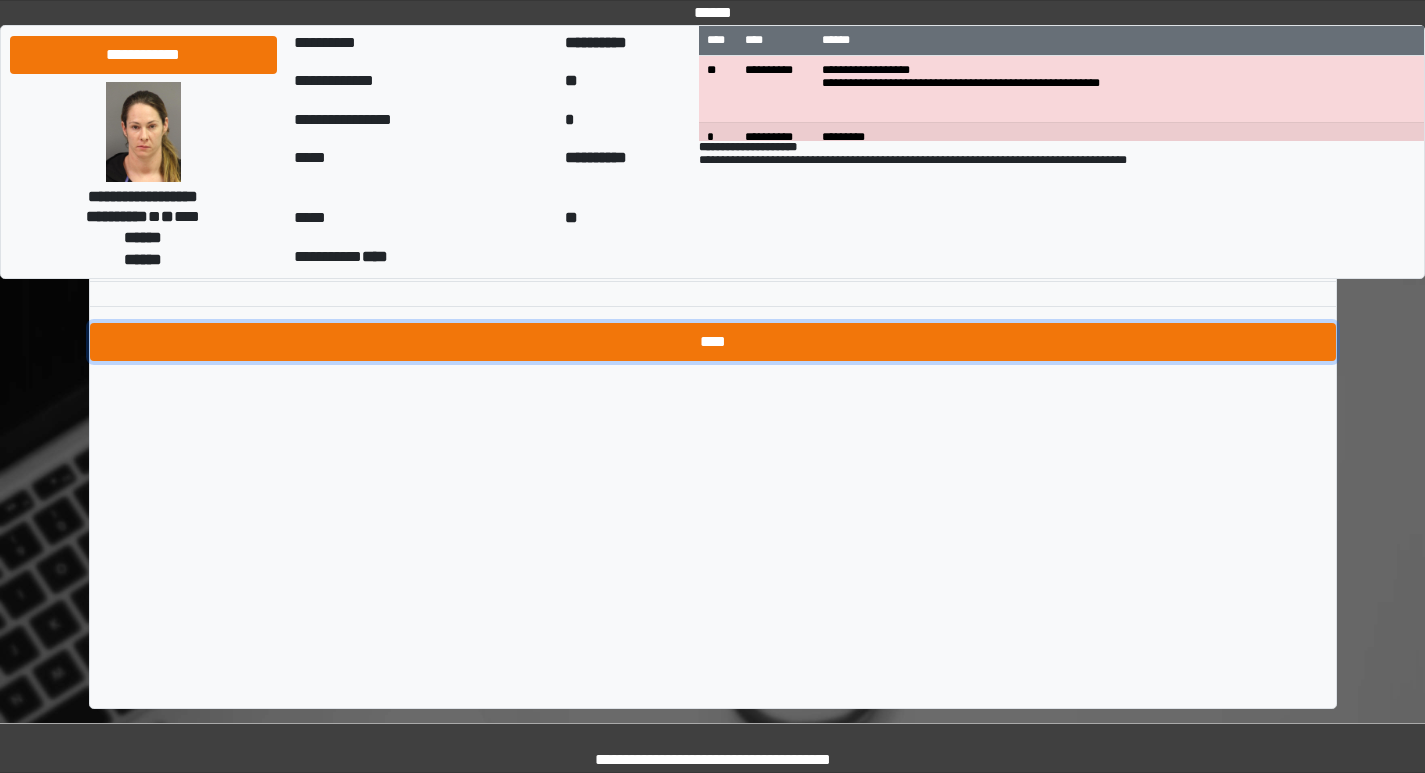 click on "****" at bounding box center [713, 342] 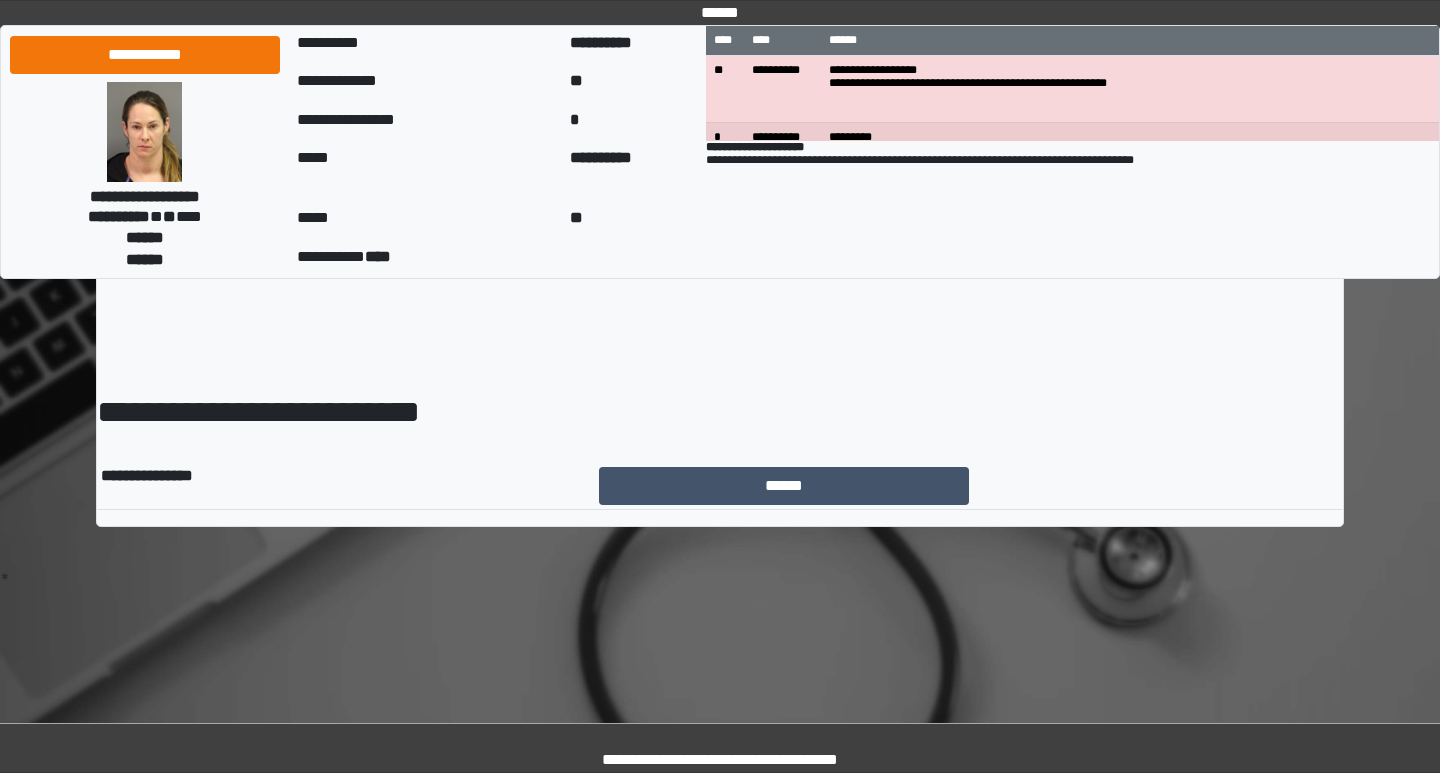 scroll, scrollTop: 0, scrollLeft: 0, axis: both 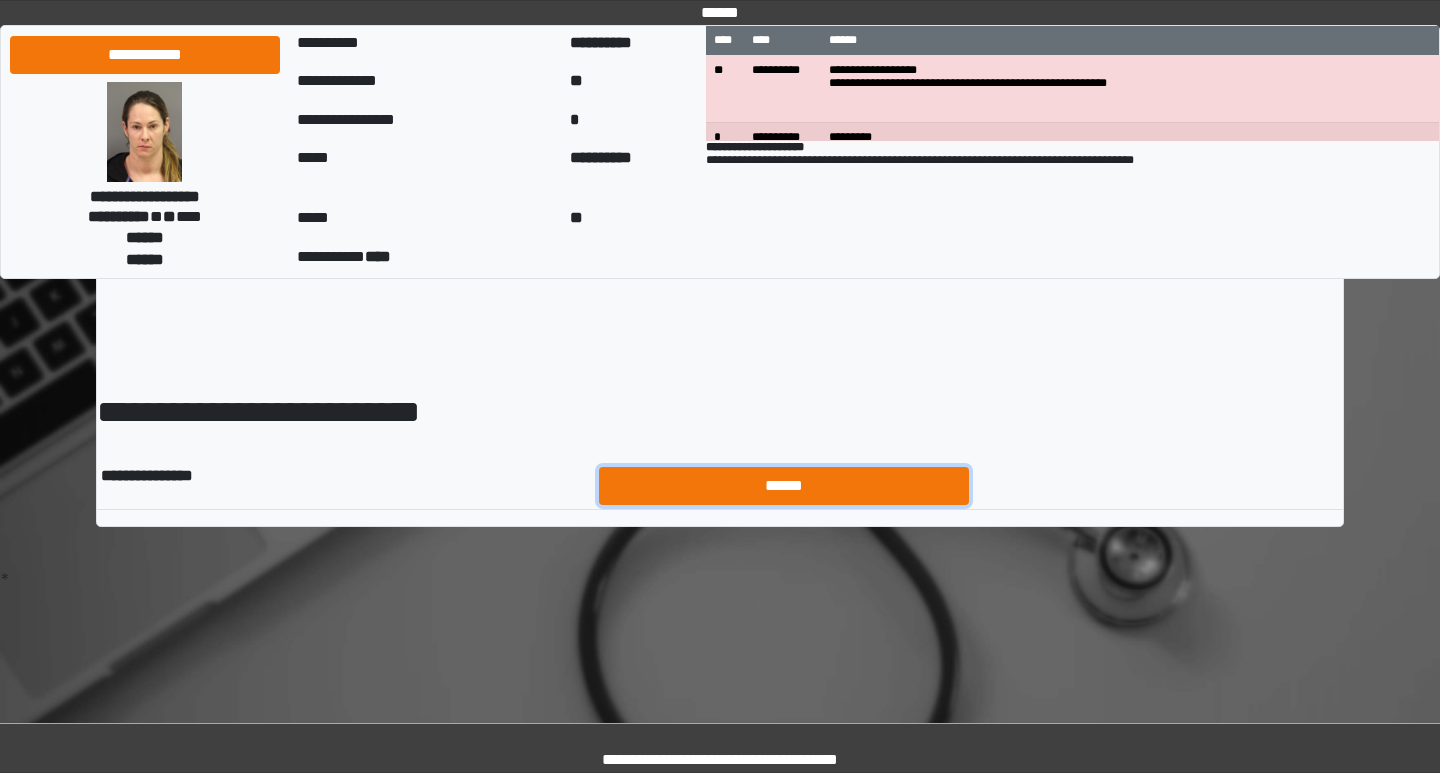 click on "******" at bounding box center [784, 486] 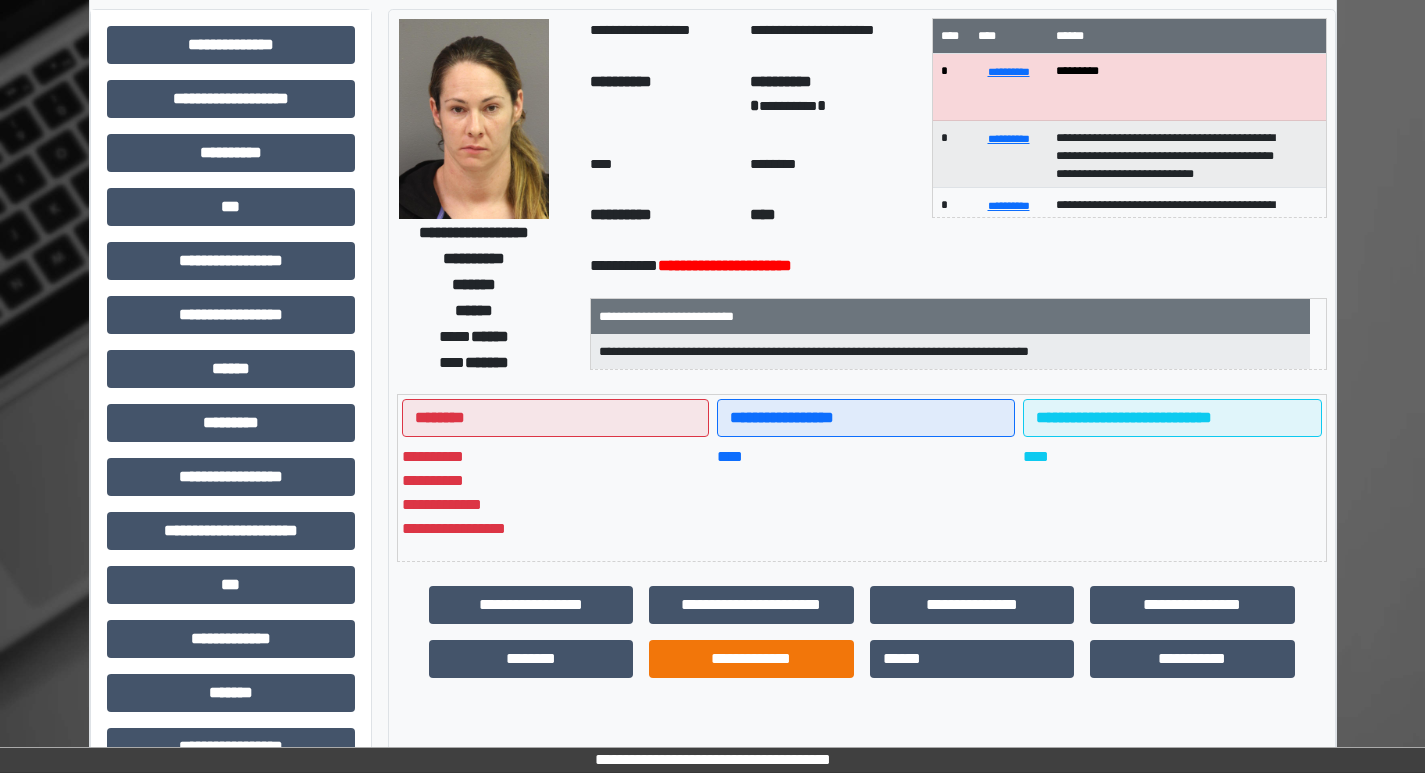 scroll, scrollTop: 200, scrollLeft: 0, axis: vertical 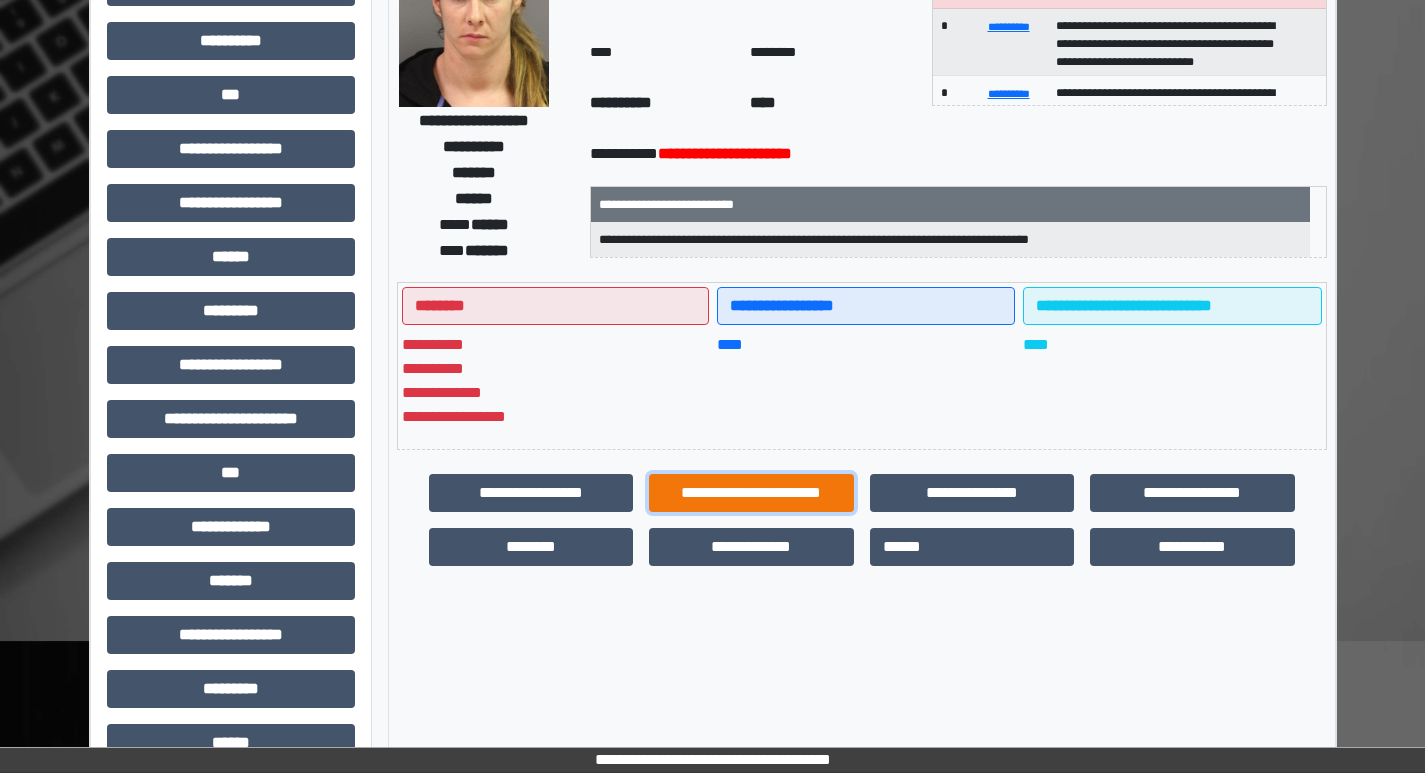 click on "**********" at bounding box center (751, 493) 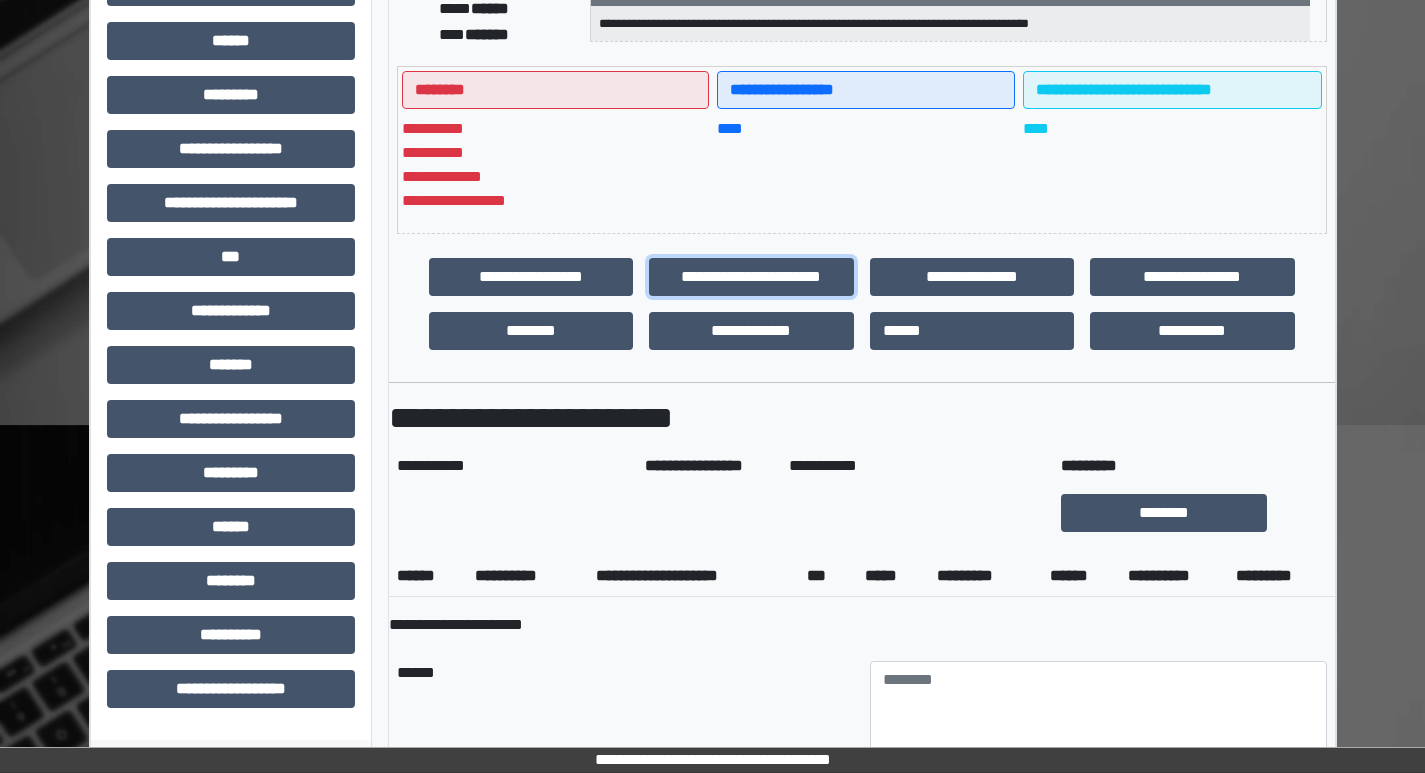 scroll, scrollTop: 400, scrollLeft: 0, axis: vertical 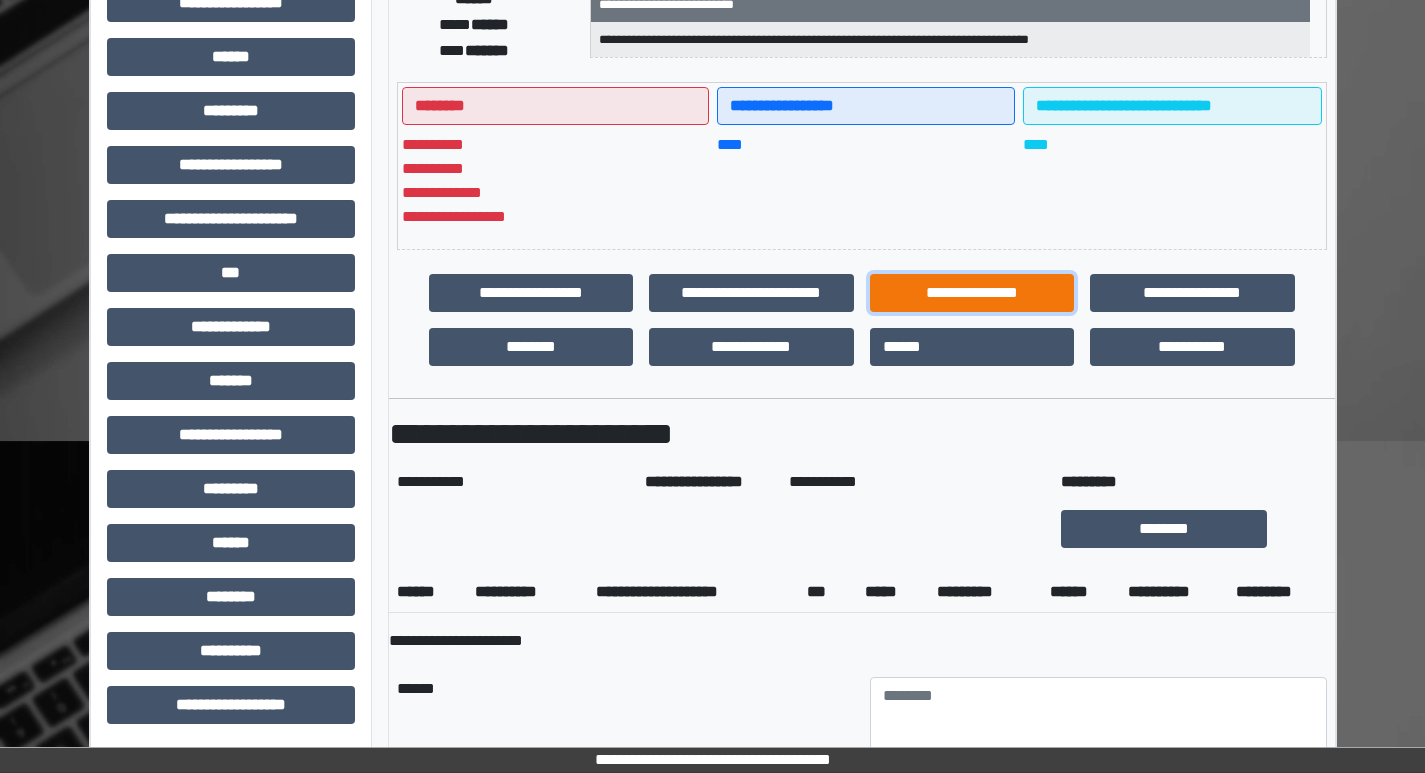 click on "**********" at bounding box center [972, 293] 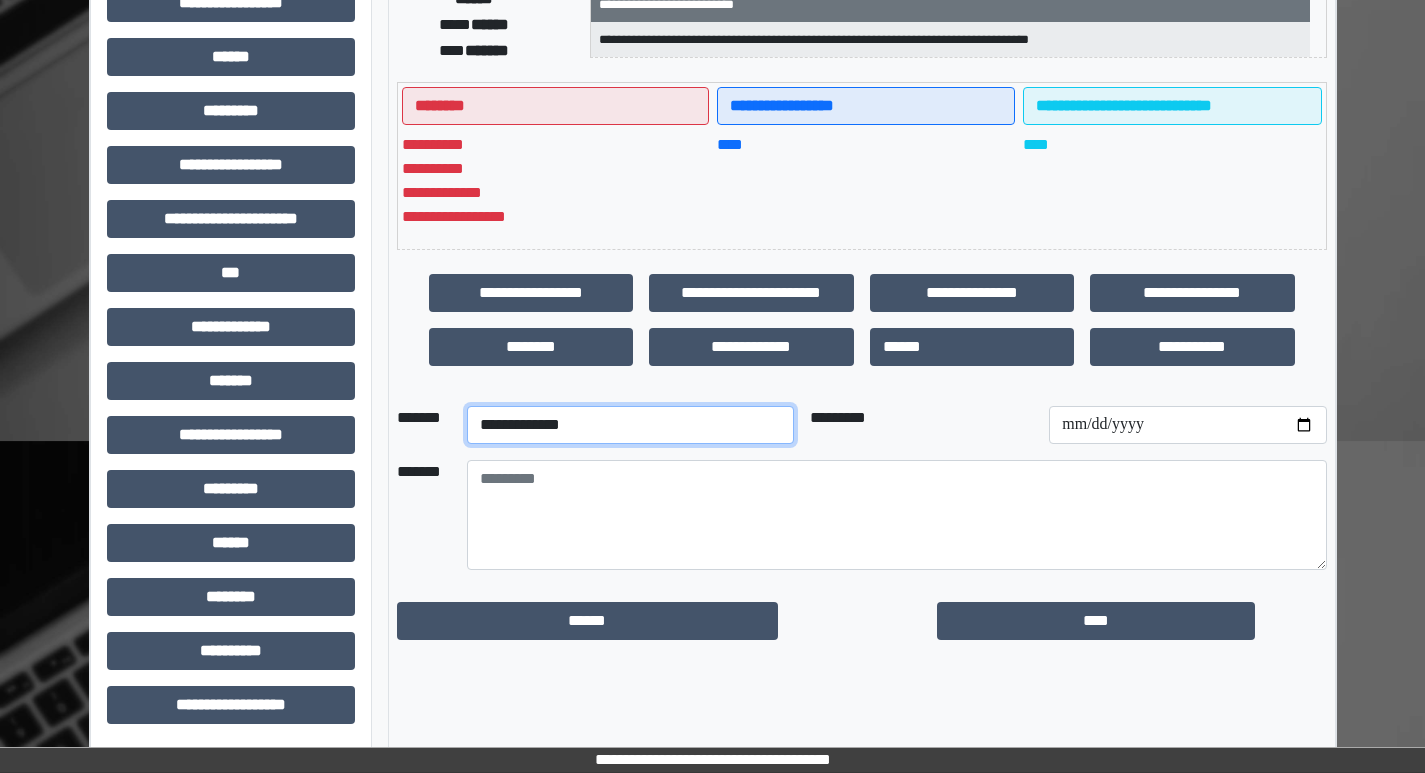 click on "**********" at bounding box center (630, 425) 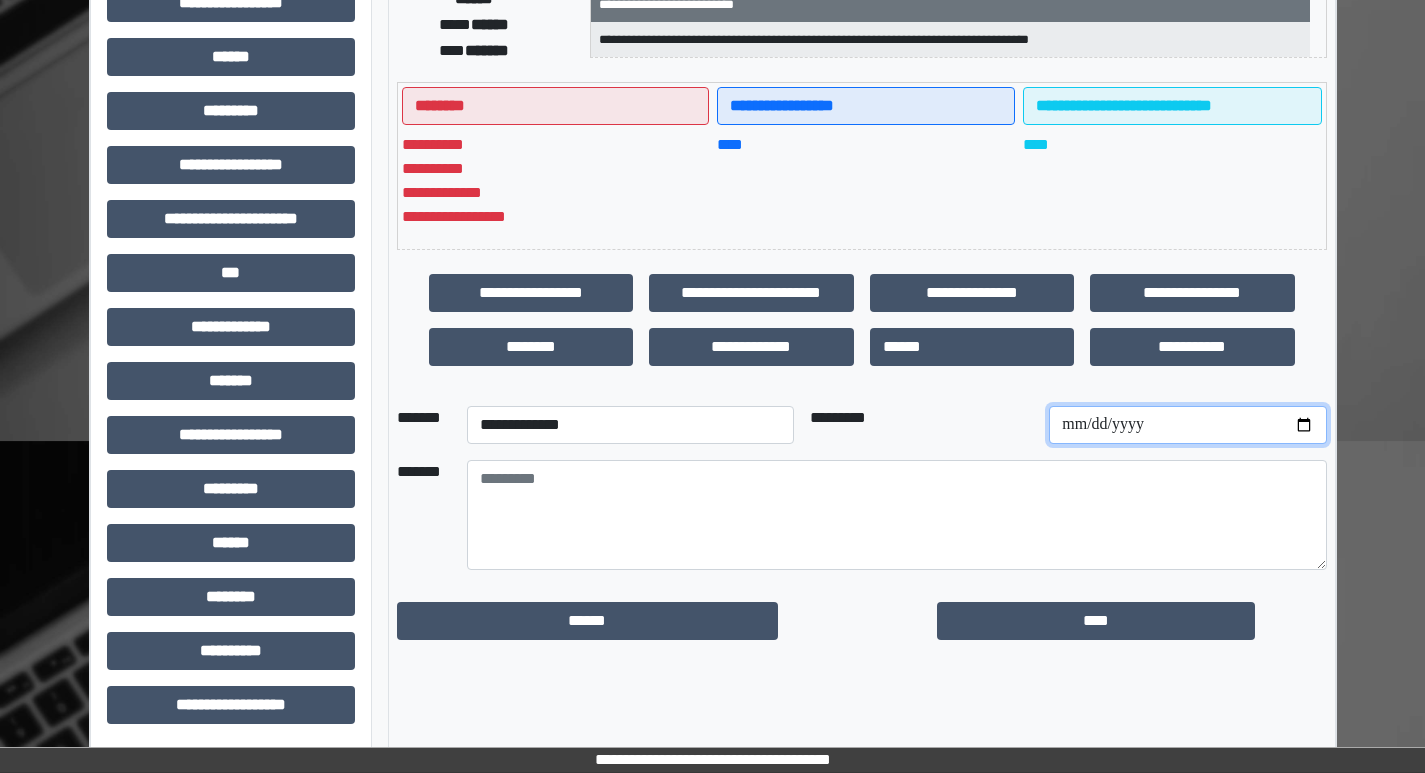 click at bounding box center (1187, 425) 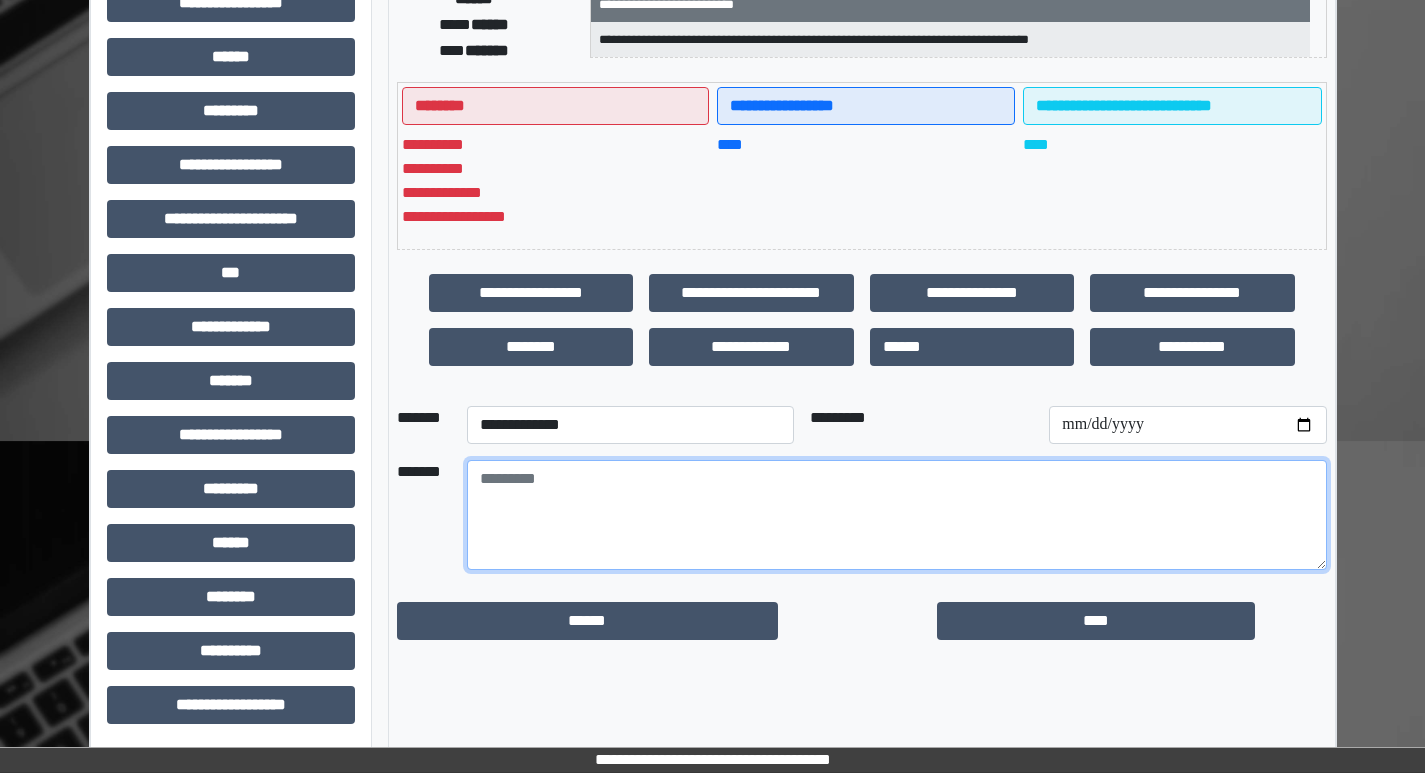 click at bounding box center [897, 515] 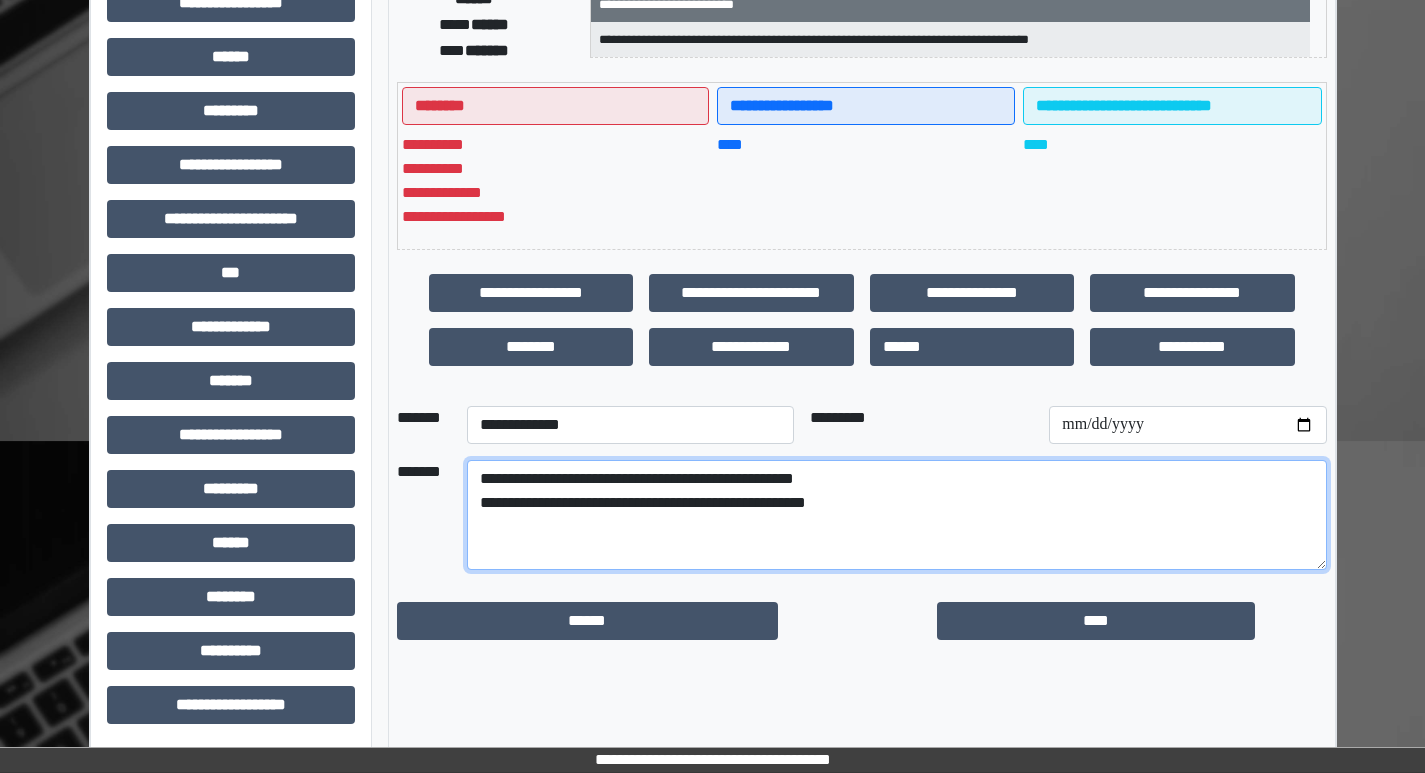 paste on "**********" 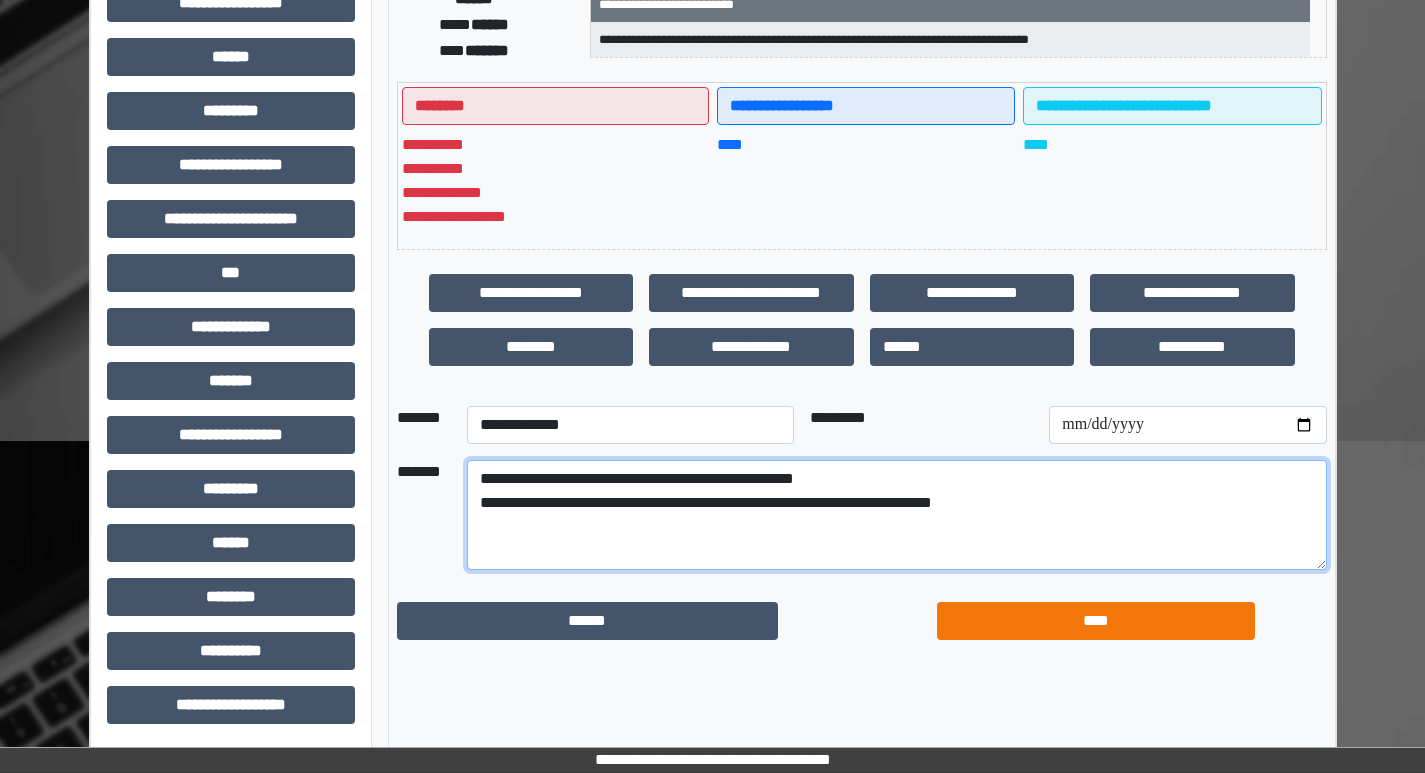 type on "**********" 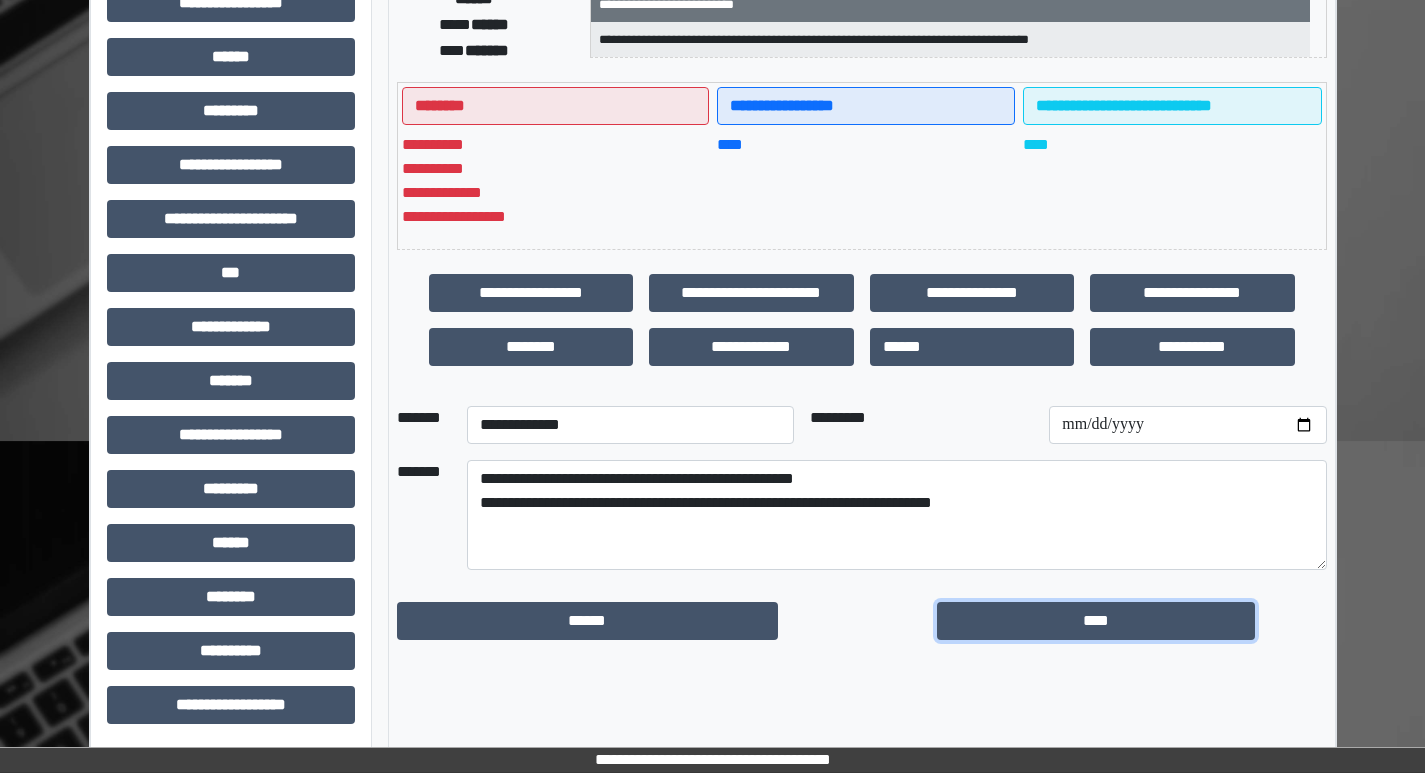 drag, startPoint x: 1081, startPoint y: 611, endPoint x: 924, endPoint y: 626, distance: 157.71494 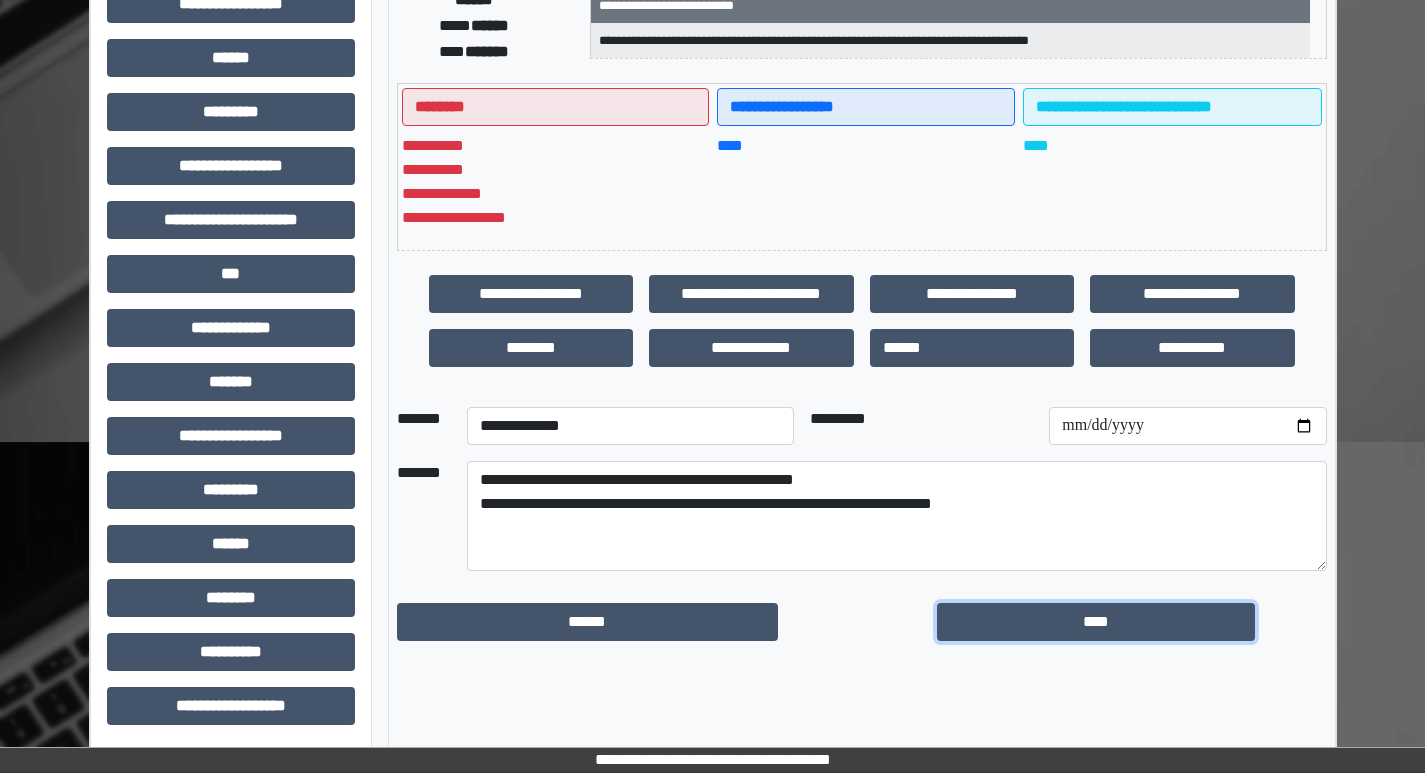 scroll, scrollTop: 401, scrollLeft: 0, axis: vertical 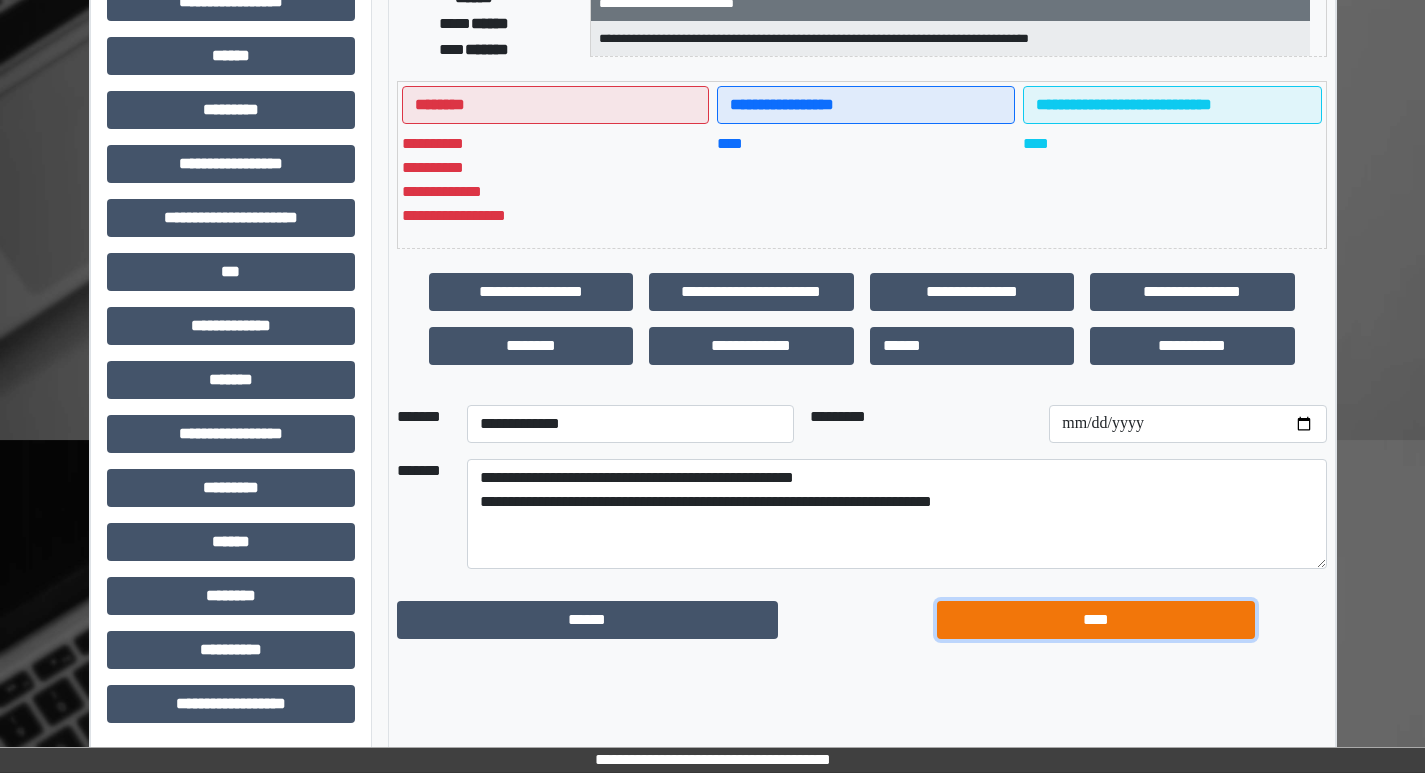 click on "****" at bounding box center [1096, 620] 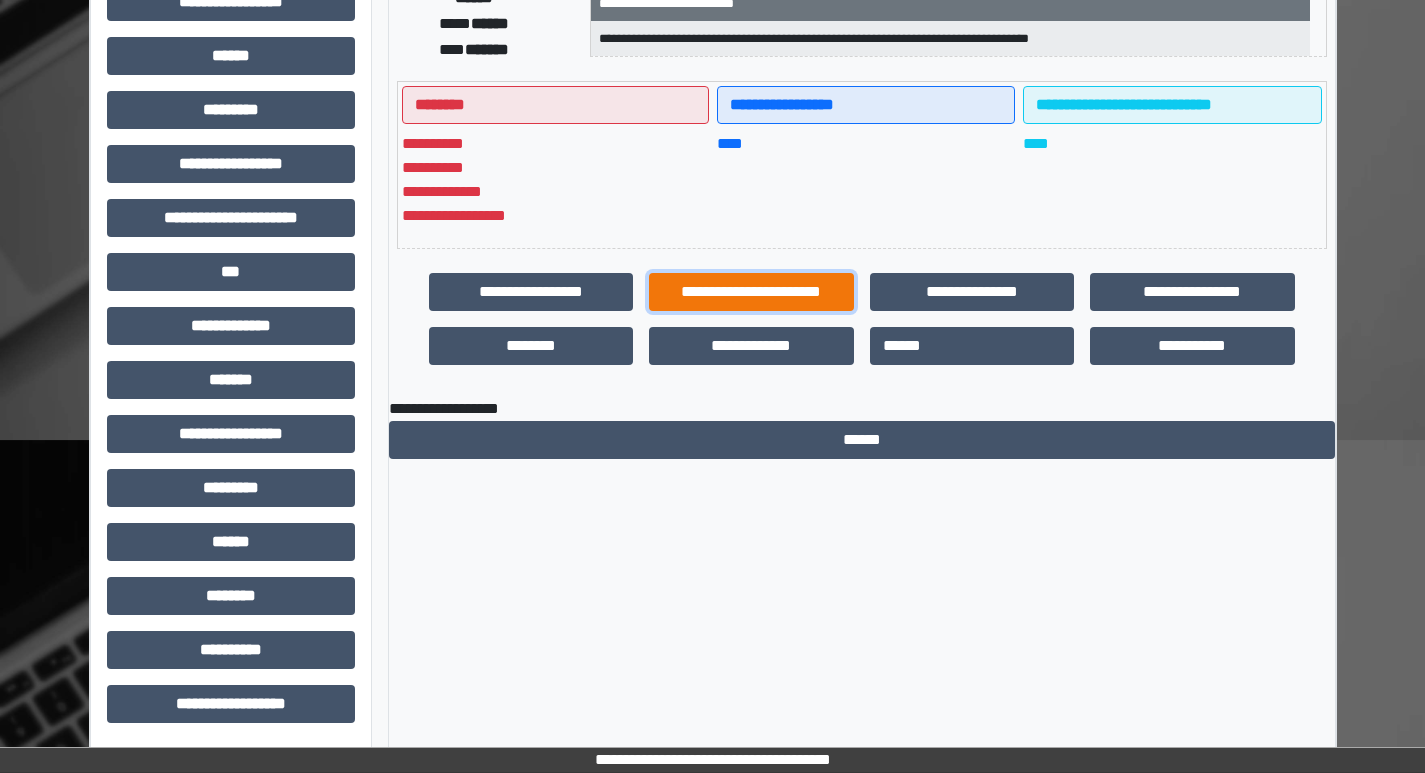 click on "**********" at bounding box center (751, 292) 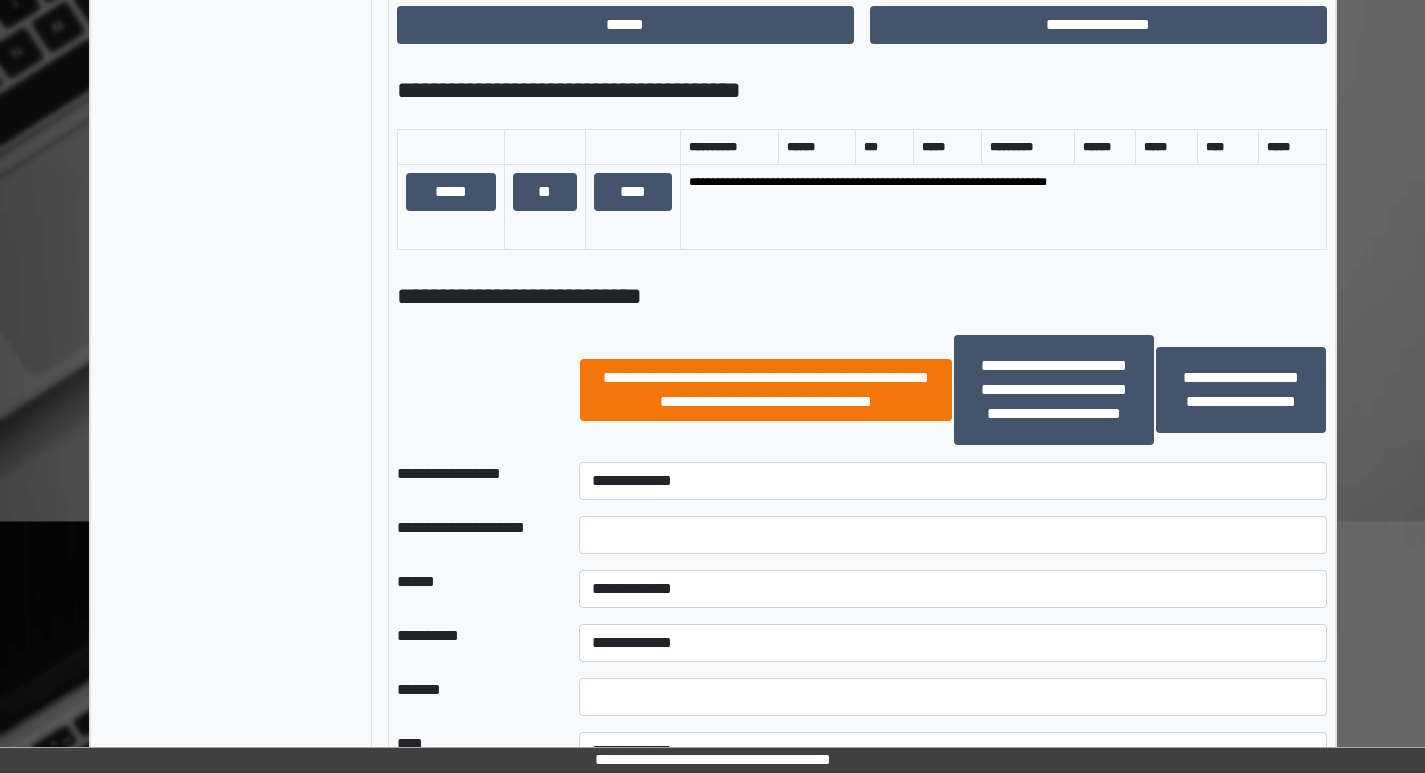 scroll, scrollTop: 1538, scrollLeft: 0, axis: vertical 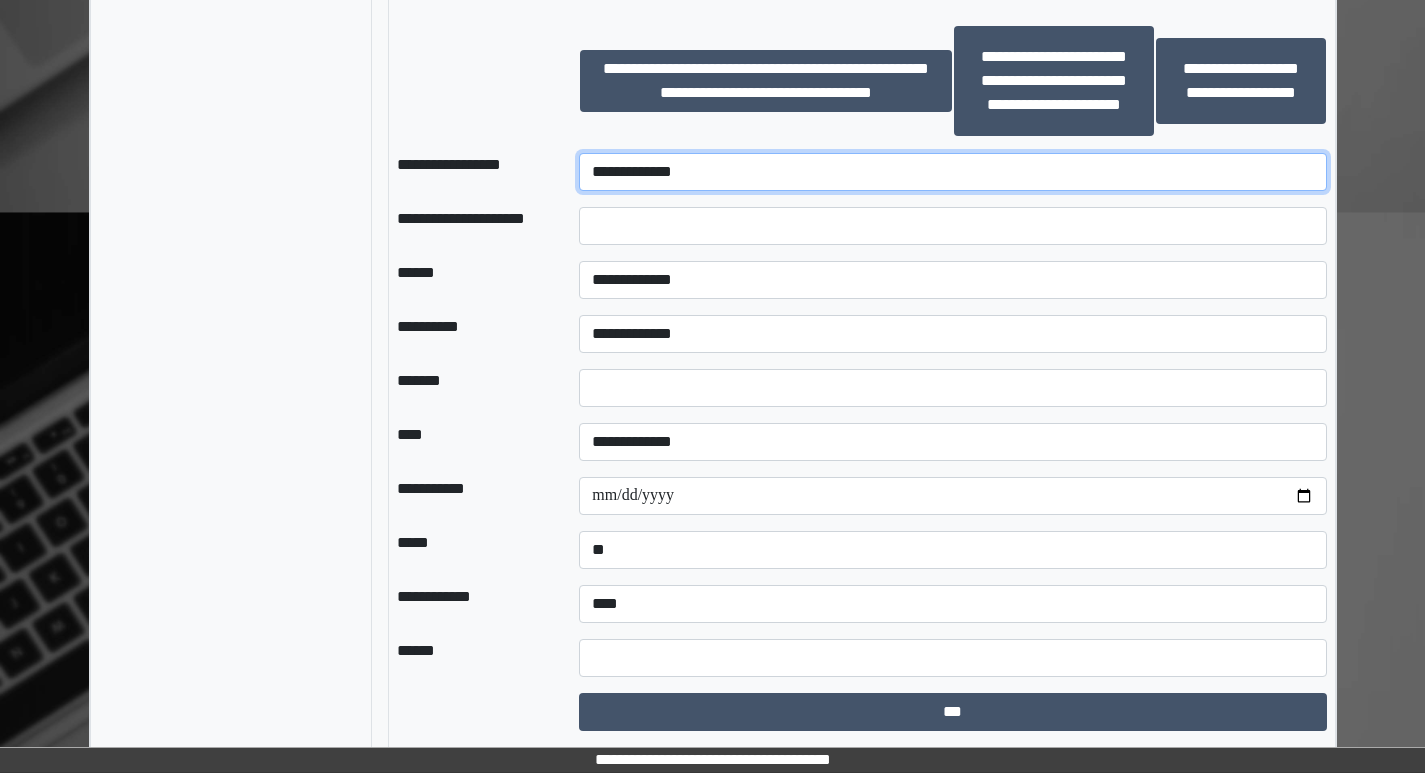 click on "**********" at bounding box center (952, 172) 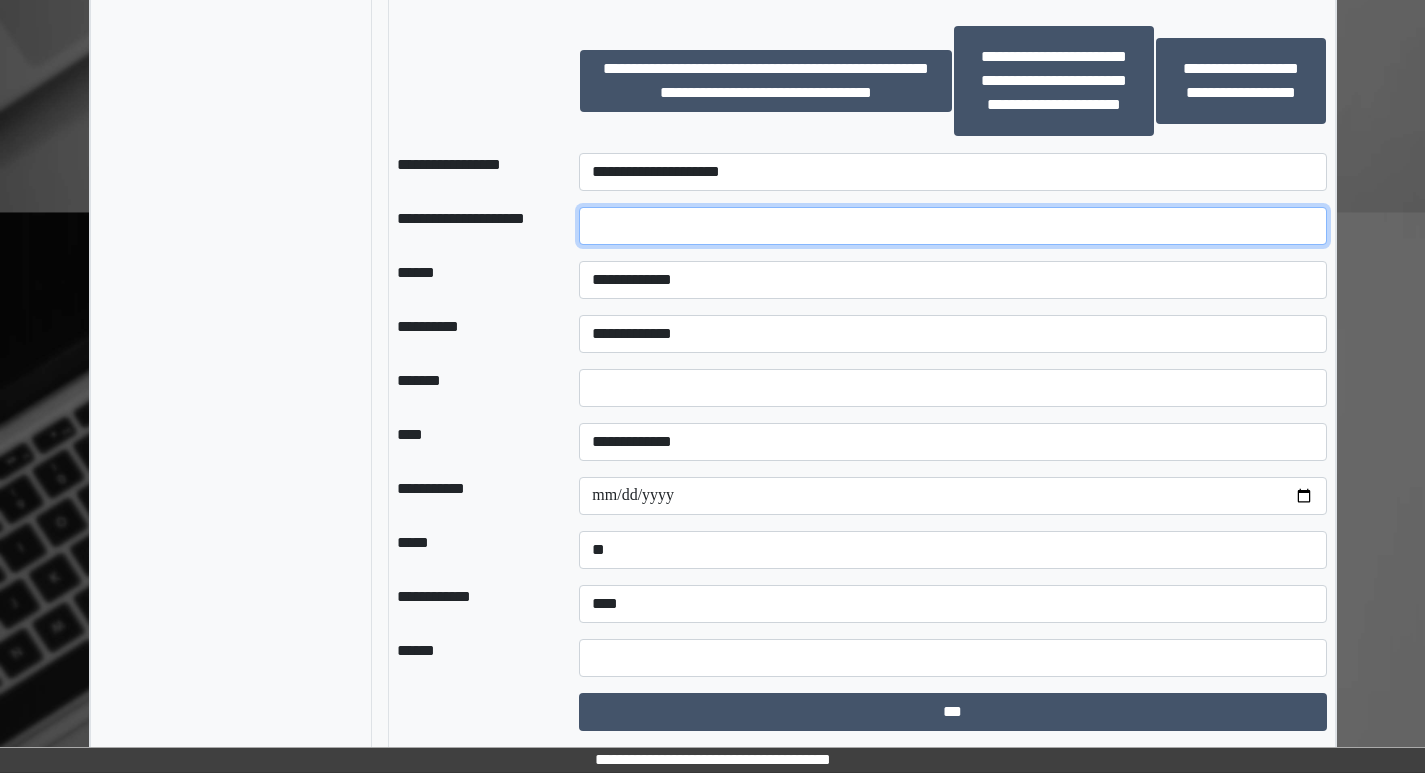 click at bounding box center (952, 226) 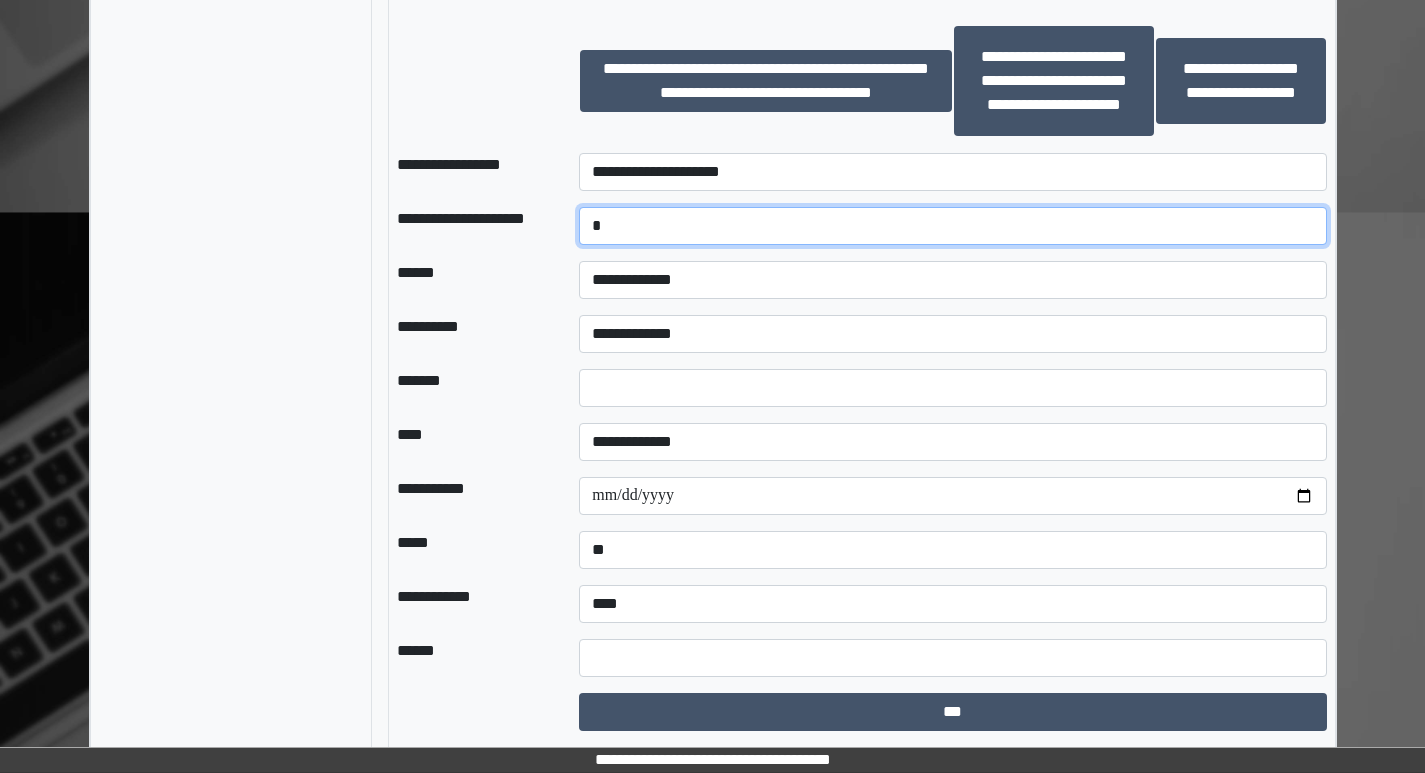 type on "*" 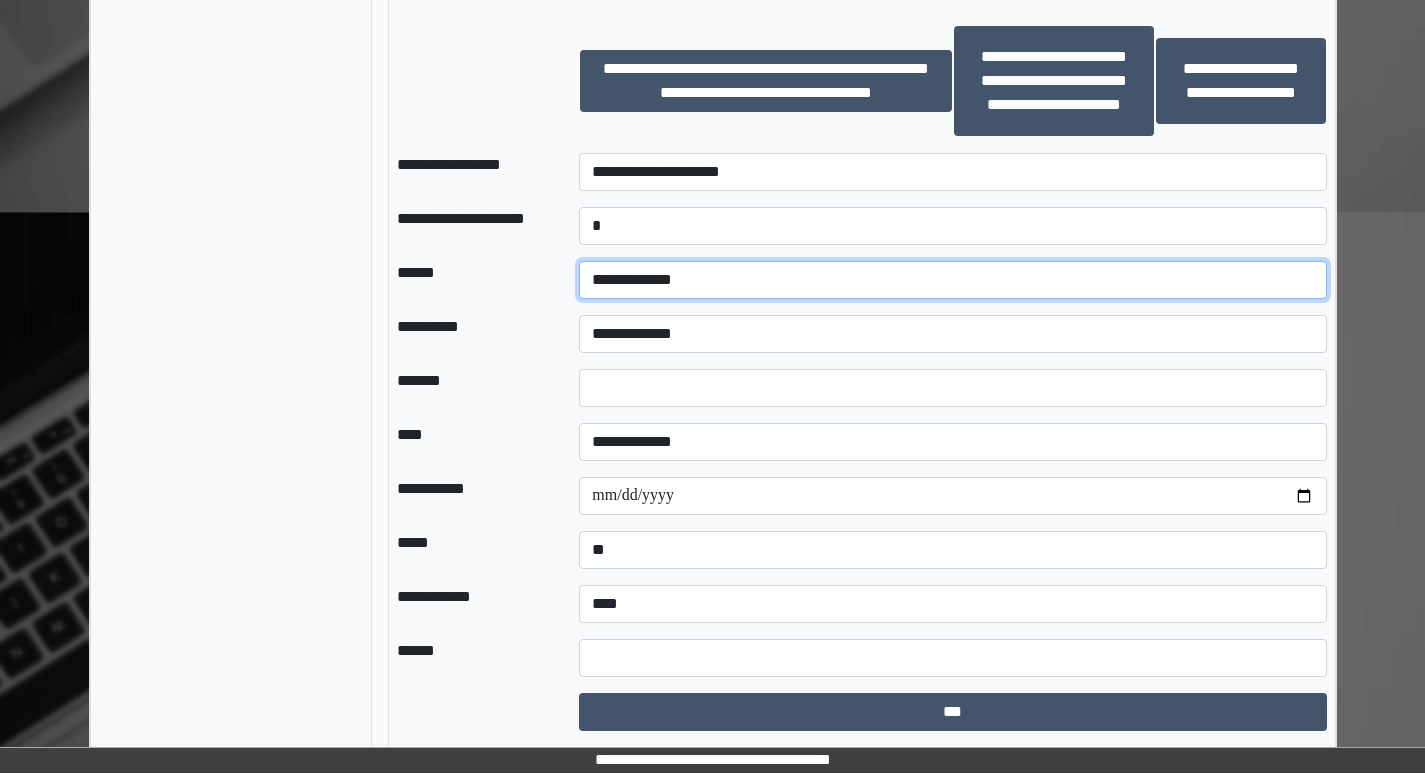 click on "**********" at bounding box center [952, 280] 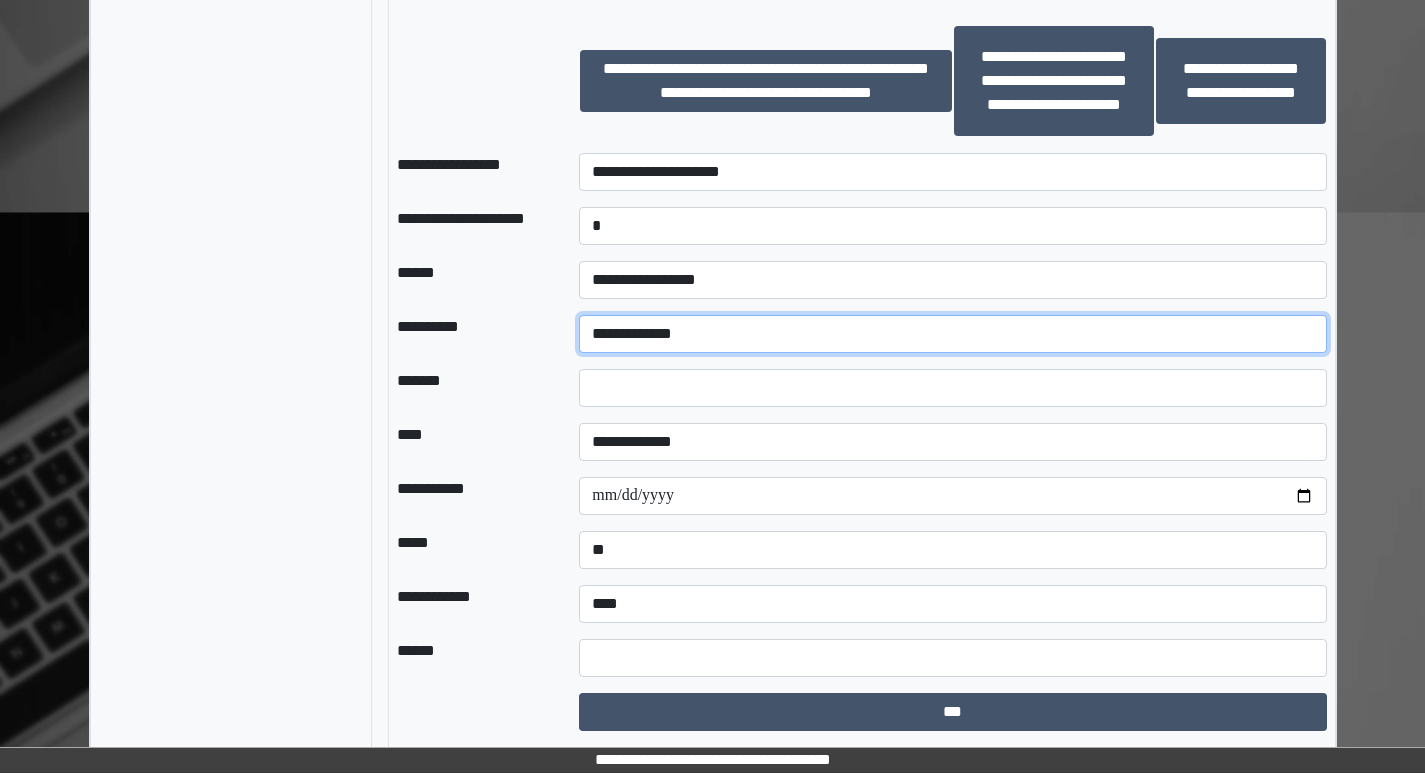 click on "**********" at bounding box center [952, 334] 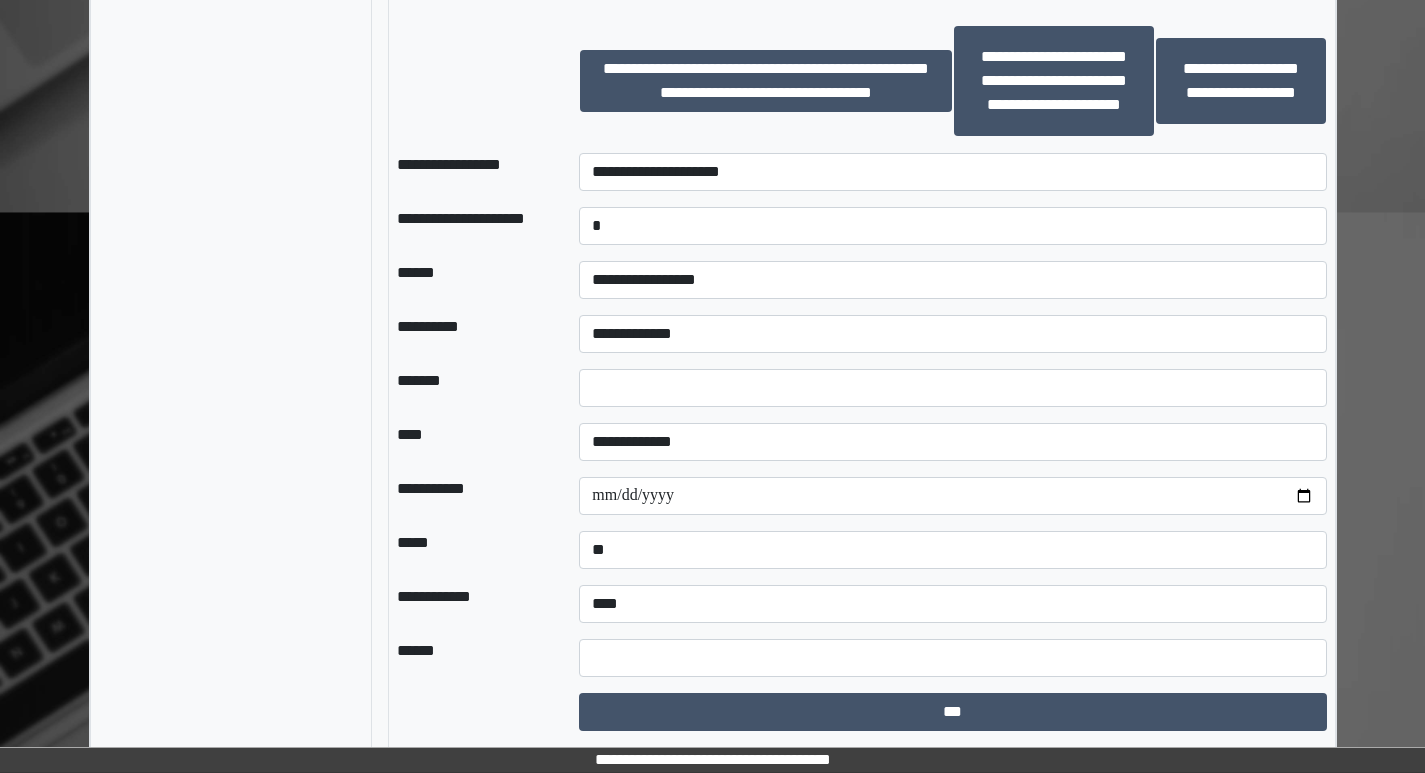 click at bounding box center [952, 388] 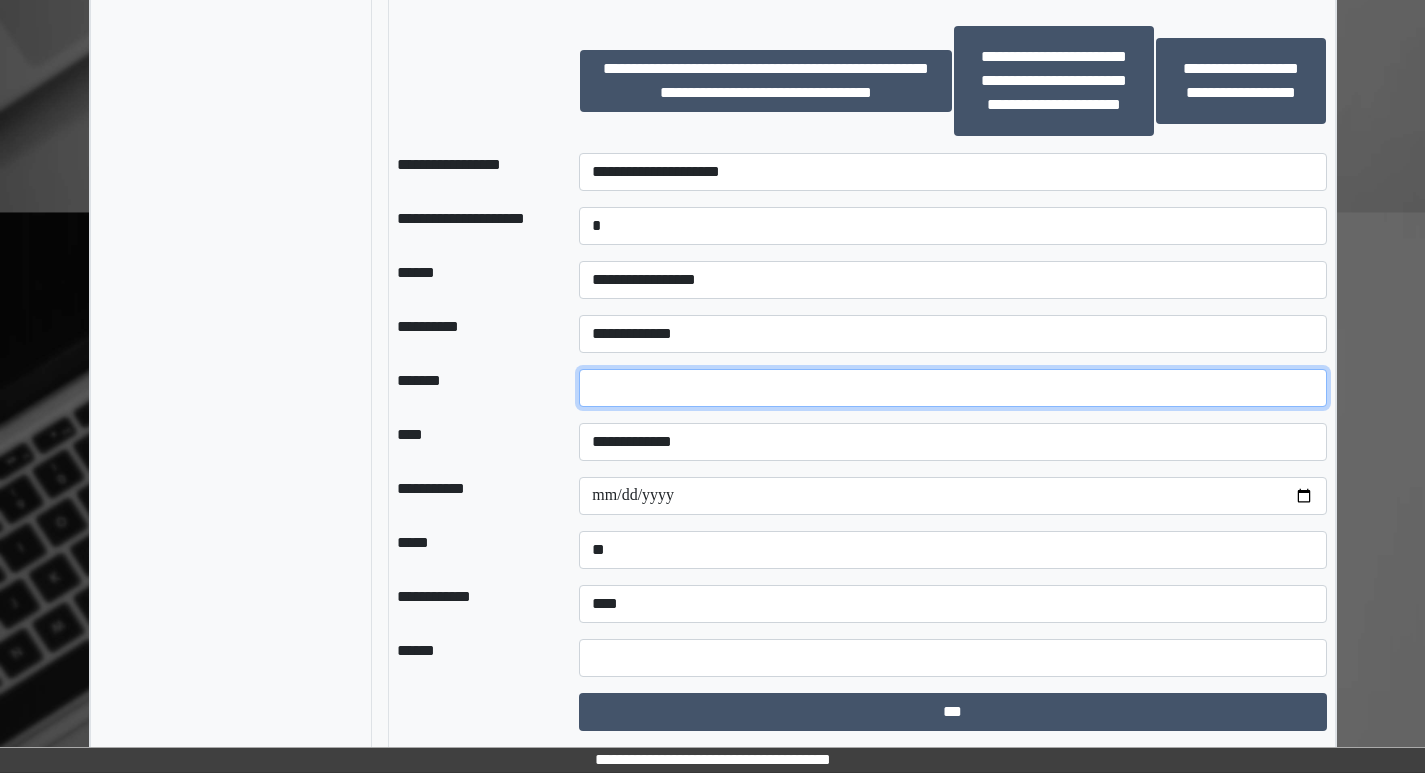 click at bounding box center [952, 388] 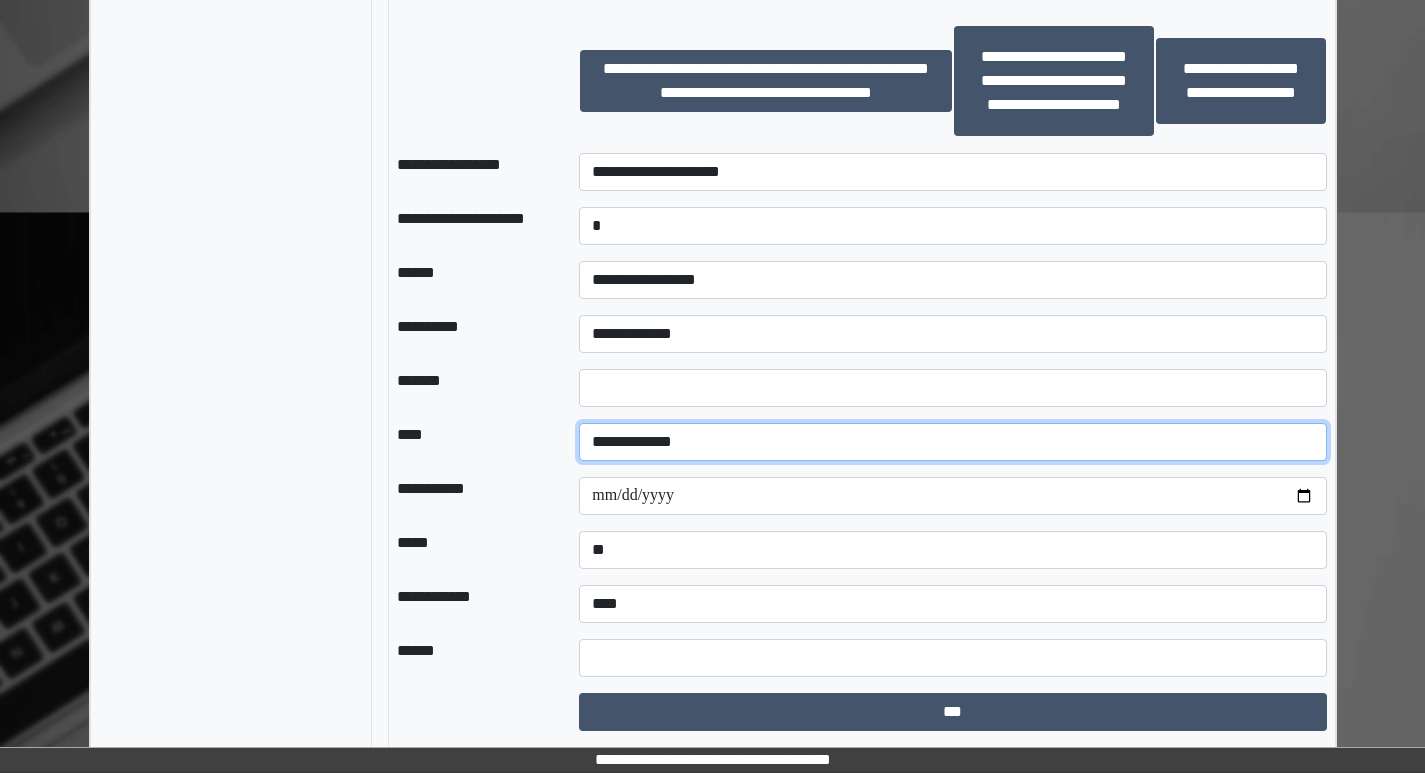click on "**********" at bounding box center [952, 442] 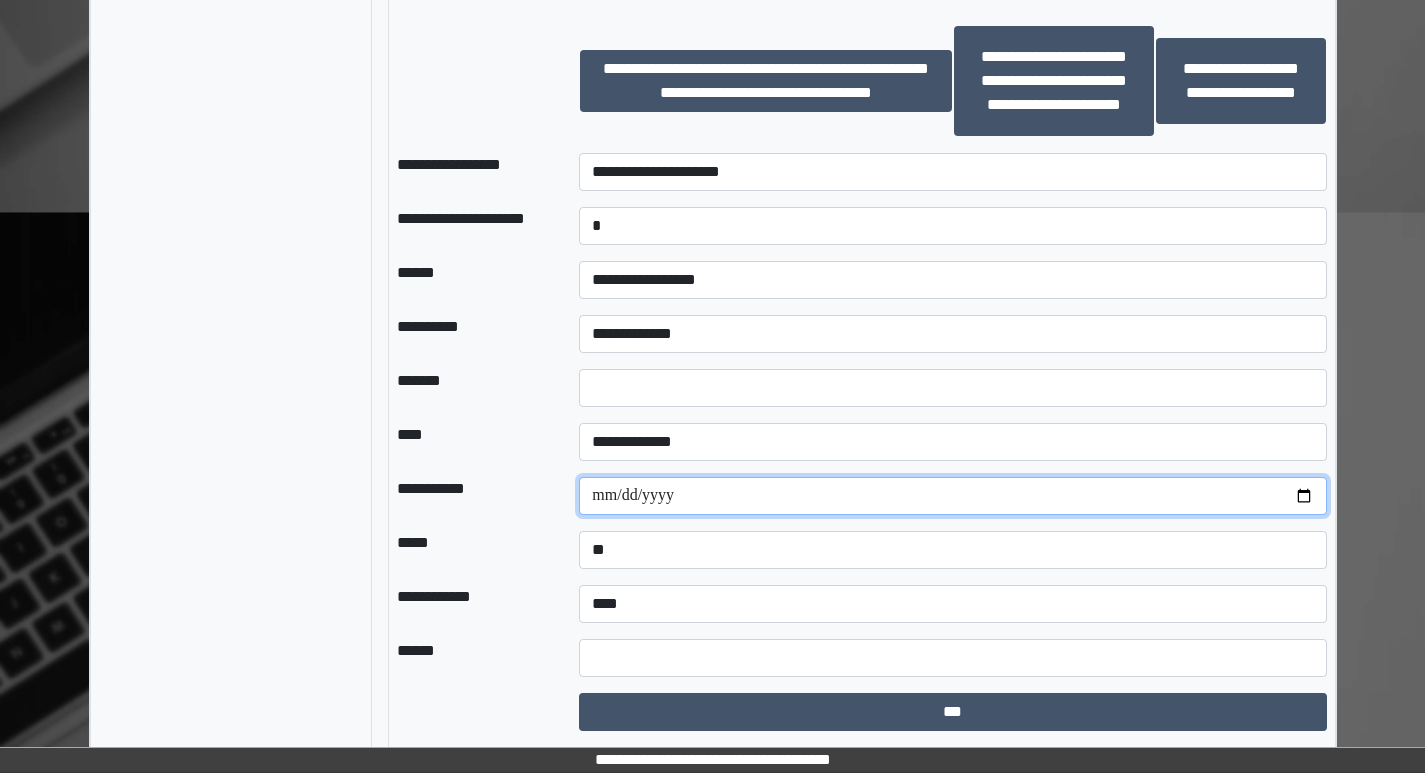 click at bounding box center [952, 496] 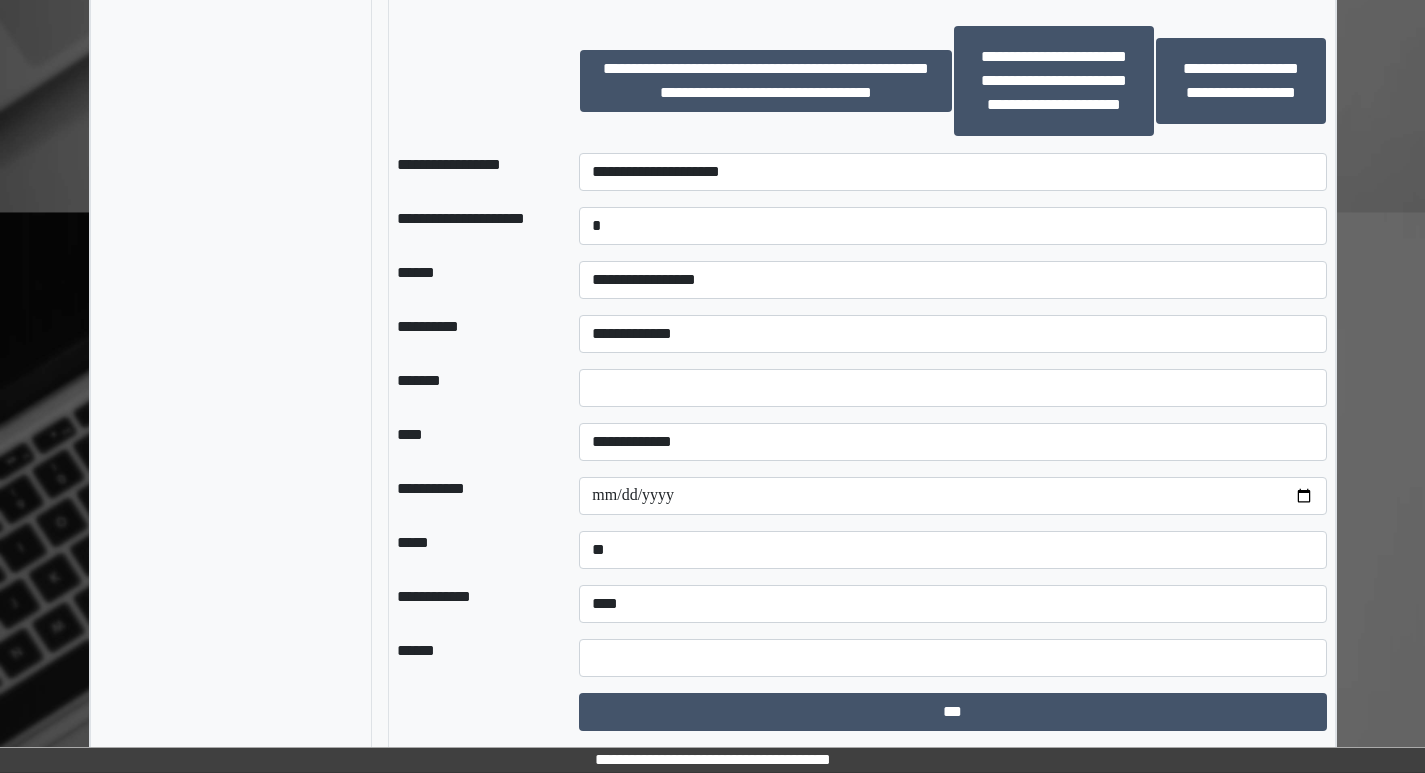 click on "**********" at bounding box center (472, 496) 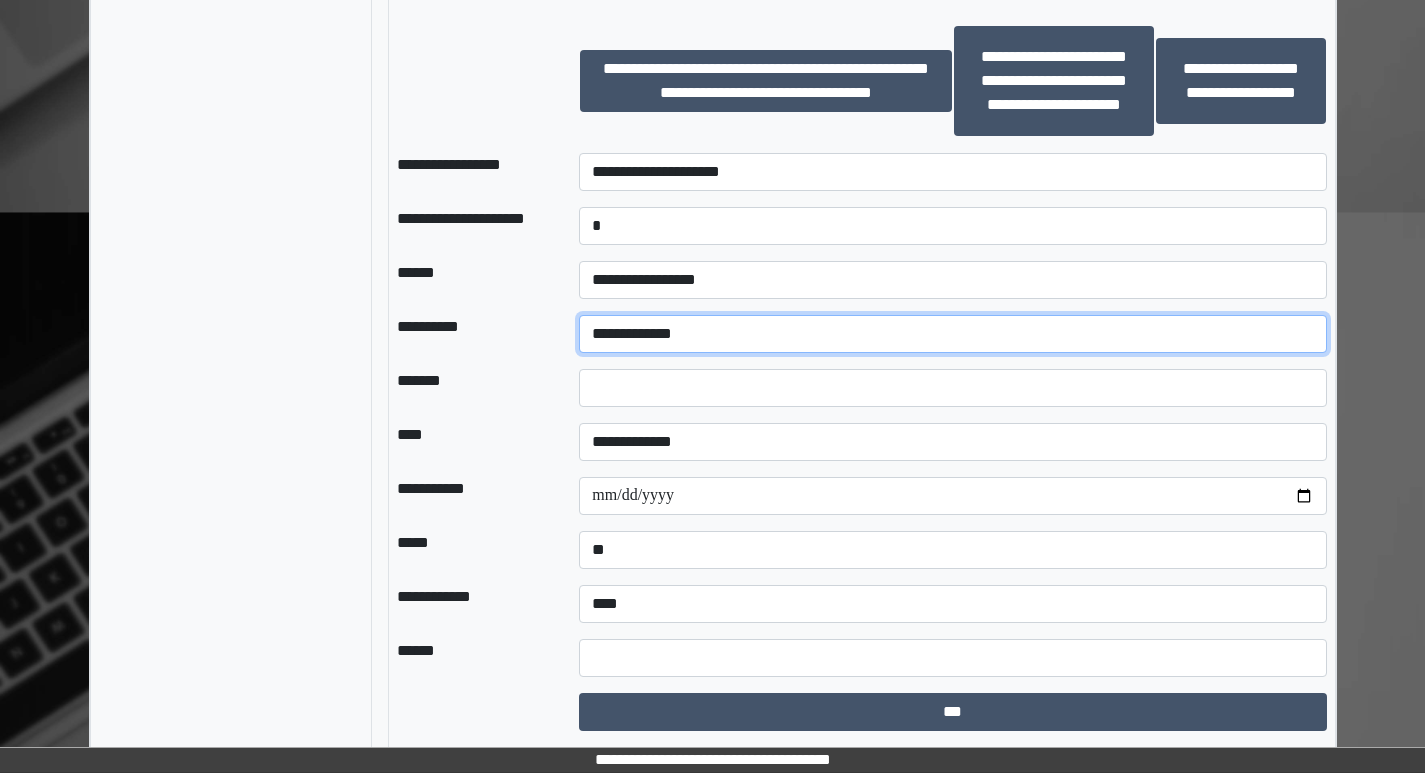 click on "**********" at bounding box center (952, 334) 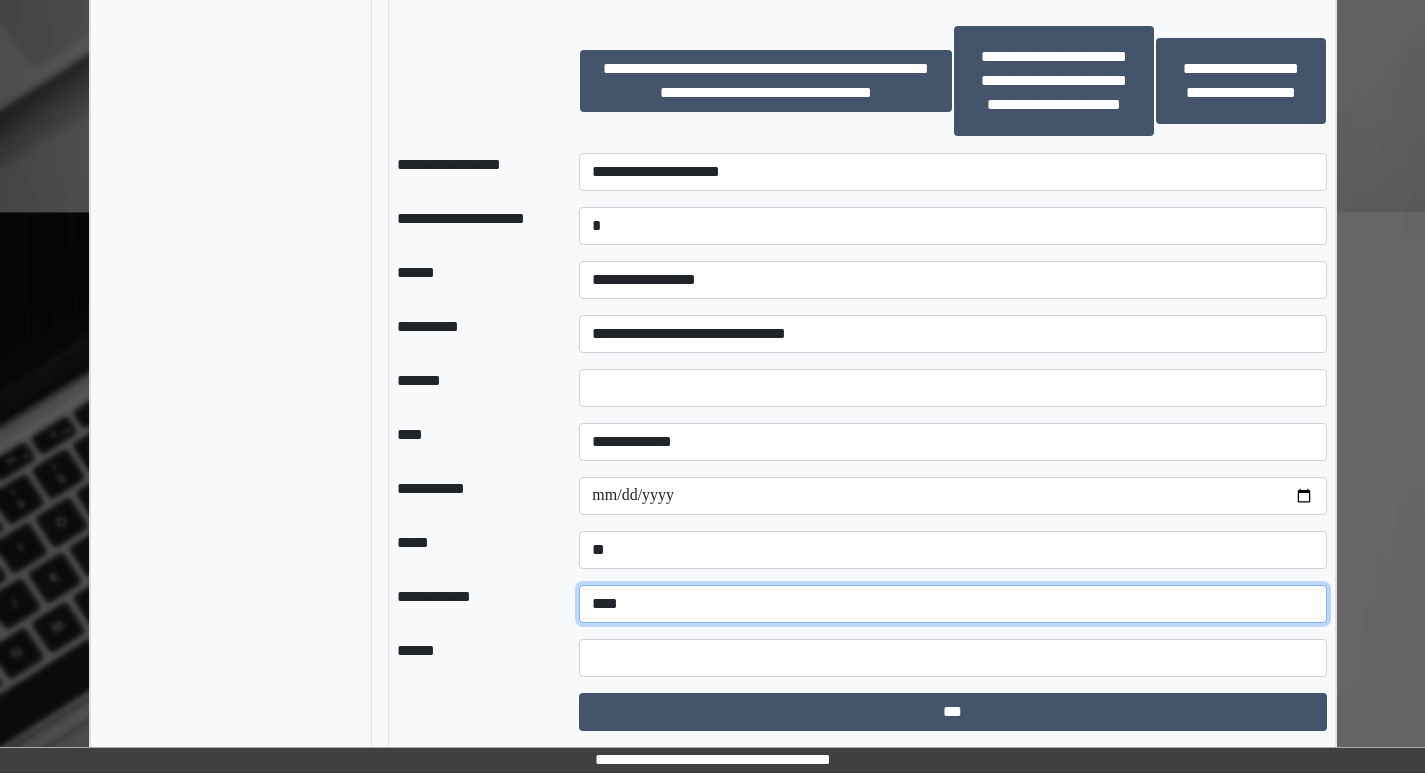 click on "**********" at bounding box center [952, 604] 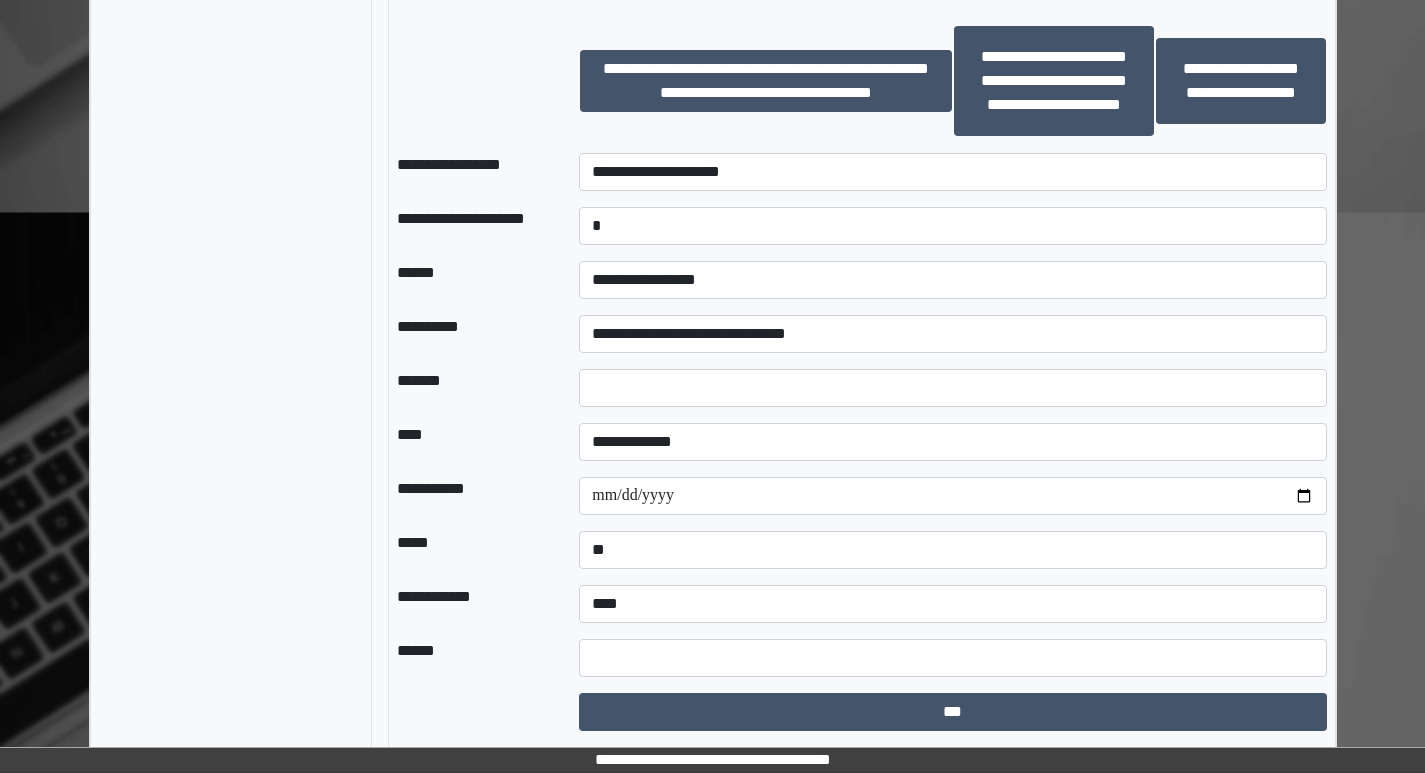 click on "**********" at bounding box center [472, 604] 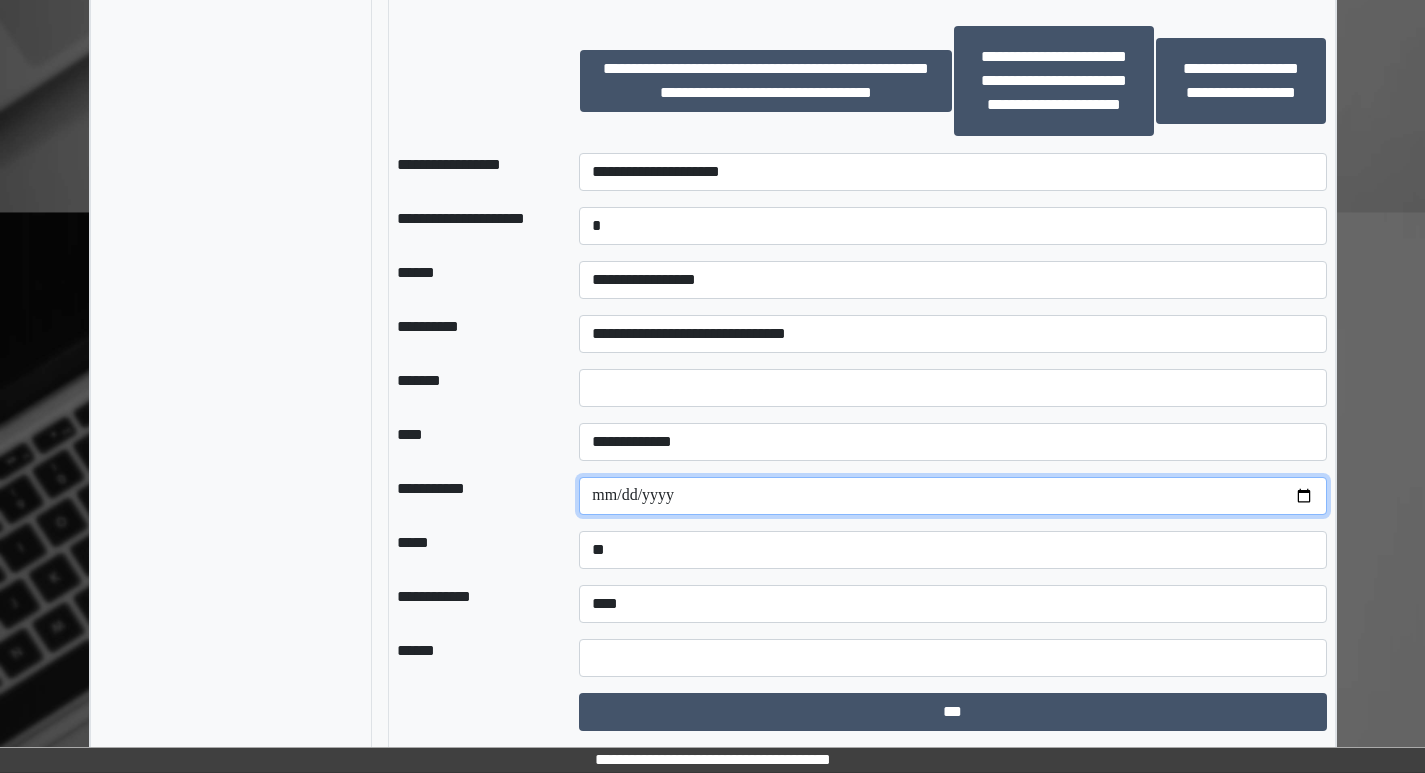 click at bounding box center (952, 496) 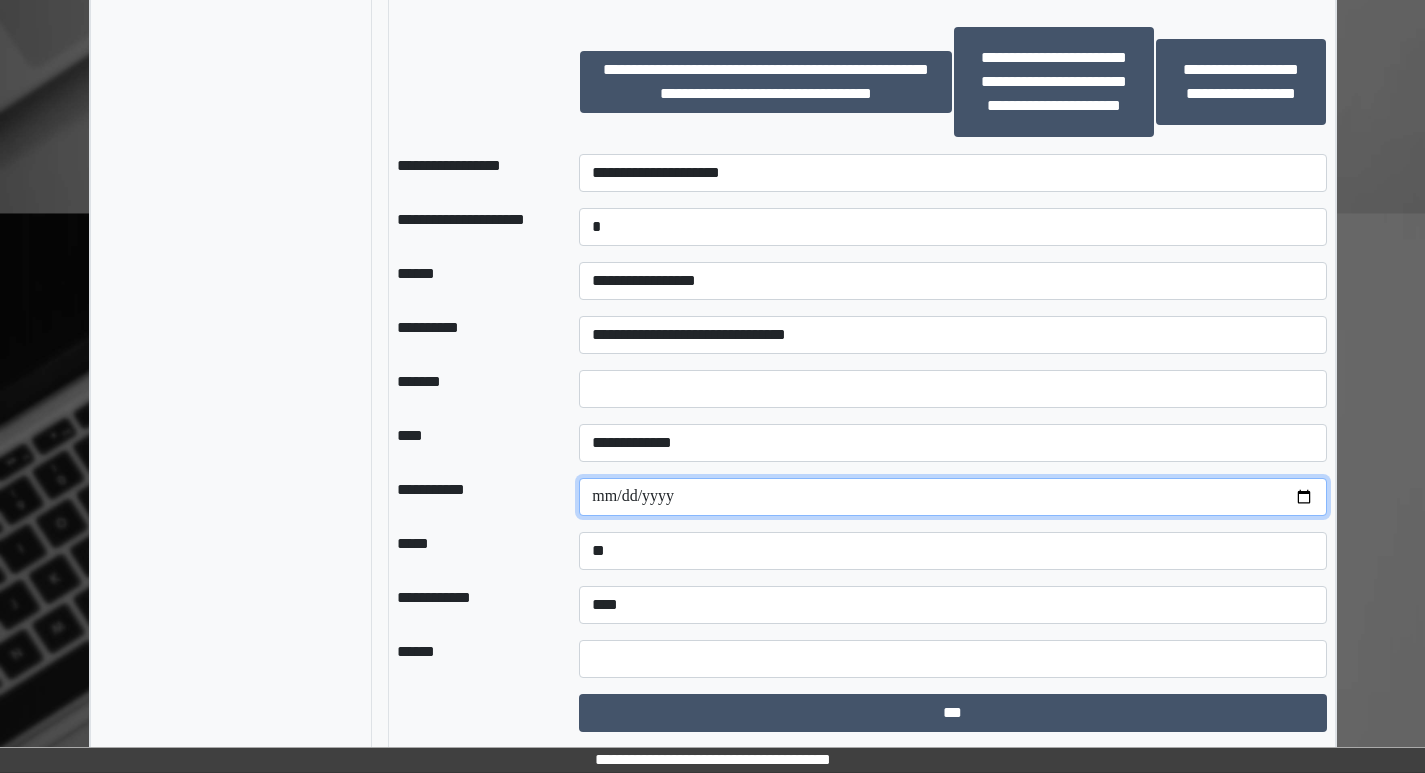 scroll, scrollTop: 1538, scrollLeft: 0, axis: vertical 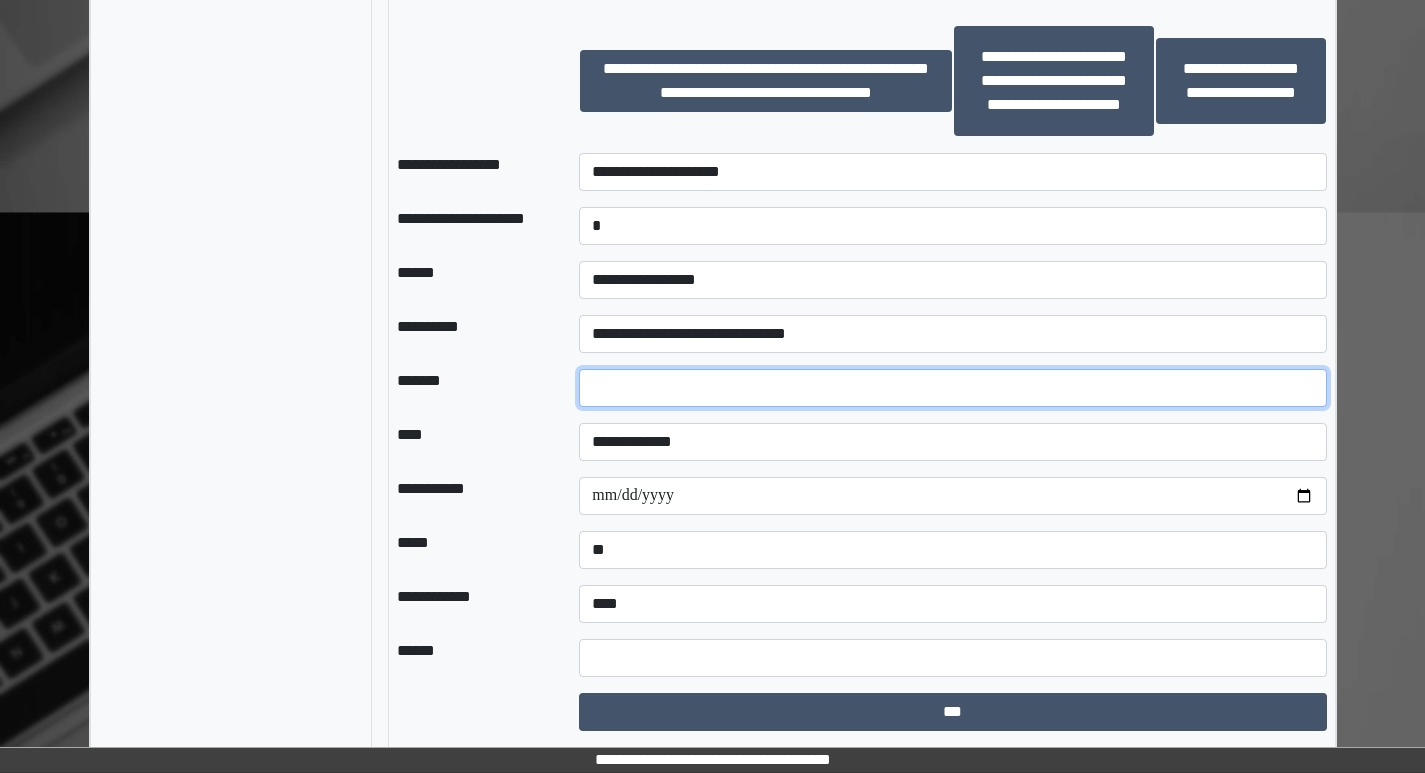 click on "**" at bounding box center [952, 388] 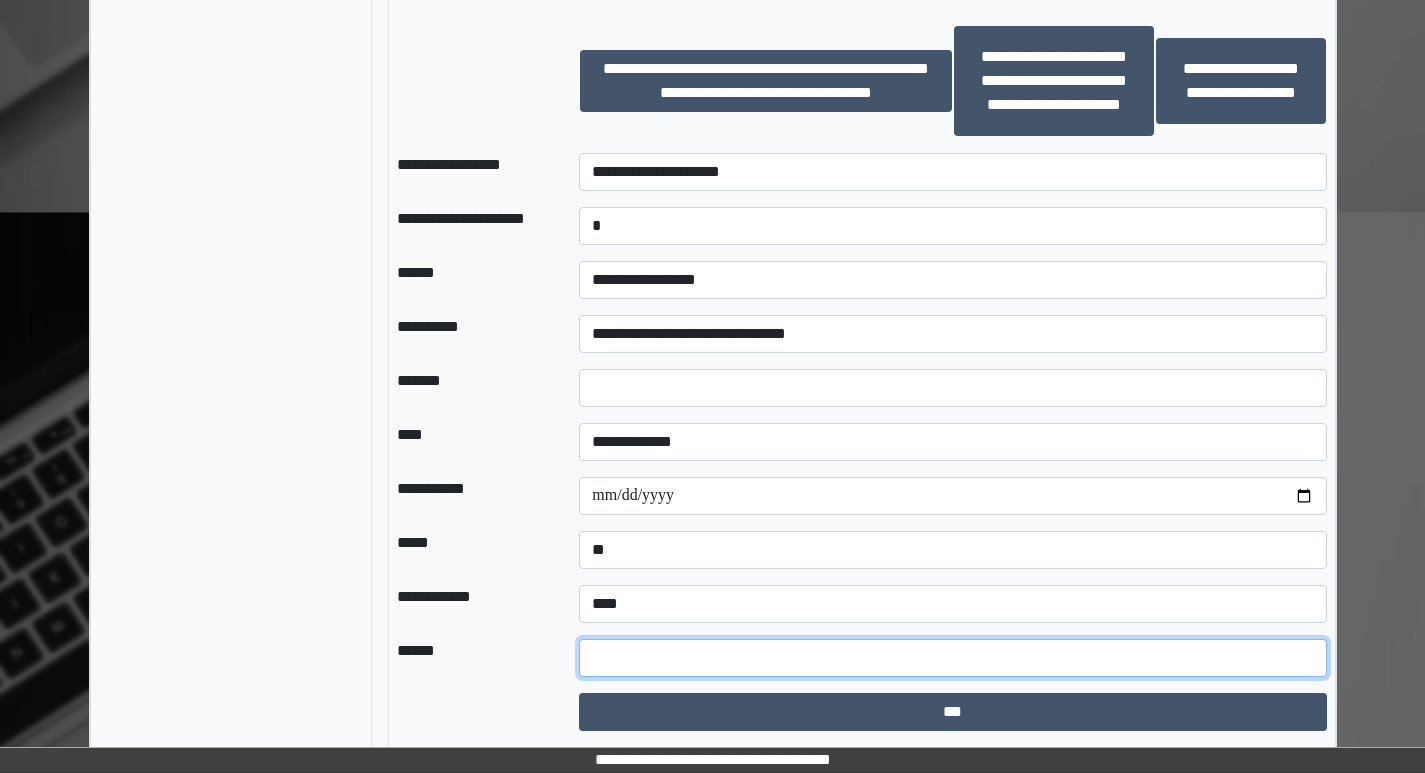 click at bounding box center [952, 658] 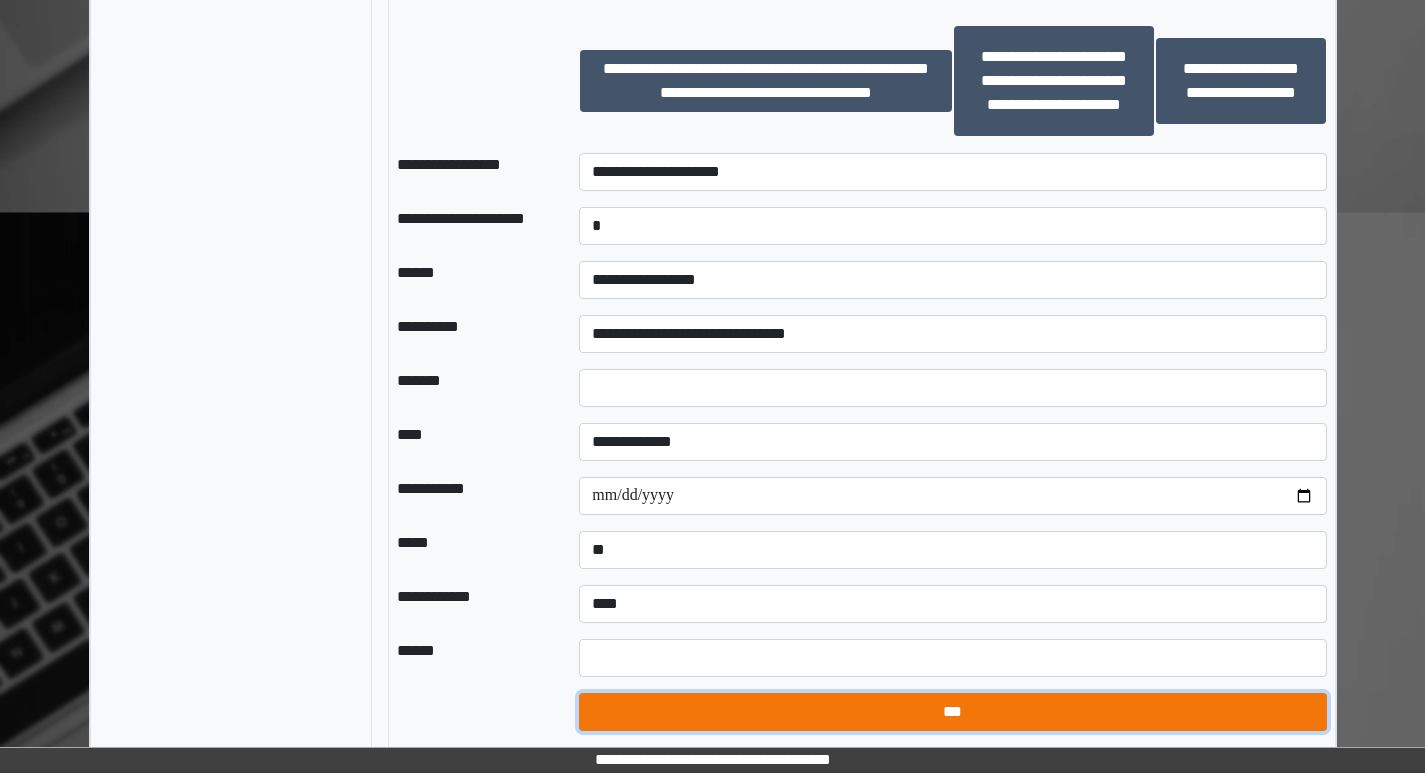 click on "***" at bounding box center [952, 712] 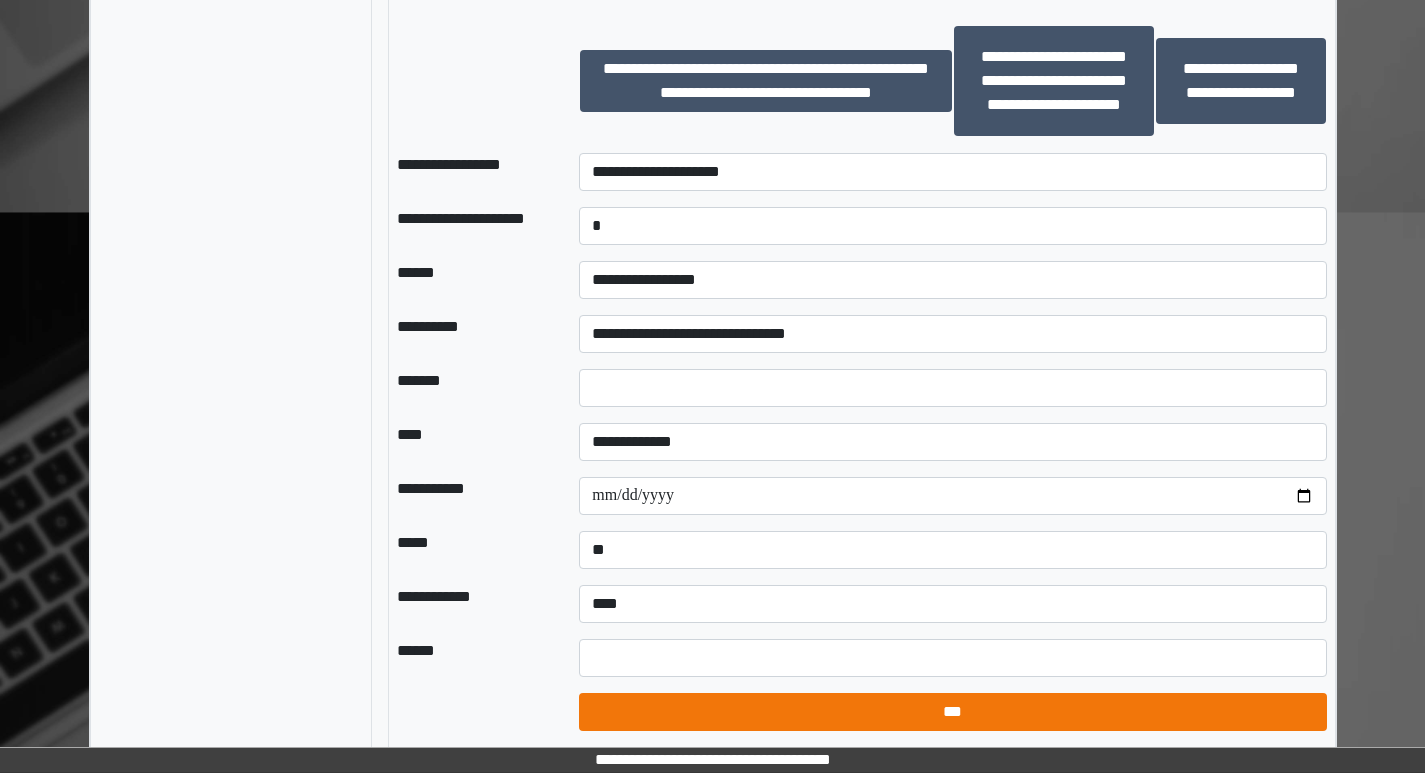 select on "*" 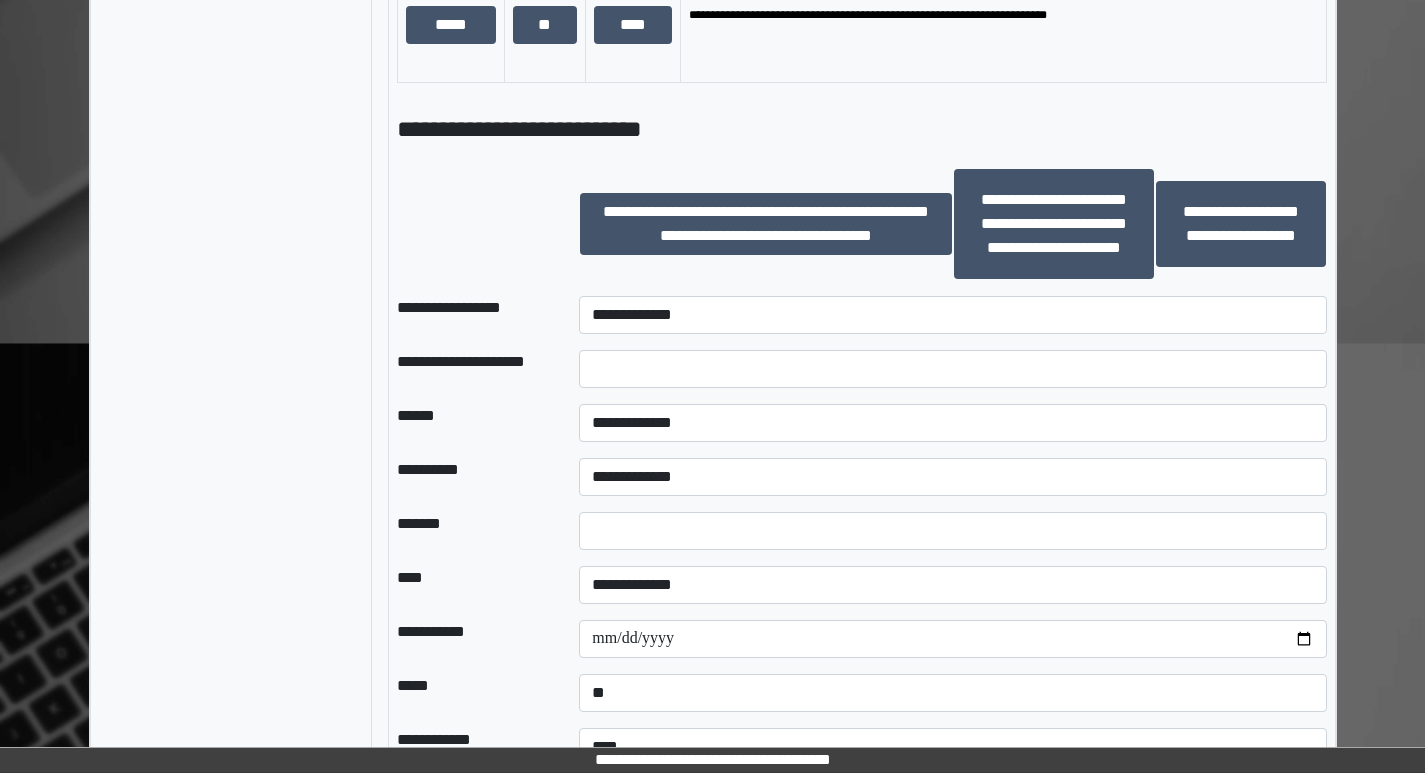 scroll, scrollTop: 1438, scrollLeft: 0, axis: vertical 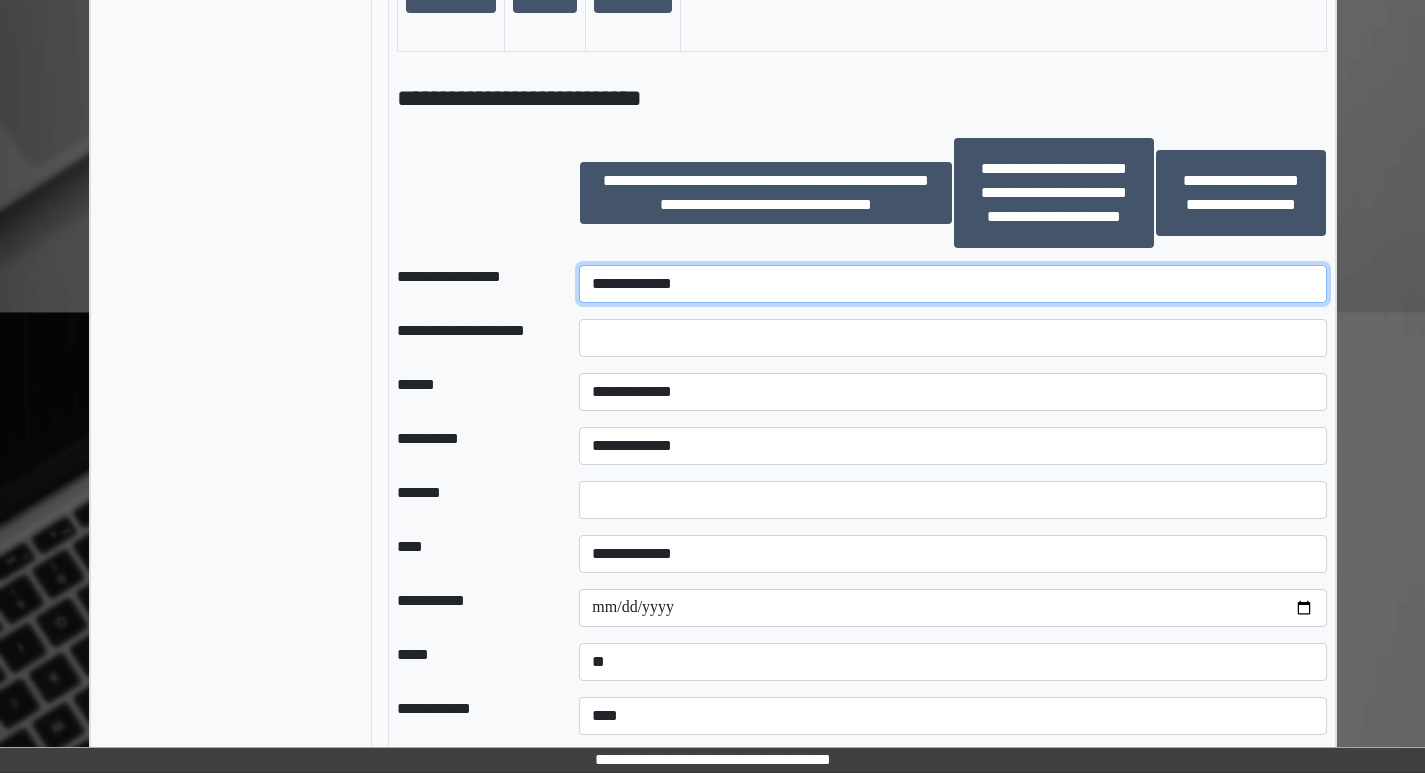 click on "**********" at bounding box center (952, 284) 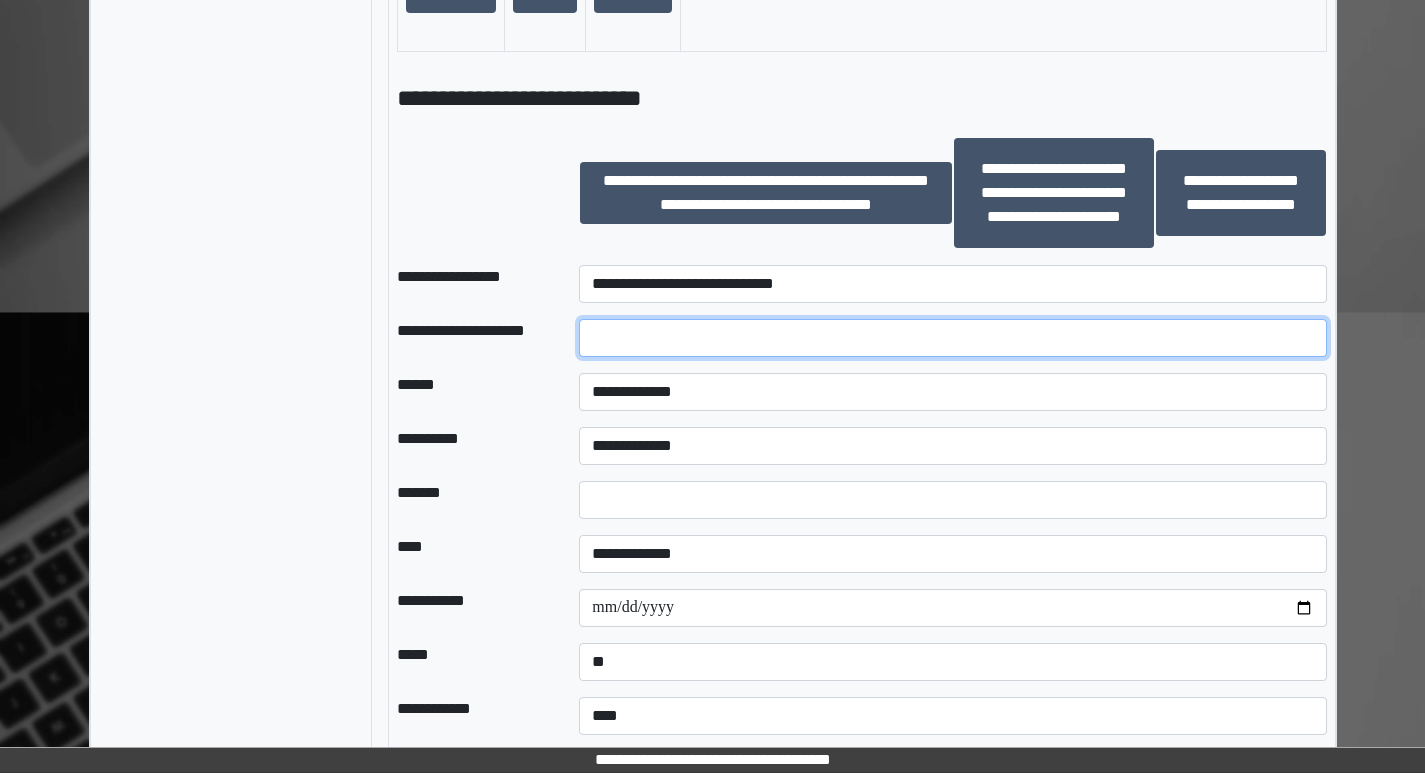 click at bounding box center (952, 338) 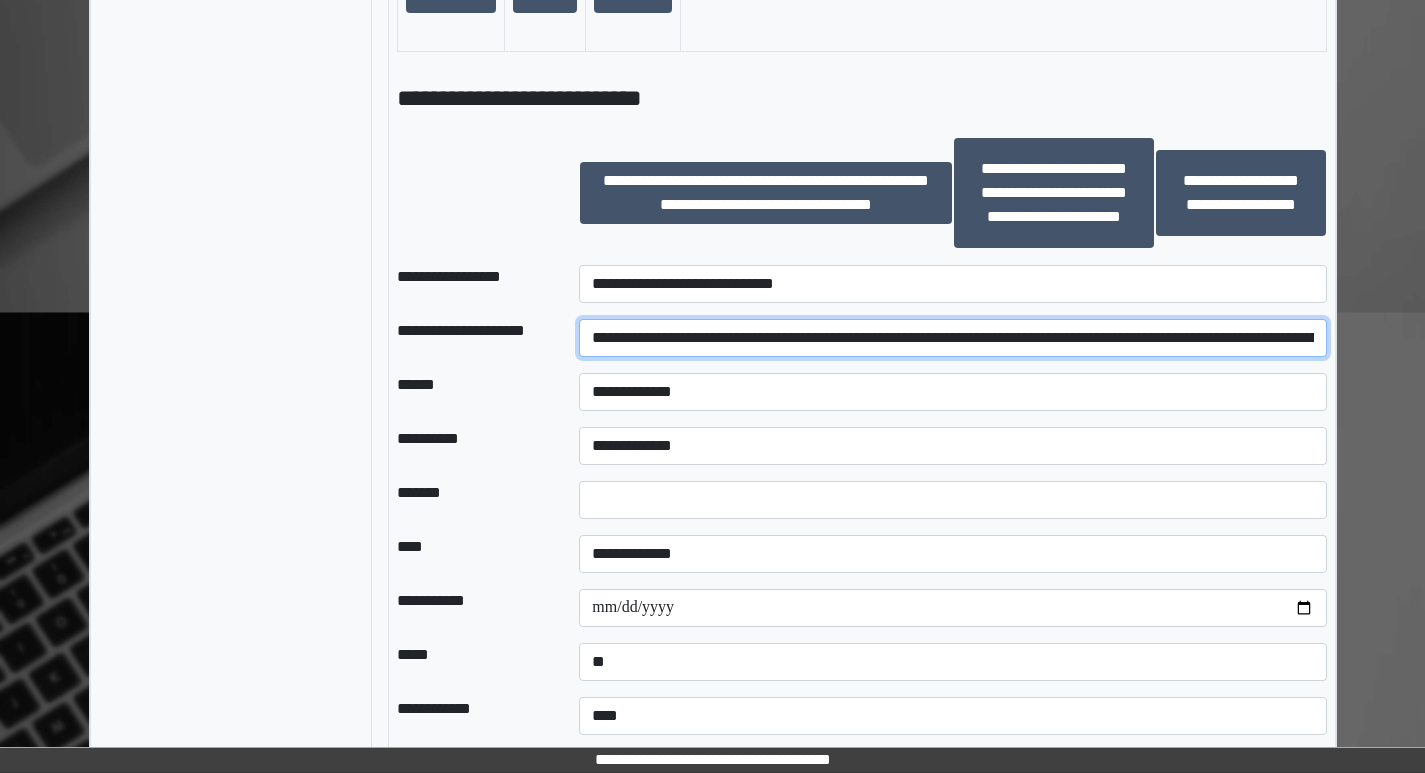 scroll, scrollTop: 0, scrollLeft: 903, axis: horizontal 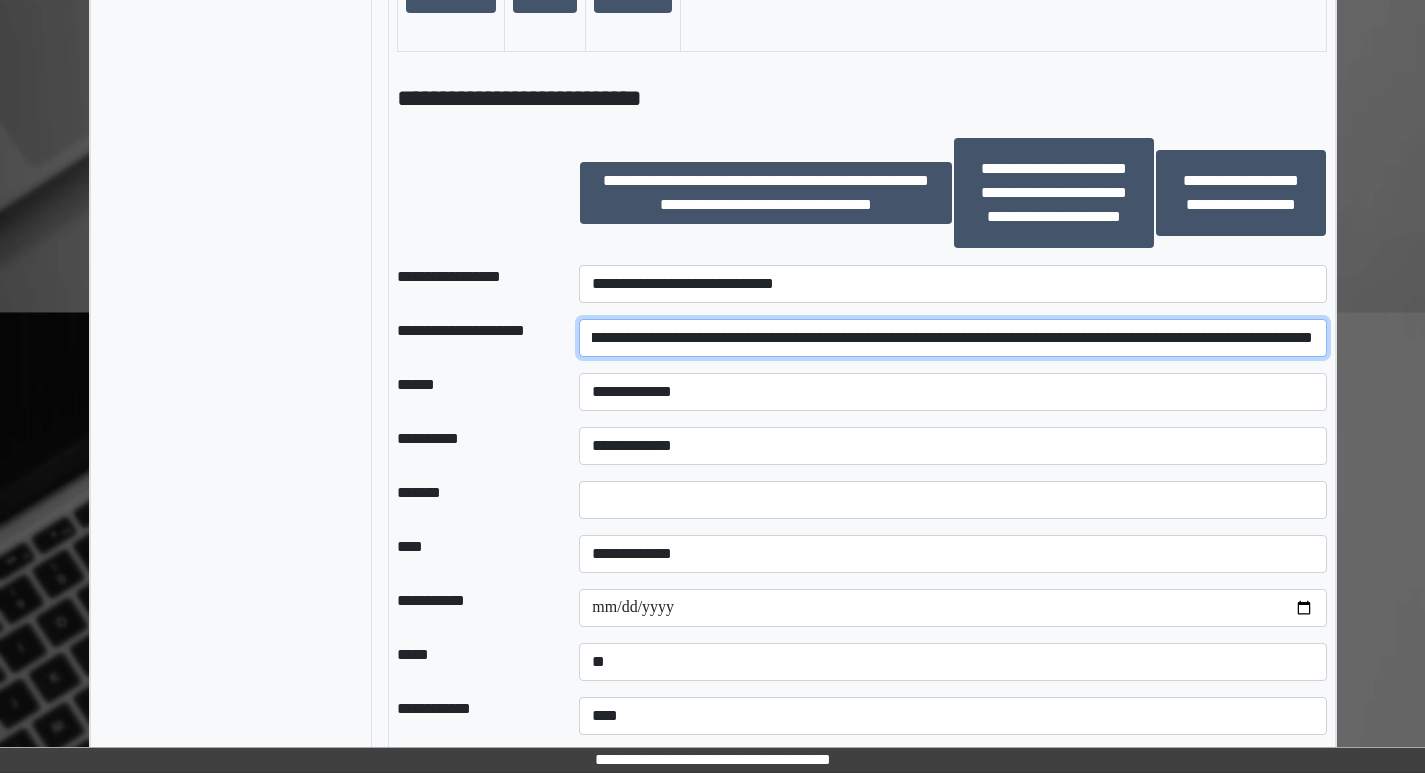 click on "**********" at bounding box center (952, 338) 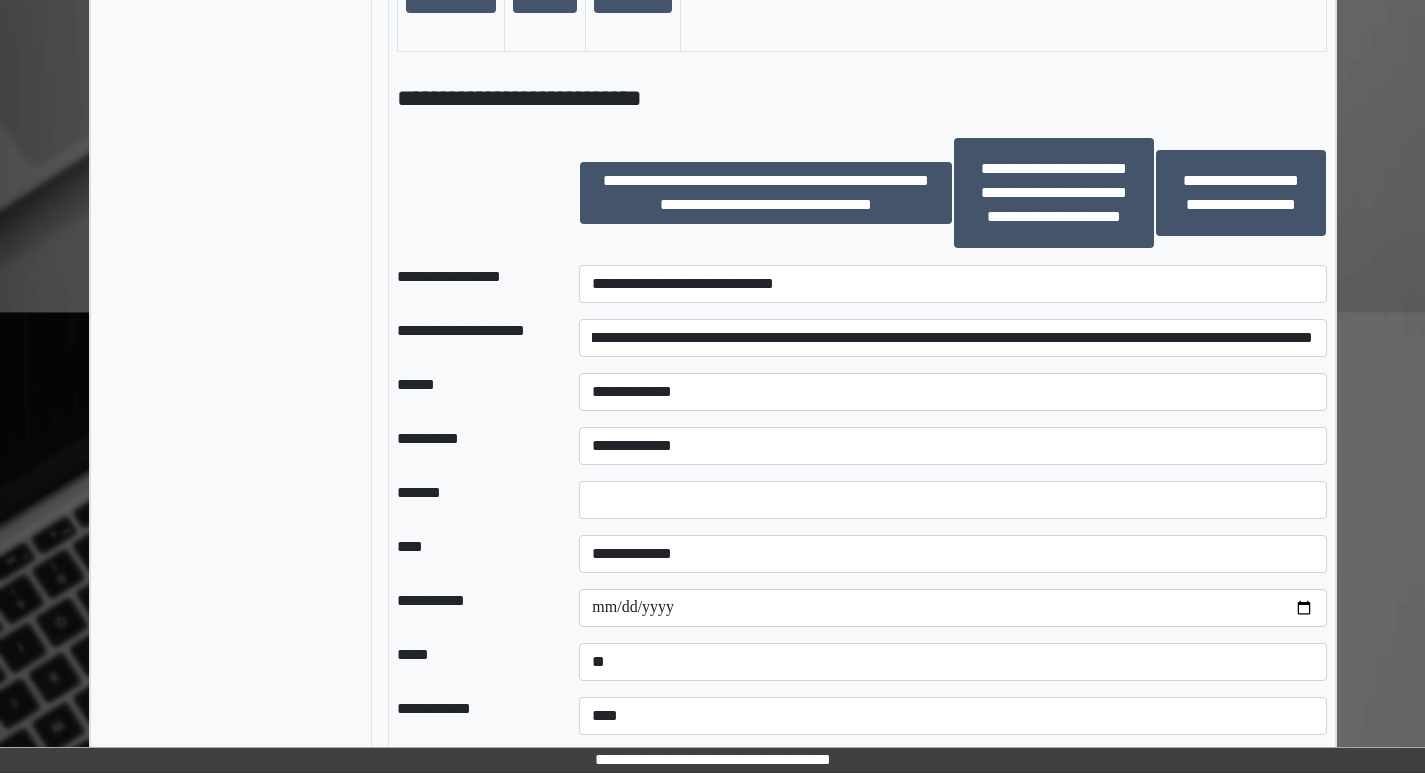 scroll, scrollTop: 0, scrollLeft: 0, axis: both 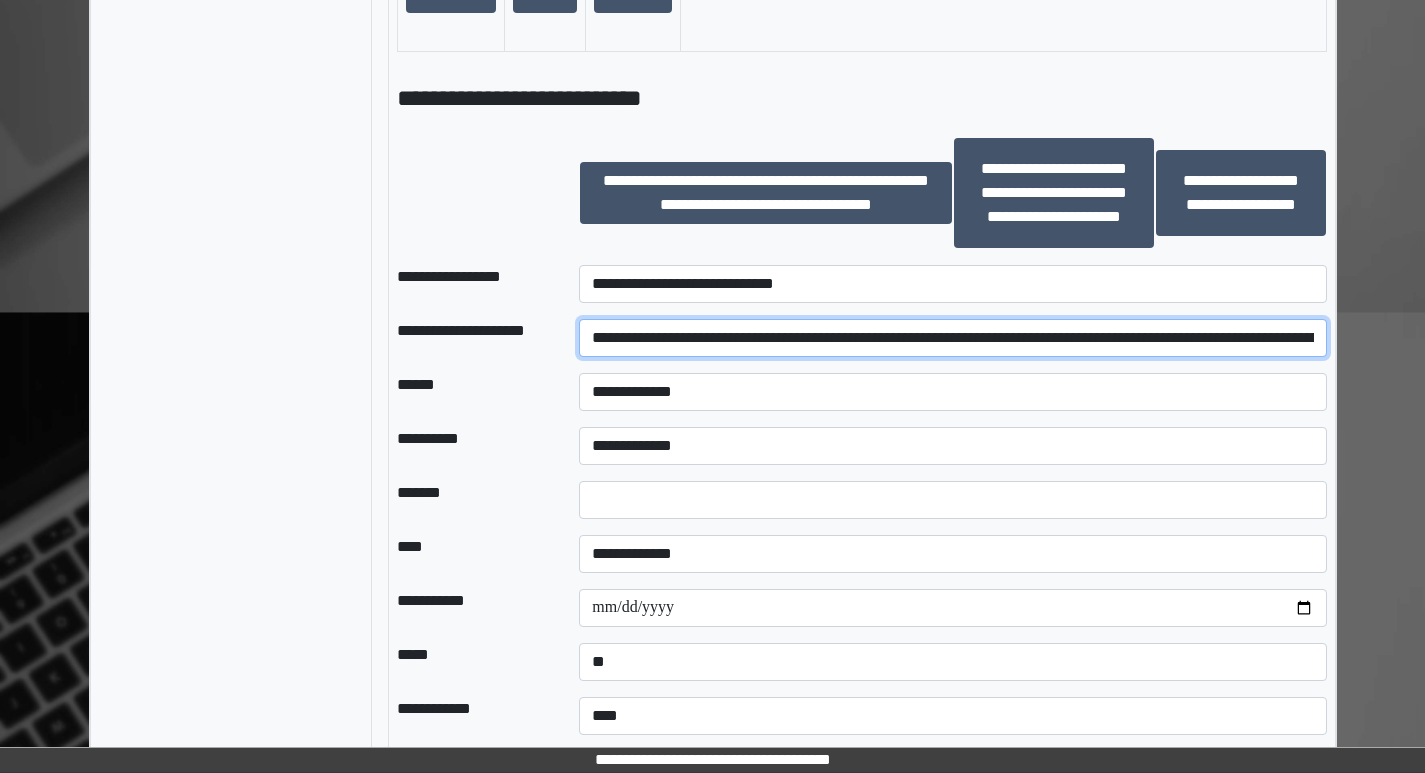 click on "**********" at bounding box center [952, 338] 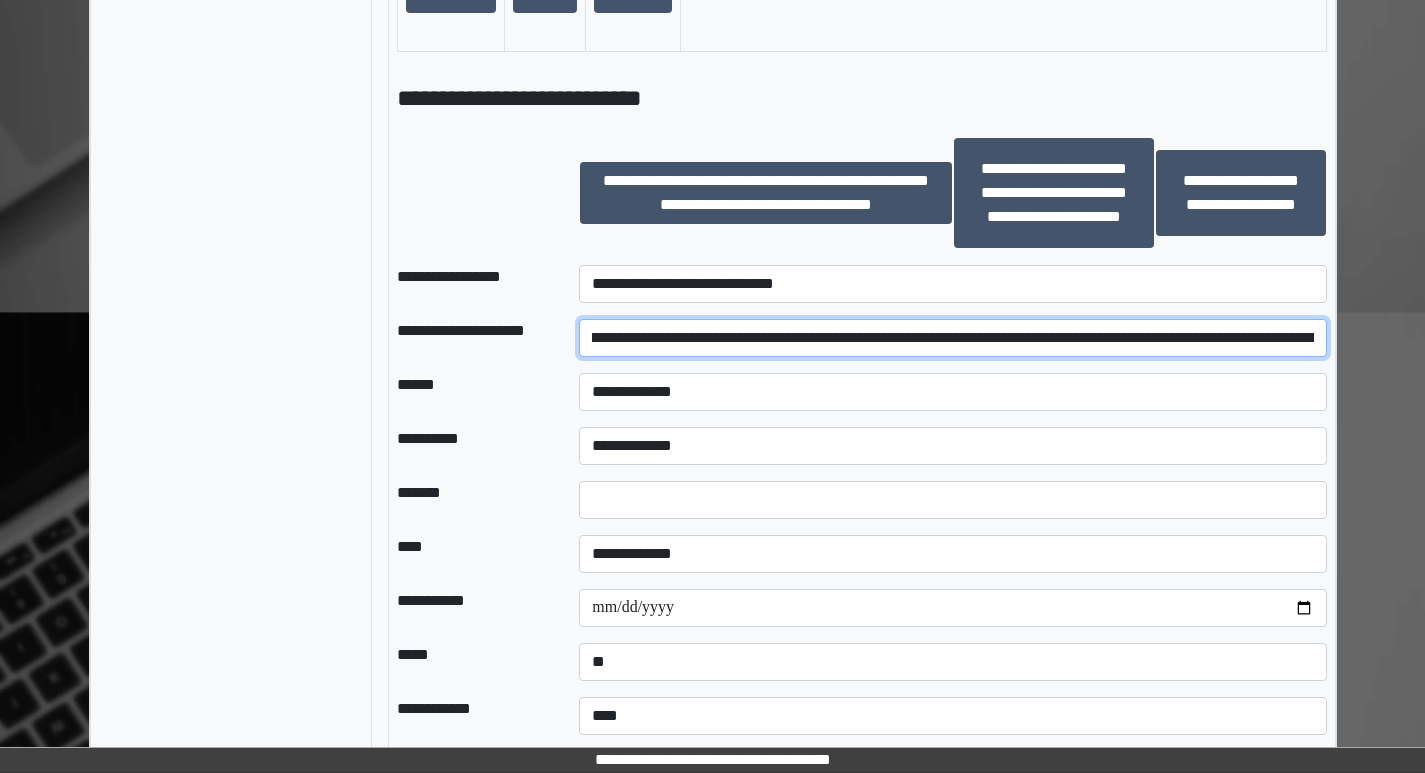 scroll, scrollTop: 0, scrollLeft: 907, axis: horizontal 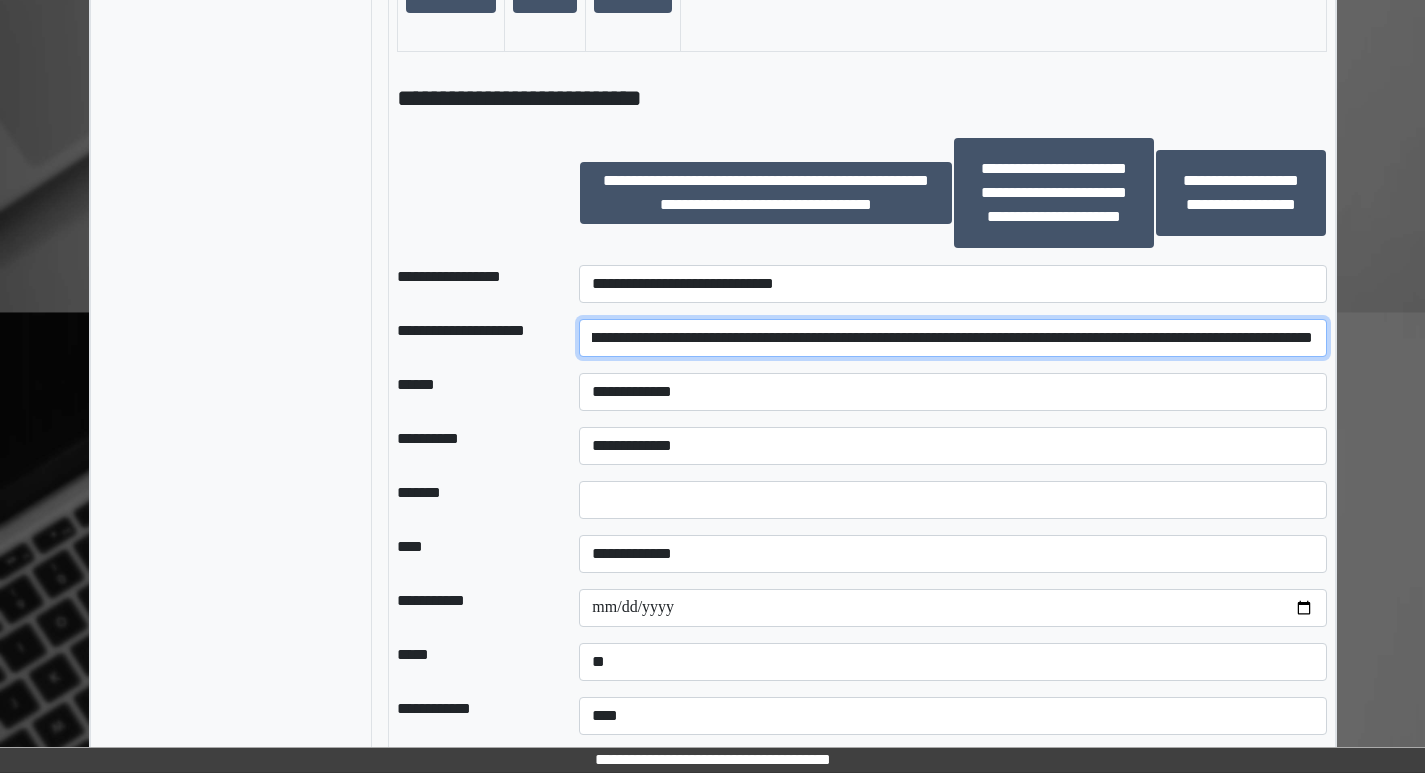 drag, startPoint x: 586, startPoint y: 342, endPoint x: 1359, endPoint y: 324, distance: 773.20953 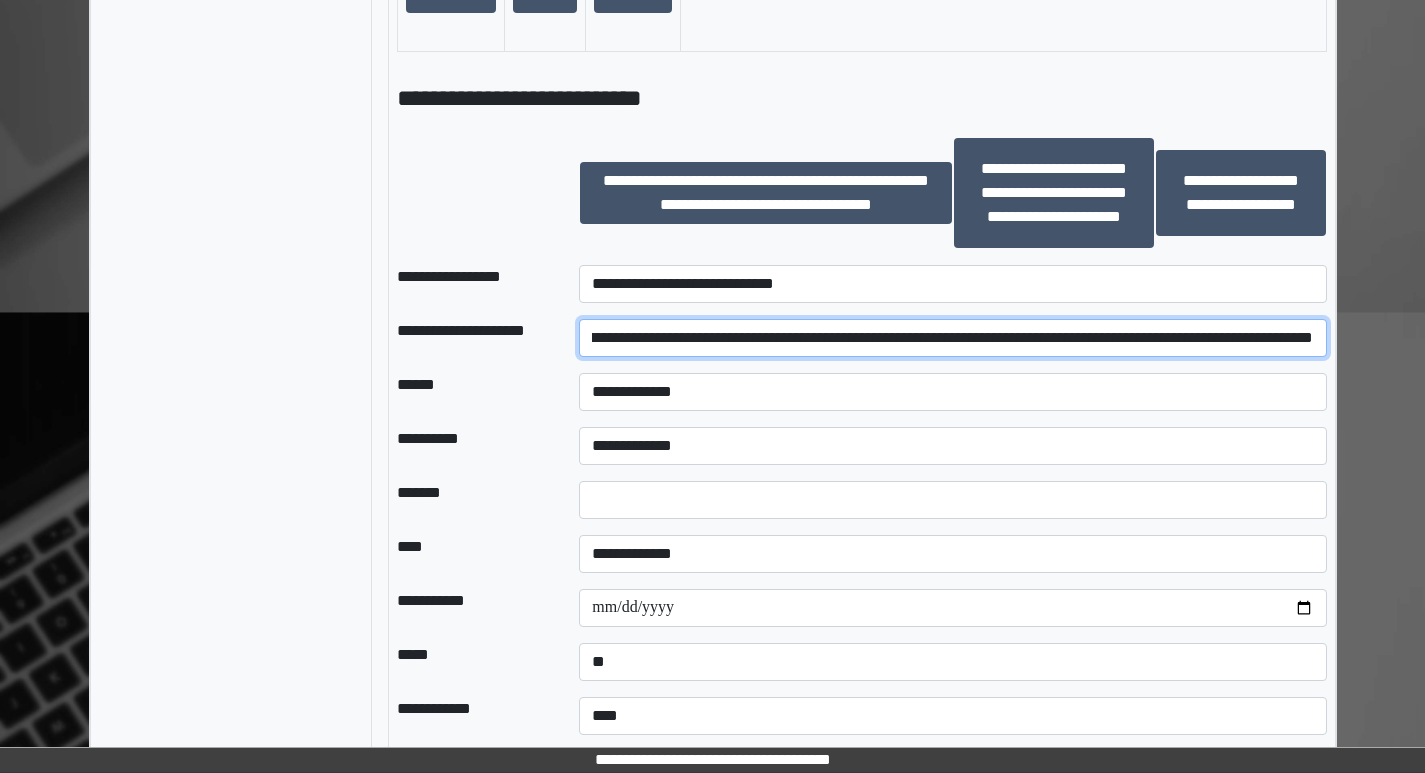 click on "**********" at bounding box center (952, 338) 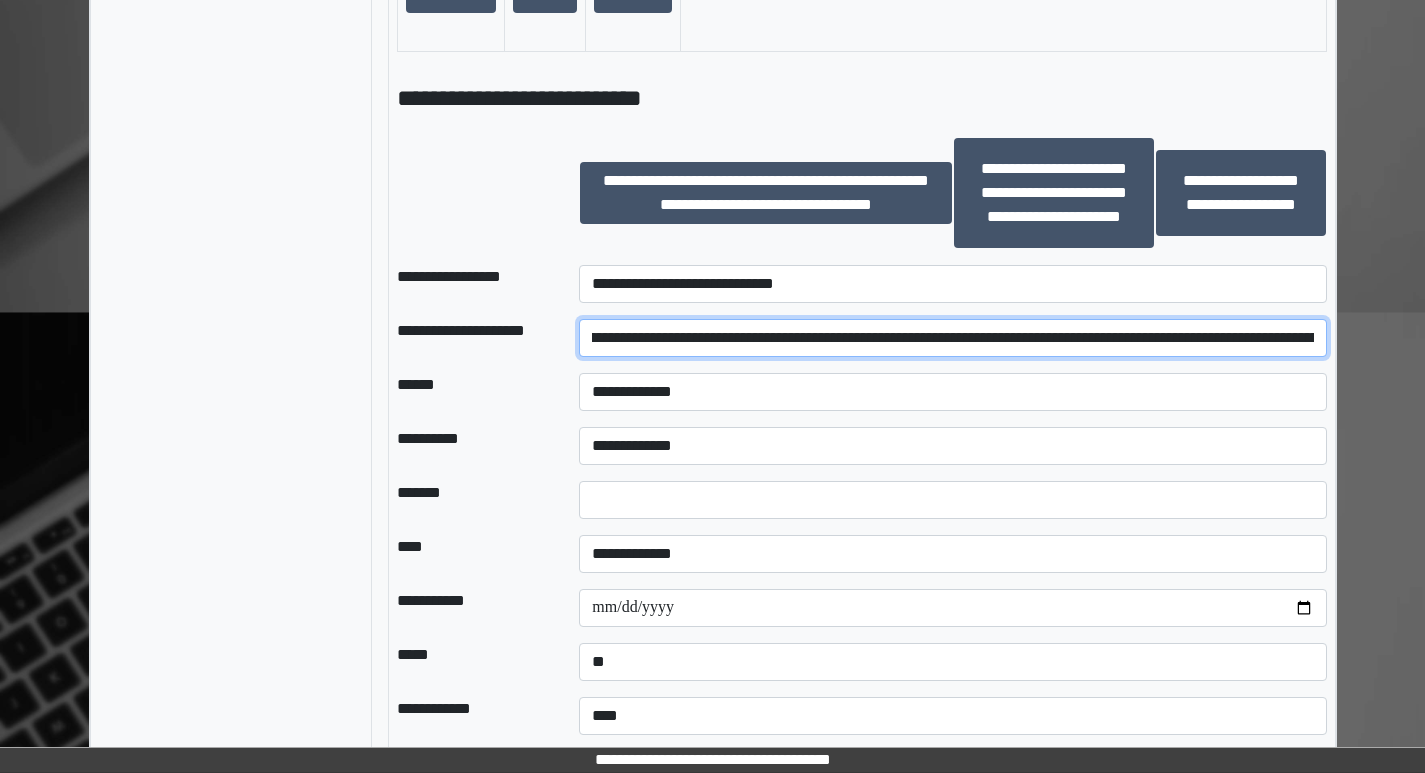 scroll, scrollTop: 0, scrollLeft: 0, axis: both 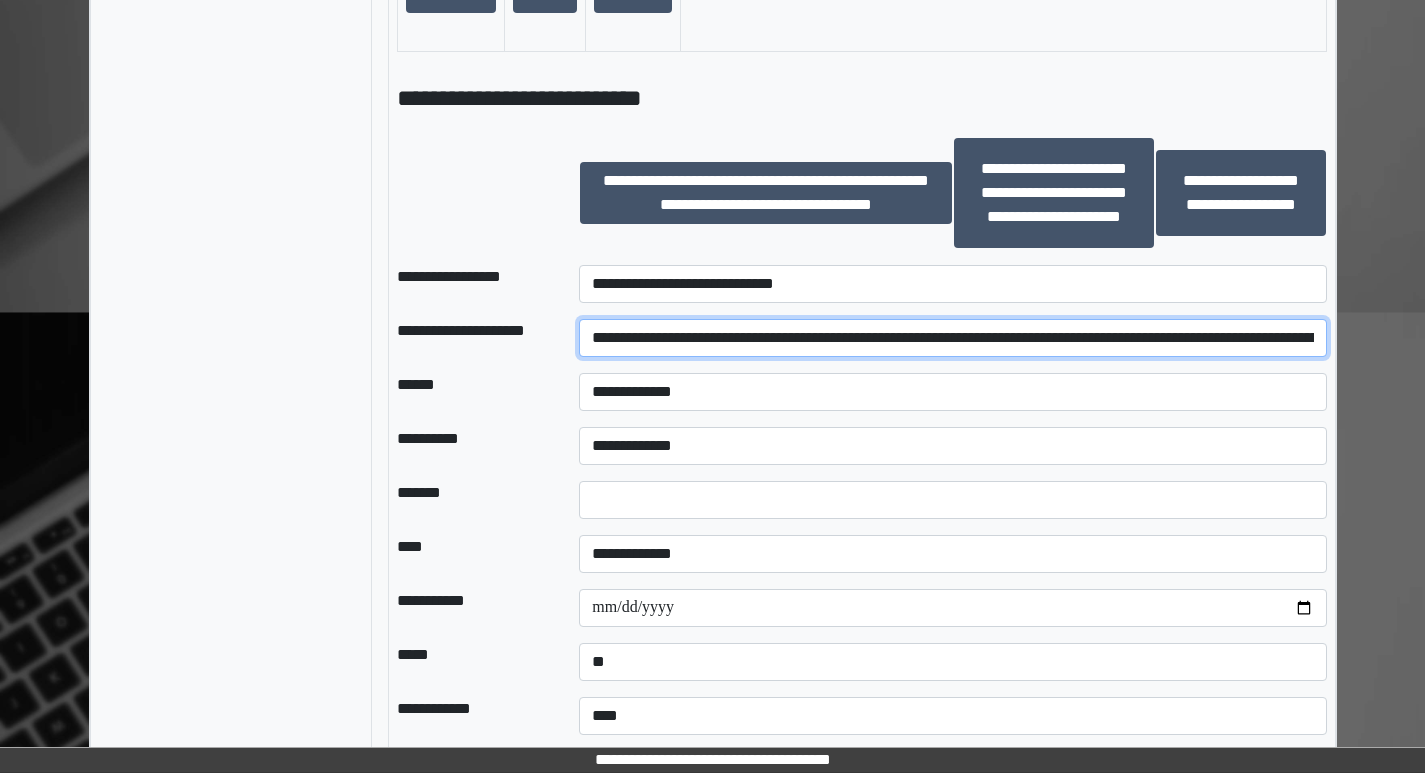 drag, startPoint x: 1315, startPoint y: 336, endPoint x: 502, endPoint y: 349, distance: 813.10394 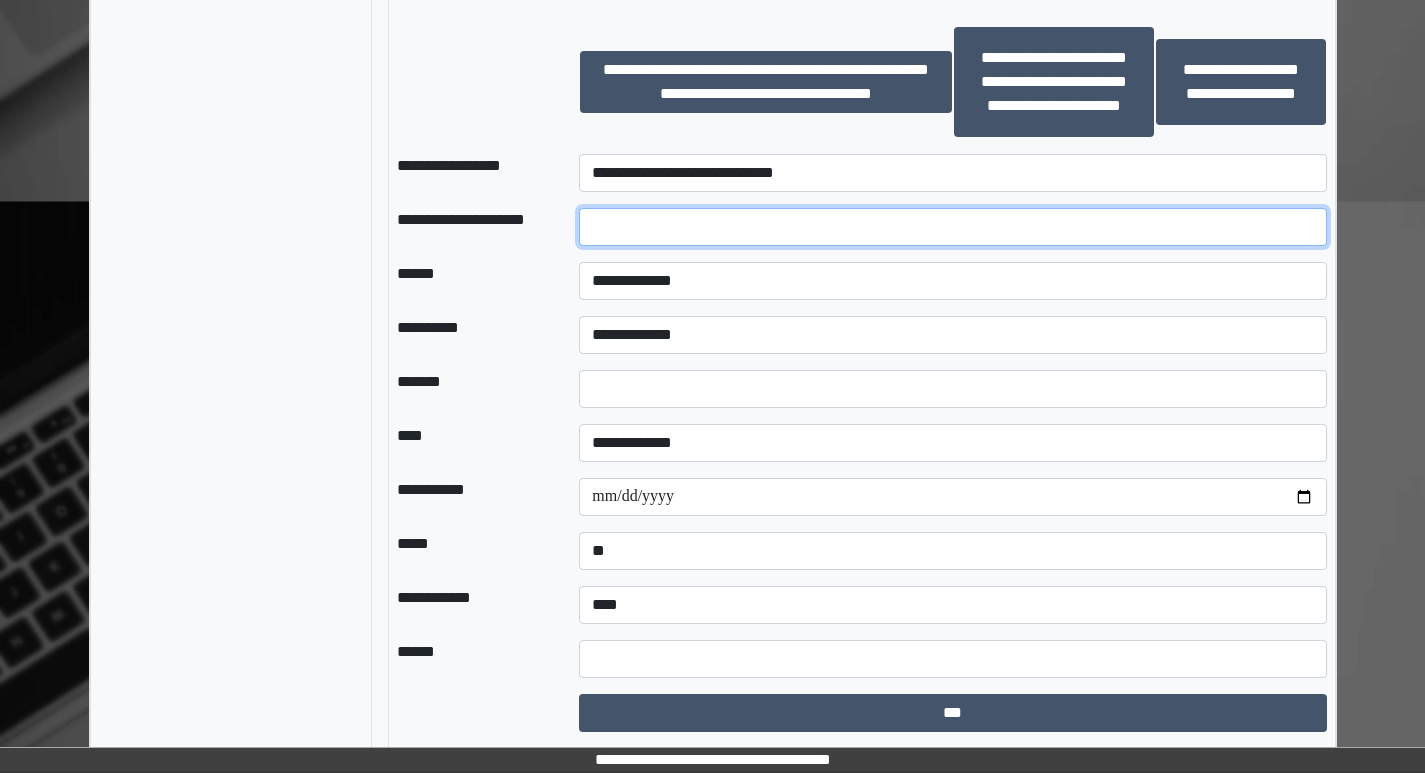 scroll, scrollTop: 1550, scrollLeft: 0, axis: vertical 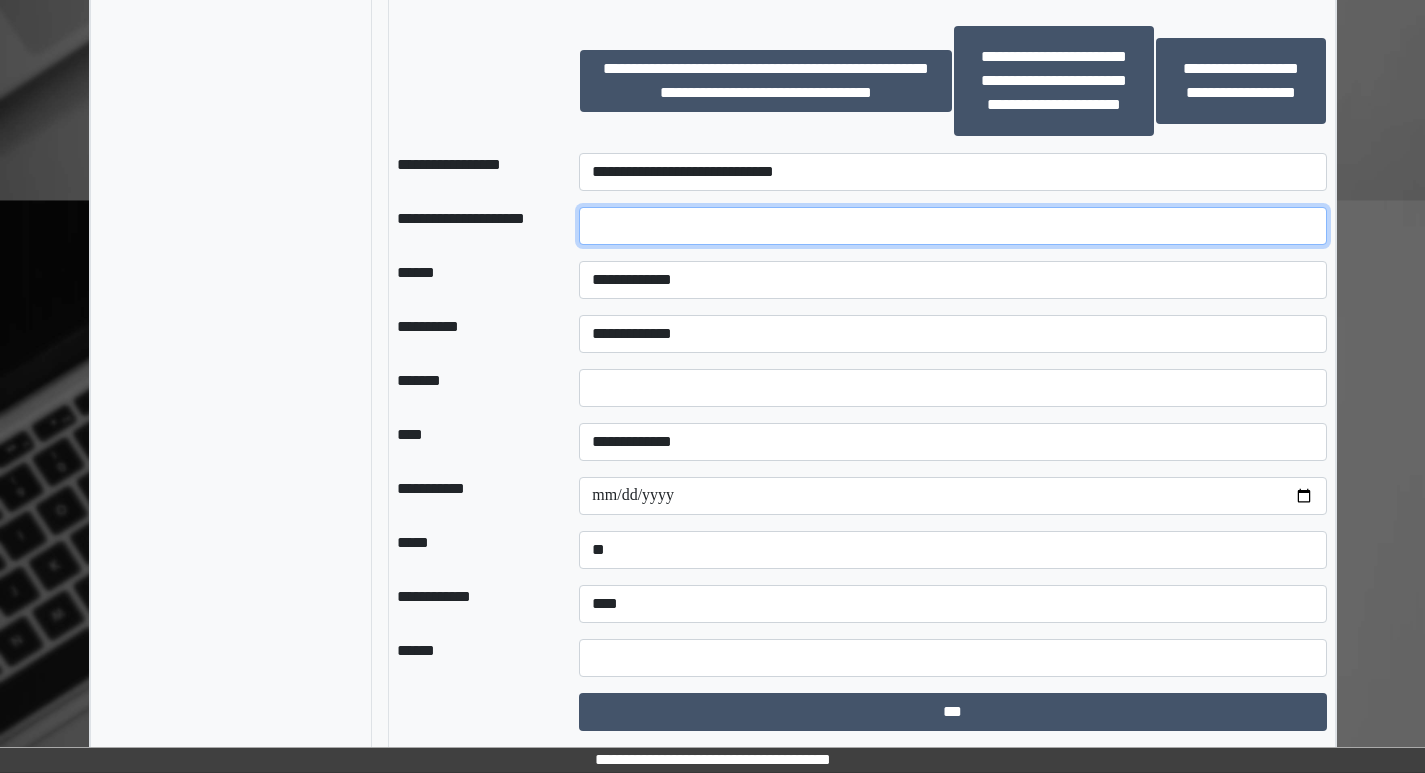 type 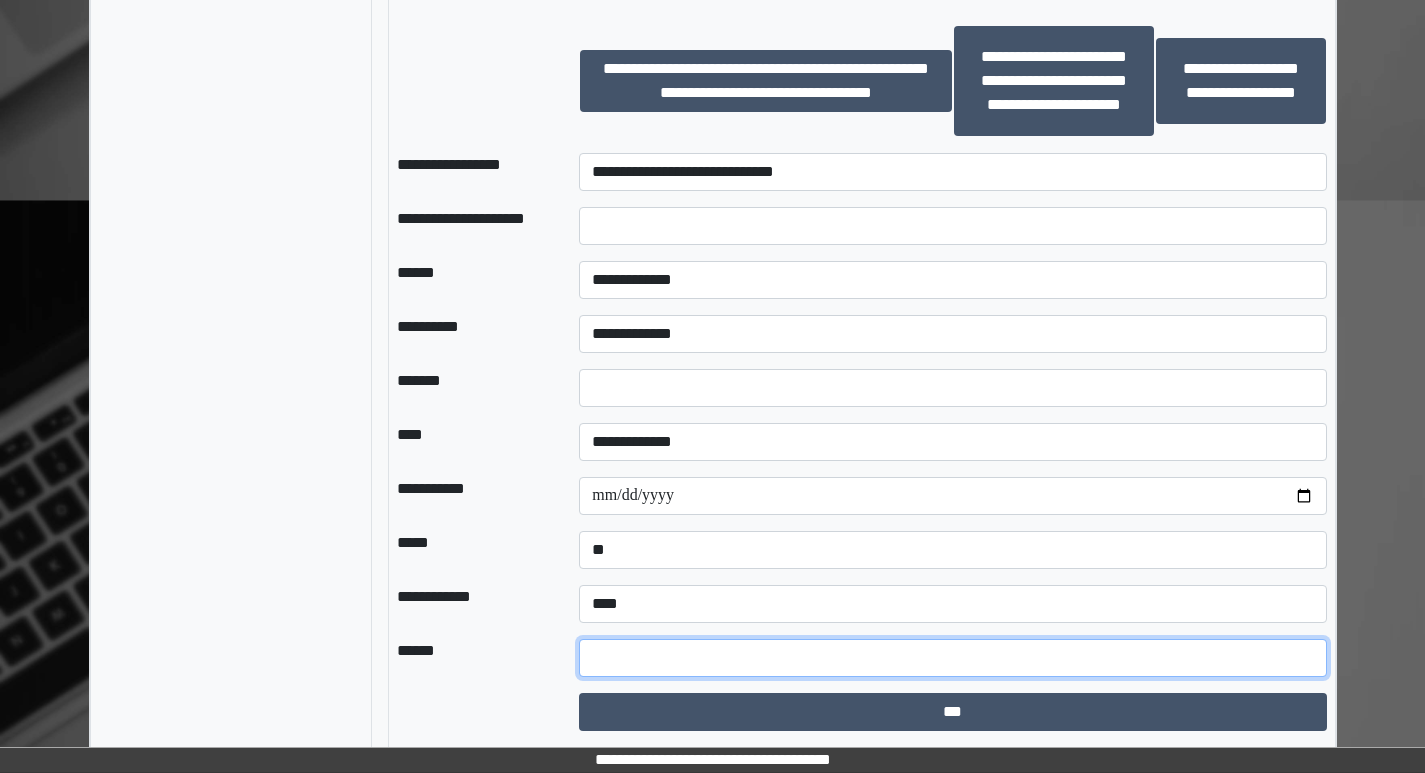 click at bounding box center [952, 658] 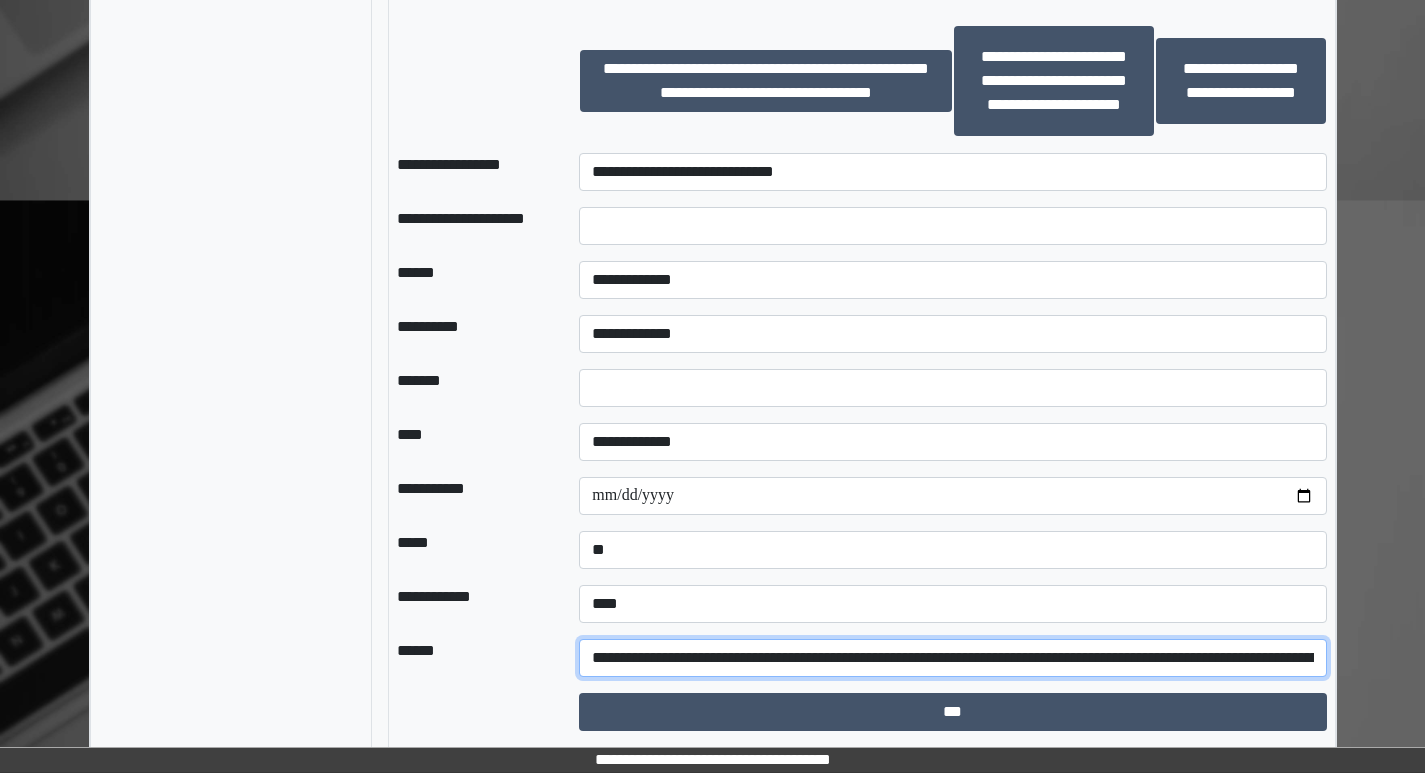 scroll, scrollTop: 0, scrollLeft: 907, axis: horizontal 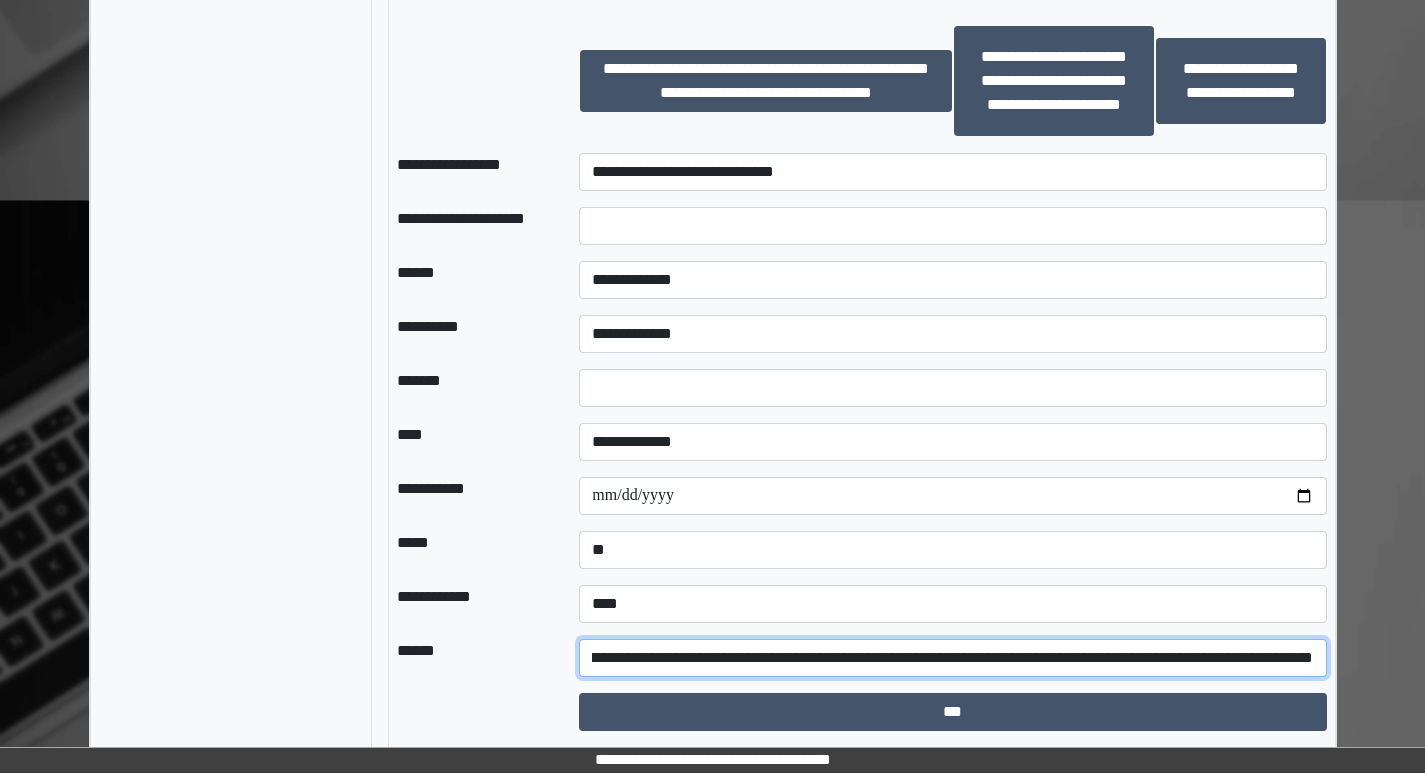 click on "**********" at bounding box center (952, 658) 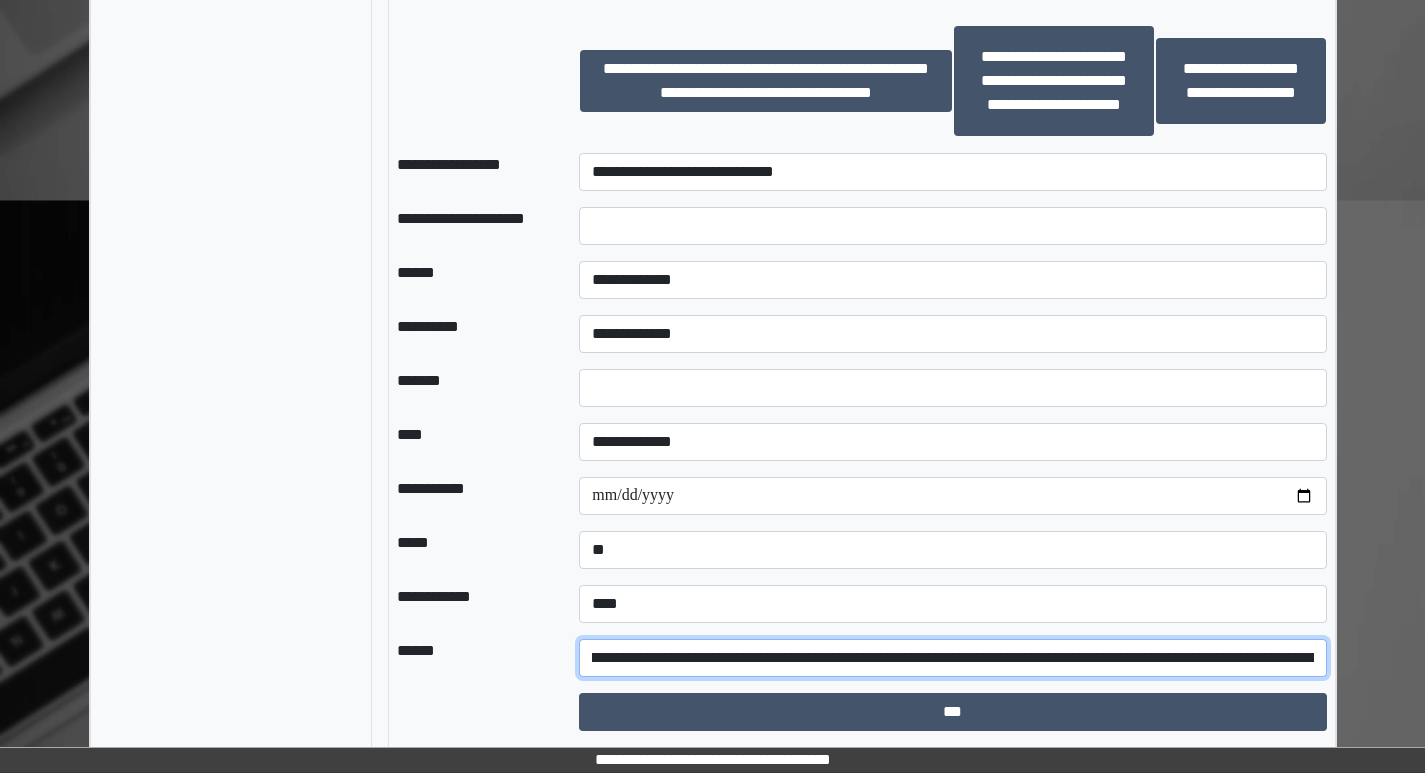 scroll, scrollTop: 0, scrollLeft: 0, axis: both 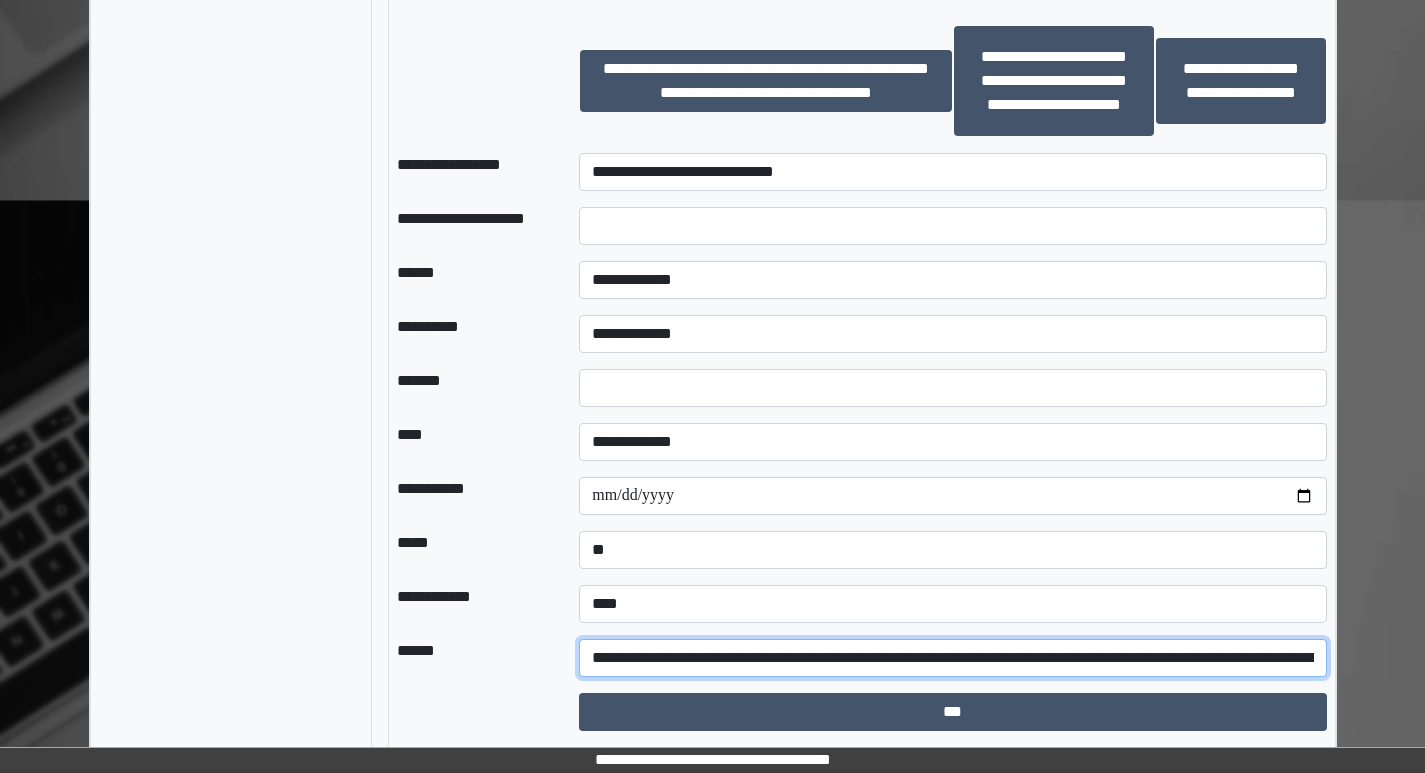 type on "**********" 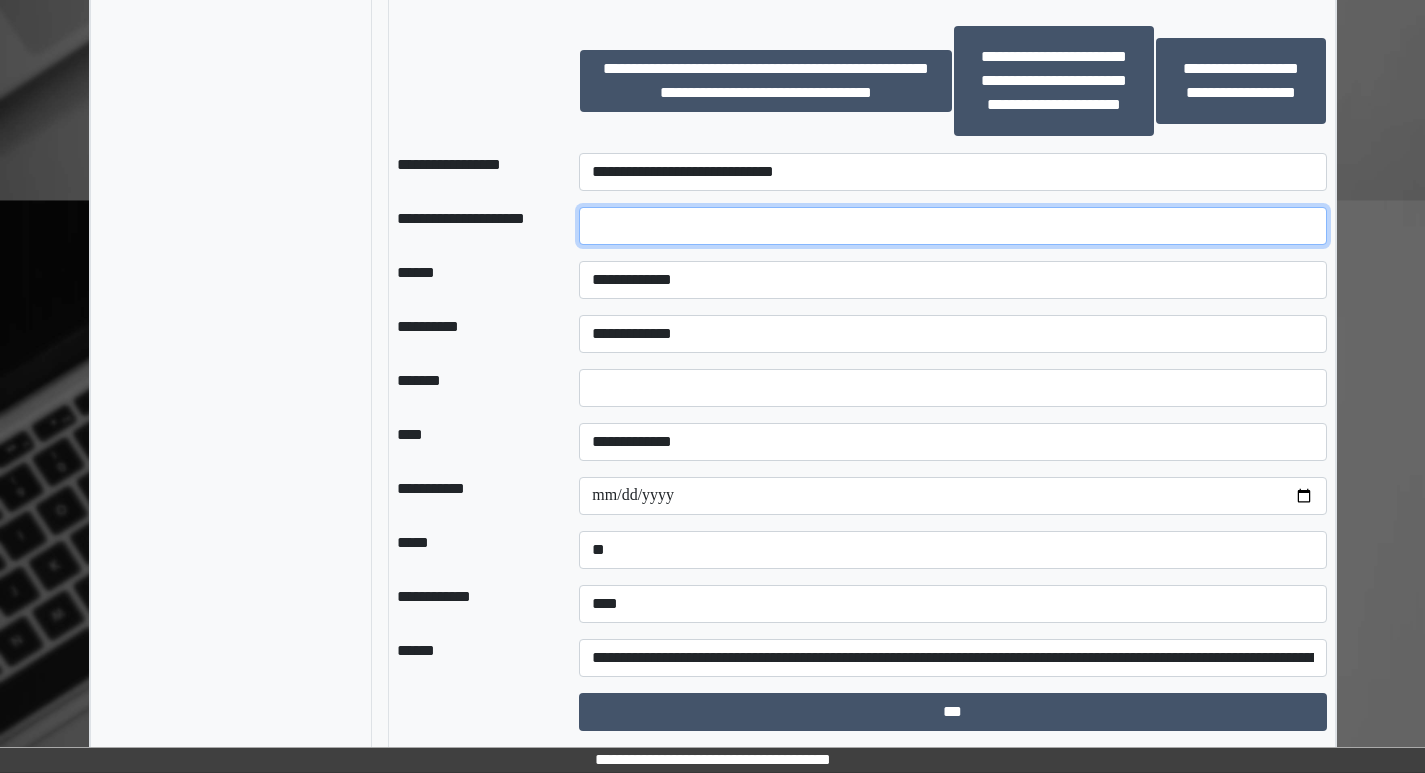 click at bounding box center (952, 226) 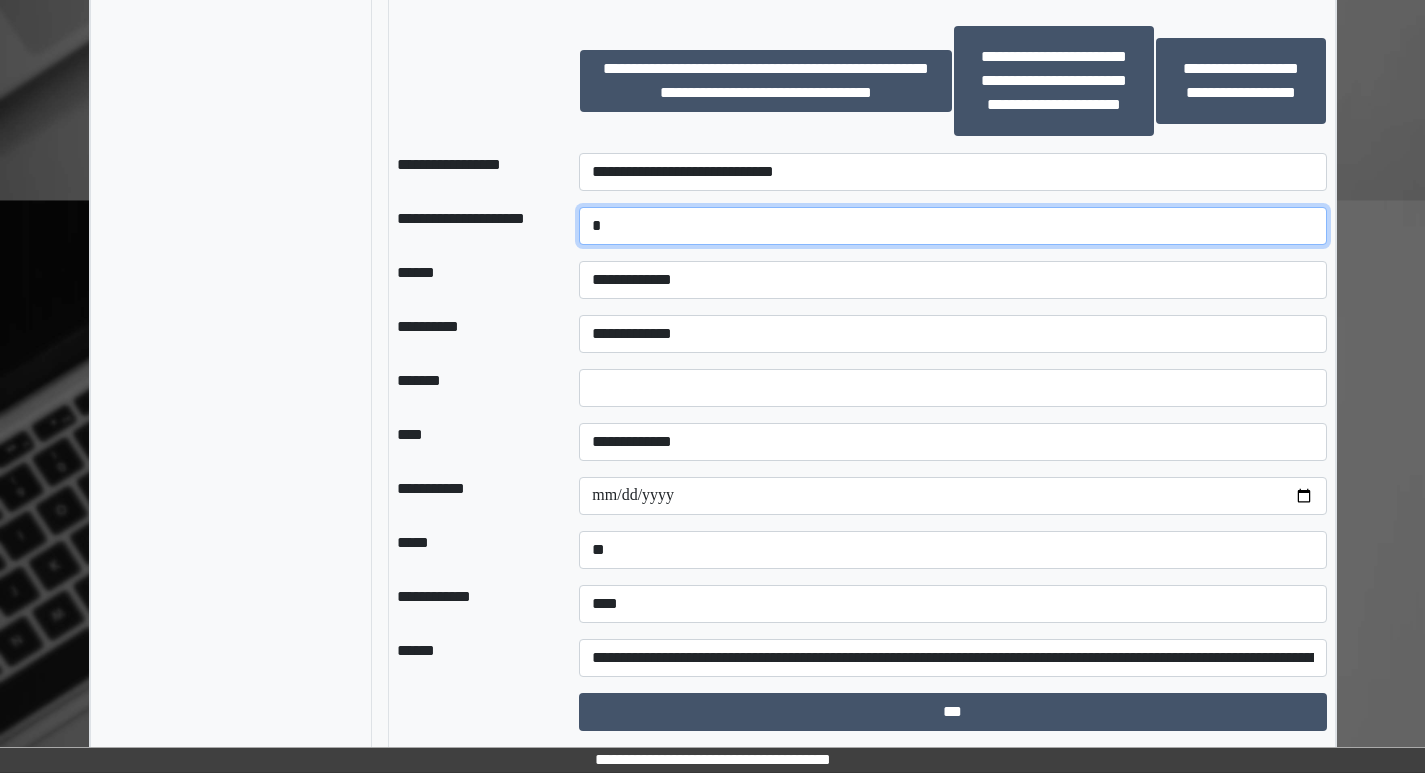 type on "*" 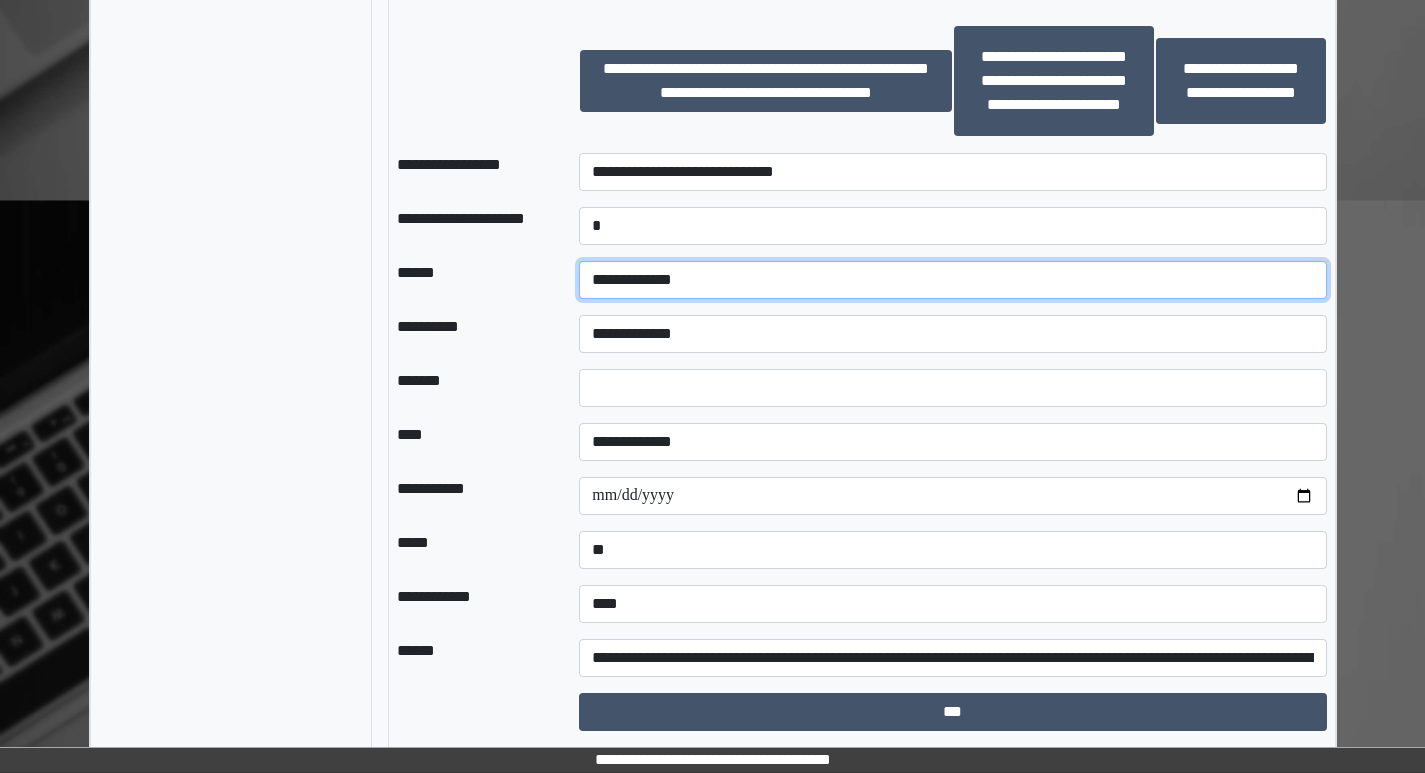 click on "**********" at bounding box center (952, 280) 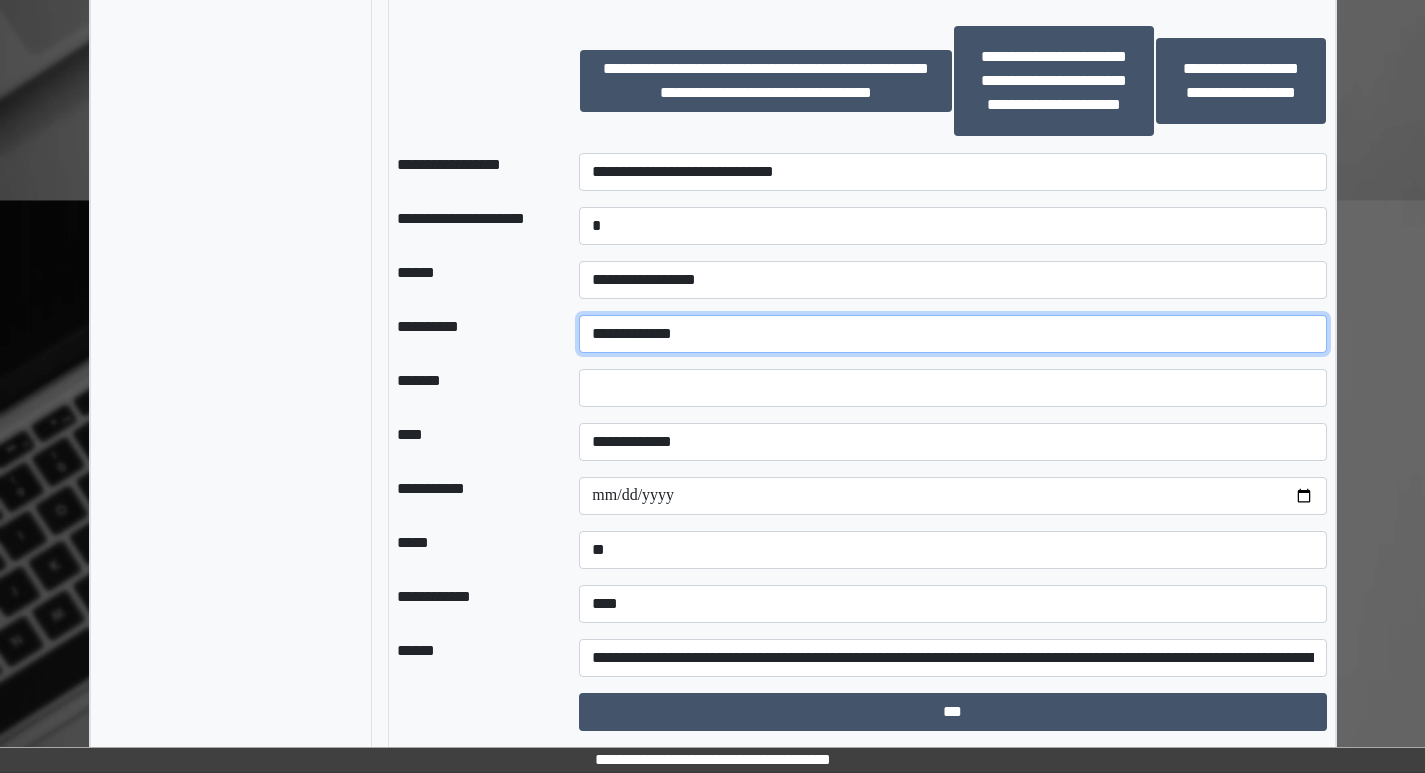 click on "**********" at bounding box center [952, 334] 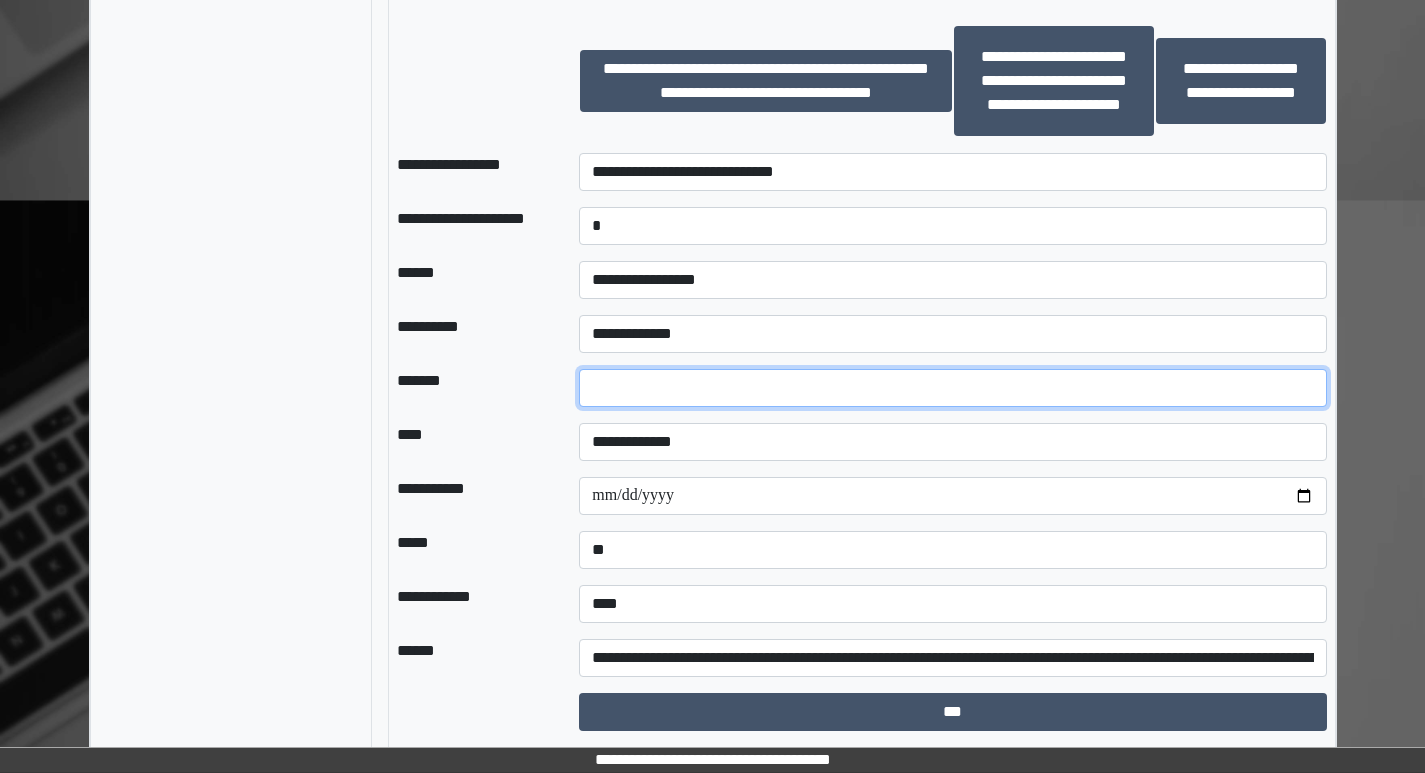 click on "*" at bounding box center (952, 388) 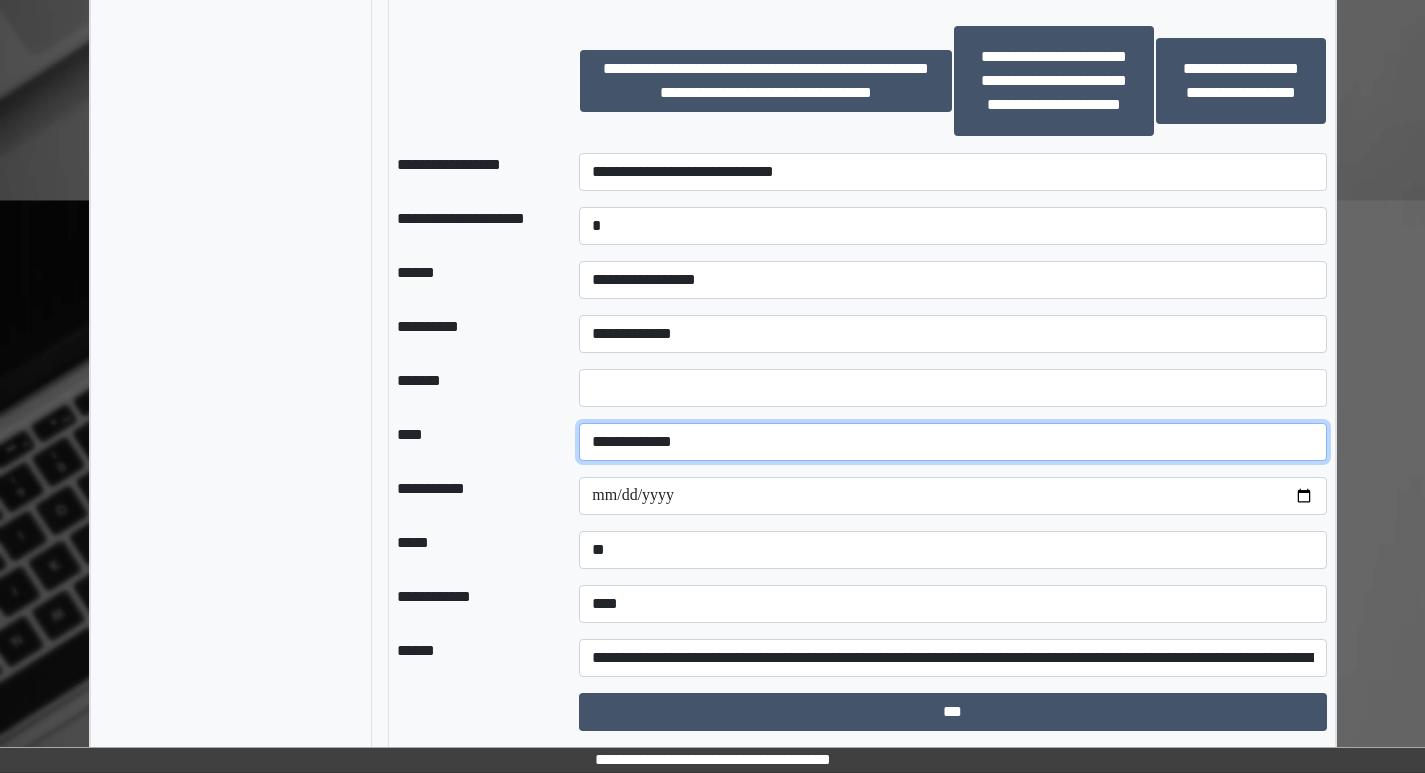 click on "**********" at bounding box center [952, 442] 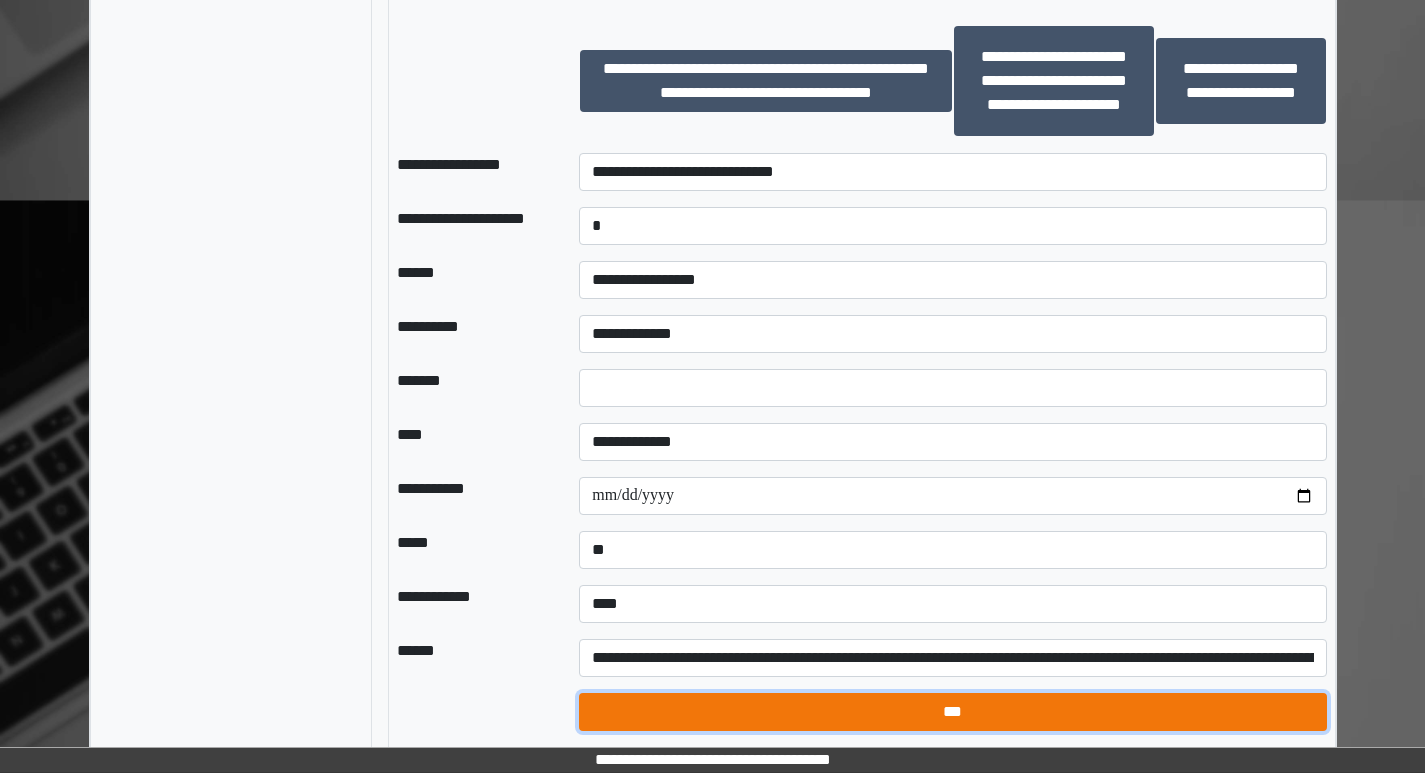 click on "***" at bounding box center [952, 712] 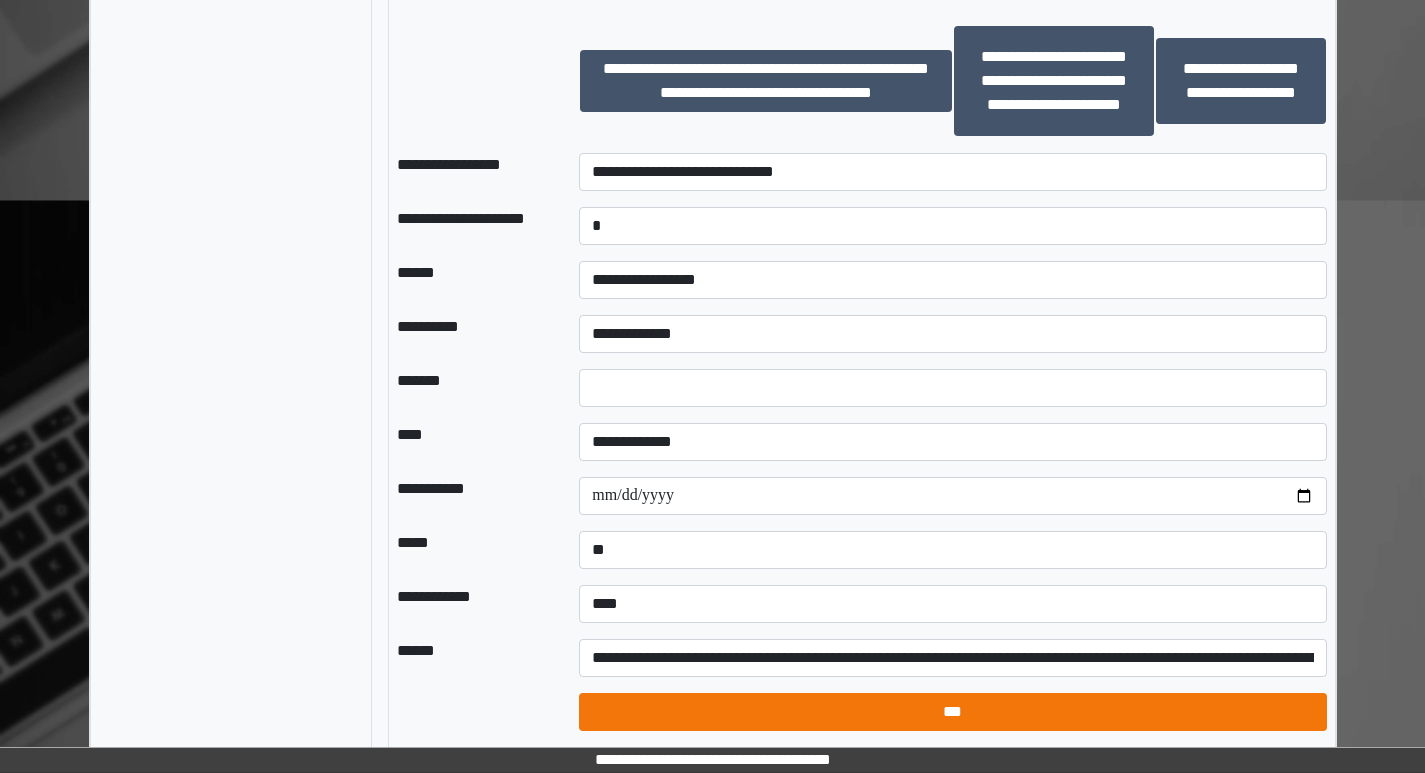 select on "*" 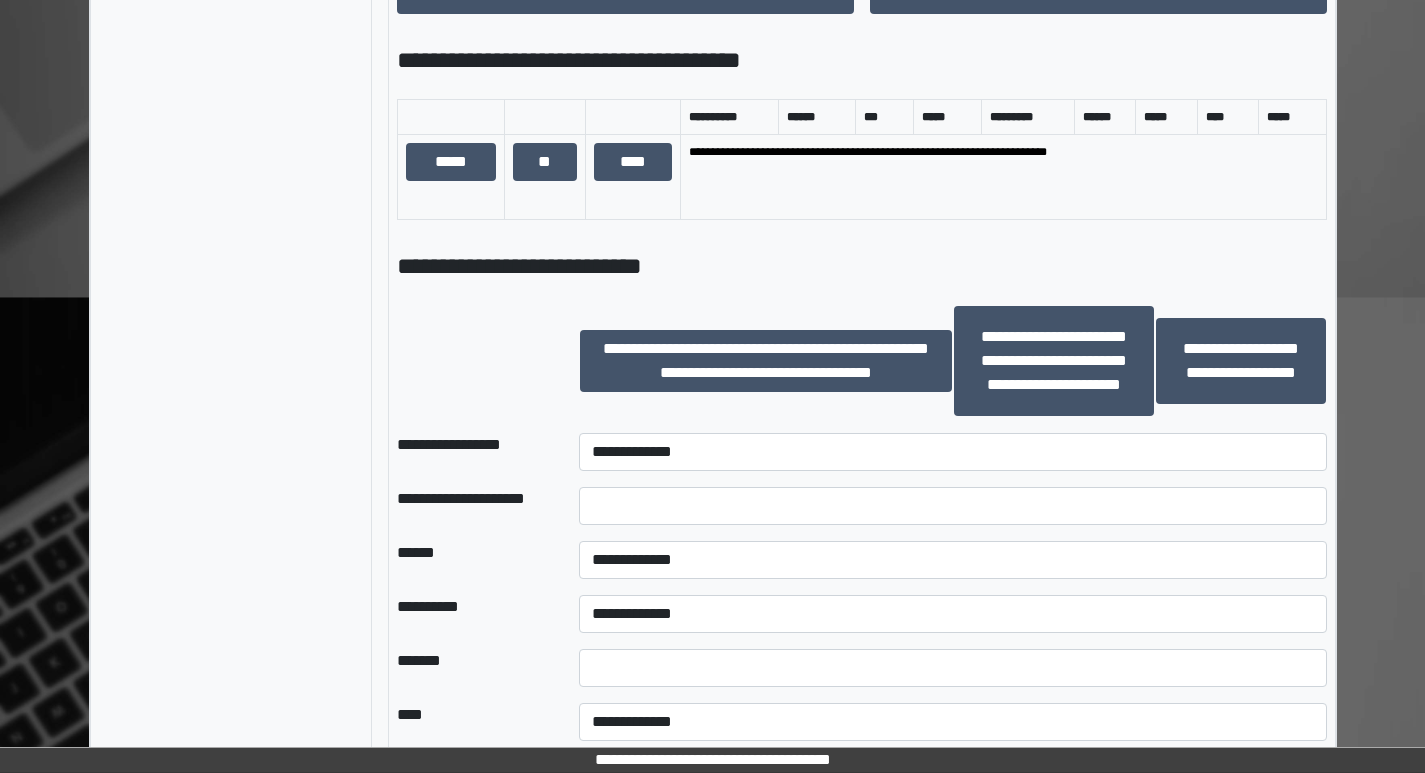 scroll, scrollTop: 1550, scrollLeft: 0, axis: vertical 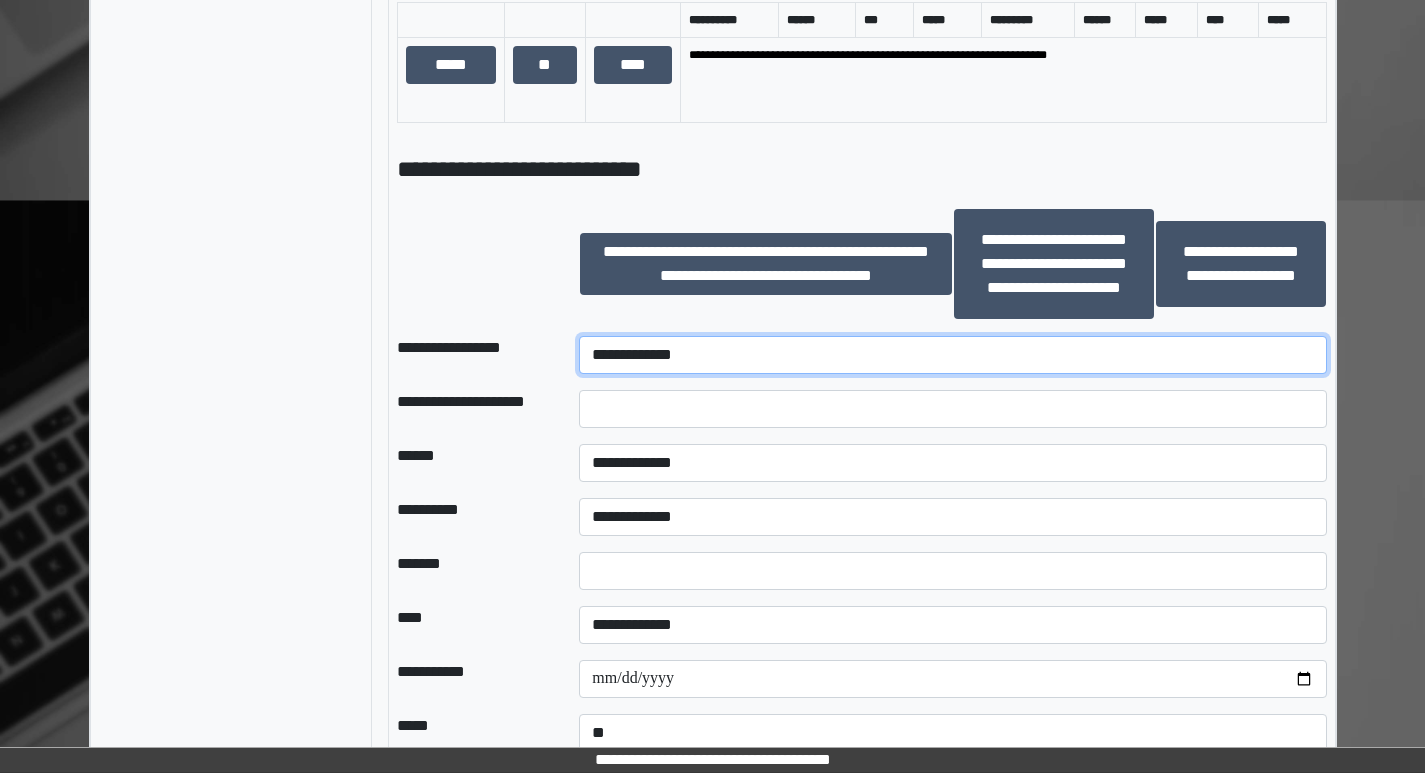 click on "**********" at bounding box center [952, 355] 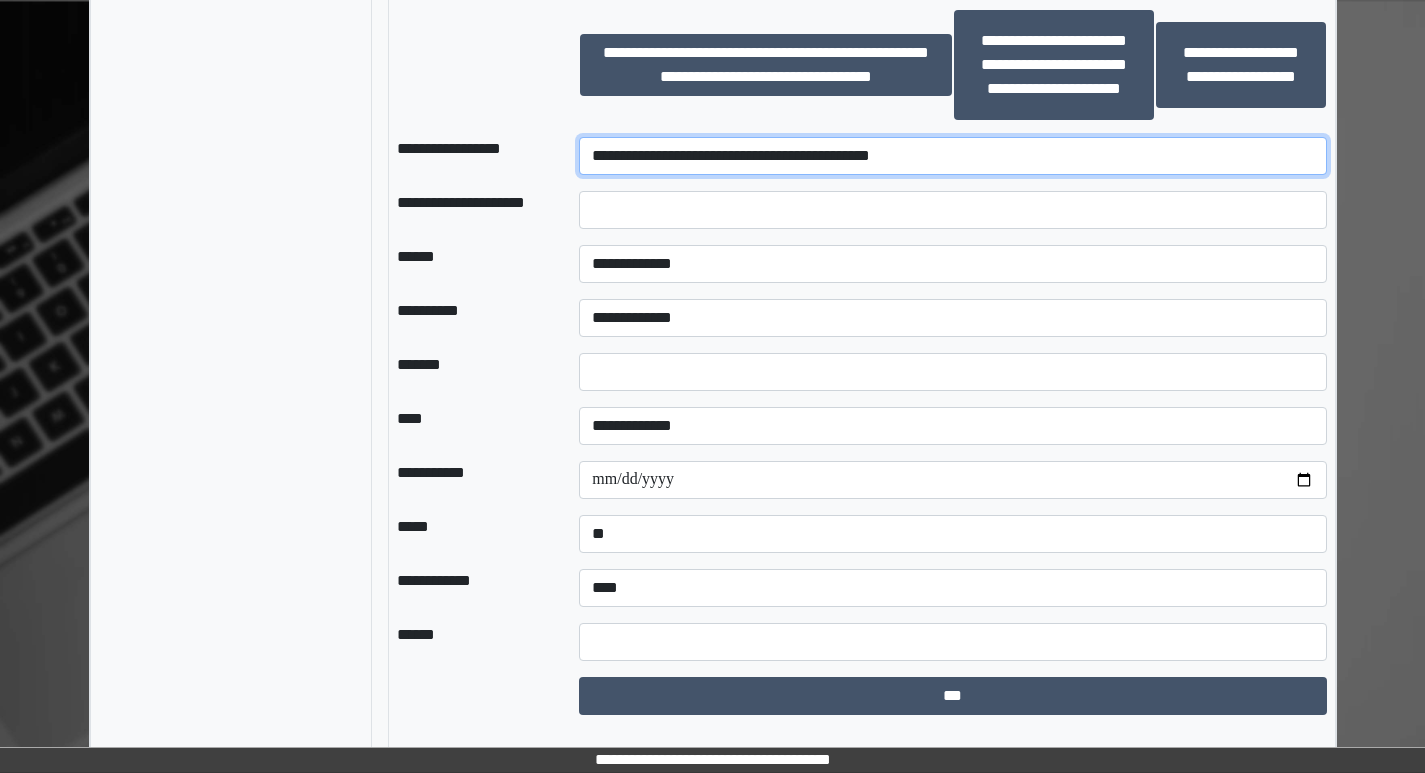 scroll, scrollTop: 1750, scrollLeft: 0, axis: vertical 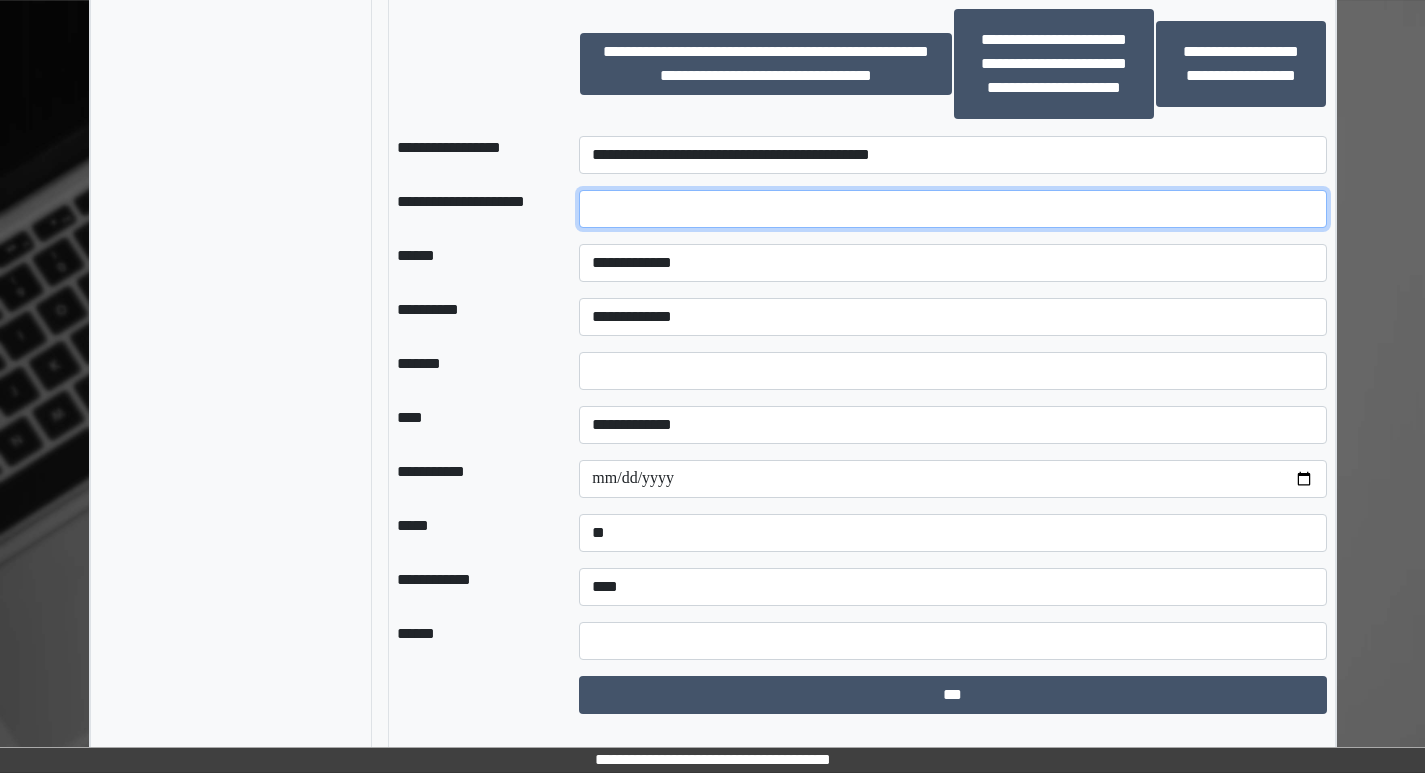 click at bounding box center (952, 209) 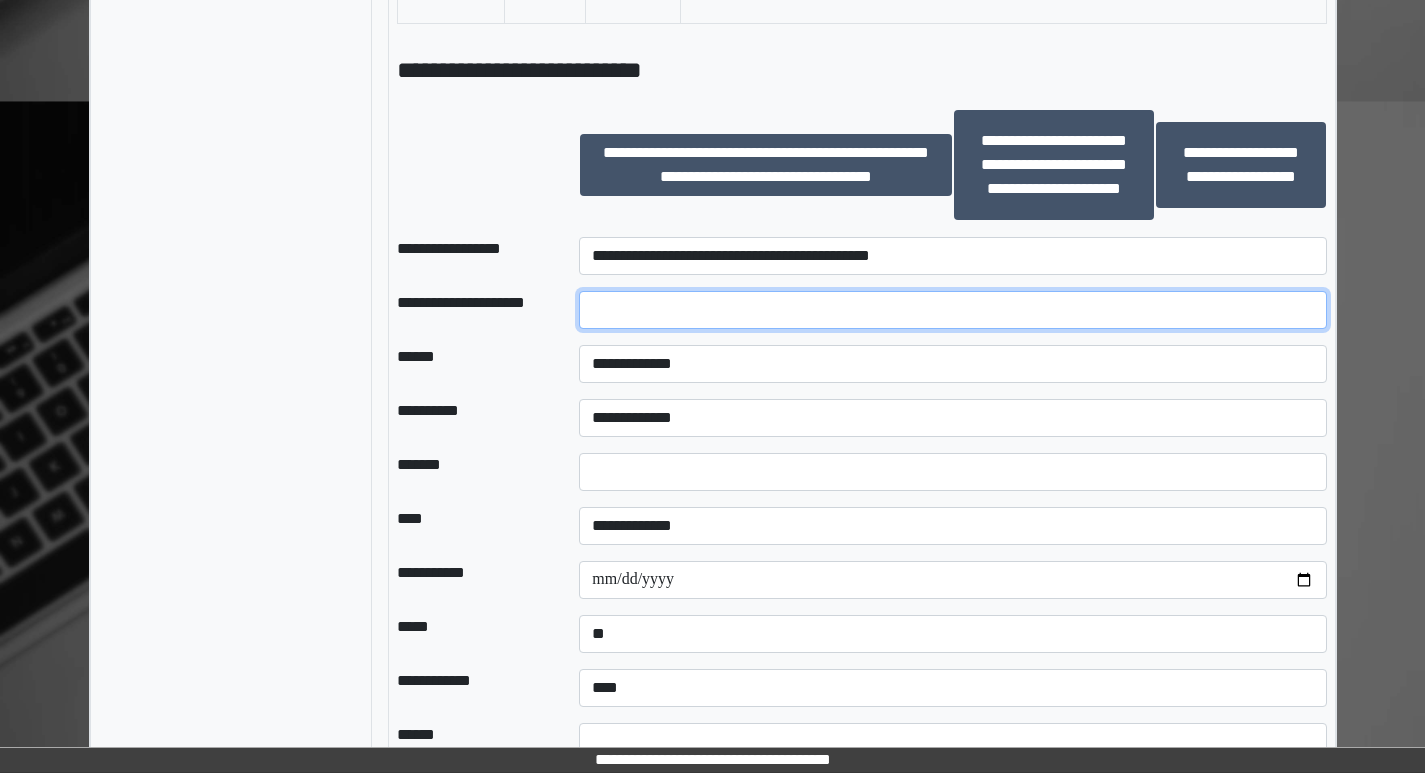 scroll, scrollTop: 1650, scrollLeft: 0, axis: vertical 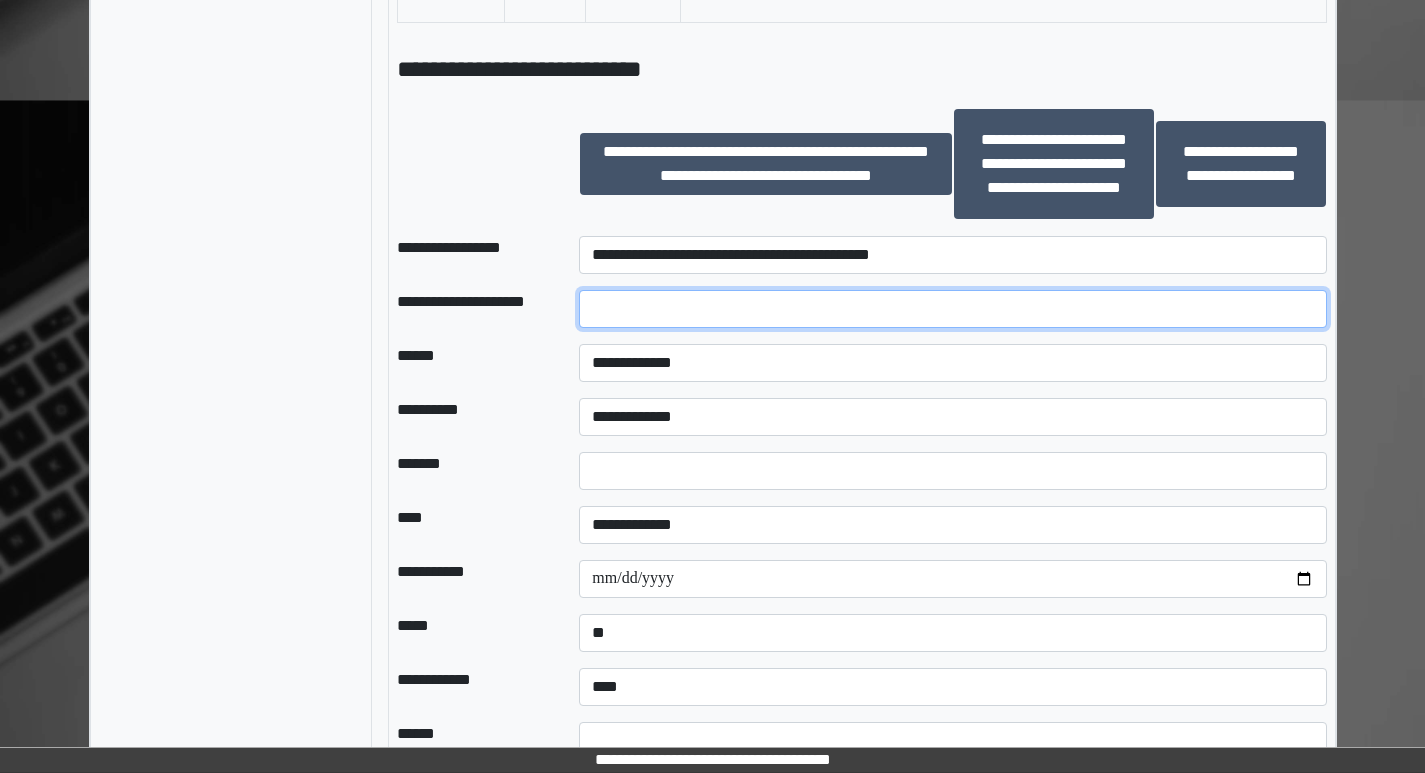 paste on "**********" 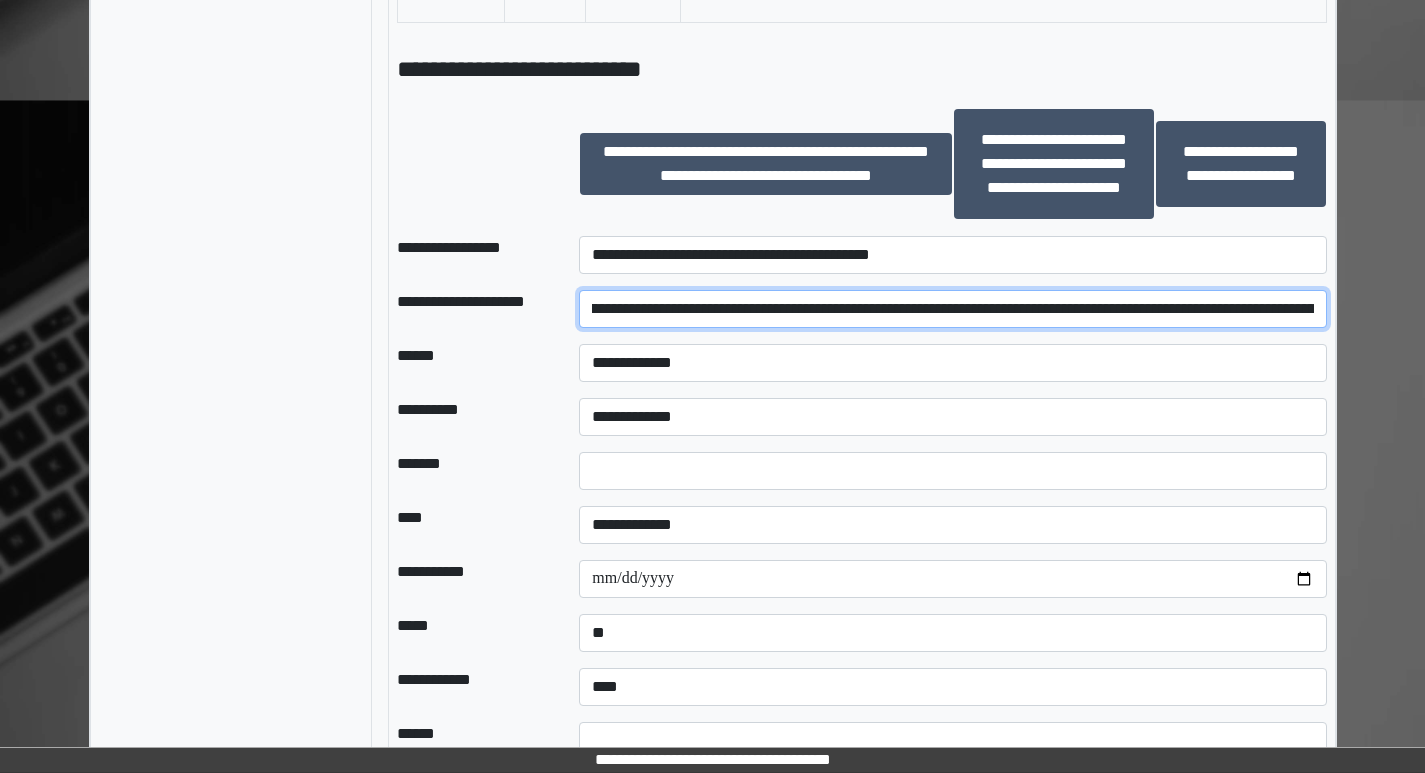scroll, scrollTop: 0, scrollLeft: 0, axis: both 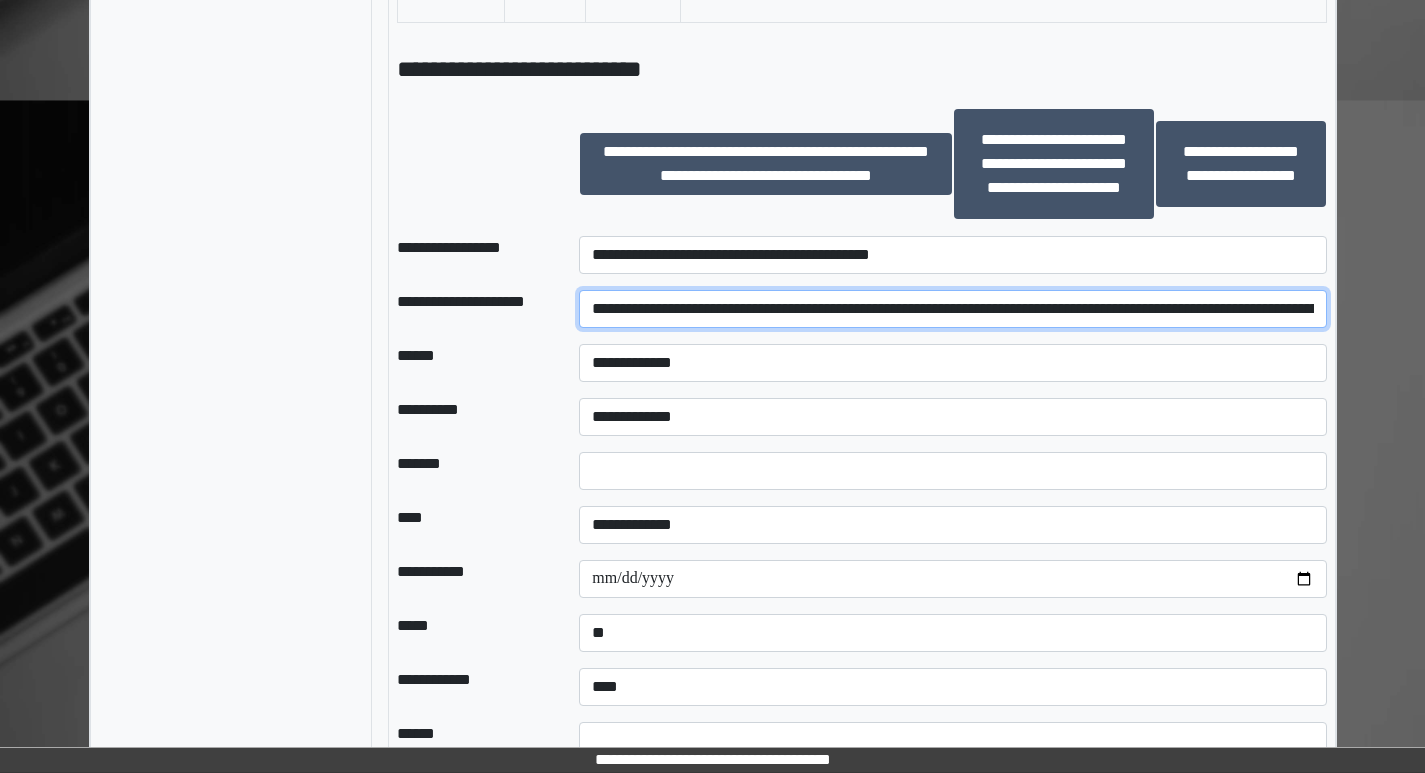 type on "**********" 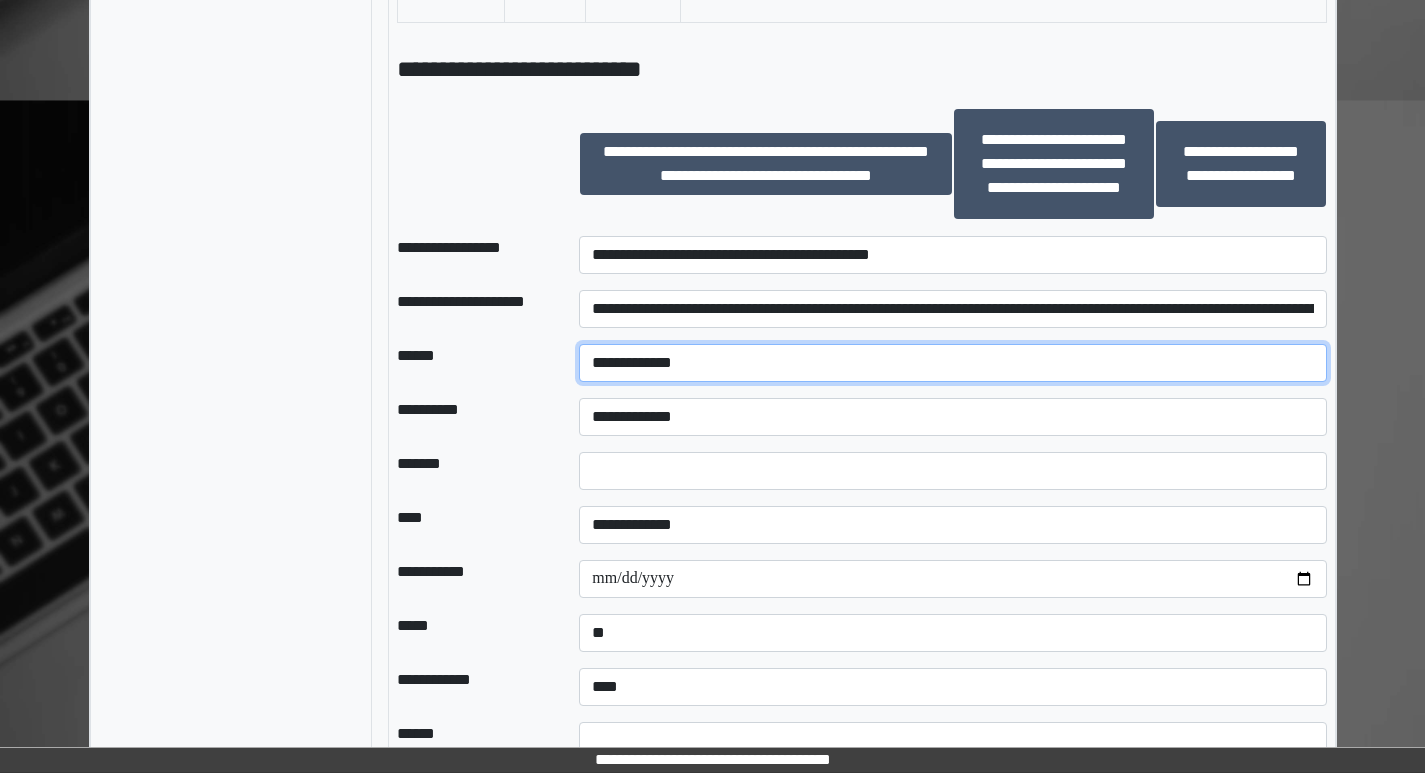 click on "**********" at bounding box center (952, 363) 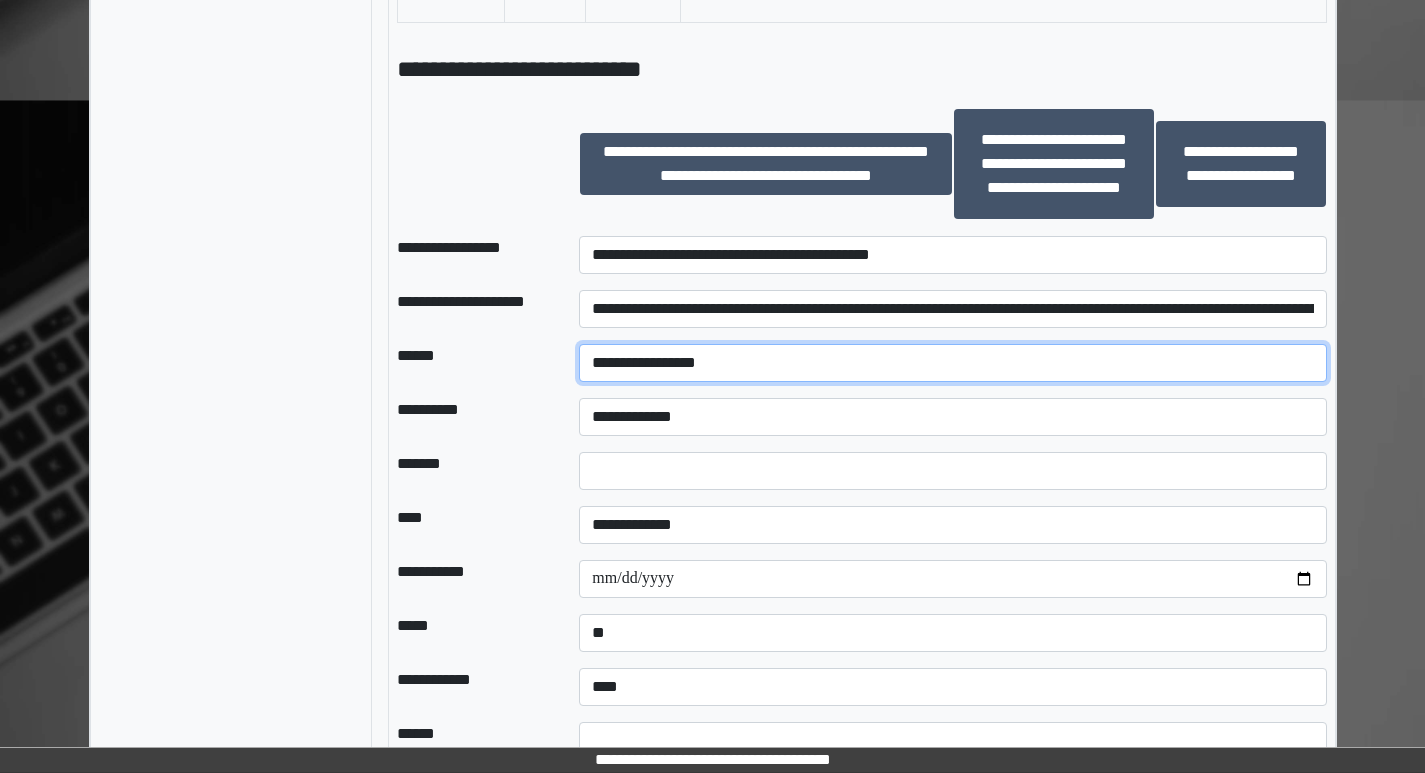 click on "**********" at bounding box center (952, 363) 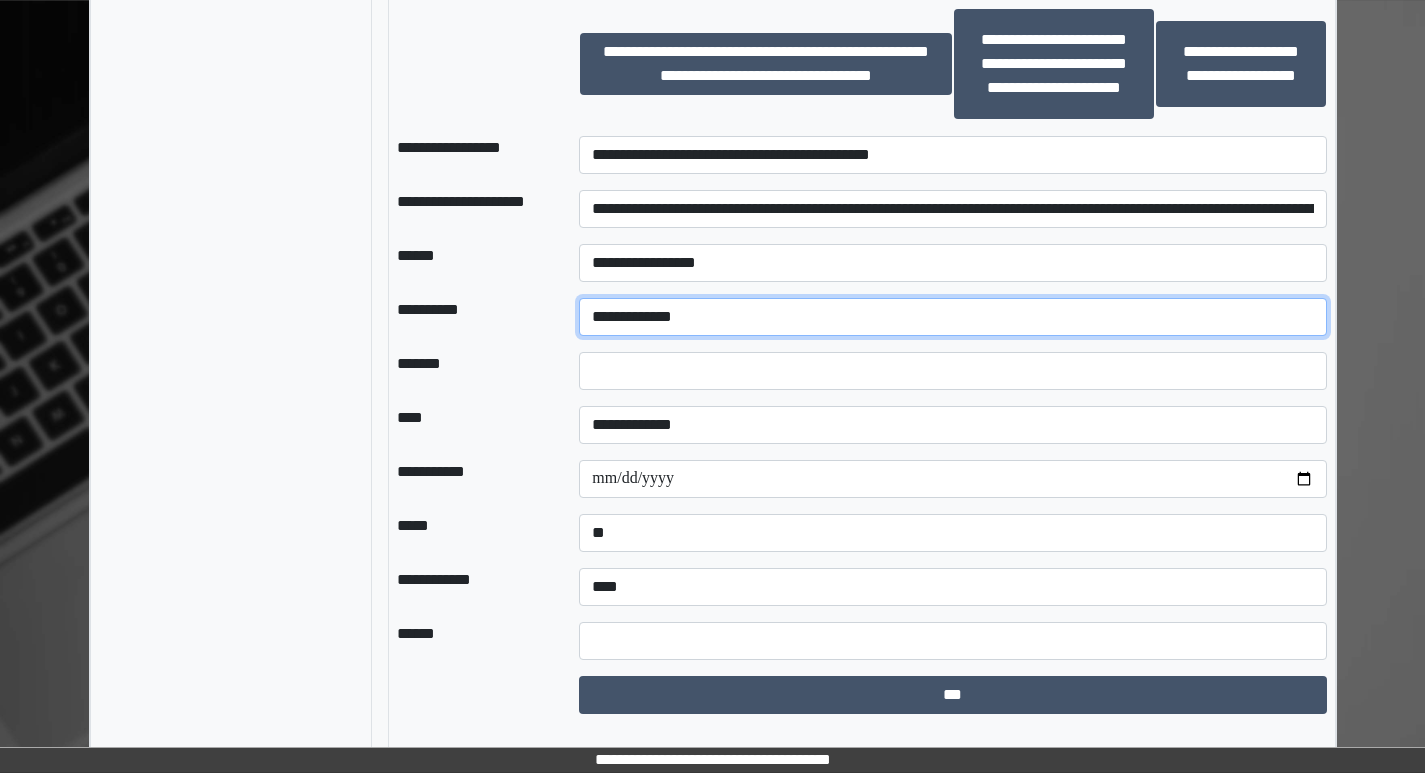 click on "**********" at bounding box center (952, 317) 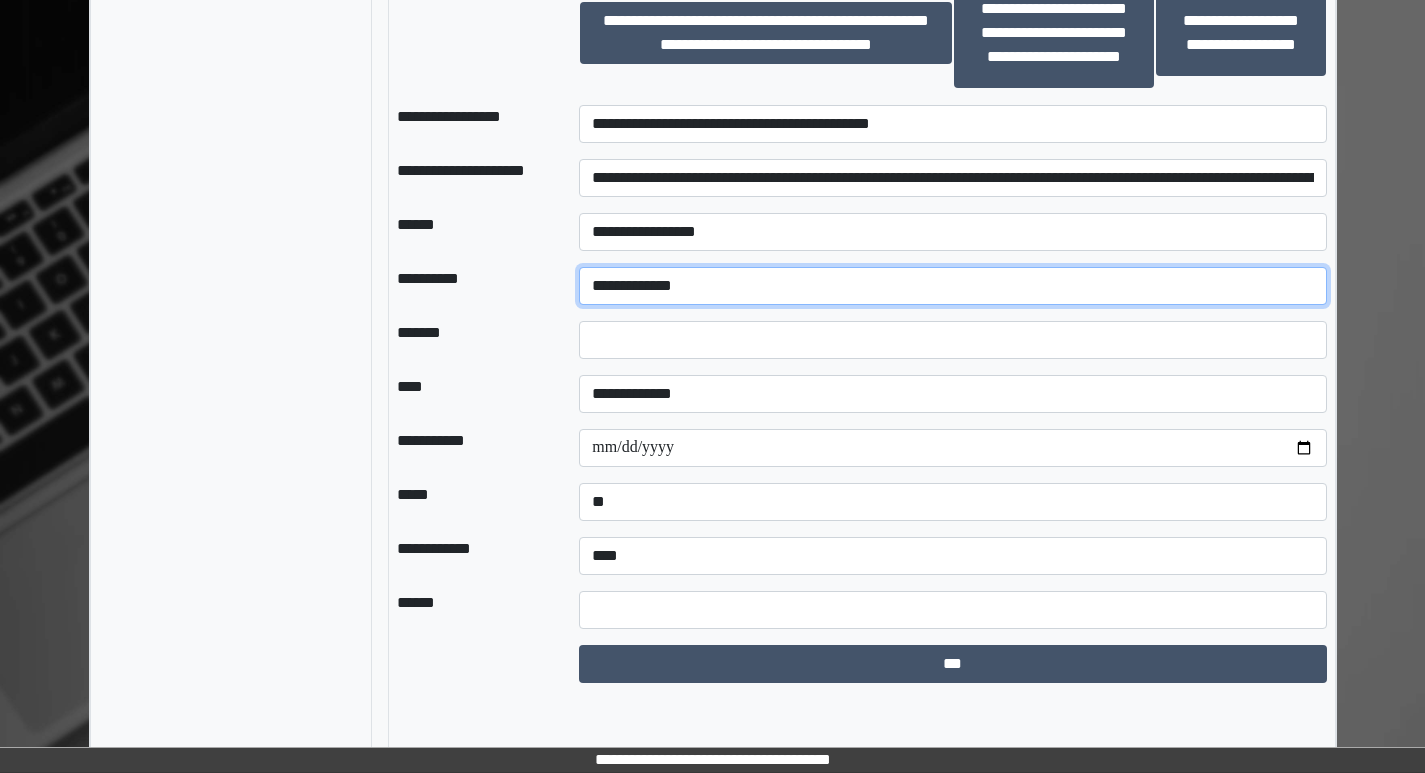 scroll, scrollTop: 1794, scrollLeft: 0, axis: vertical 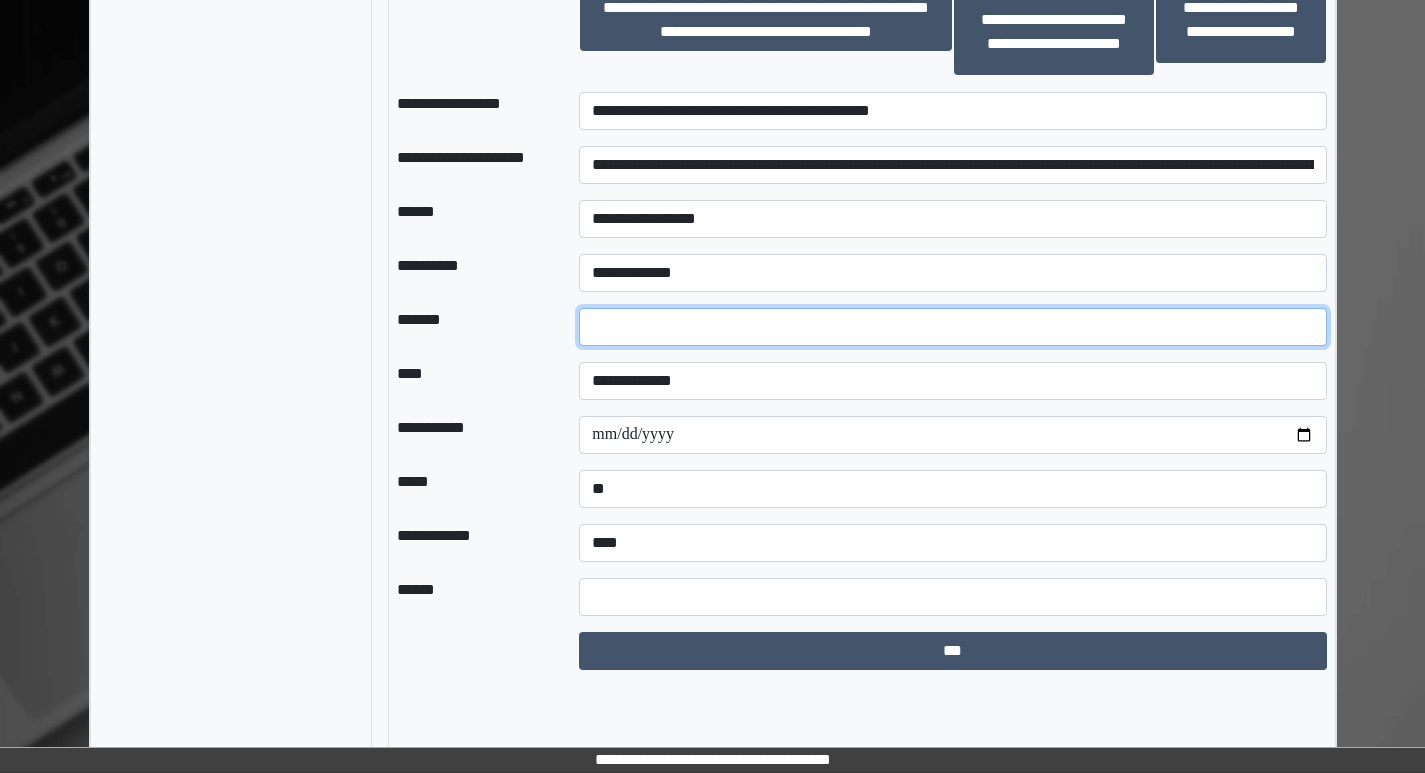 click on "*" at bounding box center (952, 327) 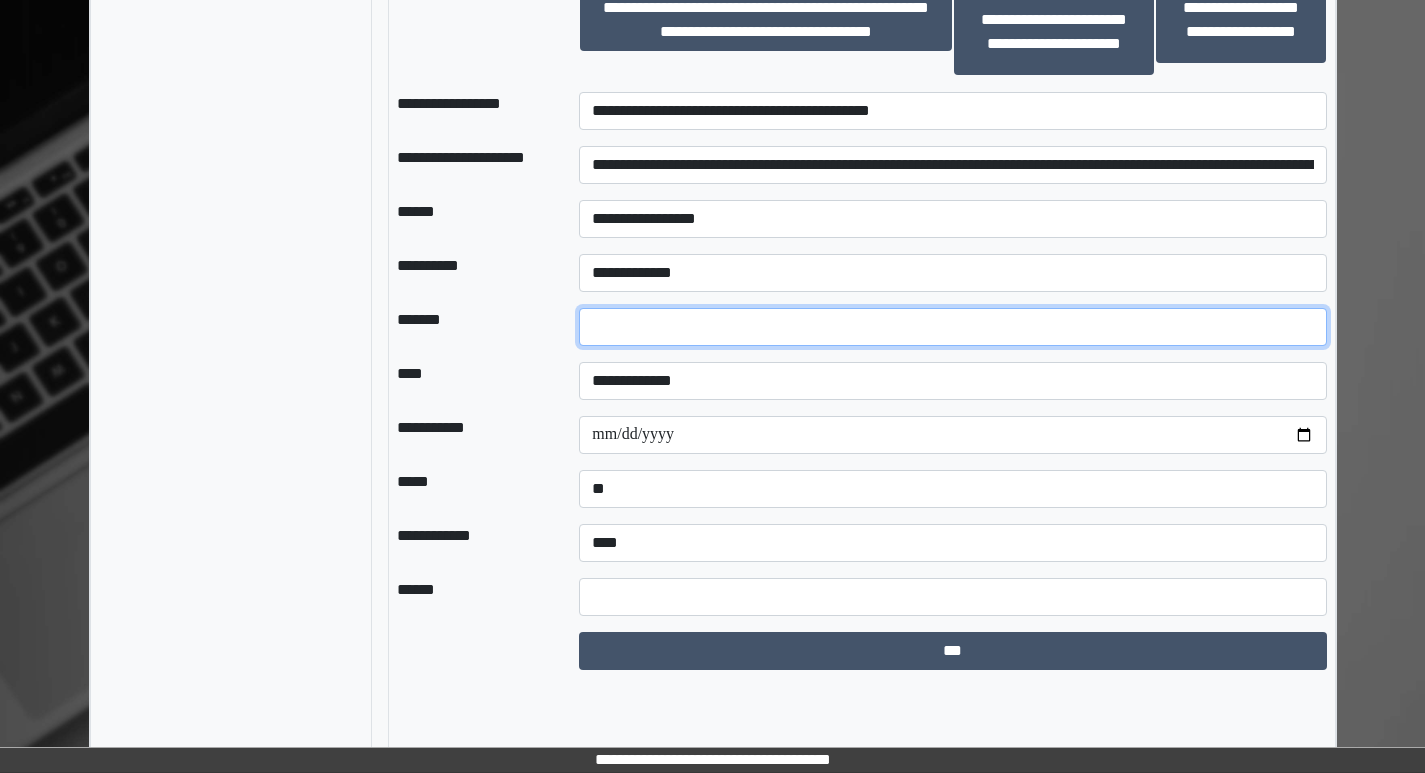 type on "**" 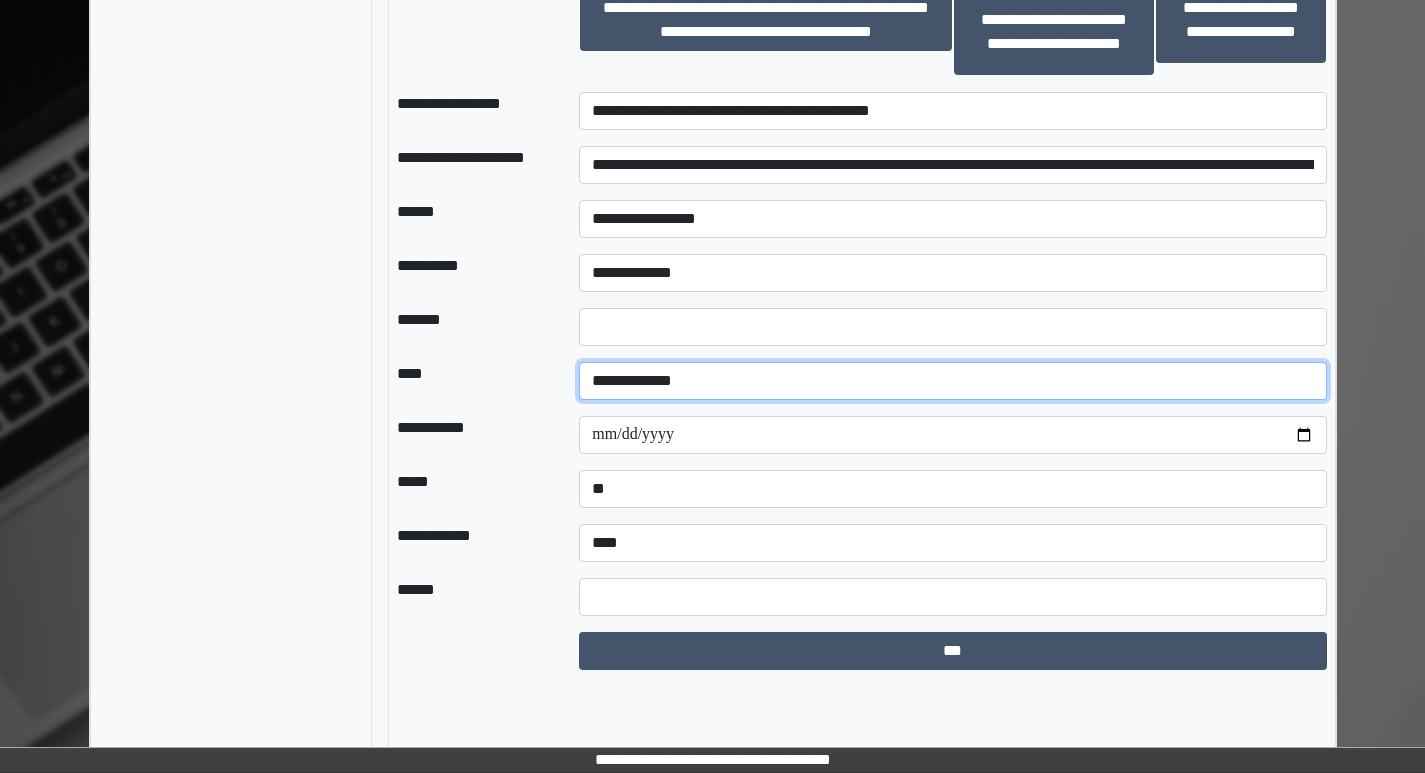 click on "**********" at bounding box center [952, 381] 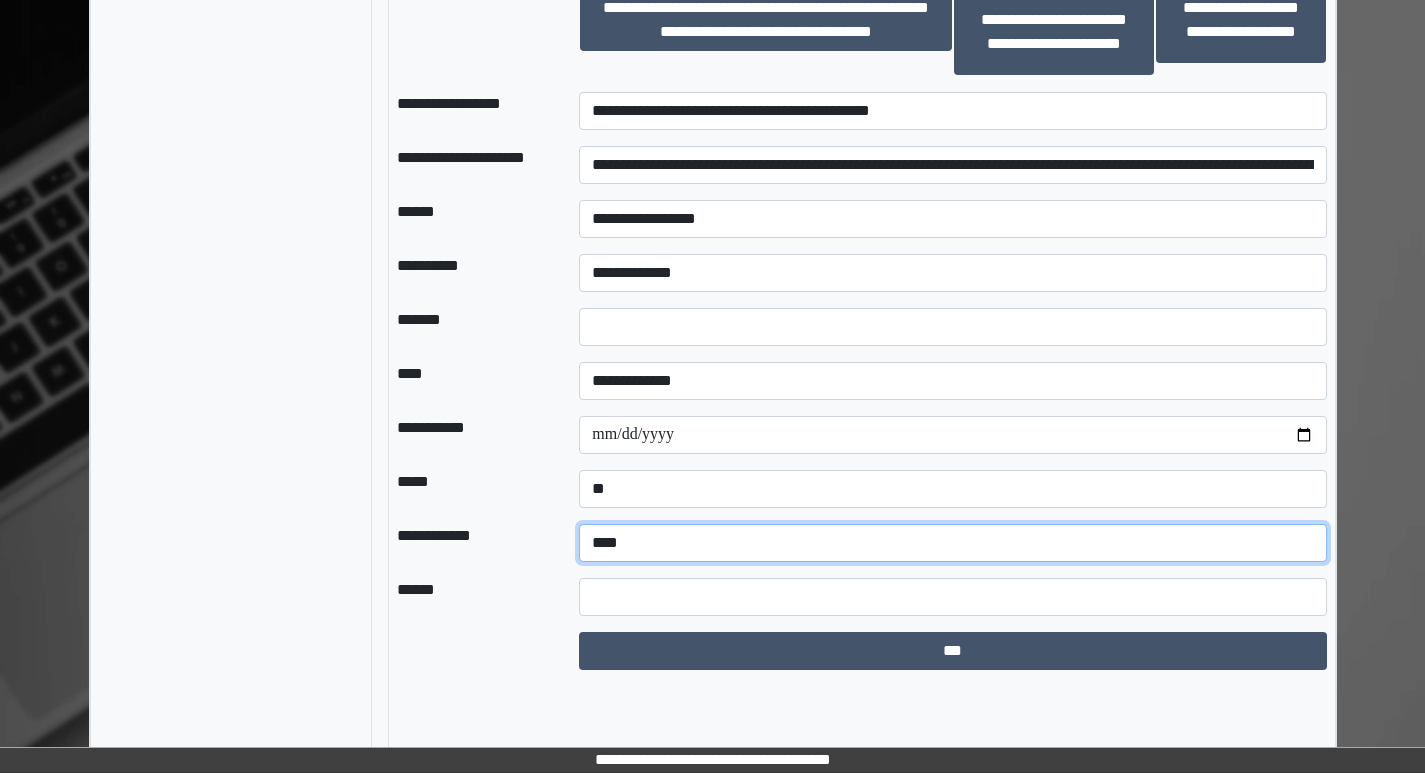 click on "**********" at bounding box center (952, 543) 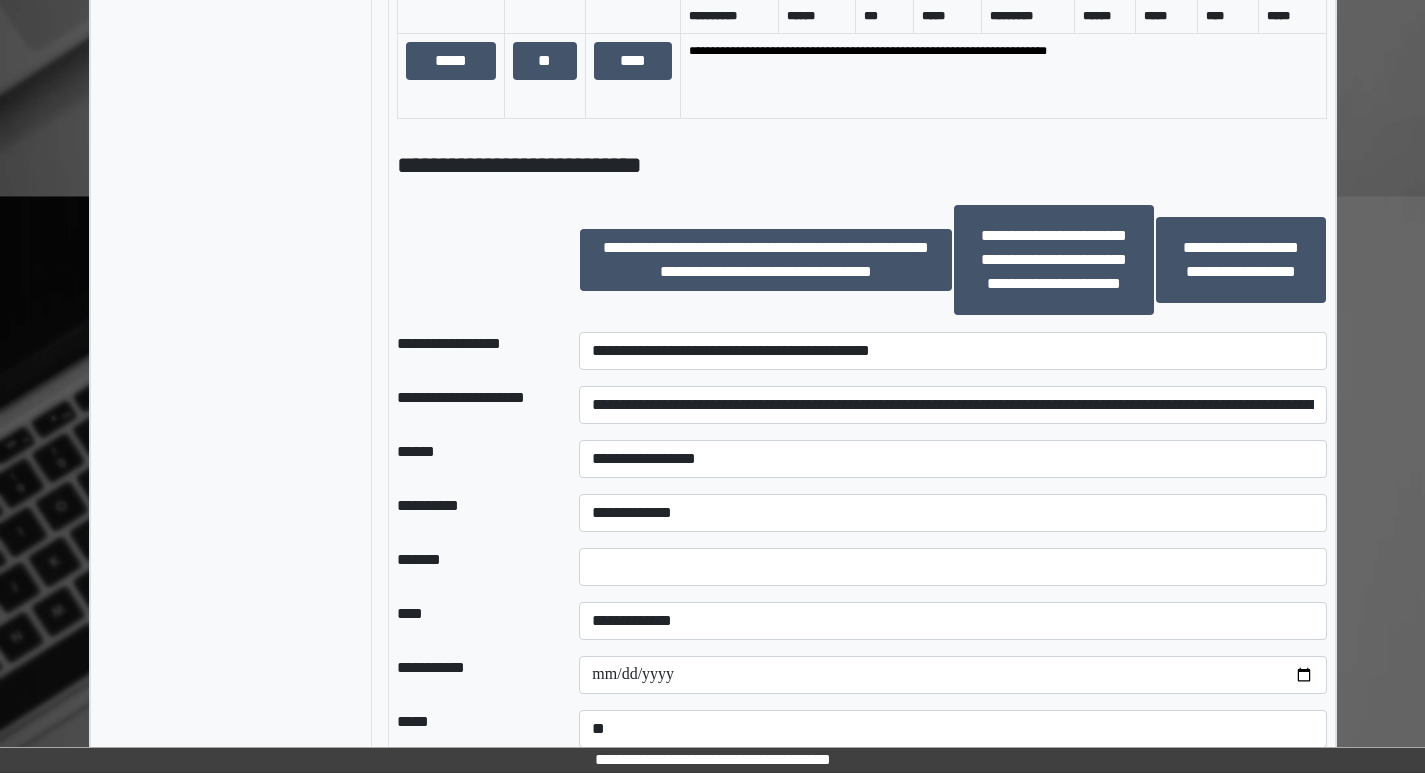 scroll, scrollTop: 1794, scrollLeft: 0, axis: vertical 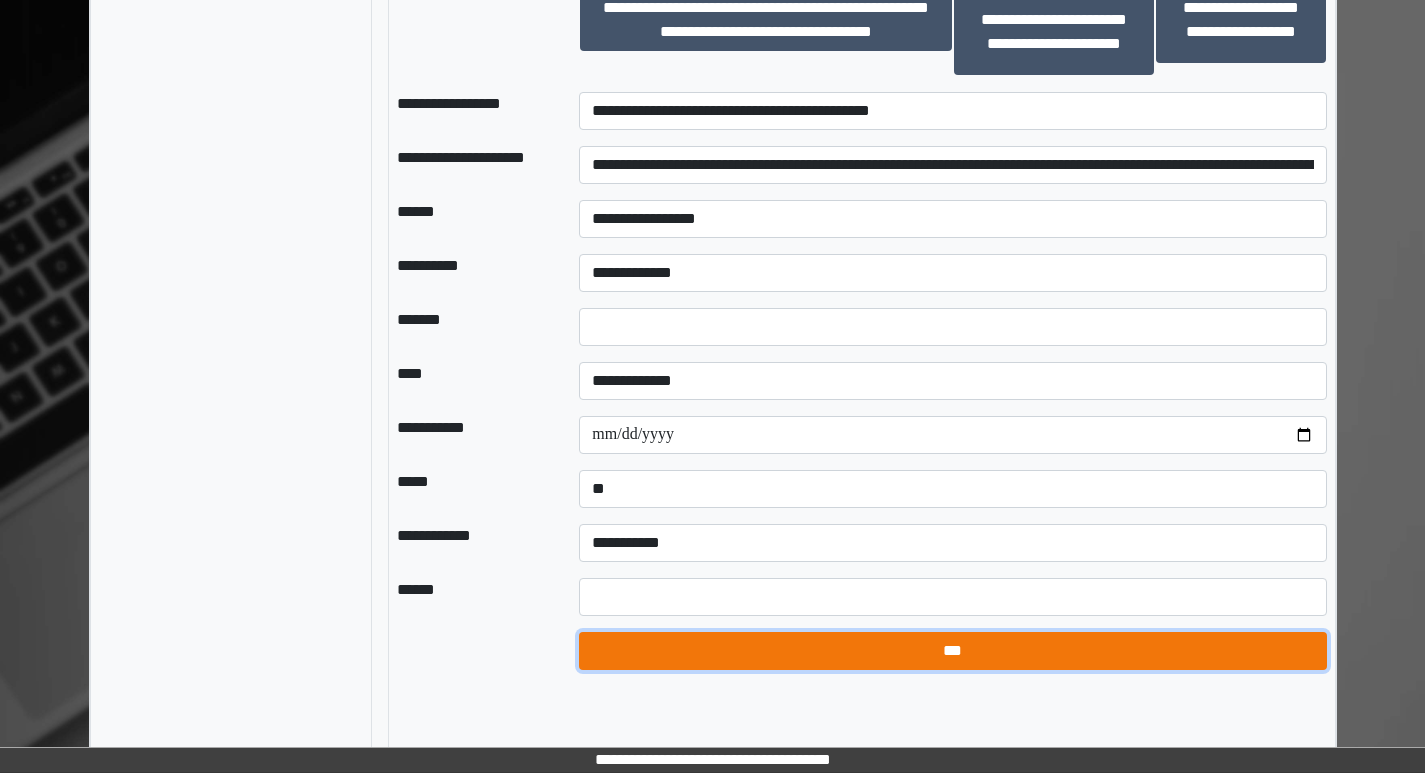 click on "***" at bounding box center (952, 651) 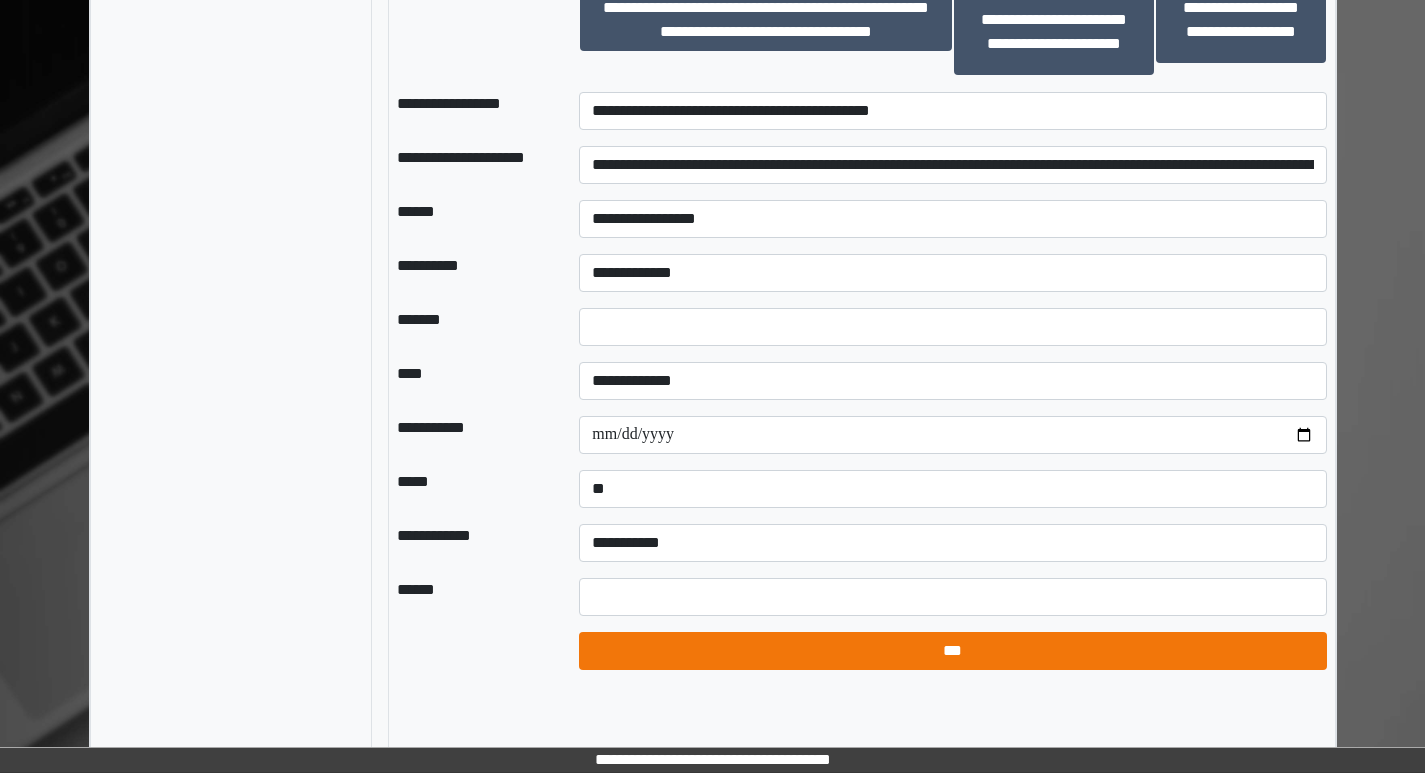 select on "*" 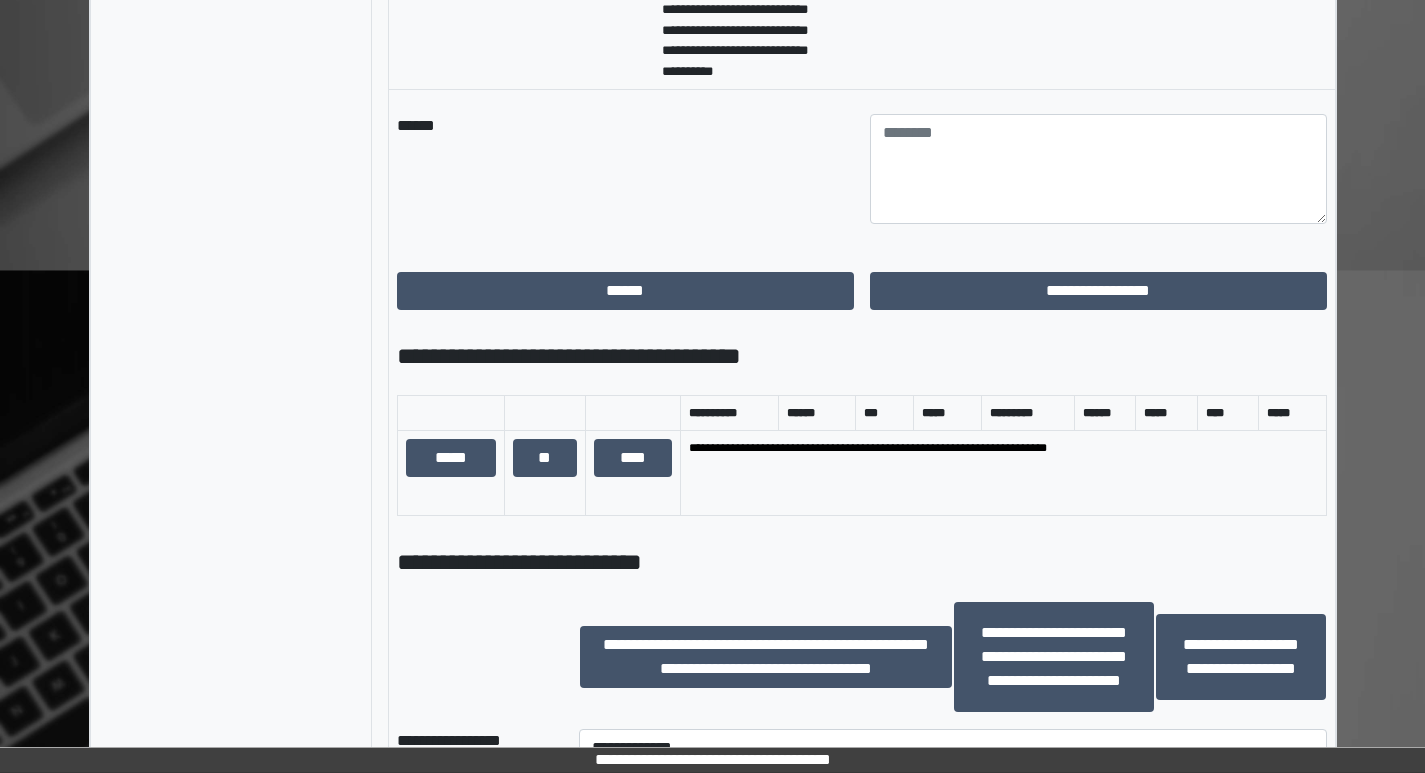scroll, scrollTop: 1394, scrollLeft: 0, axis: vertical 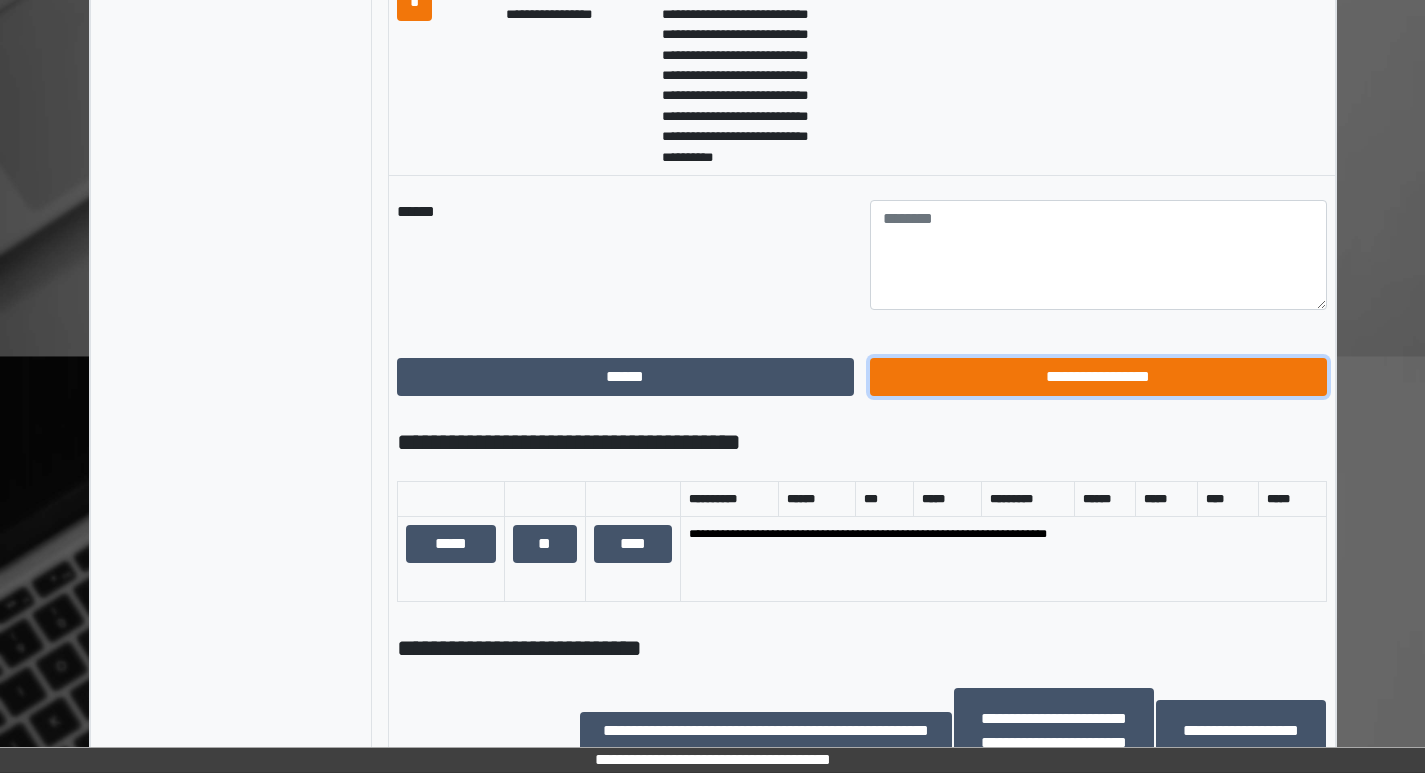 click on "**********" at bounding box center (1098, 377) 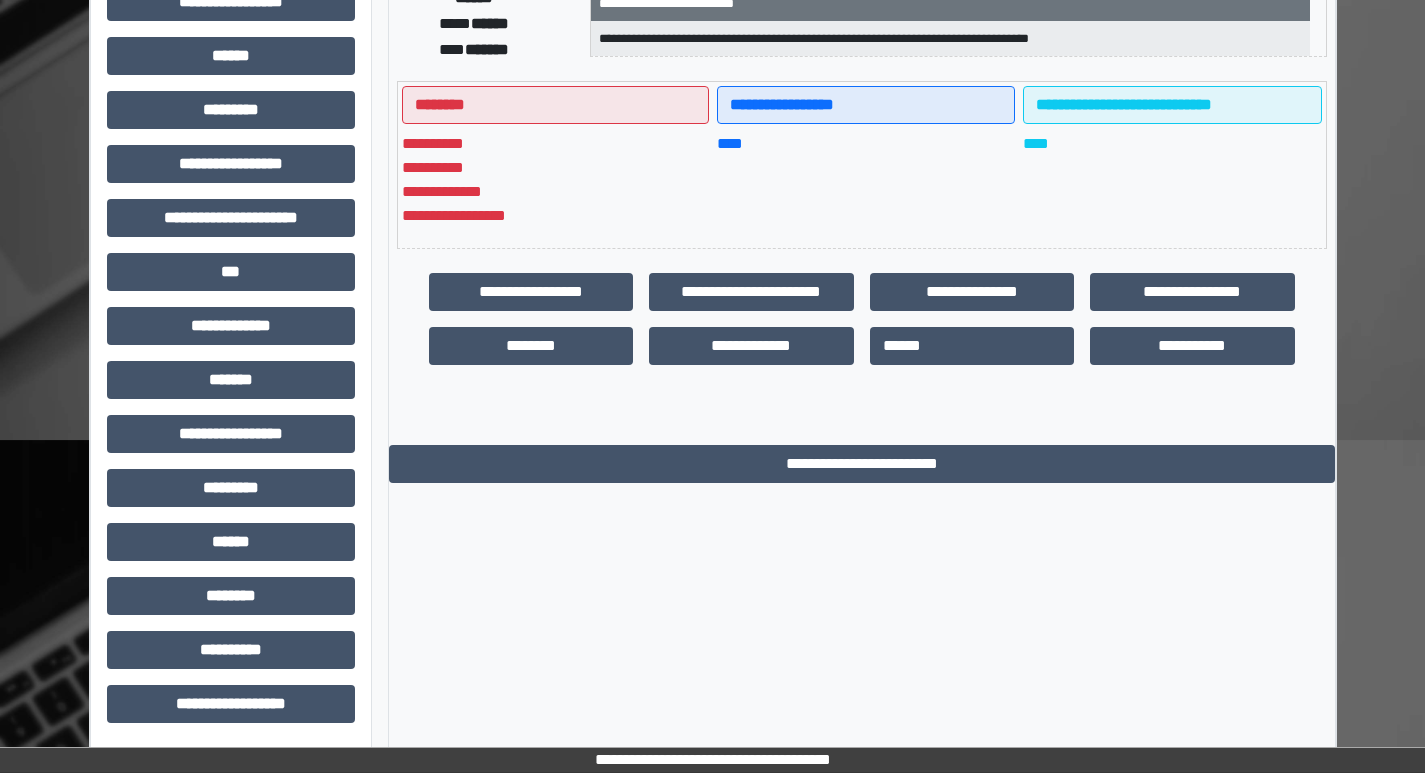 scroll, scrollTop: 401, scrollLeft: 0, axis: vertical 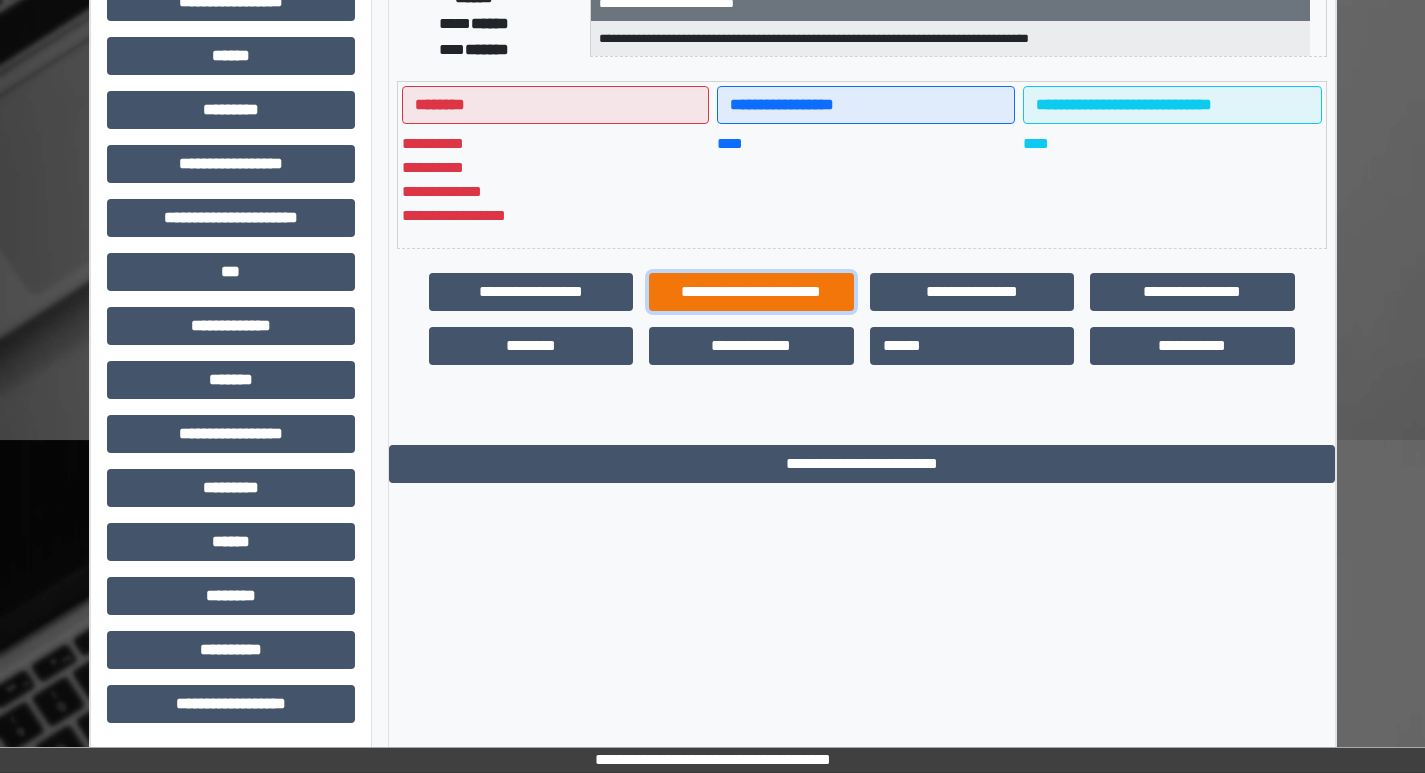 click on "**********" at bounding box center [751, 292] 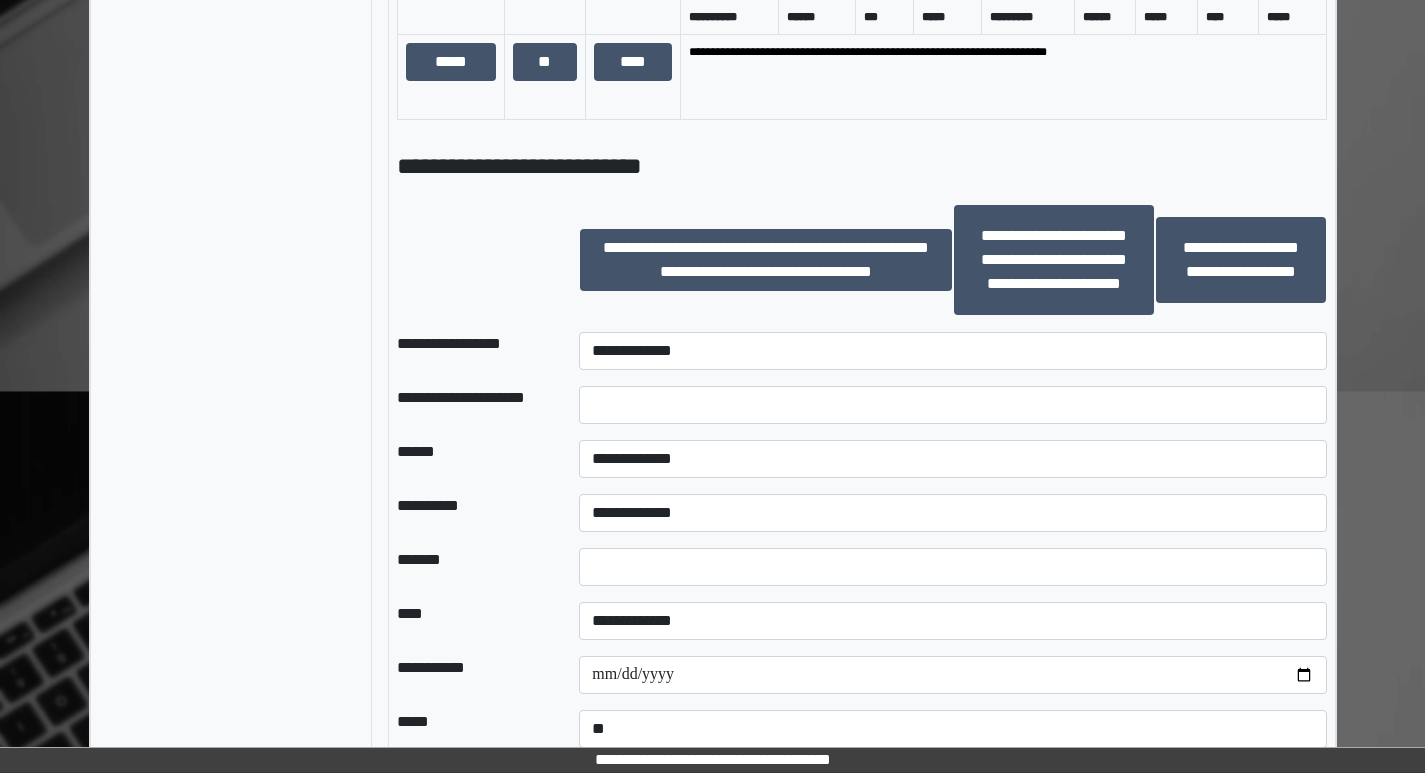 scroll, scrollTop: 1401, scrollLeft: 0, axis: vertical 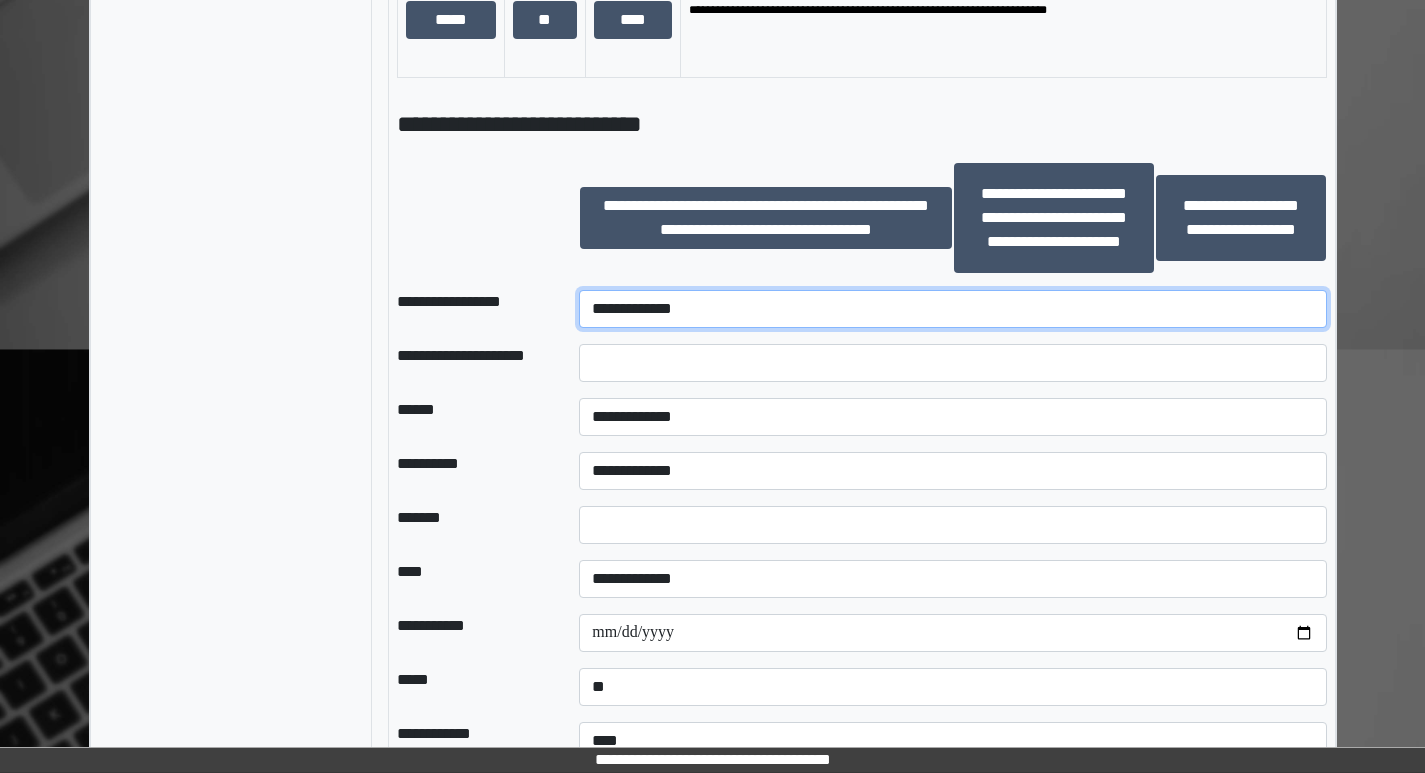 click on "**********" at bounding box center [952, 309] 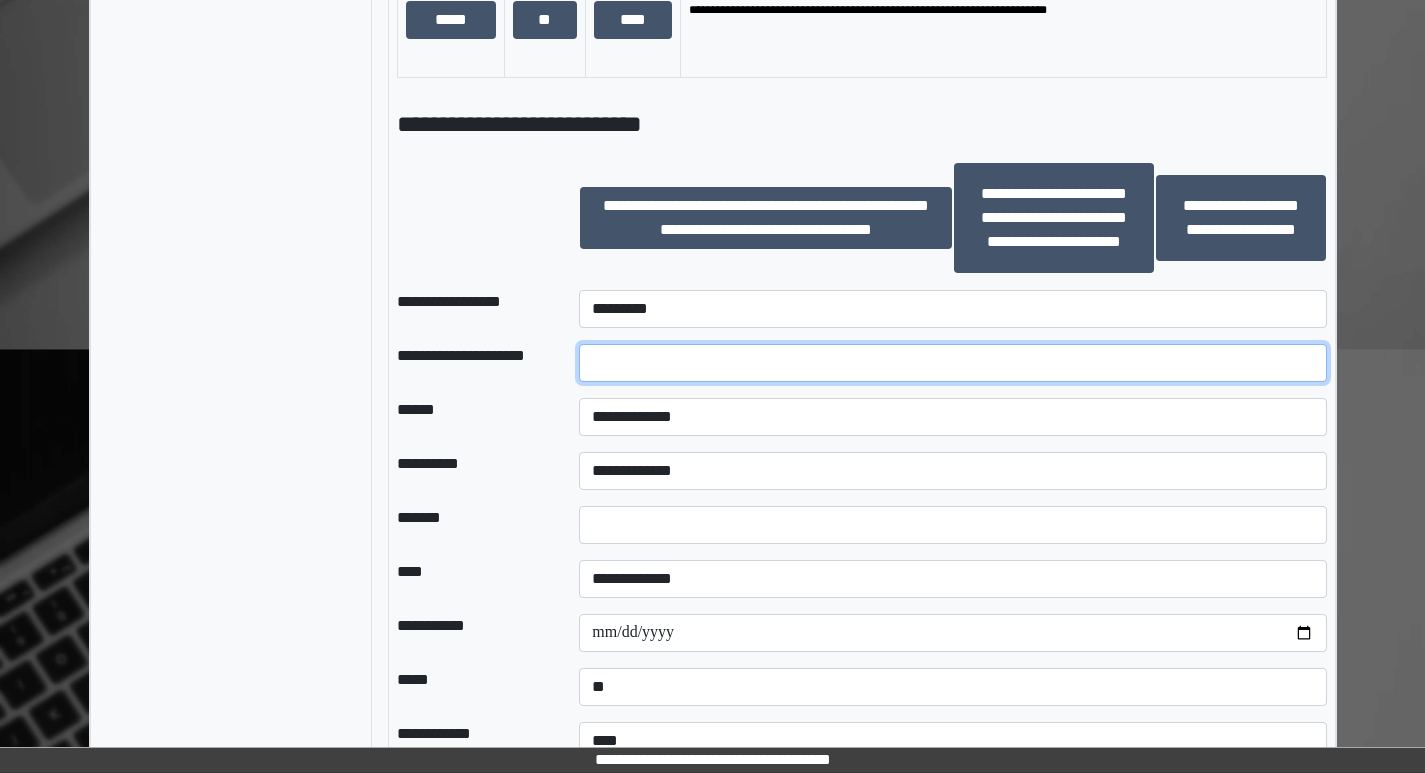 click at bounding box center [952, 363] 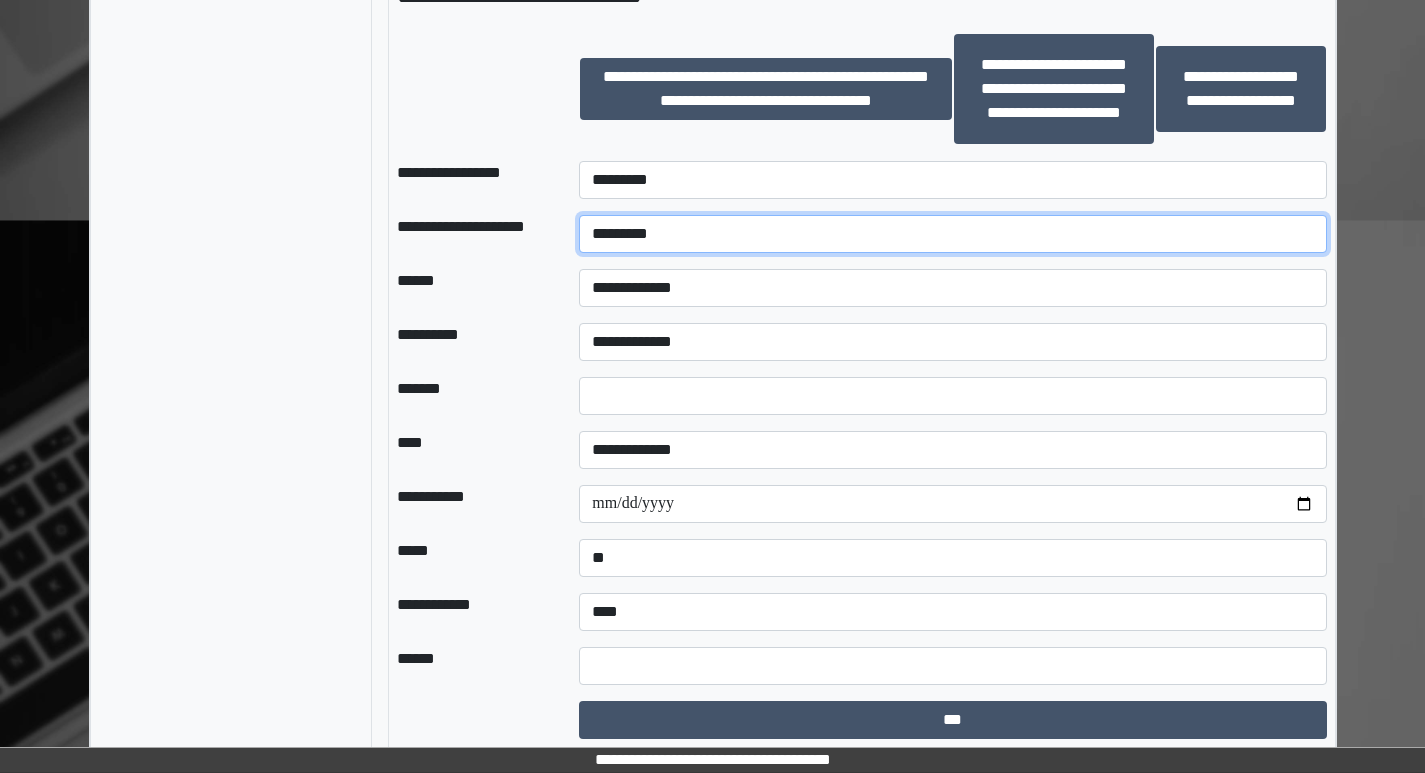 scroll, scrollTop: 1538, scrollLeft: 0, axis: vertical 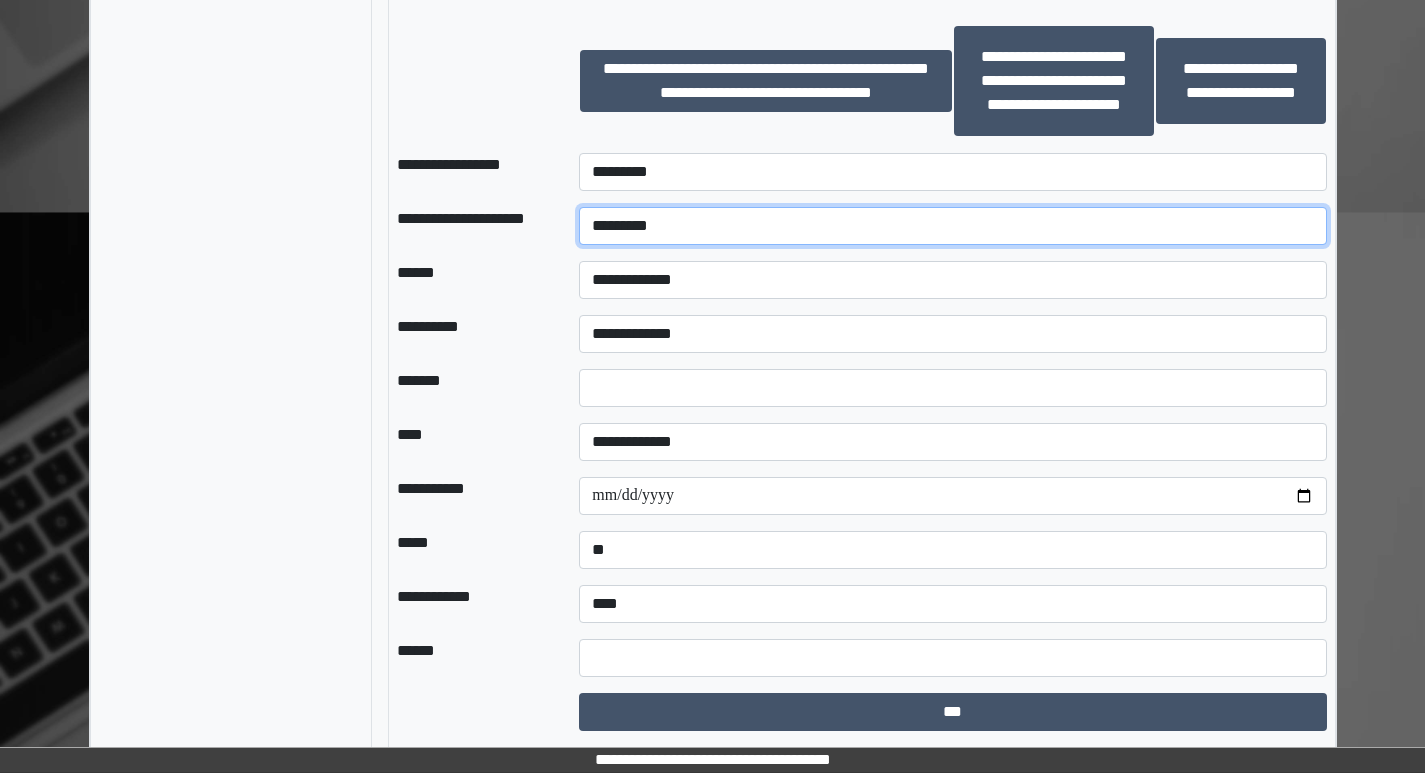 type on "*********" 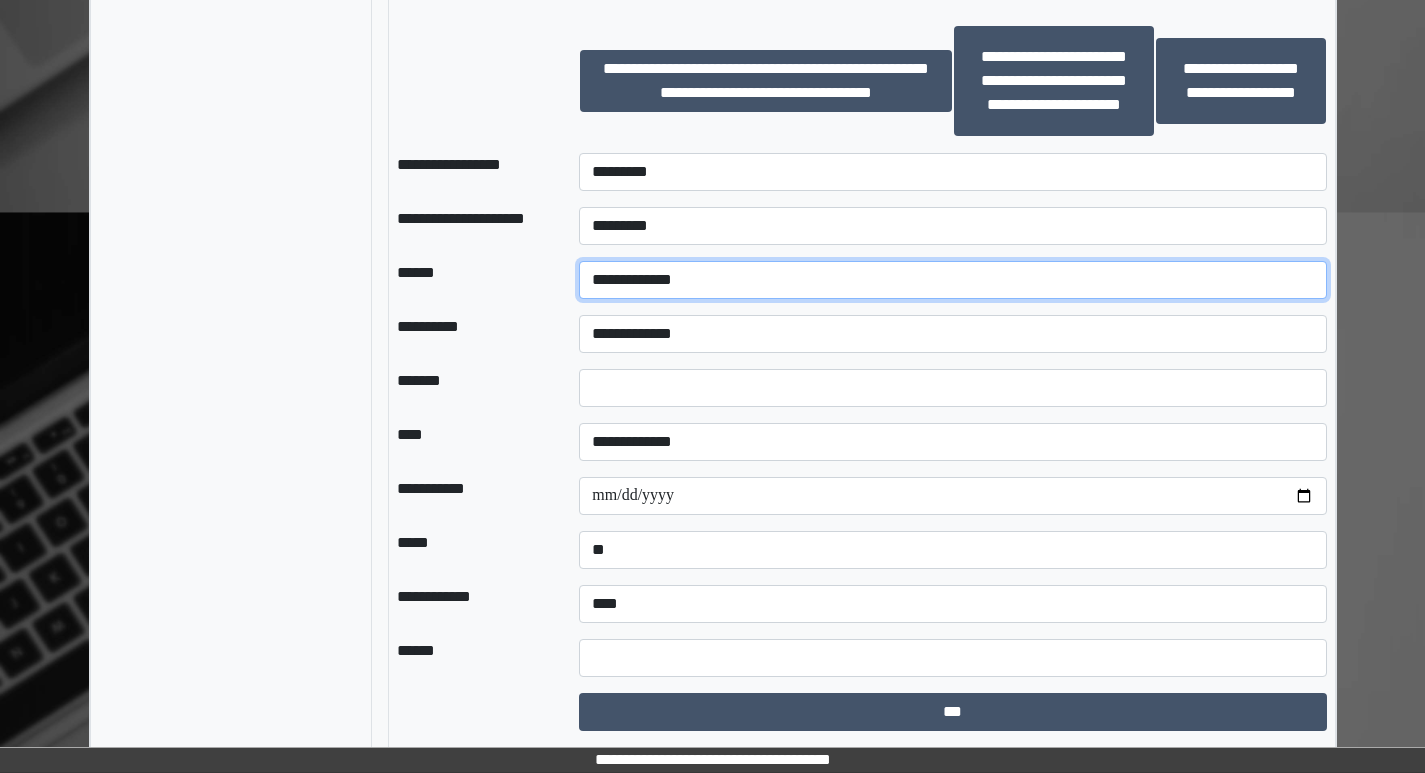 click on "**********" at bounding box center (952, 280) 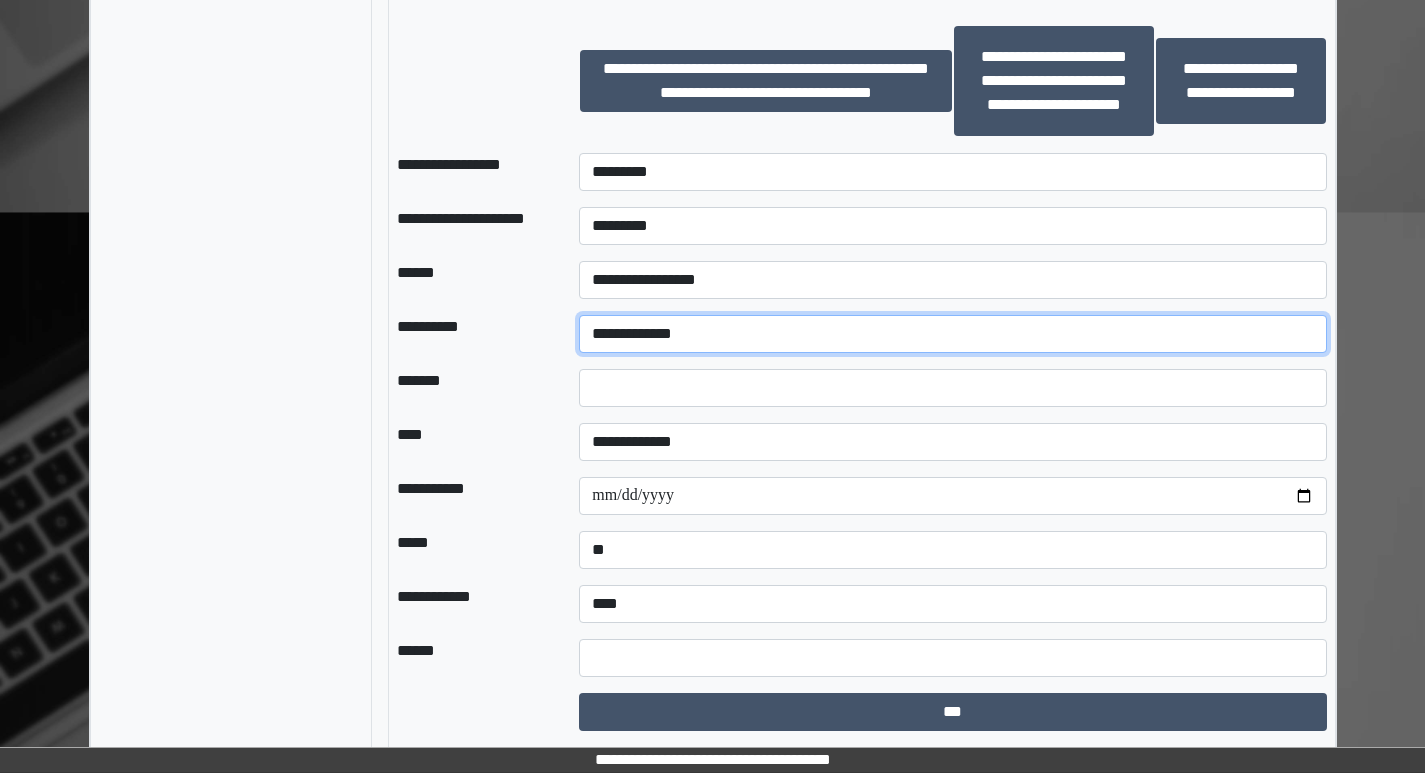 click on "**********" at bounding box center (952, 334) 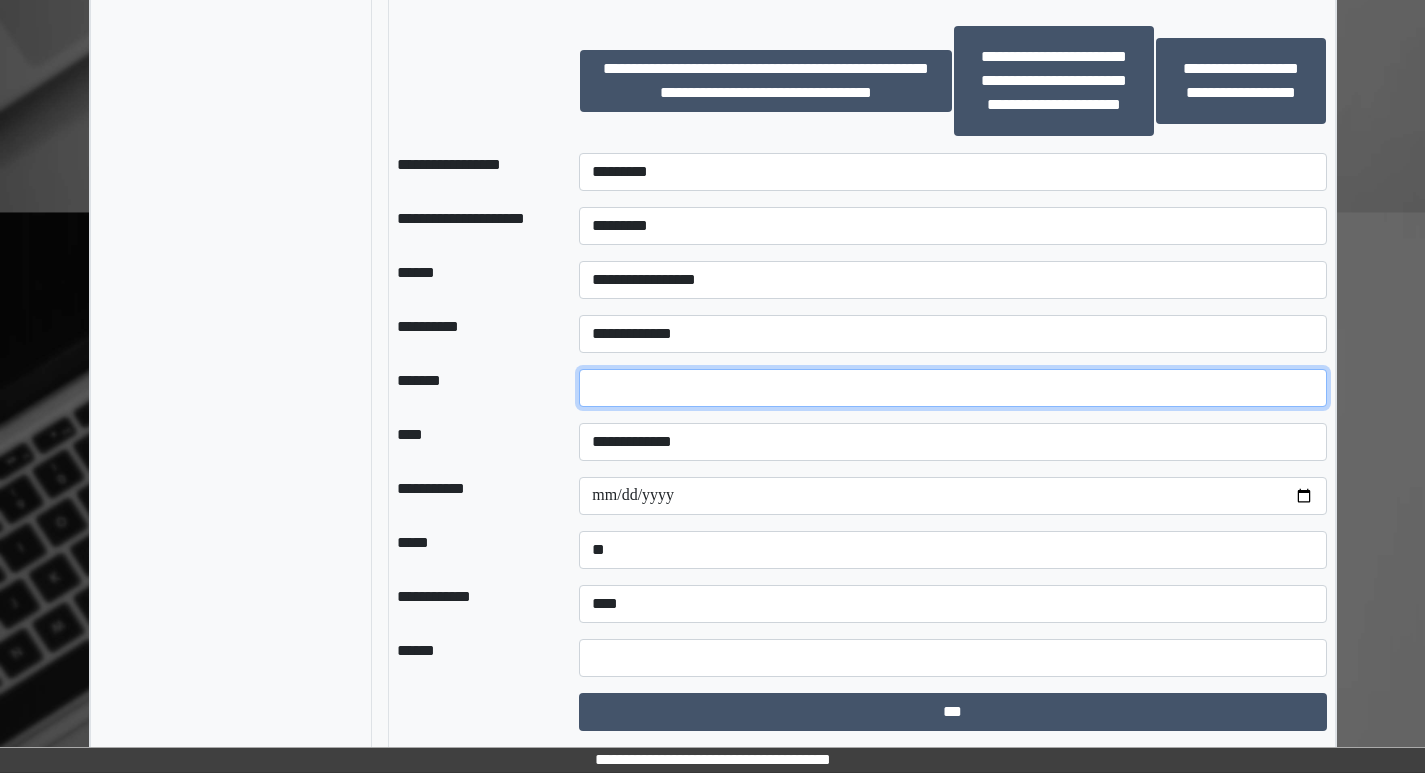 click at bounding box center [952, 388] 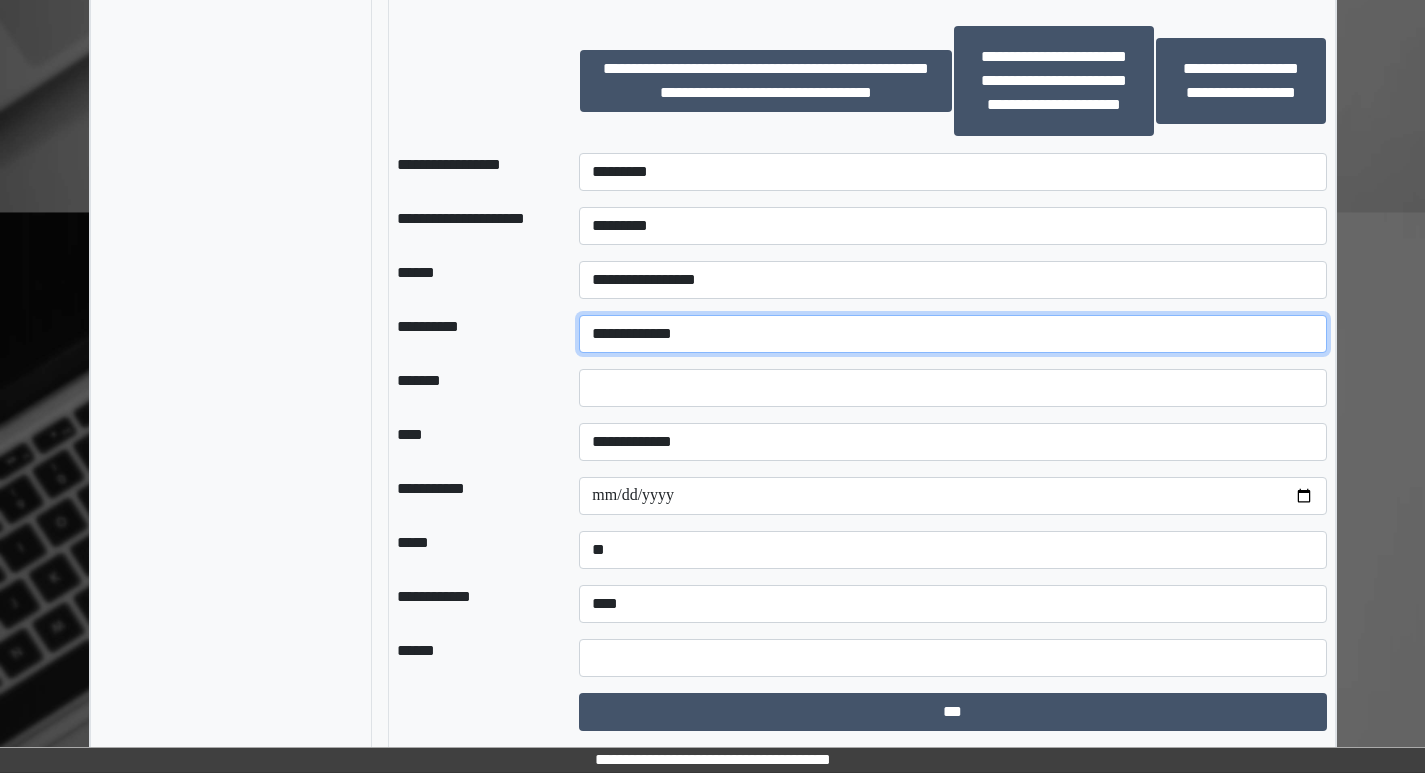 click on "**********" at bounding box center [952, 334] 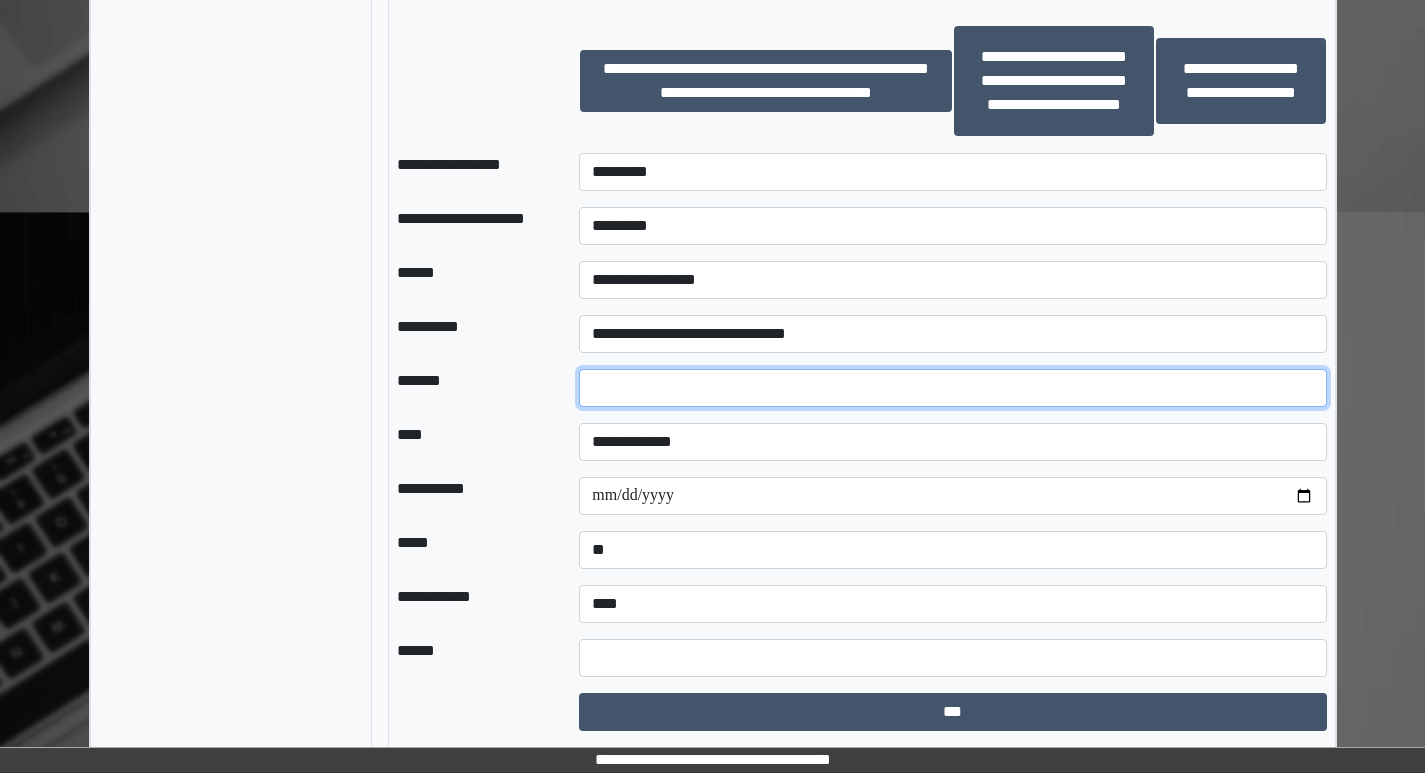 click at bounding box center [952, 388] 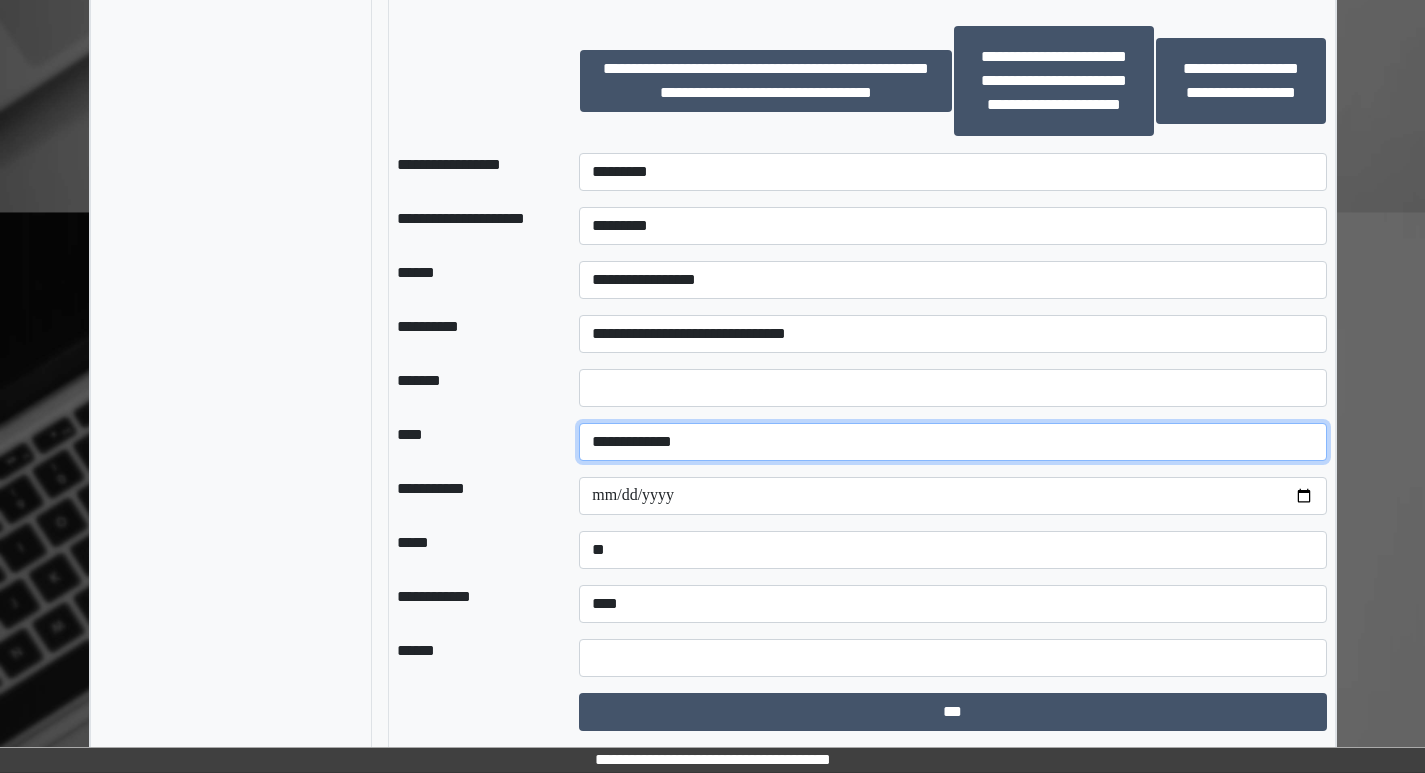 click on "**********" at bounding box center (952, 442) 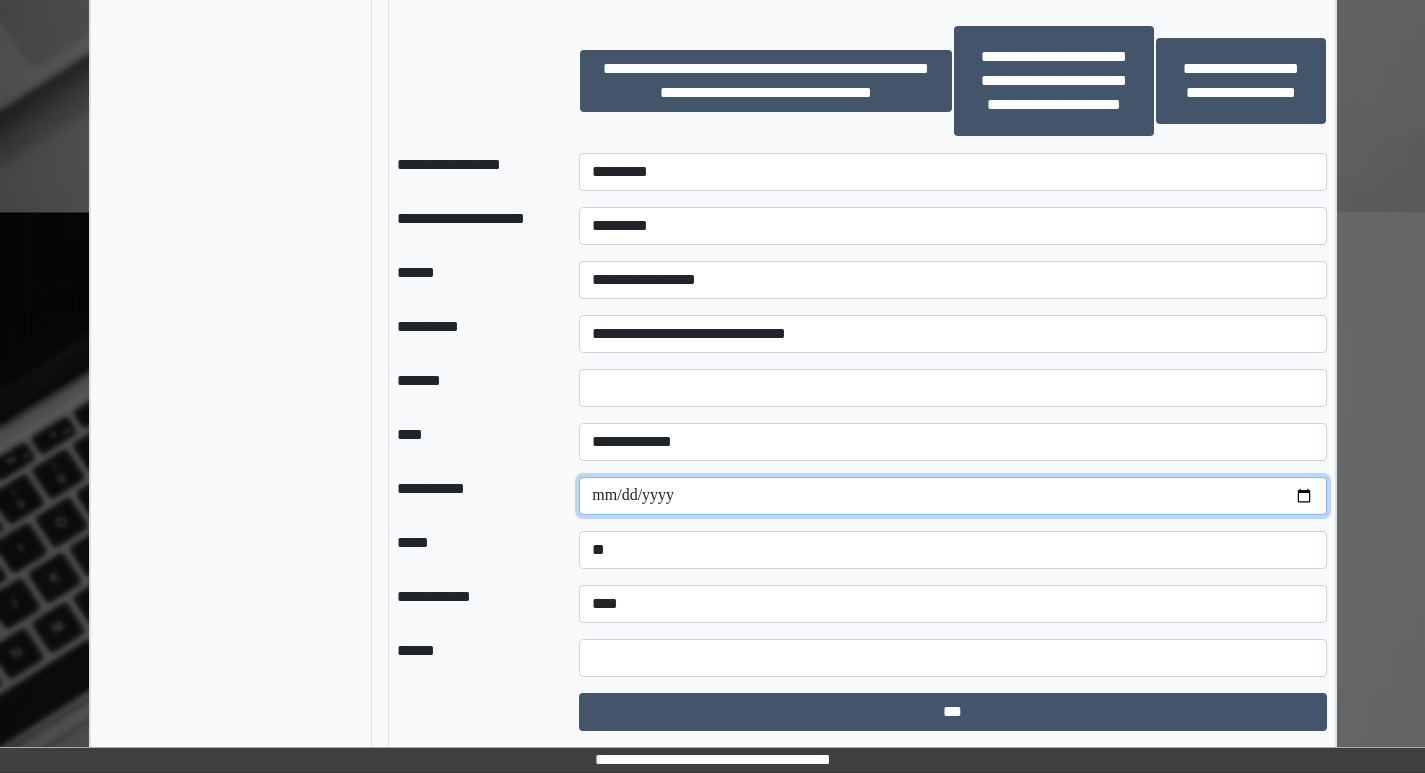 click at bounding box center (952, 496) 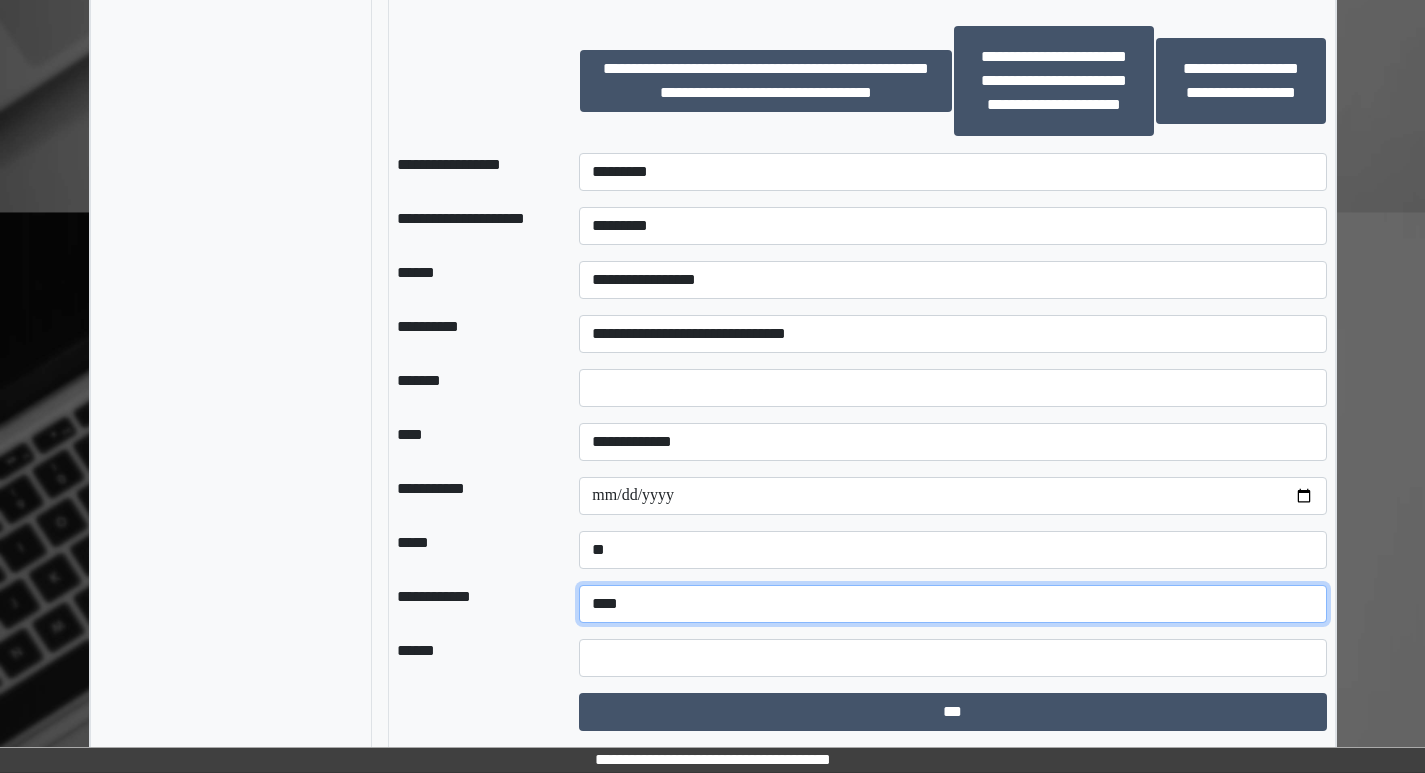 click on "**********" at bounding box center (952, 604) 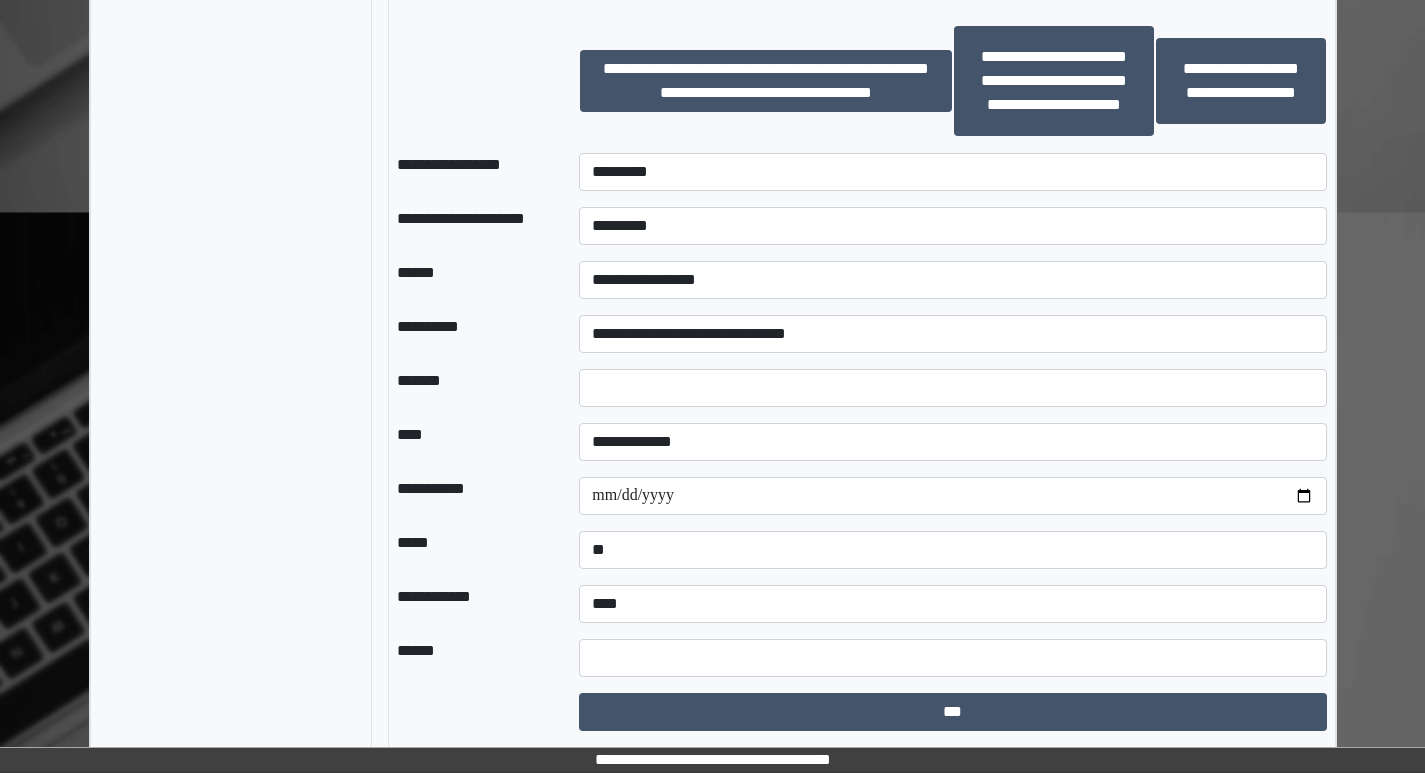 click on "**********" at bounding box center [472, 604] 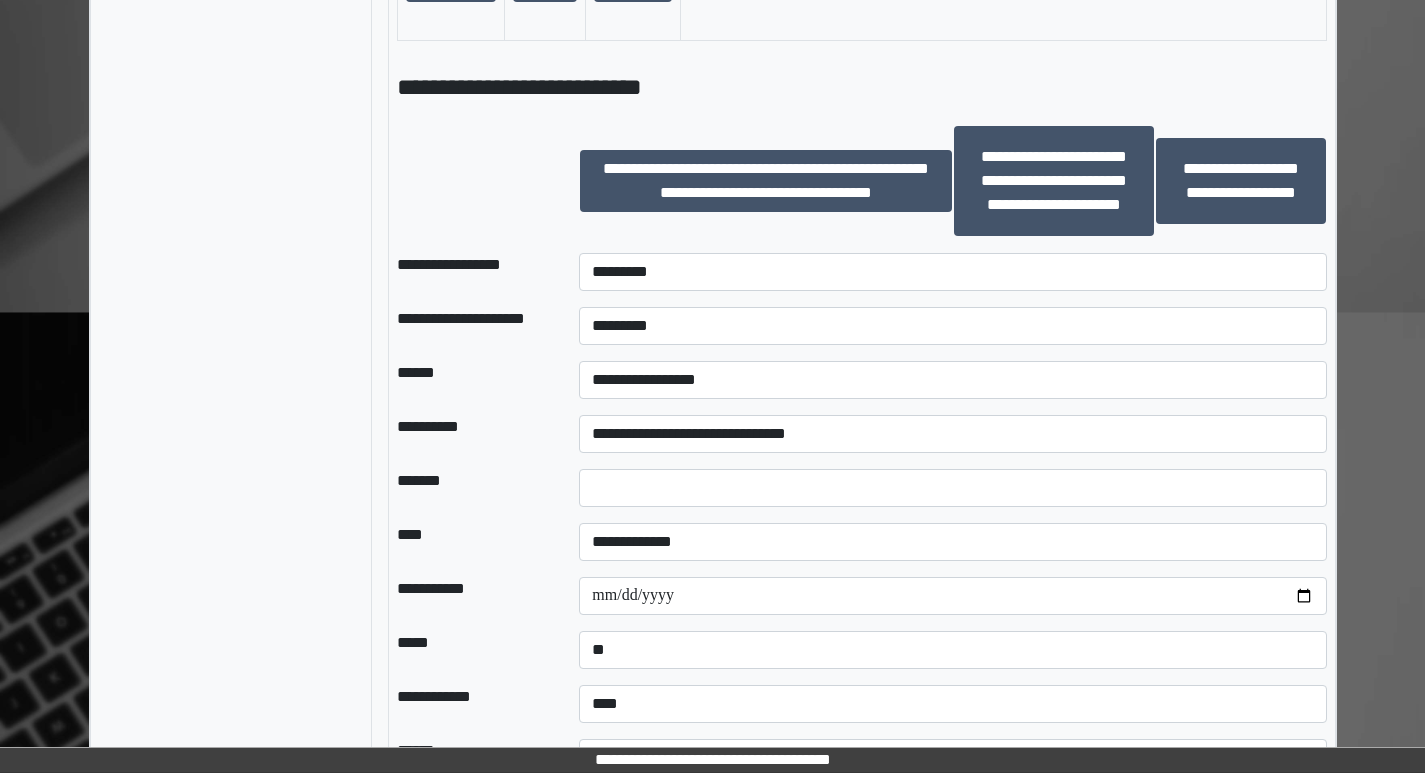 scroll, scrollTop: 1538, scrollLeft: 0, axis: vertical 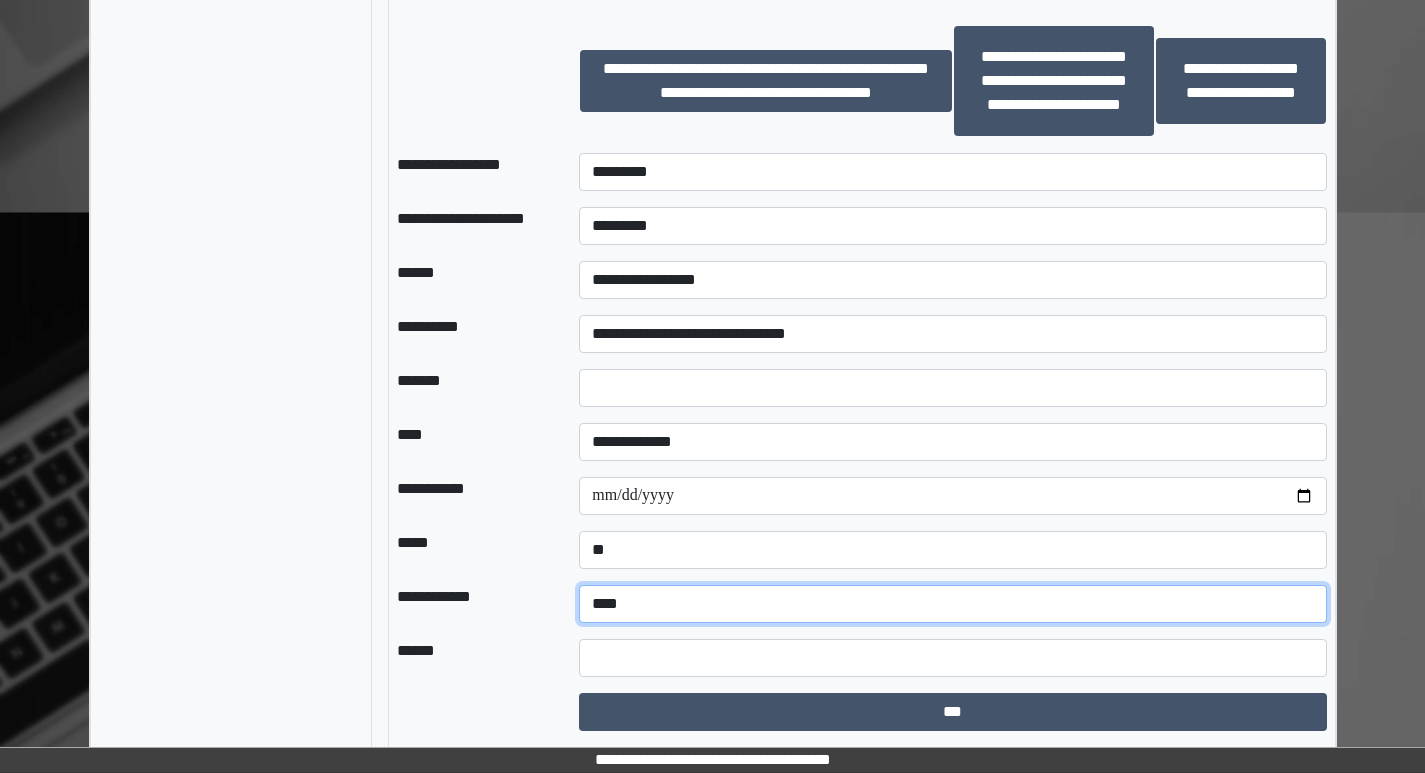 click on "**********" at bounding box center [952, 604] 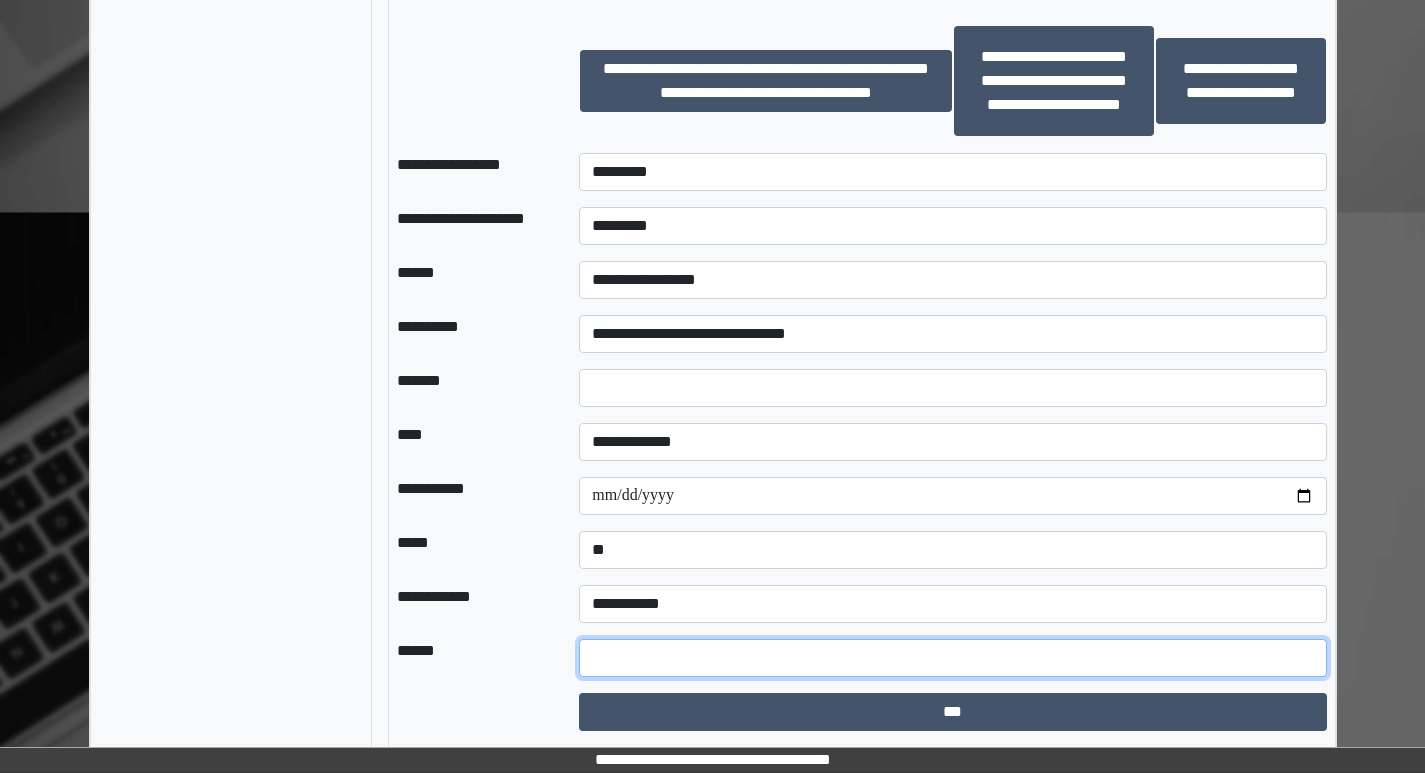 click at bounding box center (952, 658) 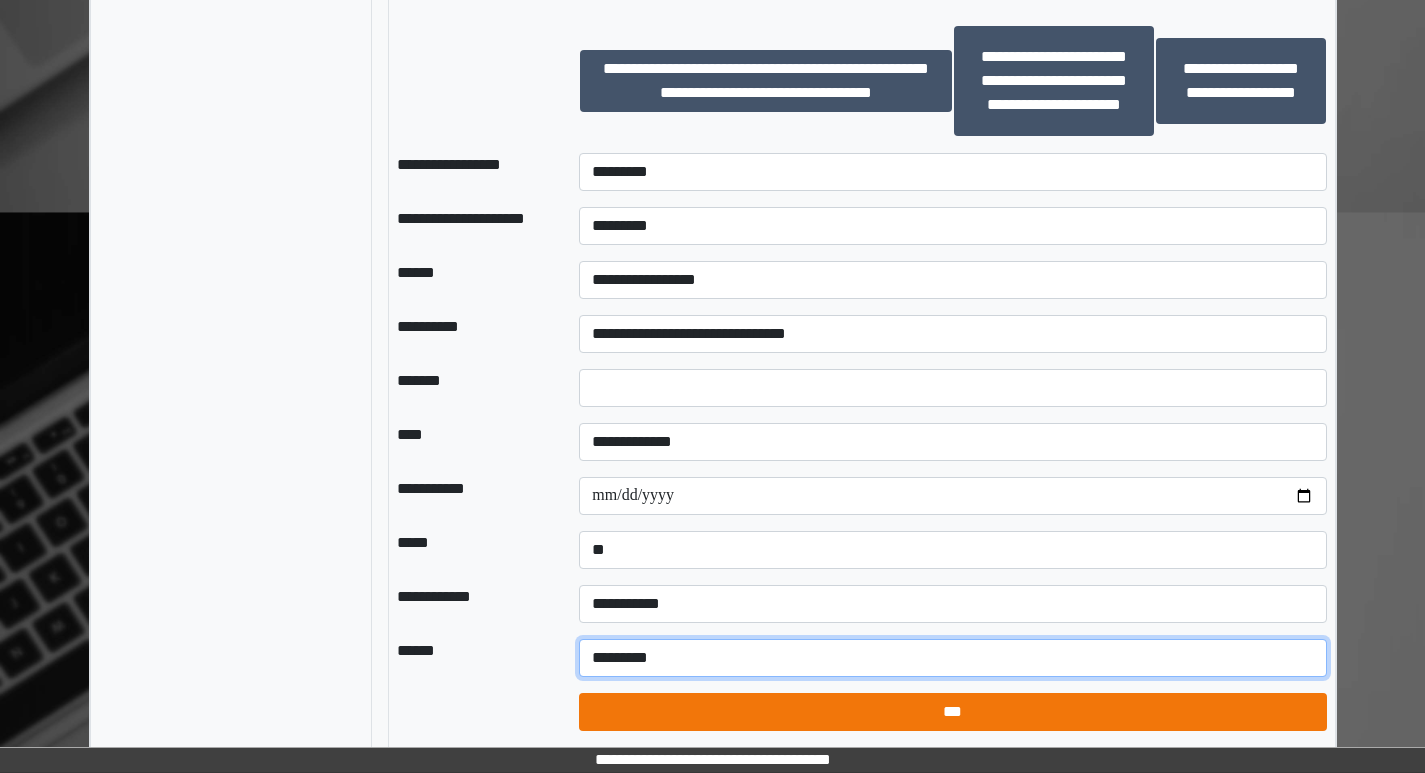type on "*********" 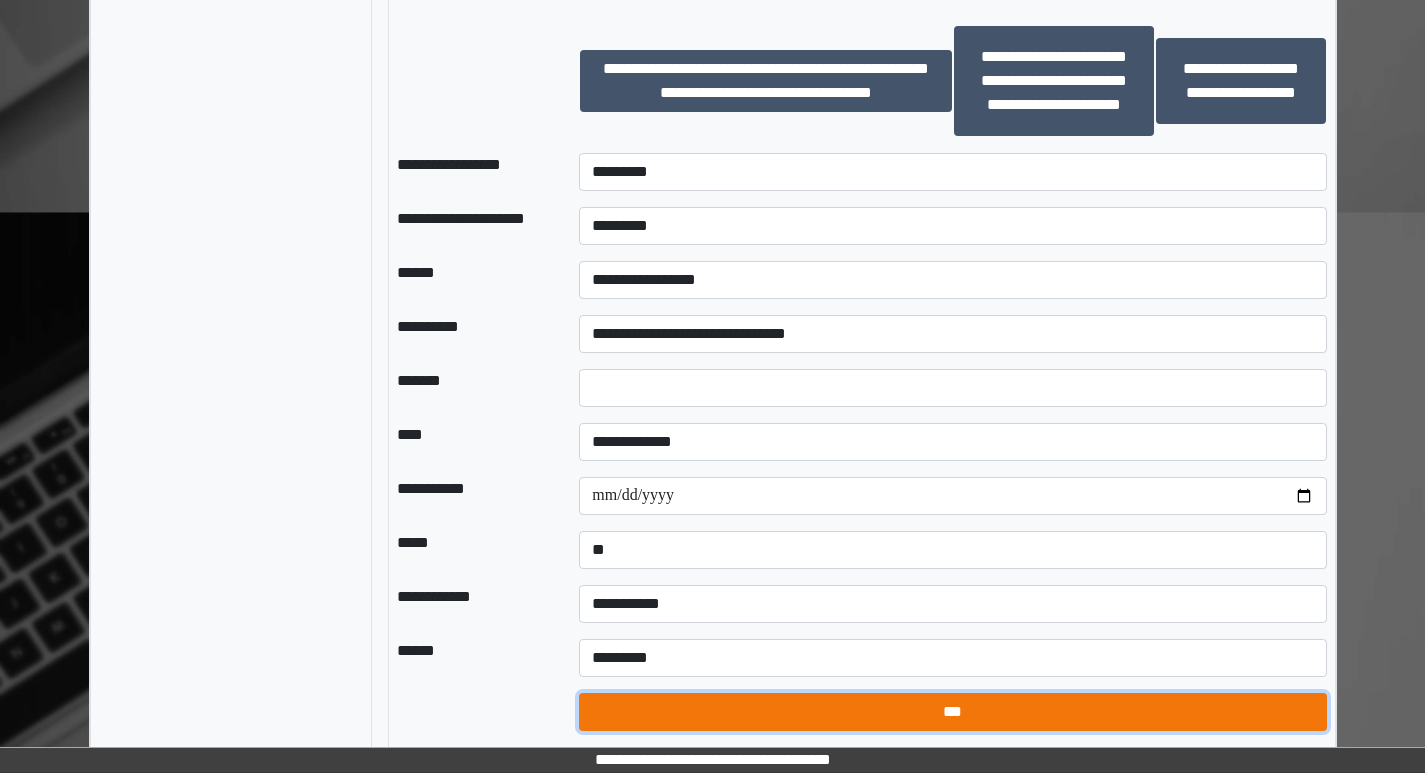click on "***" at bounding box center (952, 712) 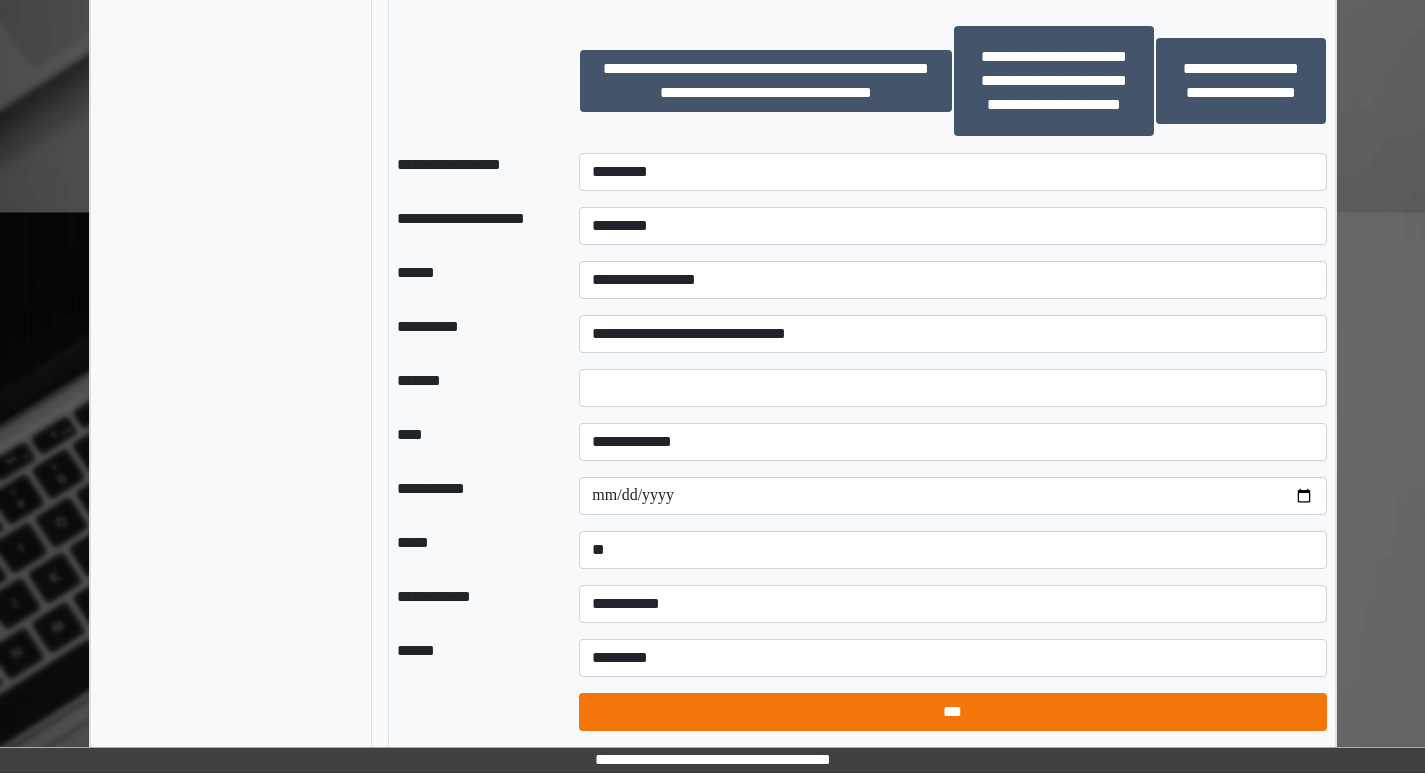 select on "*" 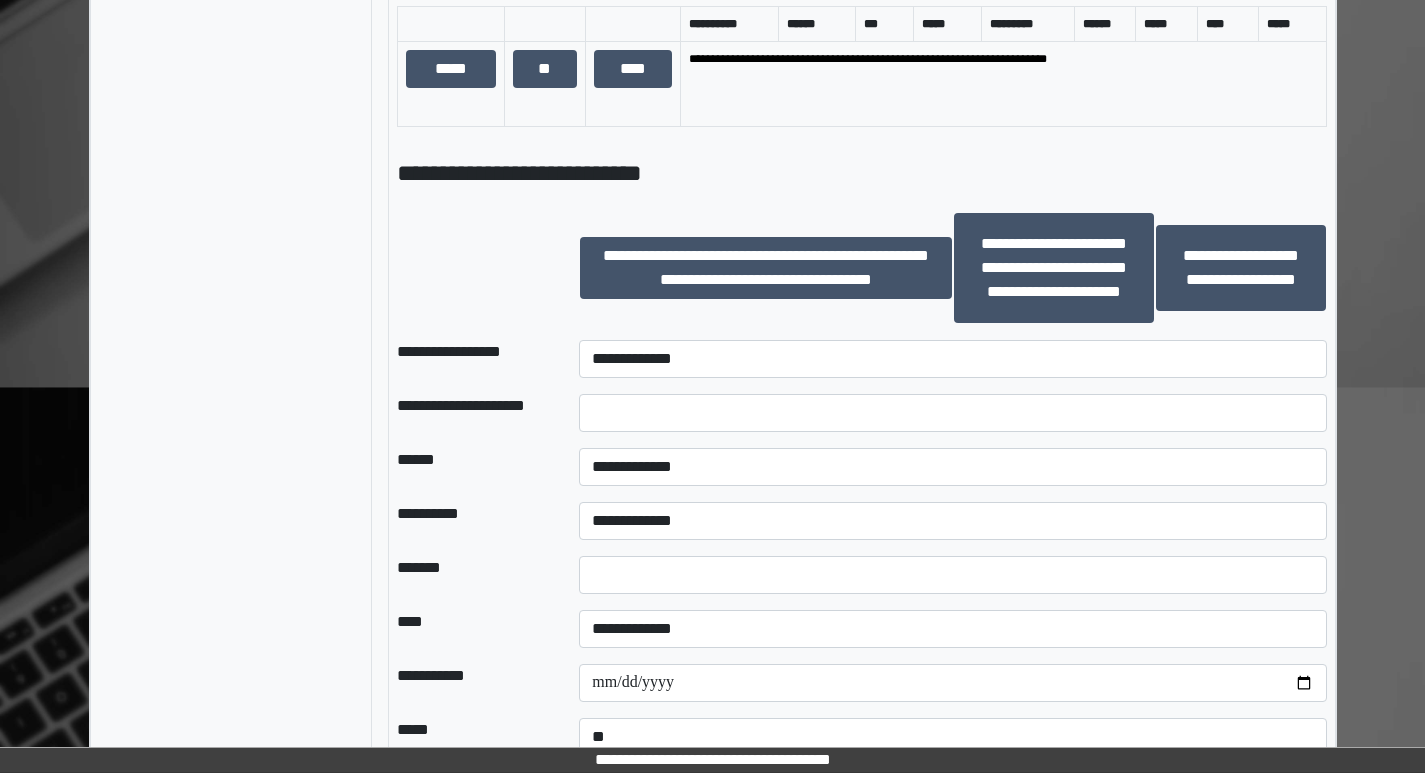 scroll, scrollTop: 938, scrollLeft: 0, axis: vertical 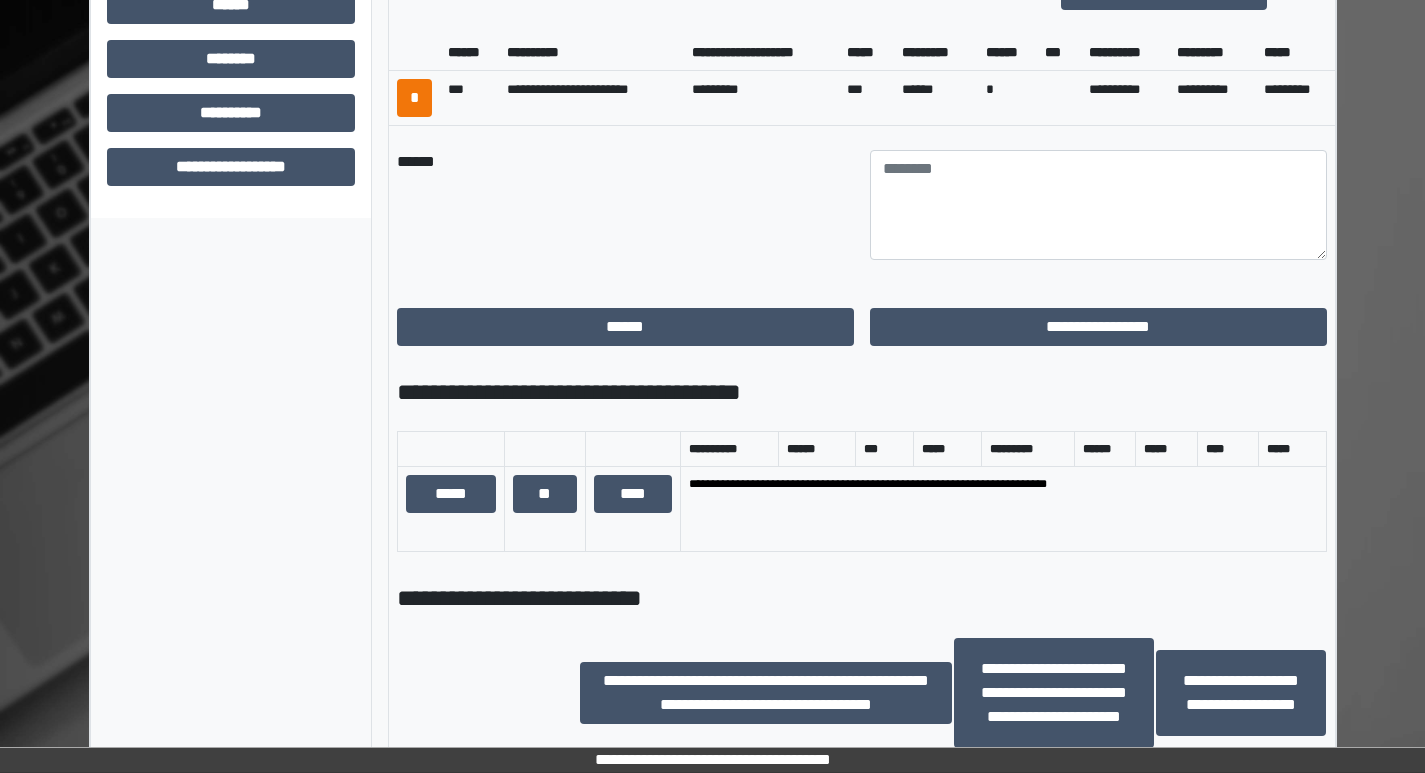 click on "**********" at bounding box center (1098, 327) 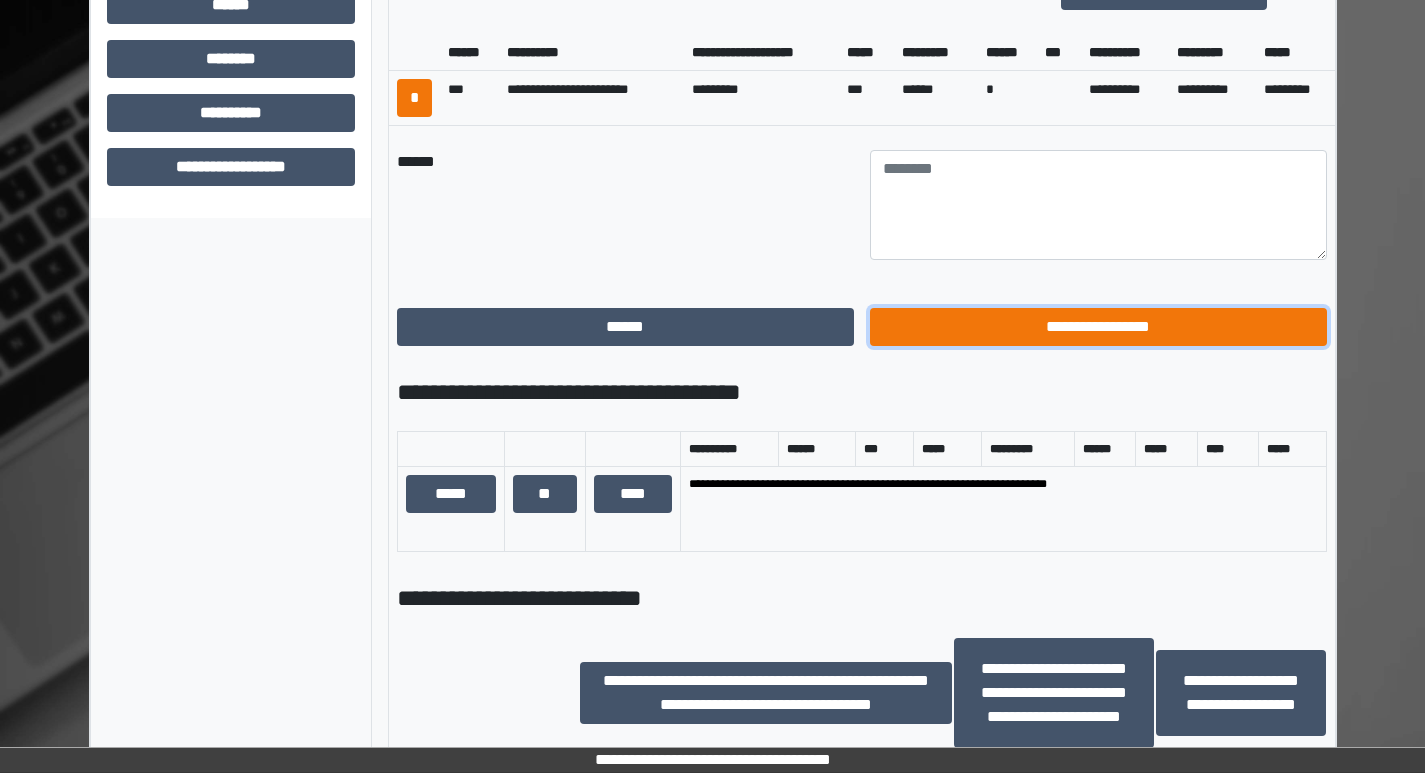click on "**********" at bounding box center [1098, 327] 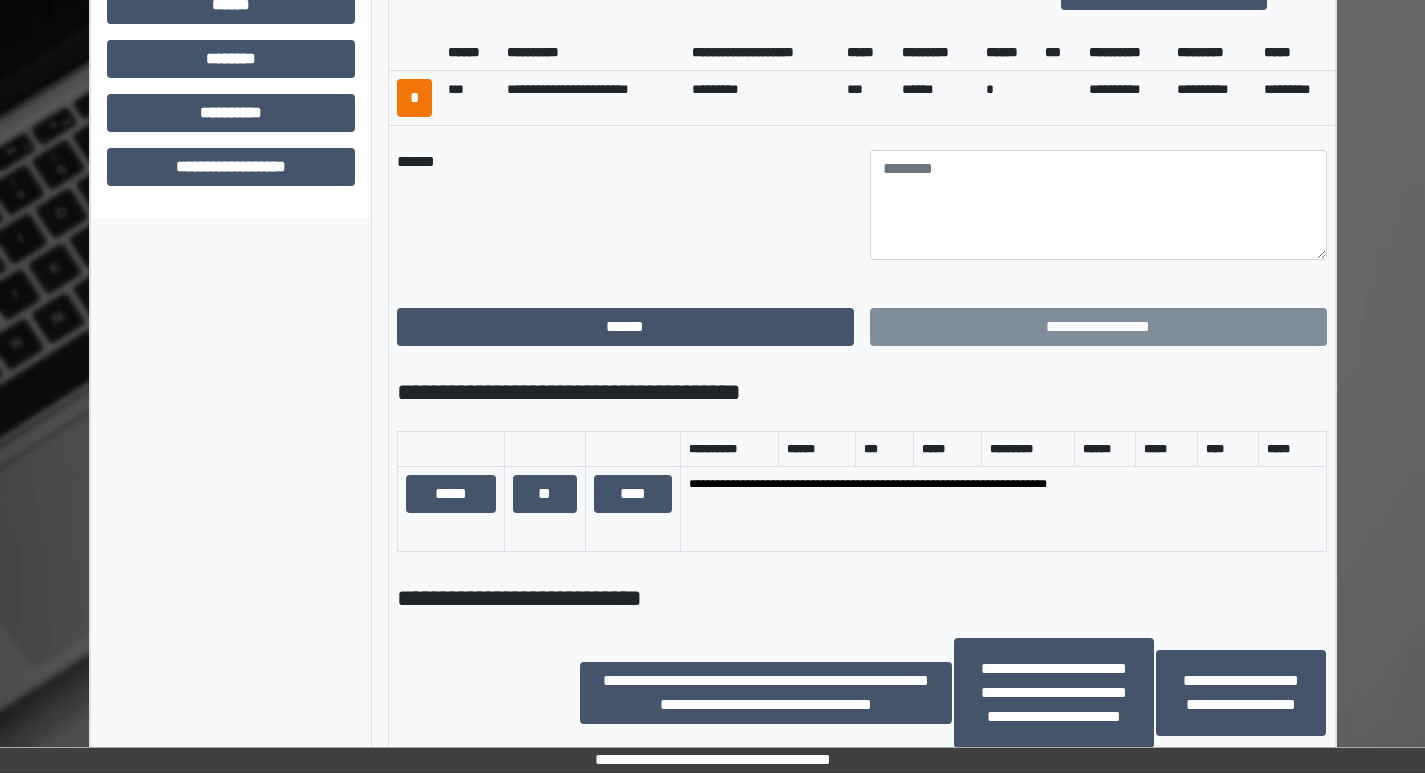 scroll, scrollTop: 401, scrollLeft: 0, axis: vertical 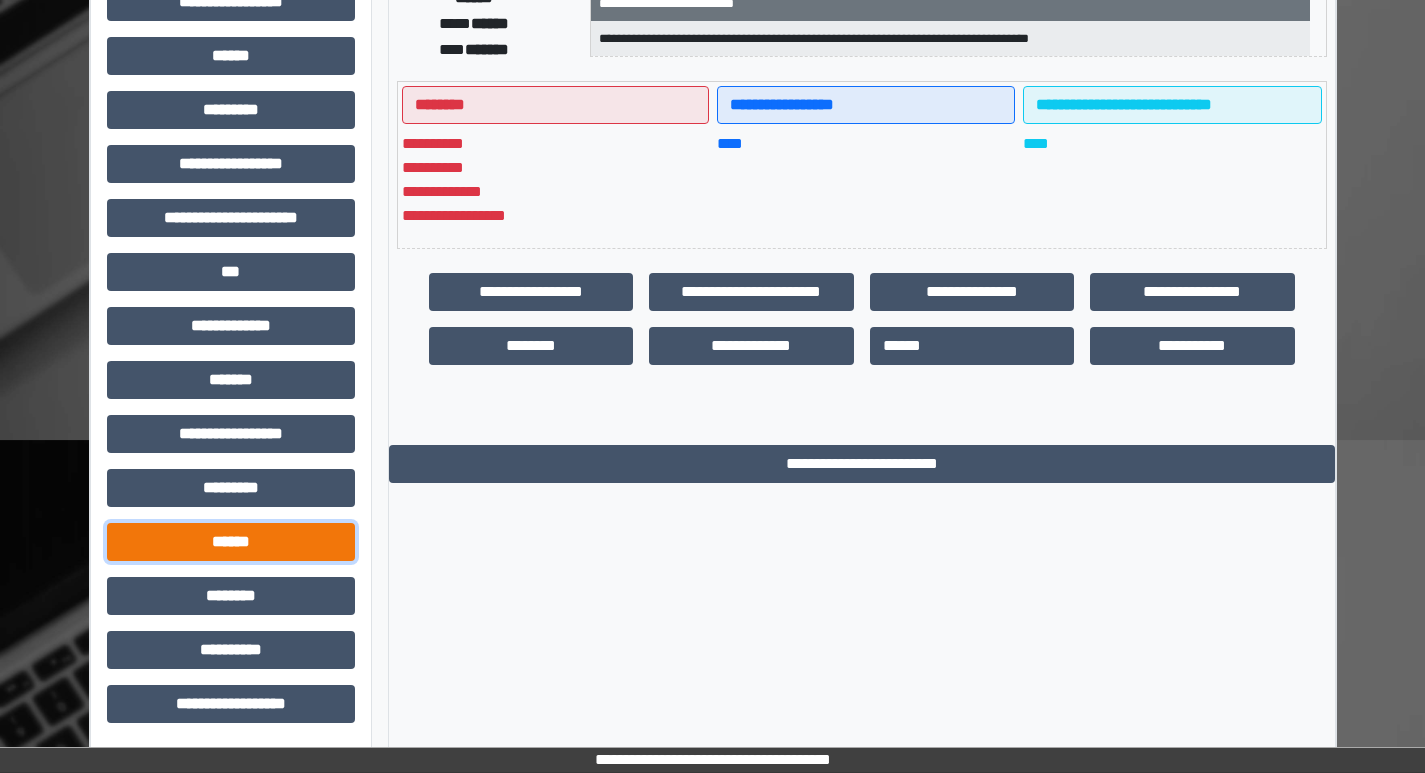drag, startPoint x: 216, startPoint y: 560, endPoint x: 230, endPoint y: 553, distance: 15.652476 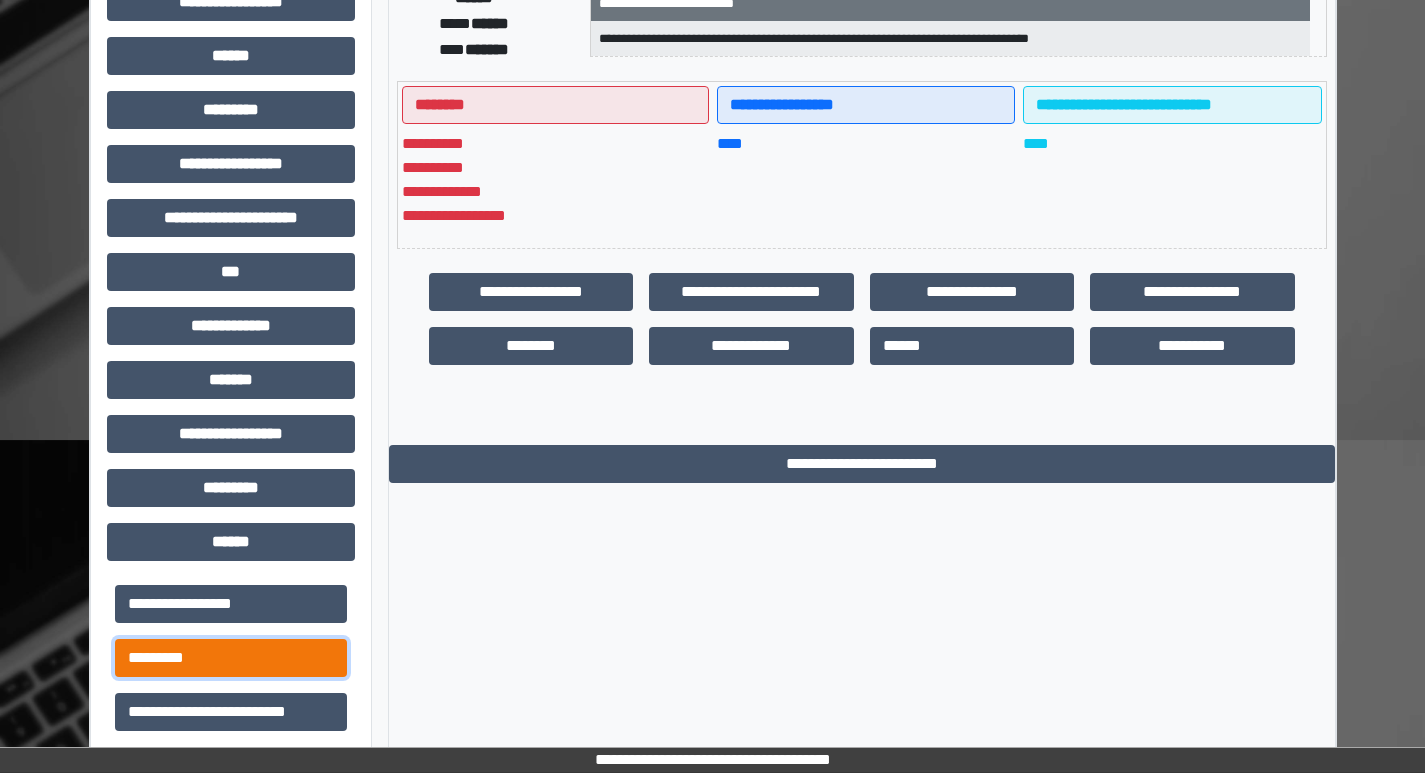 click on "*********" at bounding box center [231, 658] 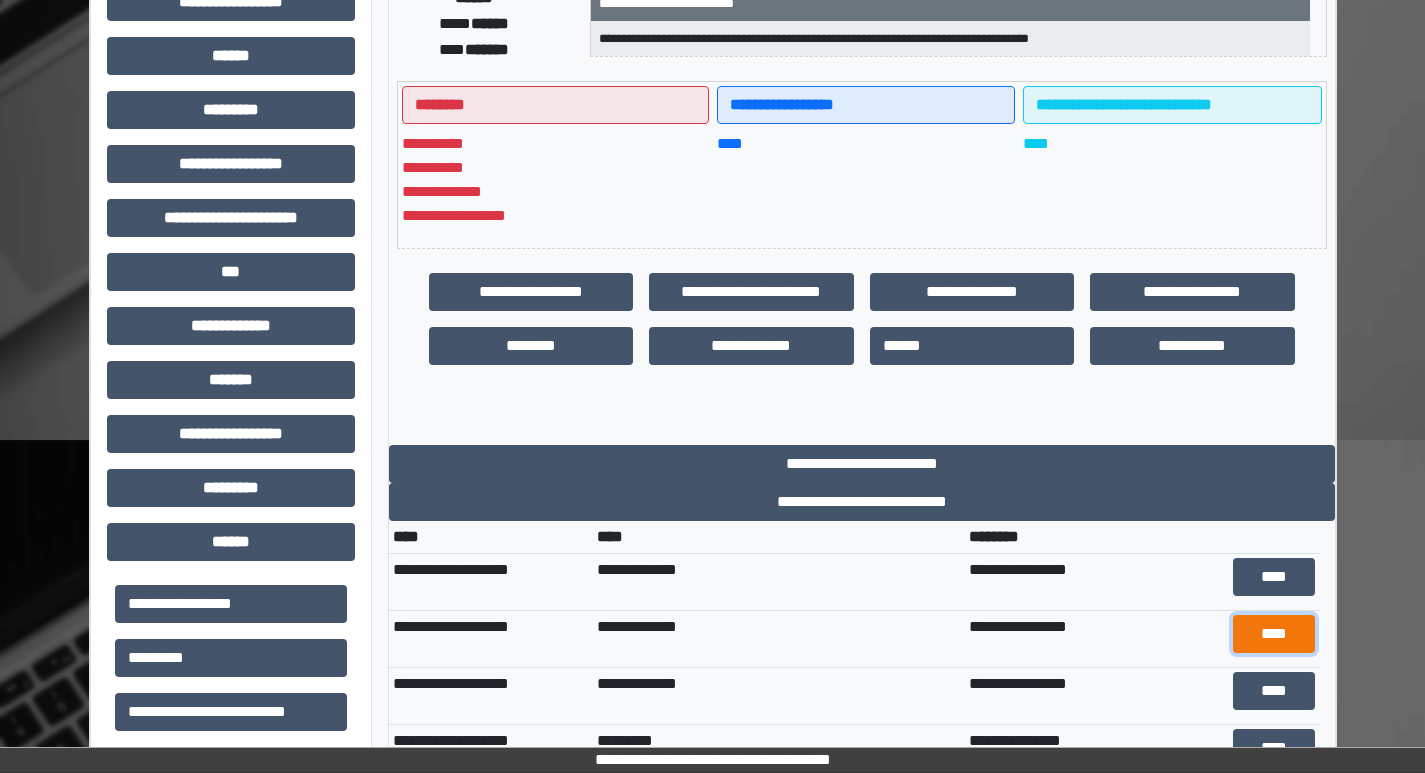 click on "****" at bounding box center (1274, 634) 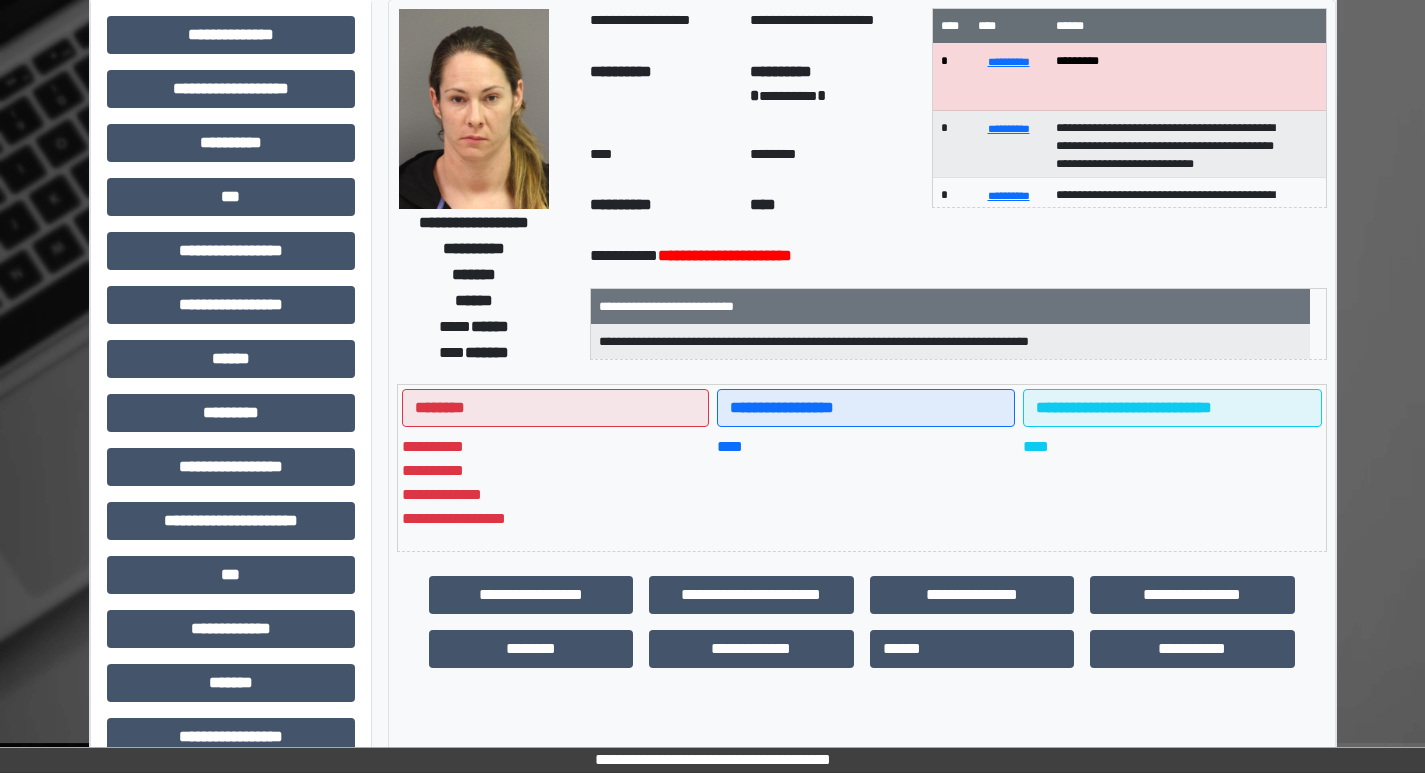 scroll, scrollTop: 0, scrollLeft: 0, axis: both 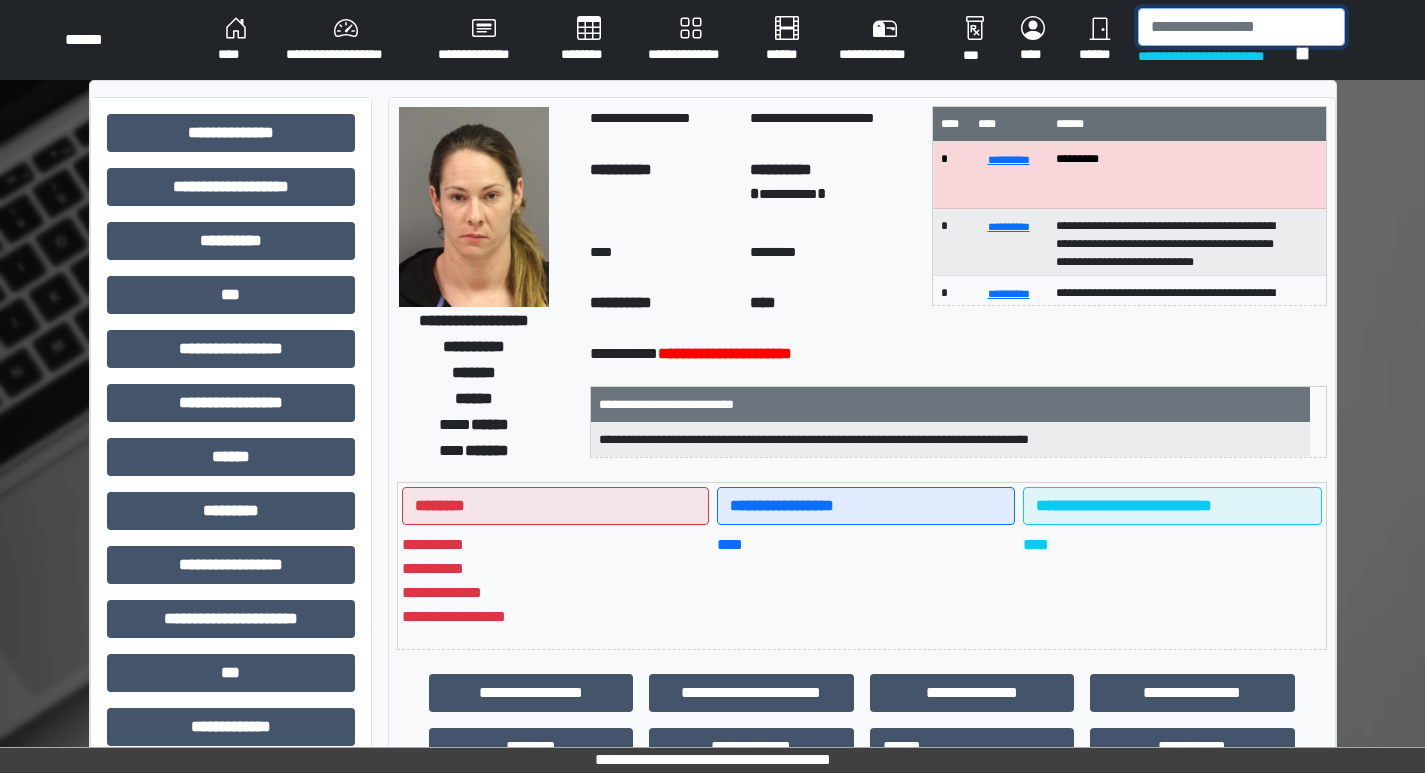 click at bounding box center (1241, 27) 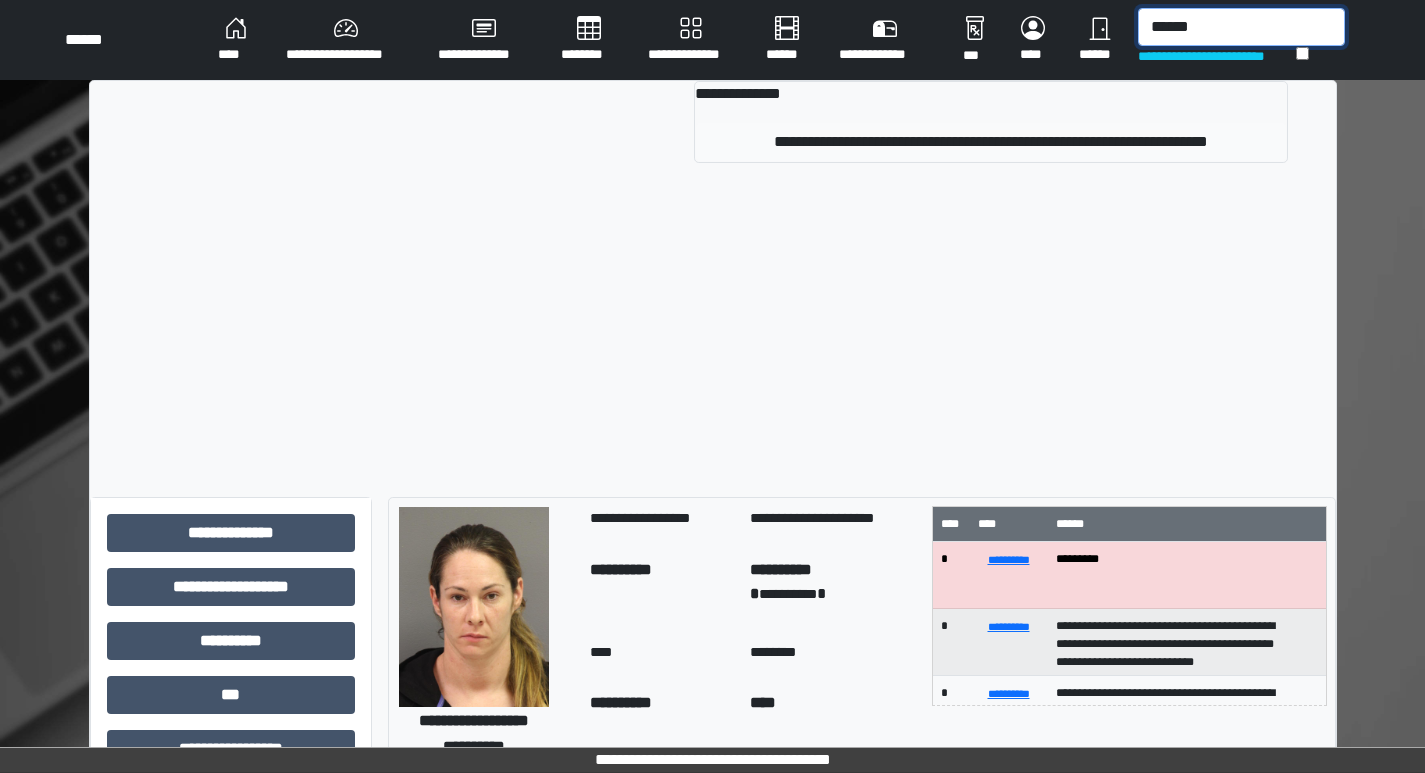type on "******" 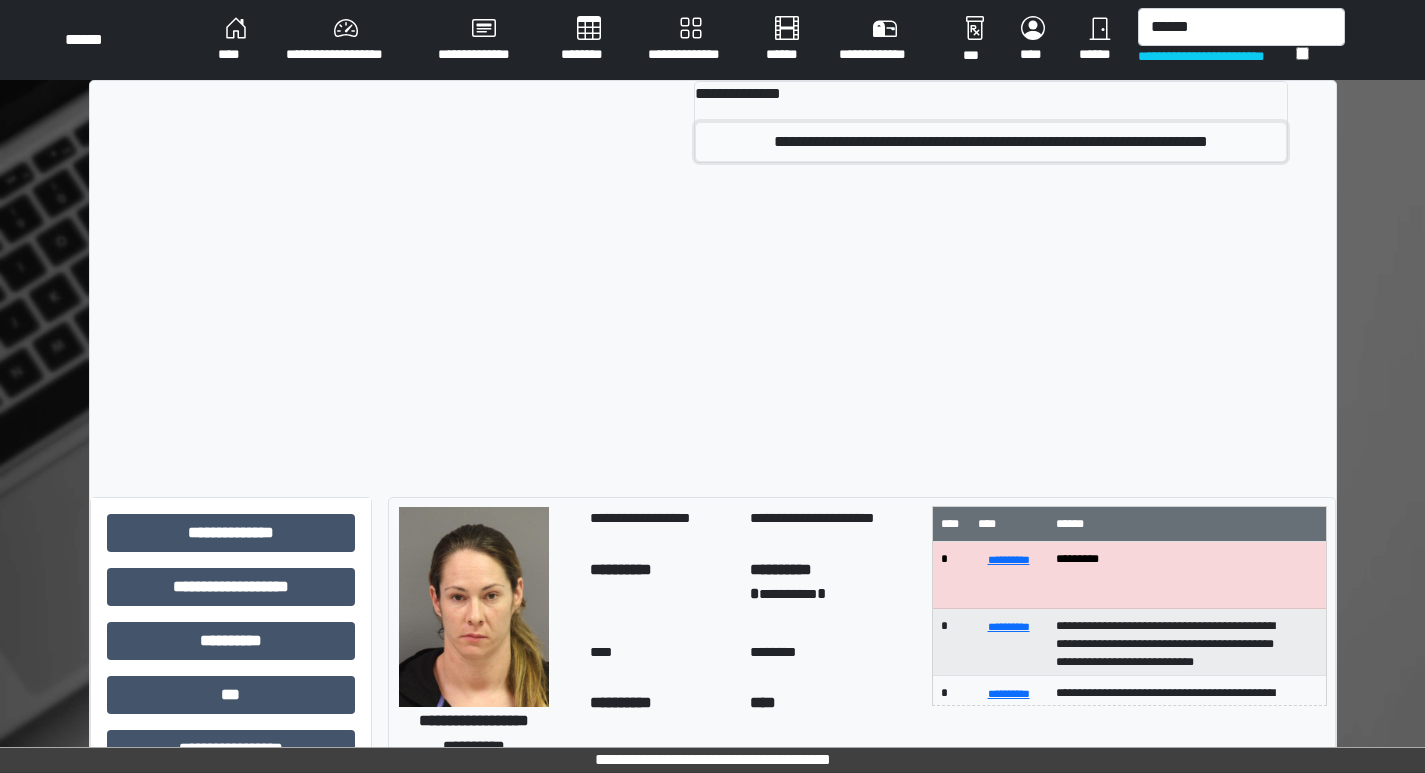 click on "**********" at bounding box center [991, 142] 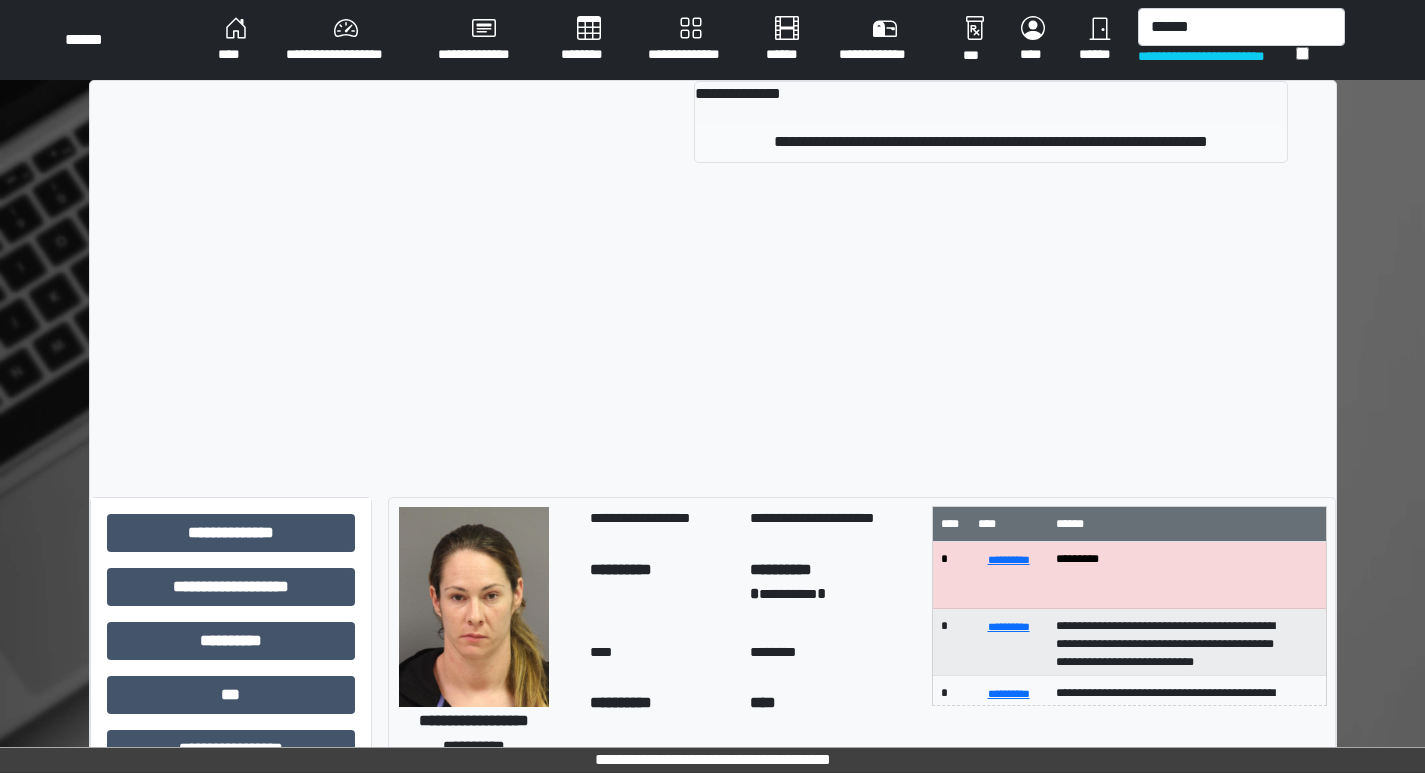 type 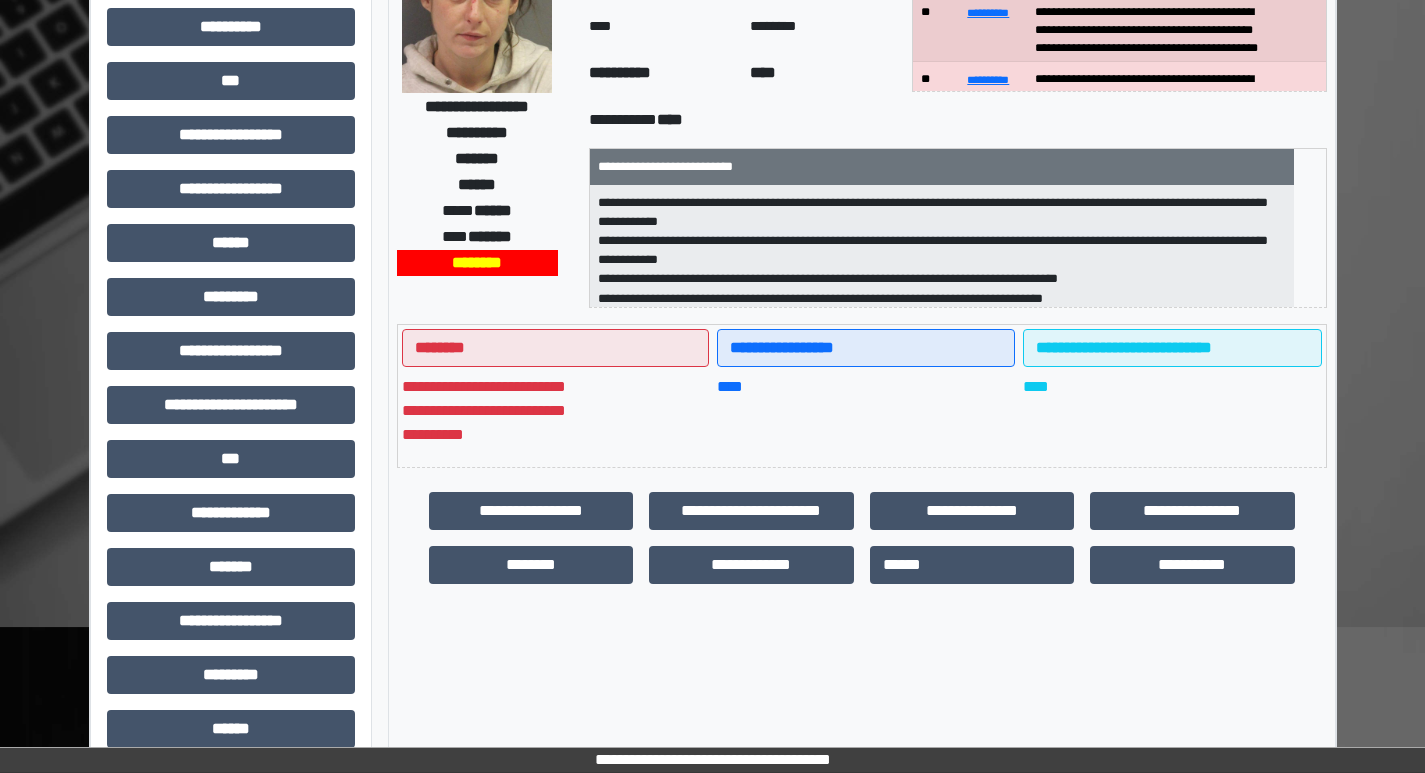 scroll, scrollTop: 100, scrollLeft: 0, axis: vertical 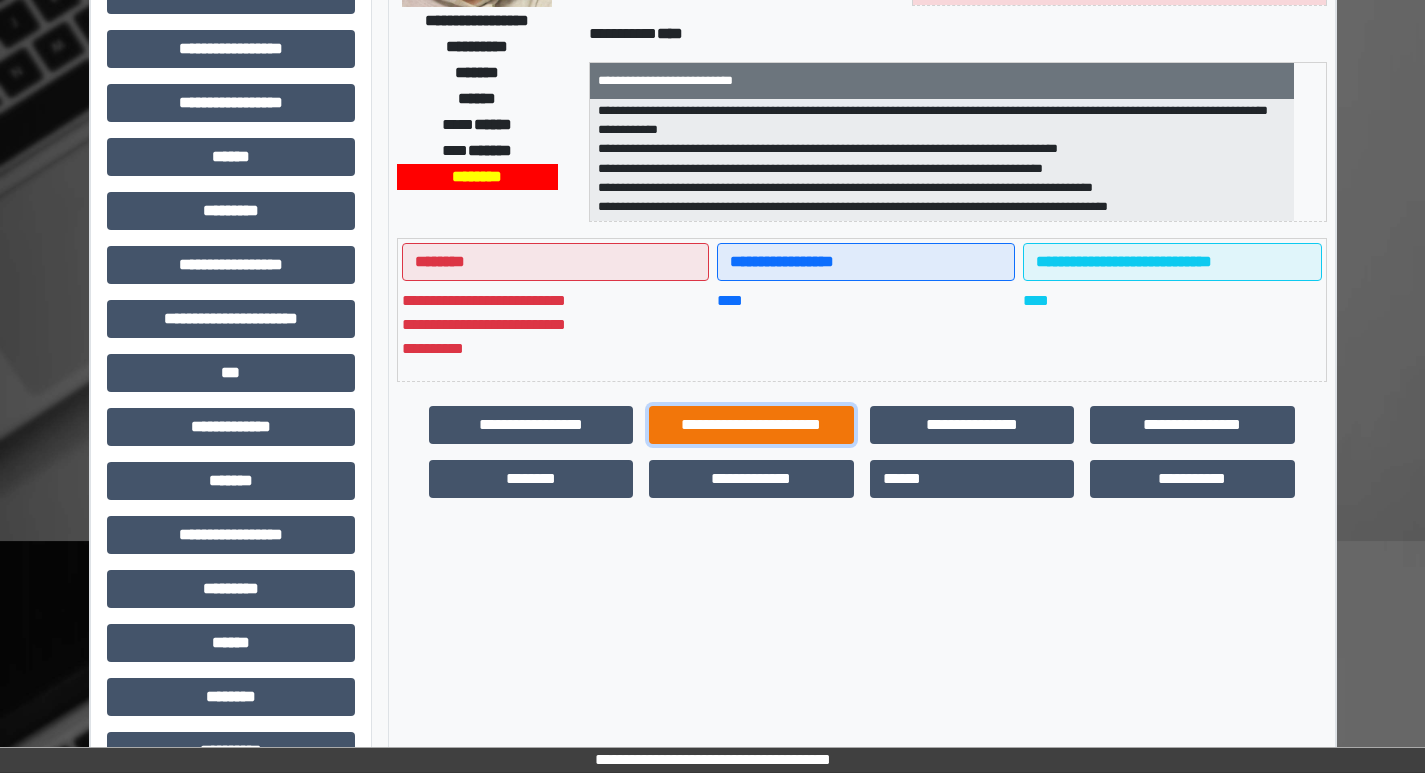 click on "**********" at bounding box center (751, 425) 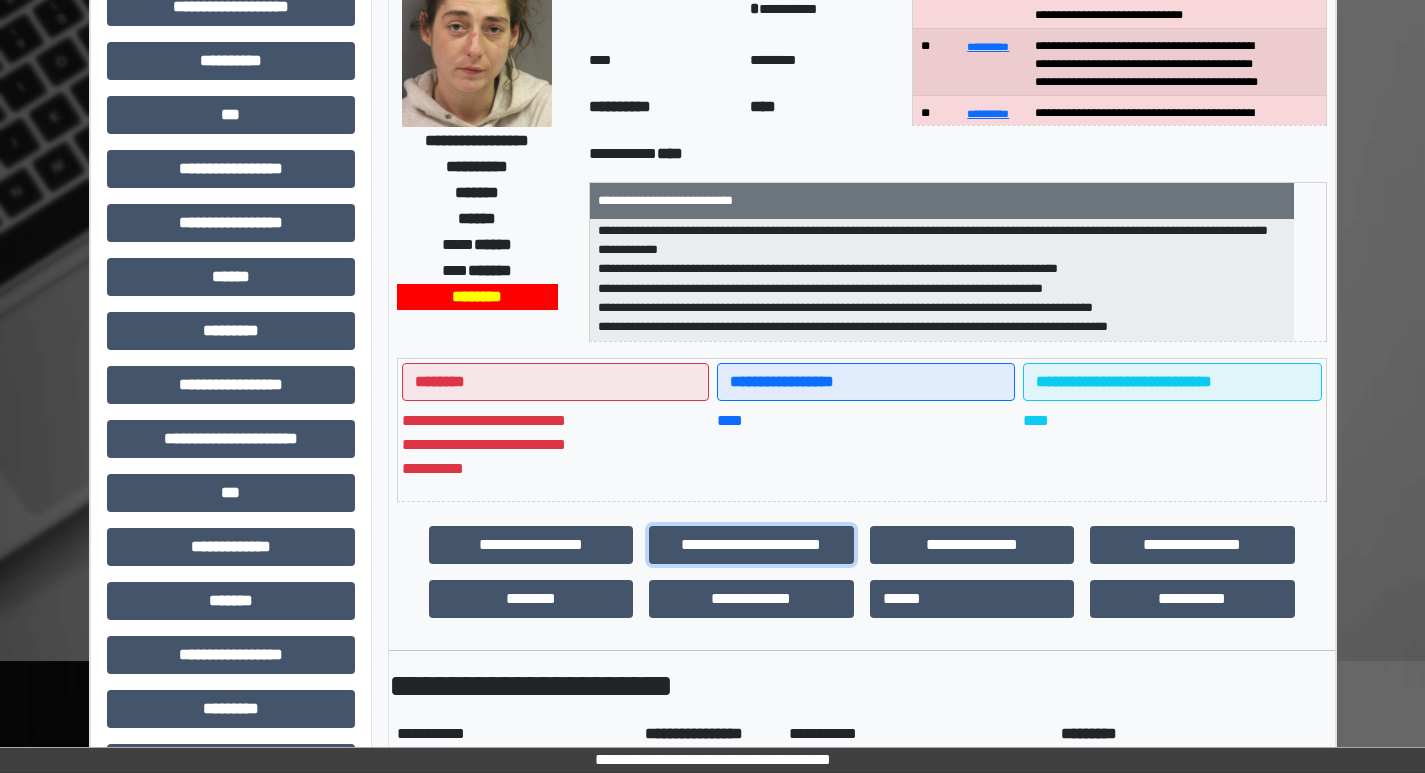 scroll, scrollTop: 100, scrollLeft: 0, axis: vertical 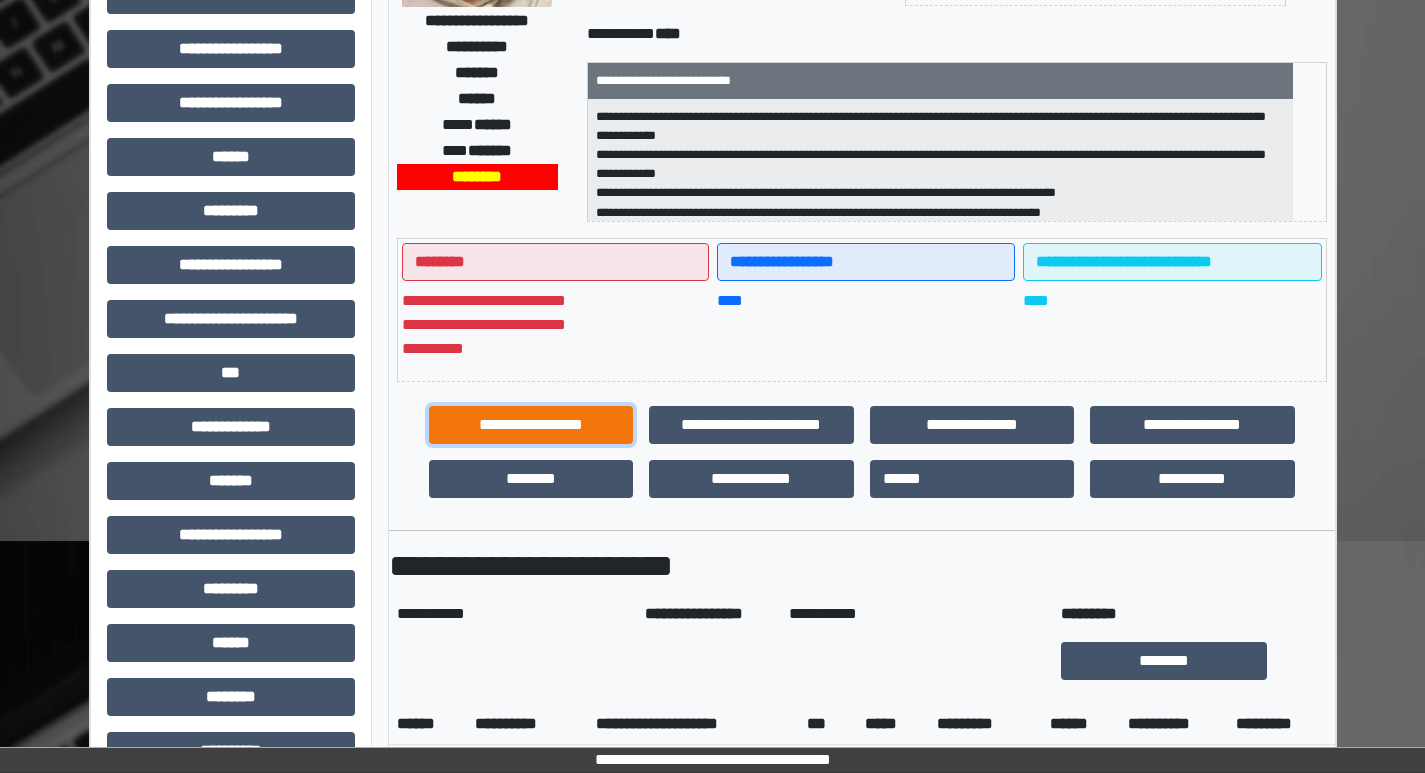 click on "**********" at bounding box center (531, 425) 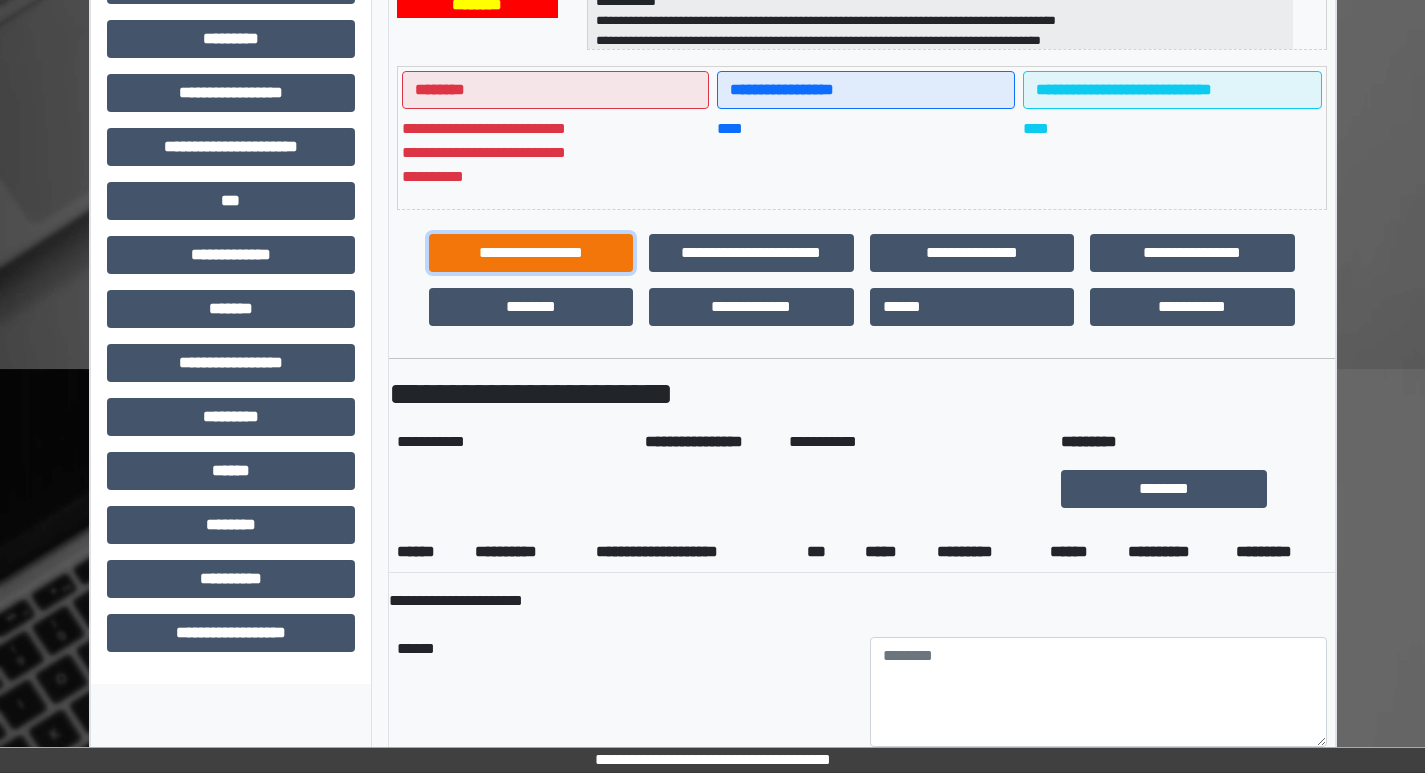 scroll, scrollTop: 400, scrollLeft: 0, axis: vertical 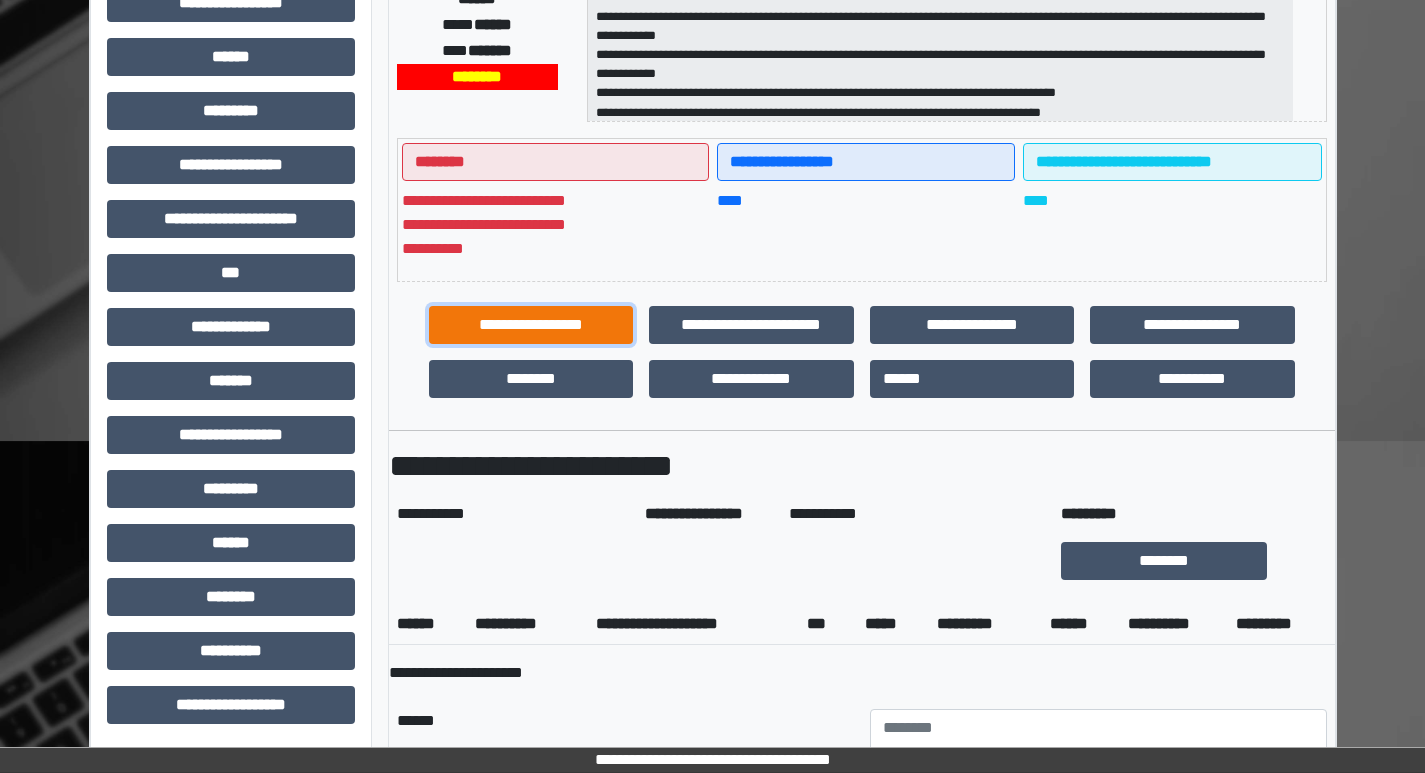 click on "**********" at bounding box center (531, 325) 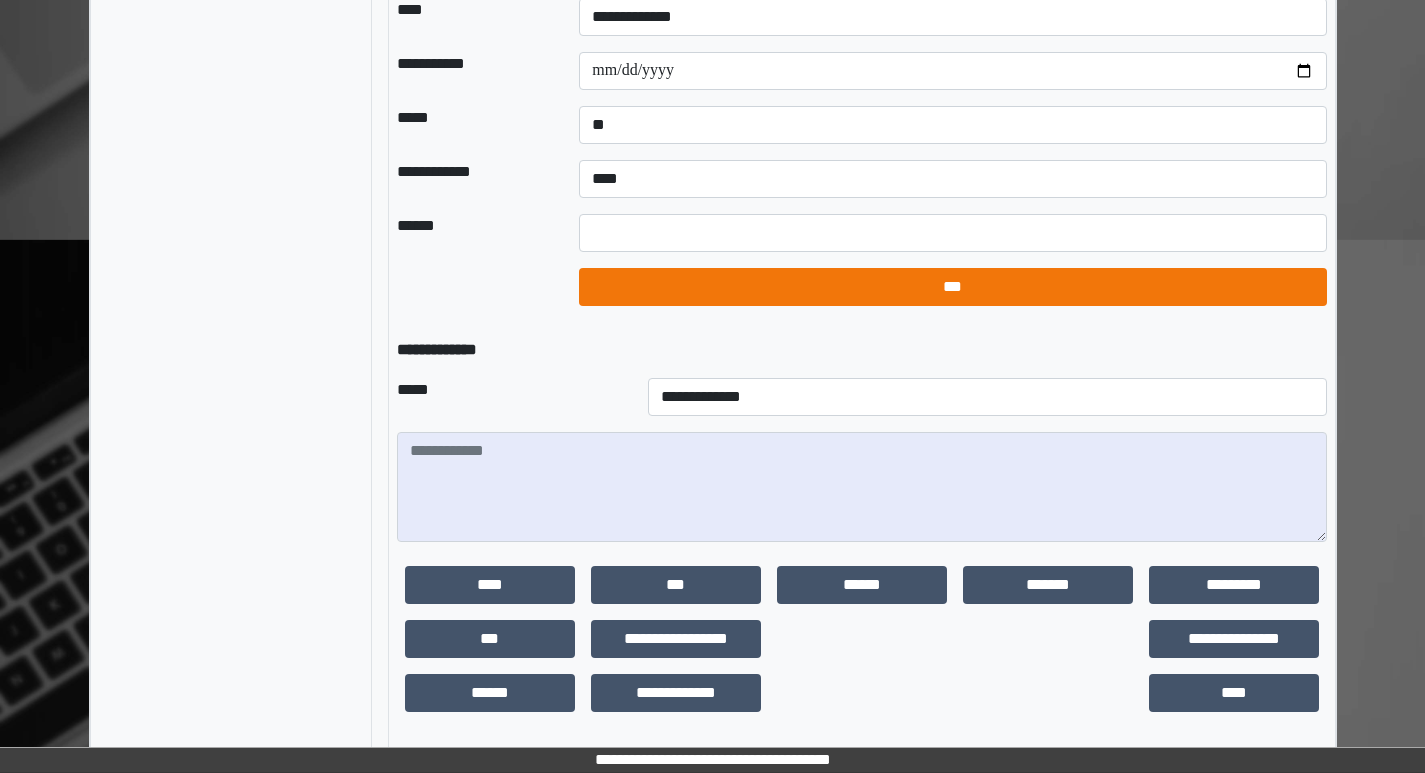scroll, scrollTop: 2425, scrollLeft: 0, axis: vertical 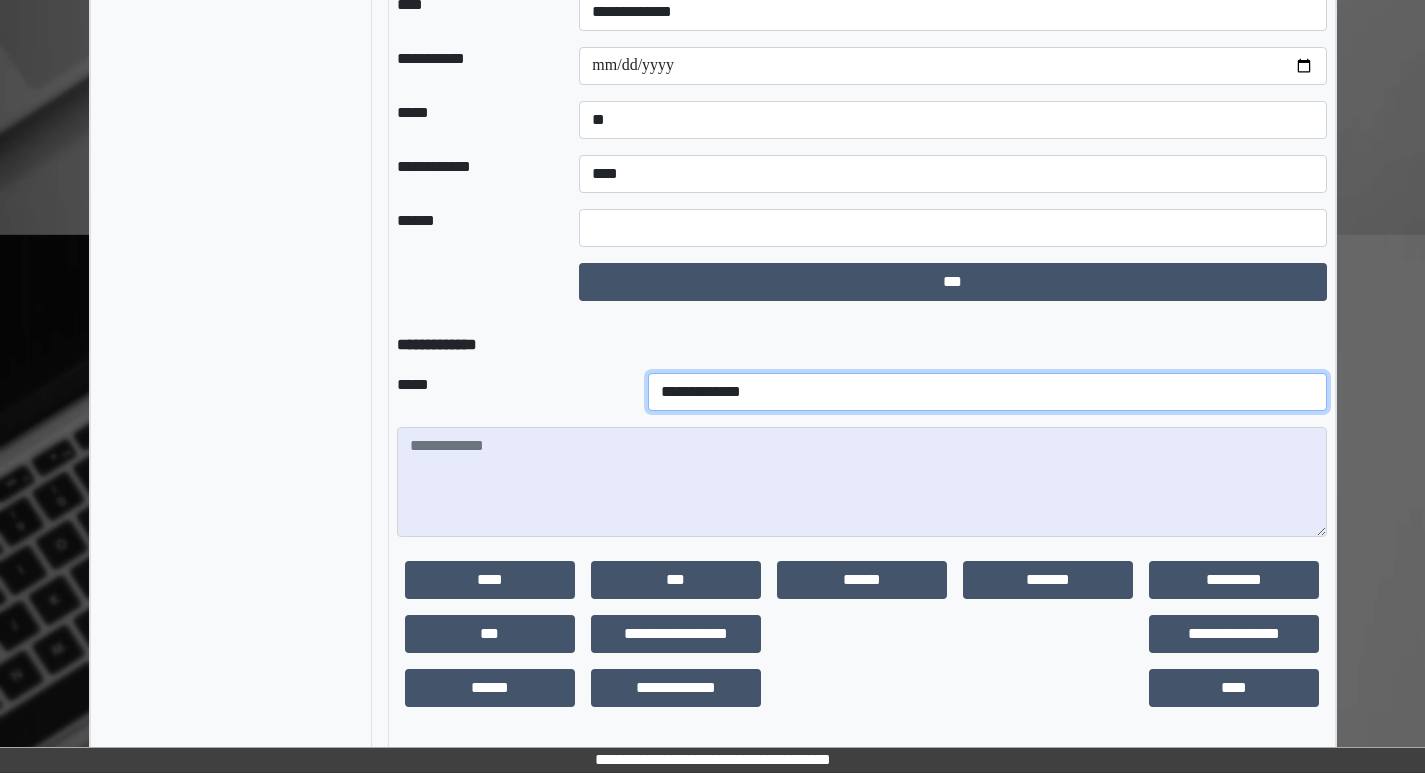 click on "**********" at bounding box center (987, 392) 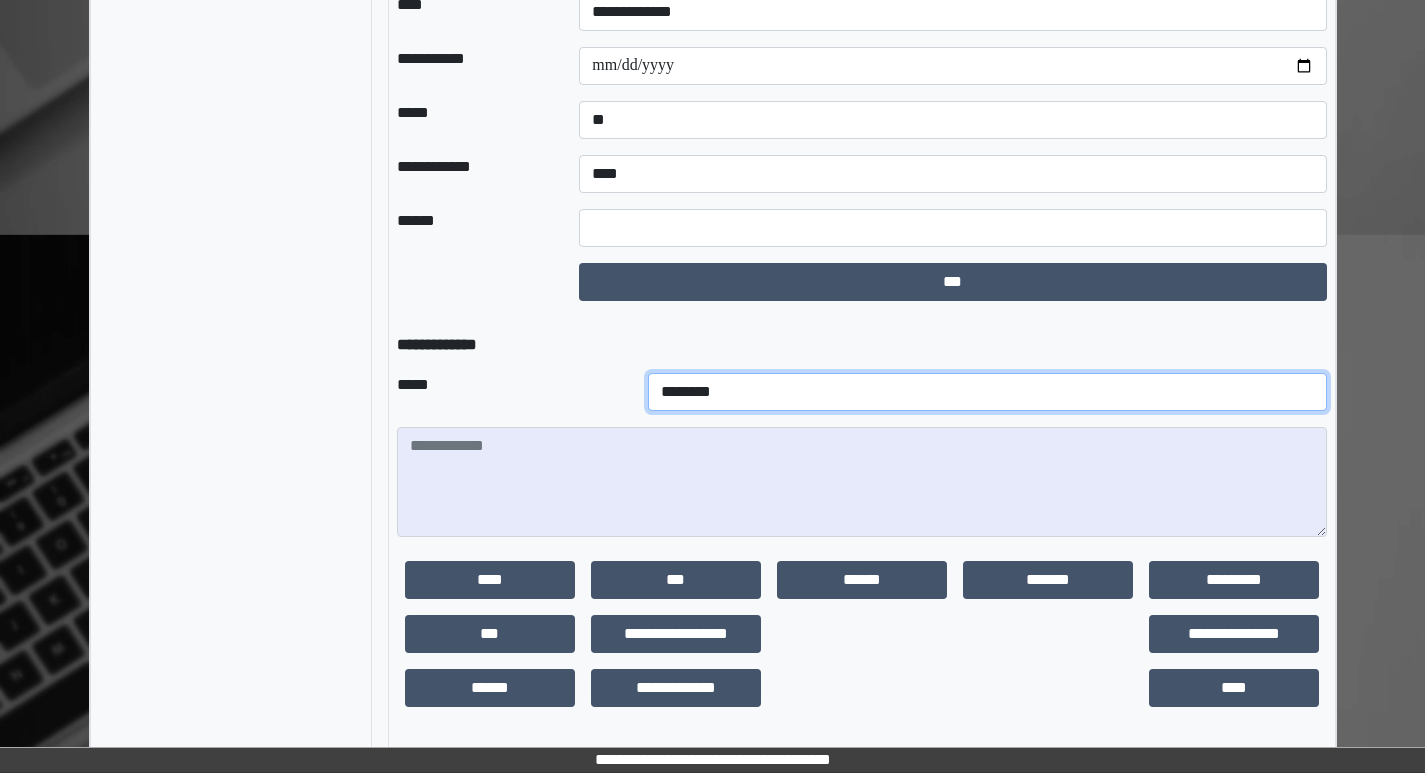 click on "**********" at bounding box center [987, 392] 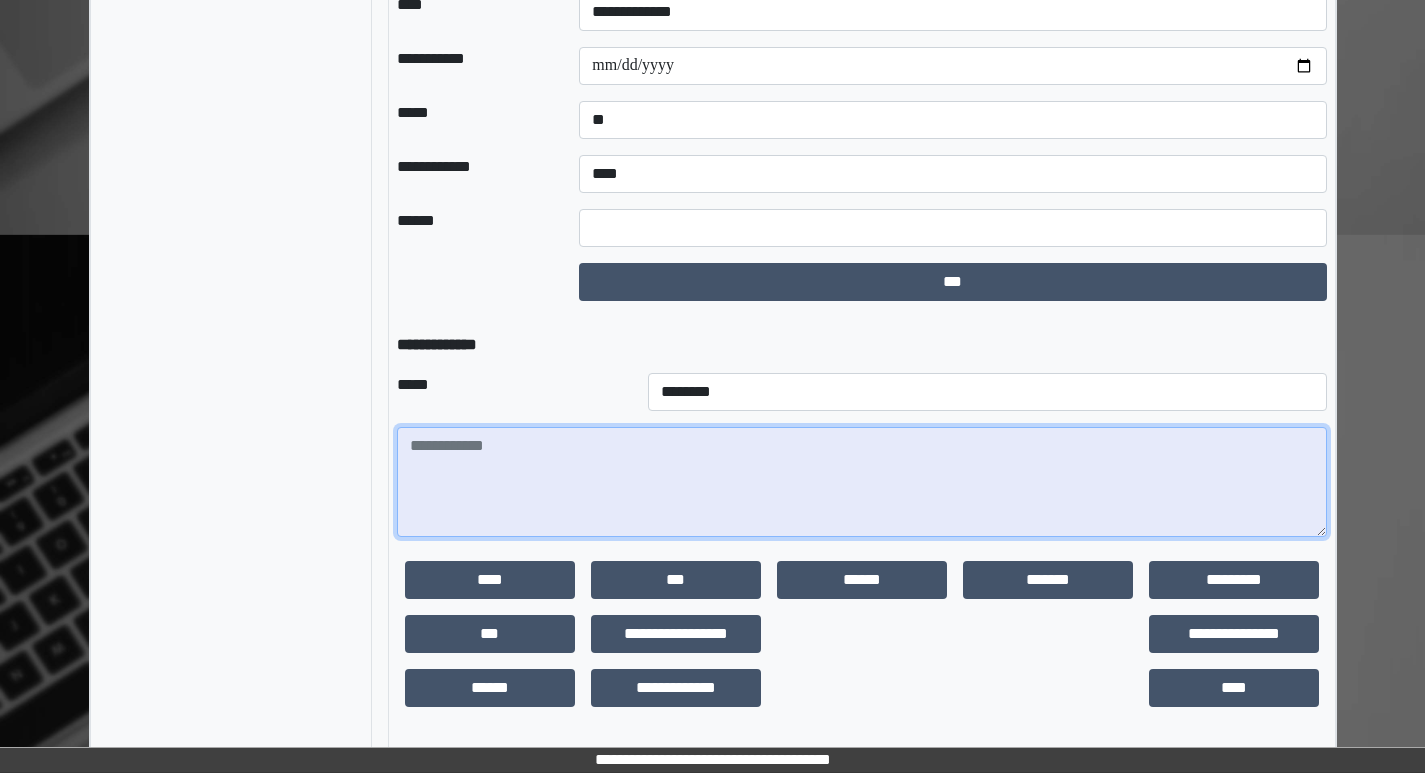 click at bounding box center (862, 482) 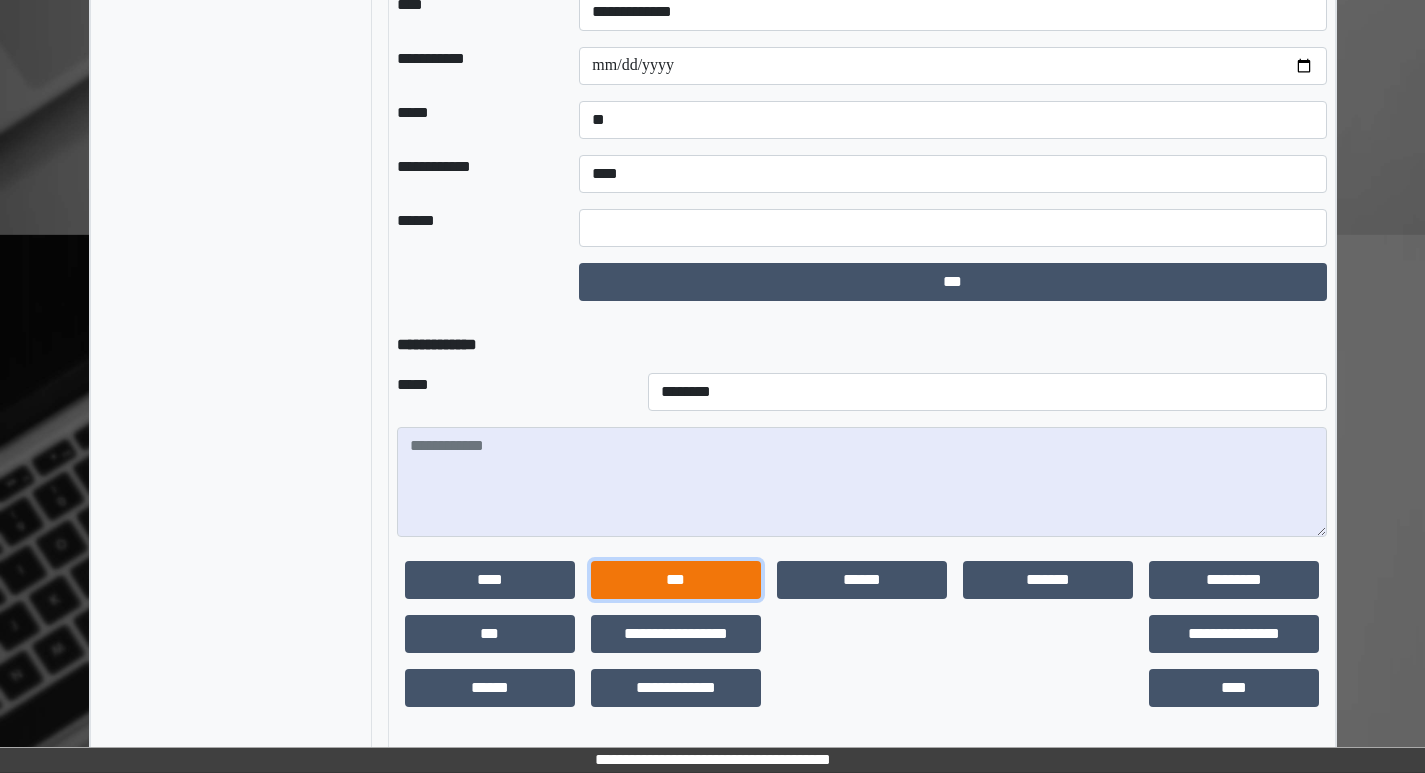click on "***" at bounding box center (676, 580) 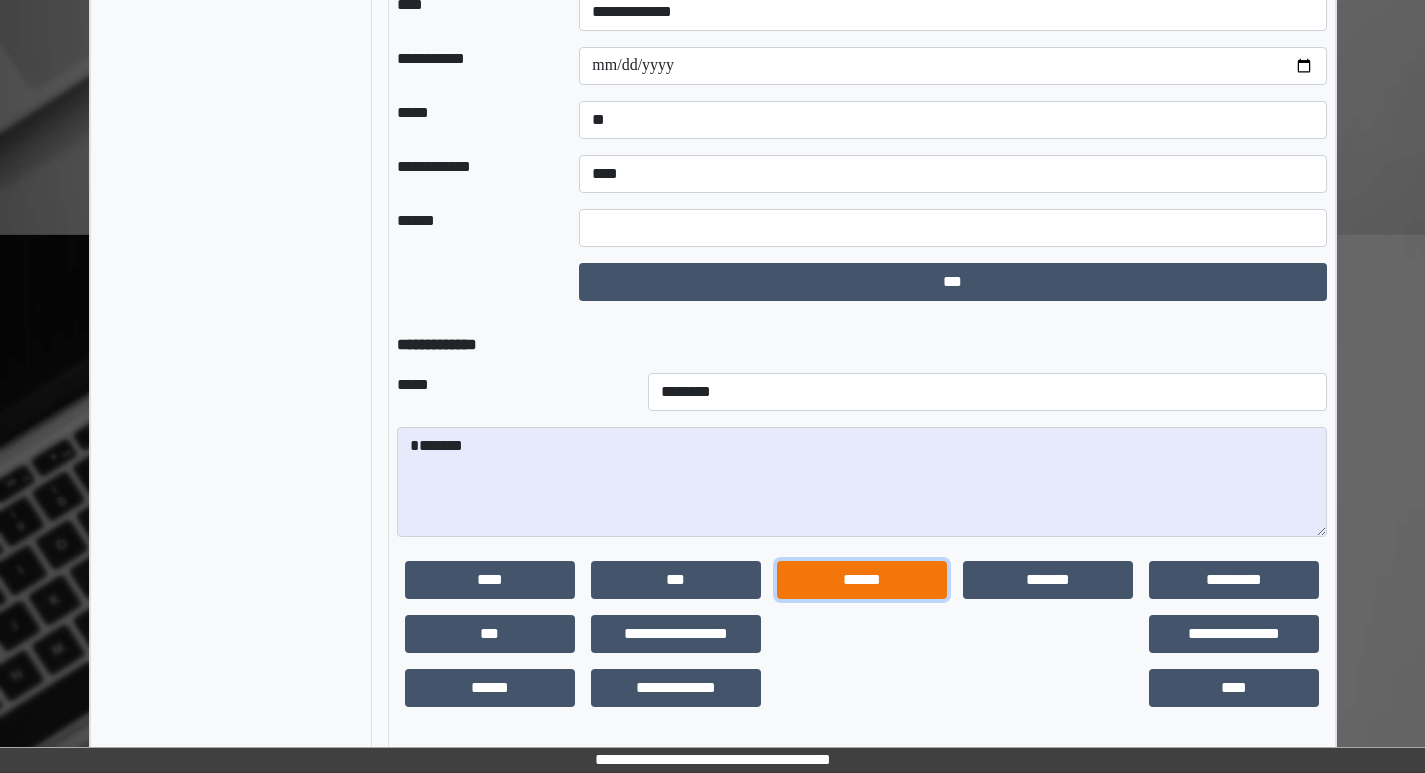 click on "******" at bounding box center [862, 580] 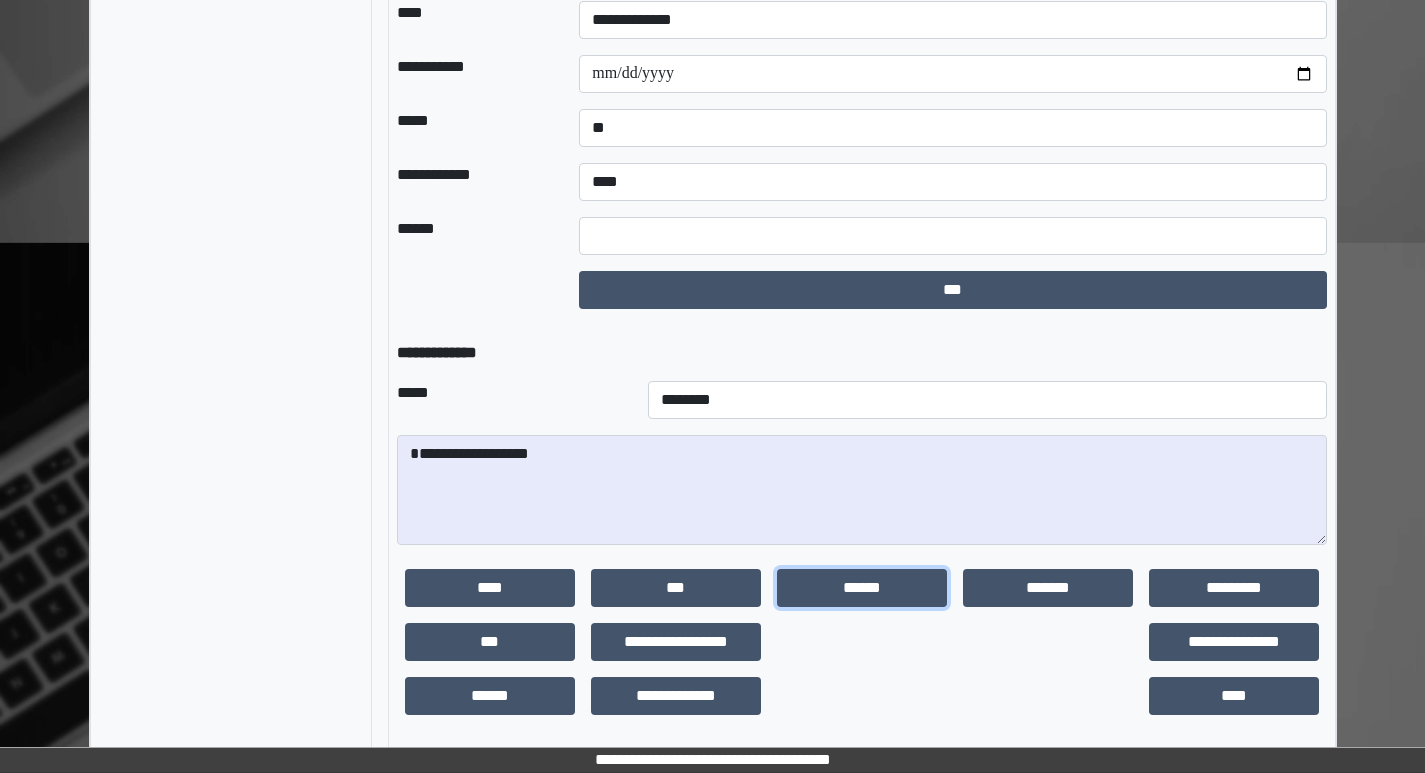 scroll, scrollTop: 2425, scrollLeft: 0, axis: vertical 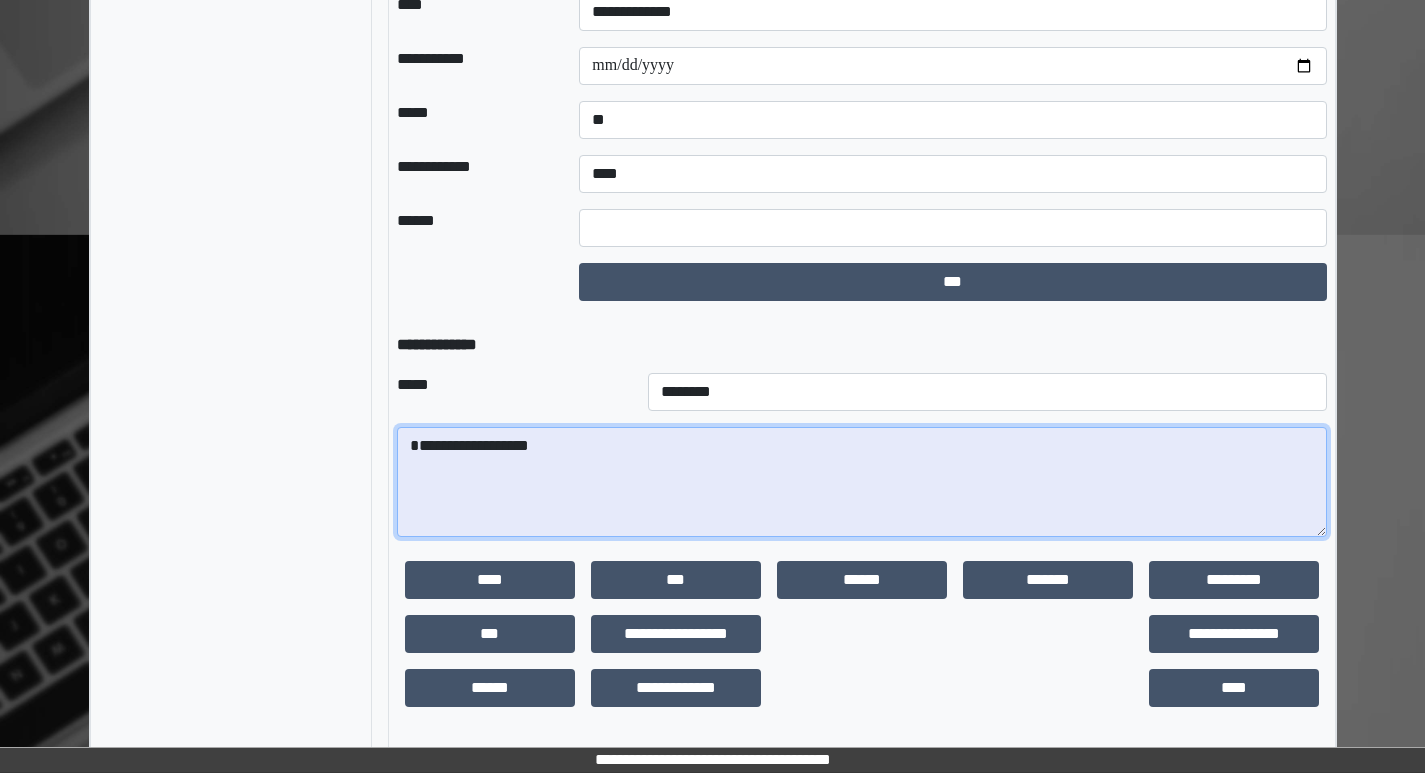 click on "**********" at bounding box center (862, 482) 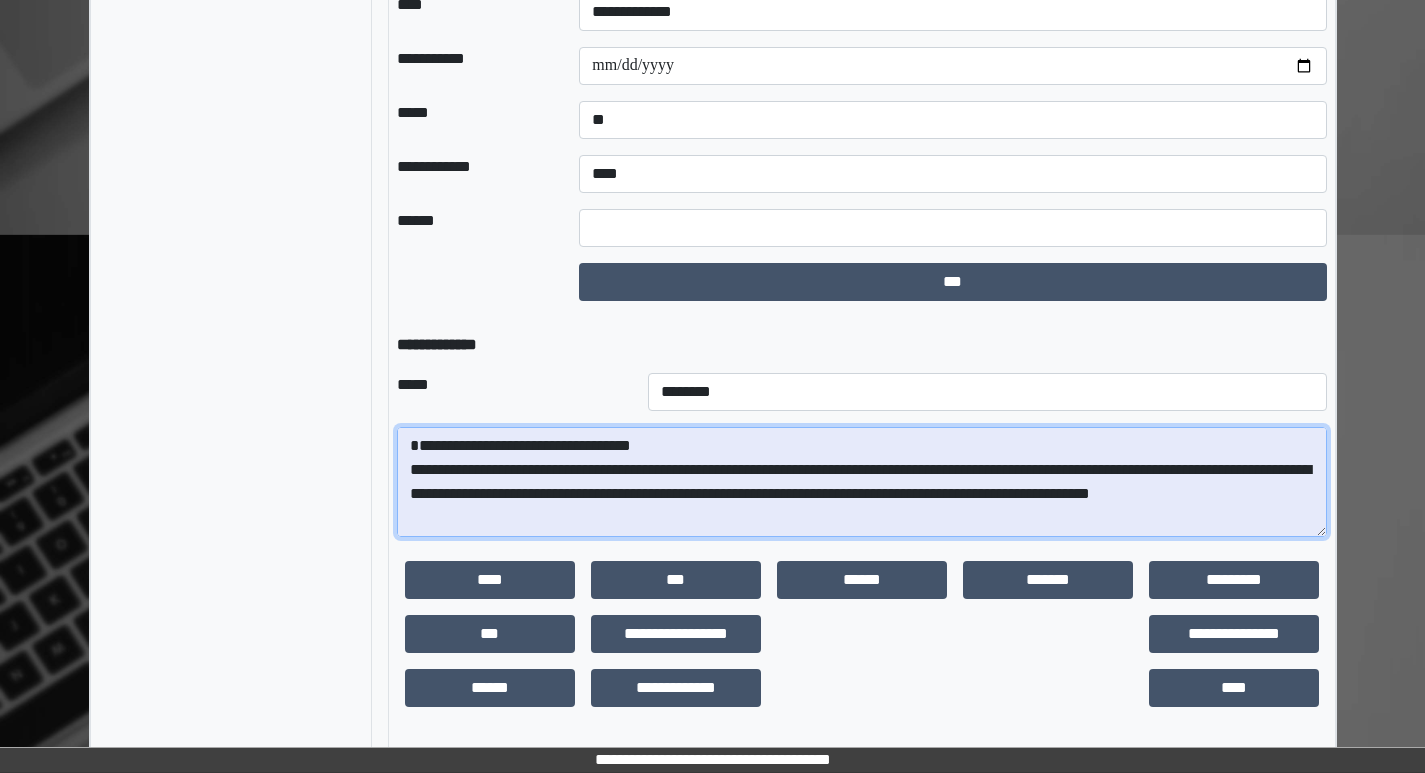 scroll, scrollTop: 305, scrollLeft: 0, axis: vertical 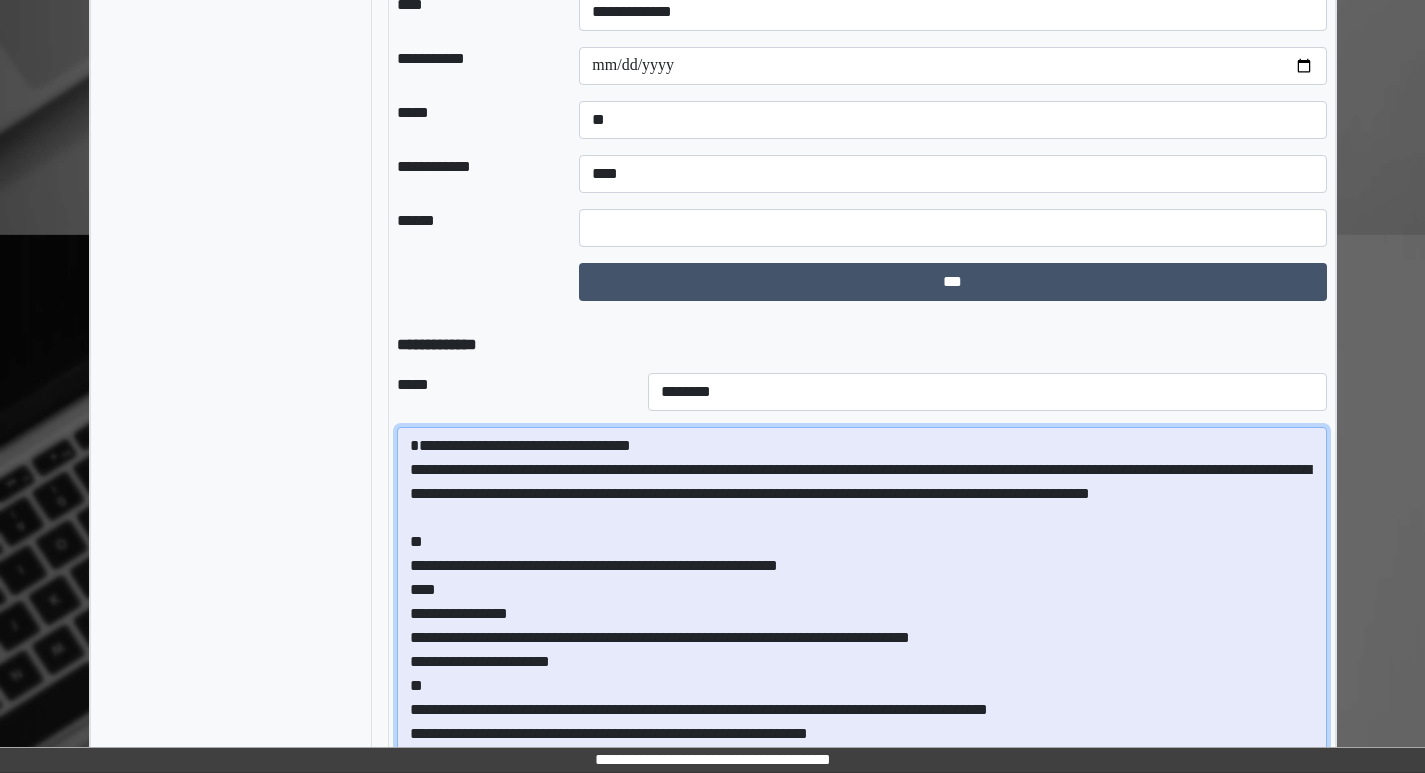 drag, startPoint x: 1322, startPoint y: 534, endPoint x: 1223, endPoint y: 754, distance: 241.24884 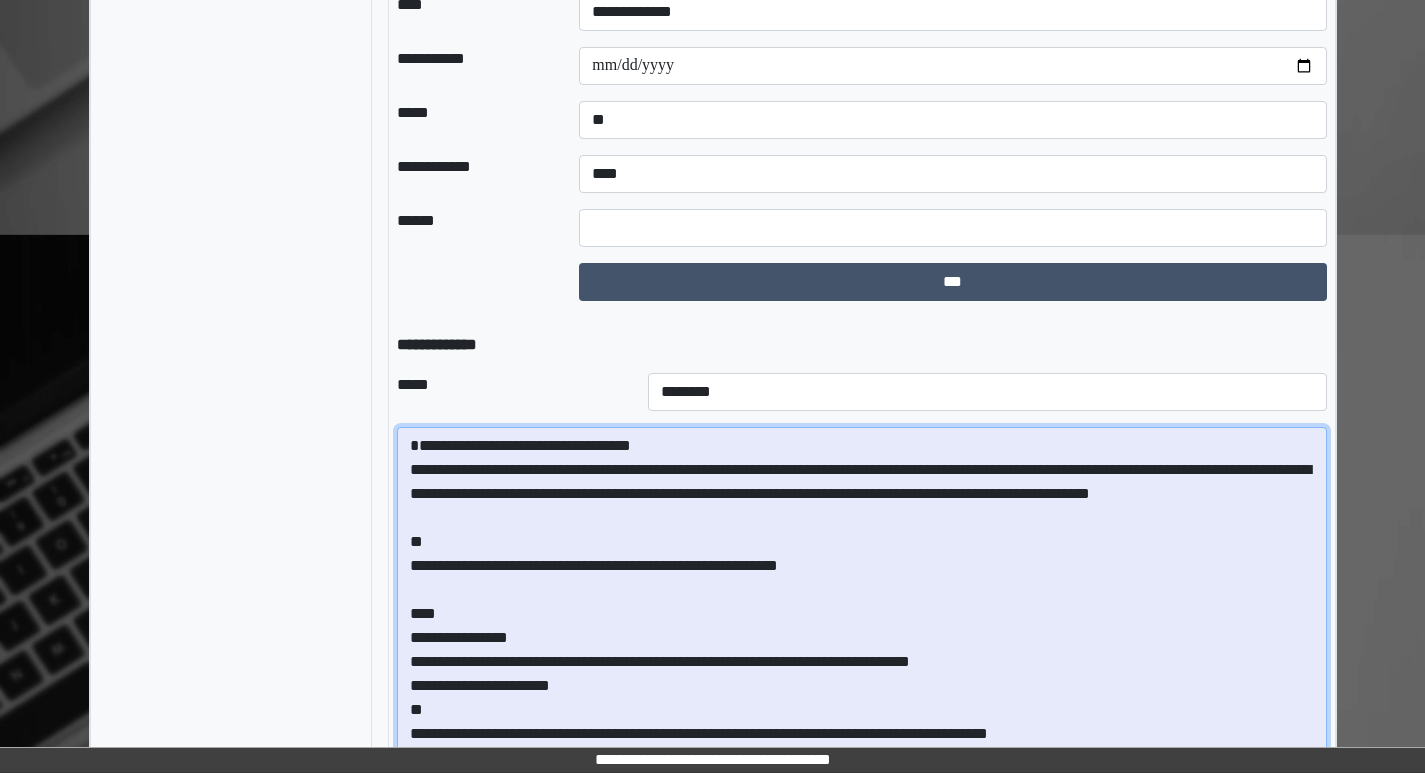 scroll, scrollTop: 0, scrollLeft: 0, axis: both 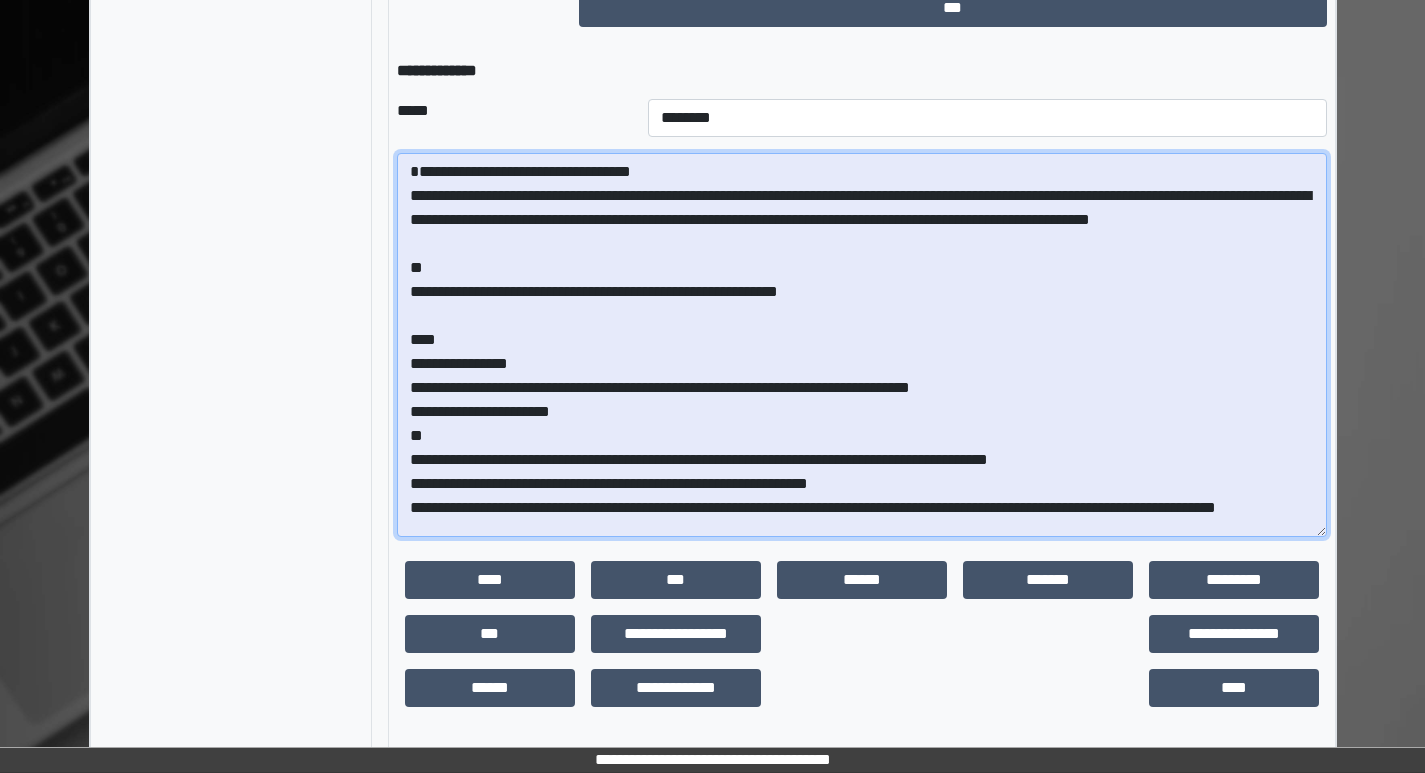 drag, startPoint x: 508, startPoint y: 198, endPoint x: 400, endPoint y: 199, distance: 108.00463 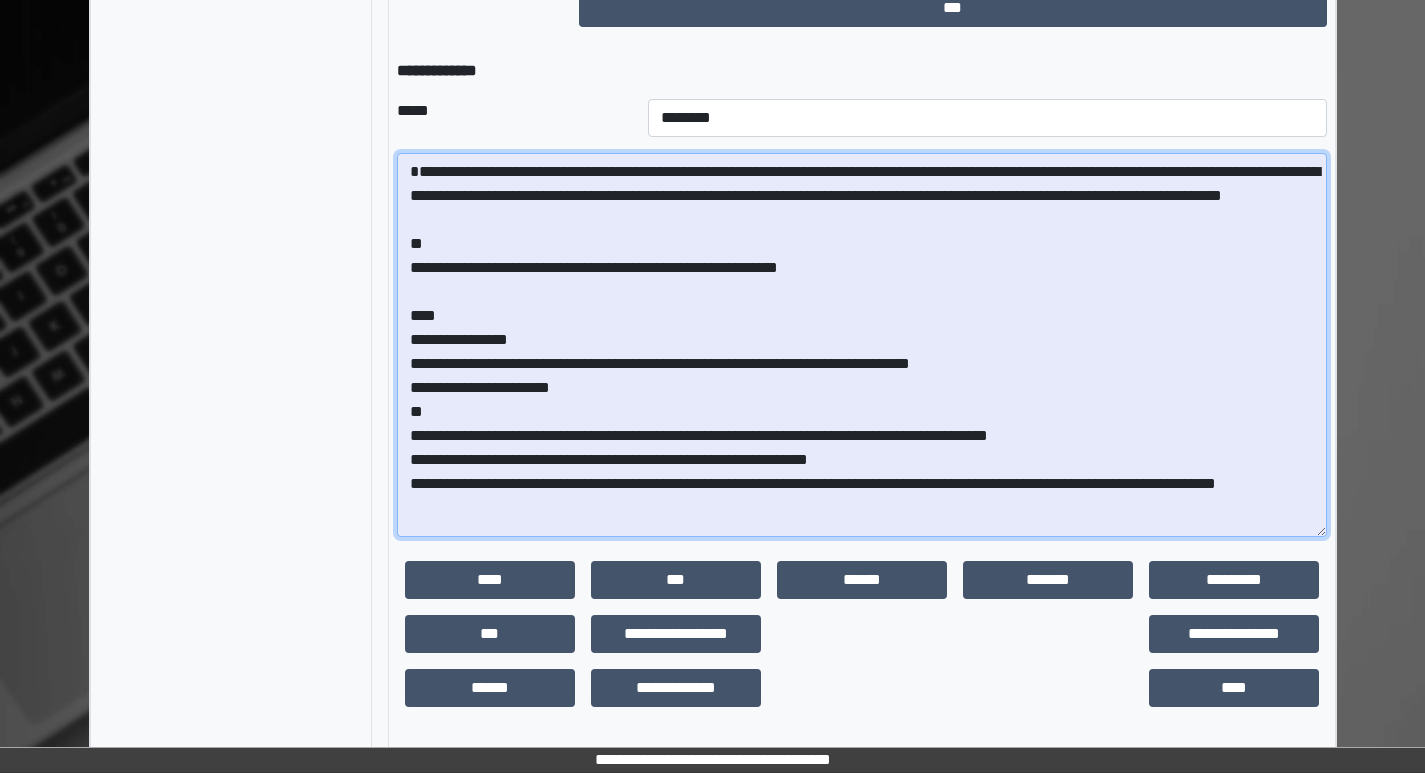 scroll, scrollTop: 0, scrollLeft: 0, axis: both 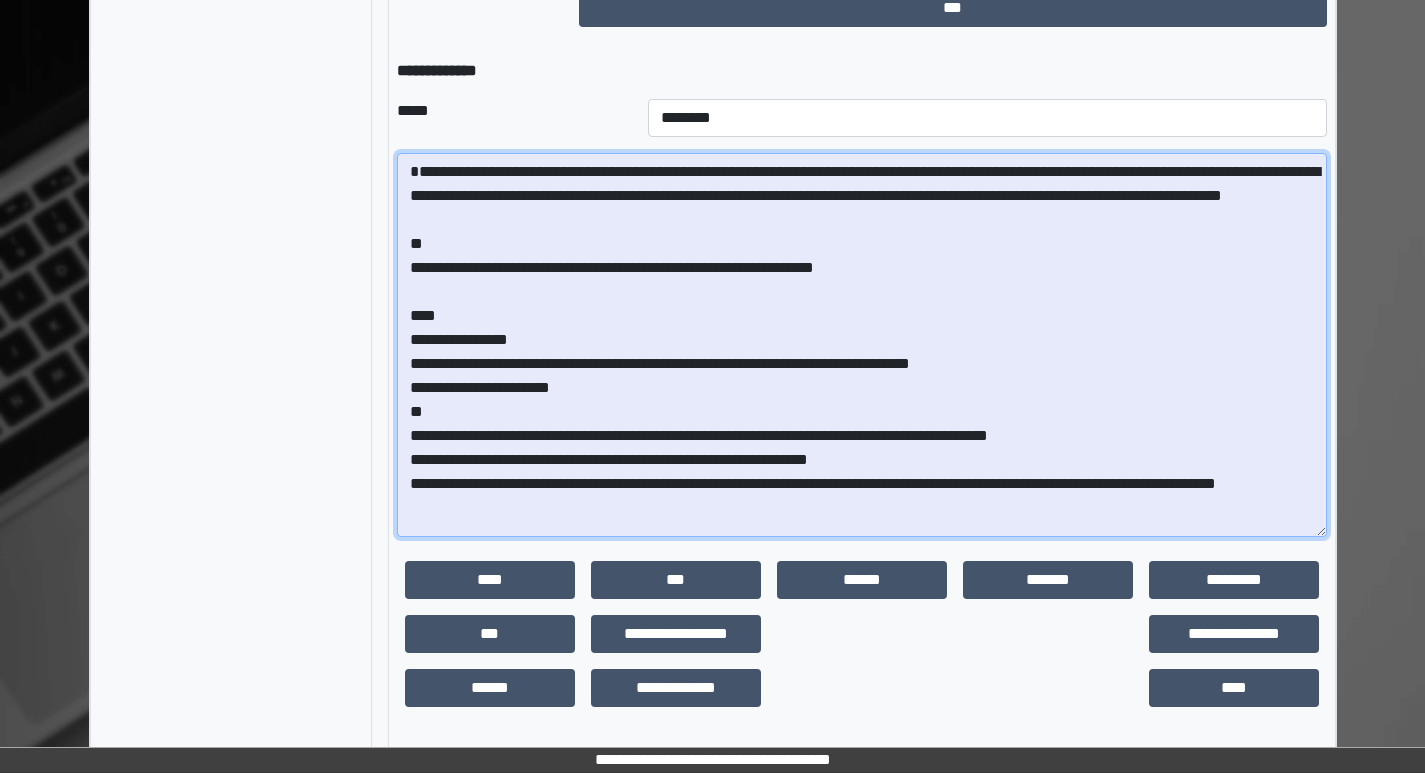click on "**********" at bounding box center [862, 345] 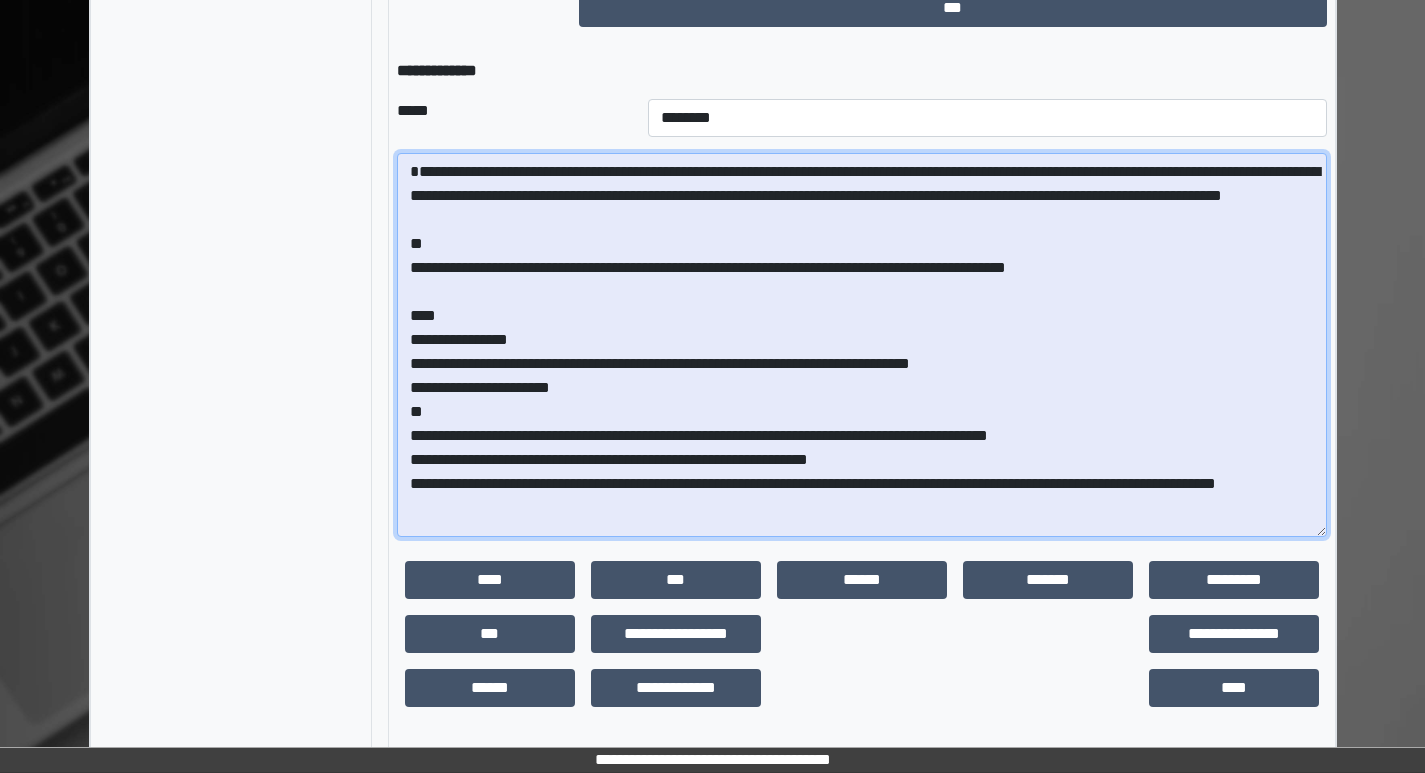 scroll, scrollTop: 38, scrollLeft: 0, axis: vertical 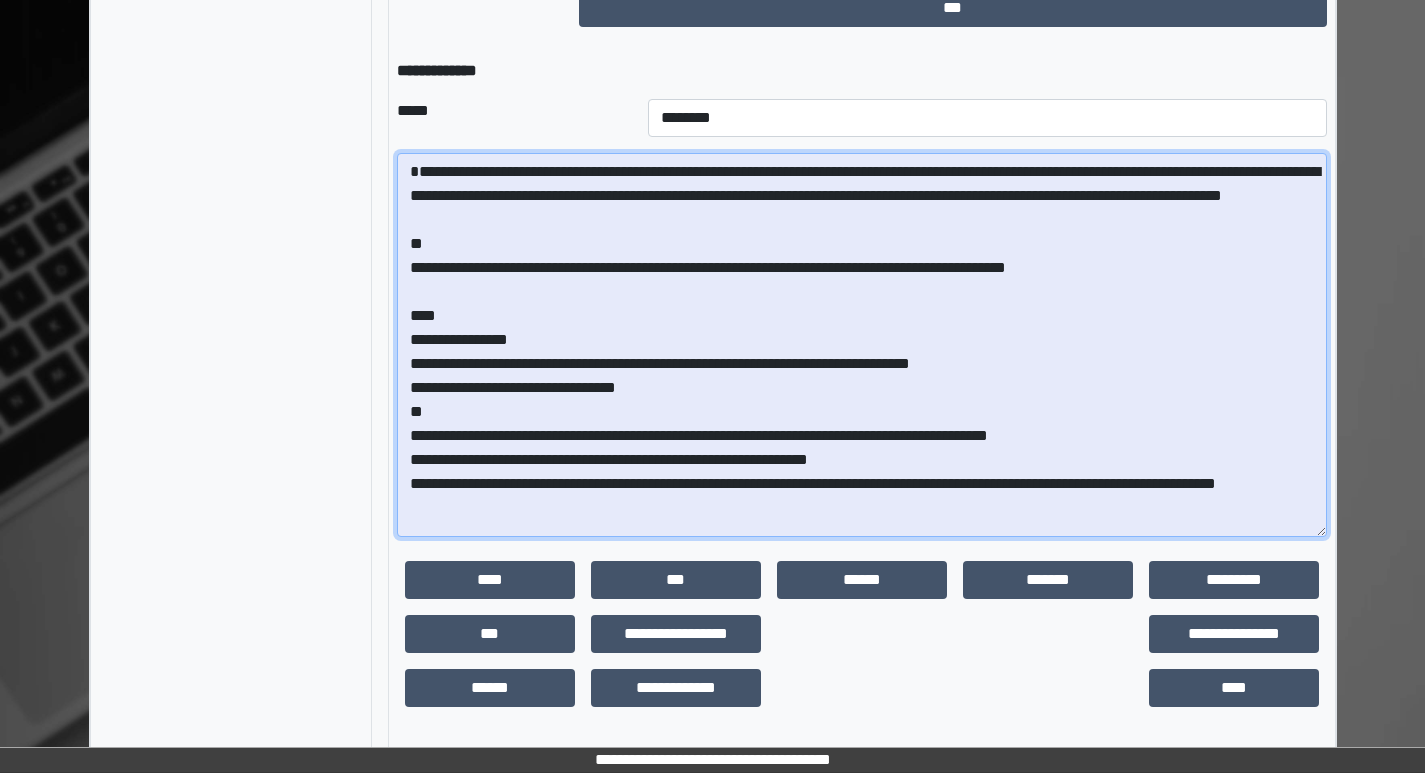 click on "**********" at bounding box center (862, 345) 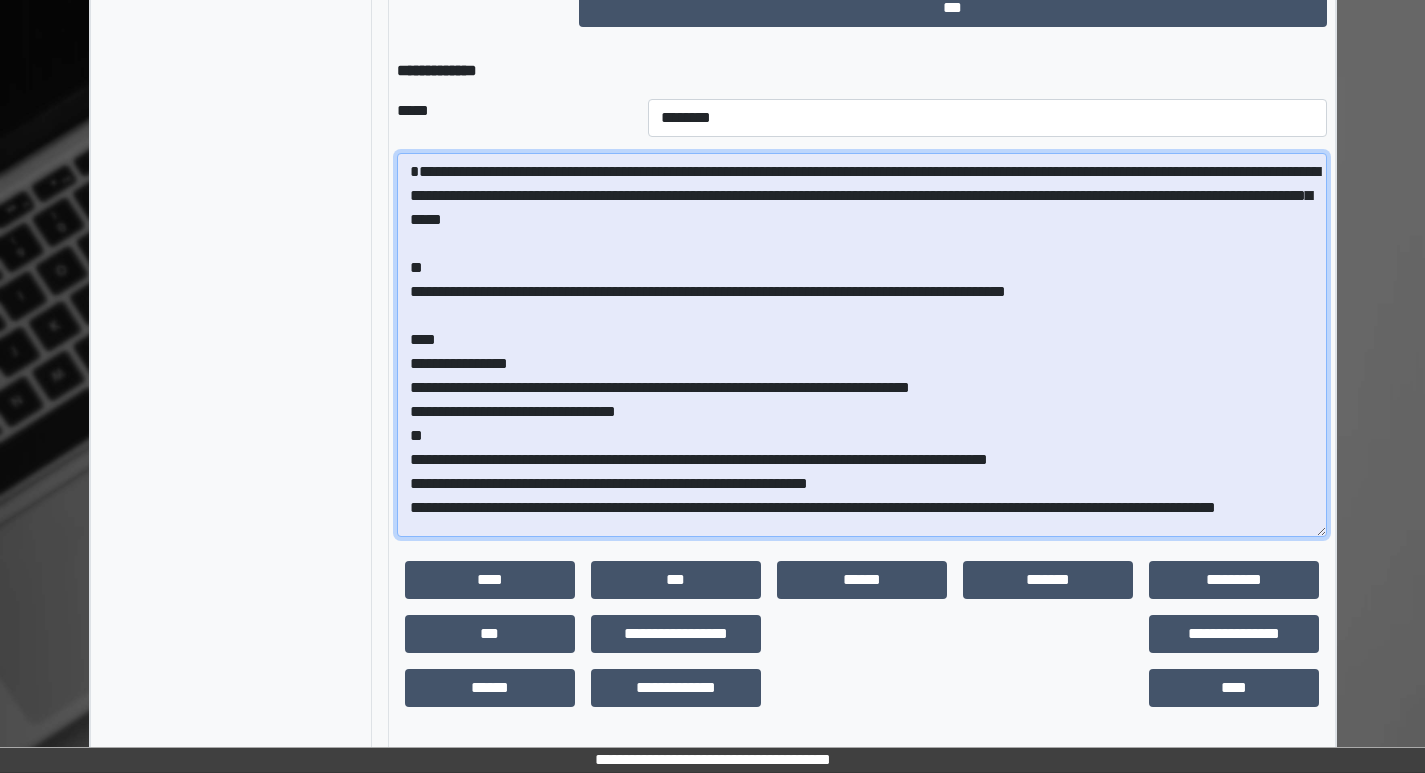 scroll, scrollTop: 38, scrollLeft: 0, axis: vertical 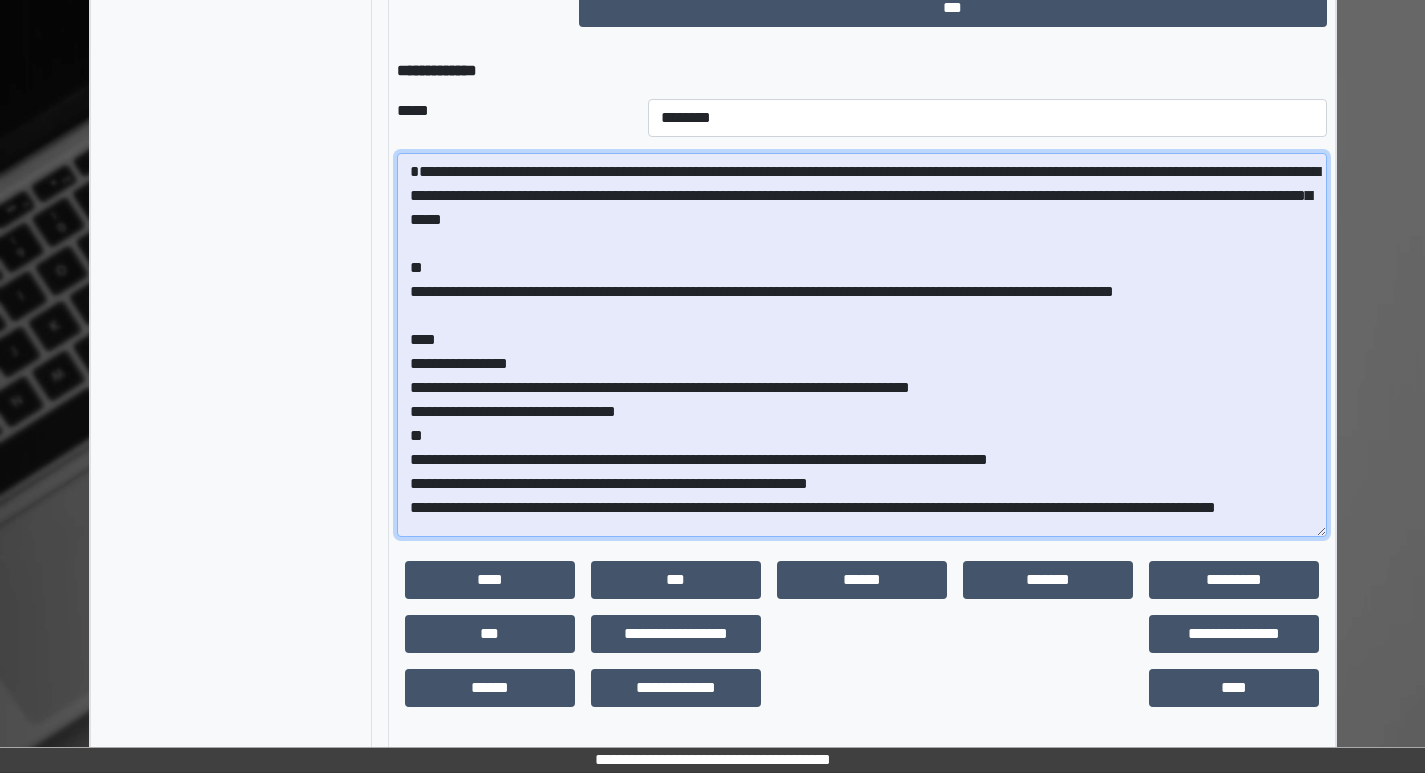 click on "**********" at bounding box center (862, 345) 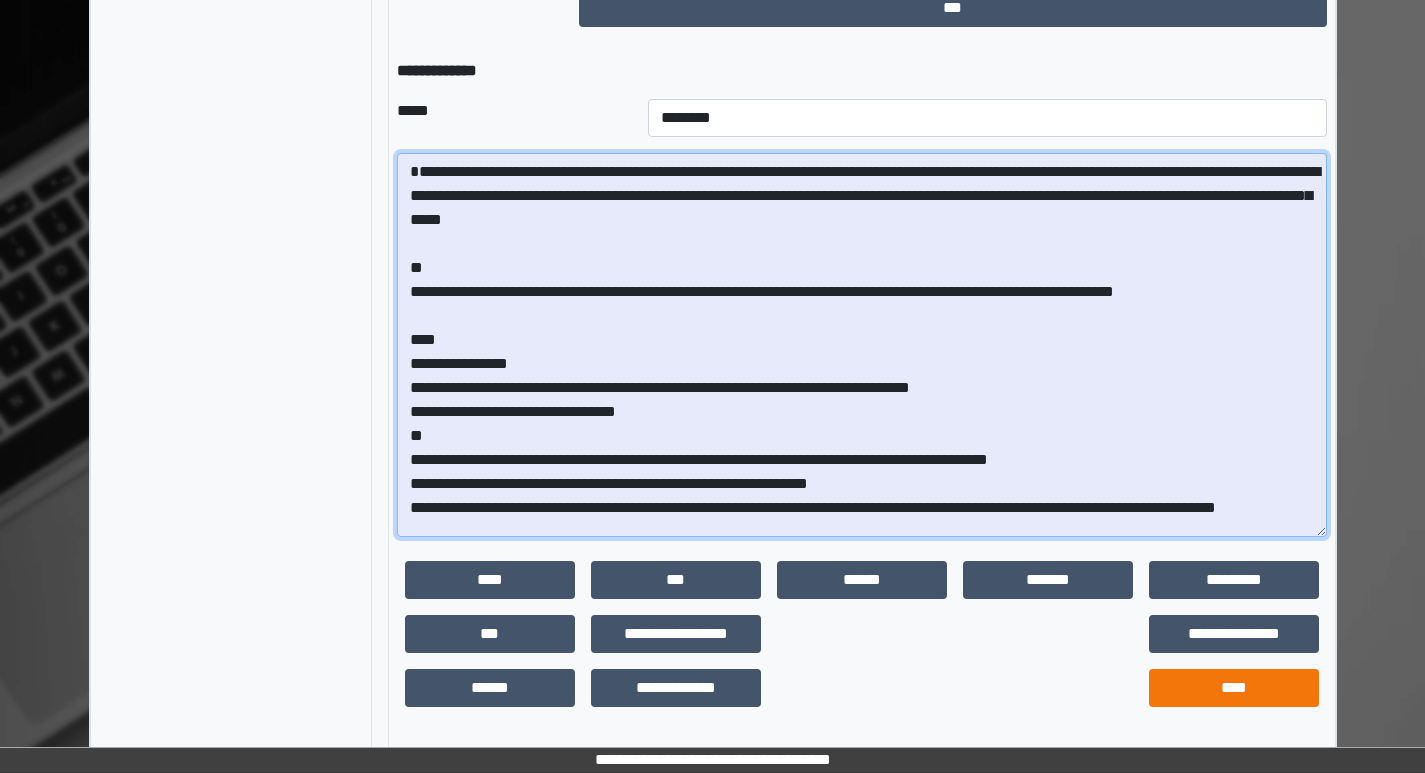 type on "**********" 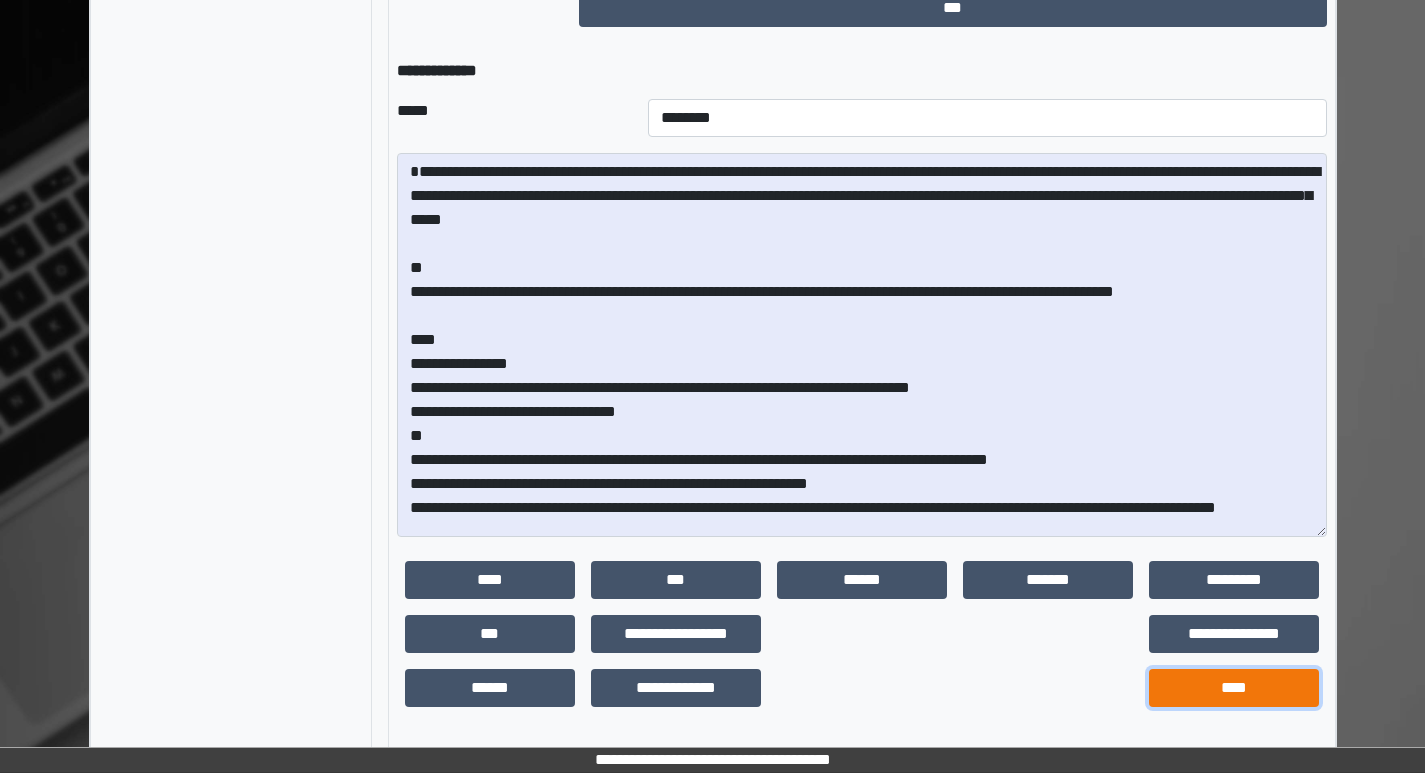 click on "****" at bounding box center (1234, 688) 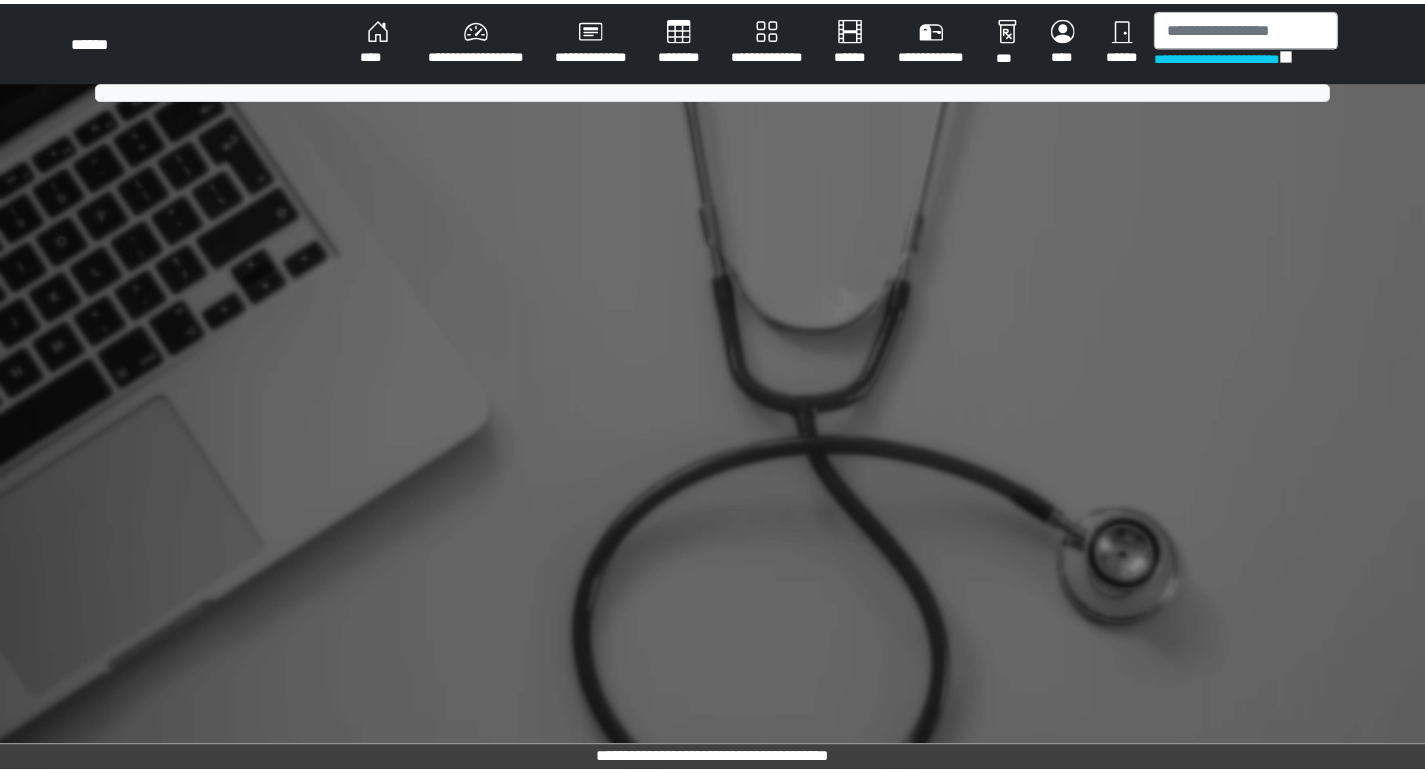 scroll, scrollTop: 0, scrollLeft: 0, axis: both 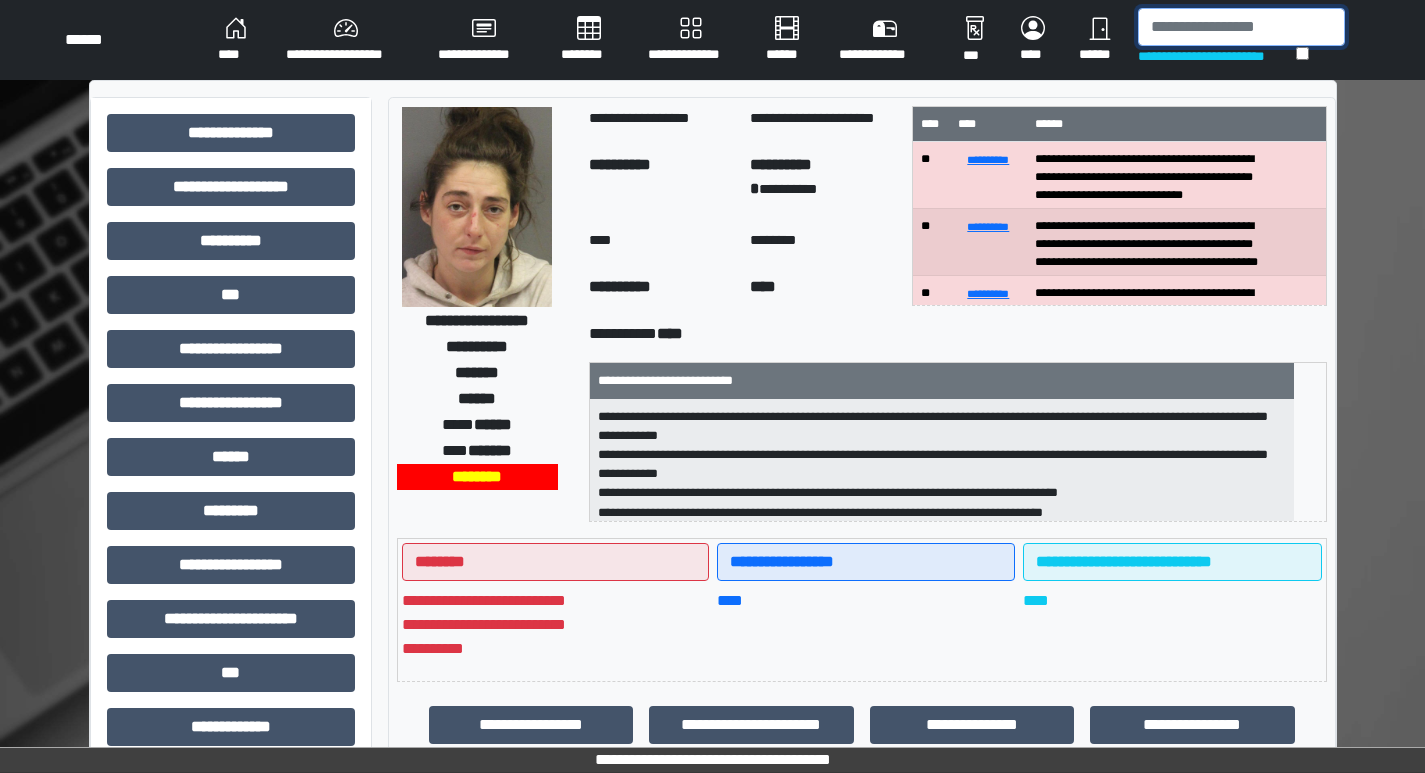 click at bounding box center (1241, 27) 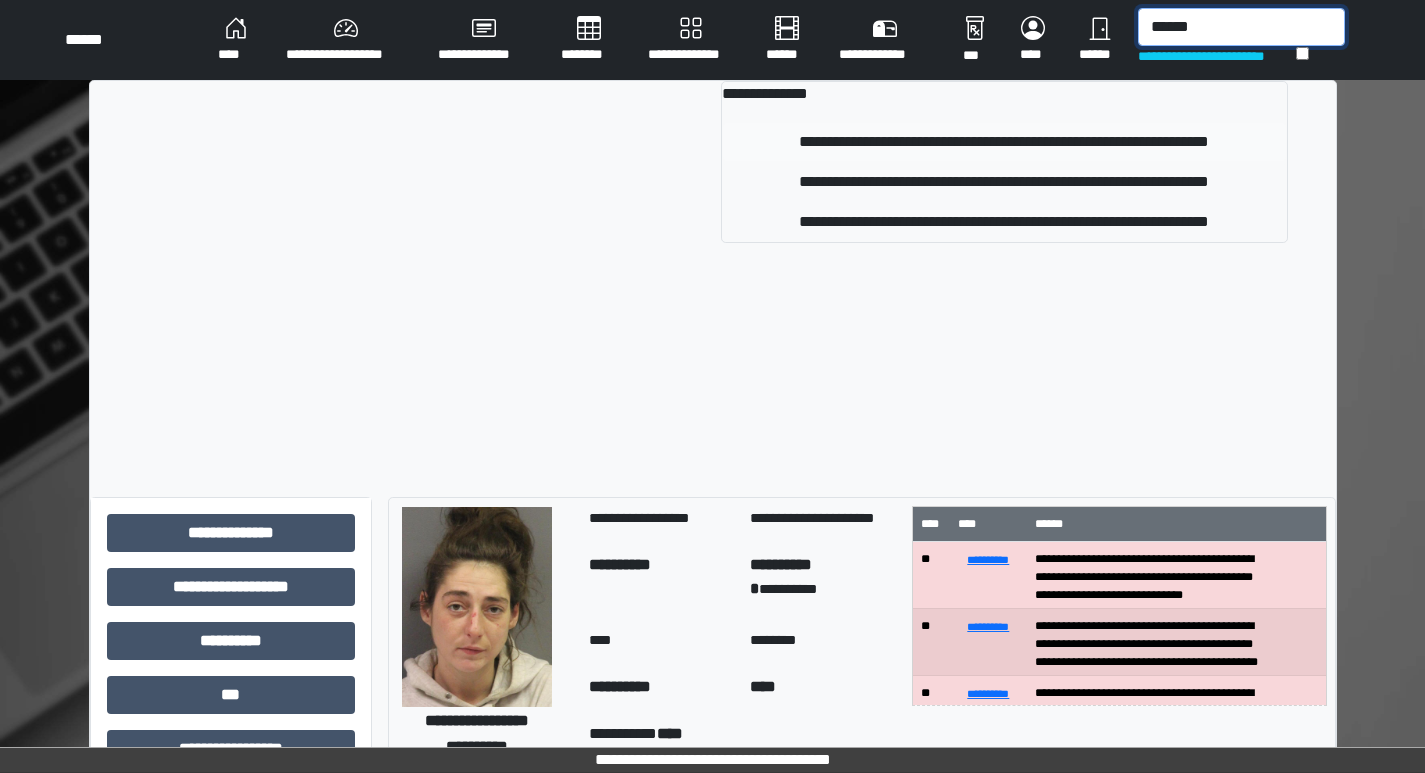 type on "******" 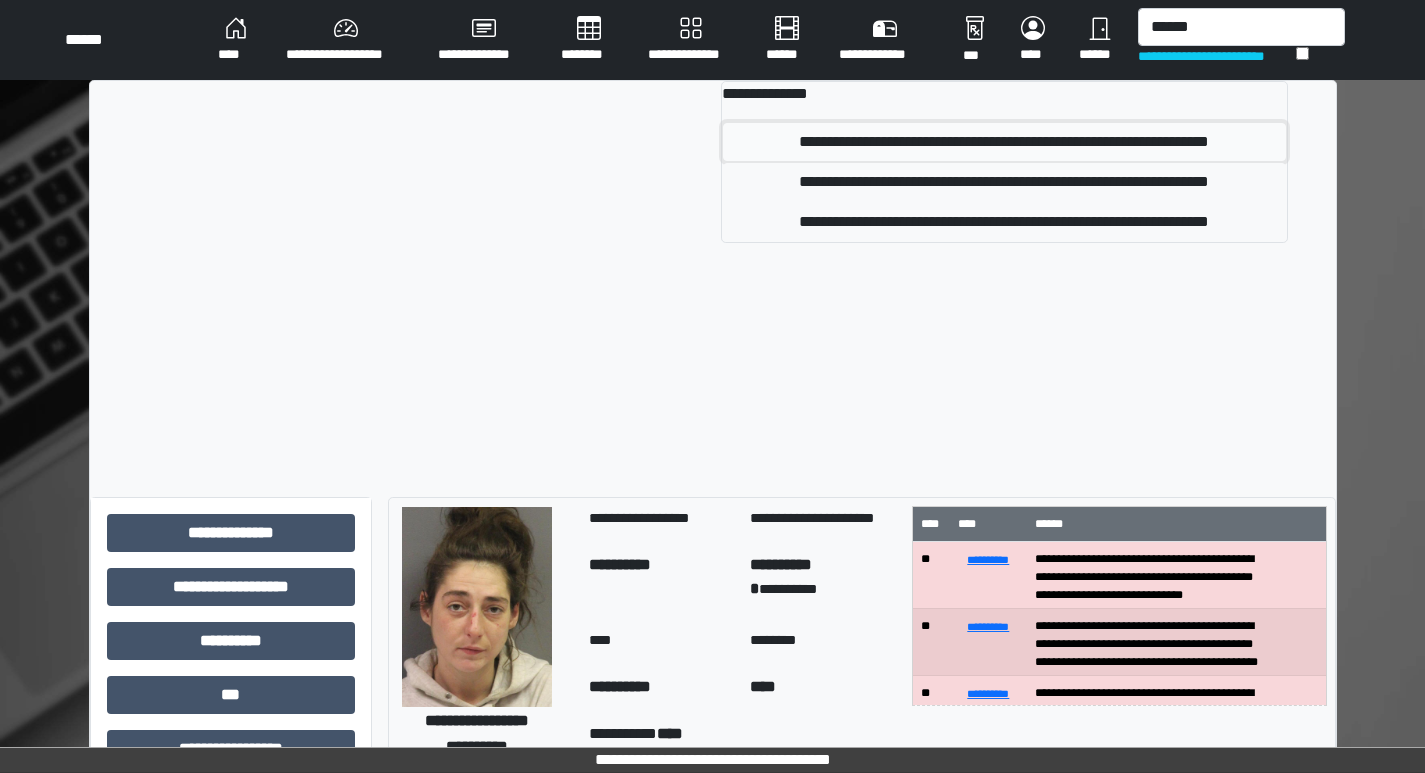 click on "**********" at bounding box center (1004, 142) 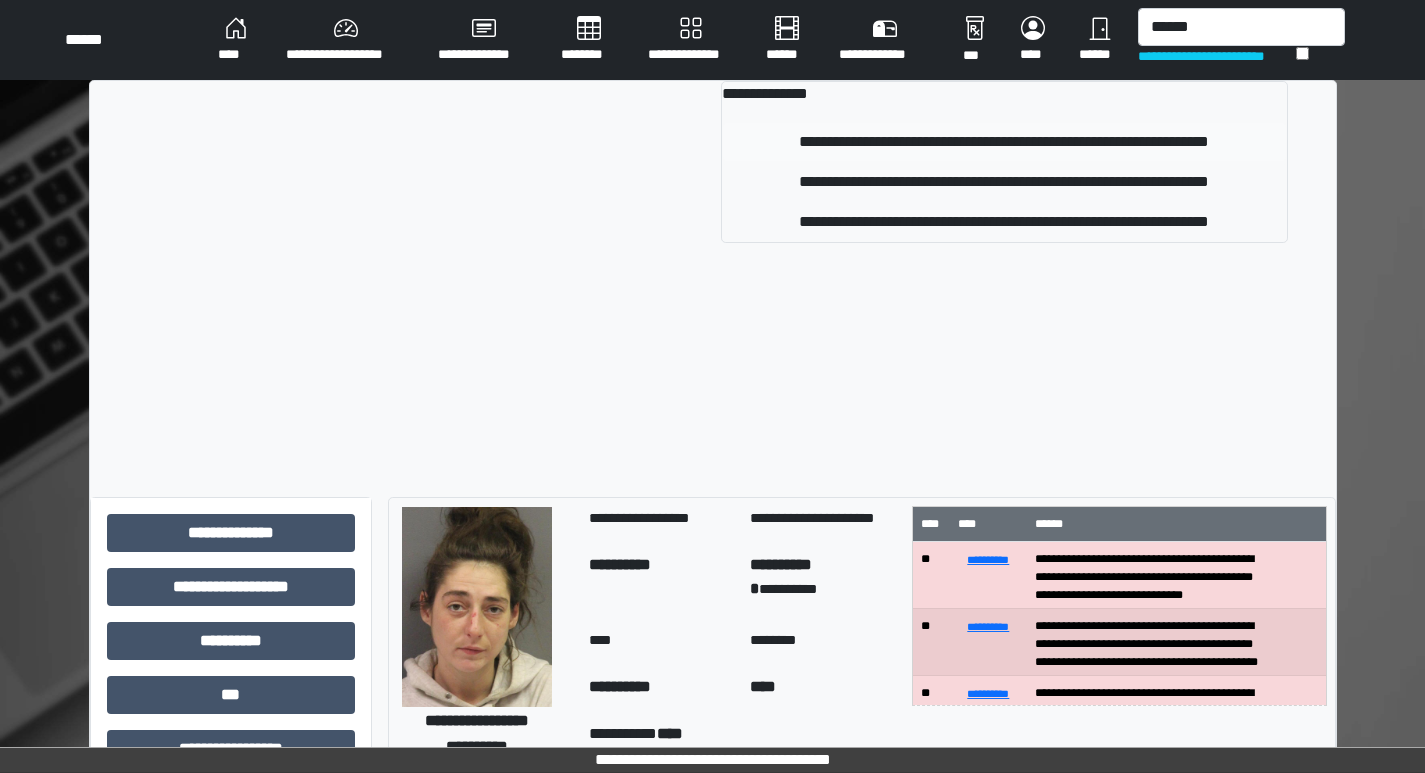 type 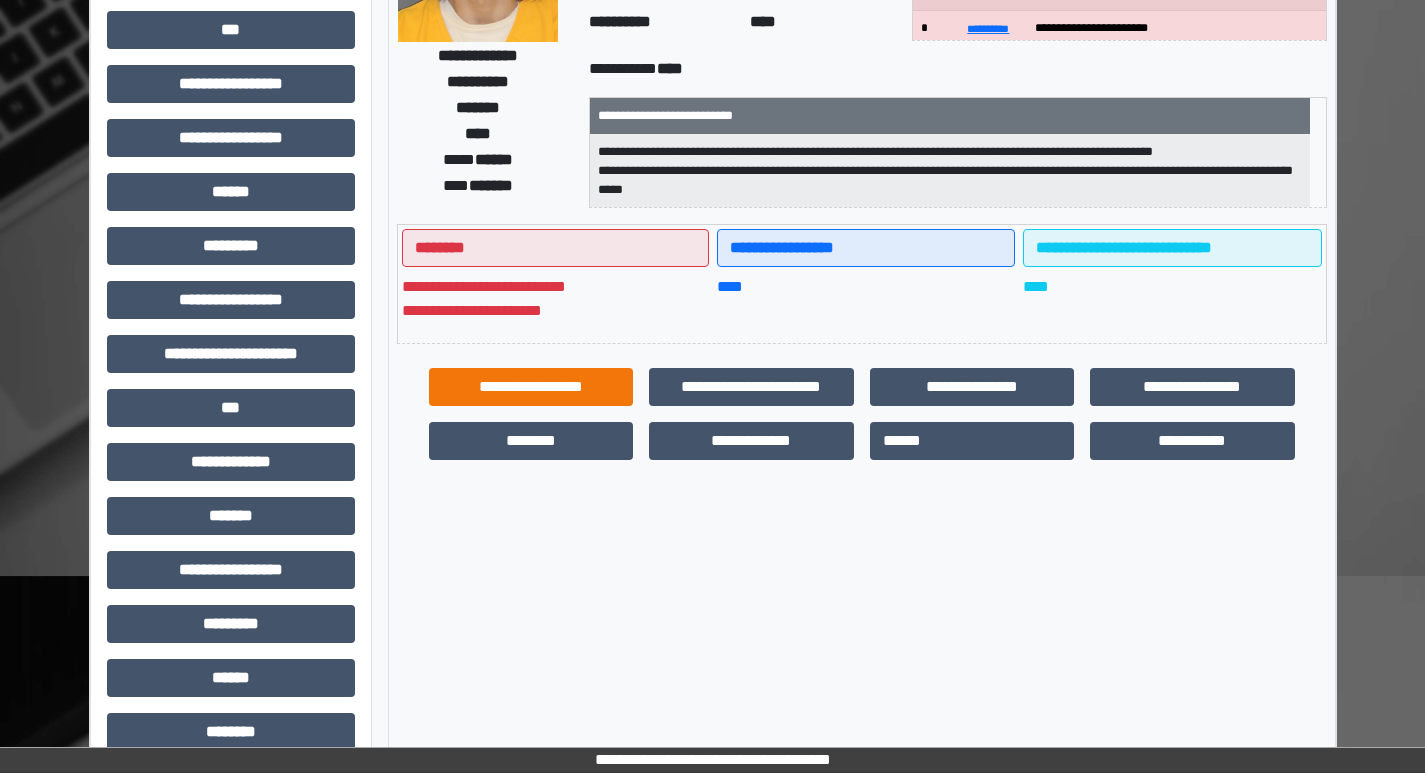 scroll, scrollTop: 300, scrollLeft: 0, axis: vertical 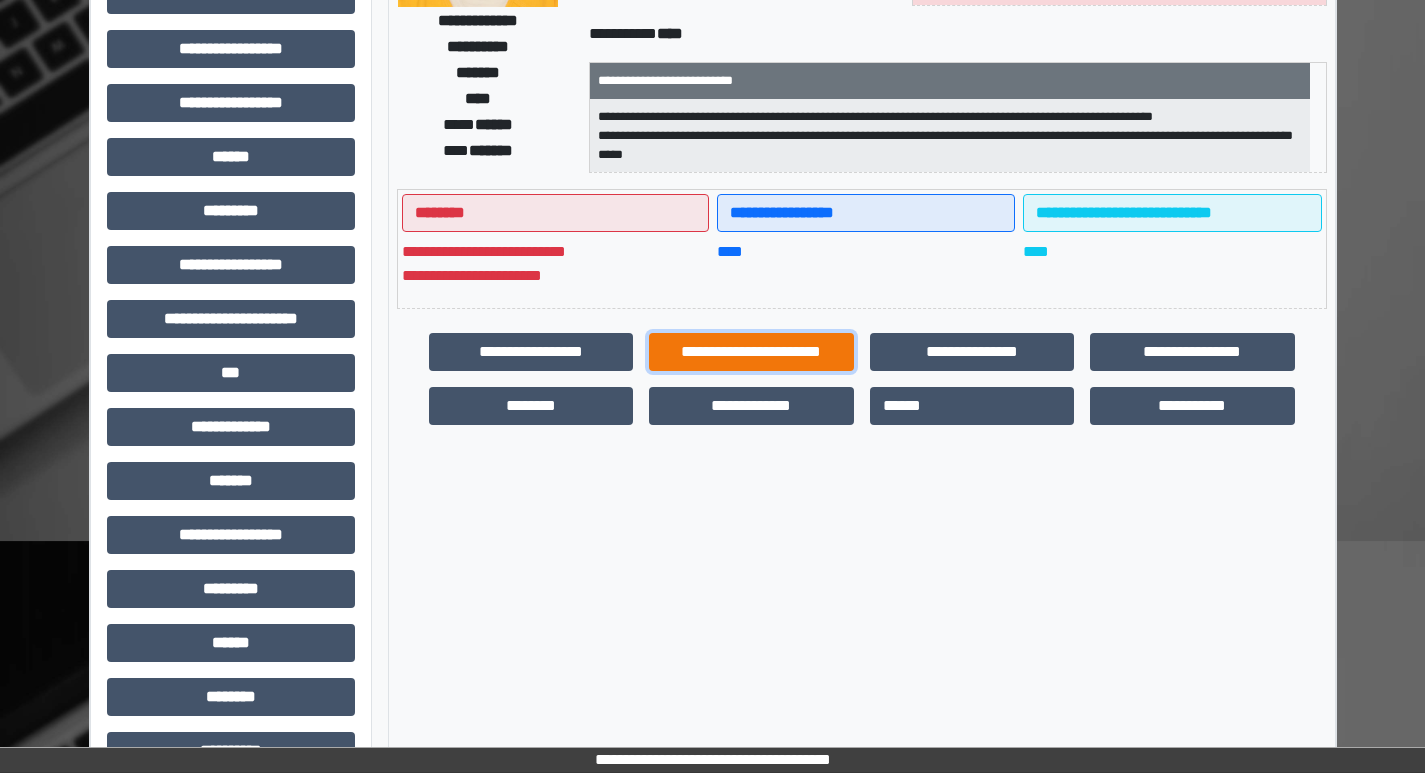 click on "**********" at bounding box center [751, 352] 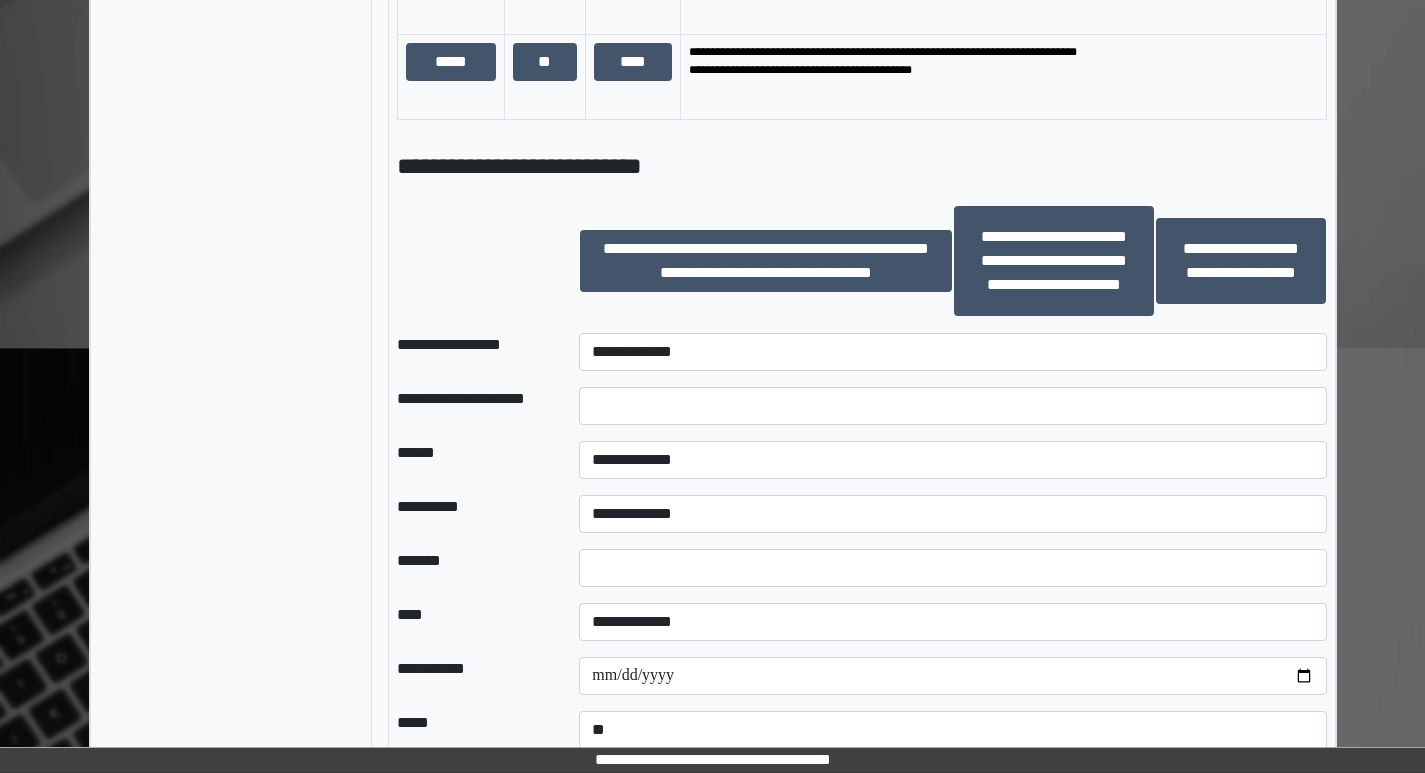 scroll, scrollTop: 1500, scrollLeft: 0, axis: vertical 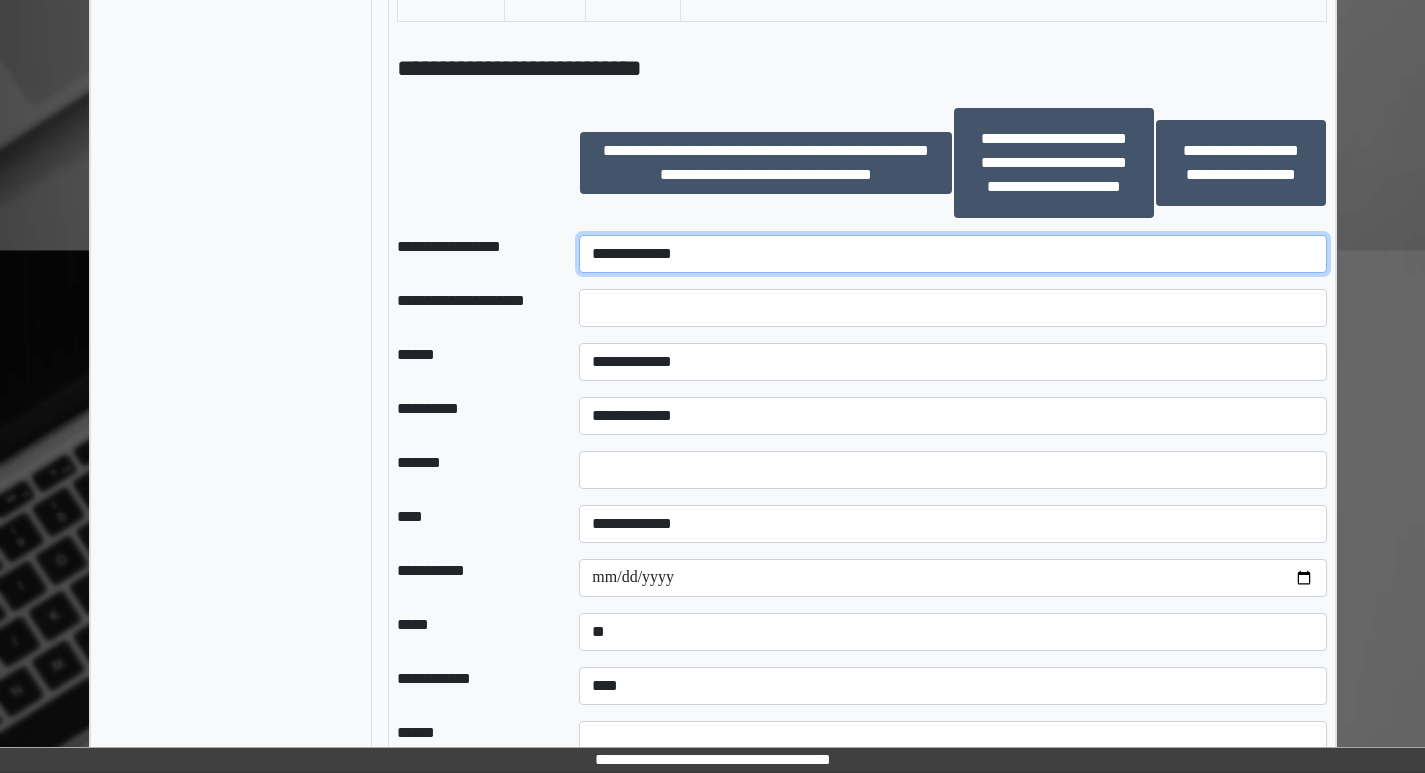 click on "**********" at bounding box center (952, 254) 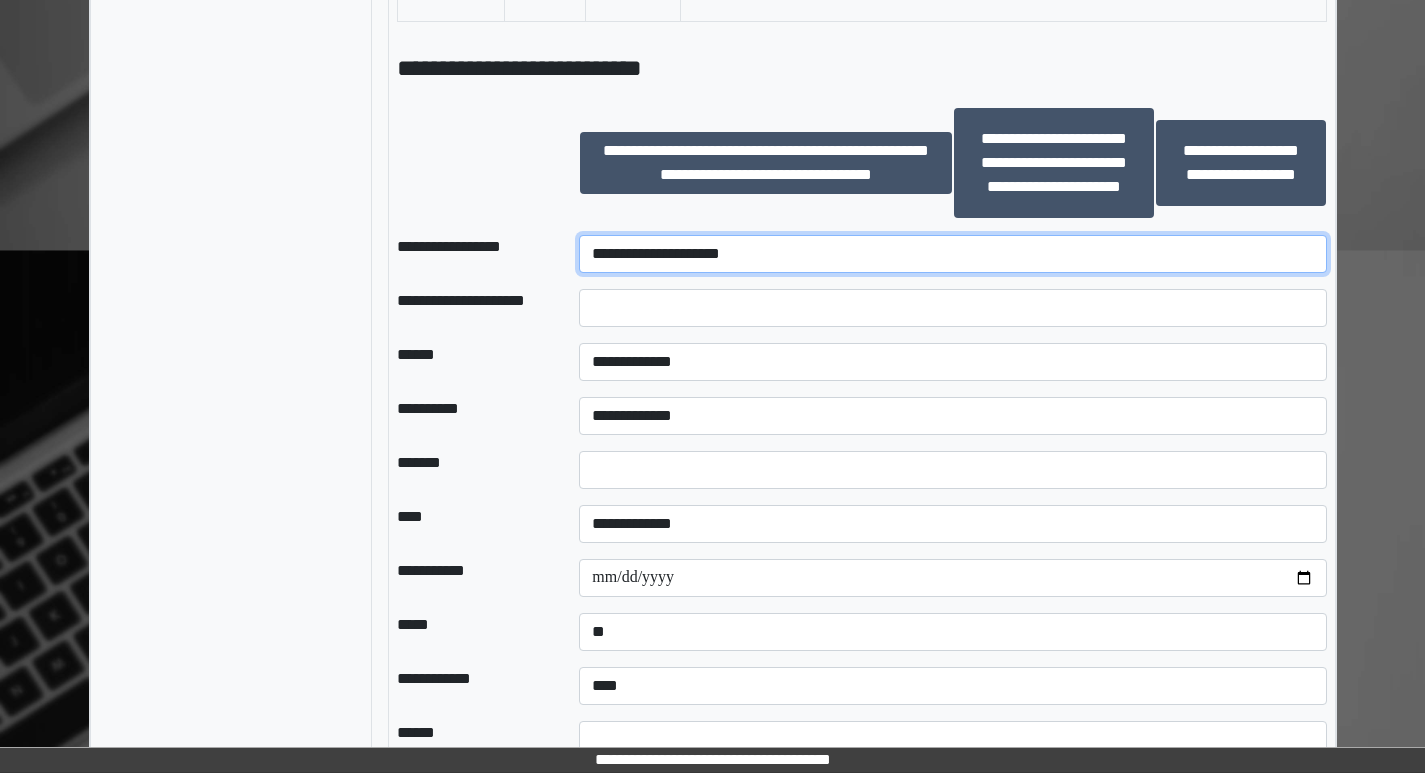 click on "**********" at bounding box center (952, 254) 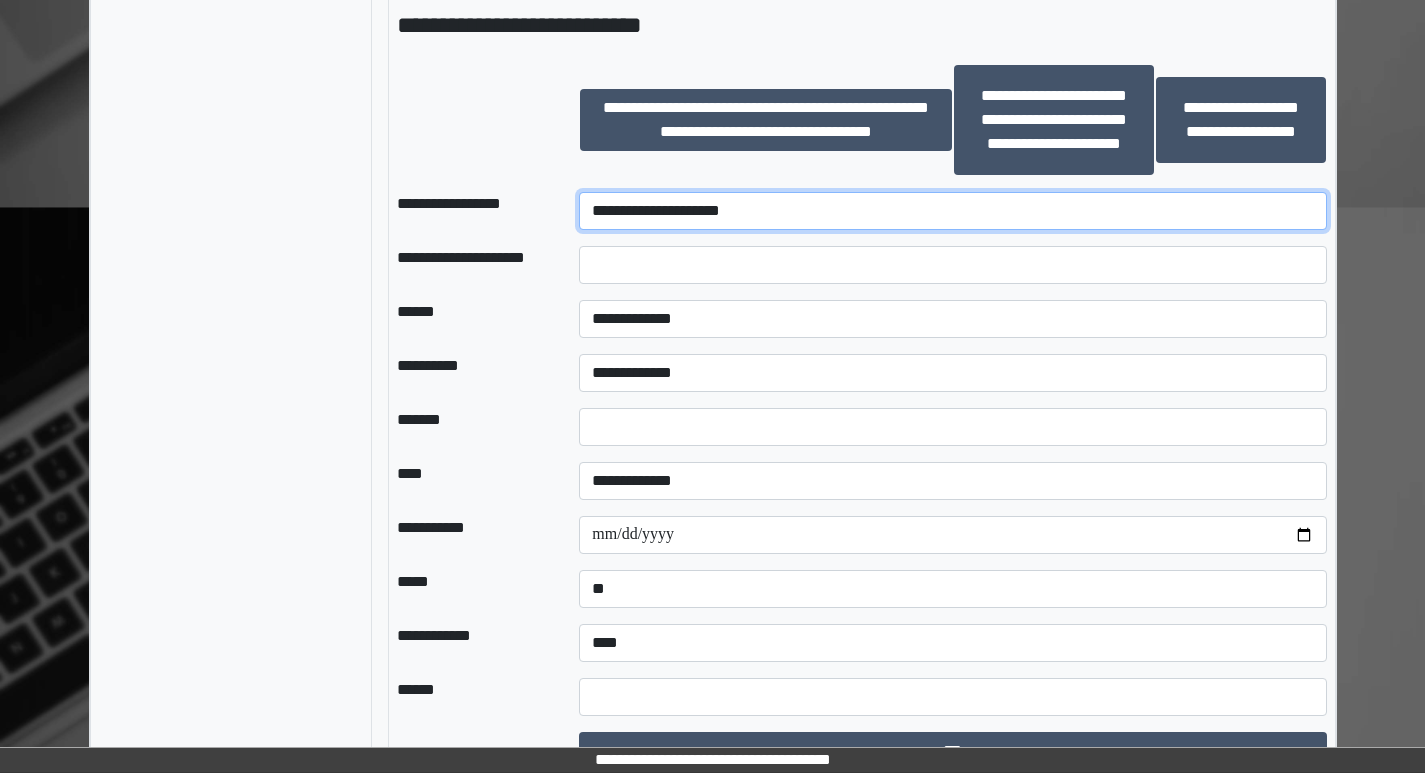 scroll, scrollTop: 1582, scrollLeft: 0, axis: vertical 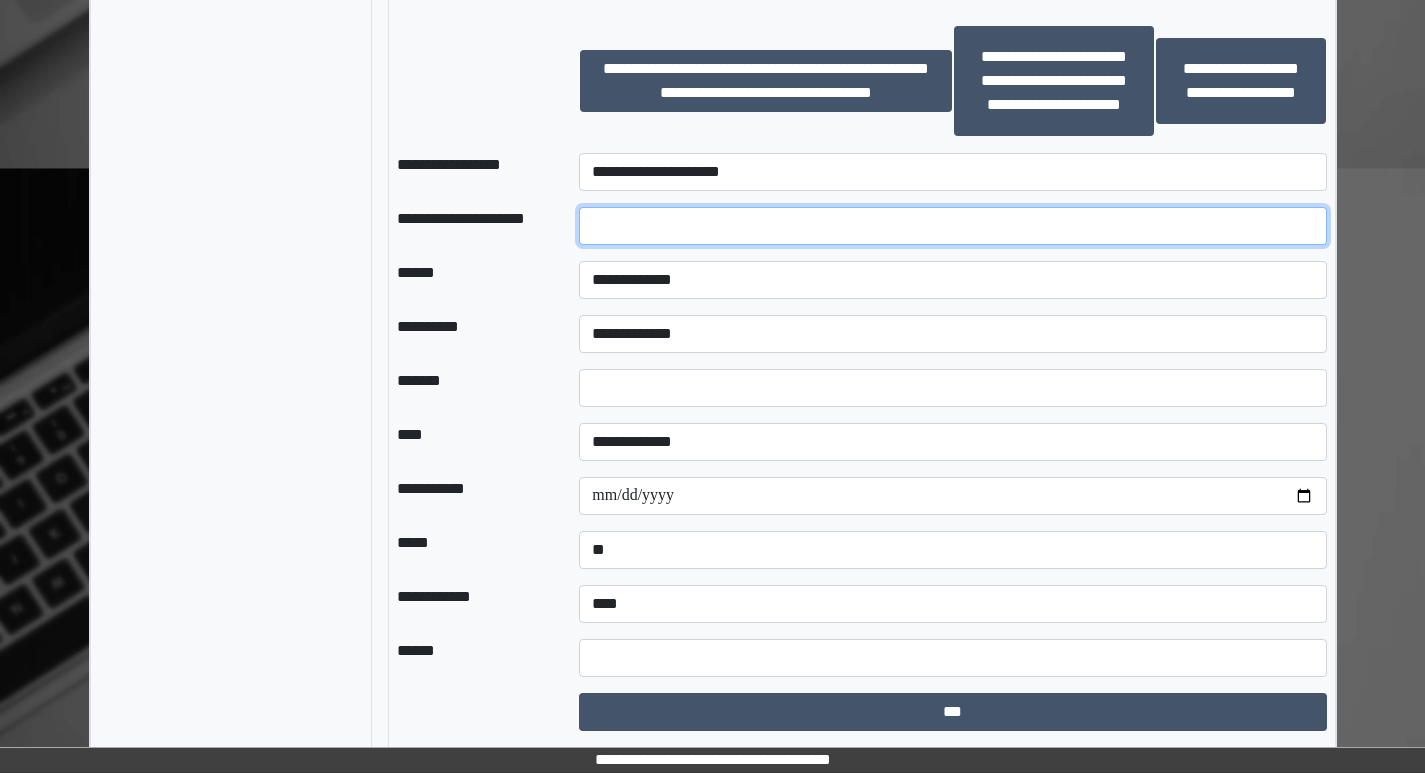 click at bounding box center [952, 226] 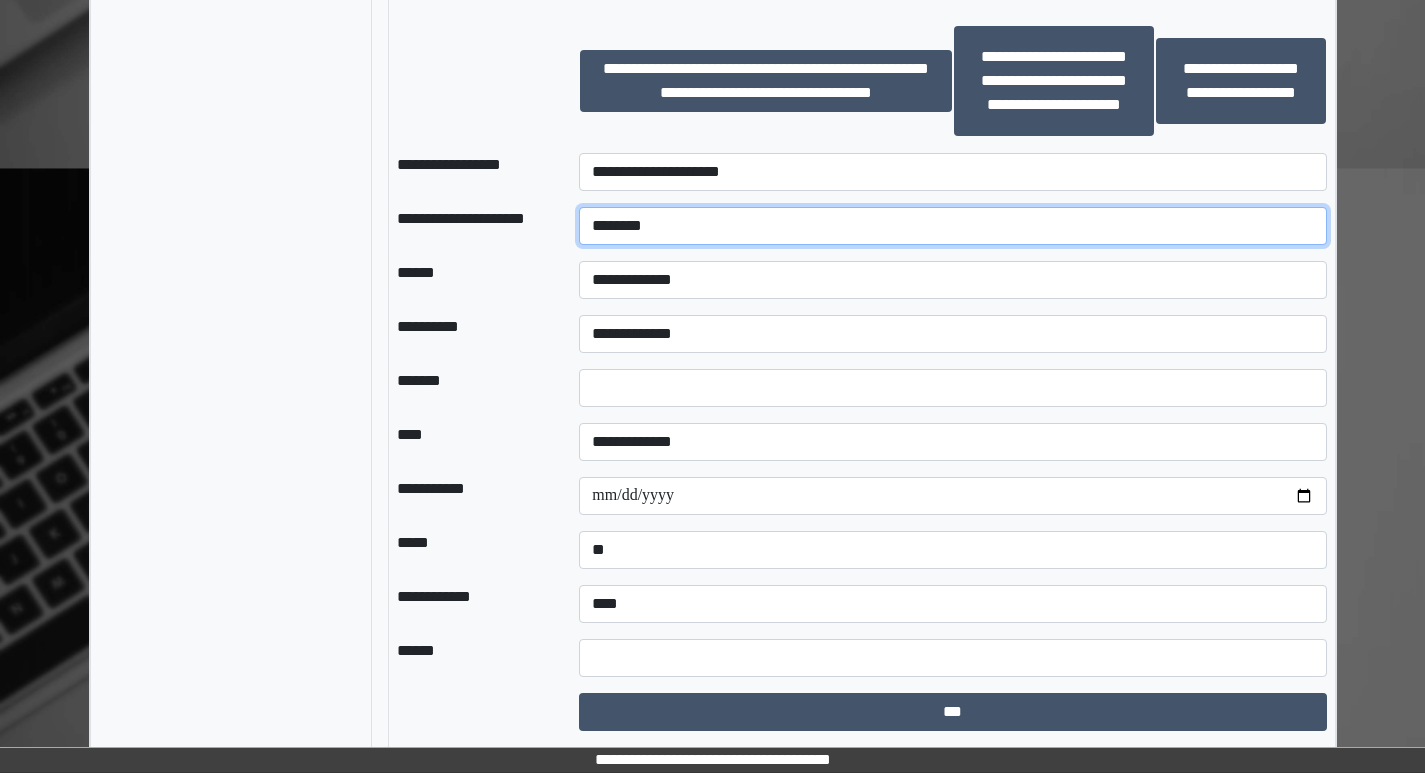 type on "********" 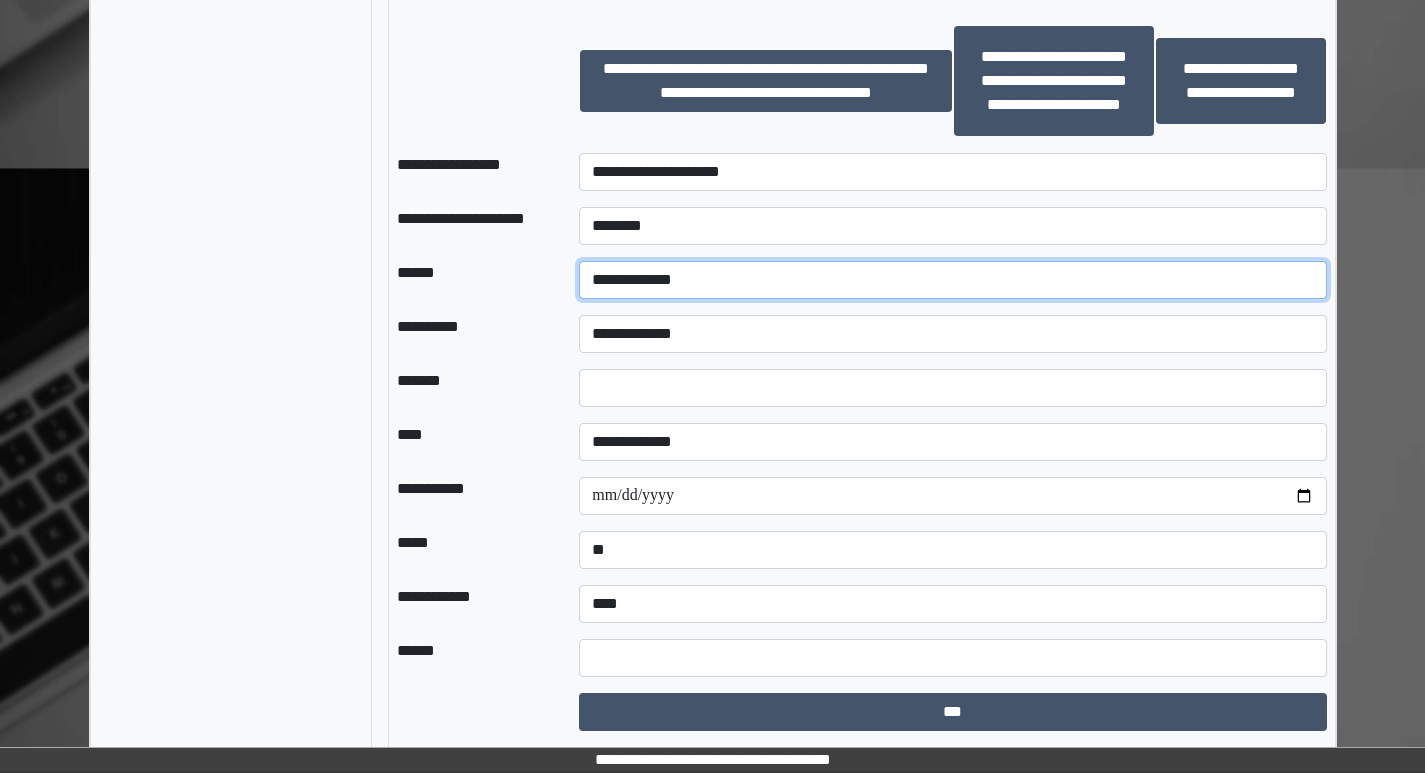 click on "**********" at bounding box center (952, 280) 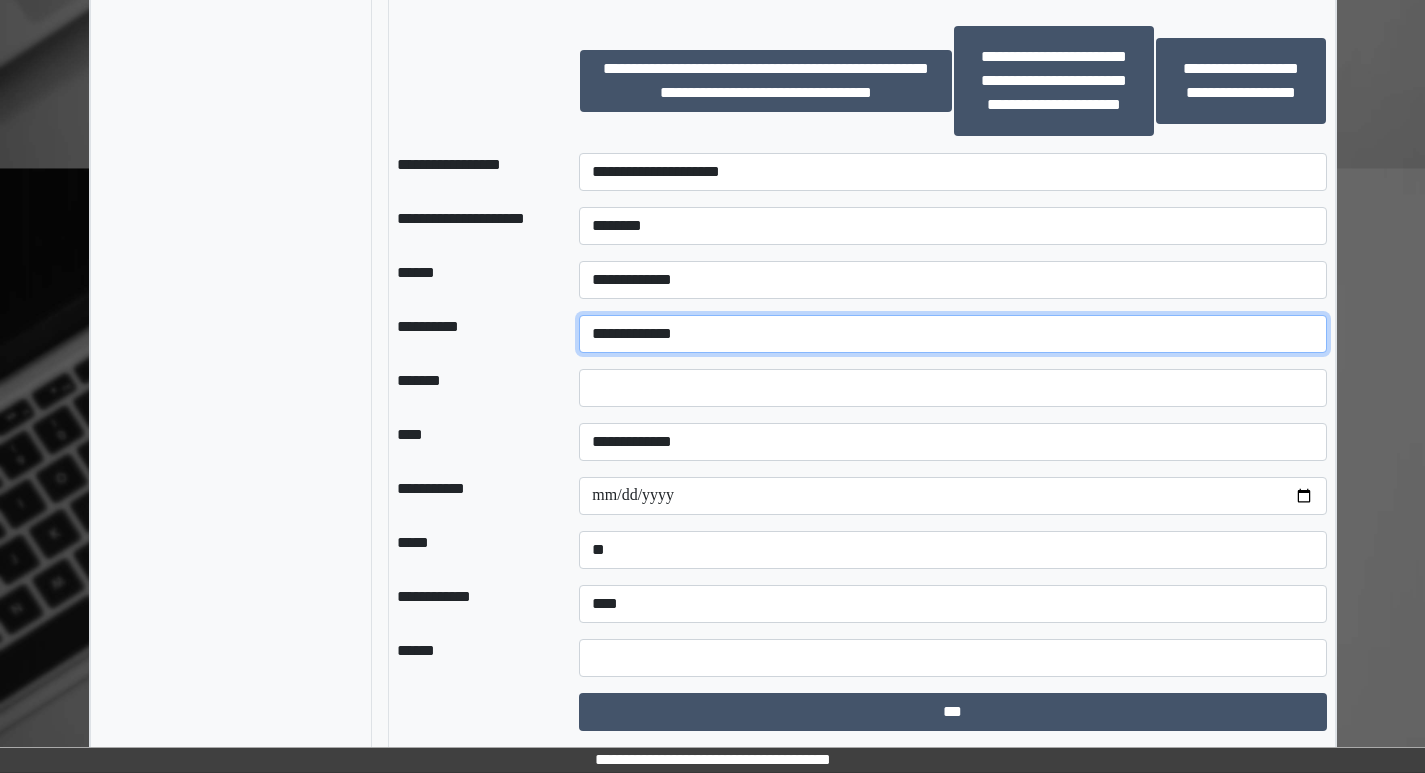 click on "**********" at bounding box center (952, 334) 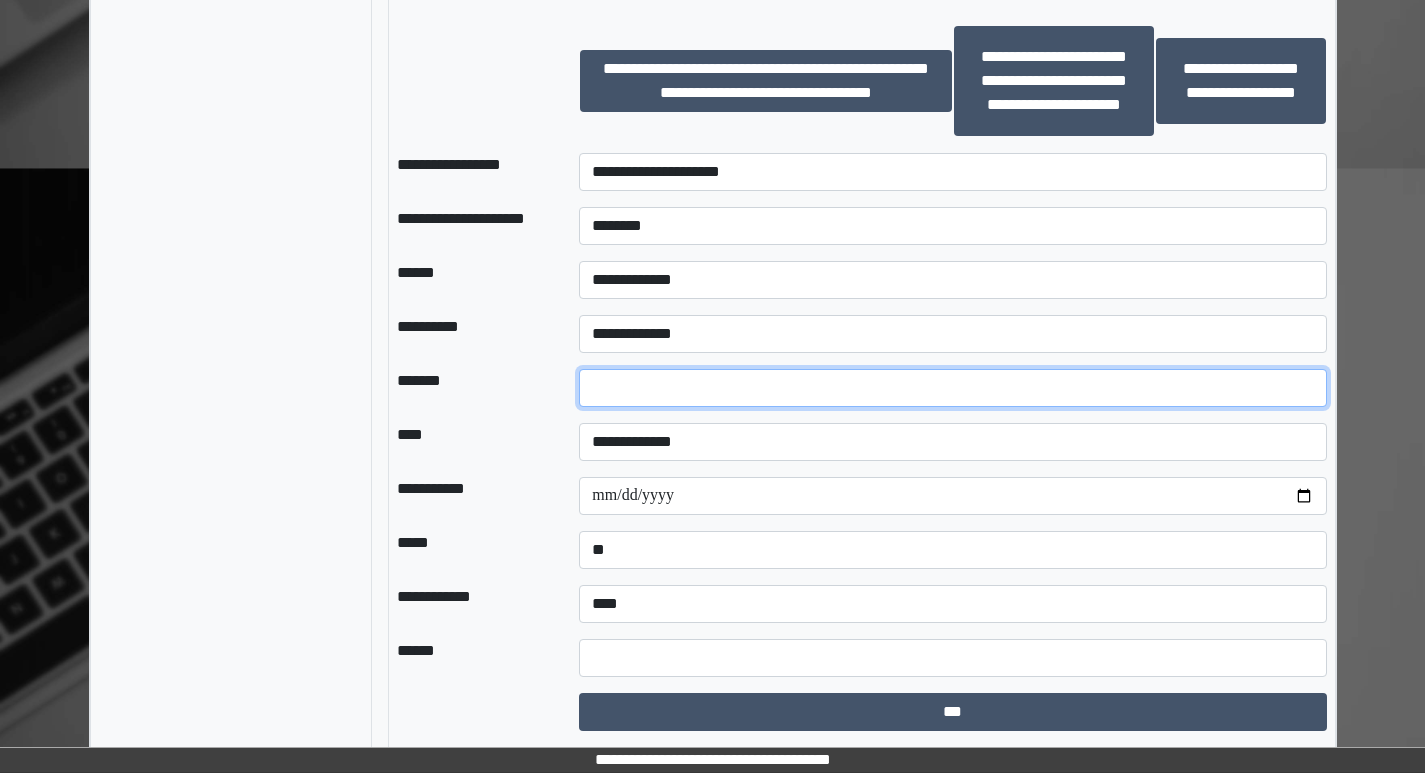 click at bounding box center (952, 388) 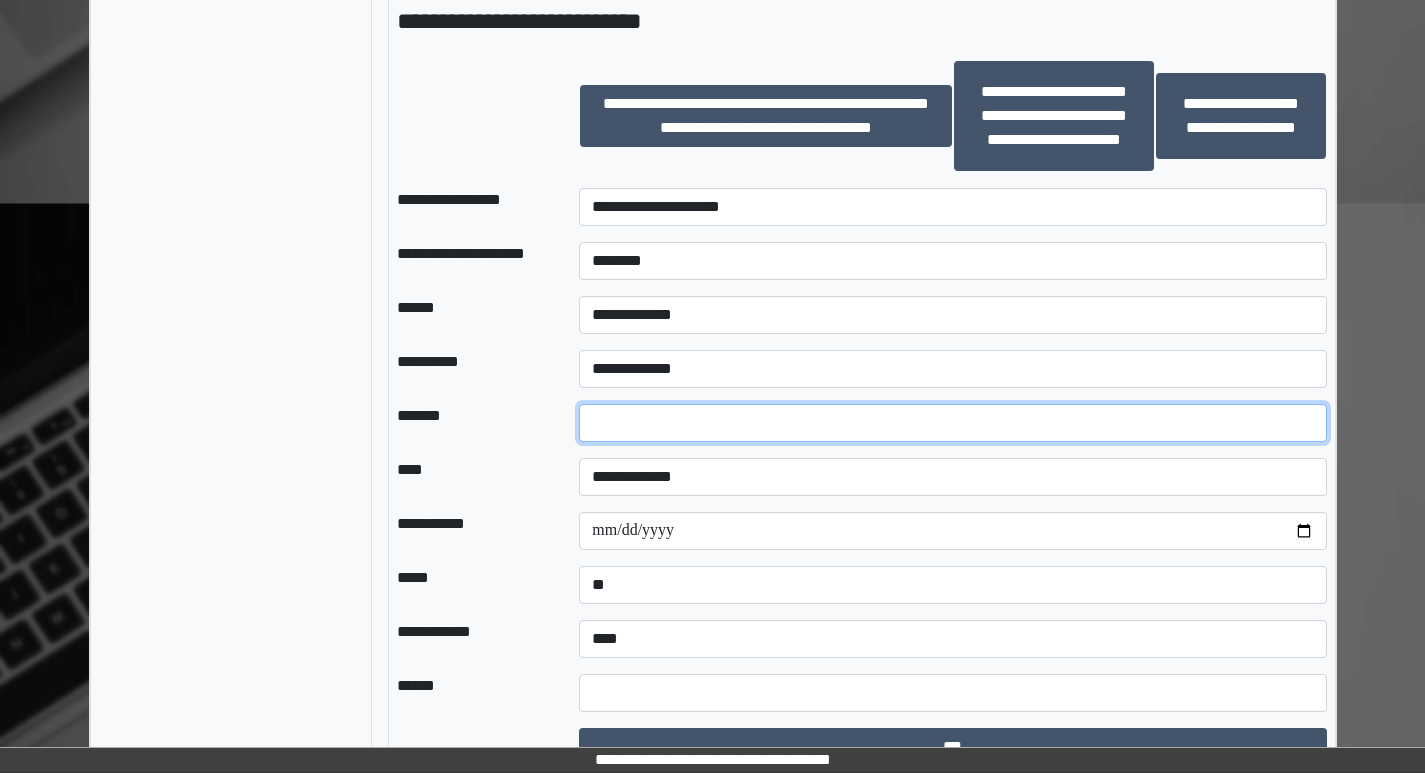 scroll, scrollTop: 1582, scrollLeft: 0, axis: vertical 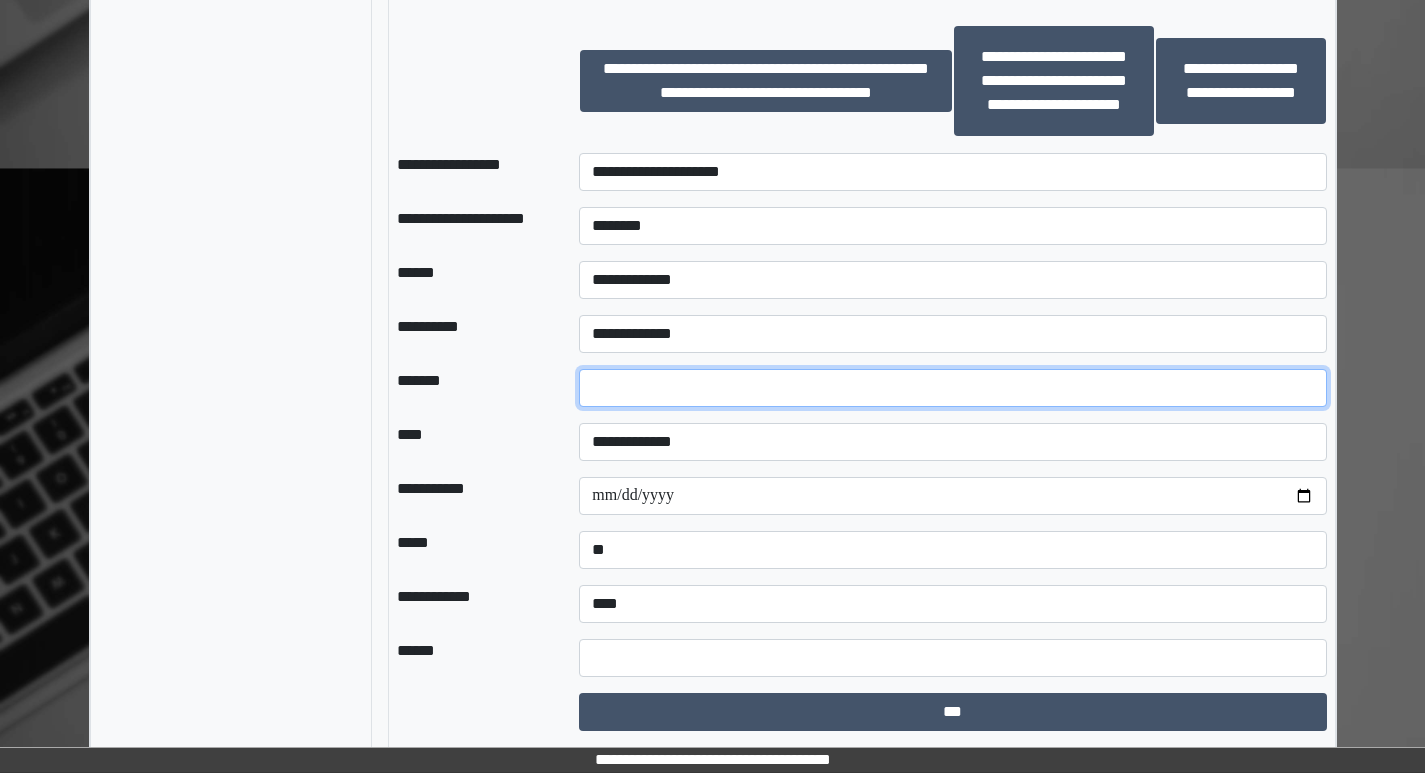 type on "**" 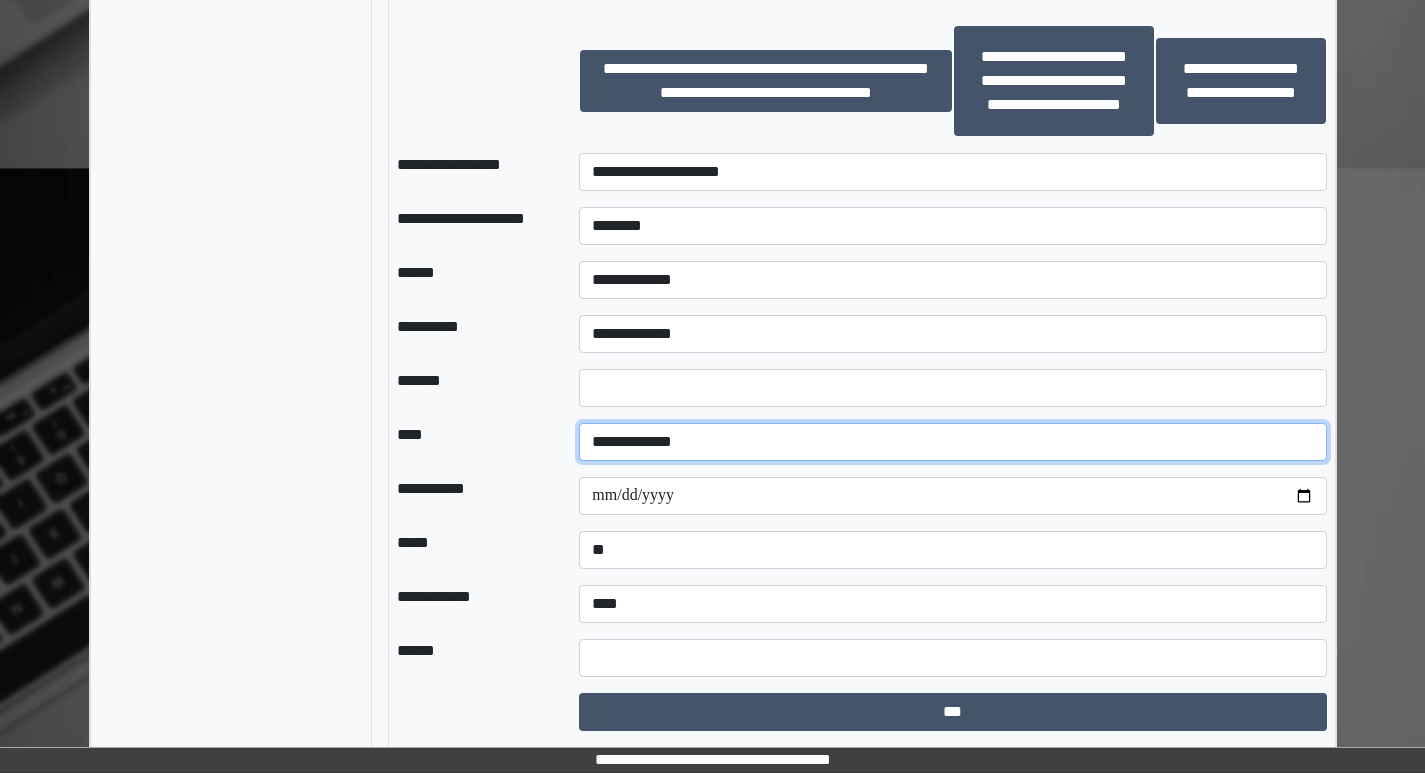 click on "**********" at bounding box center [952, 442] 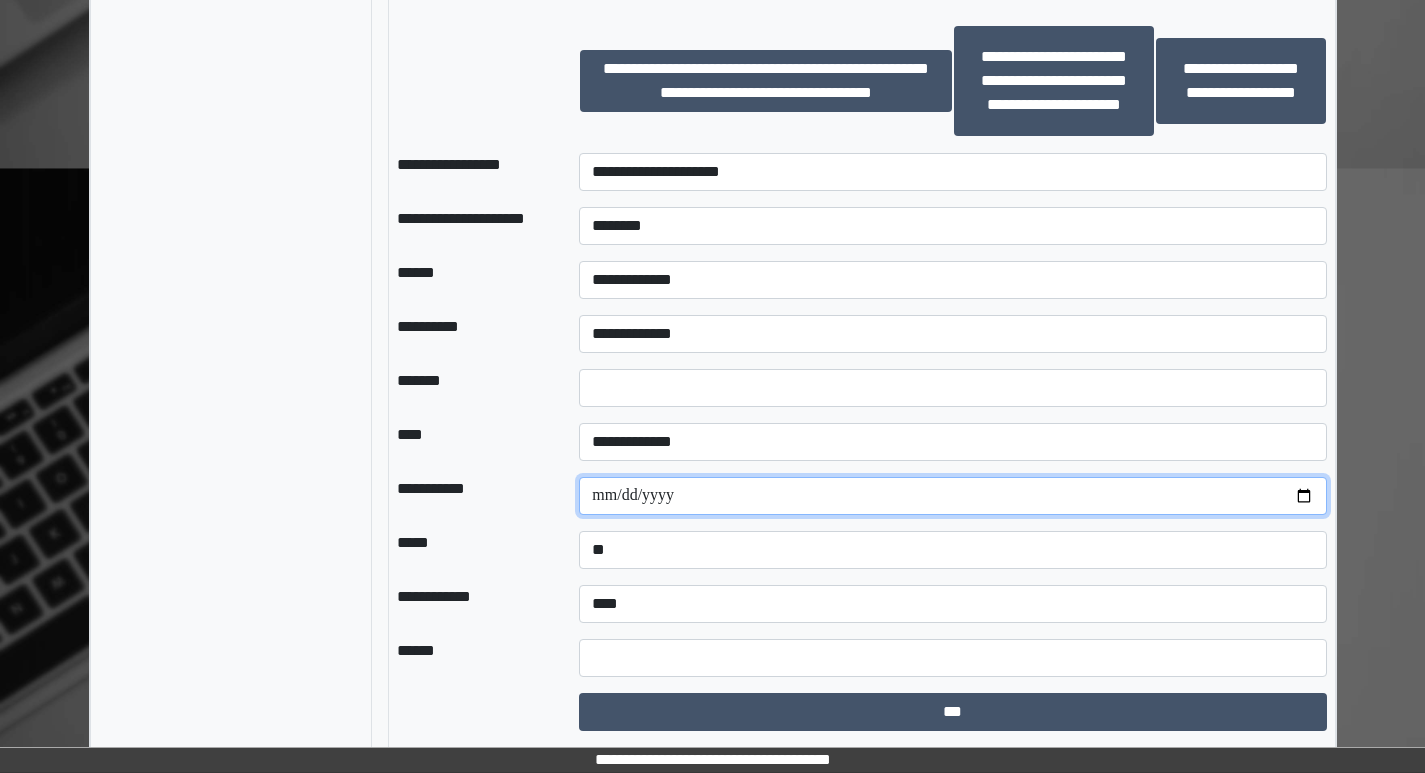 click at bounding box center (952, 496) 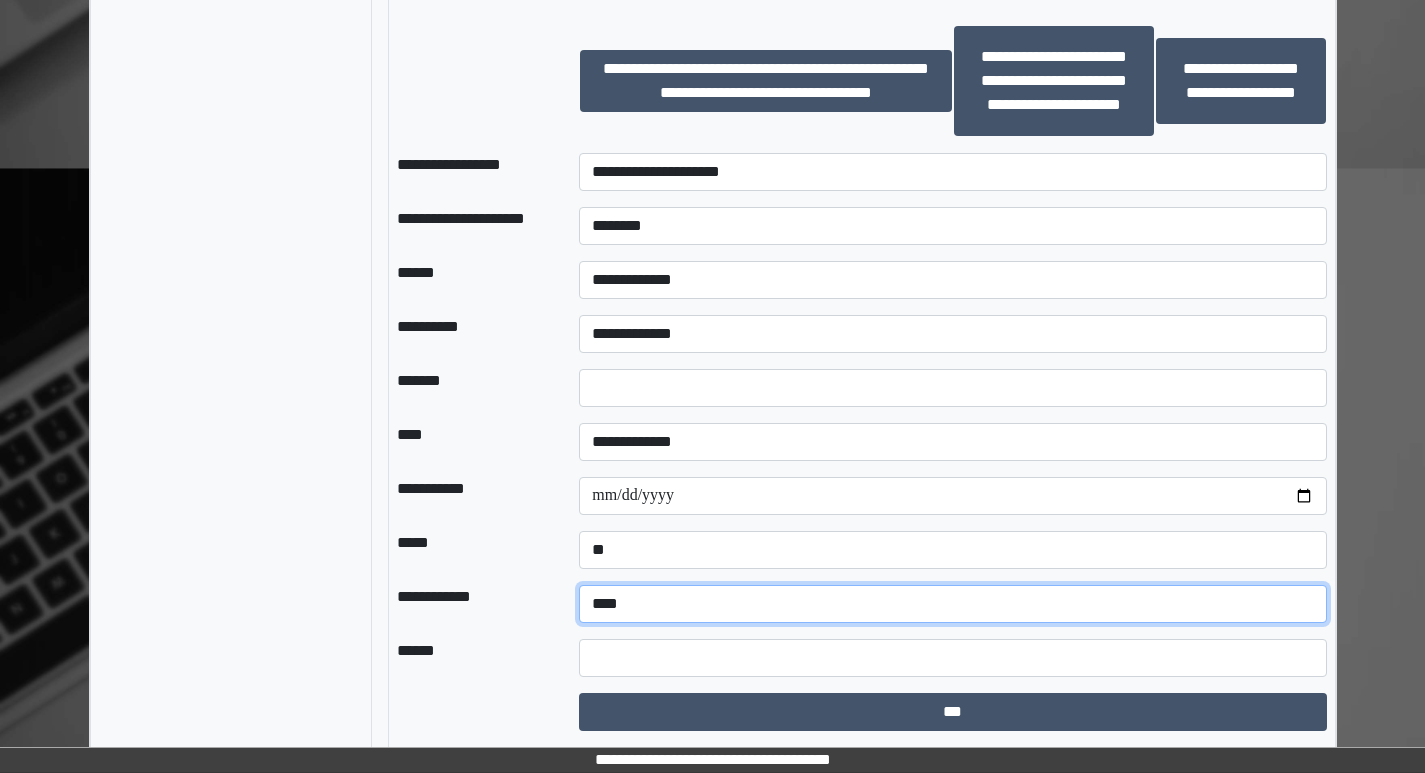 click on "**********" at bounding box center (952, 604) 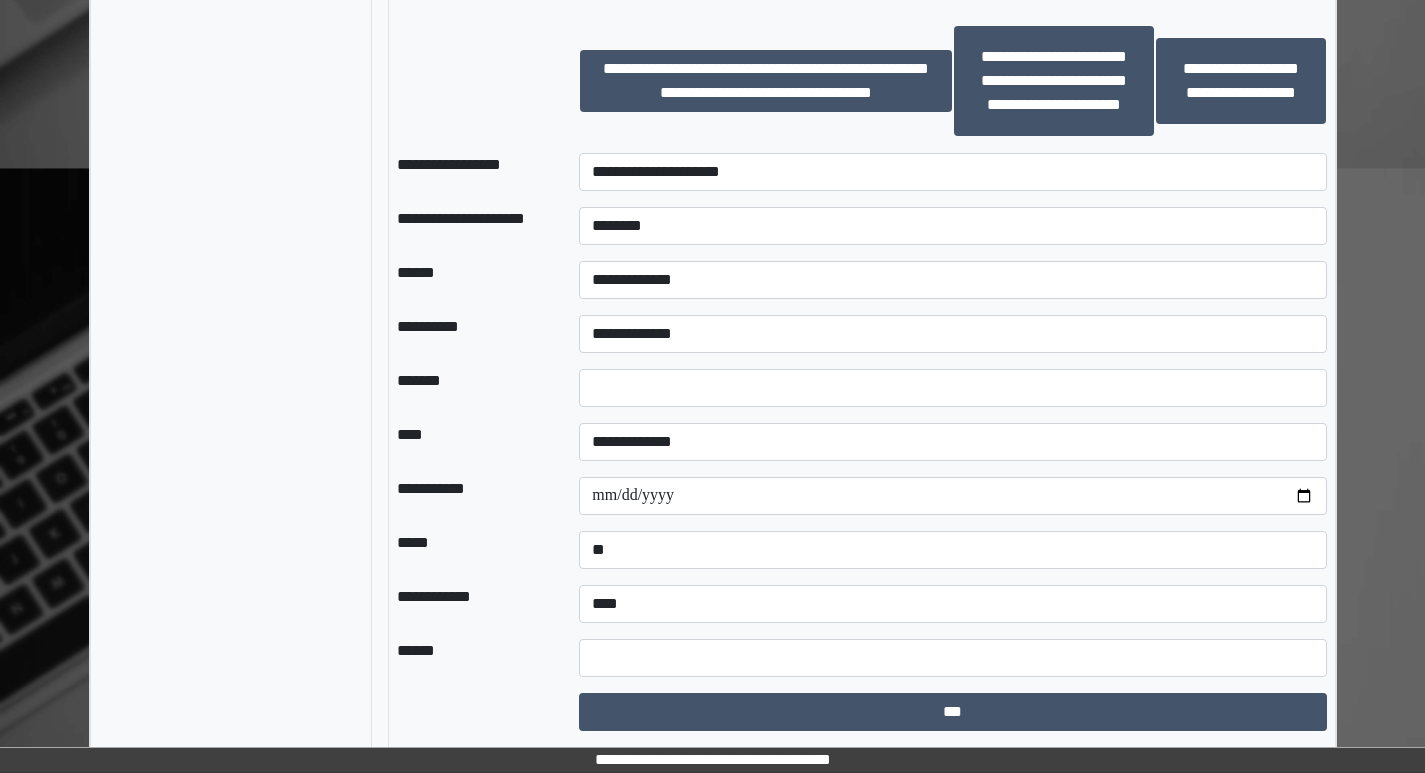 click on "**********" at bounding box center [472, 604] 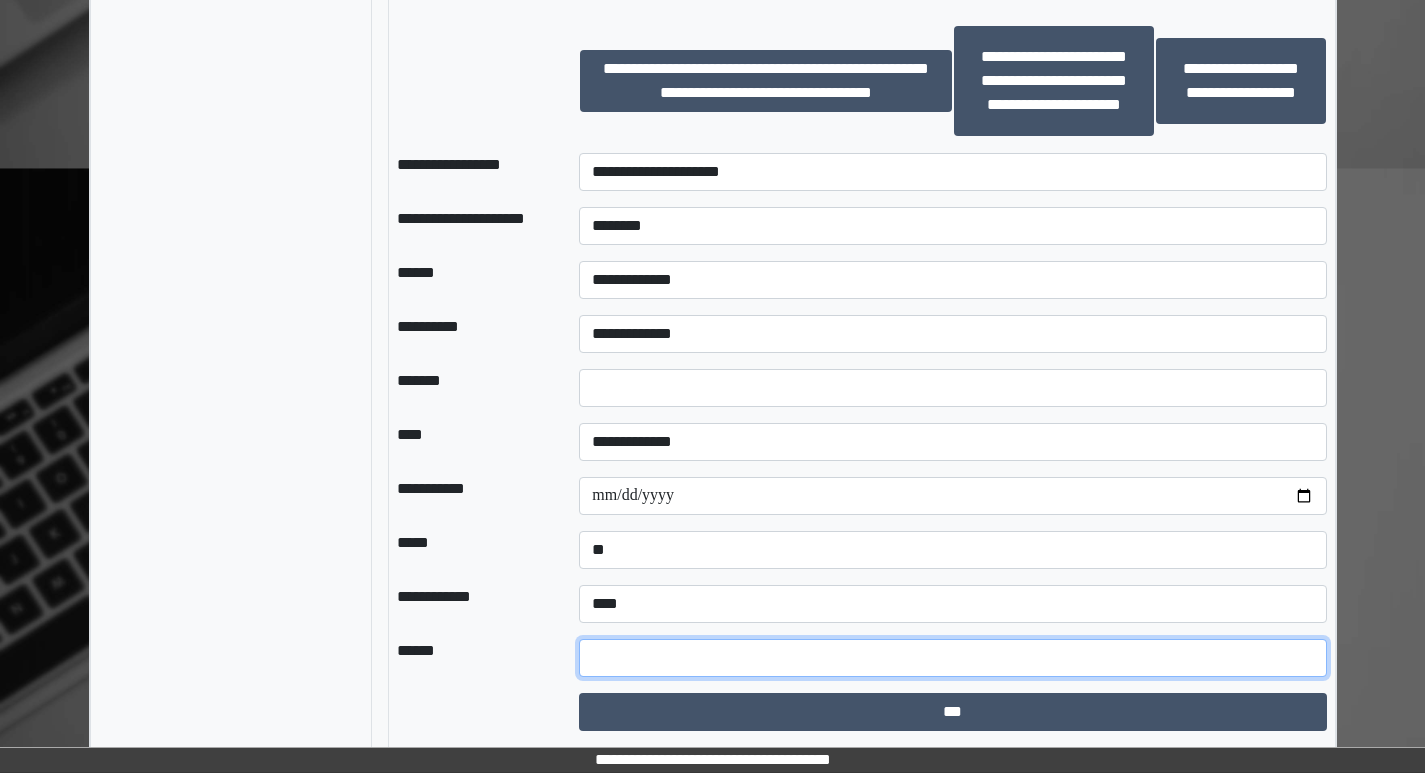 click at bounding box center (952, 658) 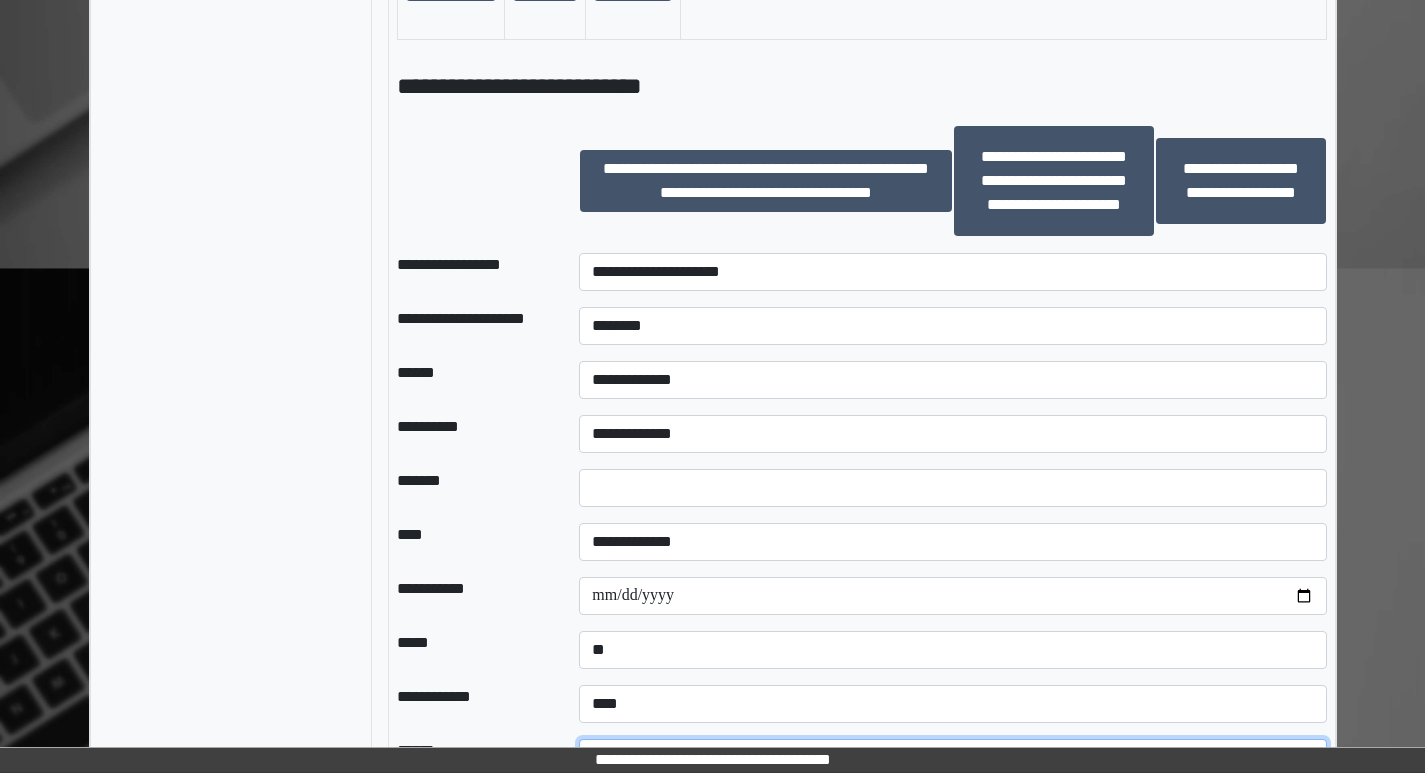 scroll, scrollTop: 1582, scrollLeft: 0, axis: vertical 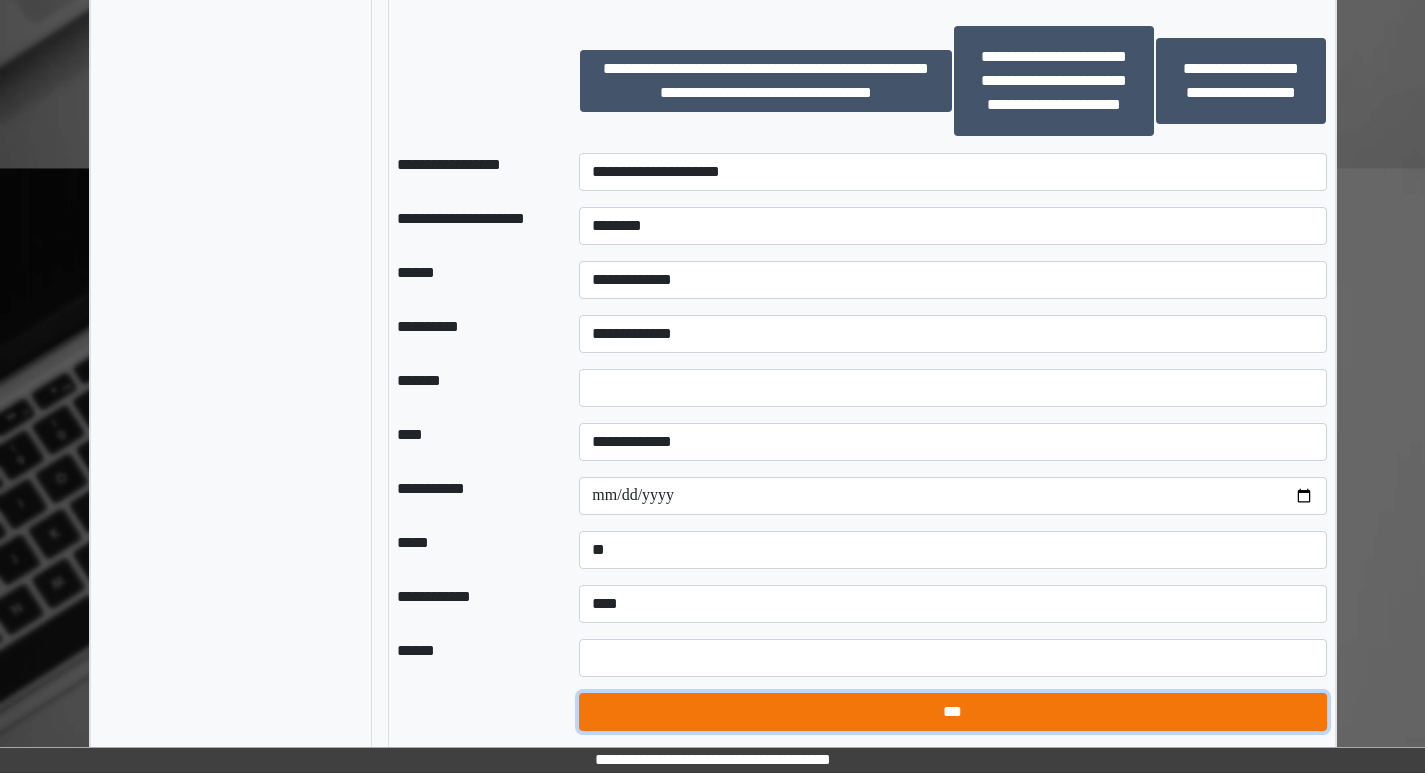 click on "***" at bounding box center [952, 712] 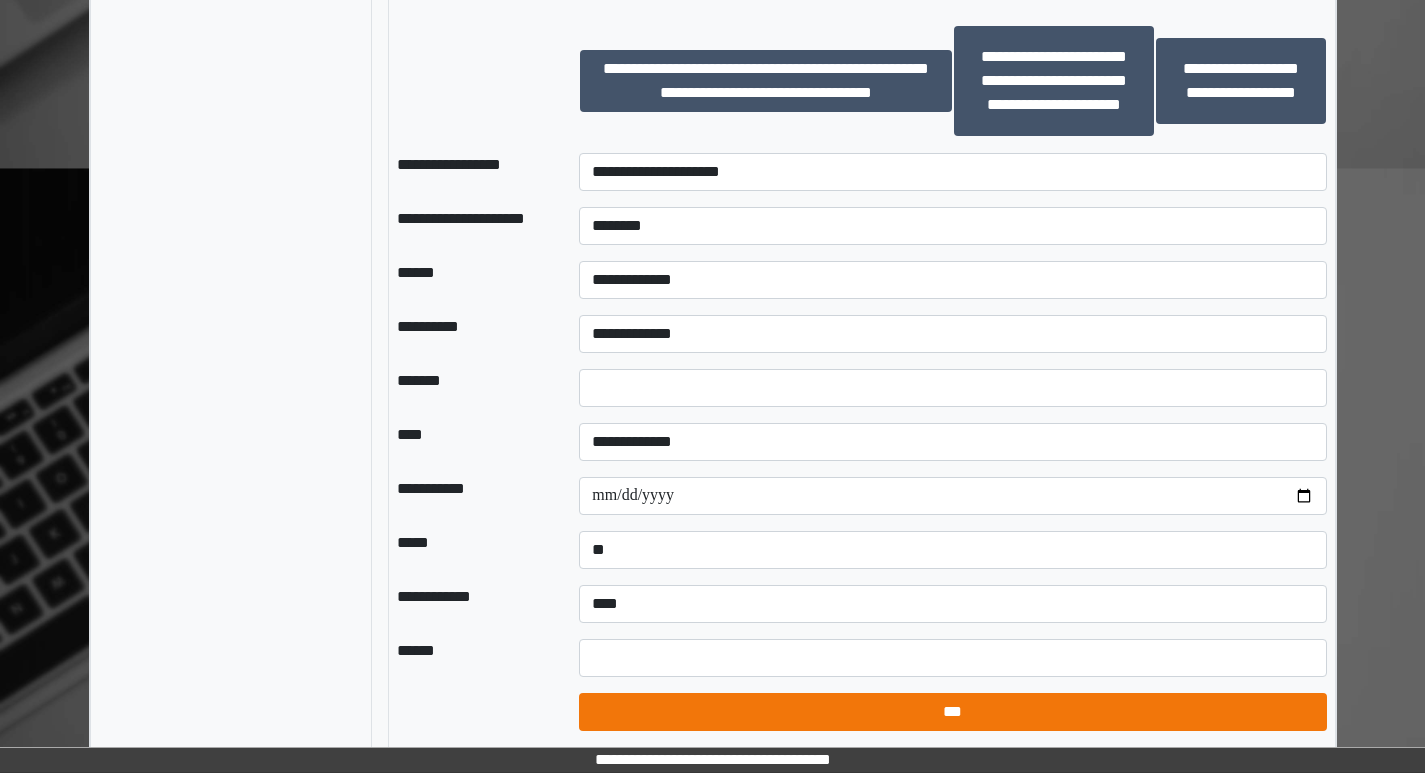select on "*" 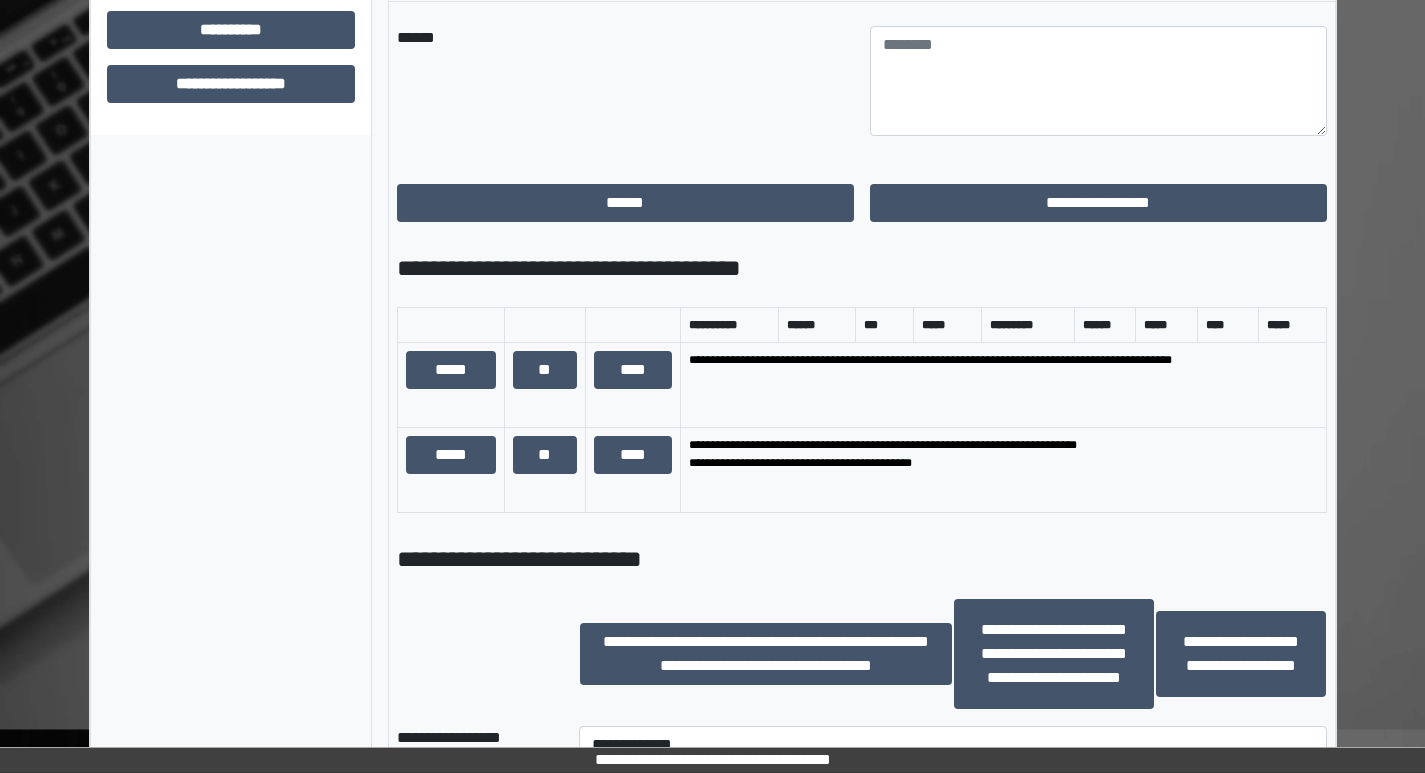 scroll, scrollTop: 1082, scrollLeft: 0, axis: vertical 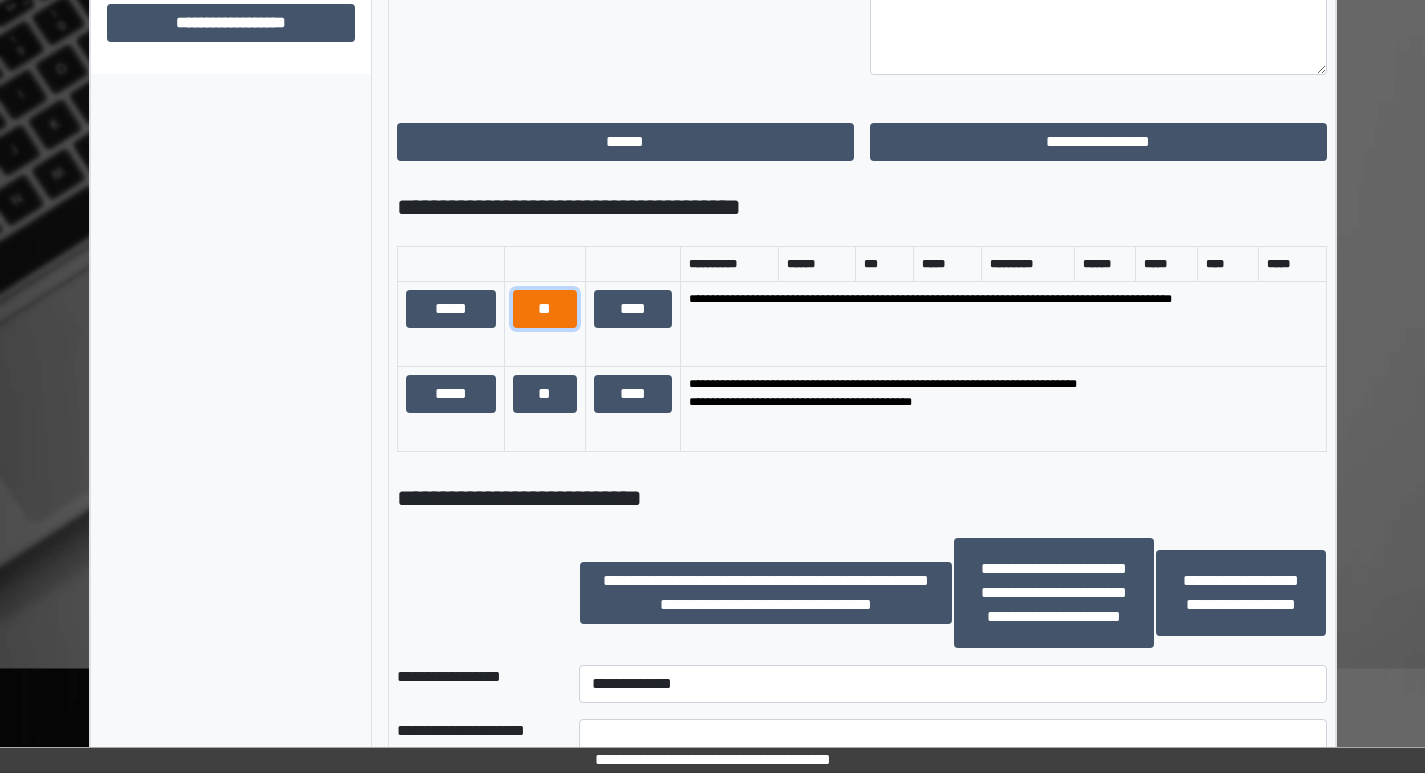click on "**" at bounding box center (545, 309) 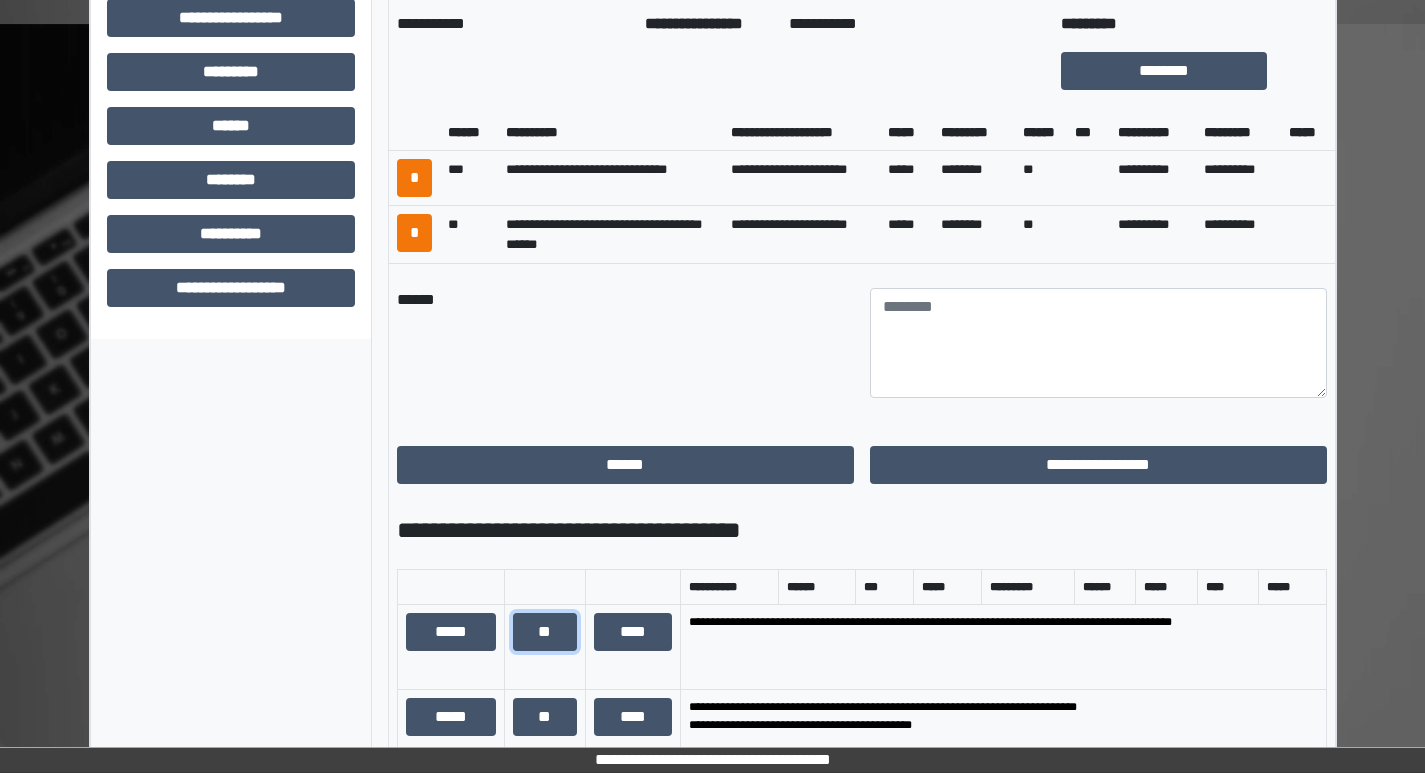 scroll, scrollTop: 782, scrollLeft: 0, axis: vertical 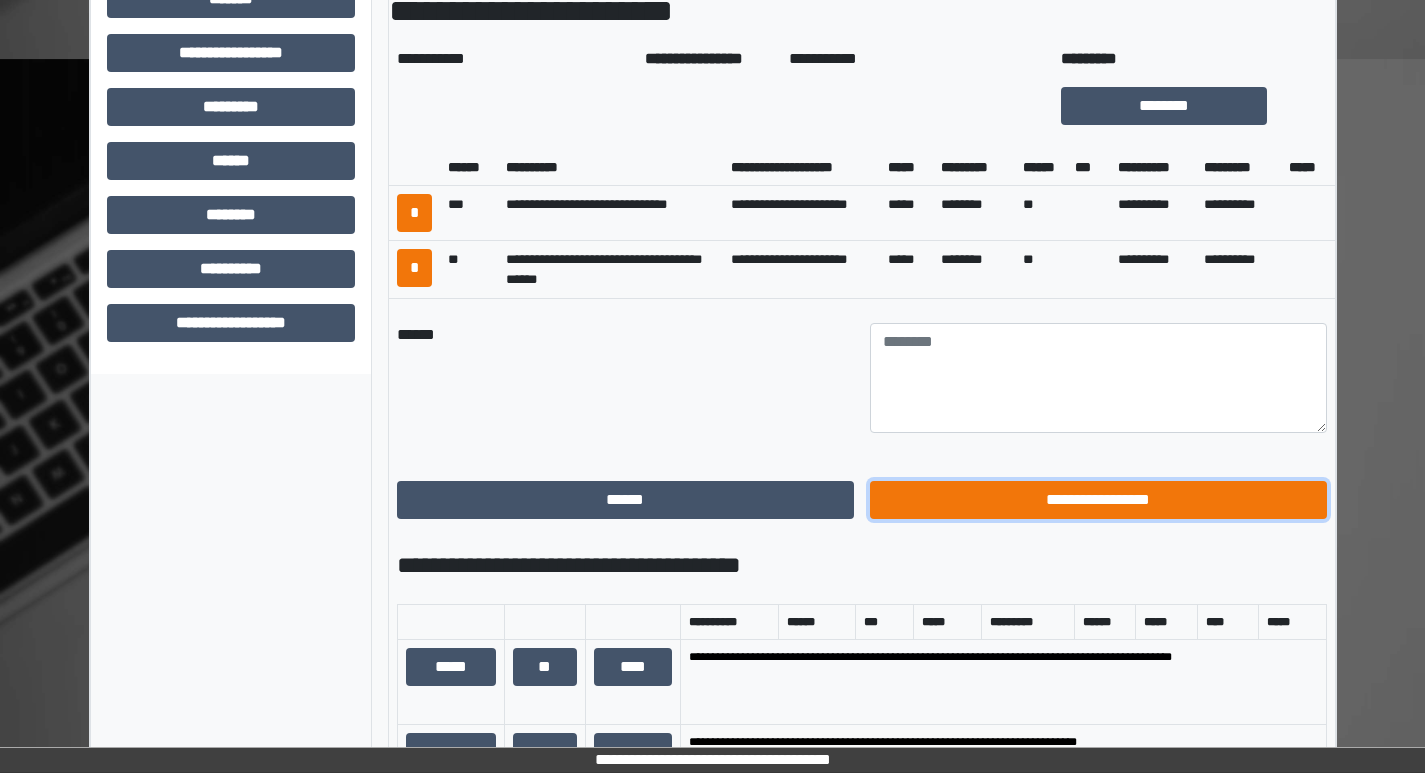 click on "**********" at bounding box center [1098, 500] 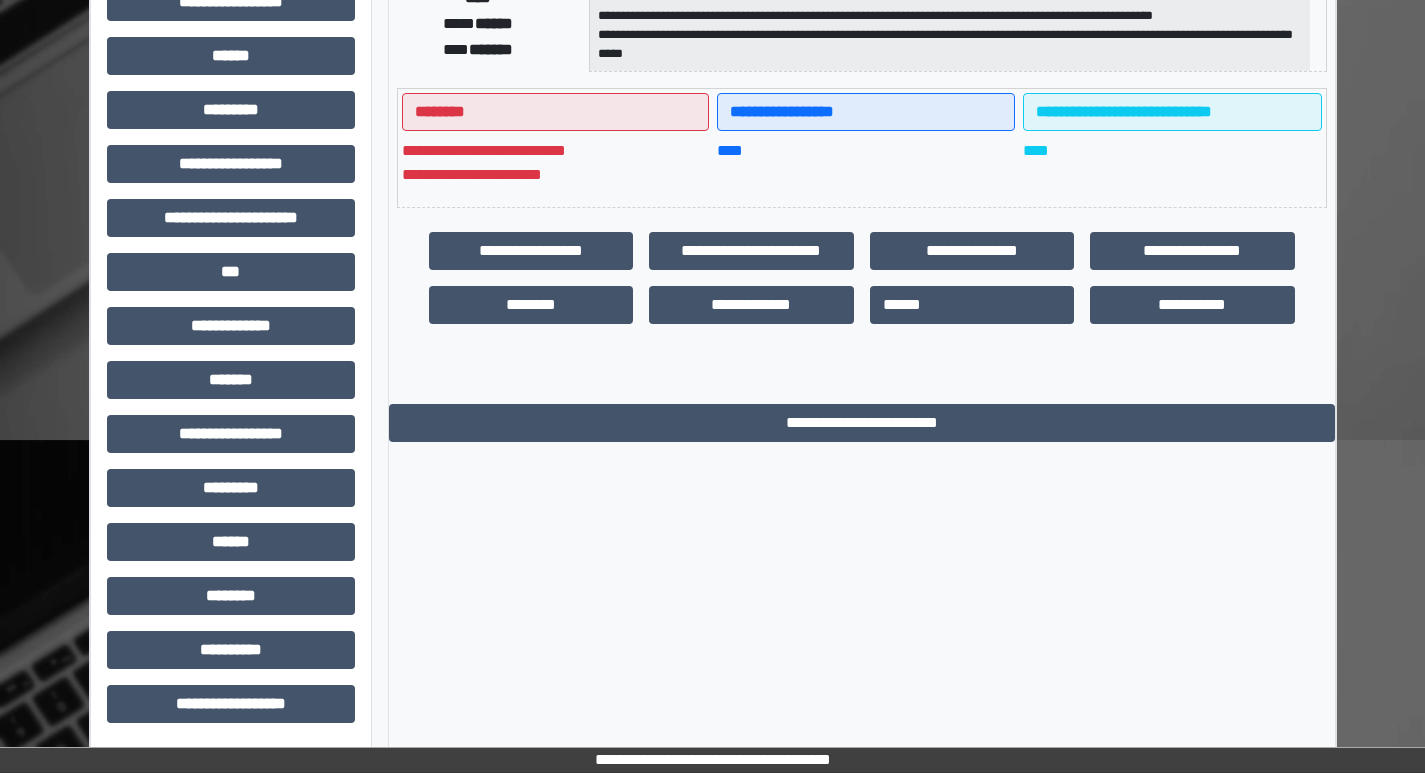 scroll, scrollTop: 401, scrollLeft: 0, axis: vertical 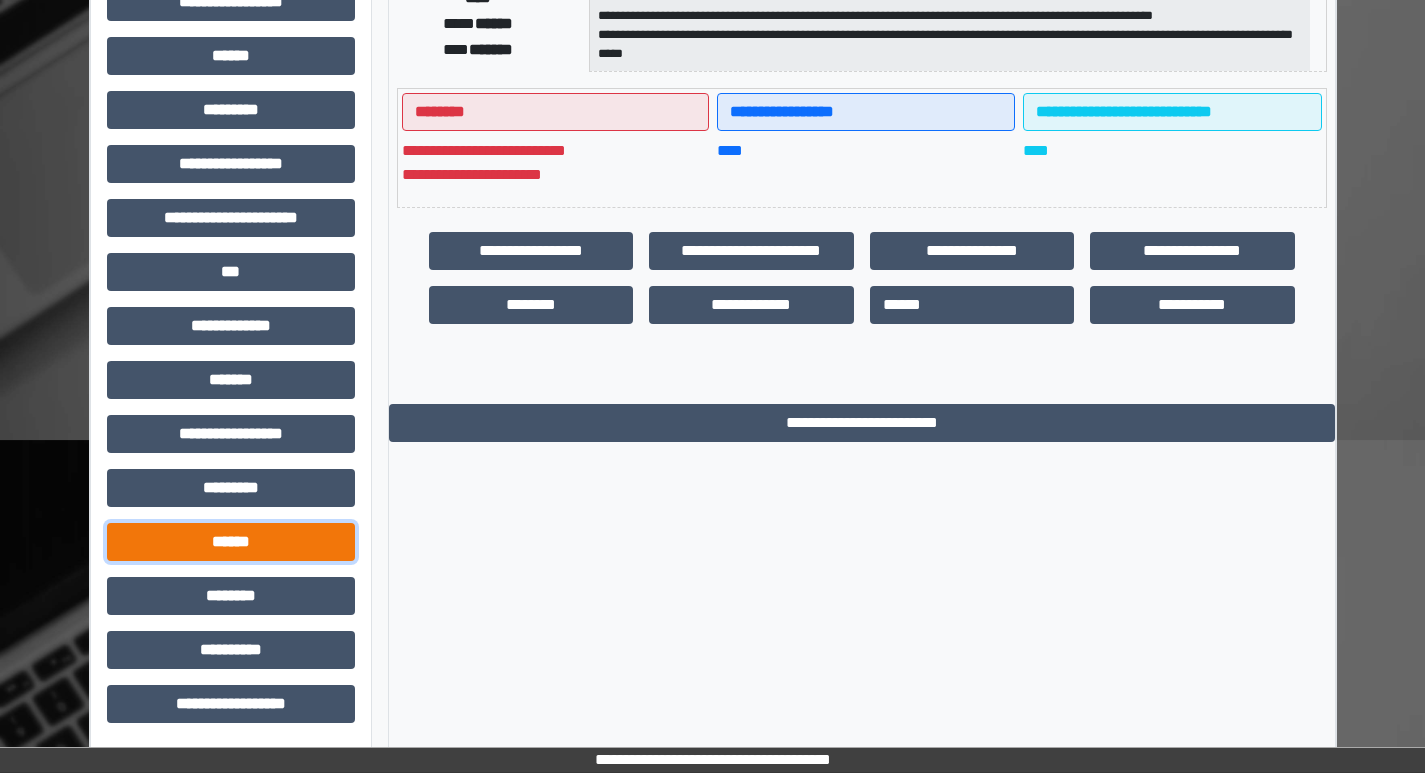 click on "******" at bounding box center (231, 542) 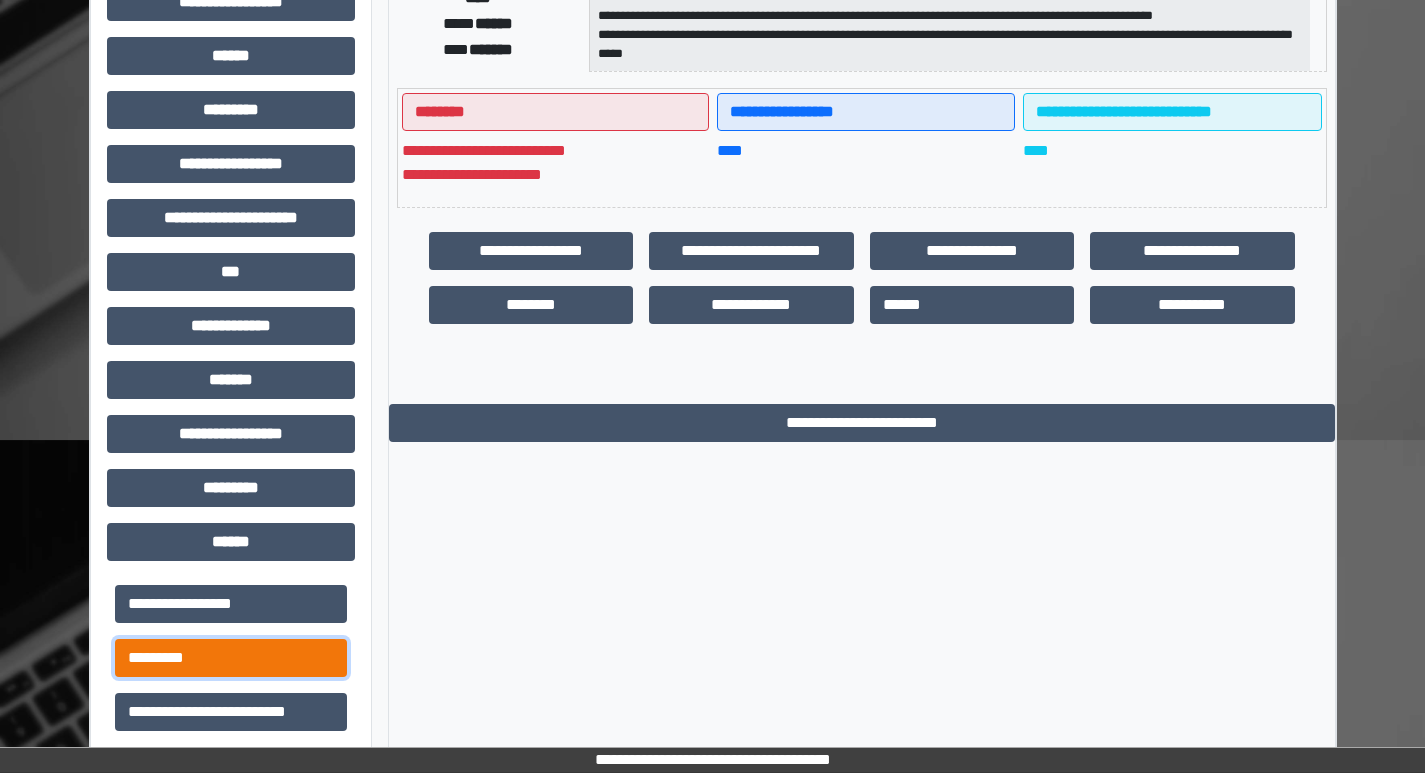 click on "*********" at bounding box center [231, 658] 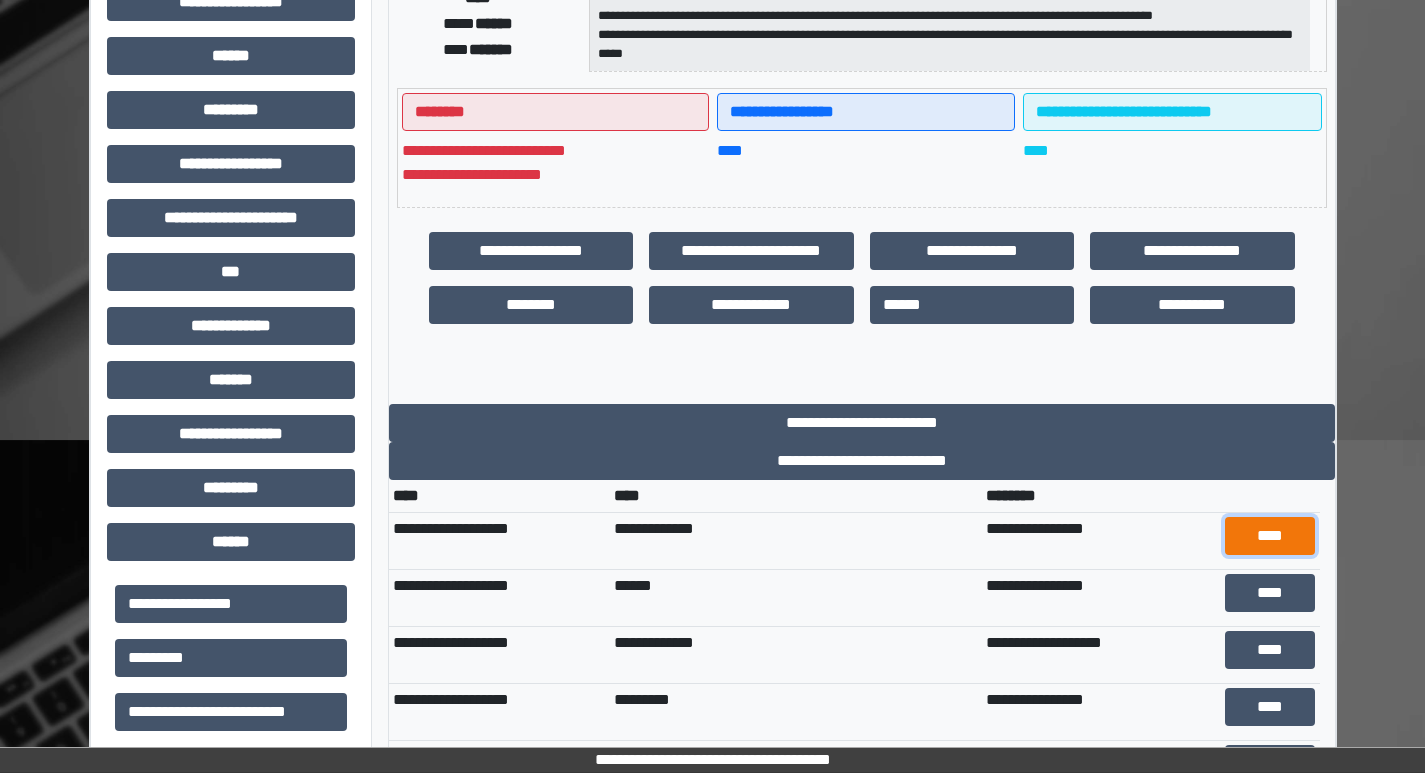 click on "****" at bounding box center [1270, 536] 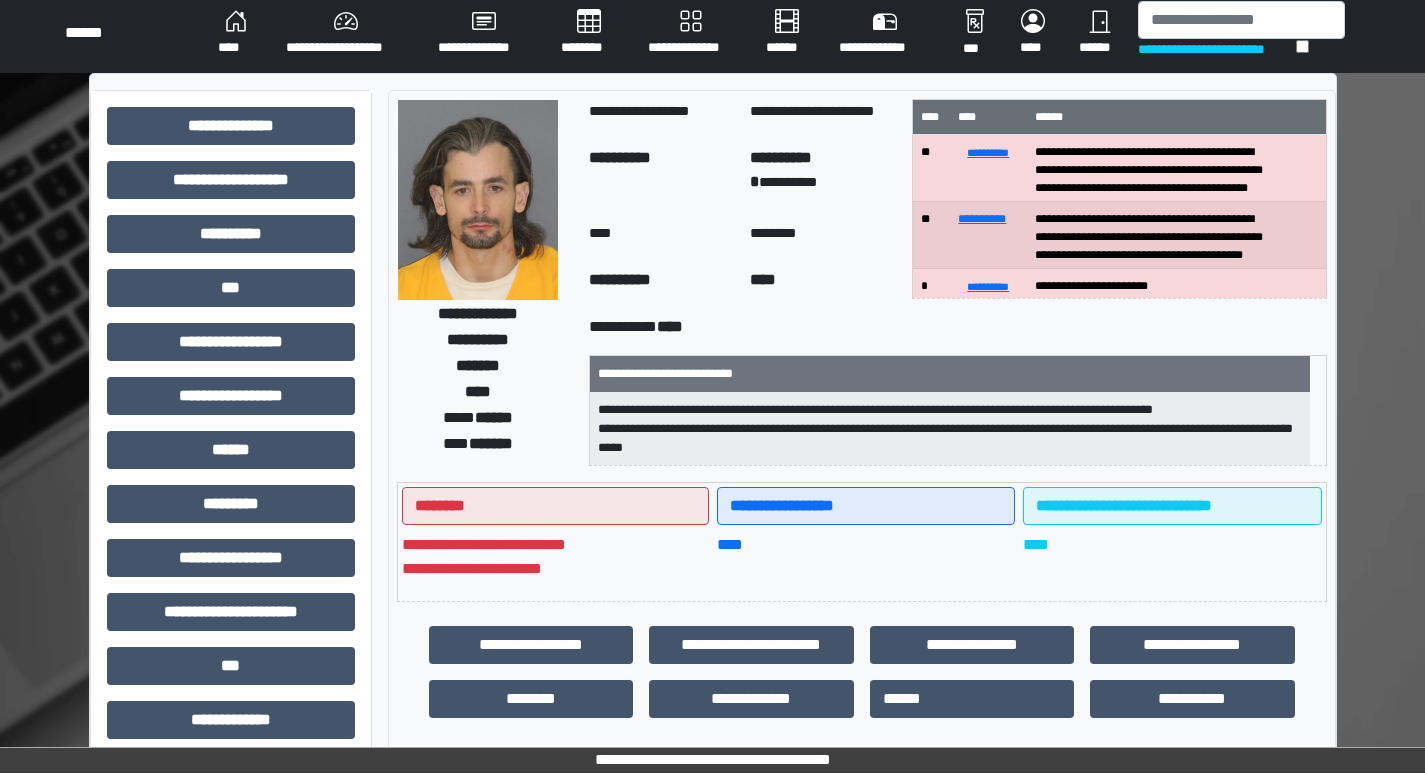 scroll, scrollTop: 0, scrollLeft: 0, axis: both 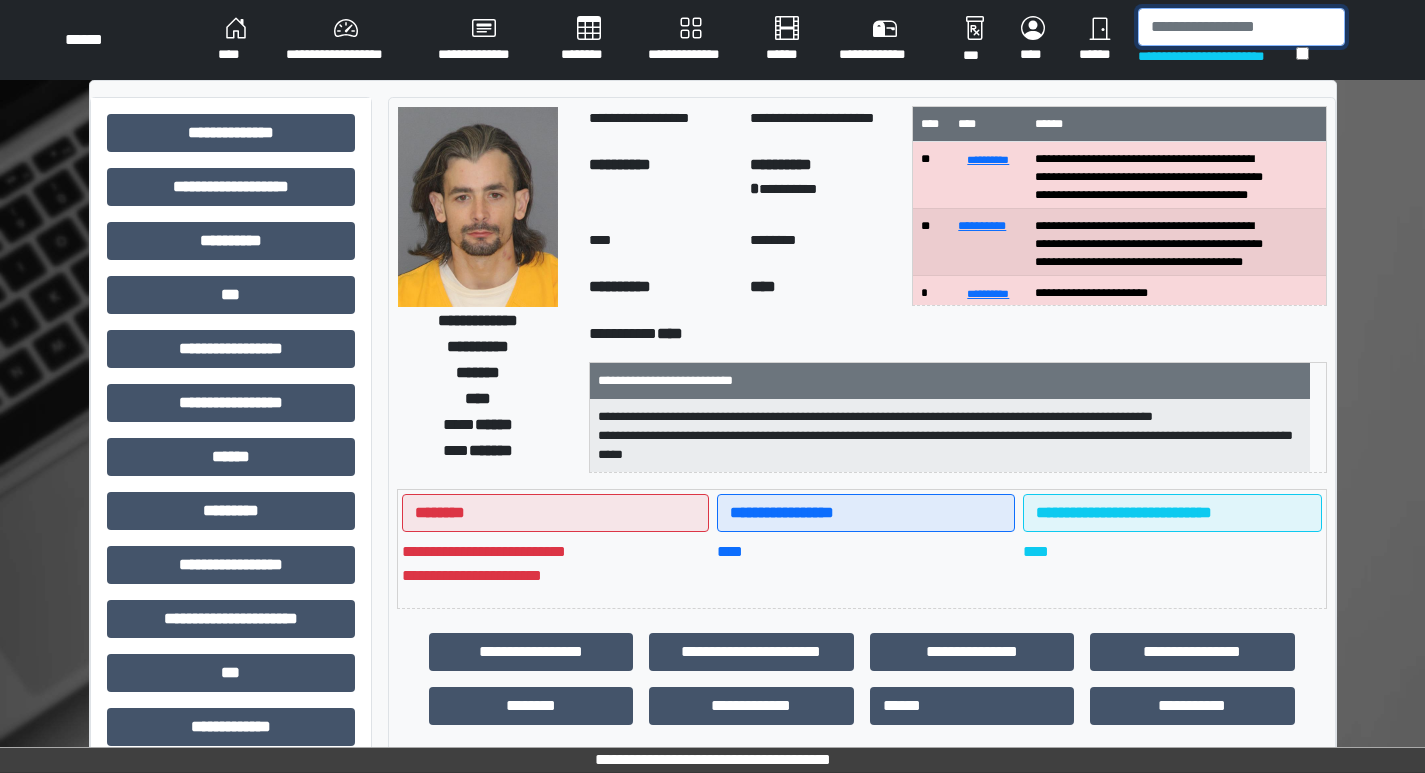 click at bounding box center [1241, 27] 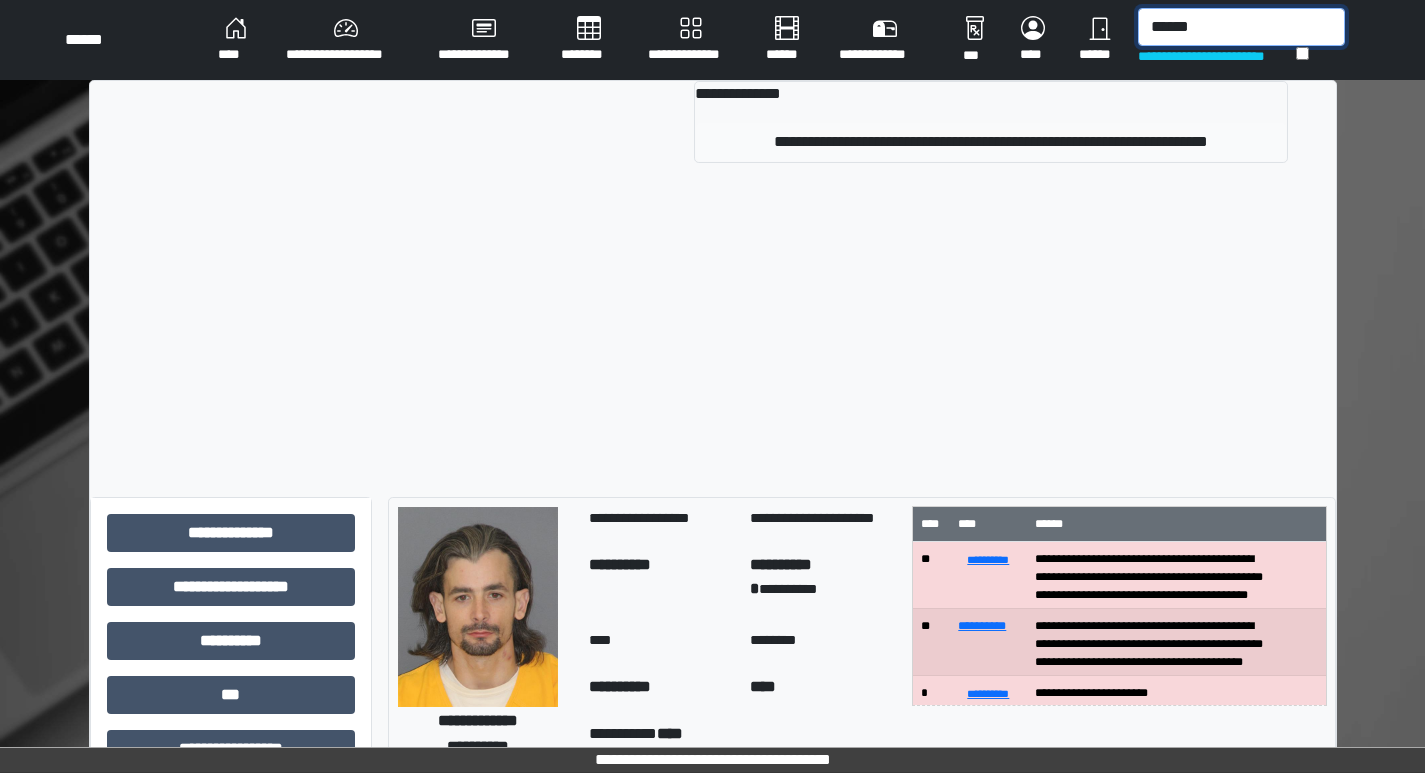 type on "******" 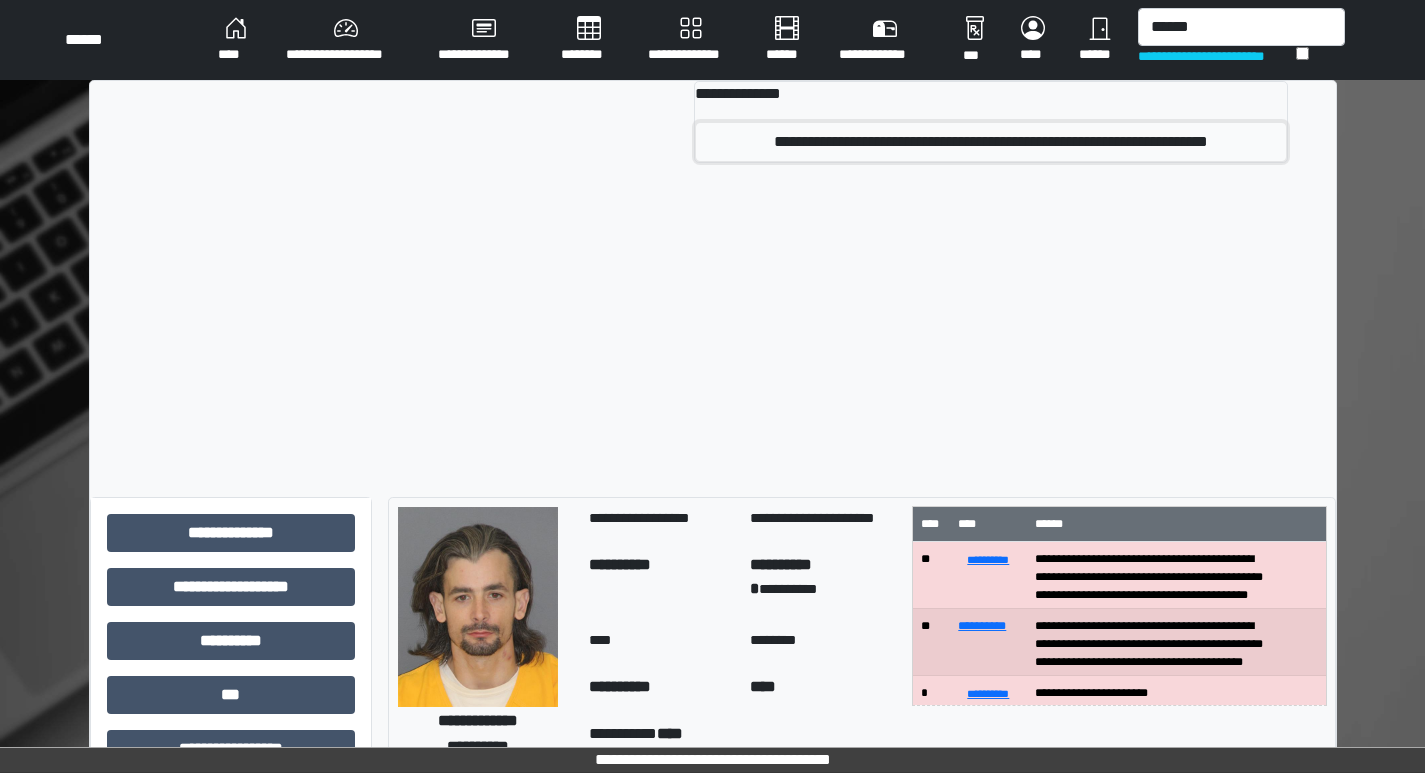 click on "**********" at bounding box center (991, 142) 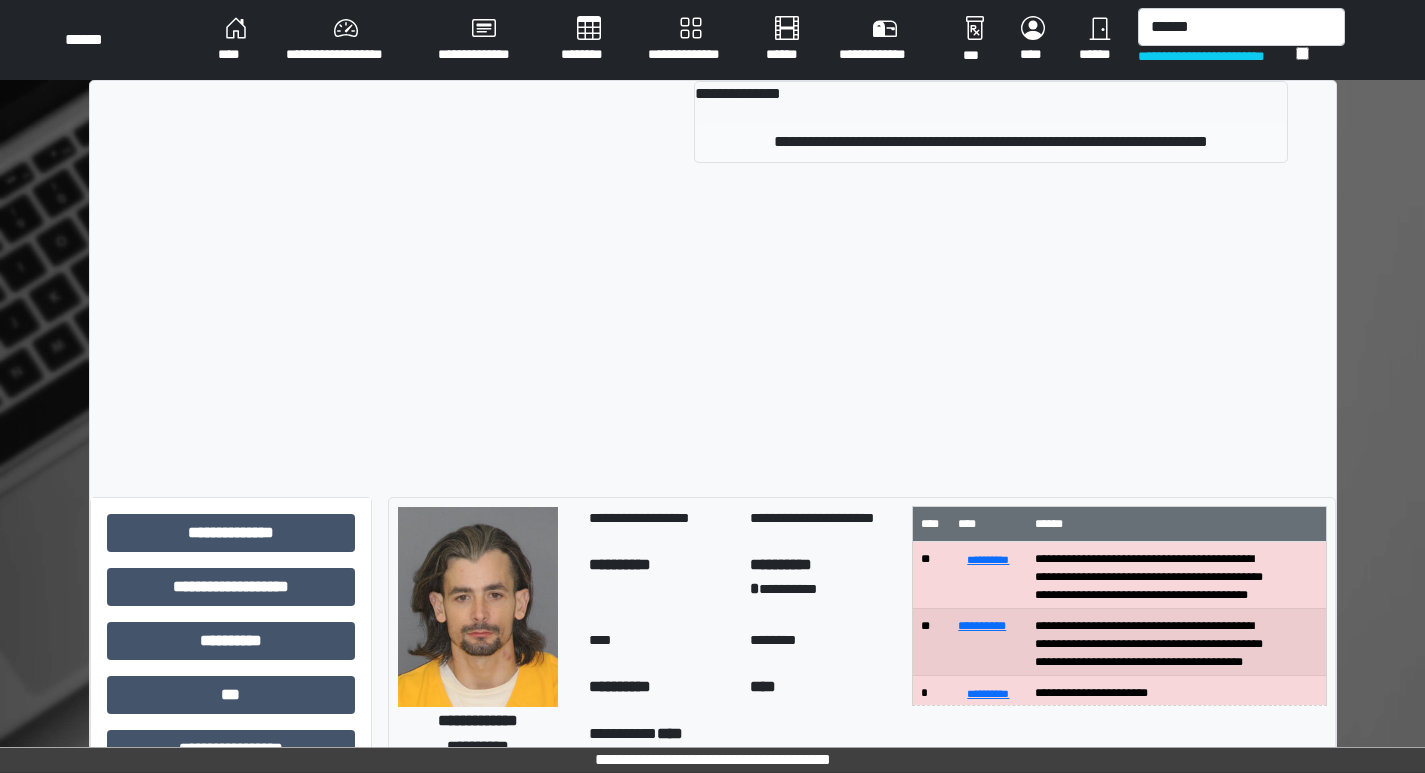 type 